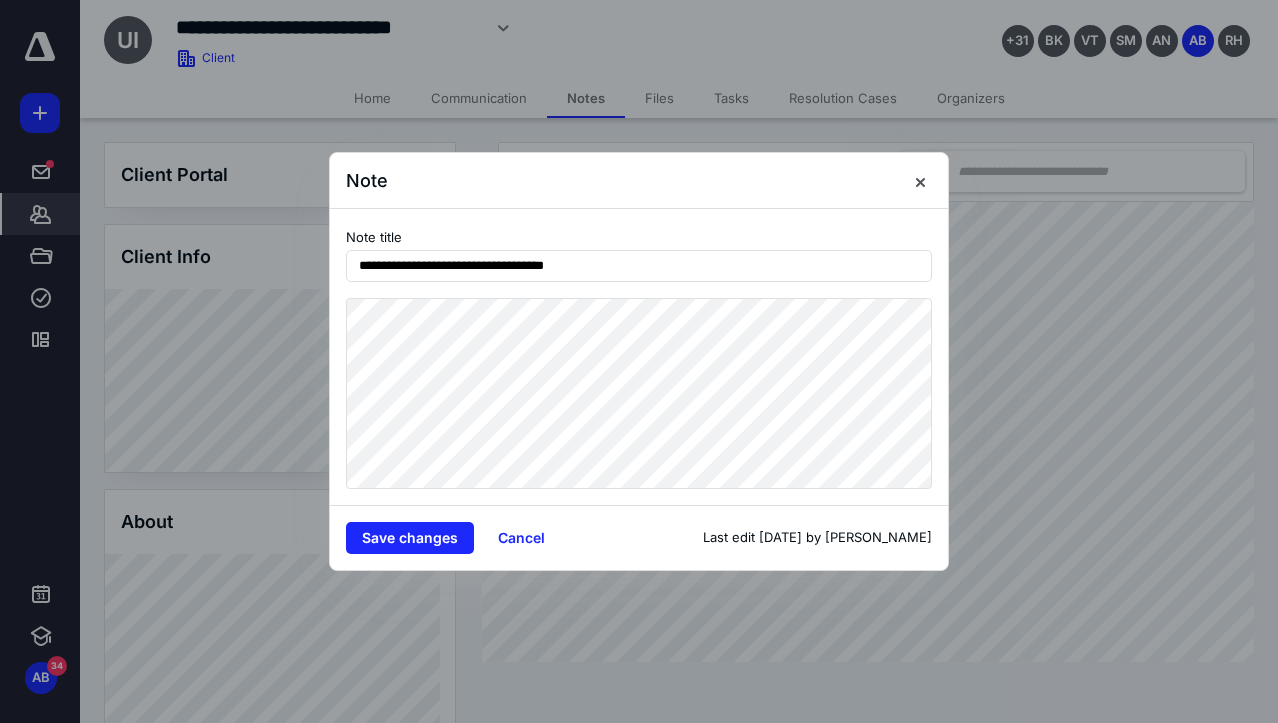 scroll, scrollTop: 0, scrollLeft: 0, axis: both 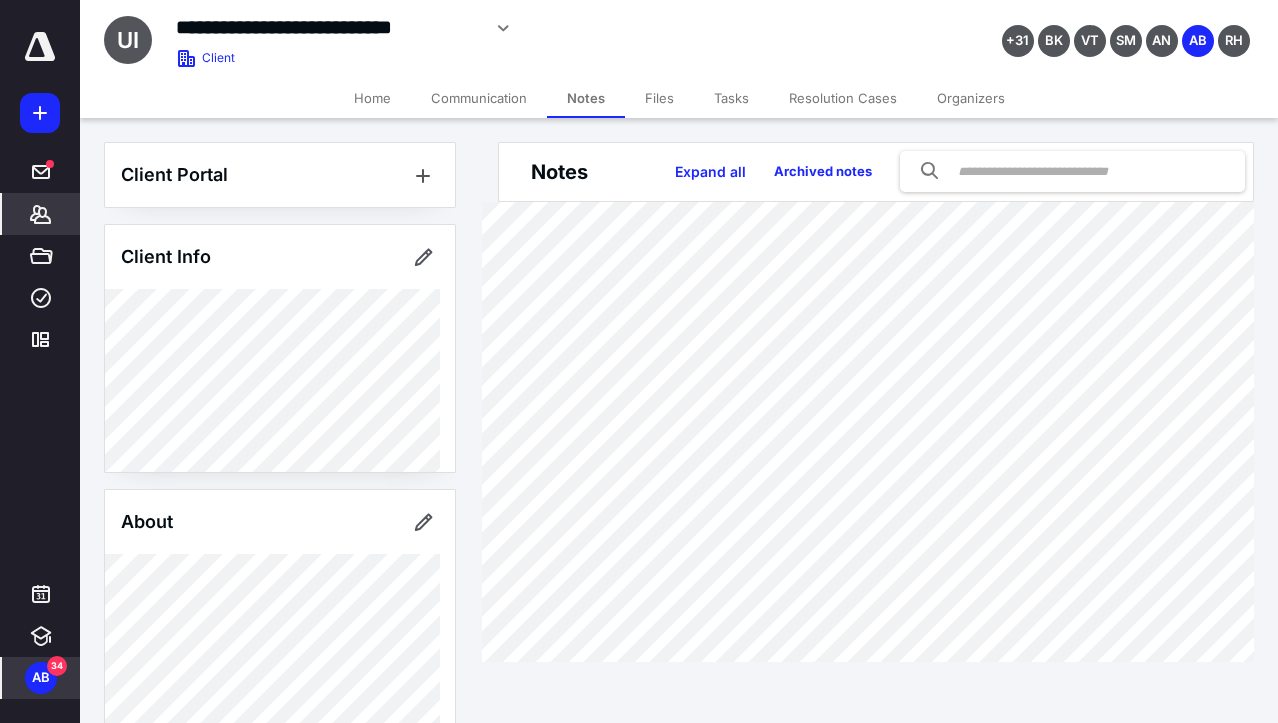 click on "AB" at bounding box center [41, 678] 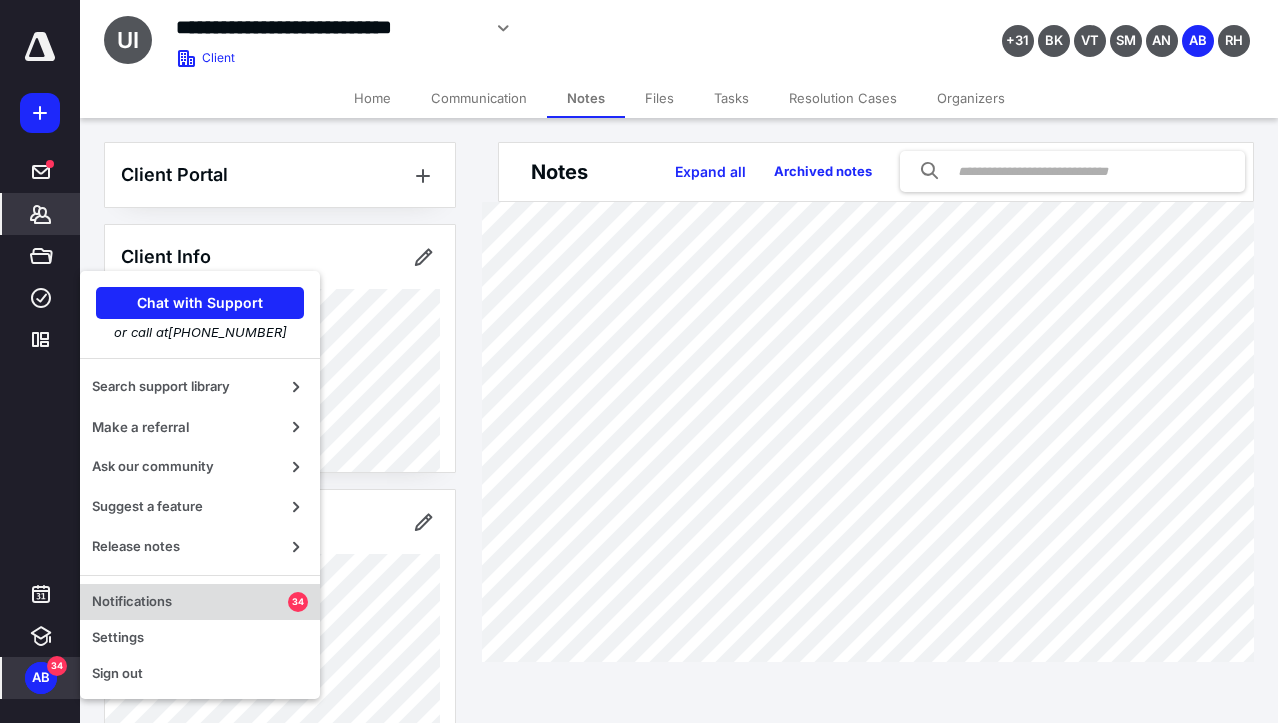 click on "Notifications 34" at bounding box center (200, 602) 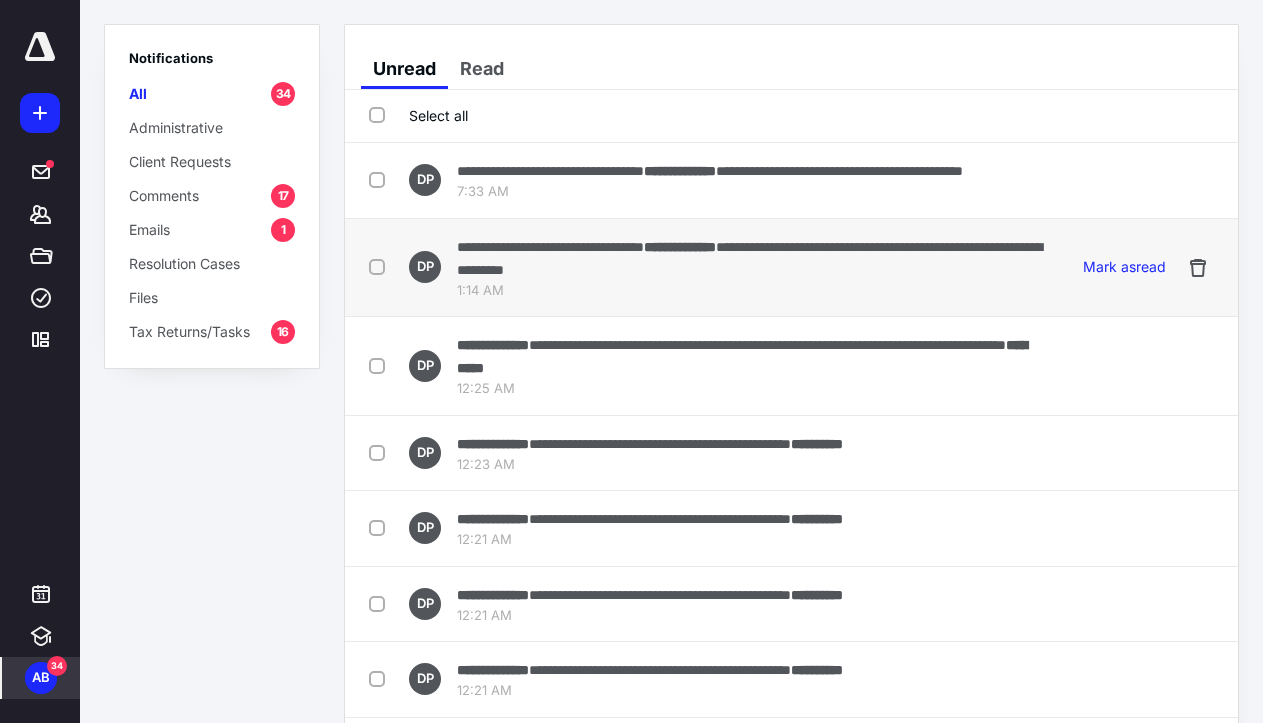 click on "**********" at bounding box center [751, 258] 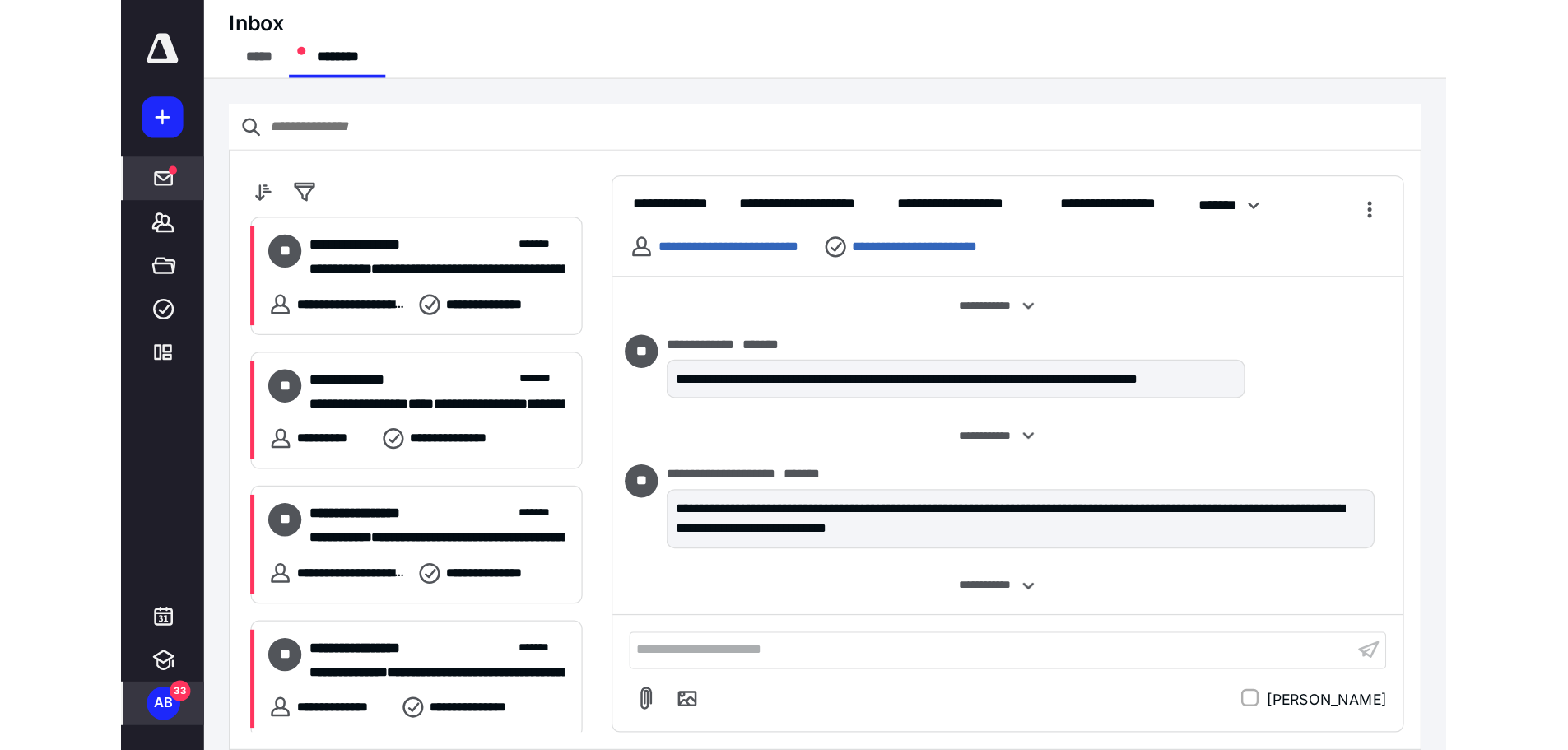 scroll, scrollTop: 1061, scrollLeft: 0, axis: vertical 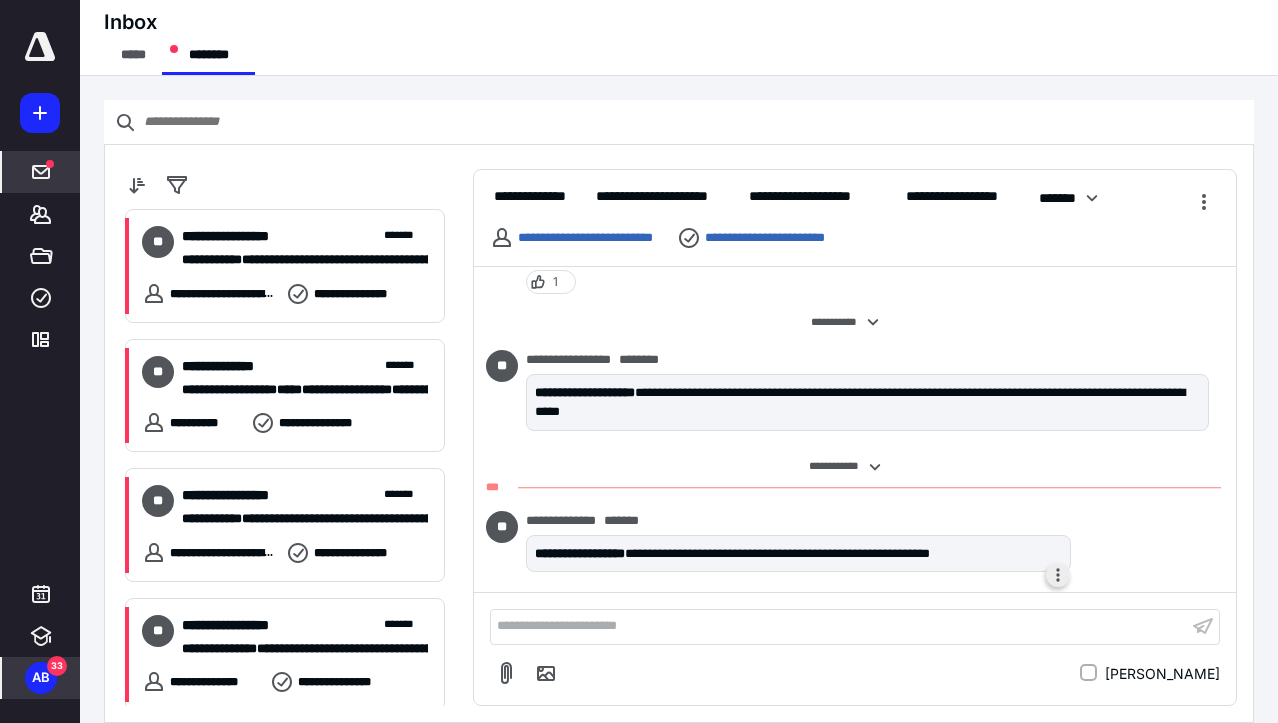 click at bounding box center [1058, 575] 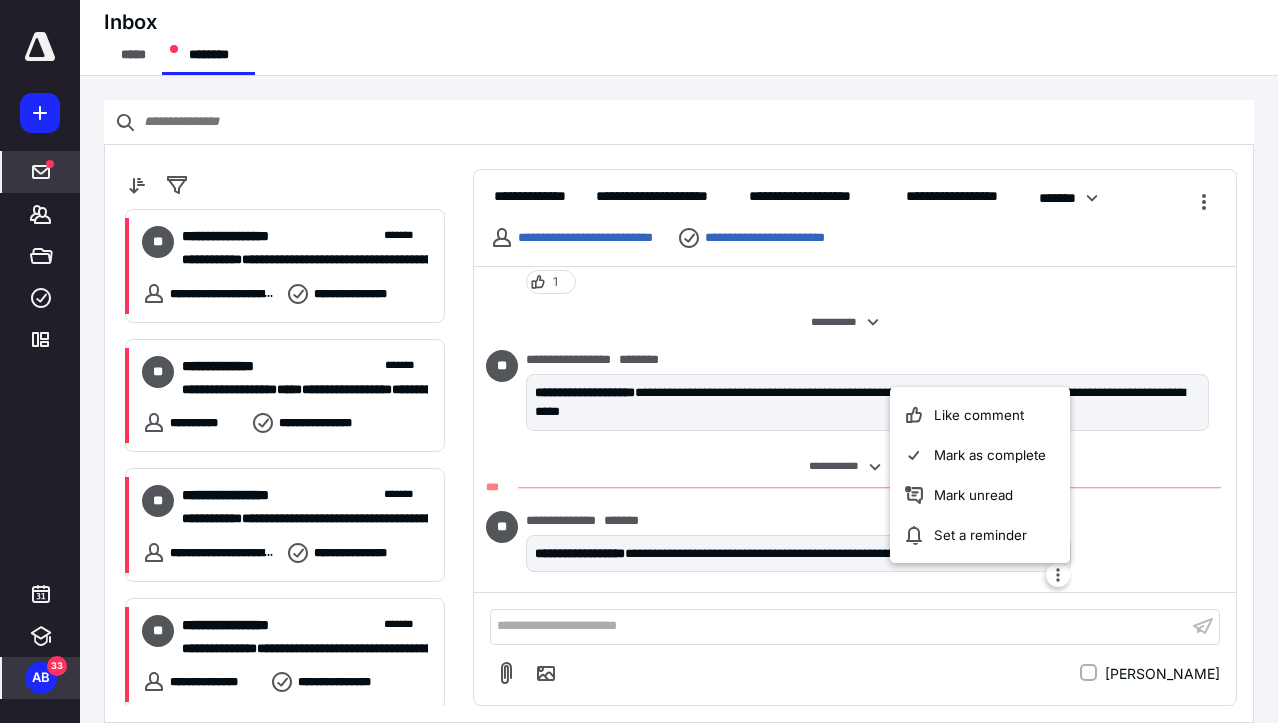 click on "Like comment" at bounding box center (980, 415) 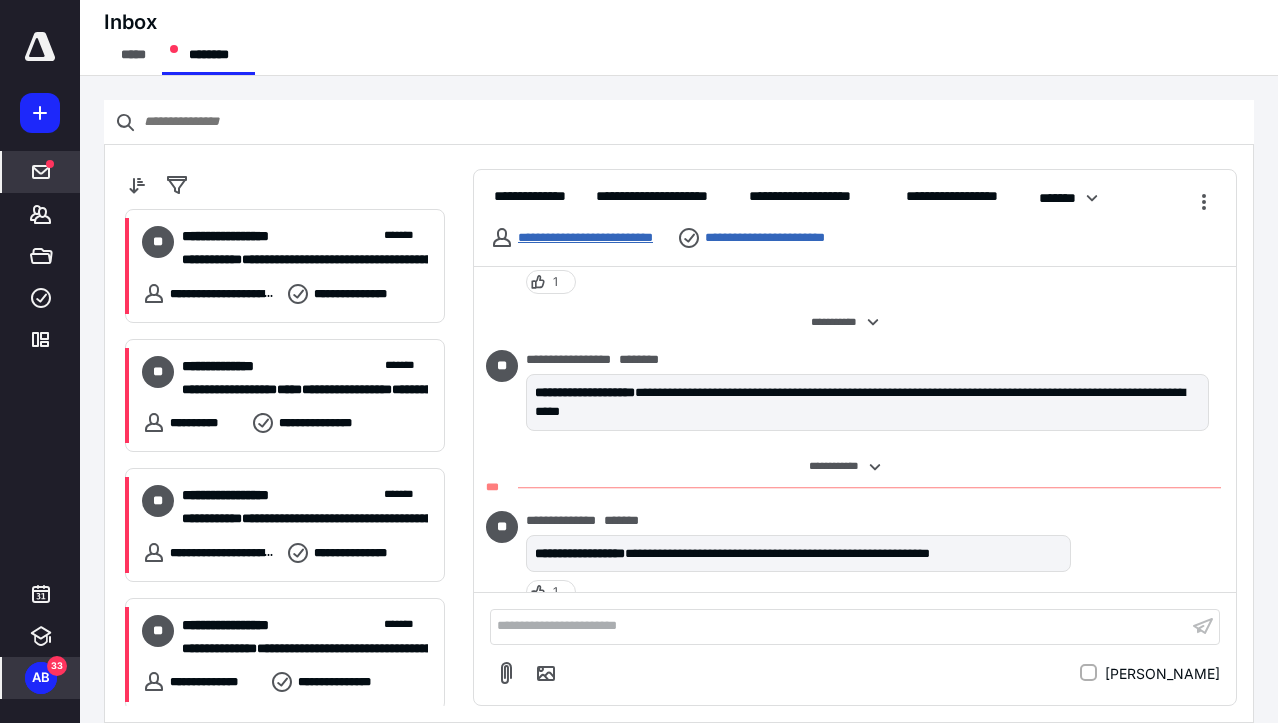 click on "**********" at bounding box center [585, 237] 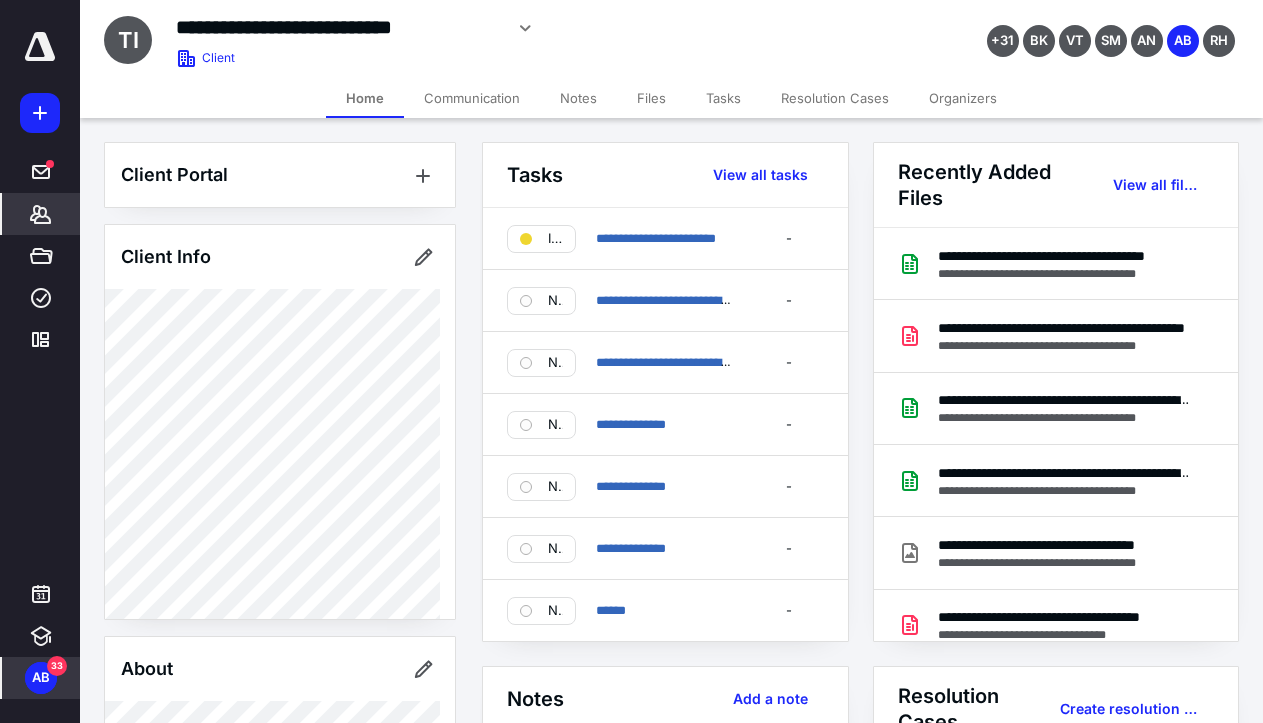 click on "Tasks" at bounding box center (723, 98) 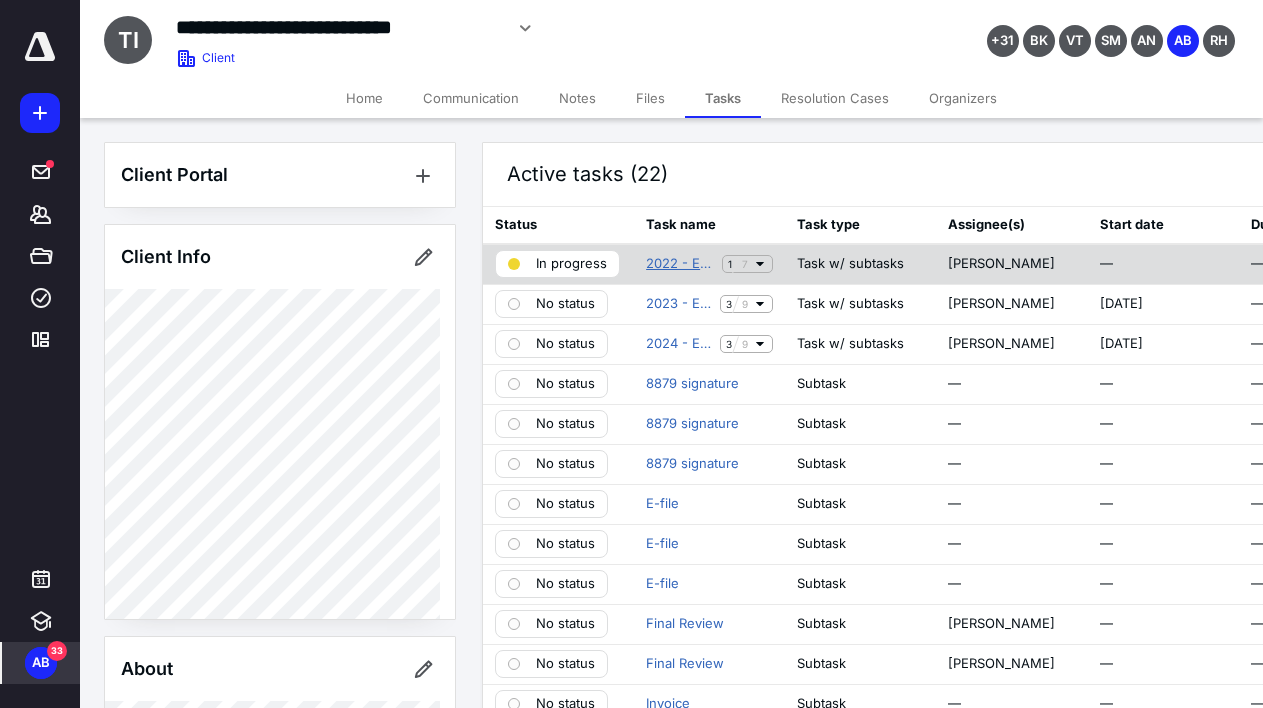 drag, startPoint x: 671, startPoint y: 260, endPoint x: 850, endPoint y: 295, distance: 182.3897 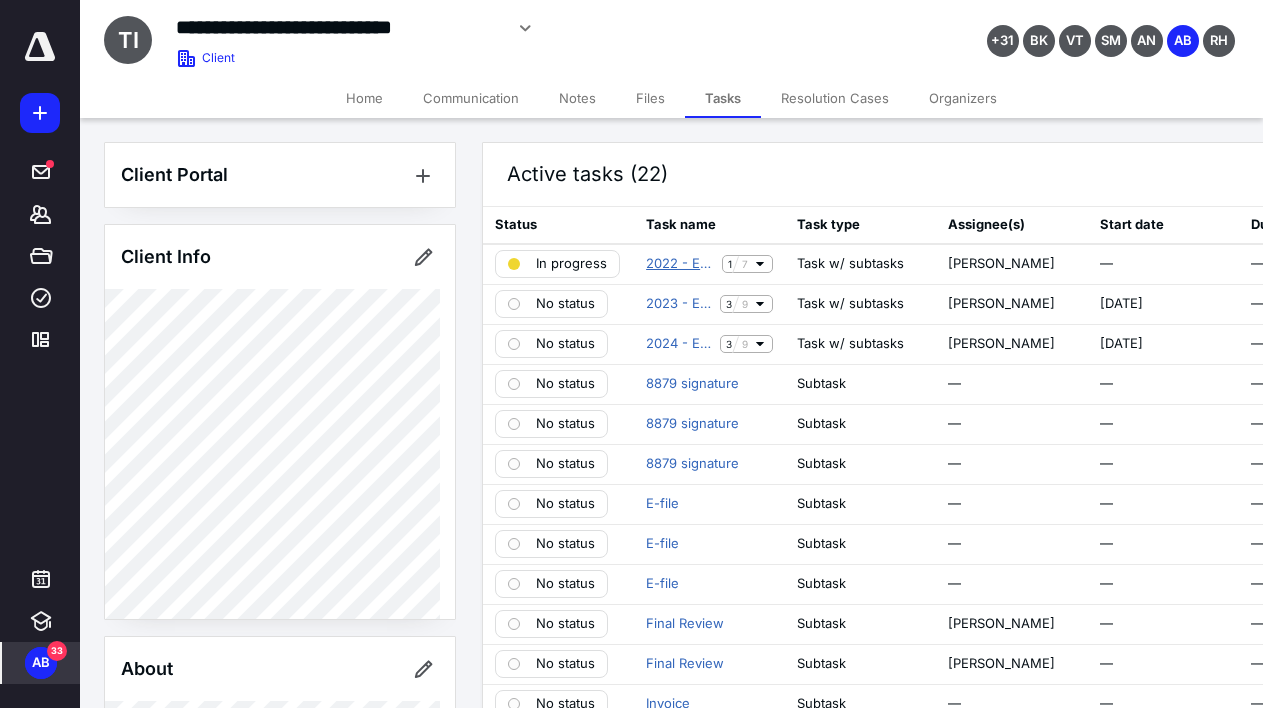 click on "2022 - Entity Tax Return" at bounding box center (680, 264) 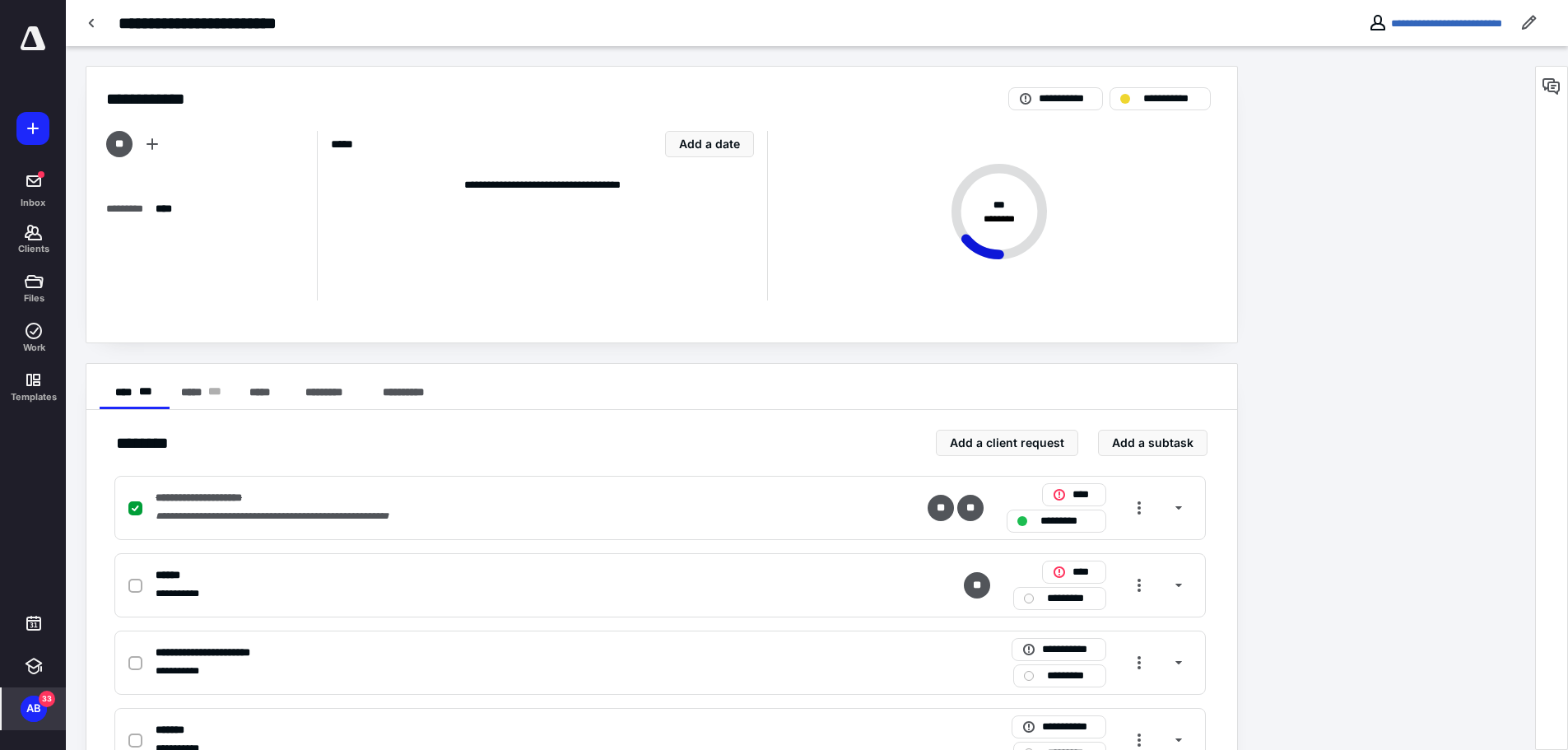 scroll, scrollTop: 247, scrollLeft: 0, axis: vertical 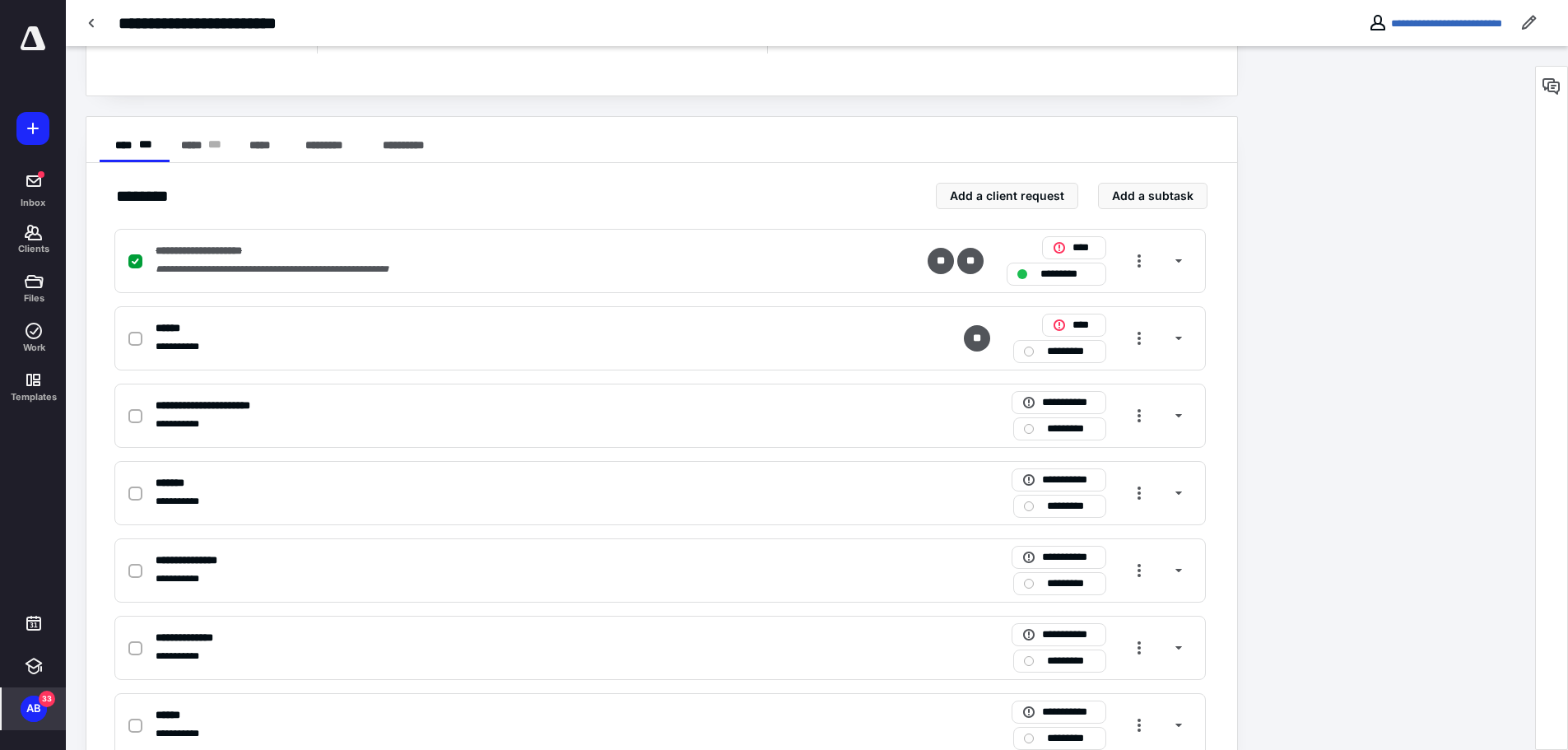 drag, startPoint x: 32, startPoint y: 35, endPoint x: 32, endPoint y: 100, distance: 65 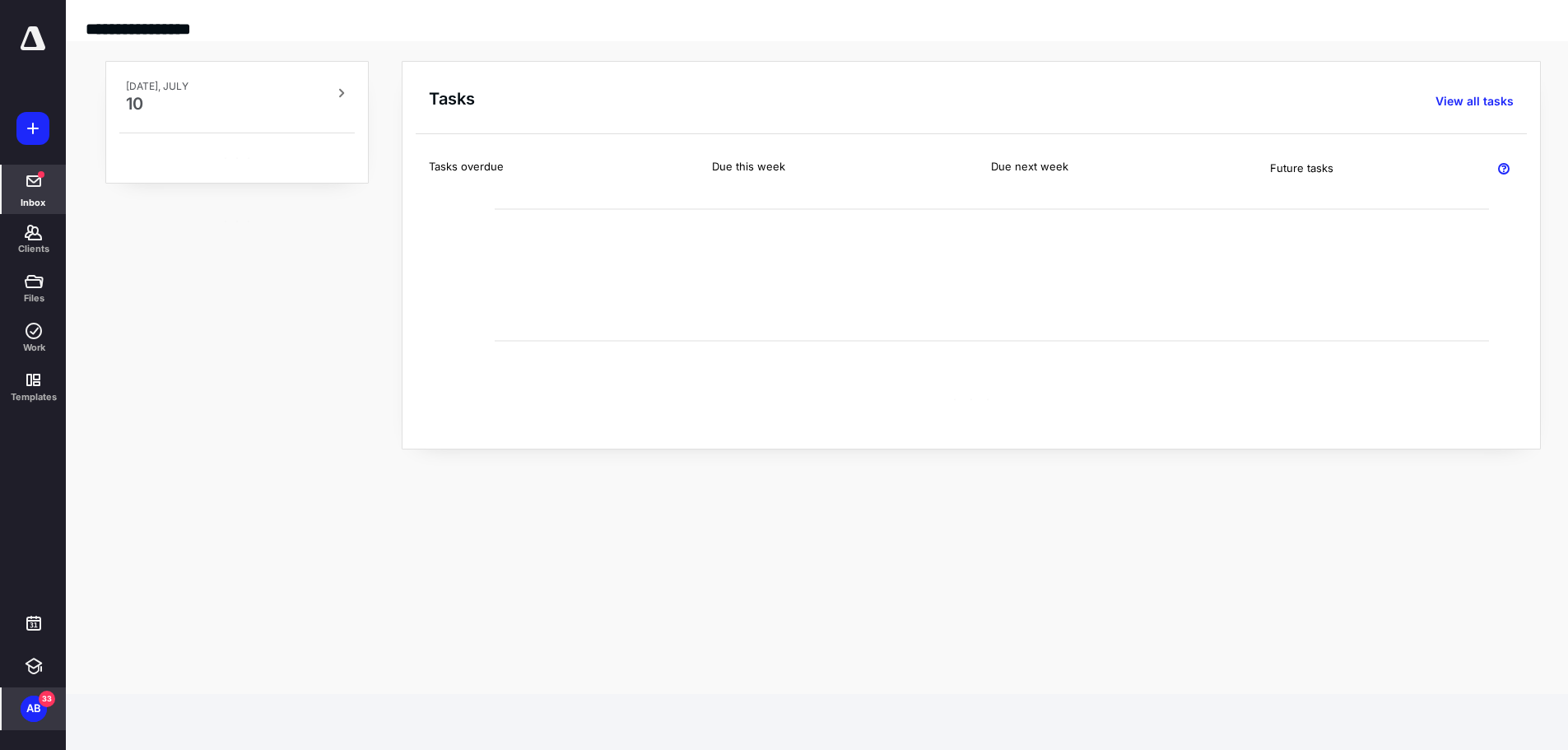 scroll, scrollTop: 0, scrollLeft: 0, axis: both 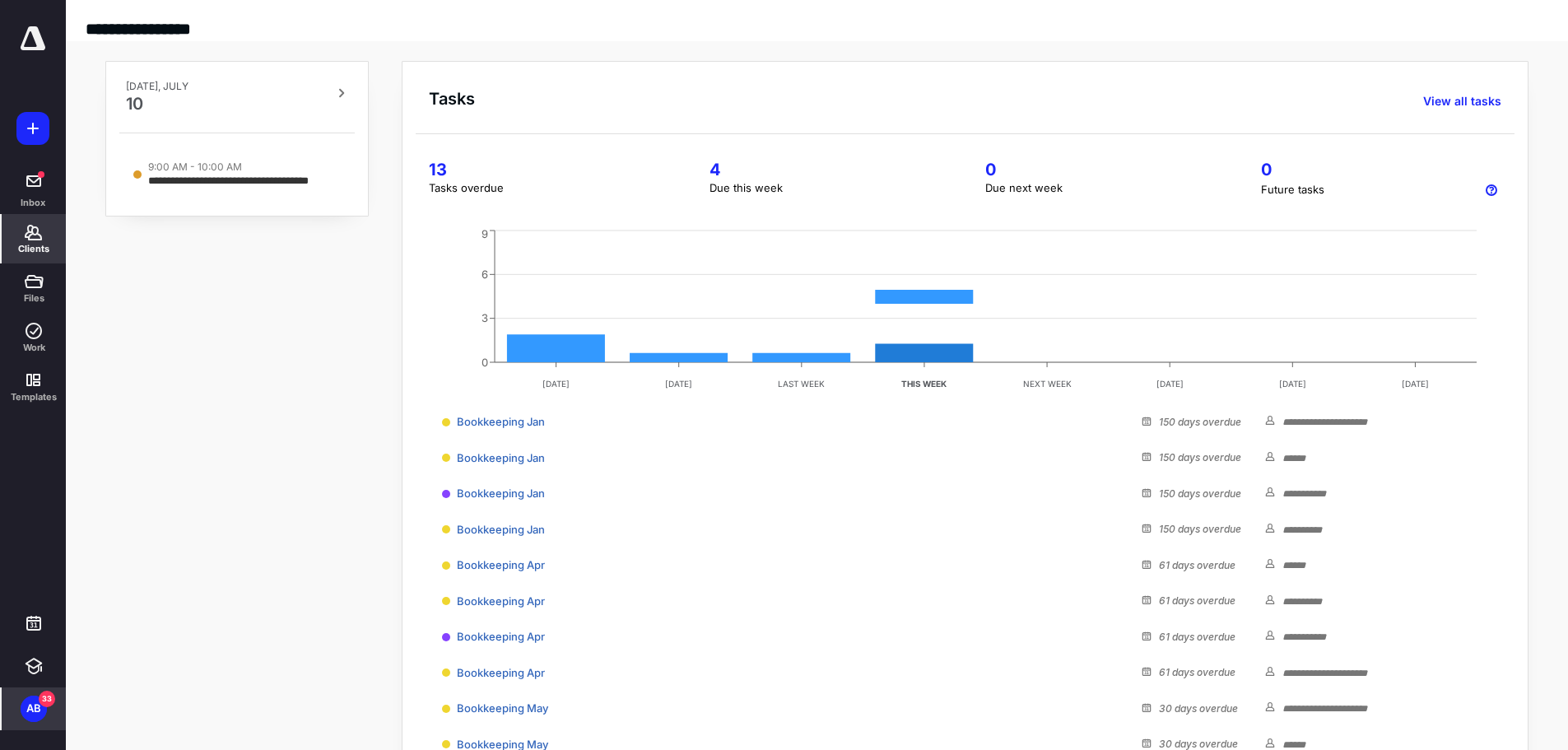 click on "Clients" at bounding box center (34, 239) 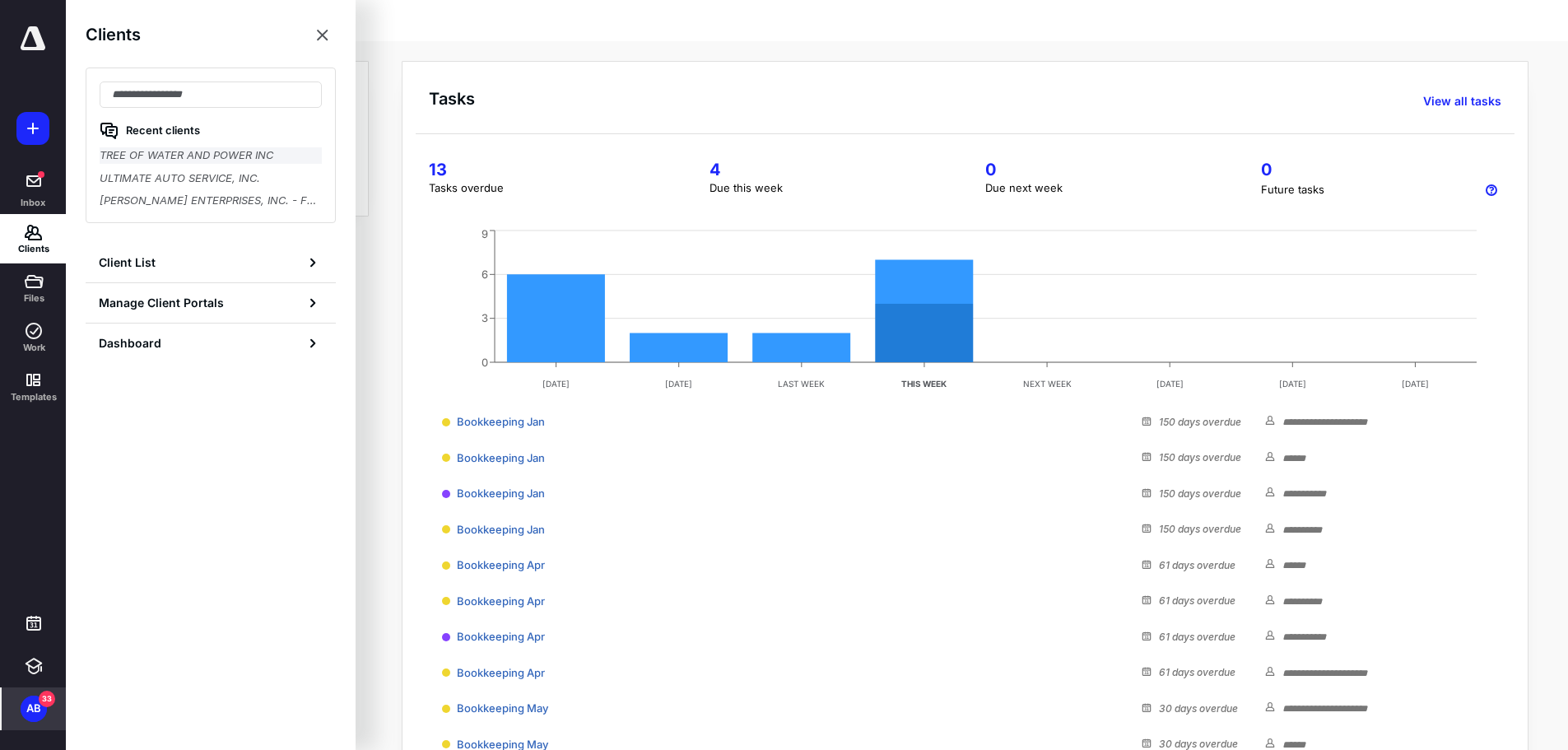 click on "TREE OF WATER AND POWER INC" at bounding box center [211, 156] 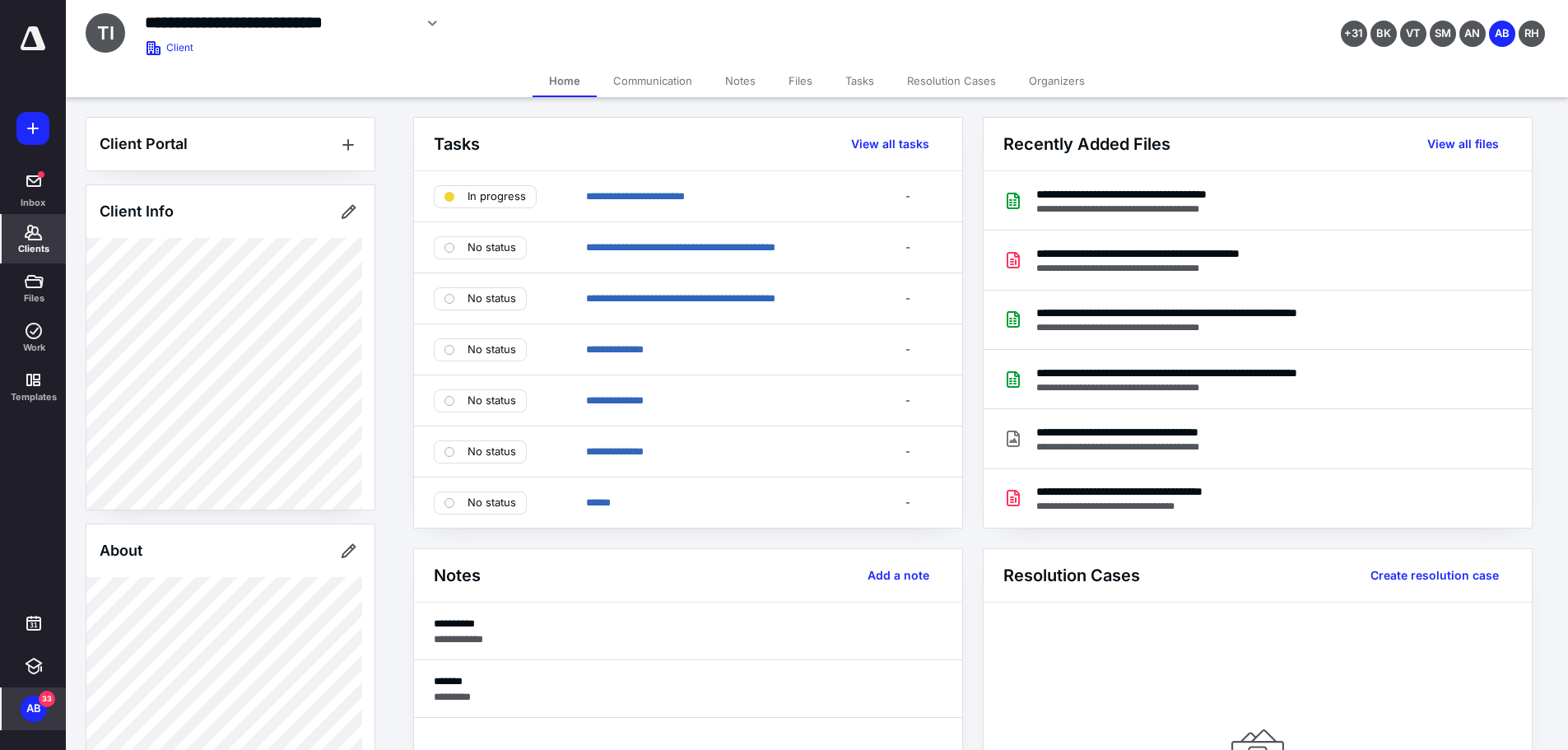 click on "Tasks" at bounding box center [859, 81] 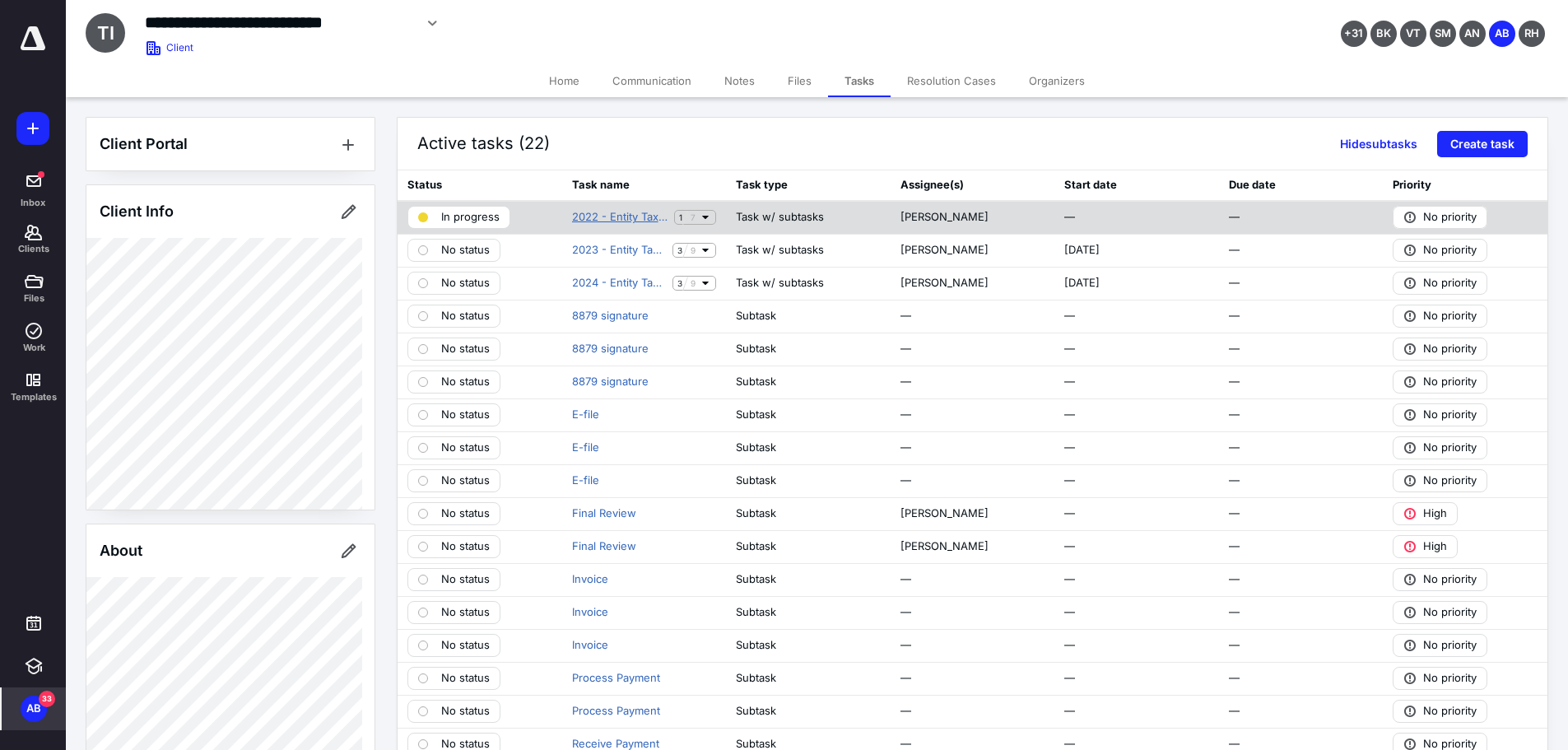 click on "2022 - Entity Tax Return" at bounding box center (620, 217) 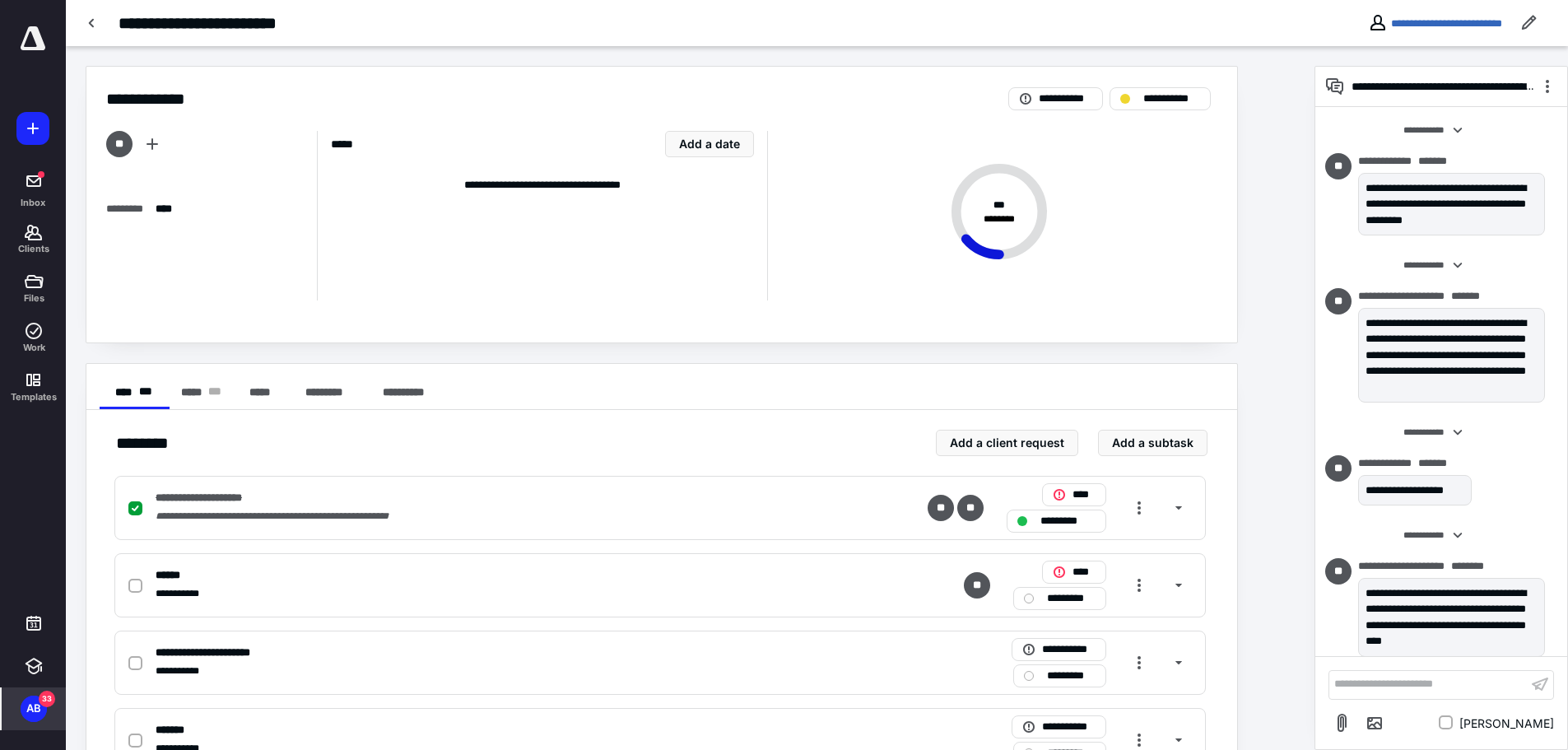scroll, scrollTop: 1187, scrollLeft: 0, axis: vertical 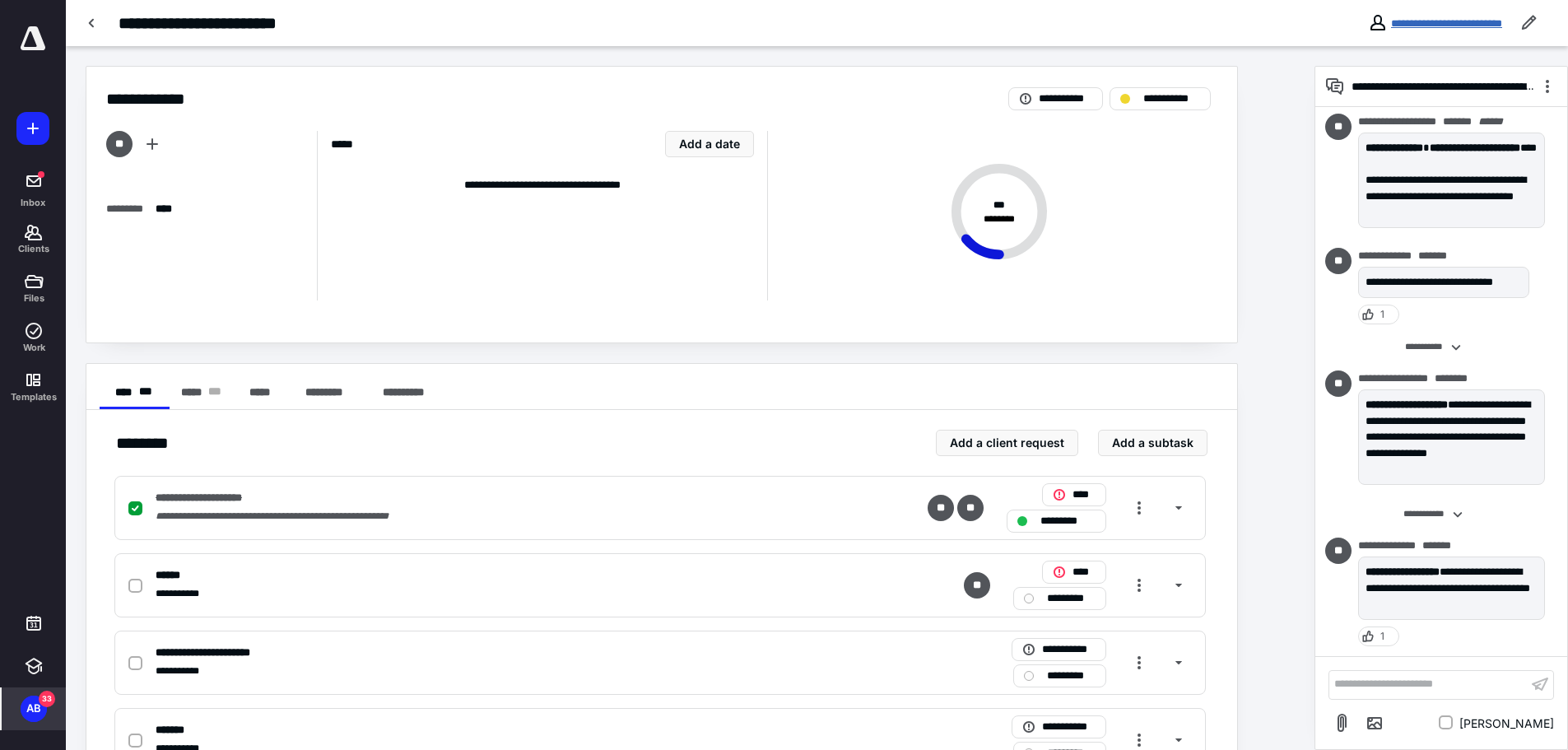 click on "**********" at bounding box center (1446, 23) 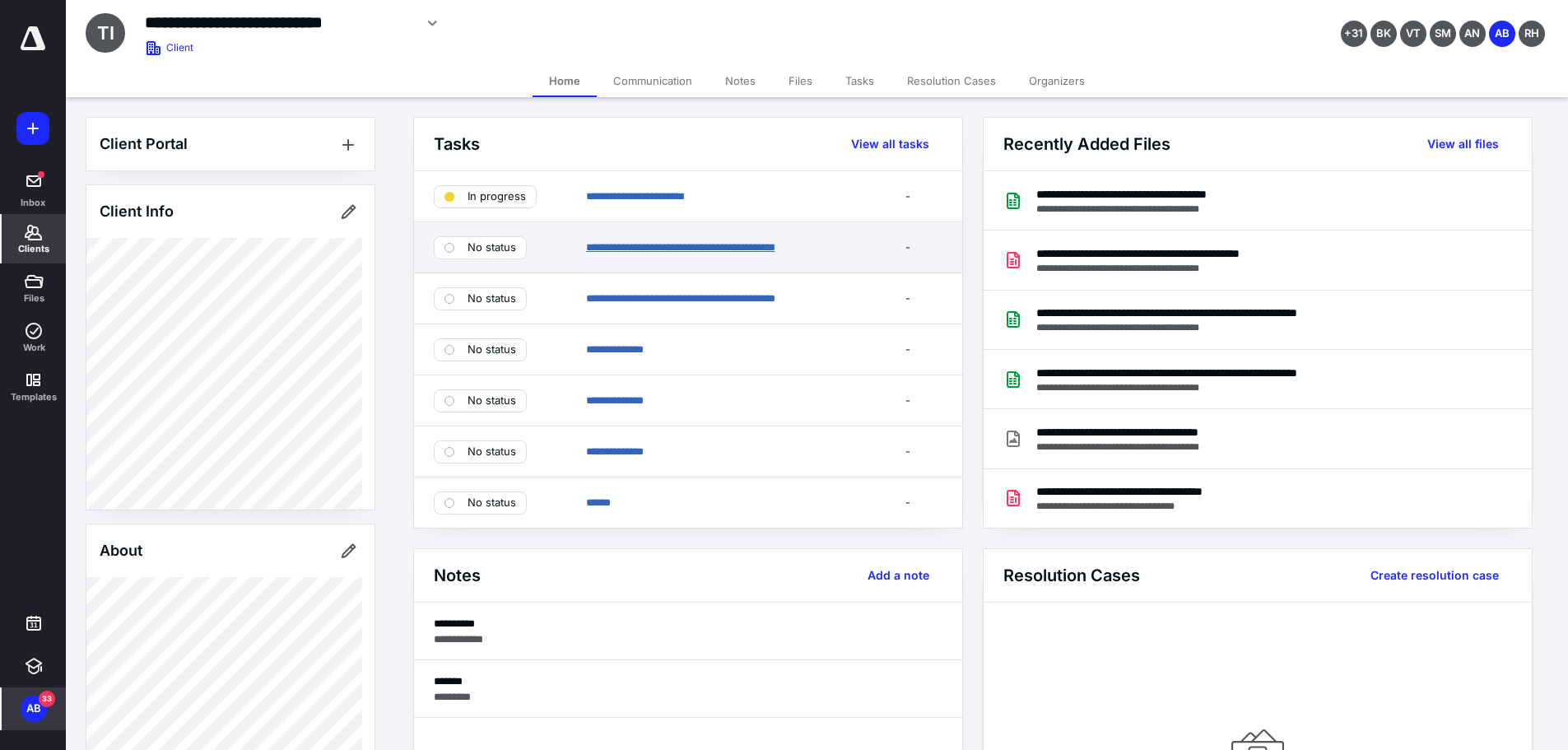click on "**********" at bounding box center [681, 247] 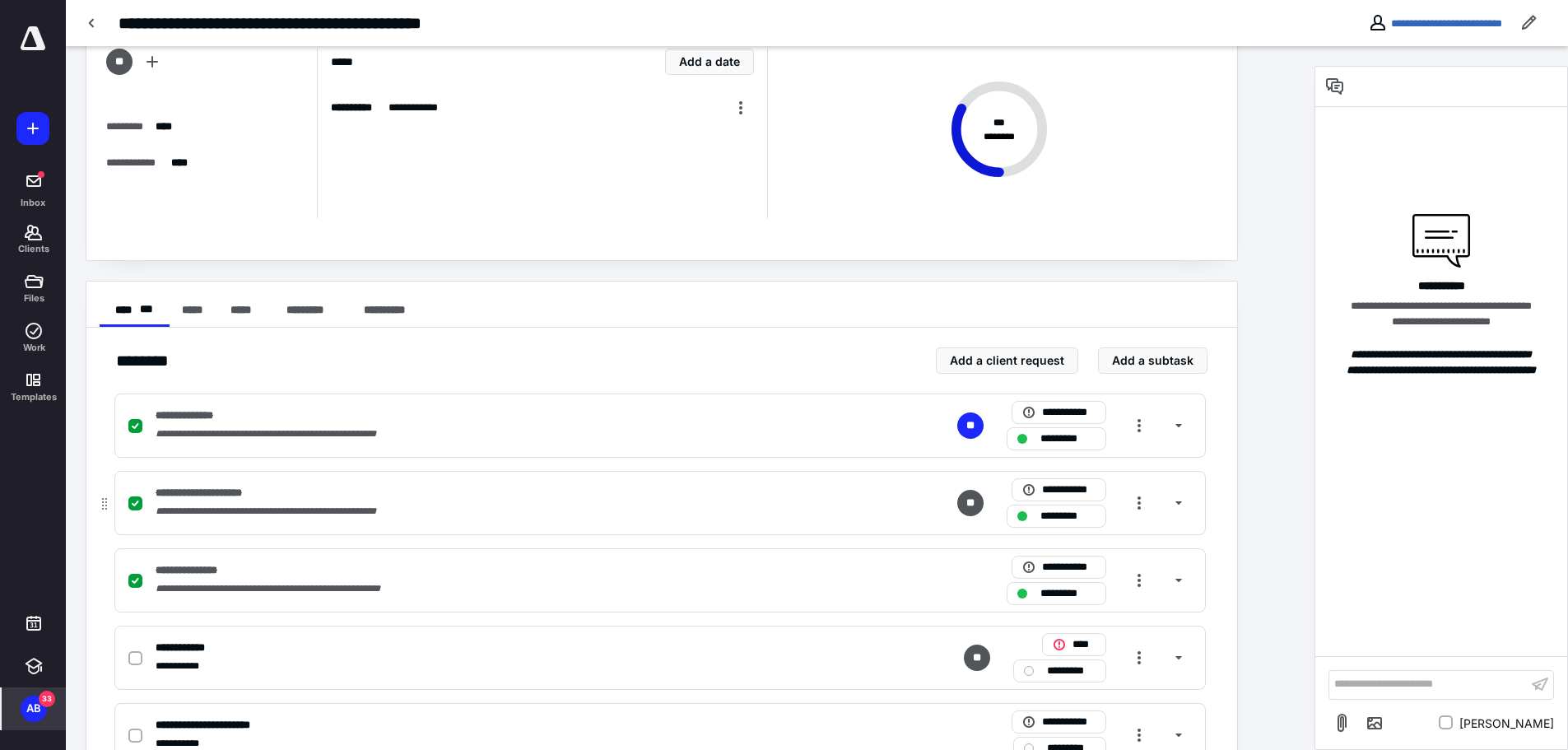 scroll, scrollTop: 165, scrollLeft: 0, axis: vertical 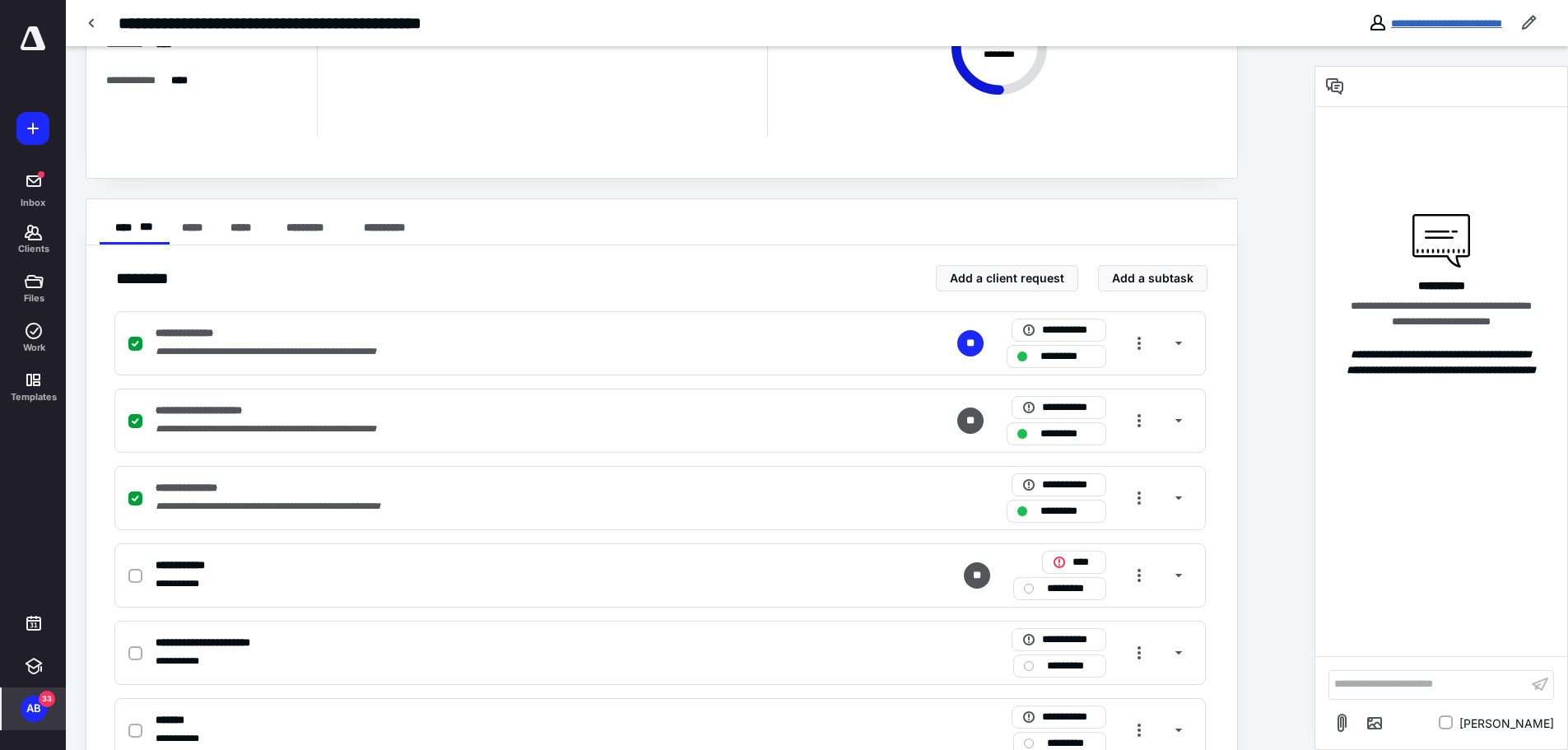 click on "**********" at bounding box center (1446, 23) 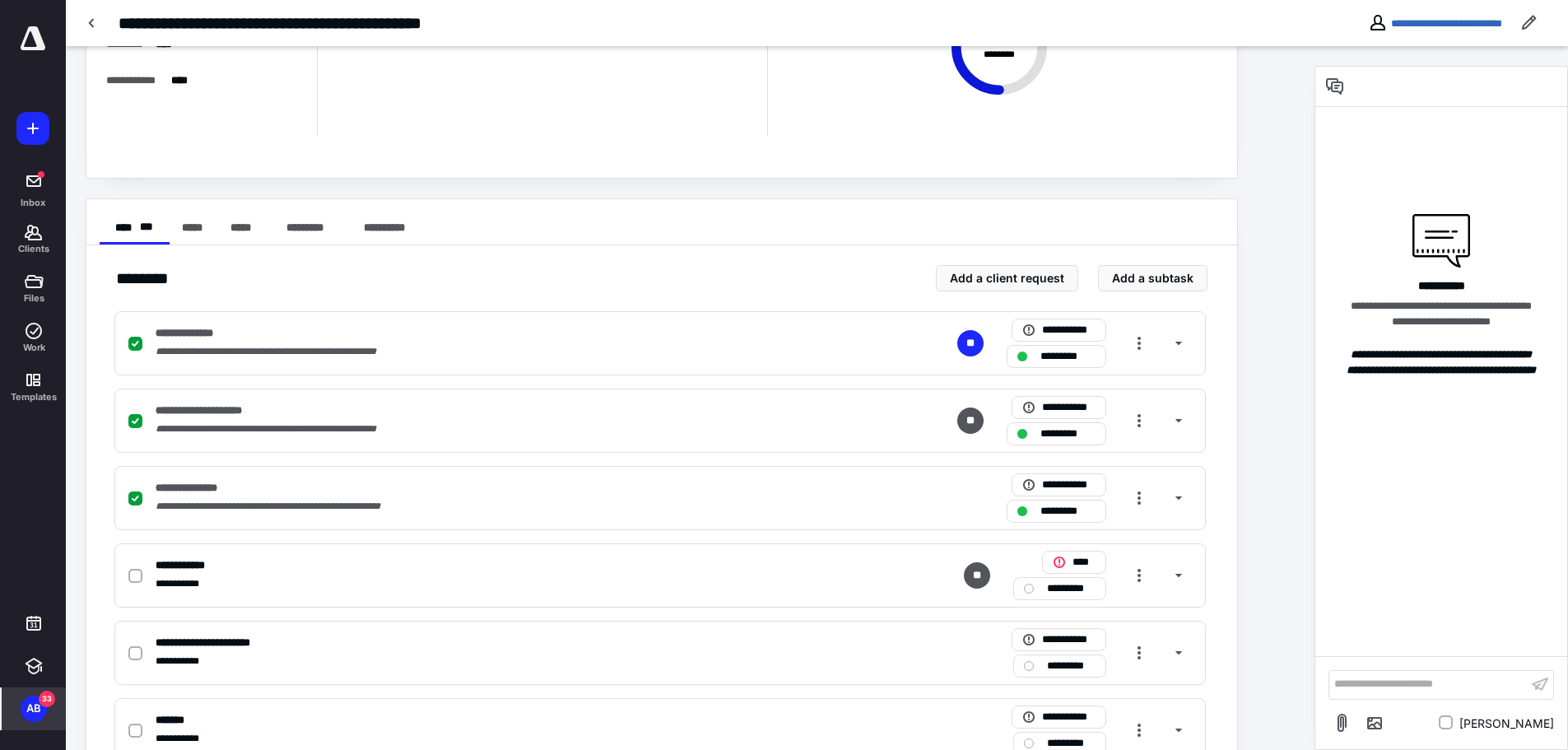 scroll, scrollTop: 0, scrollLeft: 0, axis: both 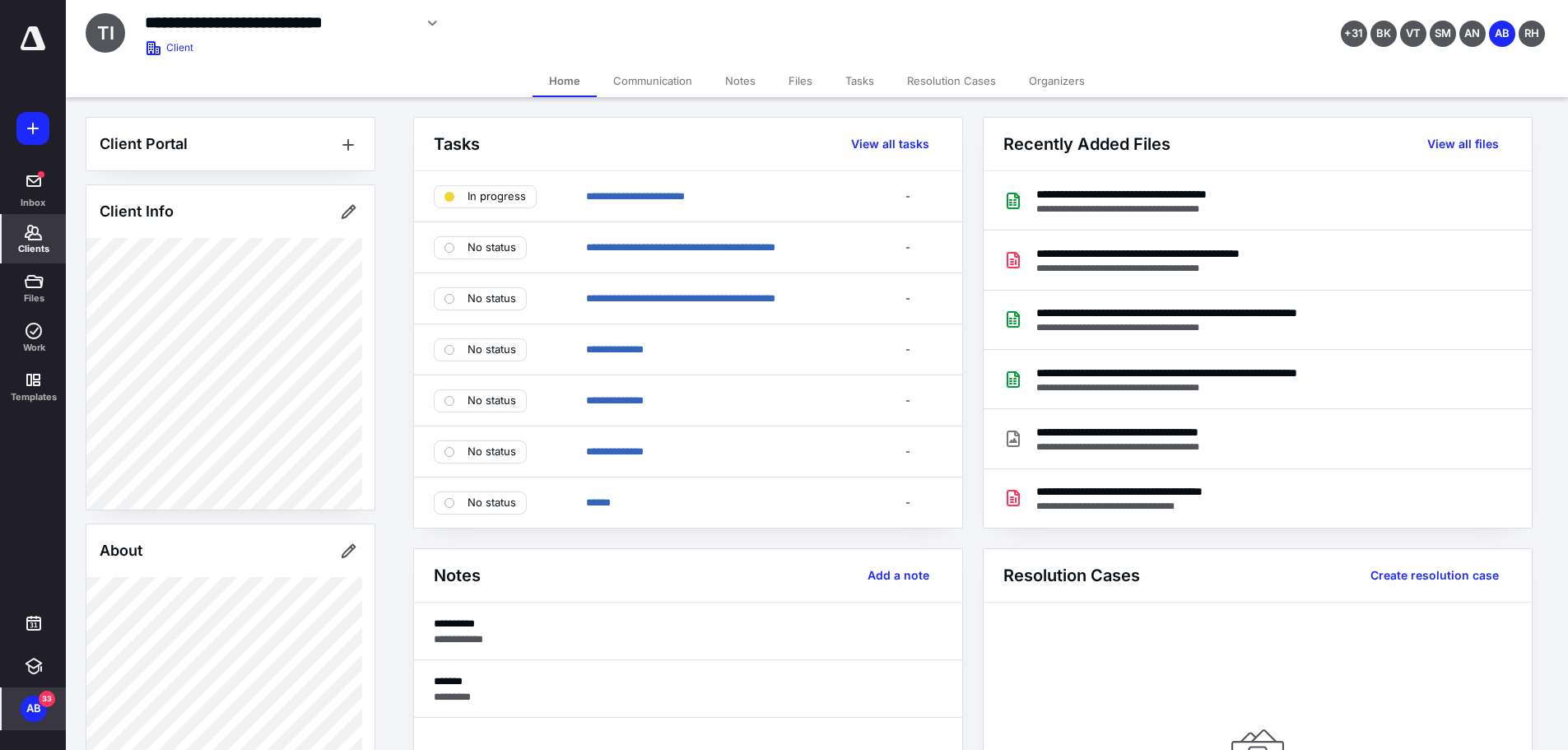 click on "Tasks" at bounding box center (859, 81) 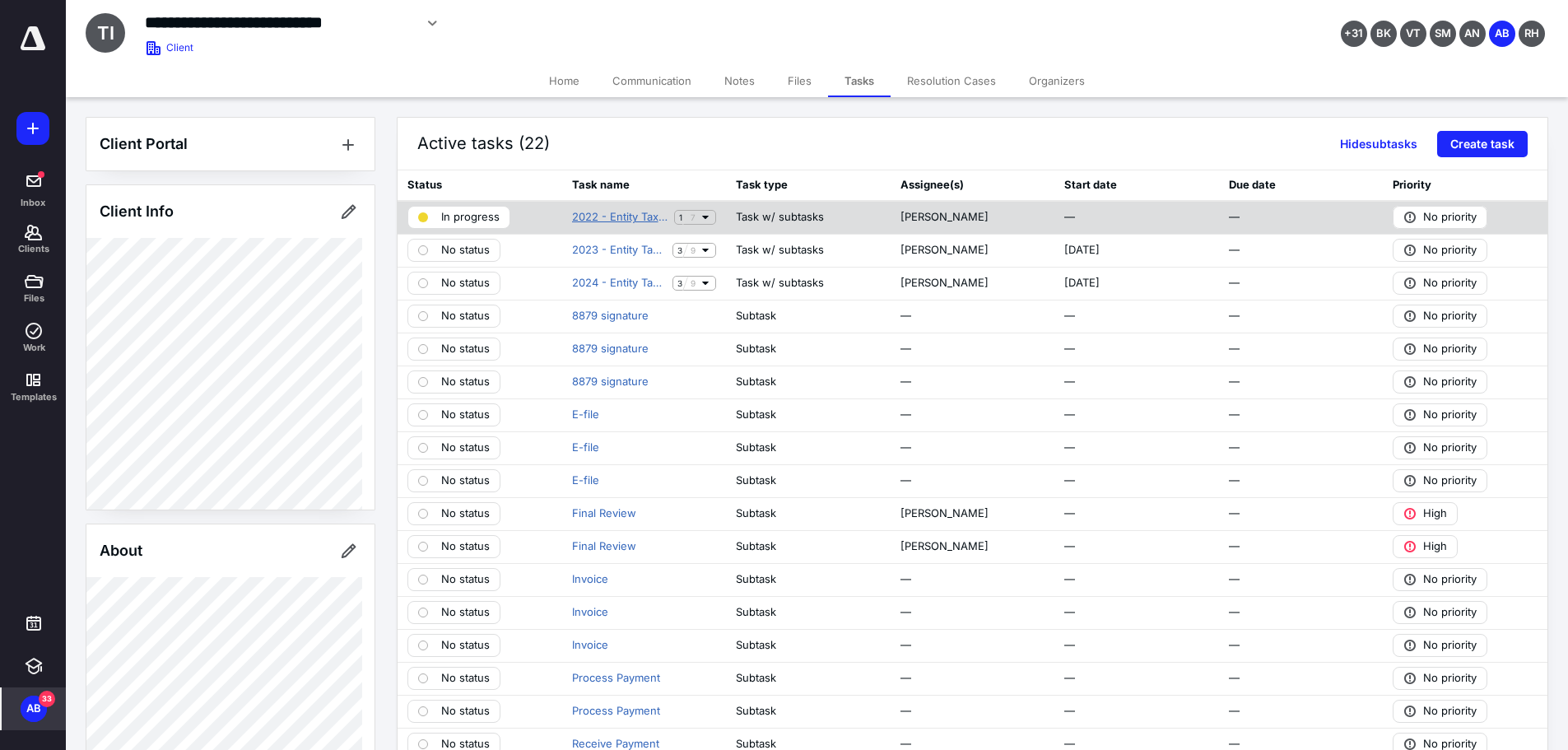 click on "2022 - Entity Tax Return" at bounding box center [620, 217] 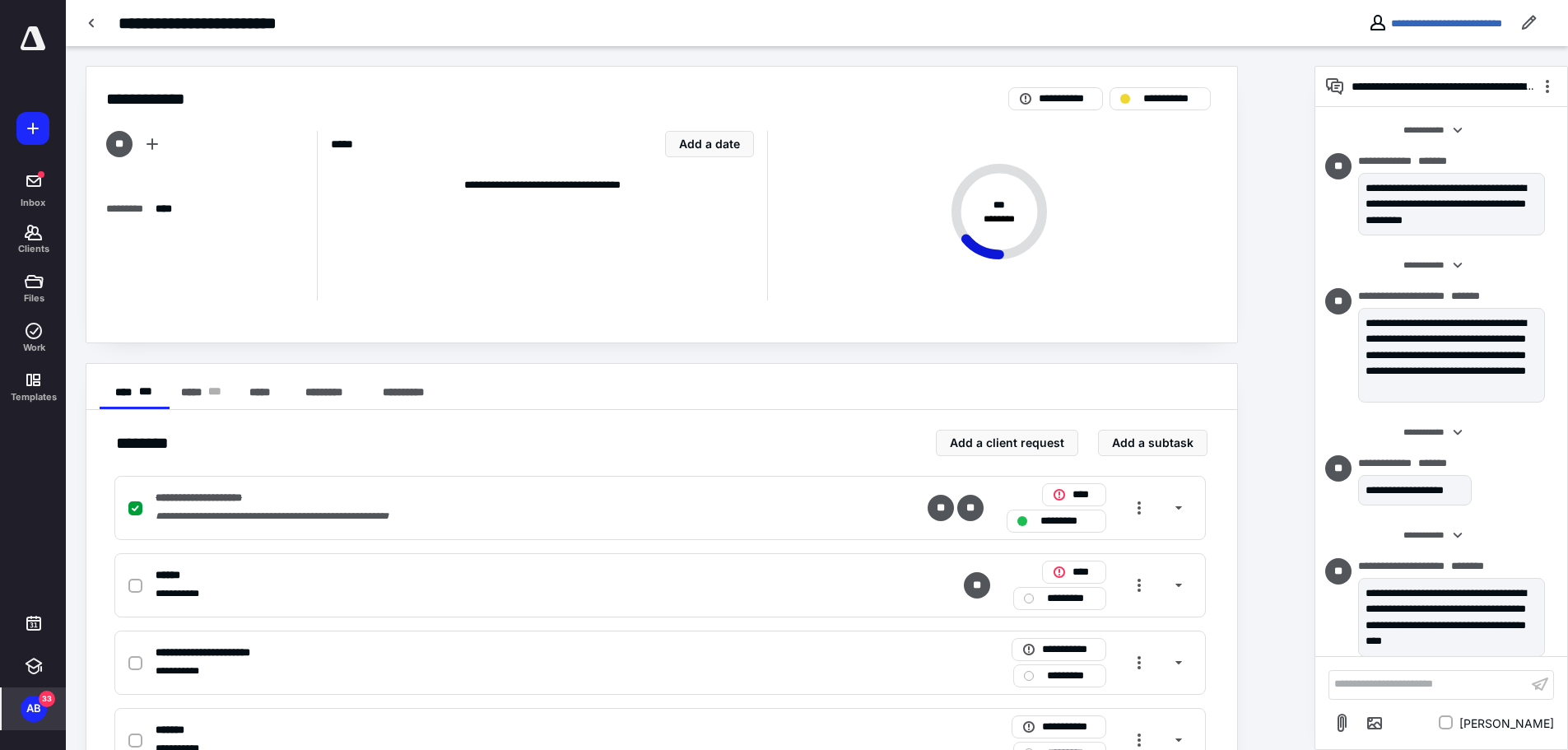 scroll, scrollTop: 1187, scrollLeft: 0, axis: vertical 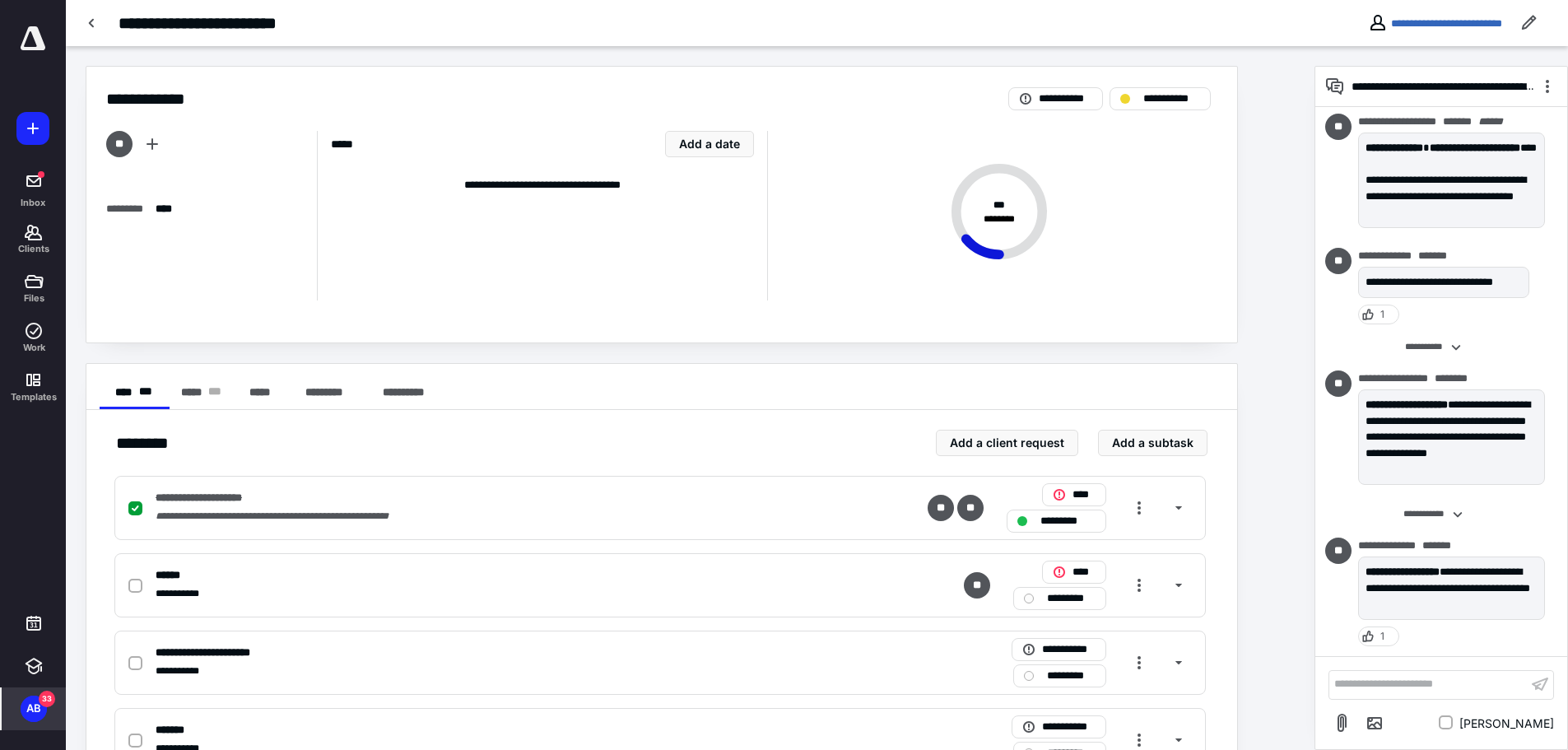 click at bounding box center (33, 39) 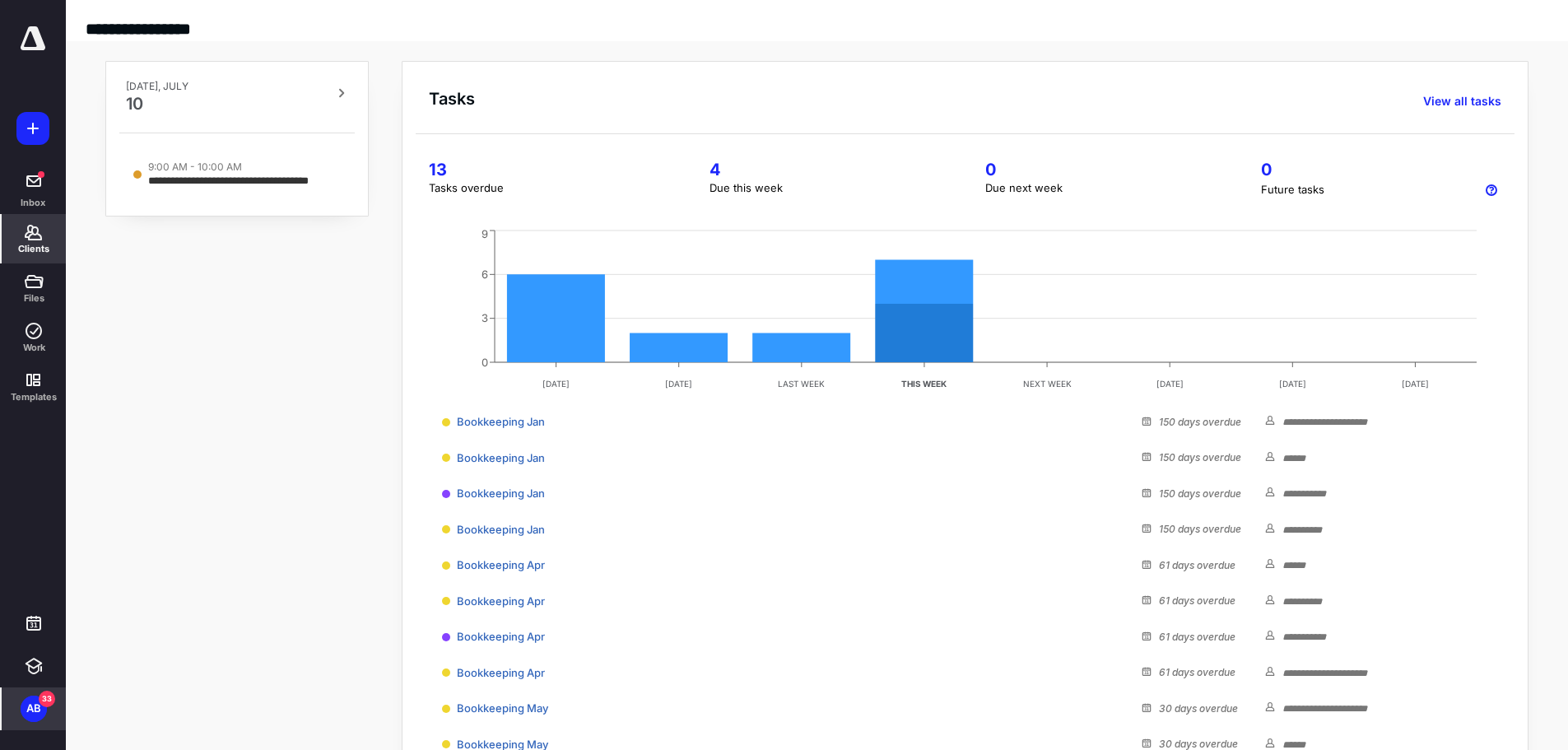 click on "Clients" at bounding box center [34, 249] 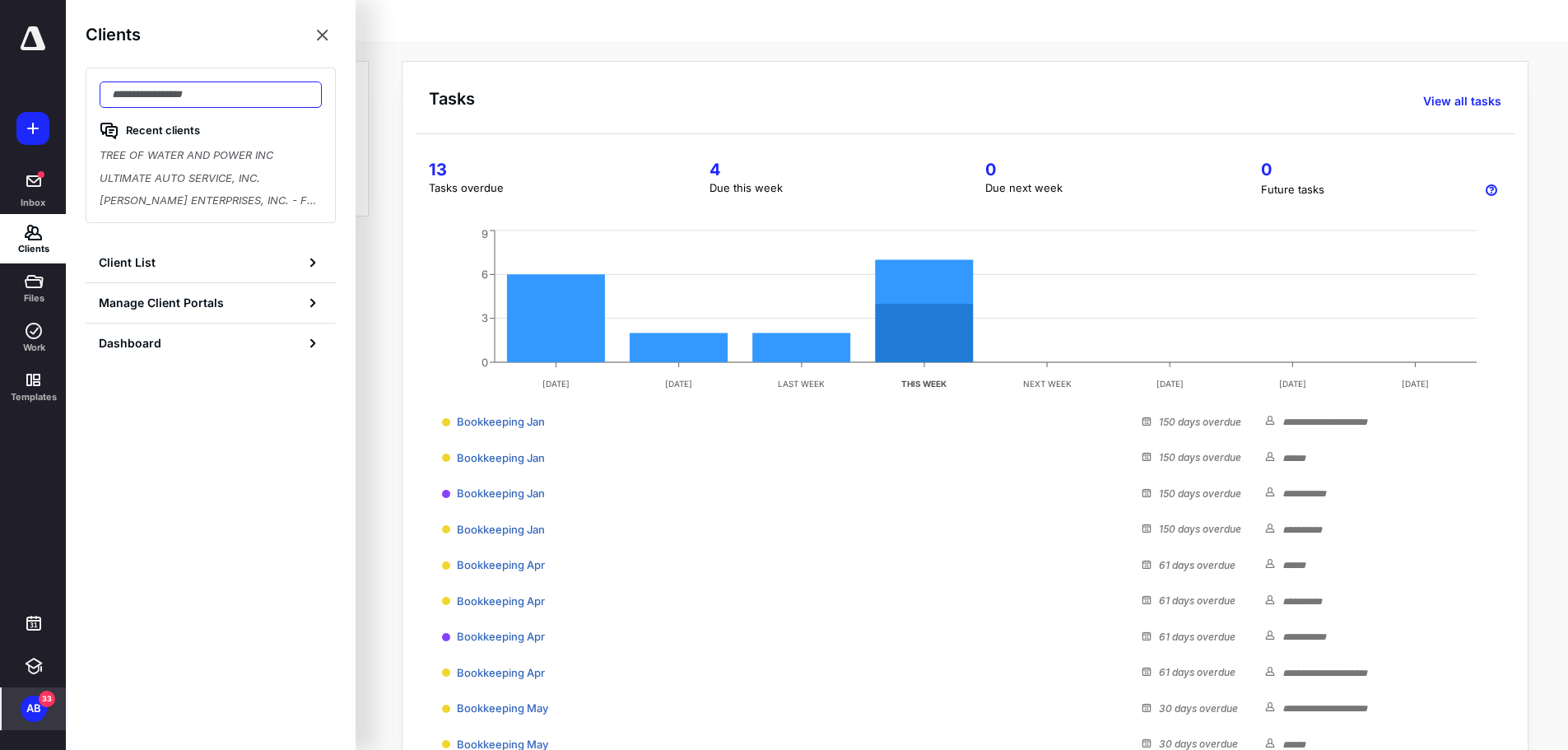 click at bounding box center [211, 95] 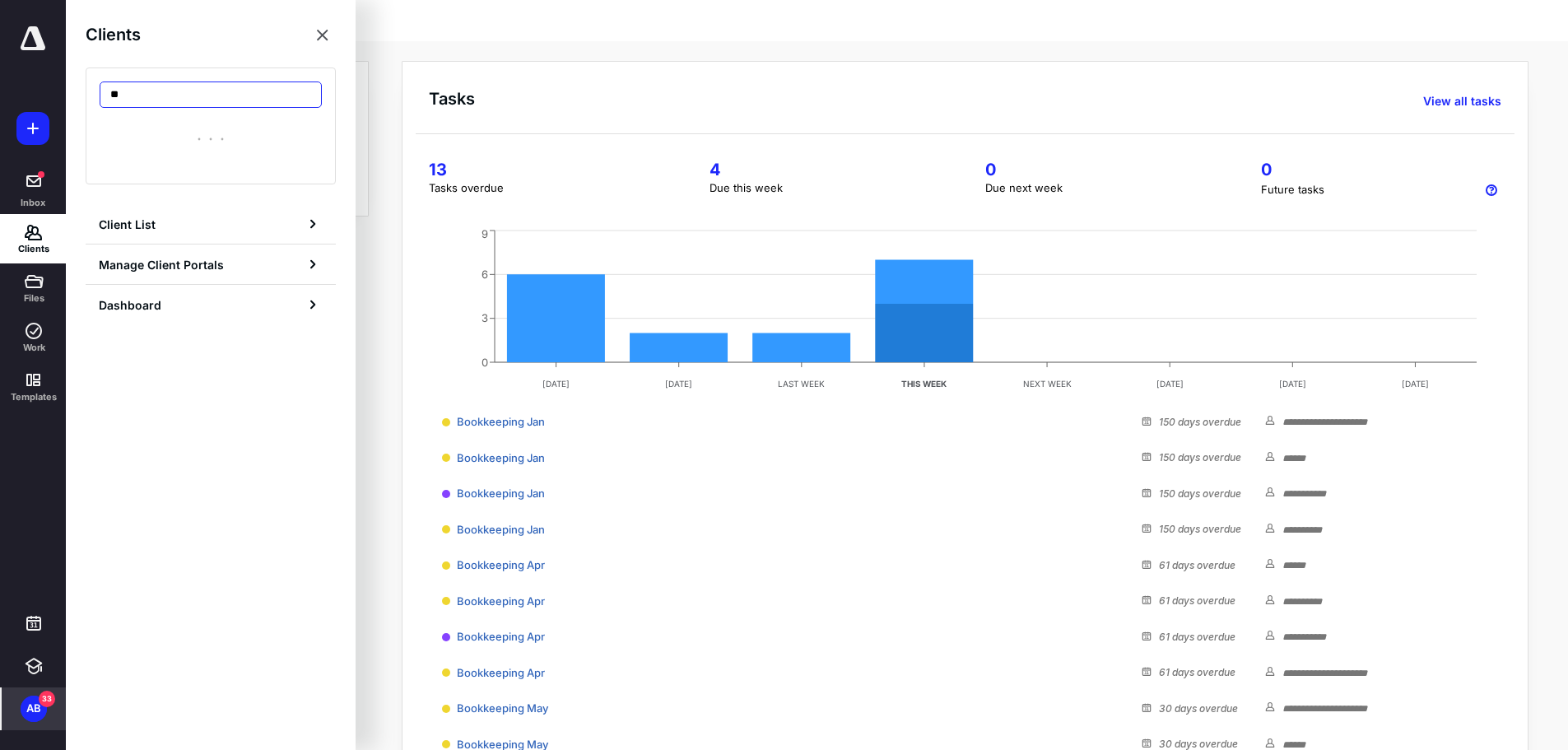 type on "*" 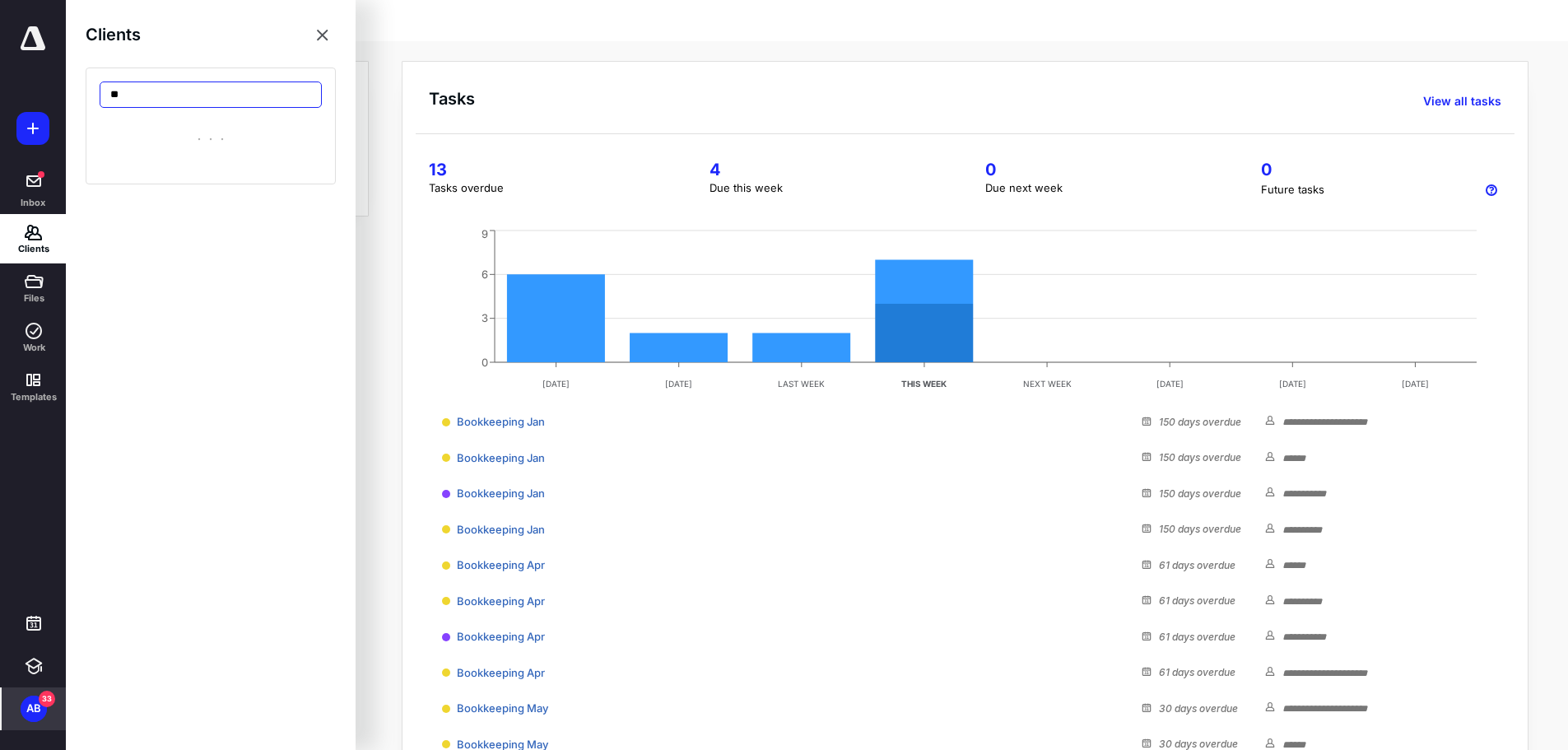 type on "*" 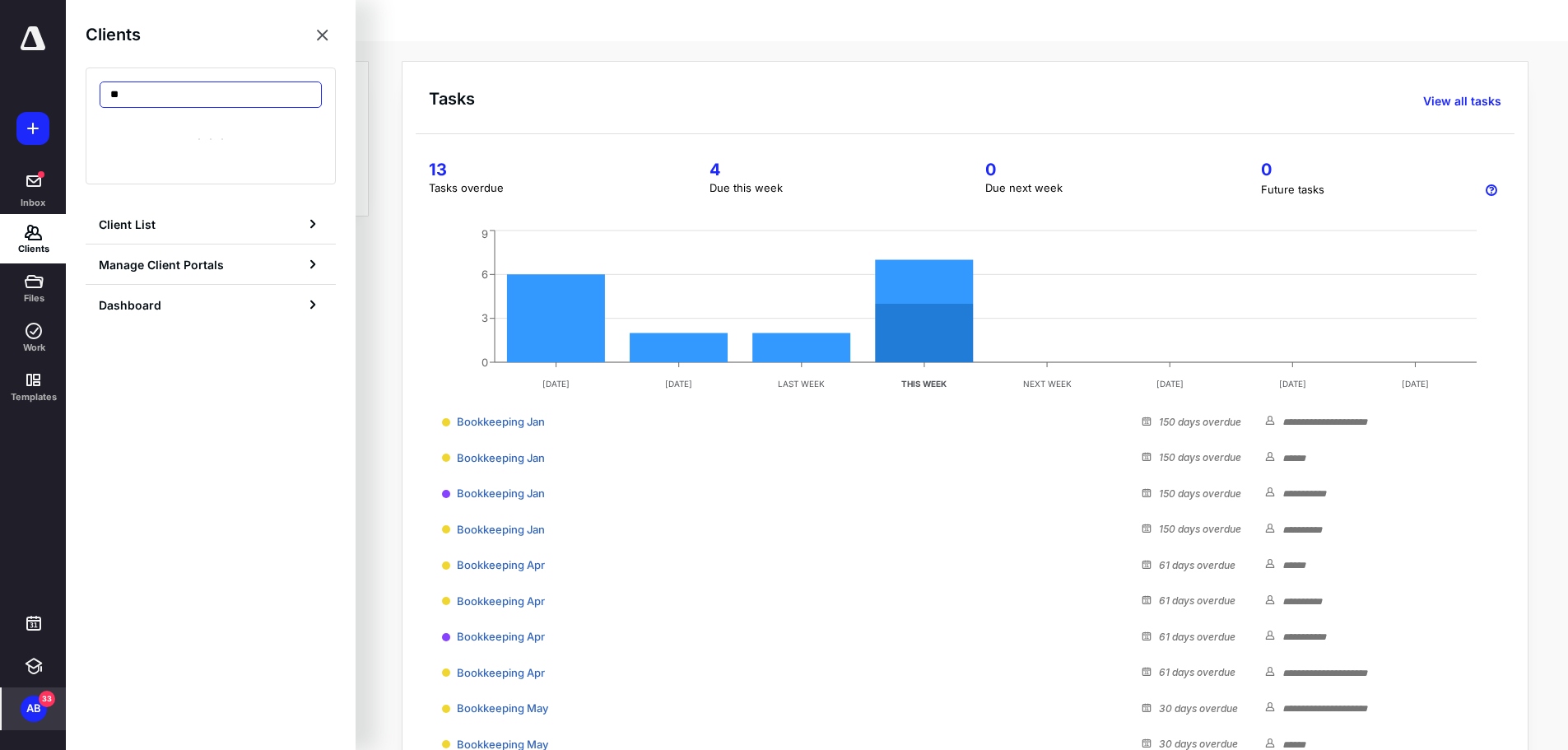type on "*" 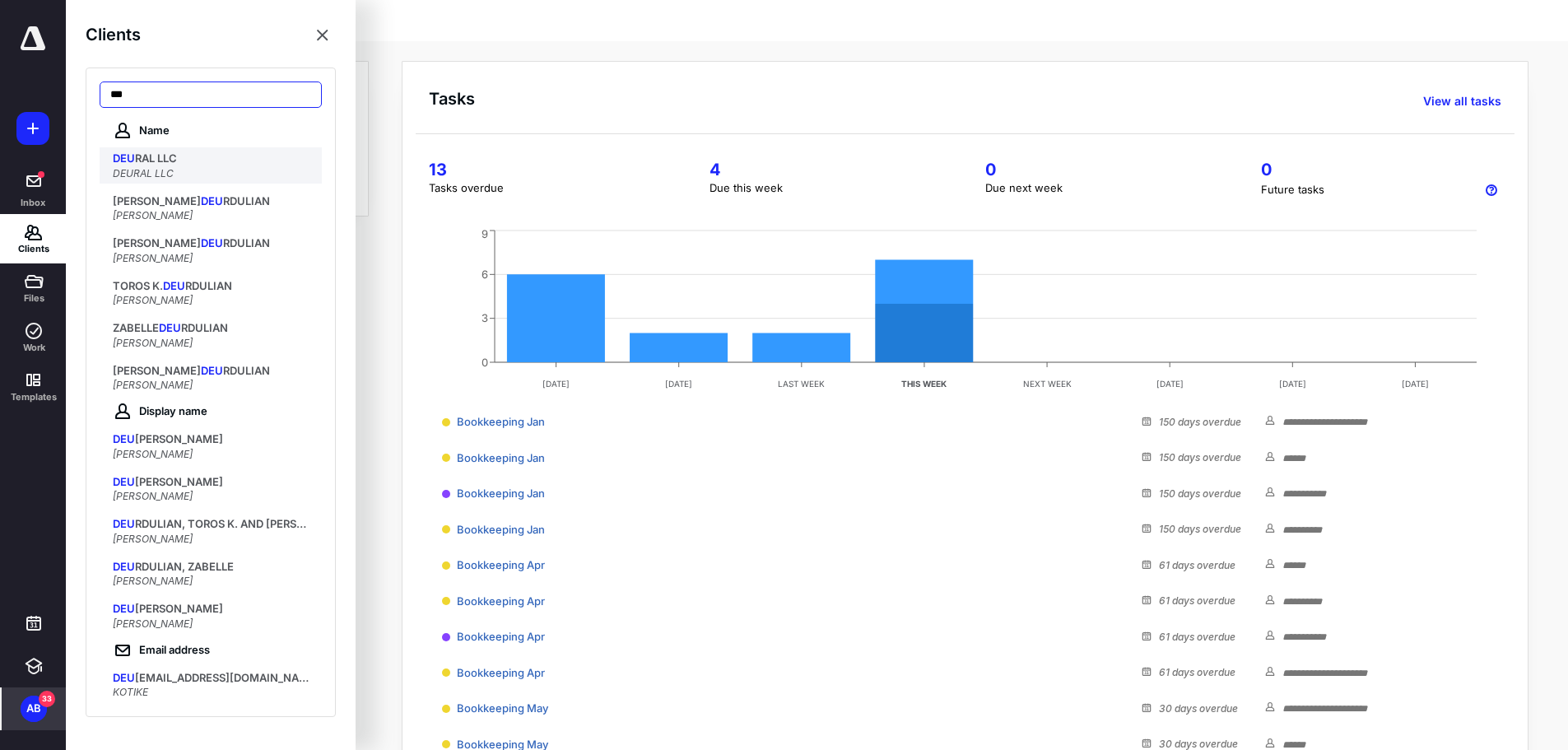 type on "***" 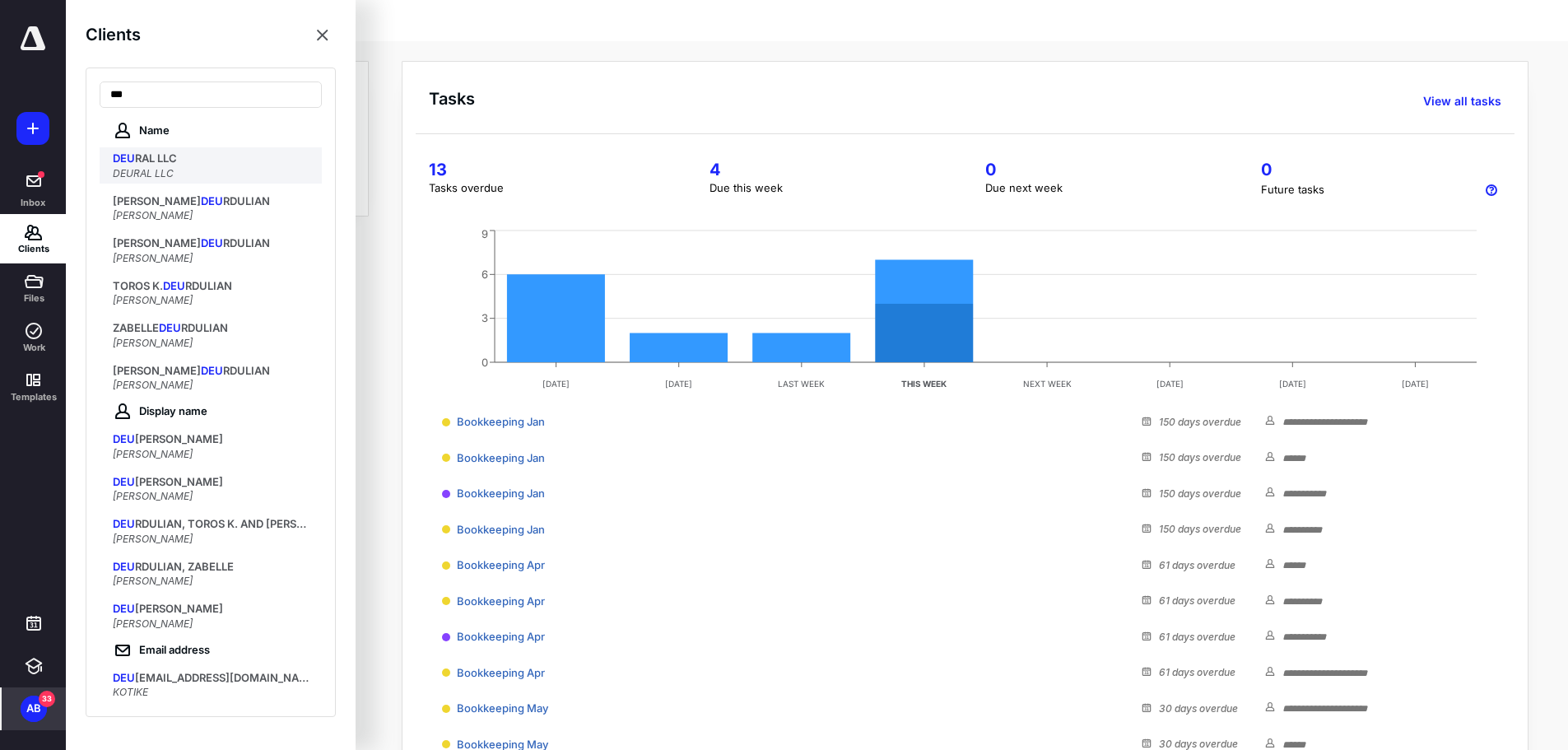 click on "RAL LLC" at bounding box center [156, 158] 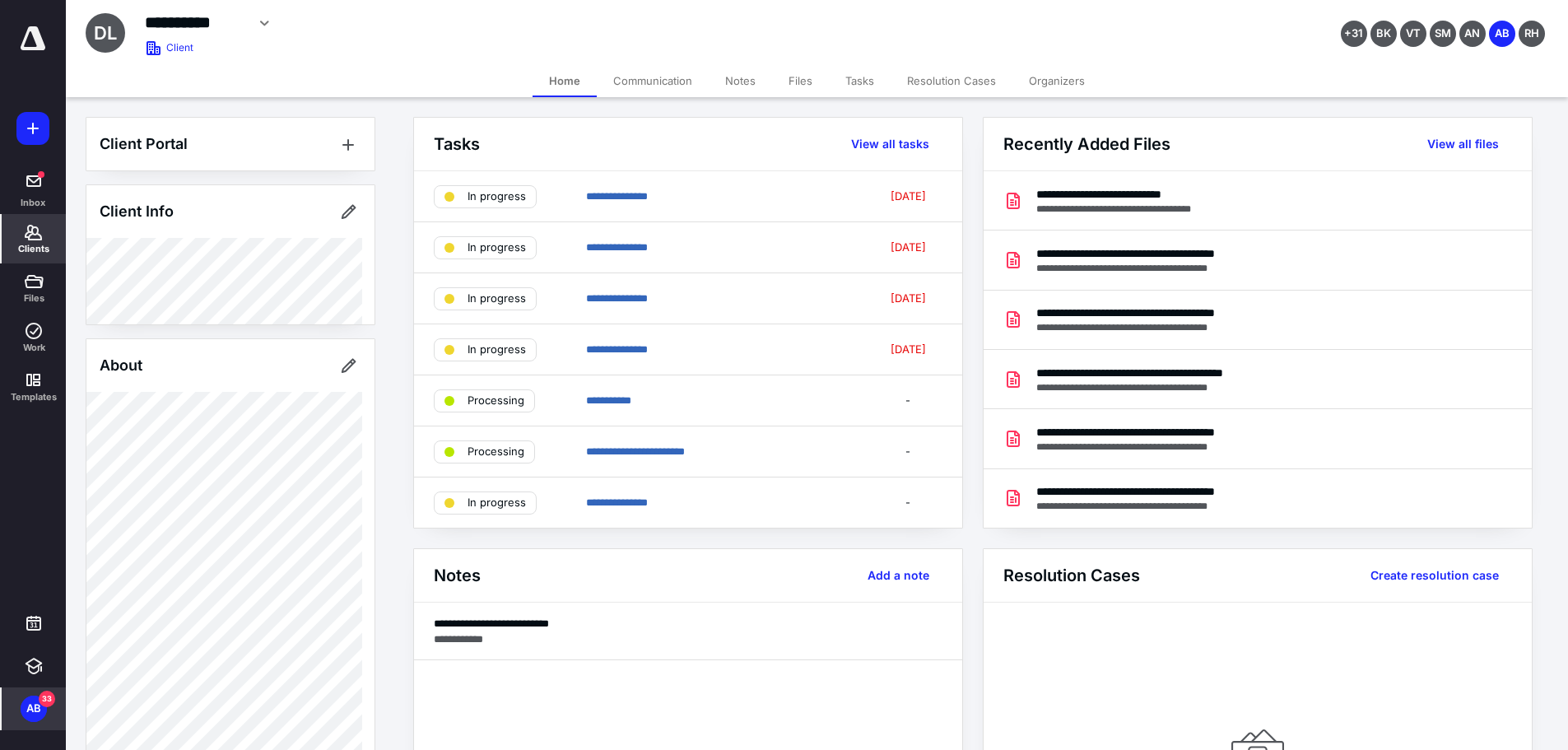 click on "Notes" at bounding box center [740, 81] 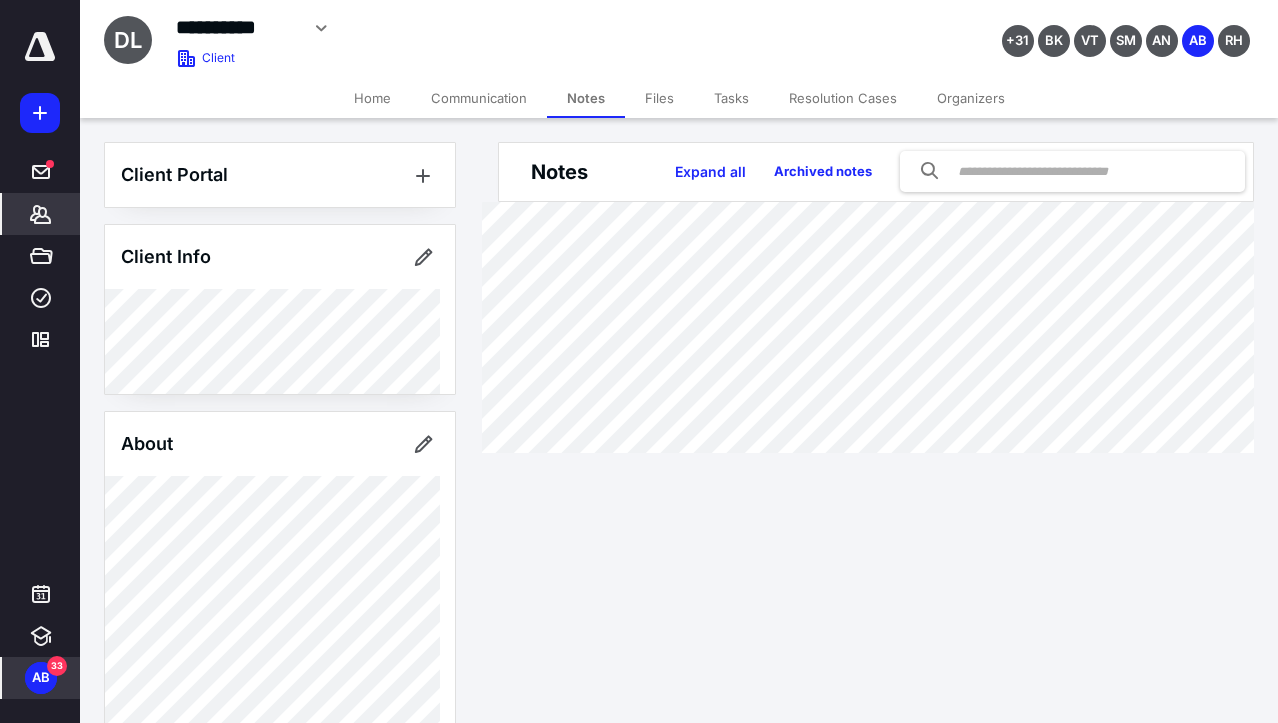 click on "Files" at bounding box center (659, 98) 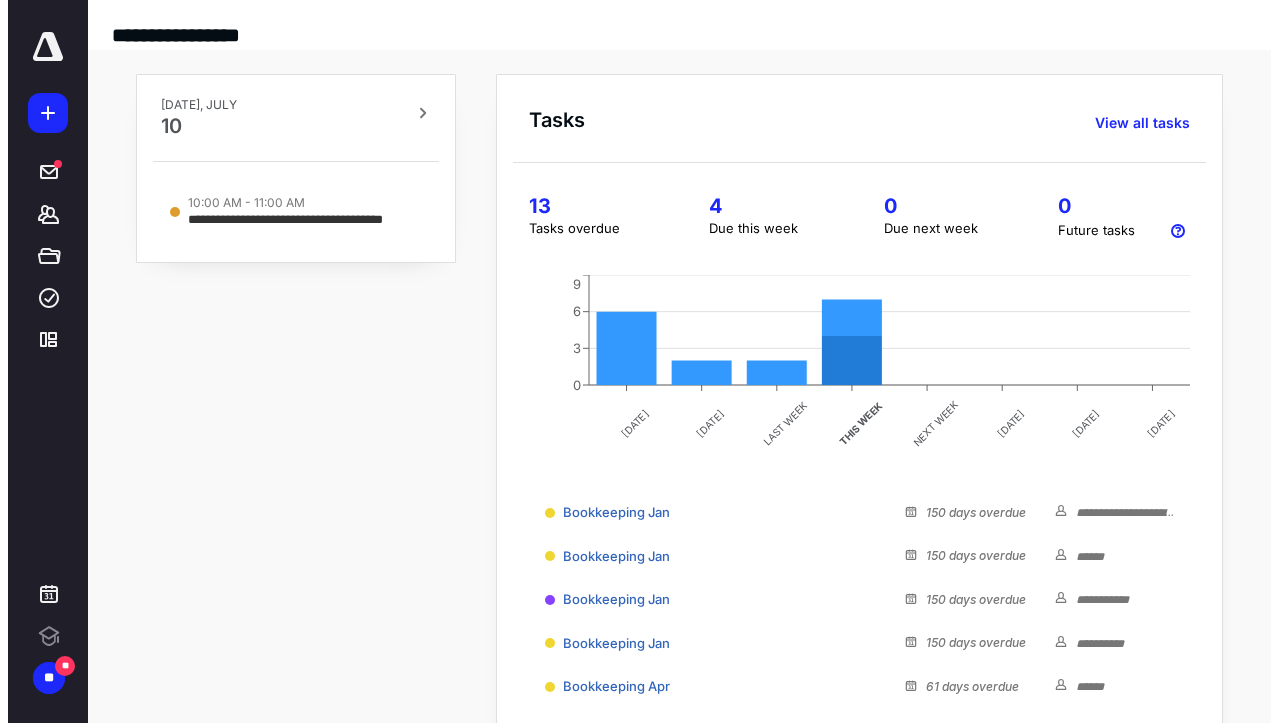 scroll, scrollTop: 0, scrollLeft: 0, axis: both 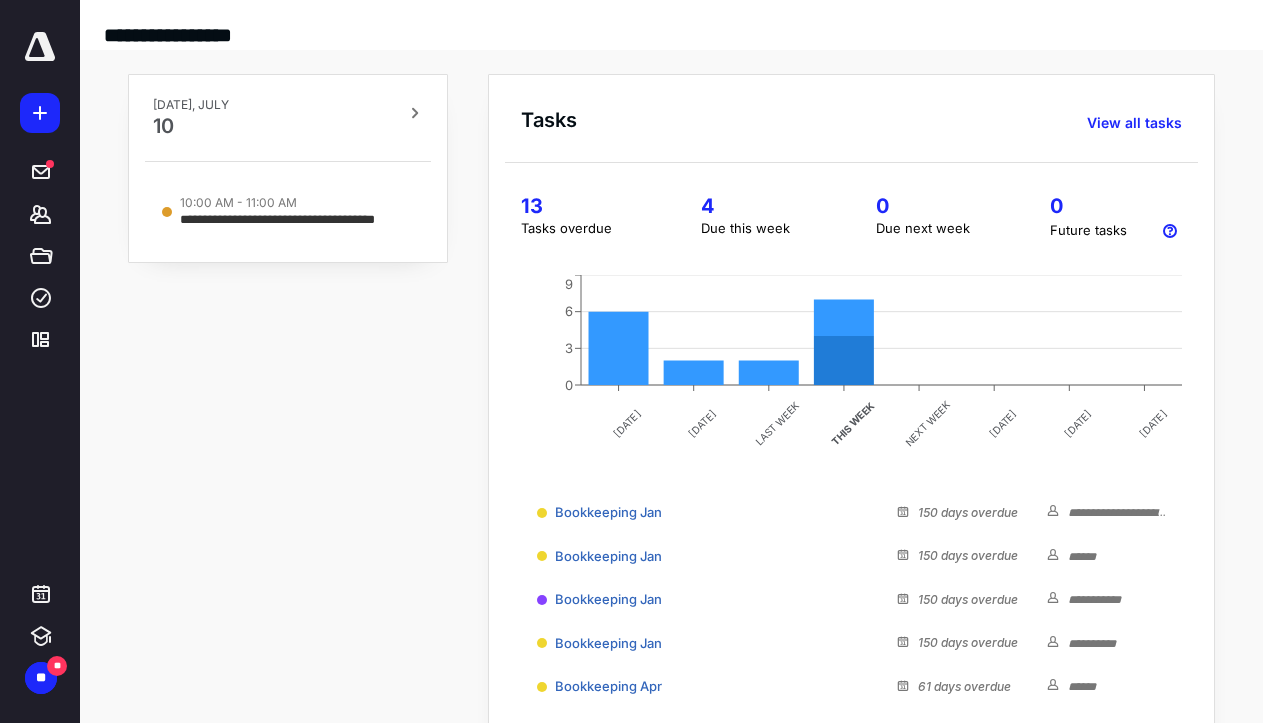 click at bounding box center [40, 58] 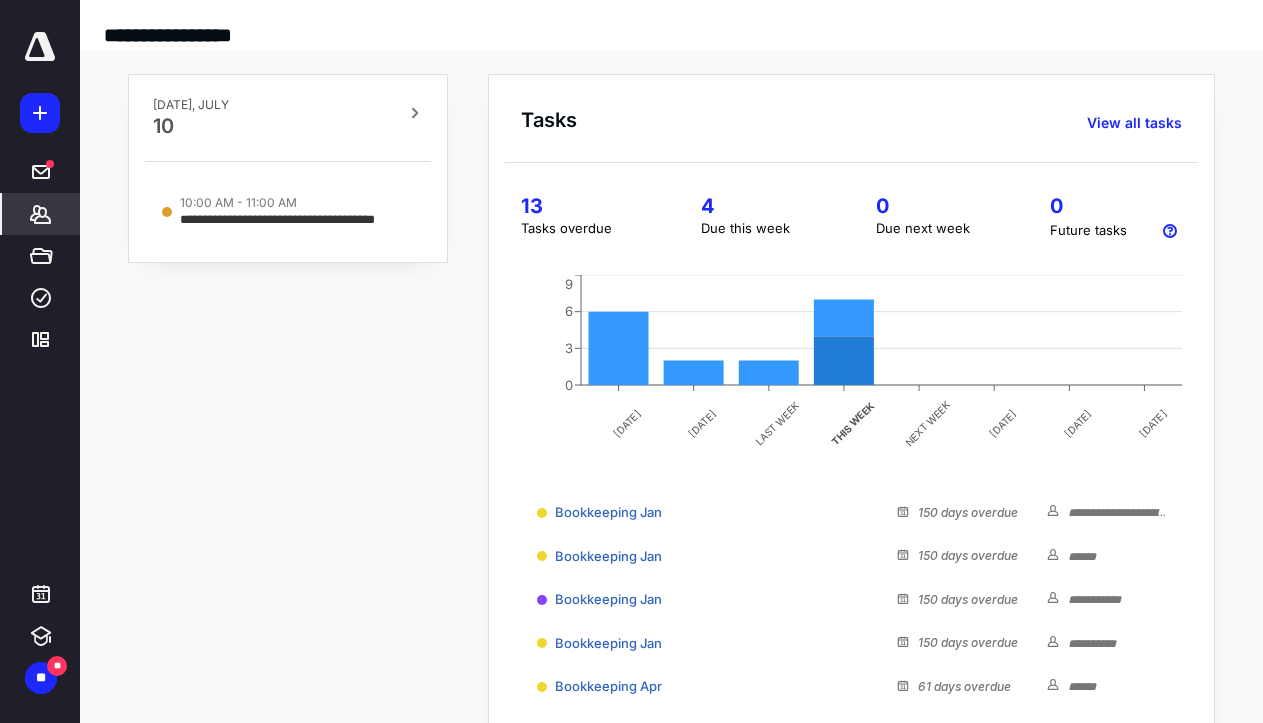 click 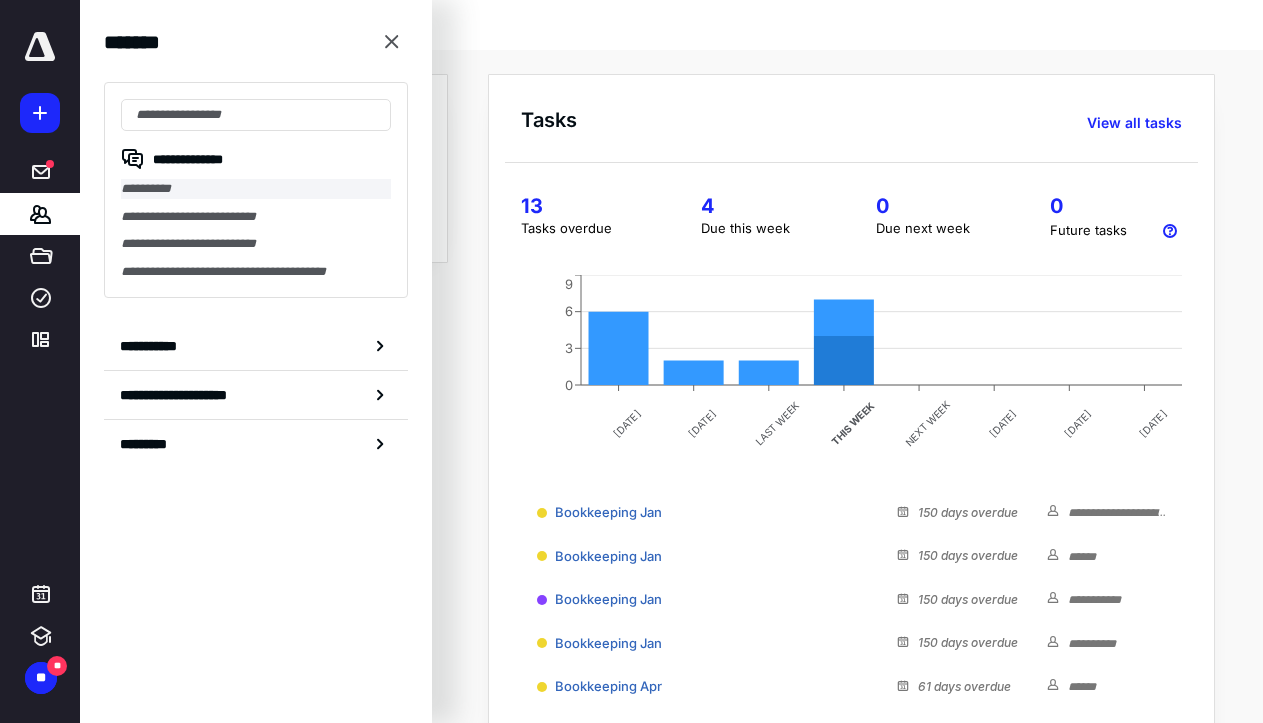 click on "**********" at bounding box center (256, 189) 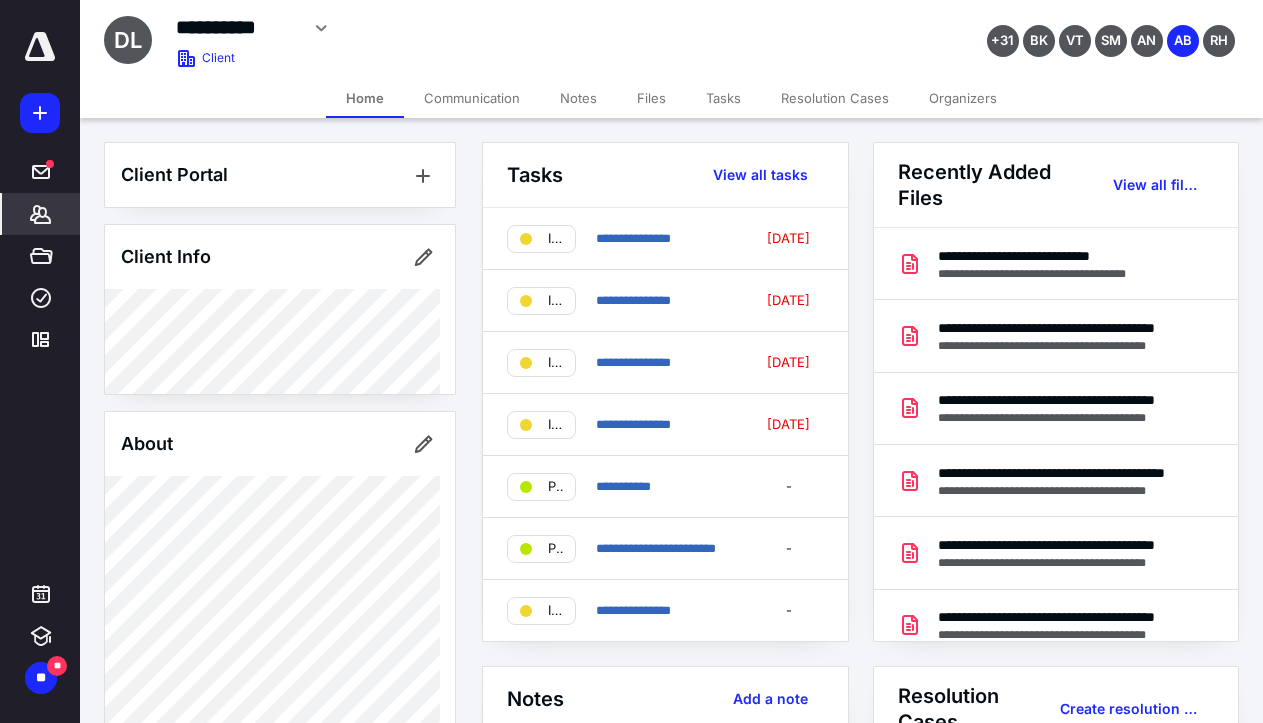 click on "Tasks" at bounding box center [723, 98] 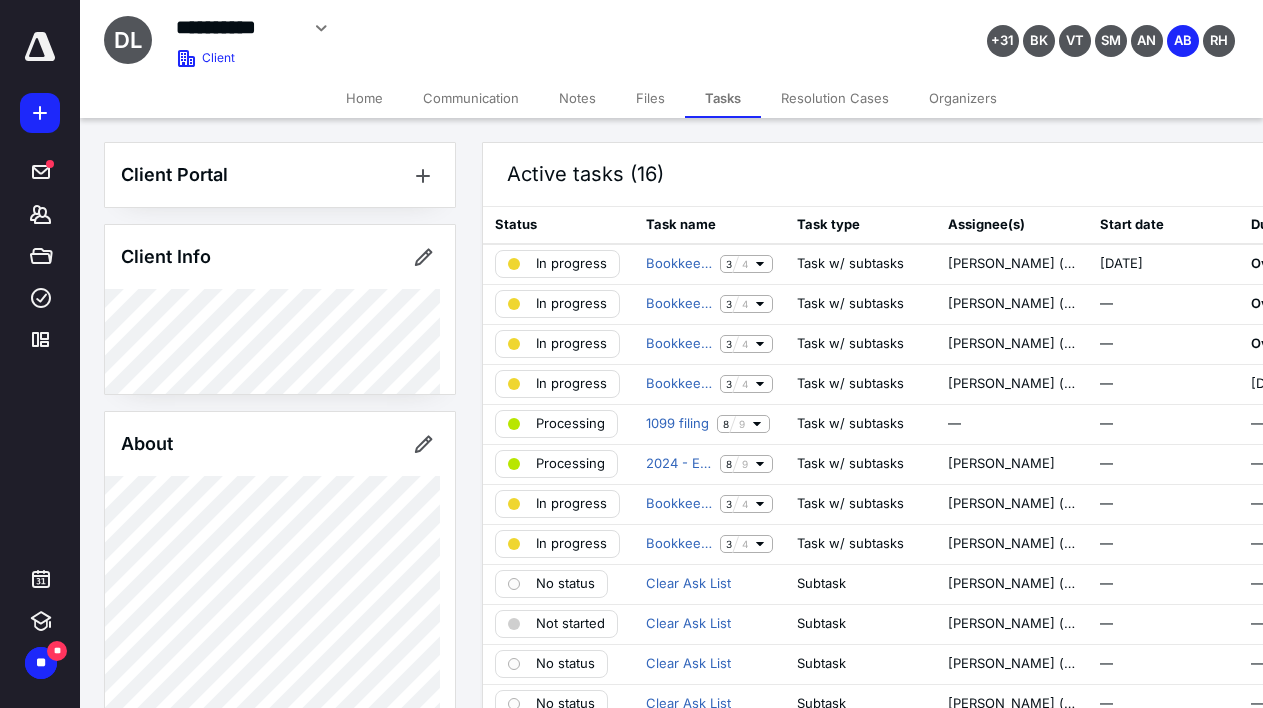 click on "Files" at bounding box center (650, 98) 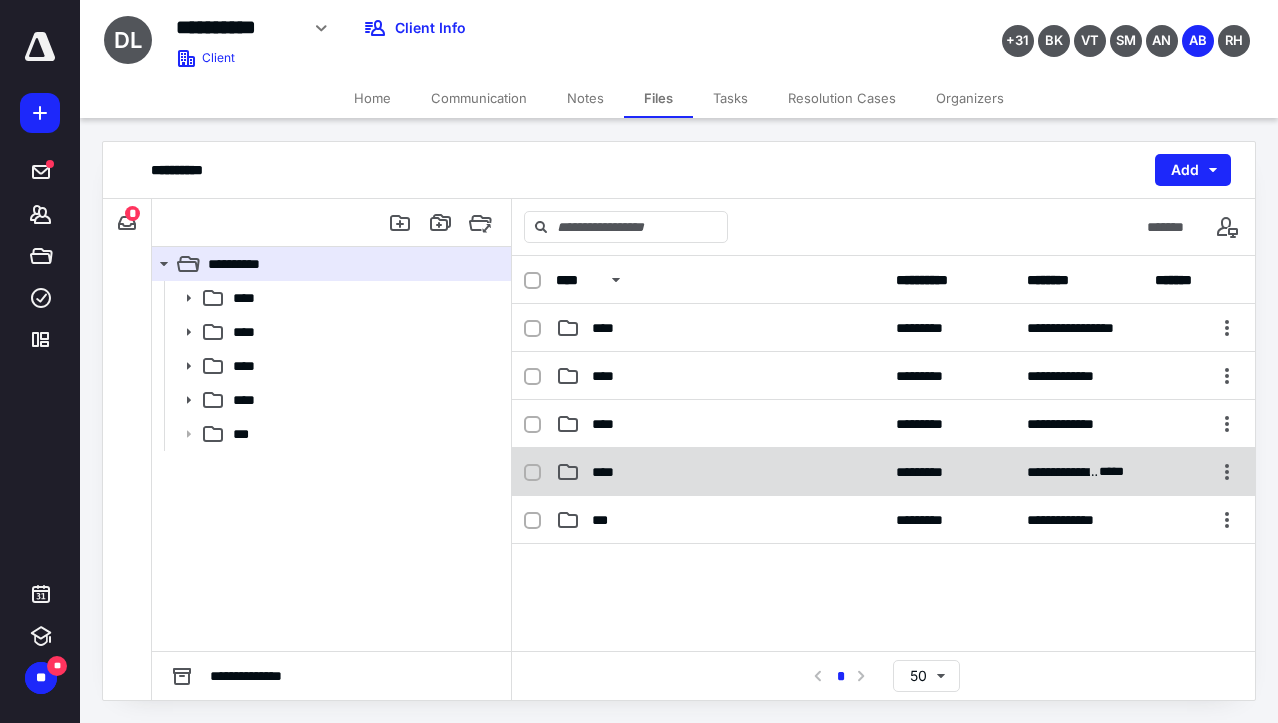 click on "****" at bounding box center (609, 472) 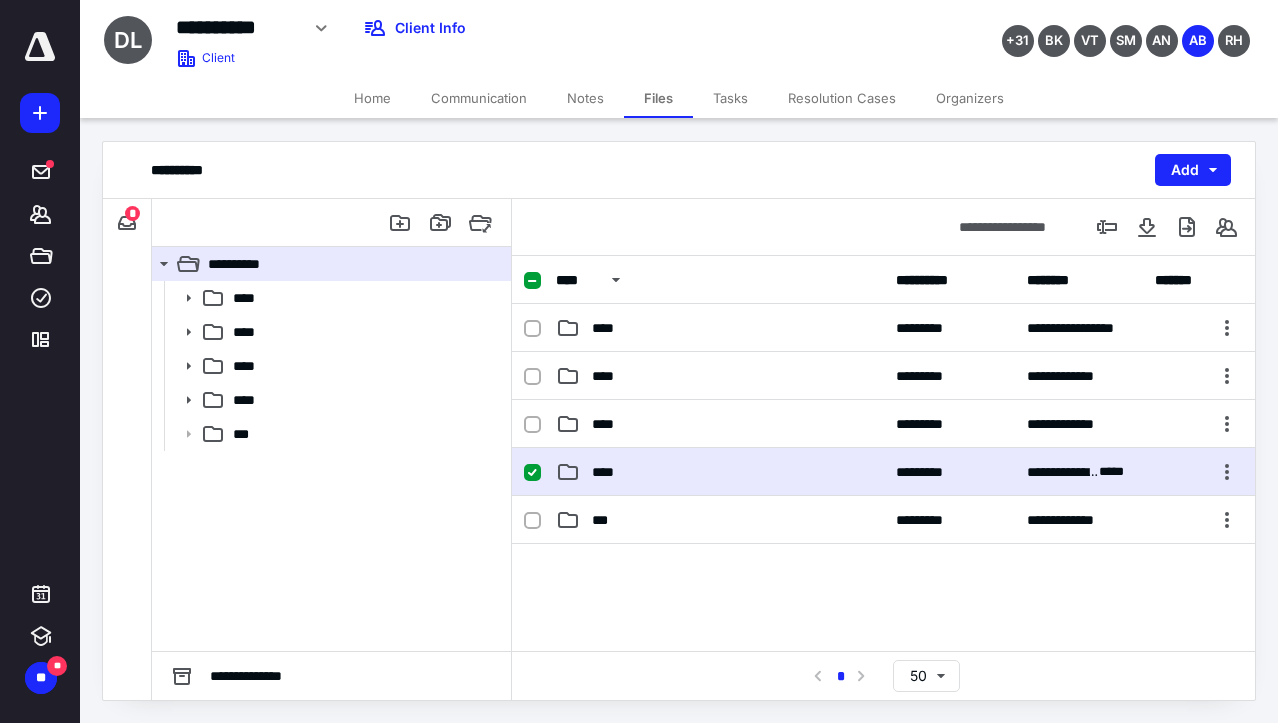 click on "****" at bounding box center (609, 472) 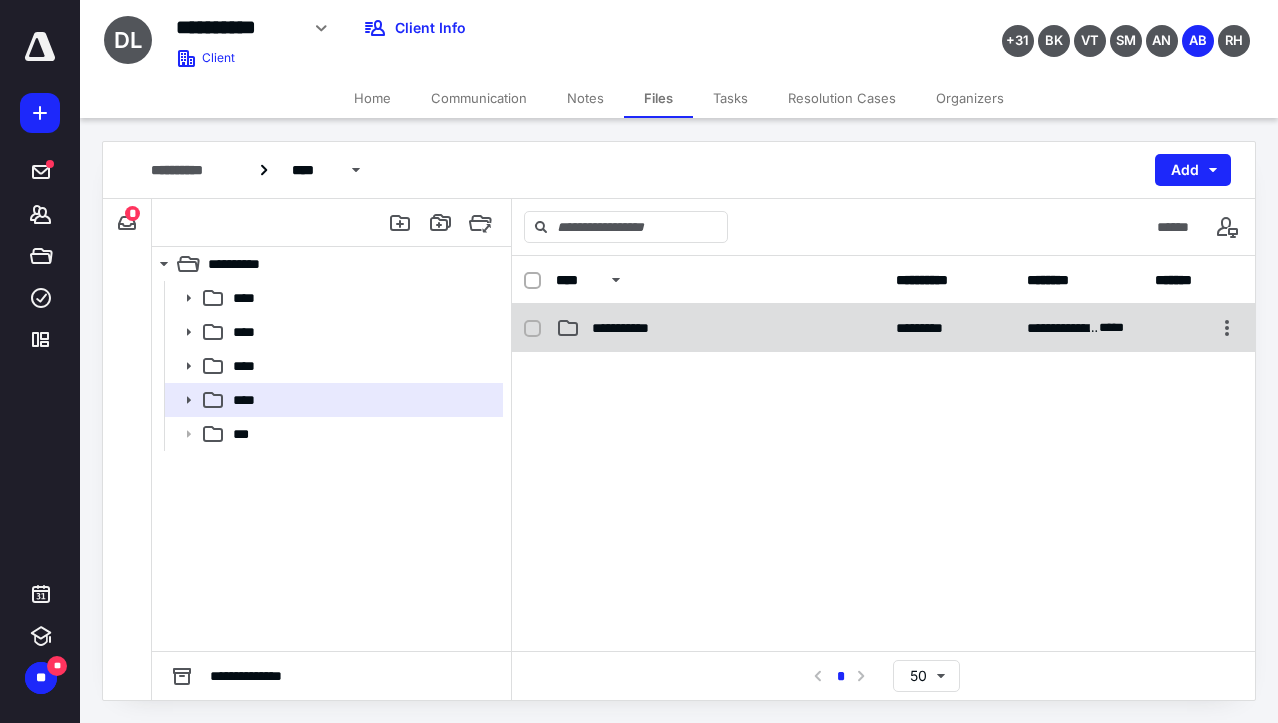 click on "**********" at bounding box center [720, 328] 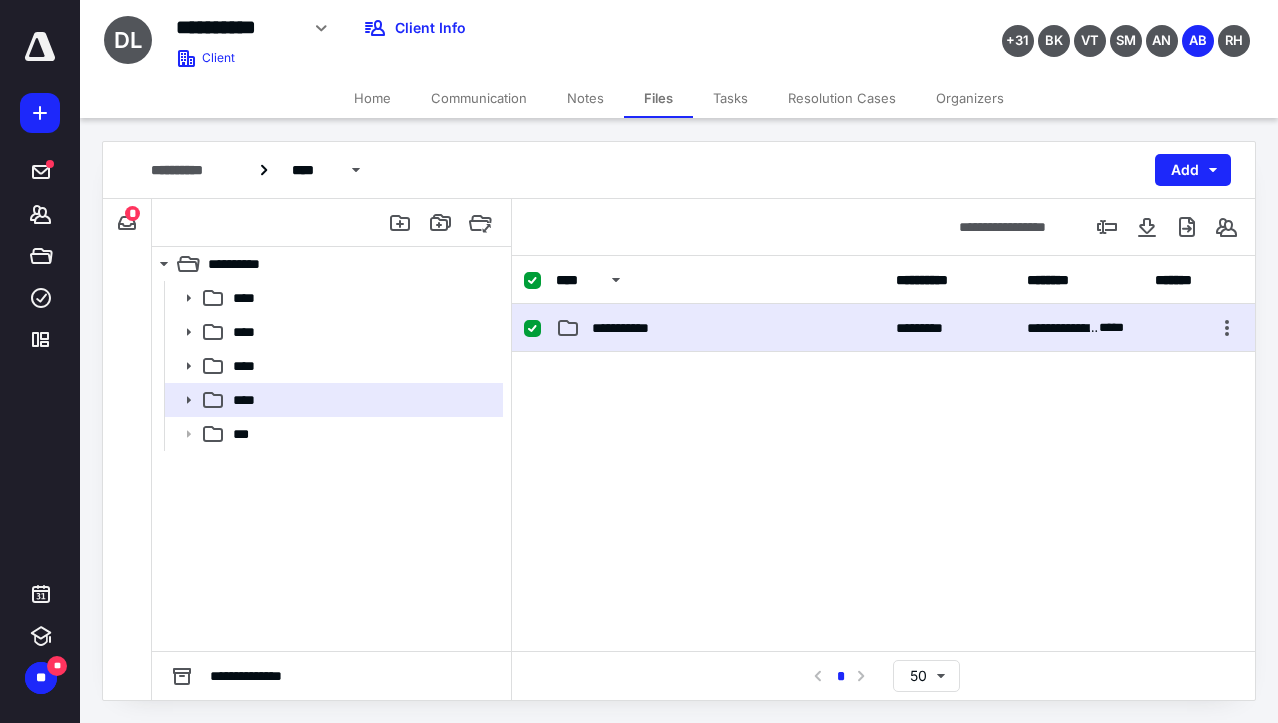 click on "**********" at bounding box center (720, 328) 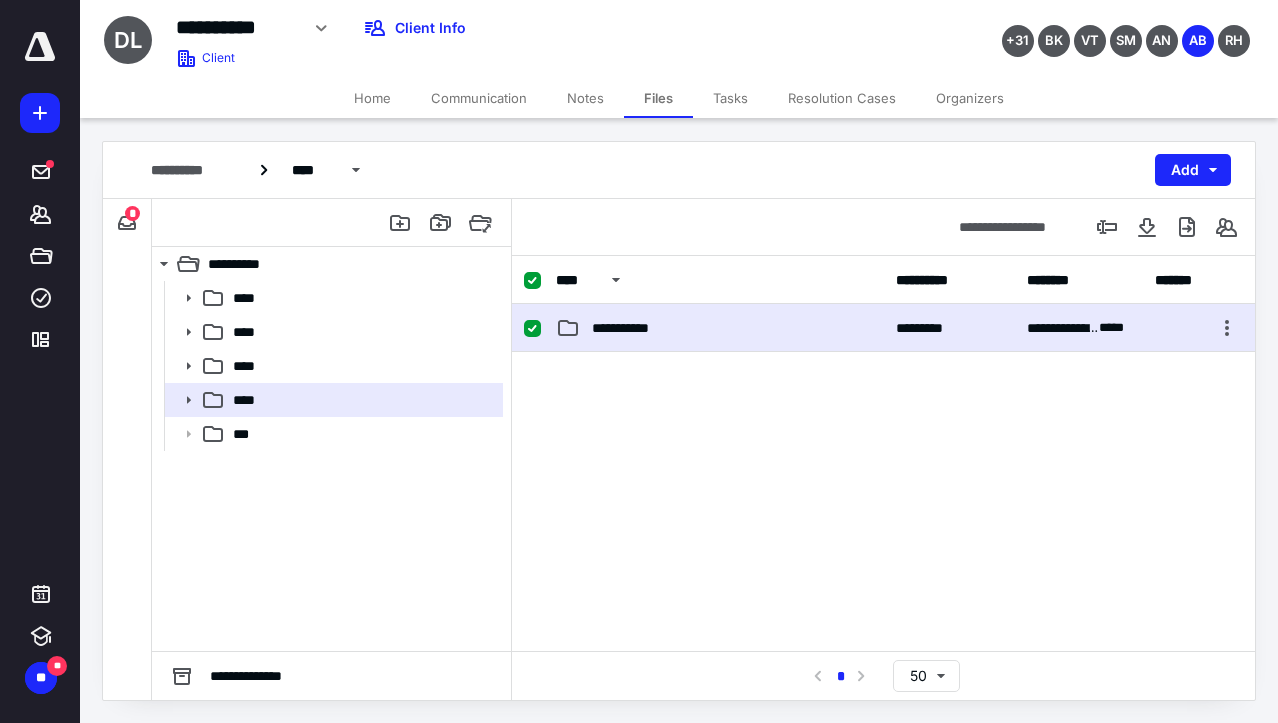 checkbox on "false" 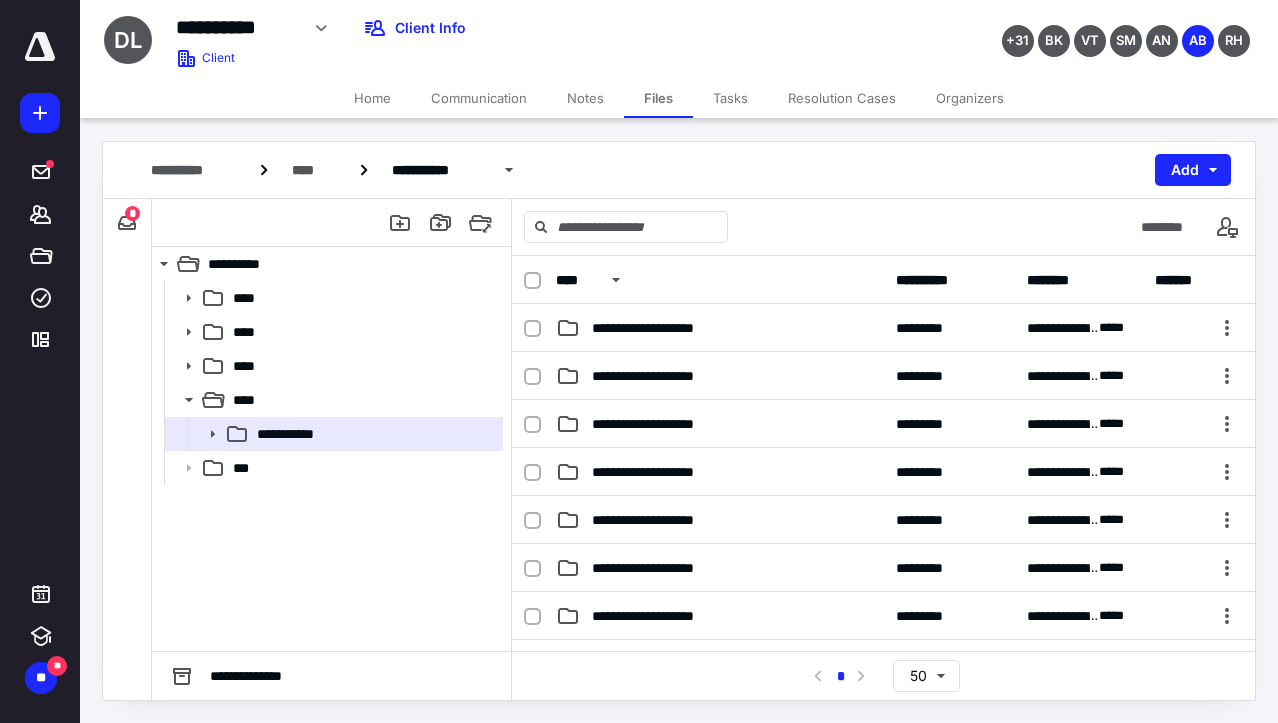 click on "Tasks" at bounding box center (730, 98) 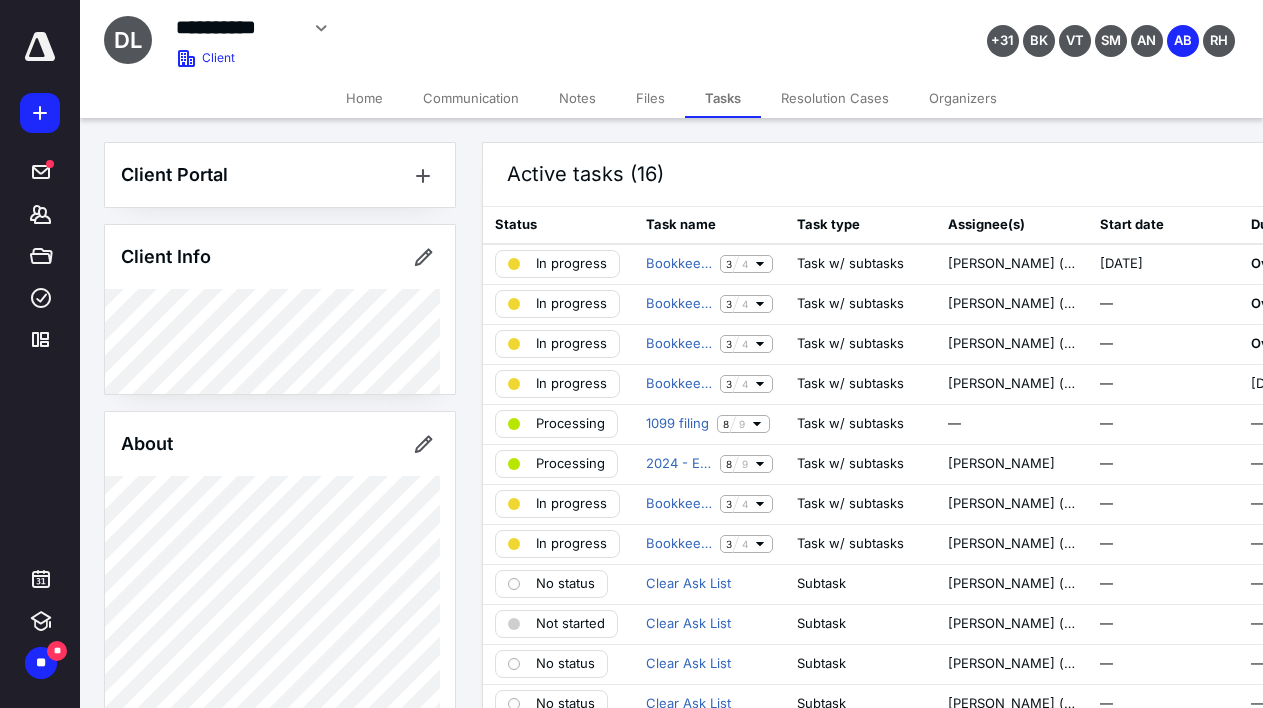 click on "Notes" at bounding box center [577, 98] 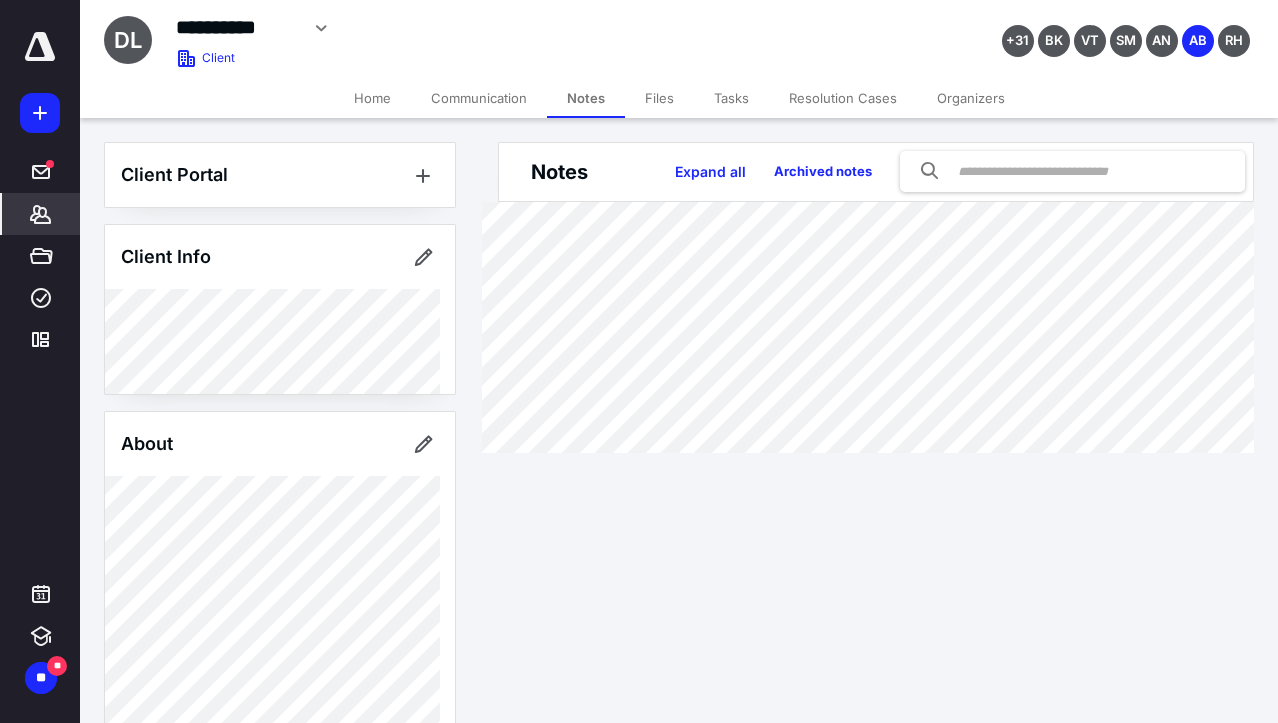 click on "Files" at bounding box center [659, 98] 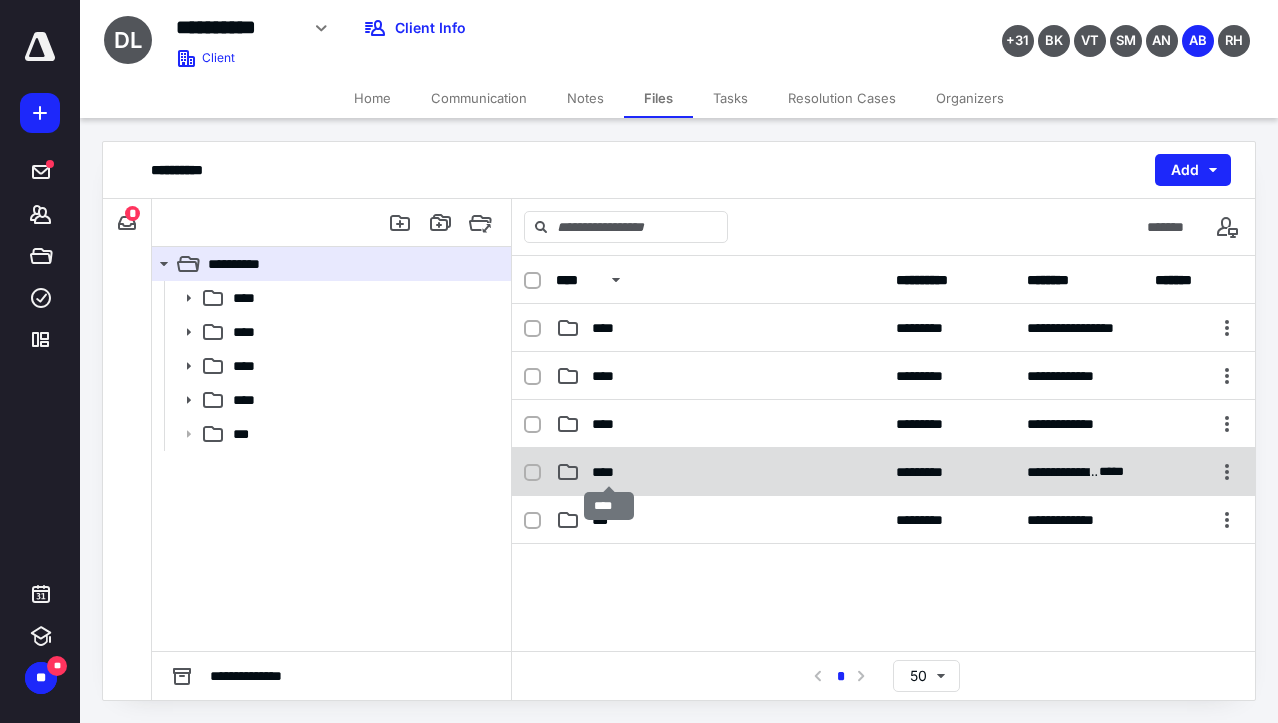 click on "****" at bounding box center [609, 472] 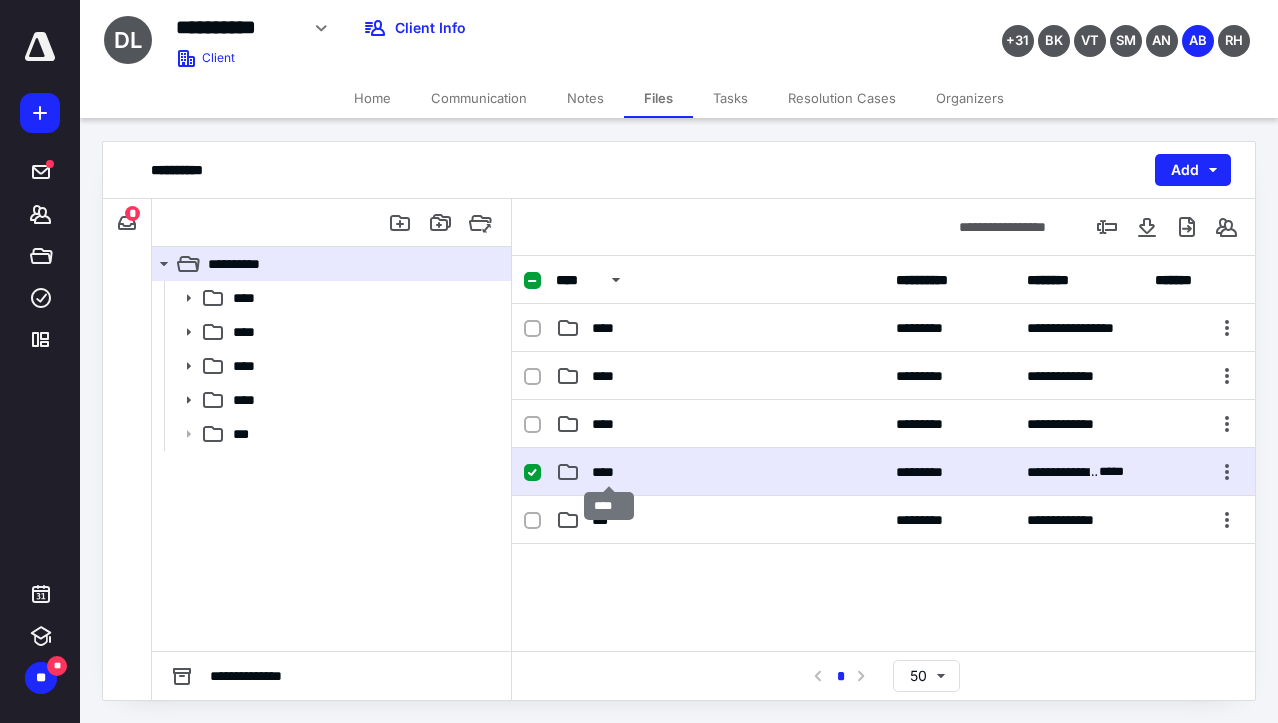 click on "****" at bounding box center (609, 472) 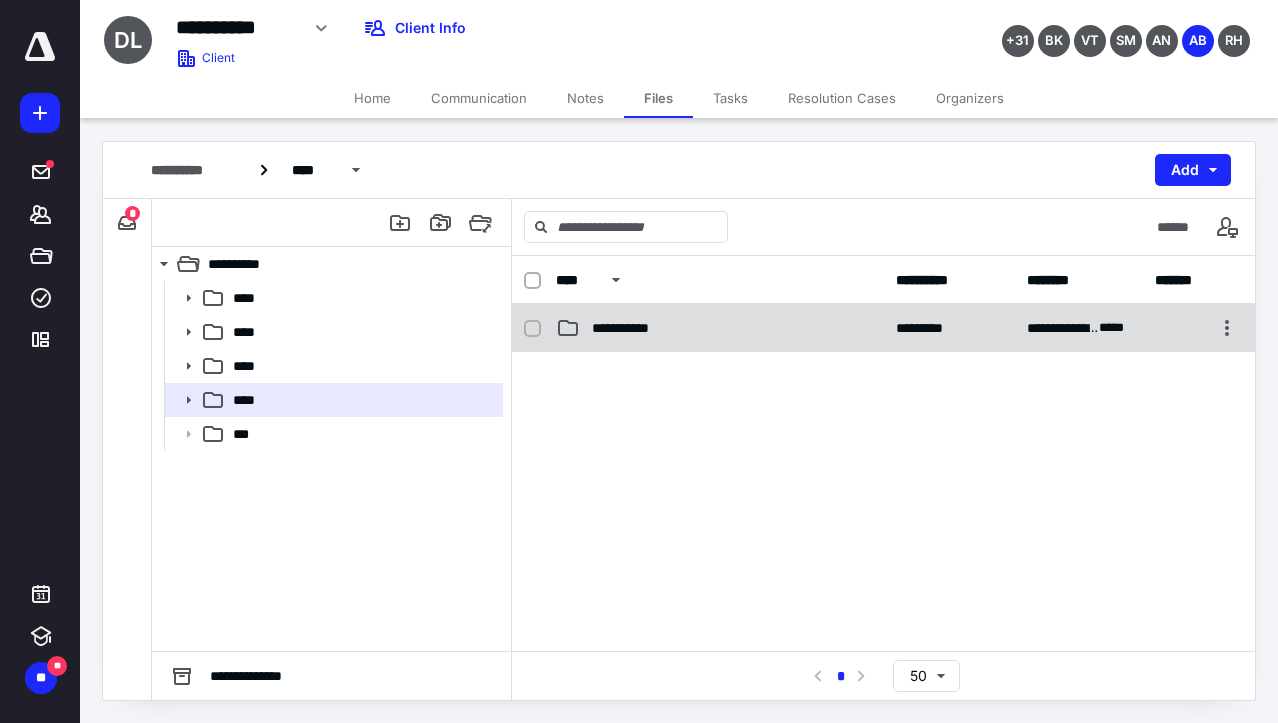 click on "**********" at bounding box center [720, 328] 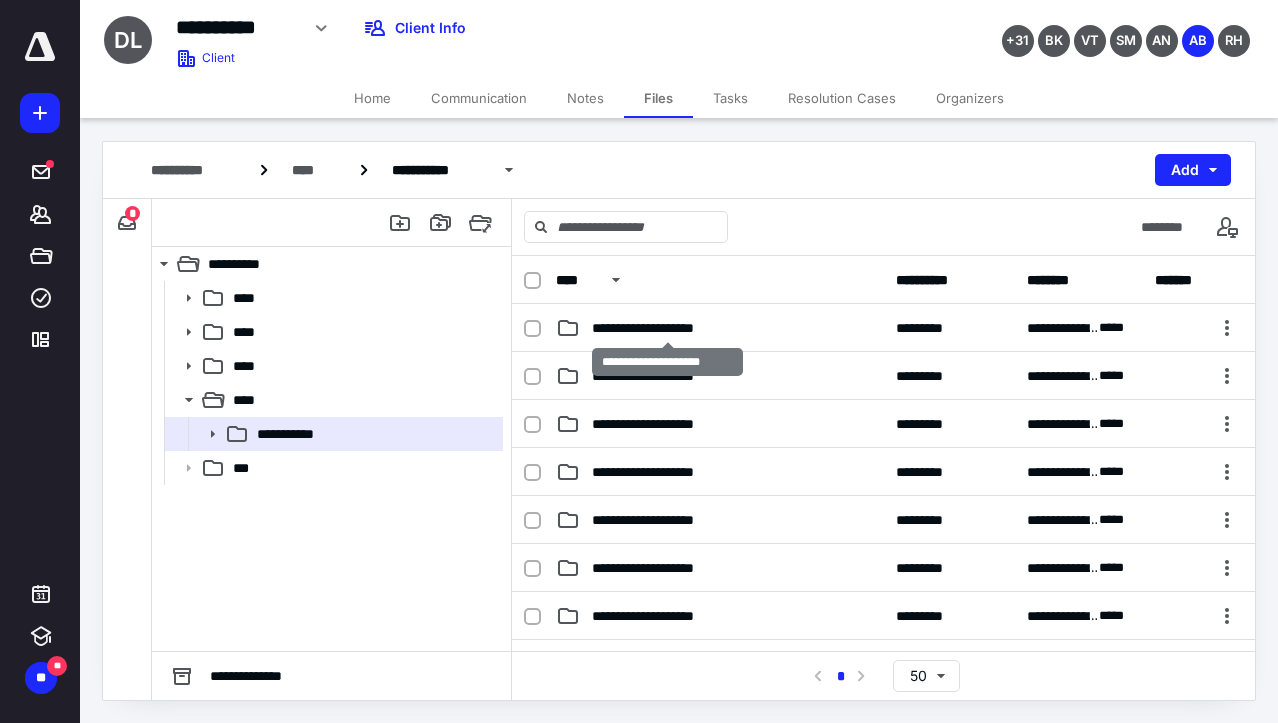 click on "**********" at bounding box center [667, 328] 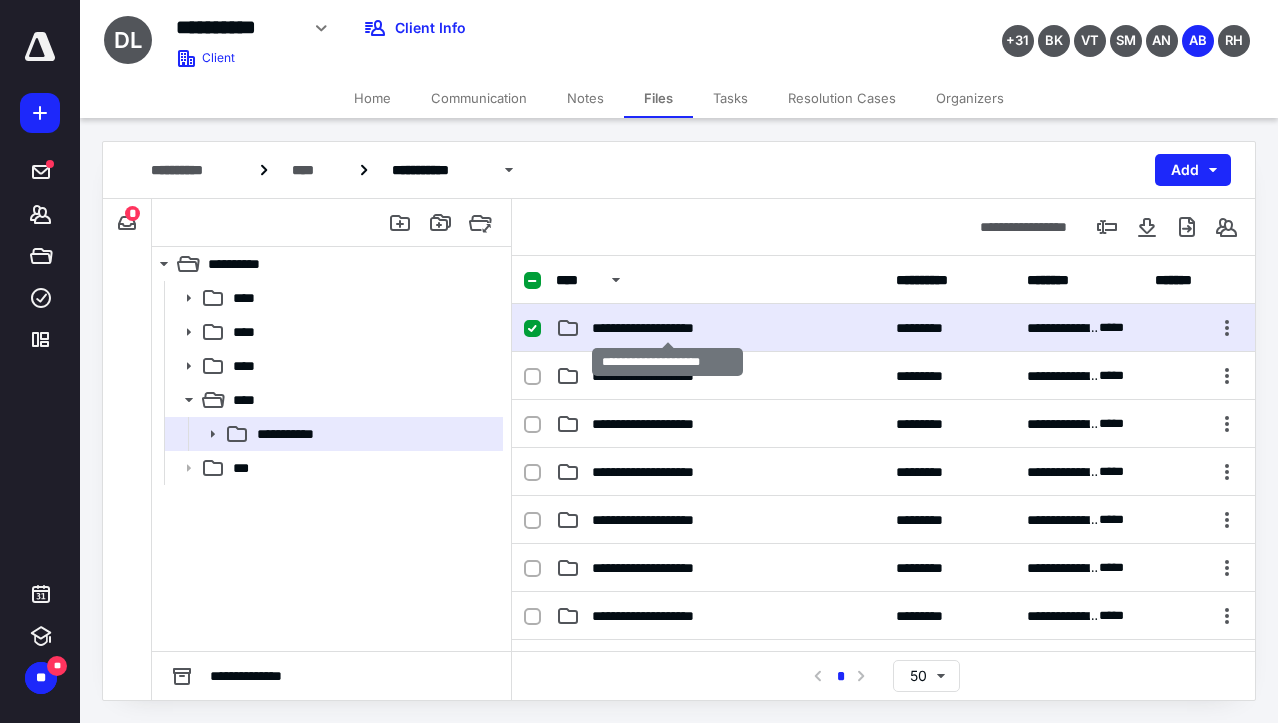click on "**********" at bounding box center [667, 328] 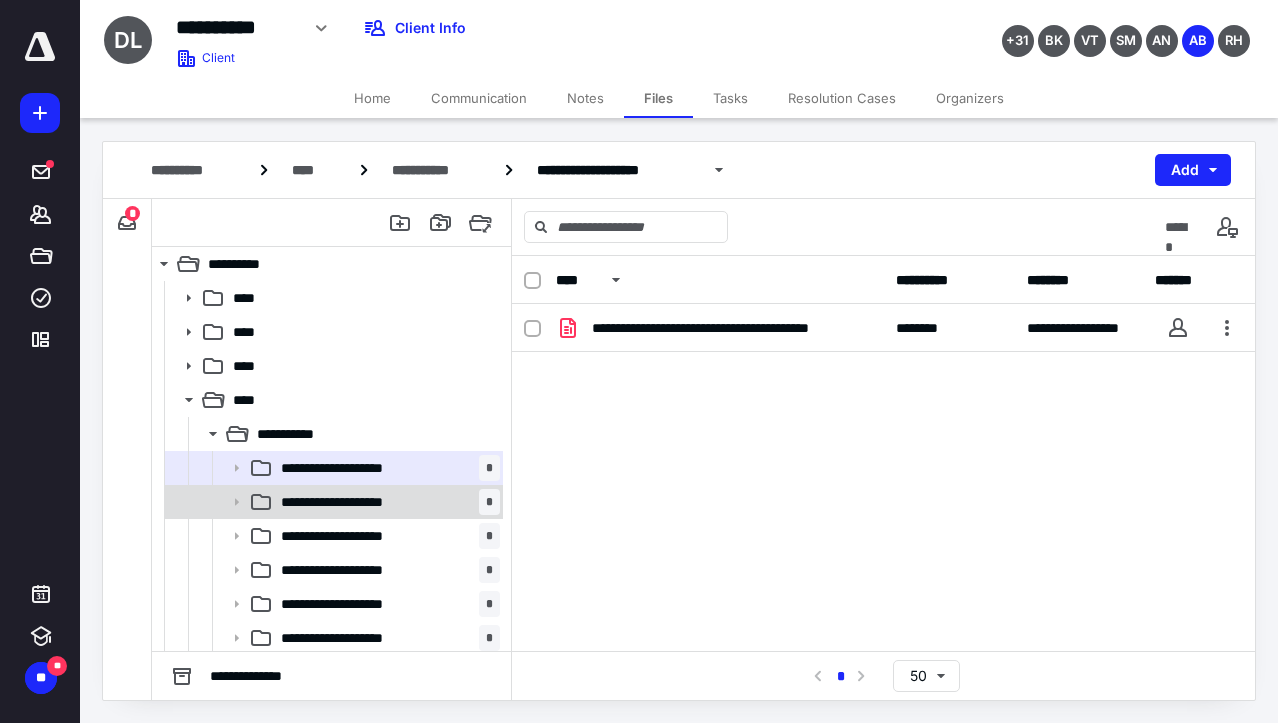 click on "**********" at bounding box center (358, 502) 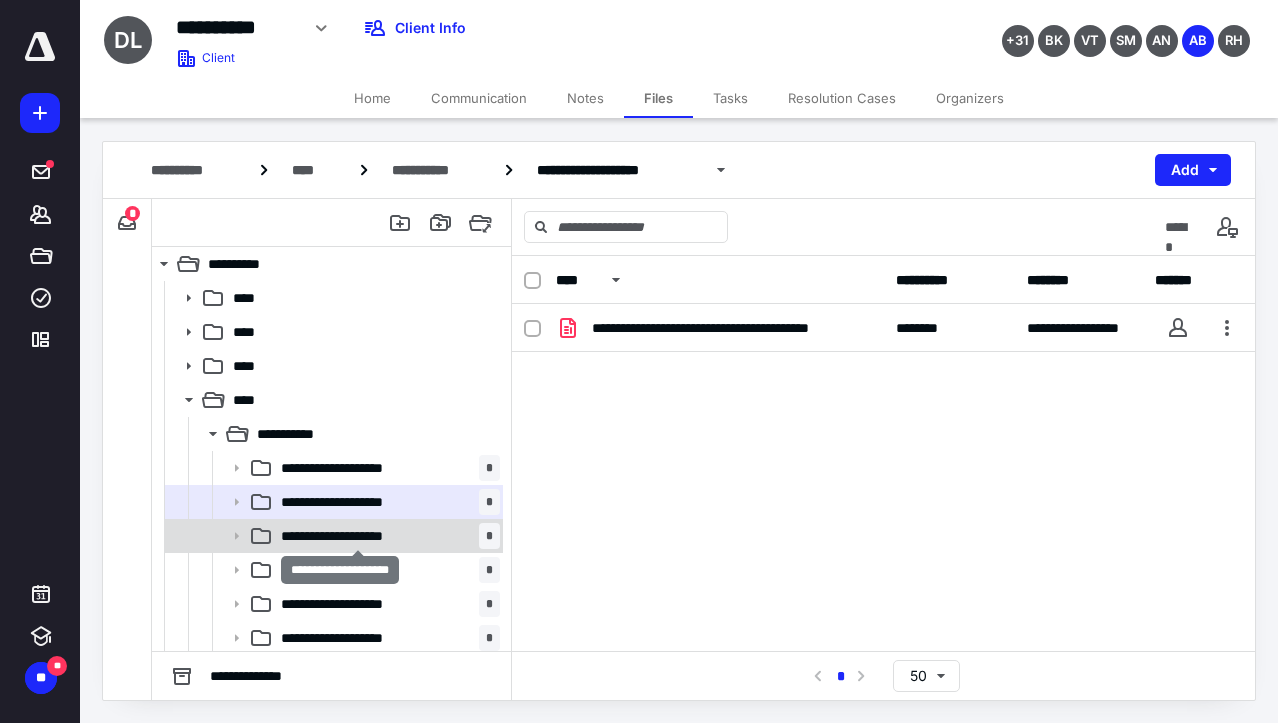 click on "**********" at bounding box center [358, 536] 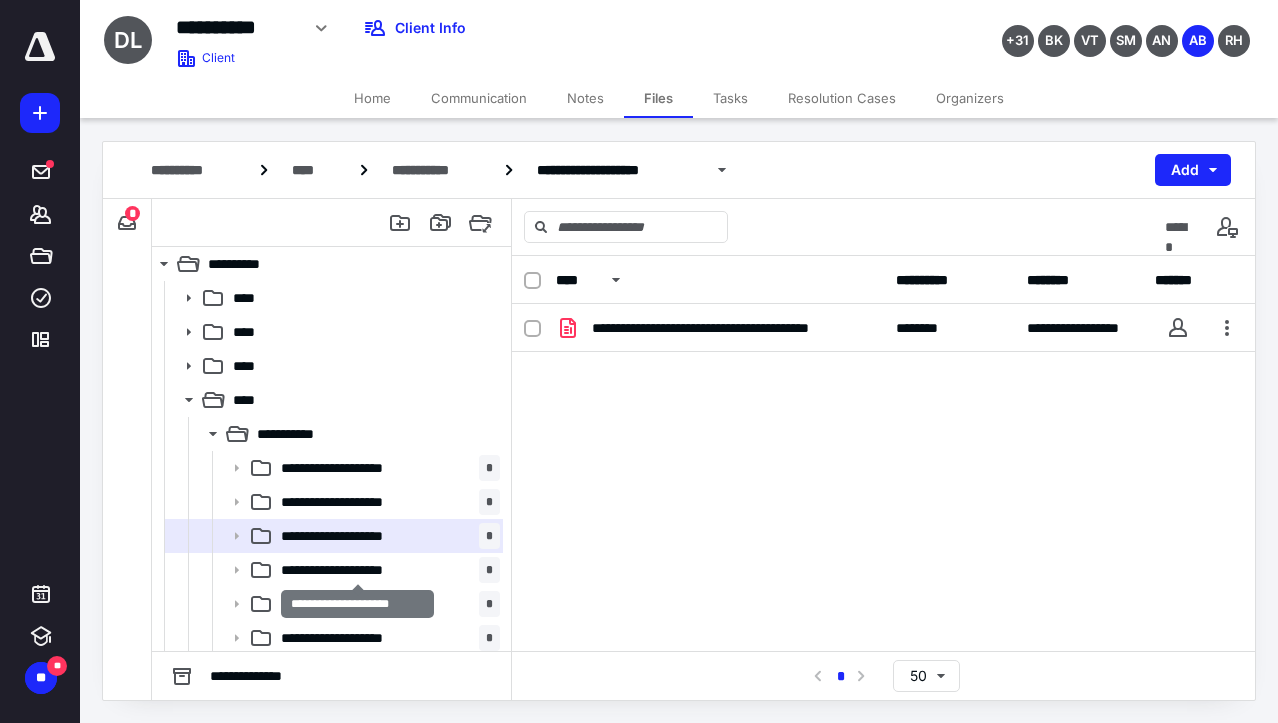 click on "**********" at bounding box center (358, 570) 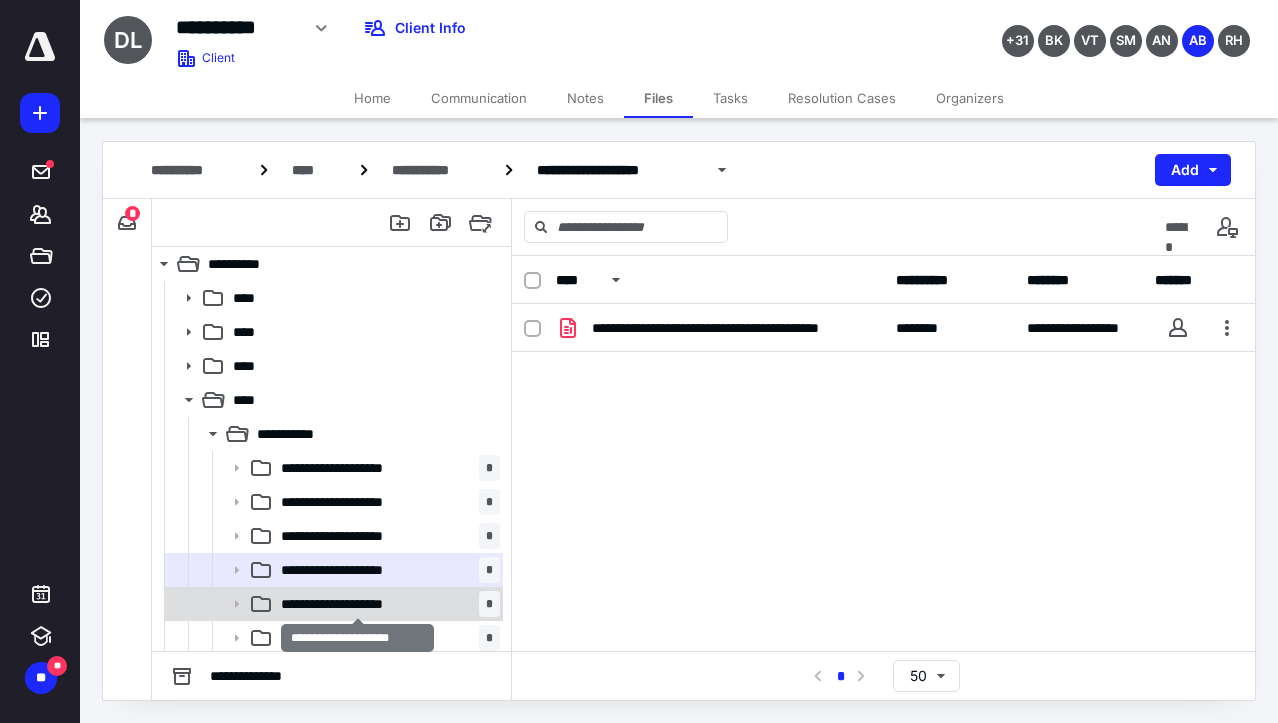 drag, startPoint x: 403, startPoint y: 599, endPoint x: 448, endPoint y: 574, distance: 51.47815 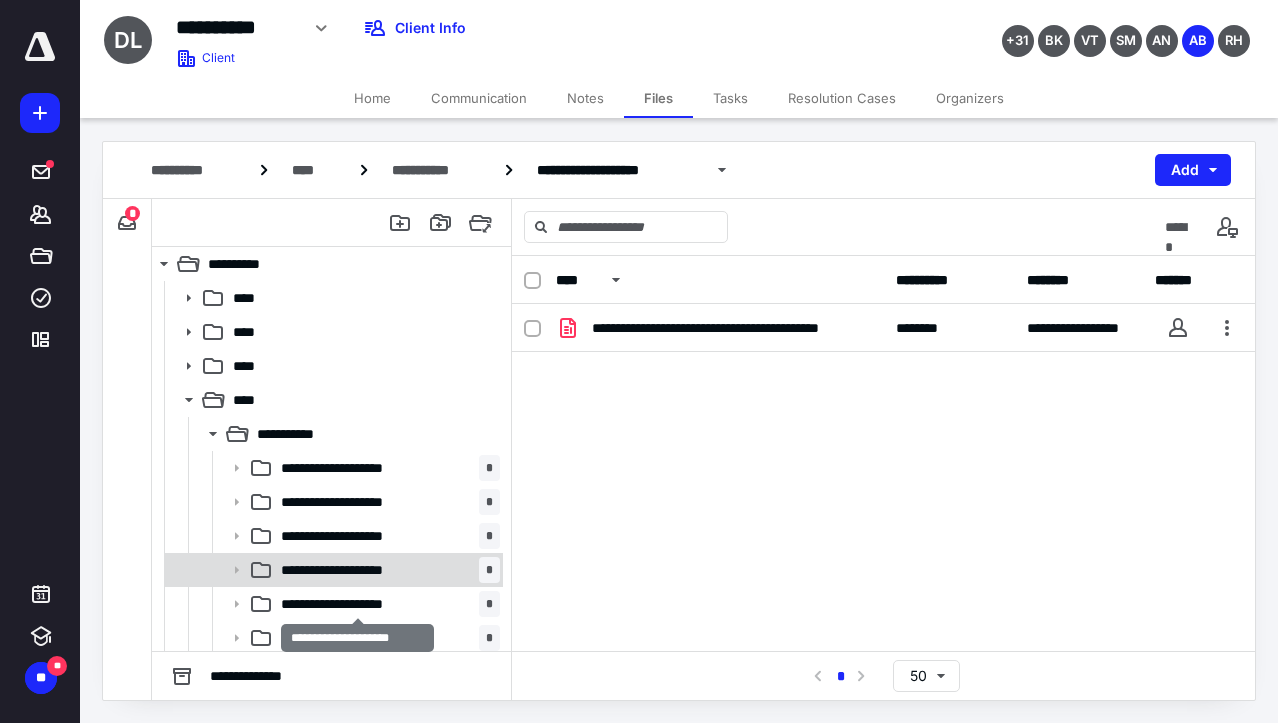 click on "**********" at bounding box center (357, 604) 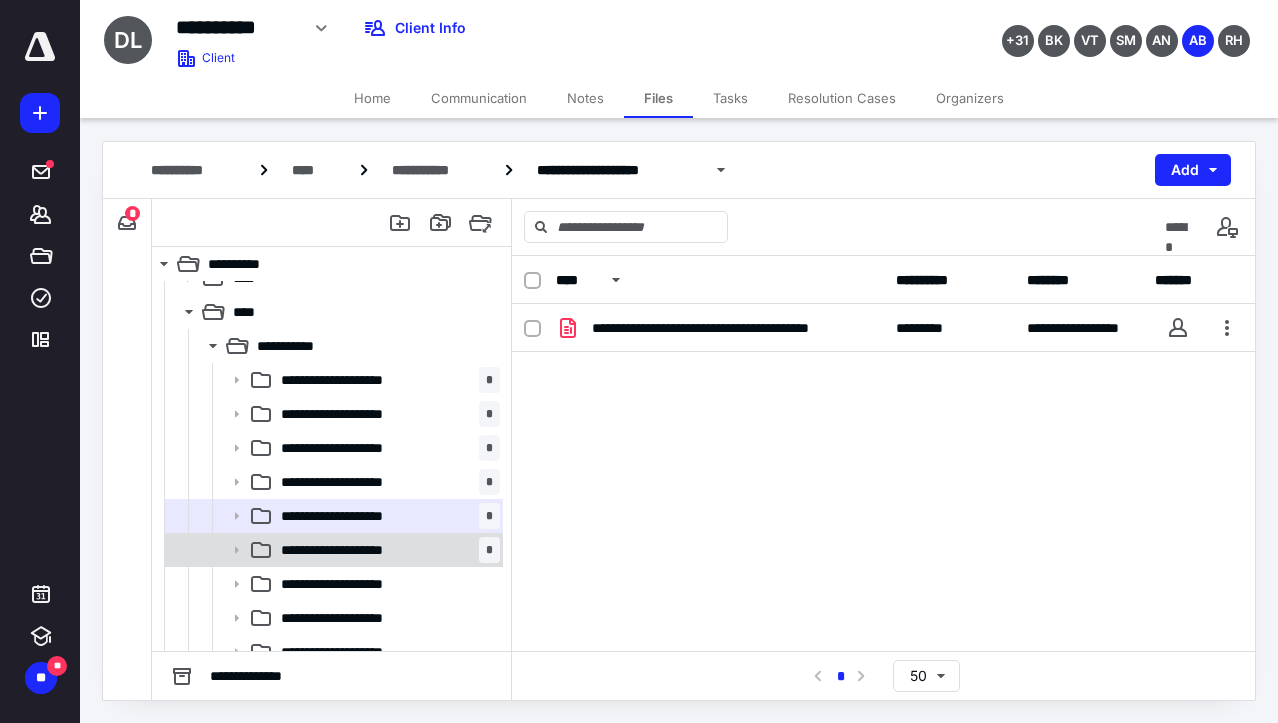 scroll, scrollTop: 90, scrollLeft: 0, axis: vertical 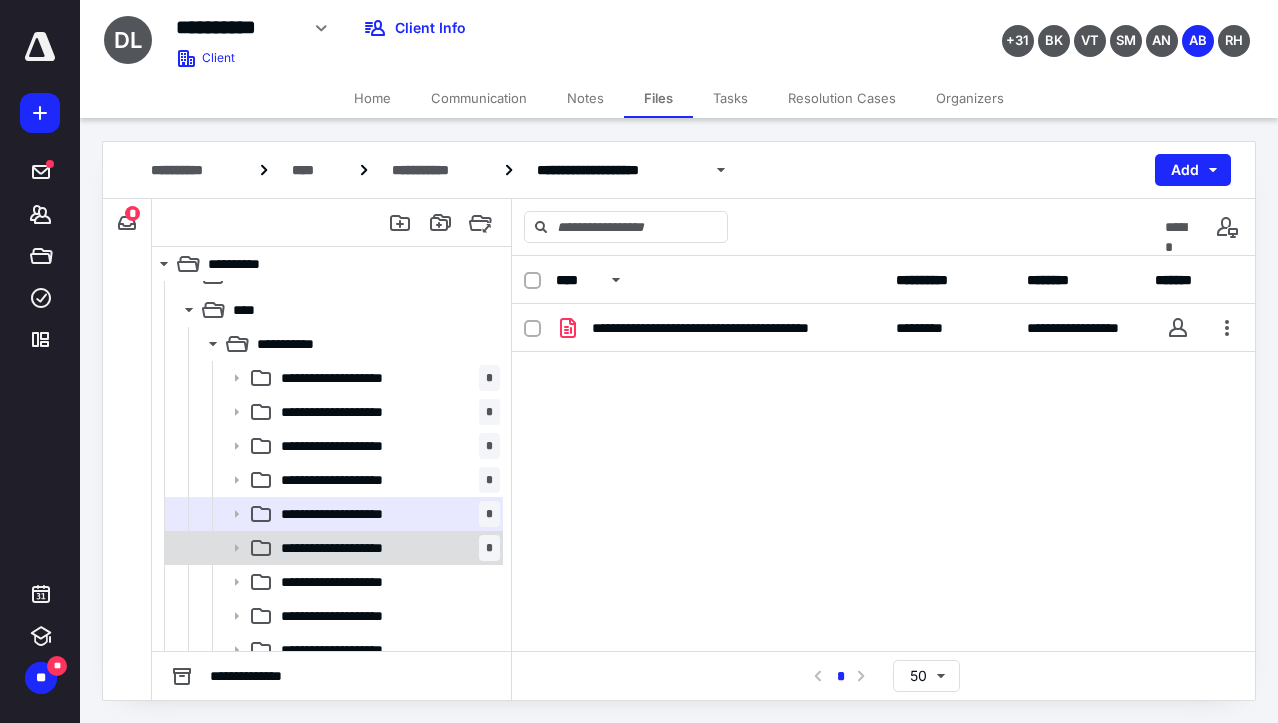 click on "**********" at bounding box center (386, 548) 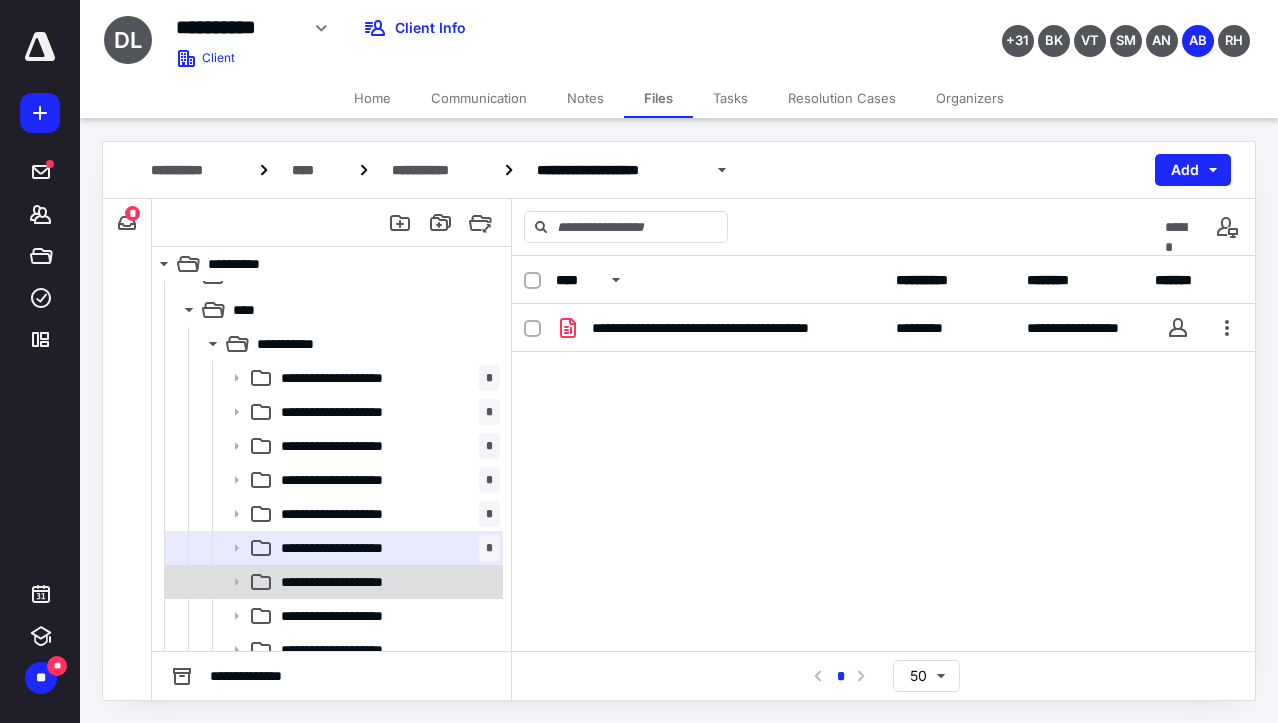 click on "**********" at bounding box center (357, 582) 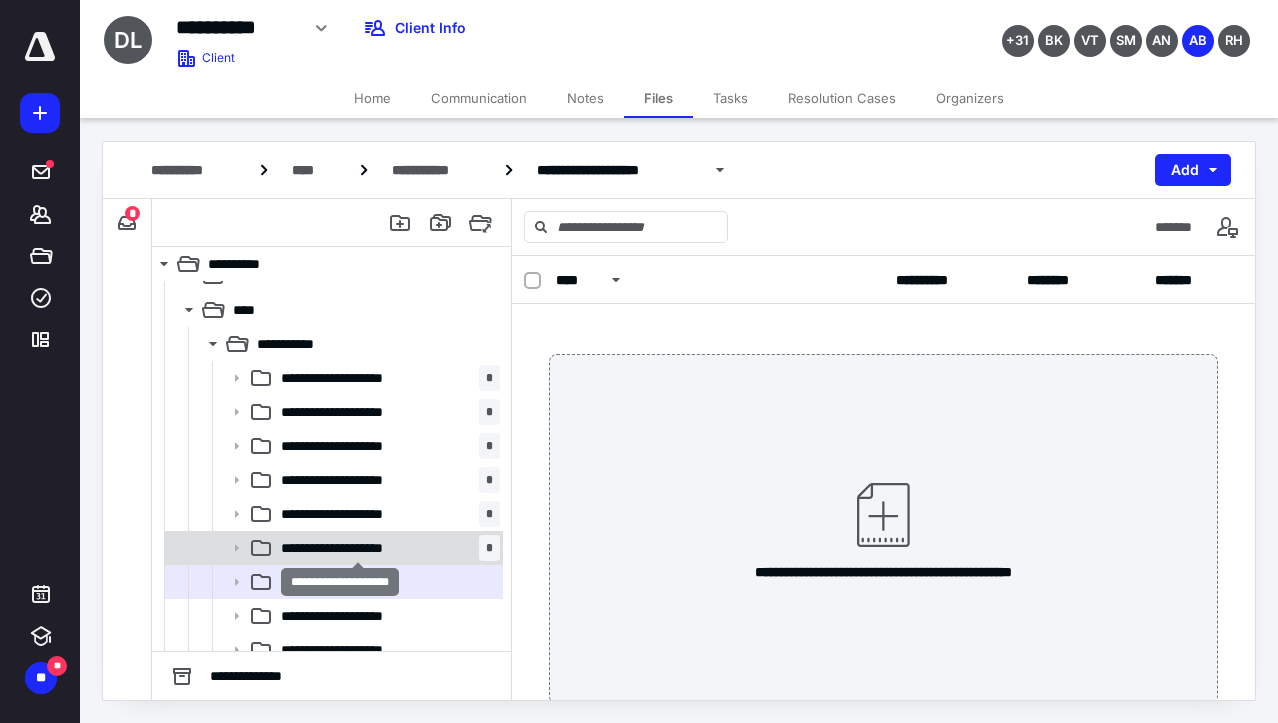 click on "**********" at bounding box center [358, 548] 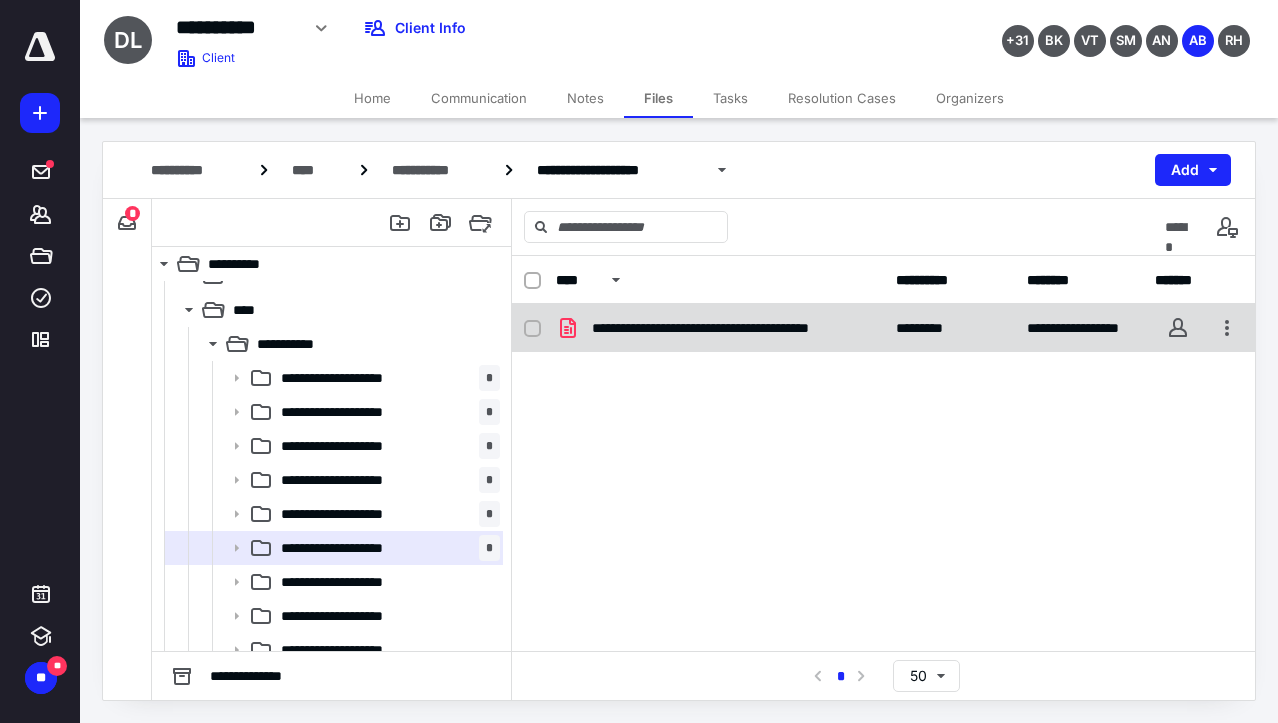click on "**********" at bounding box center [732, 328] 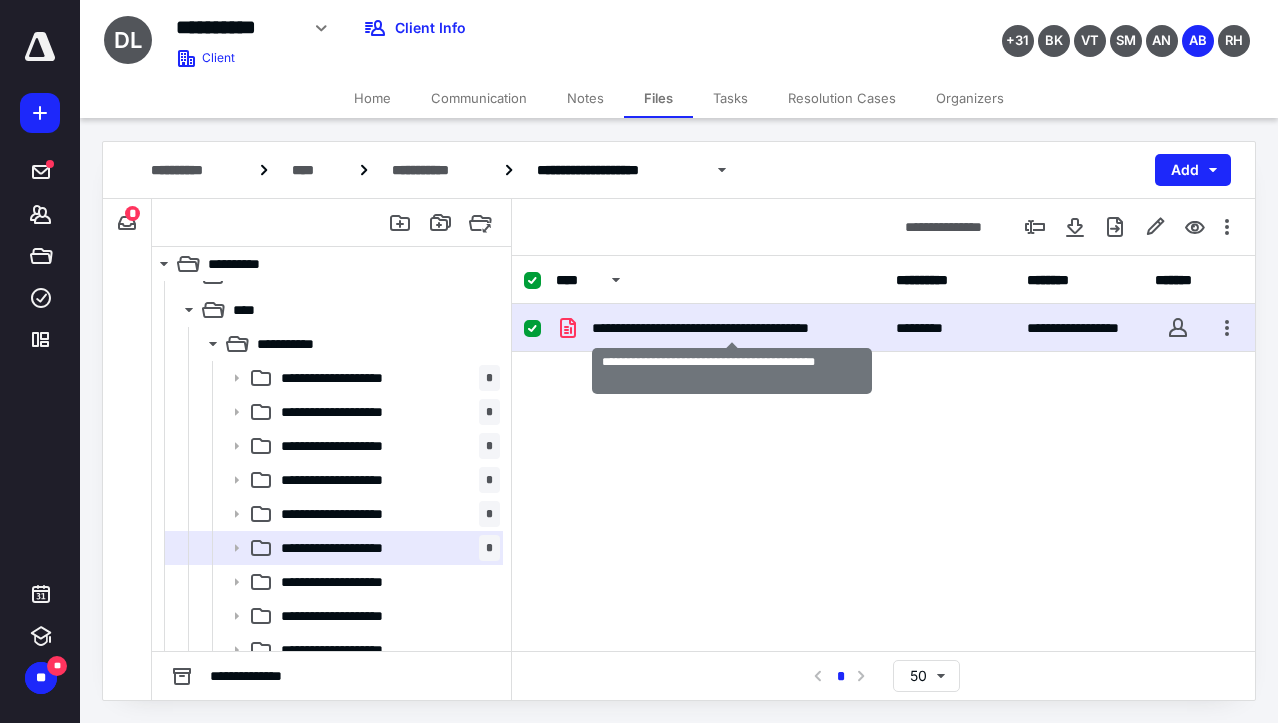 click on "**********" at bounding box center (732, 328) 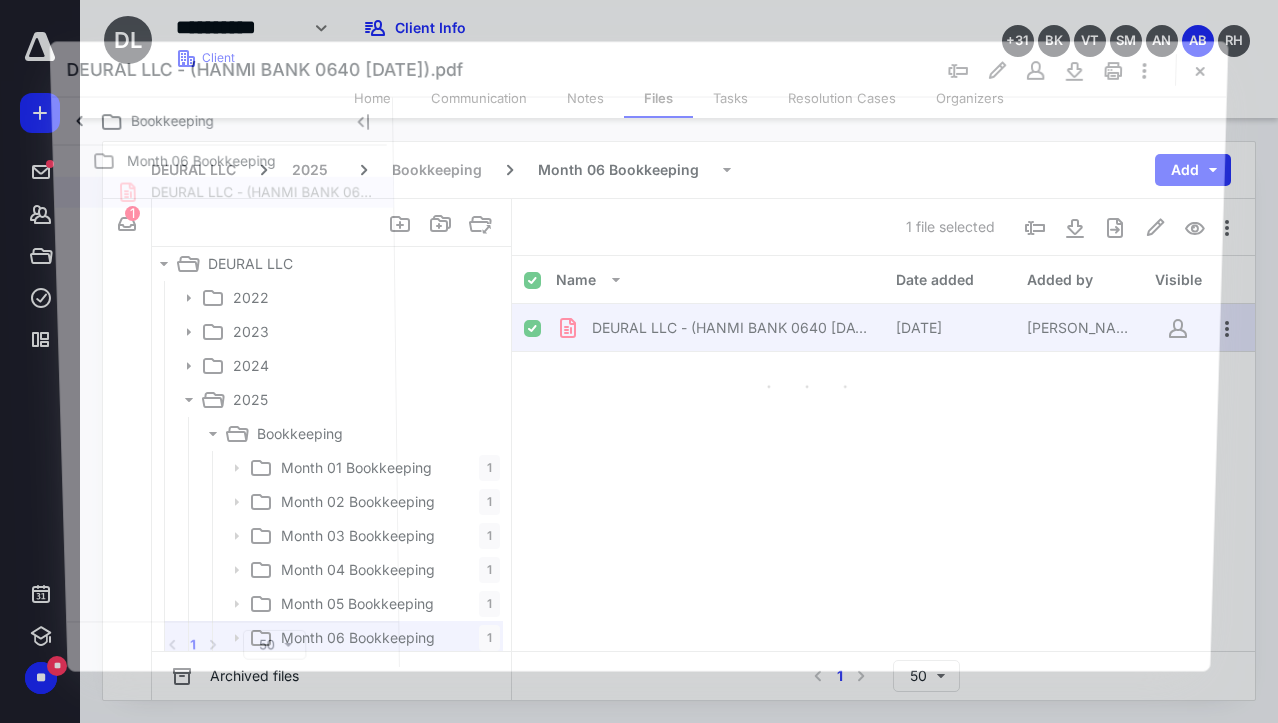 scroll, scrollTop: 90, scrollLeft: 0, axis: vertical 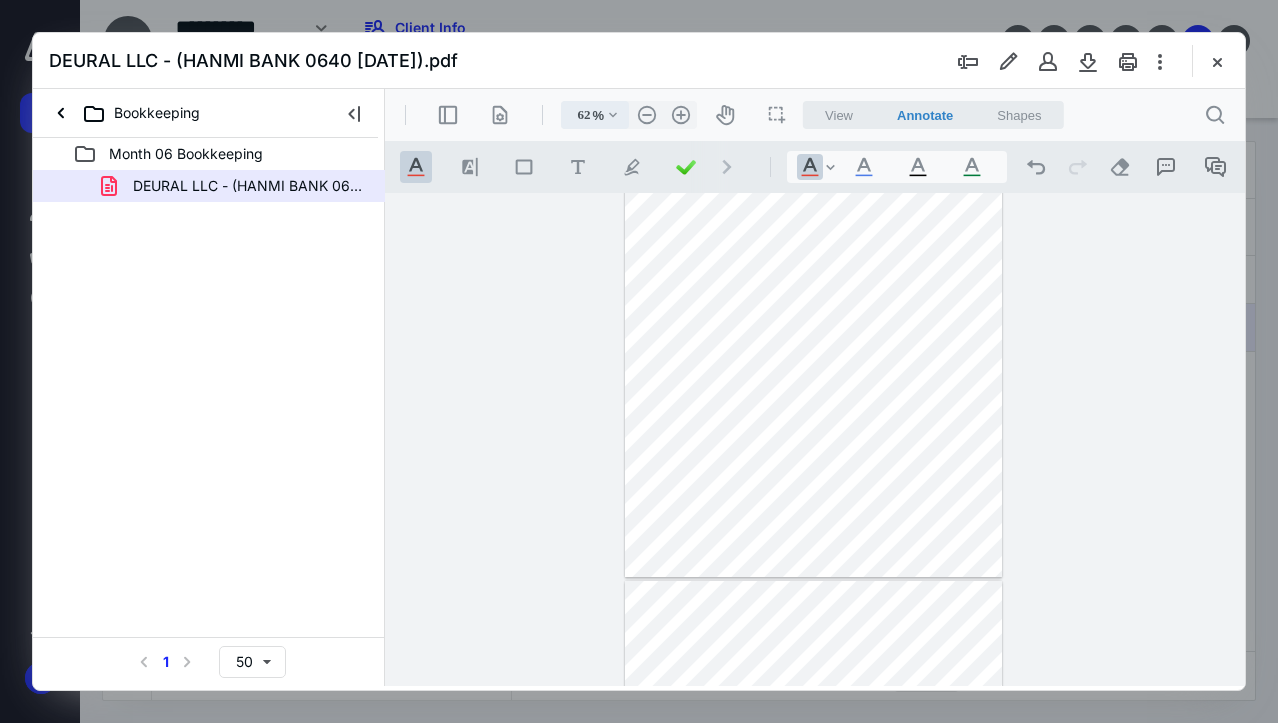 click on ".cls-1{fill:#abb0c4;} icon - chevron - down" at bounding box center [613, 115] 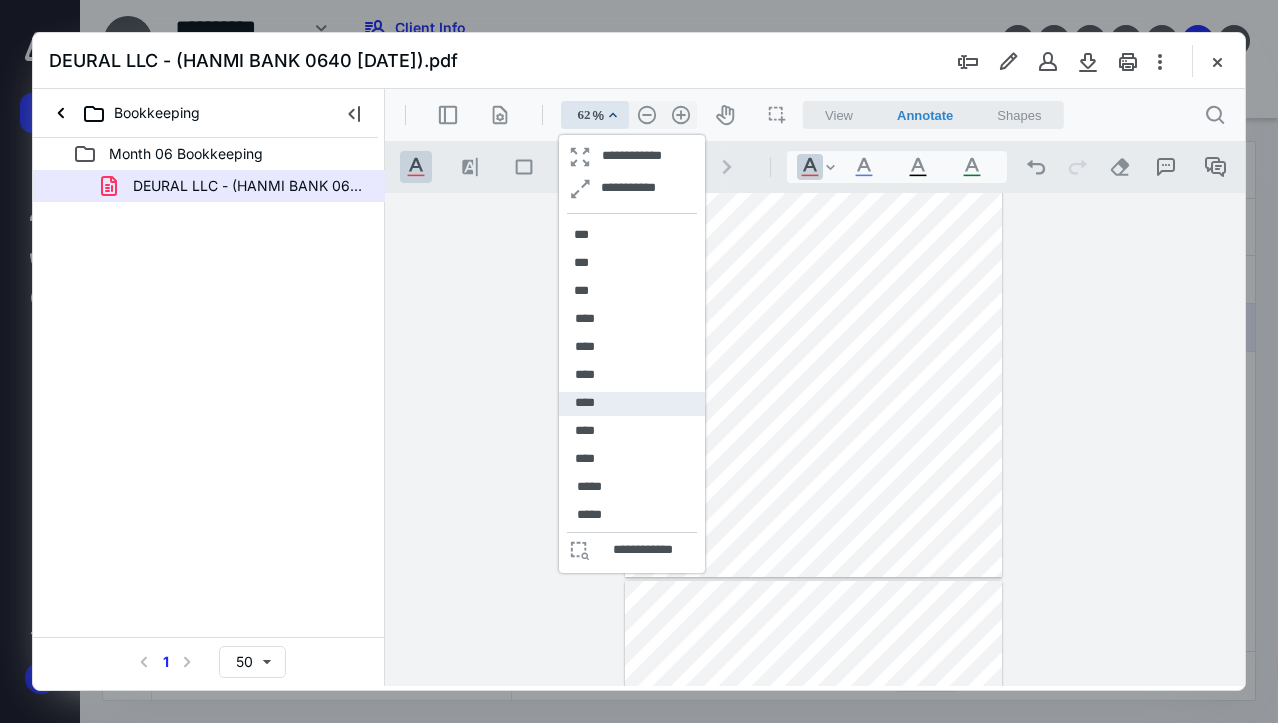 click on "****" at bounding box center [585, 404] 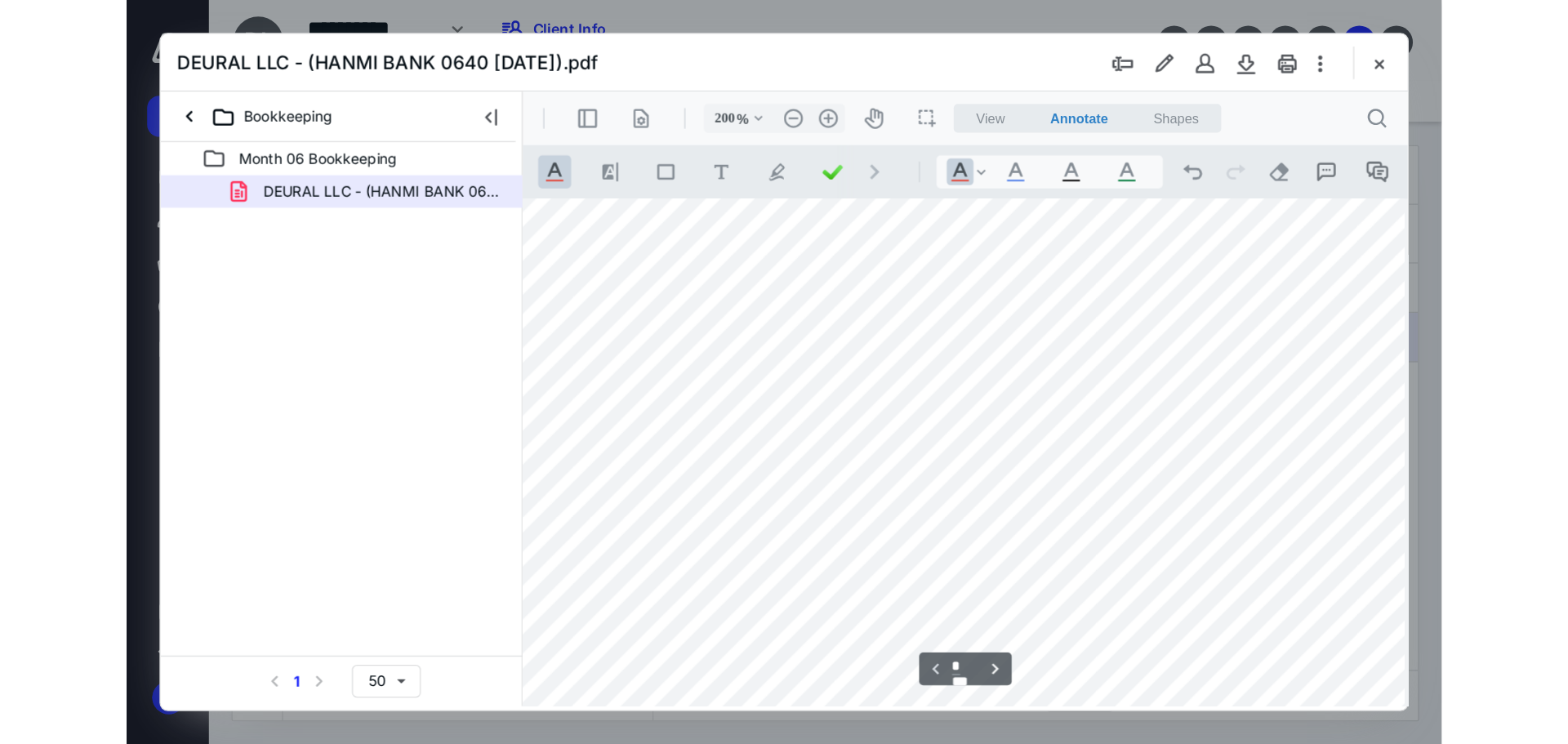 scroll, scrollTop: 556, scrollLeft: 168, axis: both 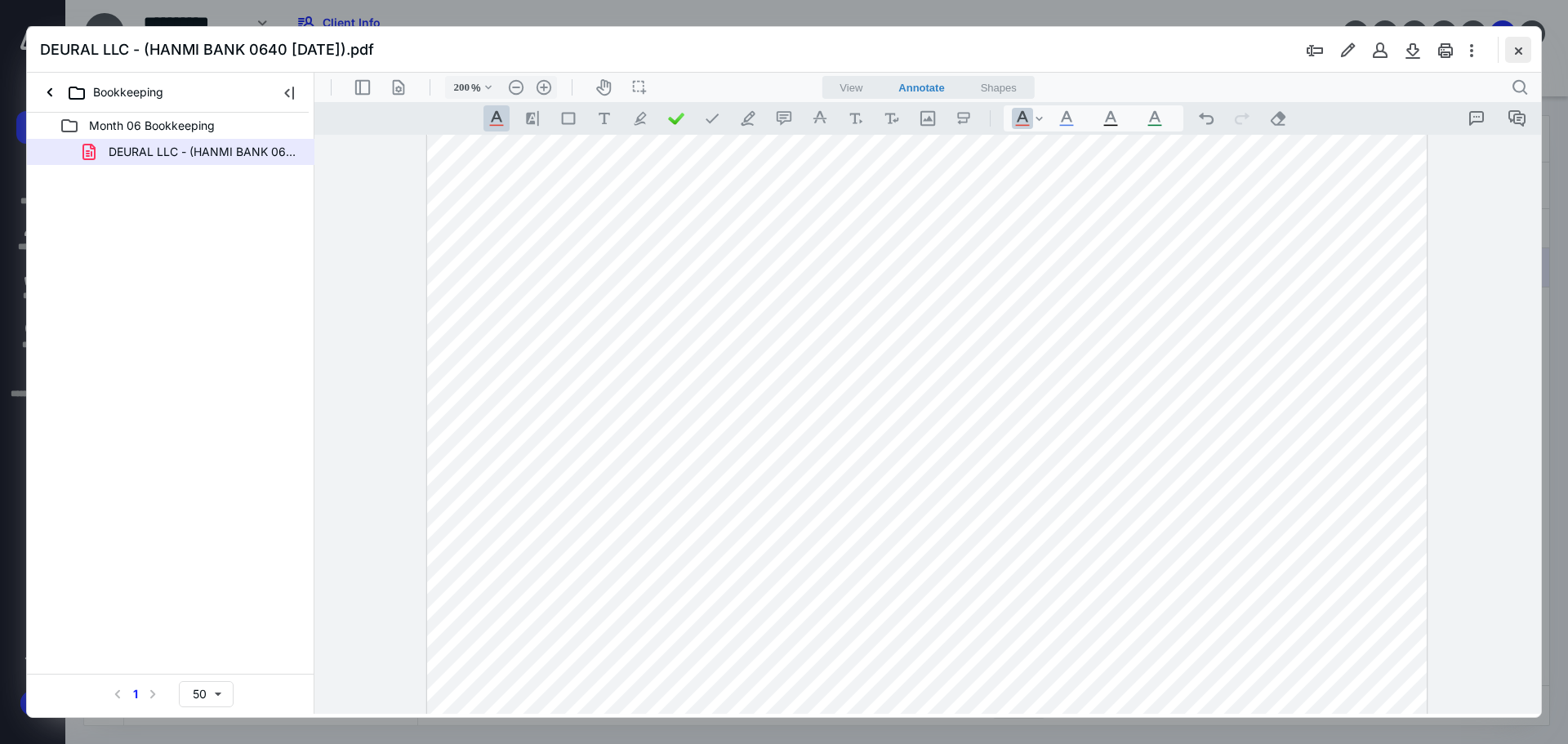 click at bounding box center [1518, 50] 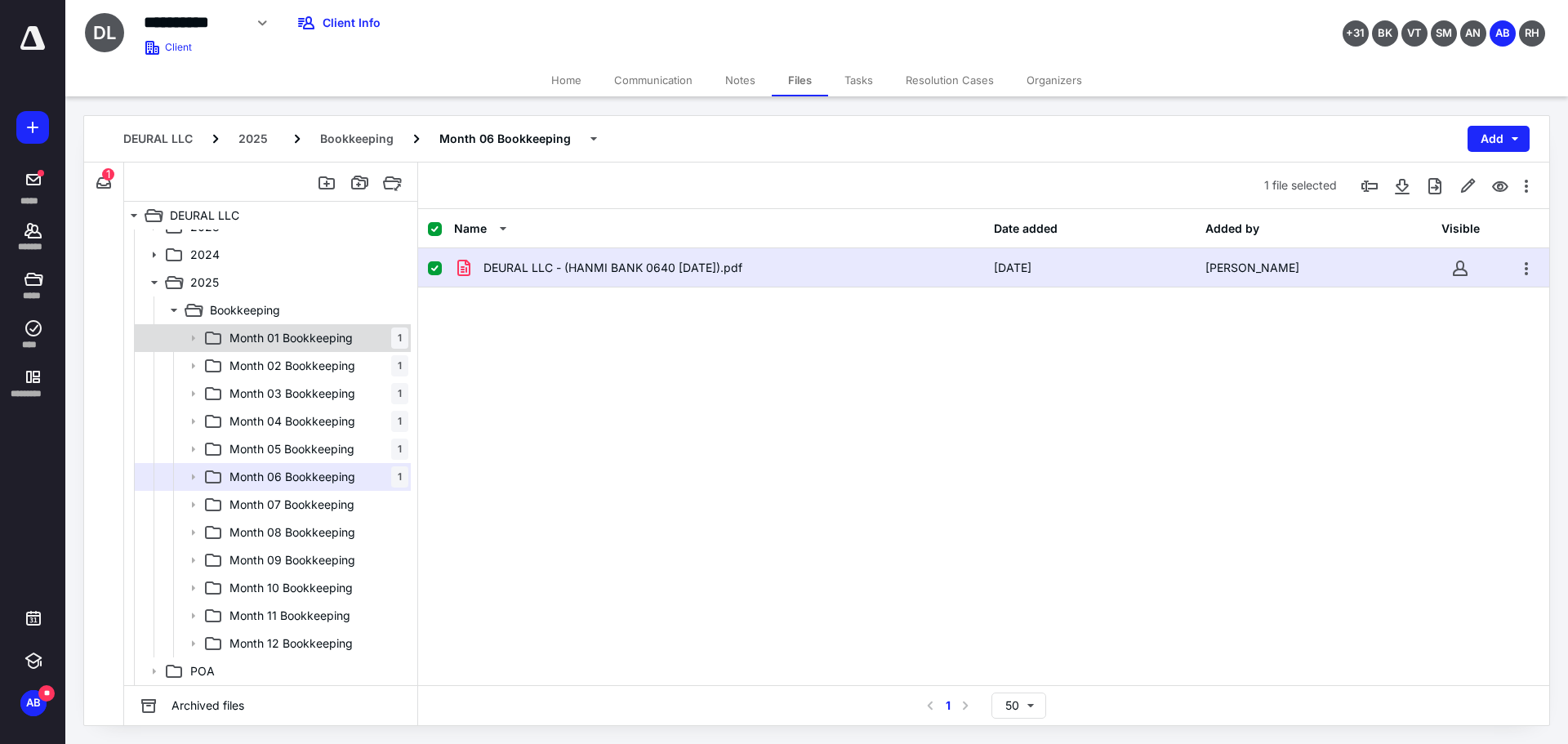 click on "Month 01 Bookkeeping 1" at bounding box center (271, 338) 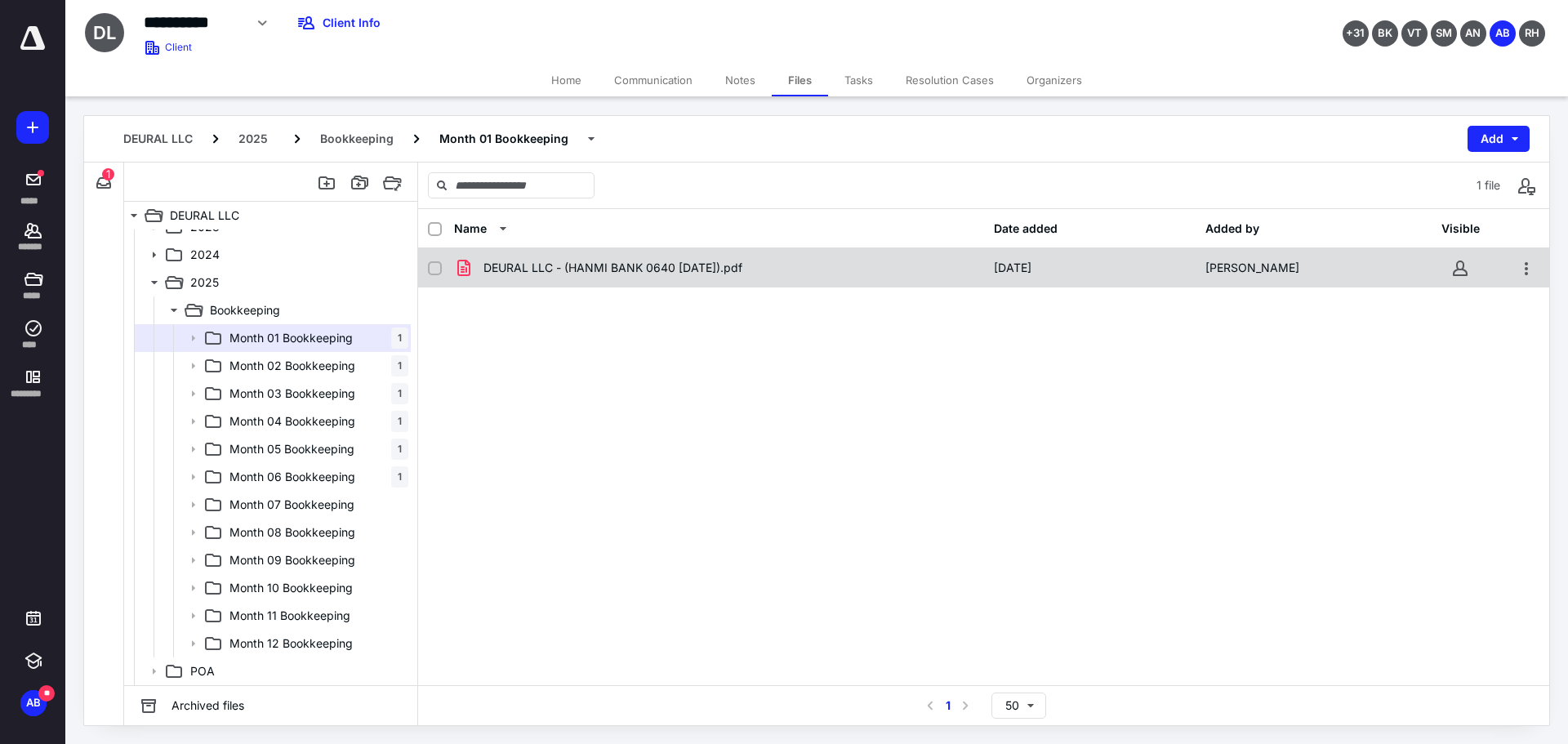 click on "DEURAL LLC - (HANMI BANK 0640 [DATE]).pdf" at bounding box center [612, 268] 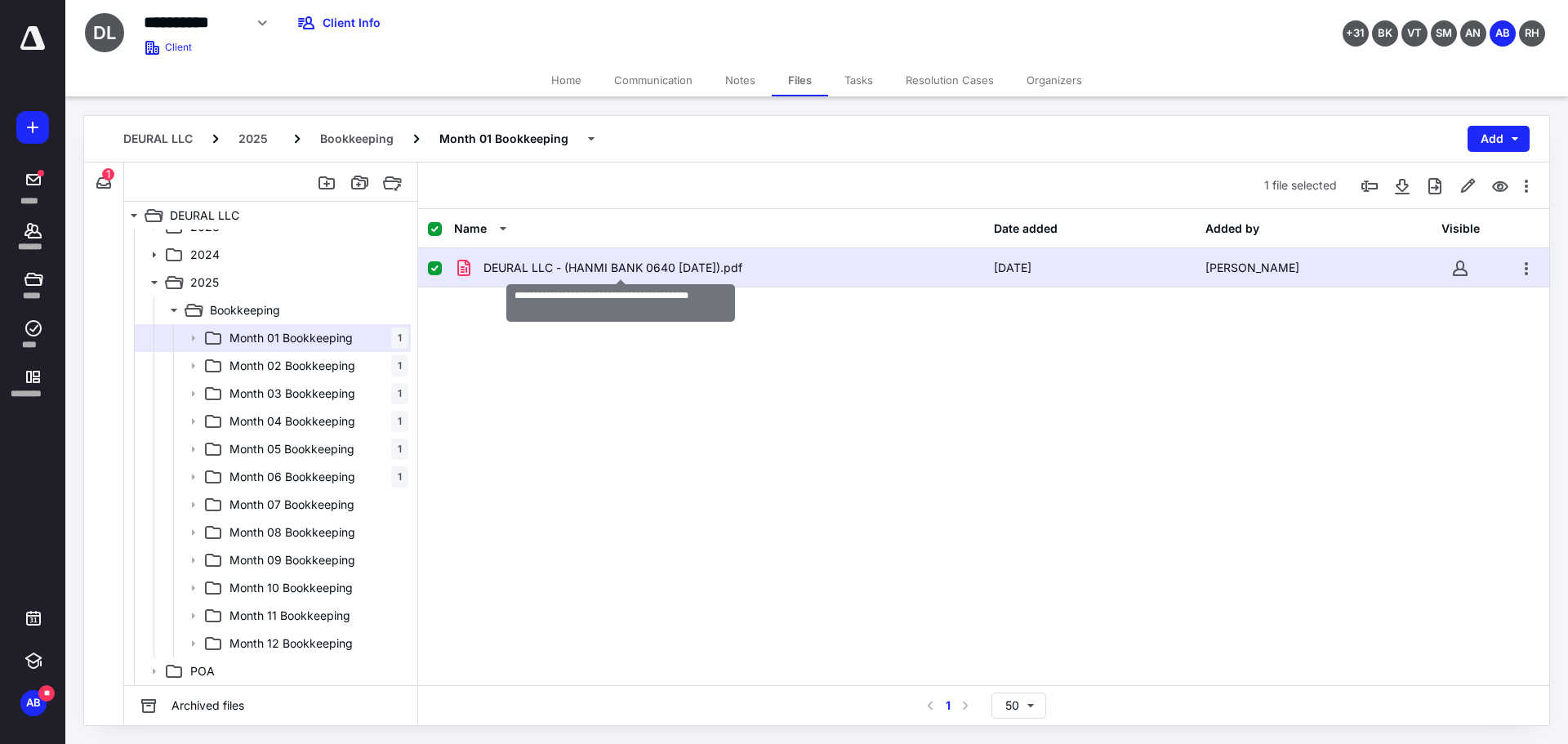 click on "DEURAL LLC - (HANMI BANK 0640 [DATE]).pdf" at bounding box center [612, 268] 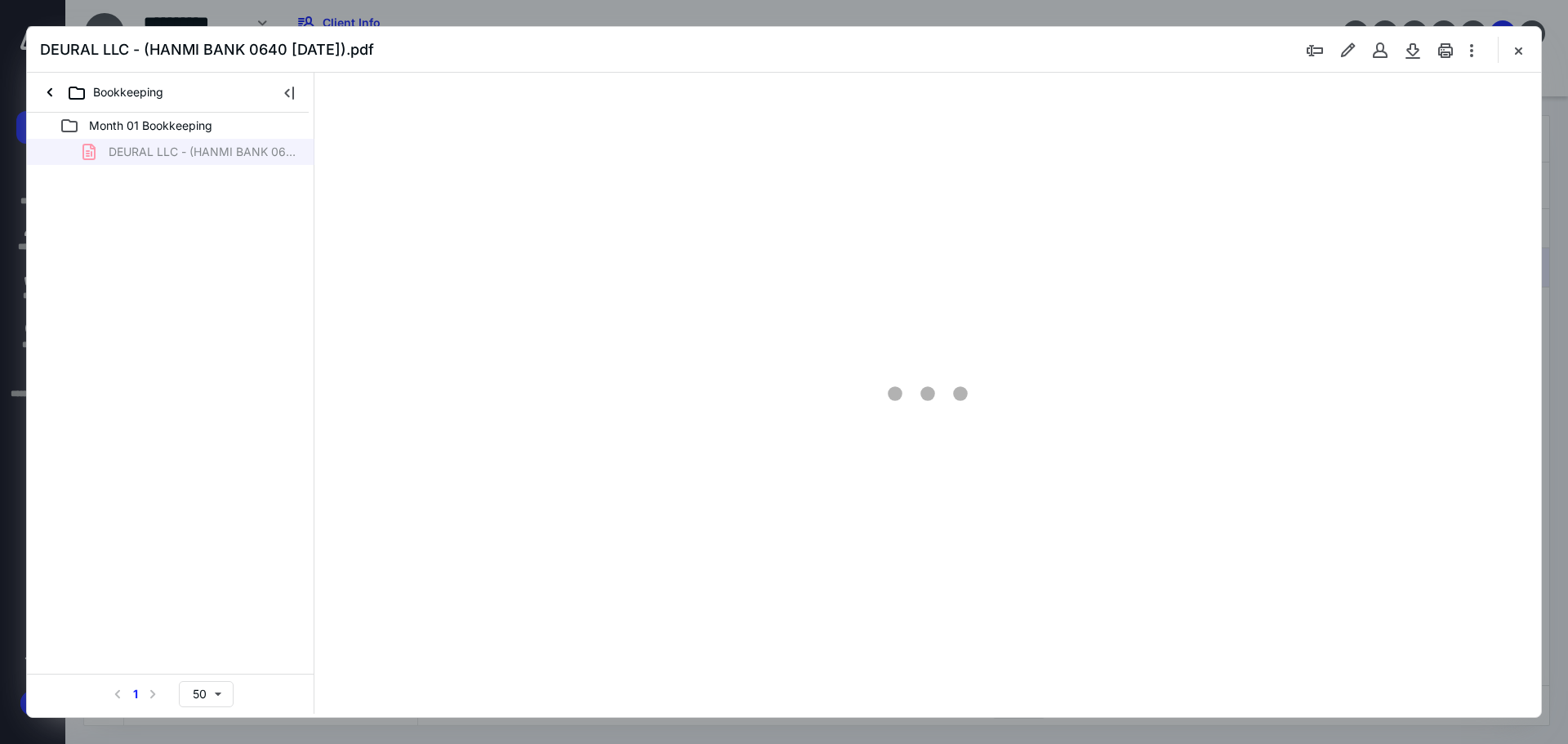 scroll, scrollTop: 0, scrollLeft: 0, axis: both 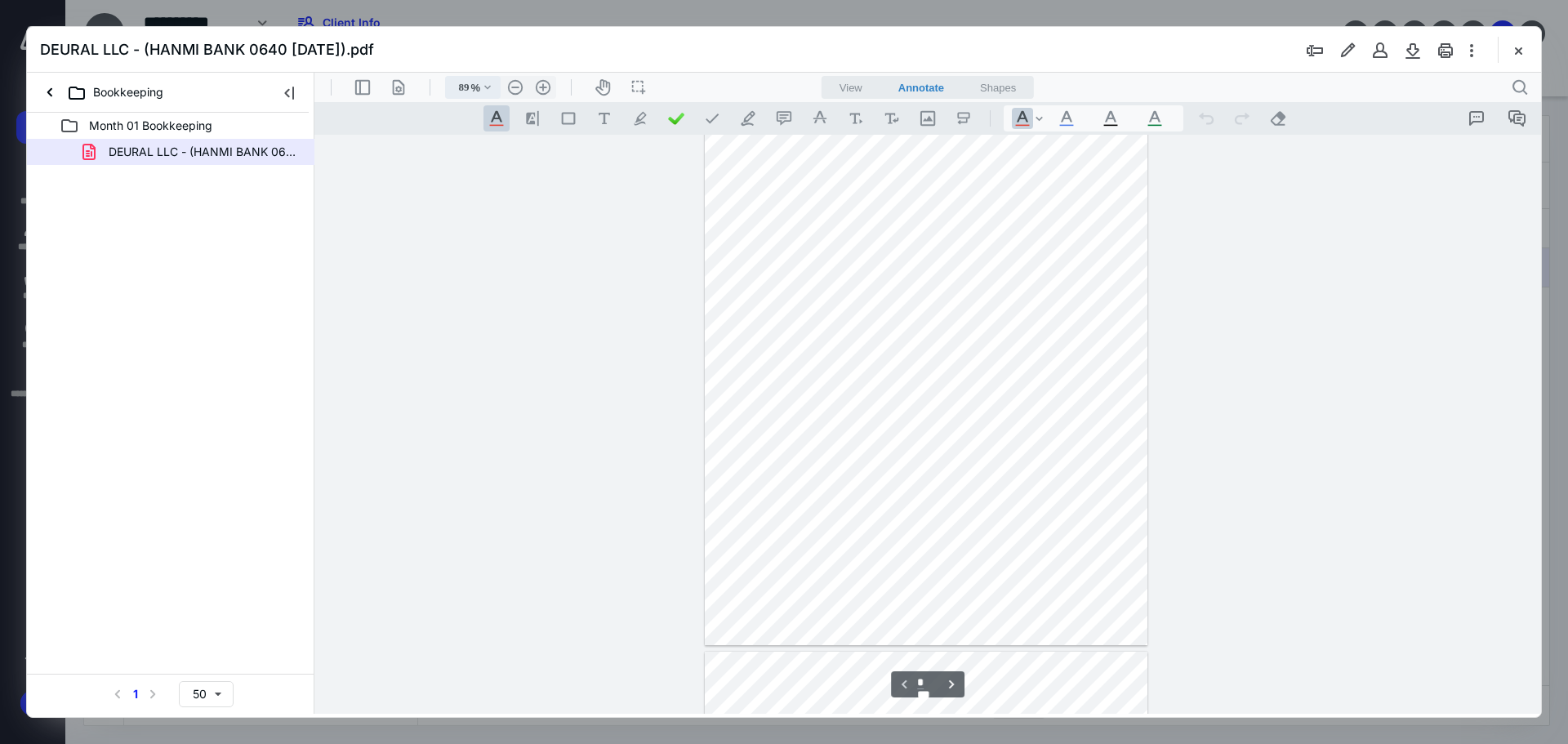 click on ".cls-1{fill:#abb0c4;} icon - chevron - down" at bounding box center (488, 87) 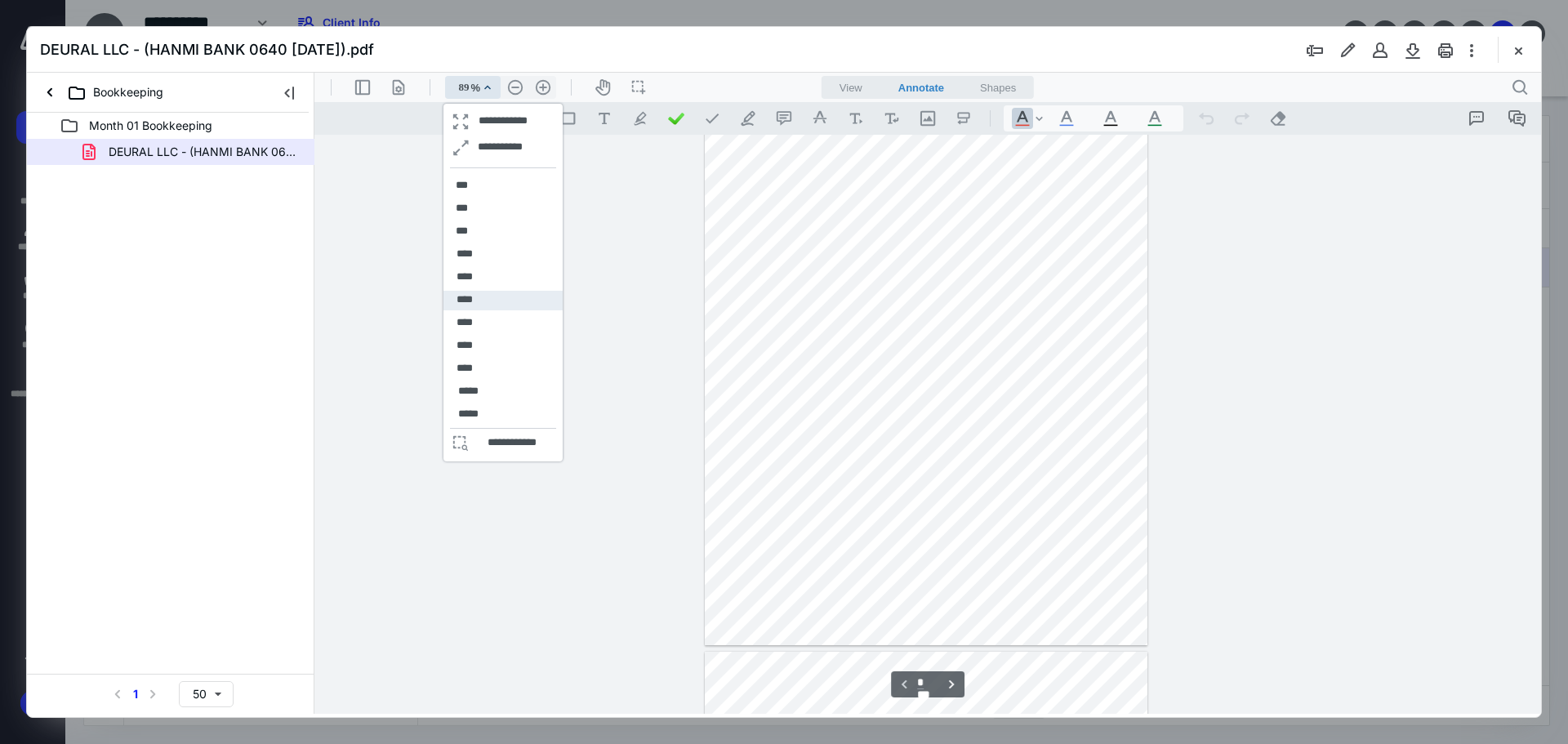 click on "****" at bounding box center [465, 301] 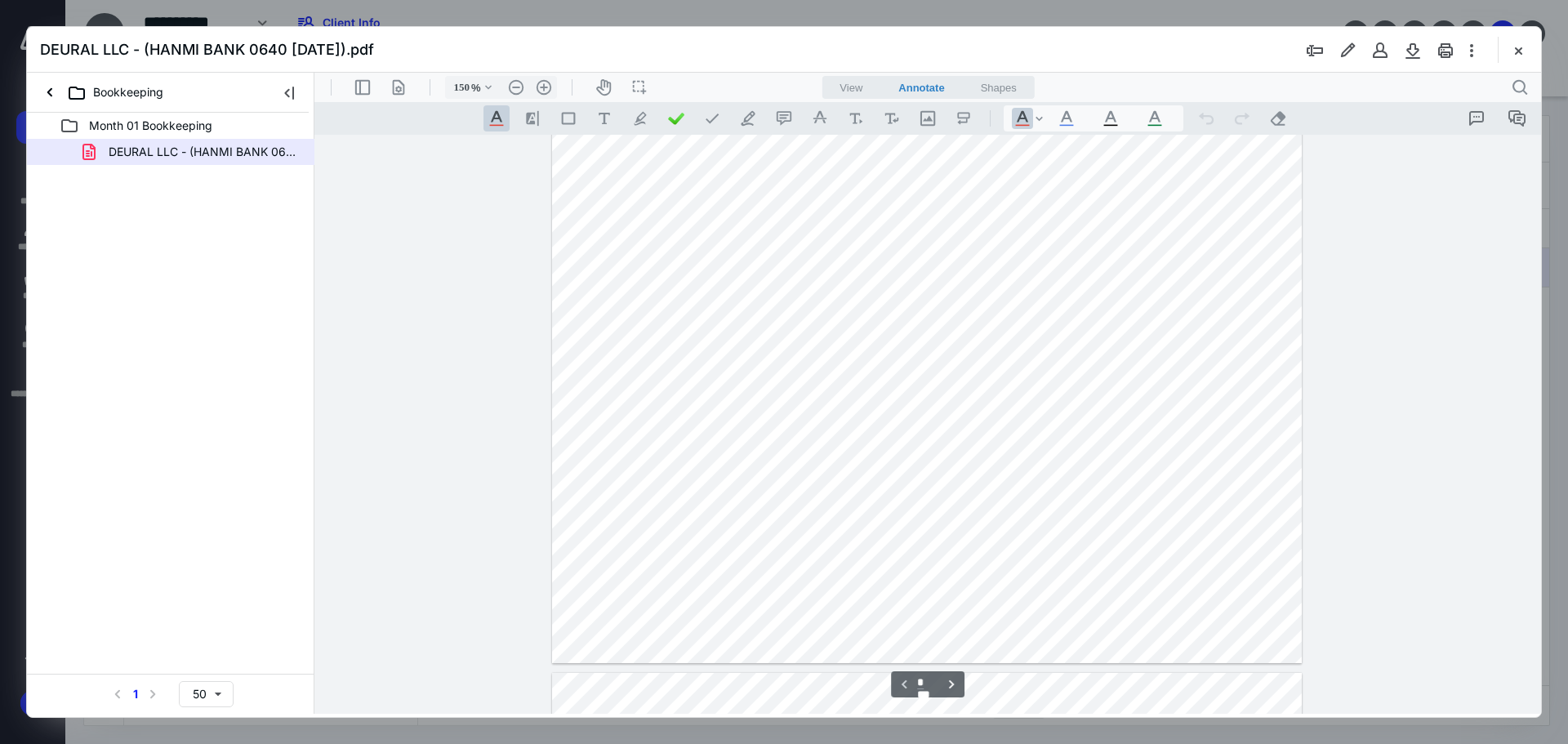 scroll, scrollTop: 453, scrollLeft: 0, axis: vertical 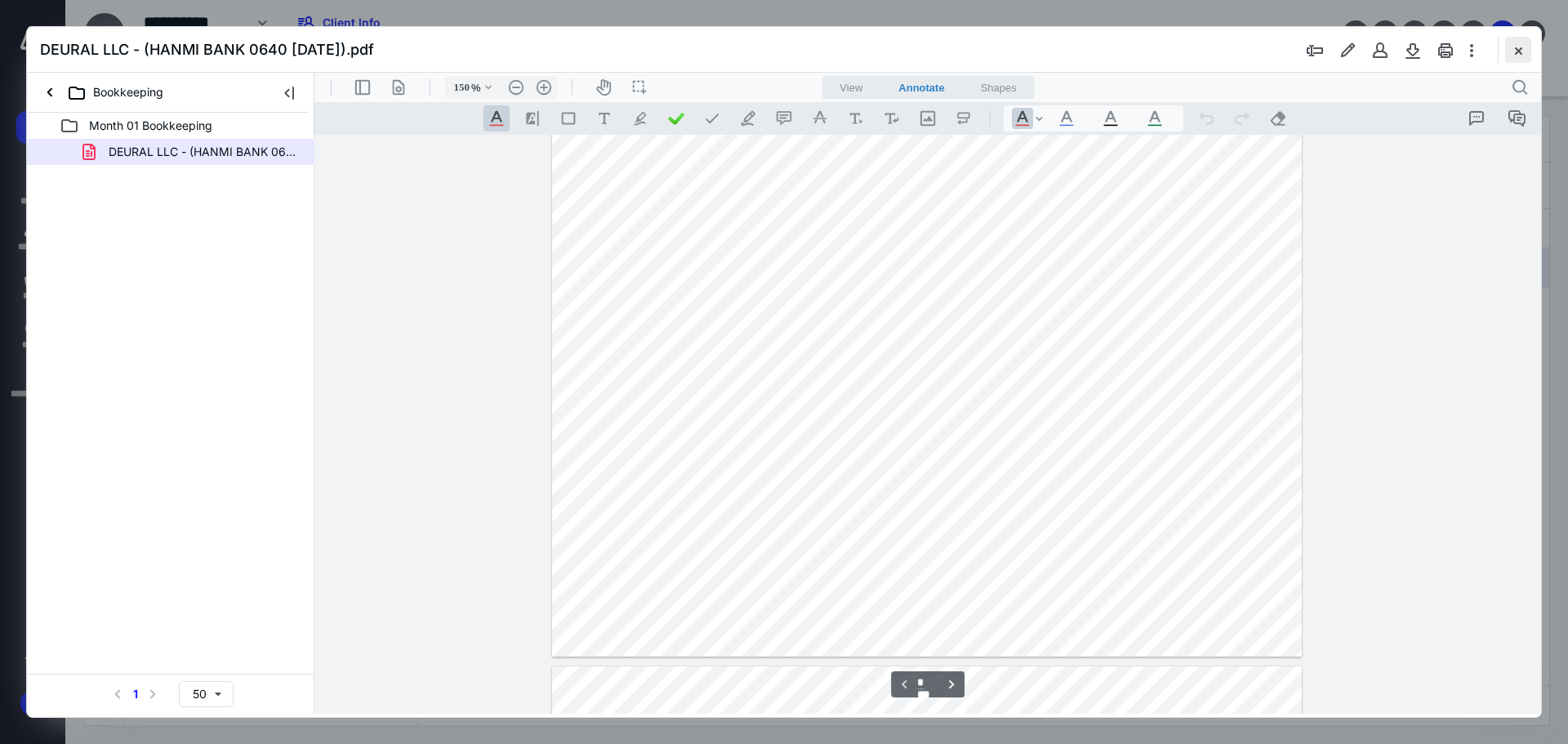 click at bounding box center (1518, 50) 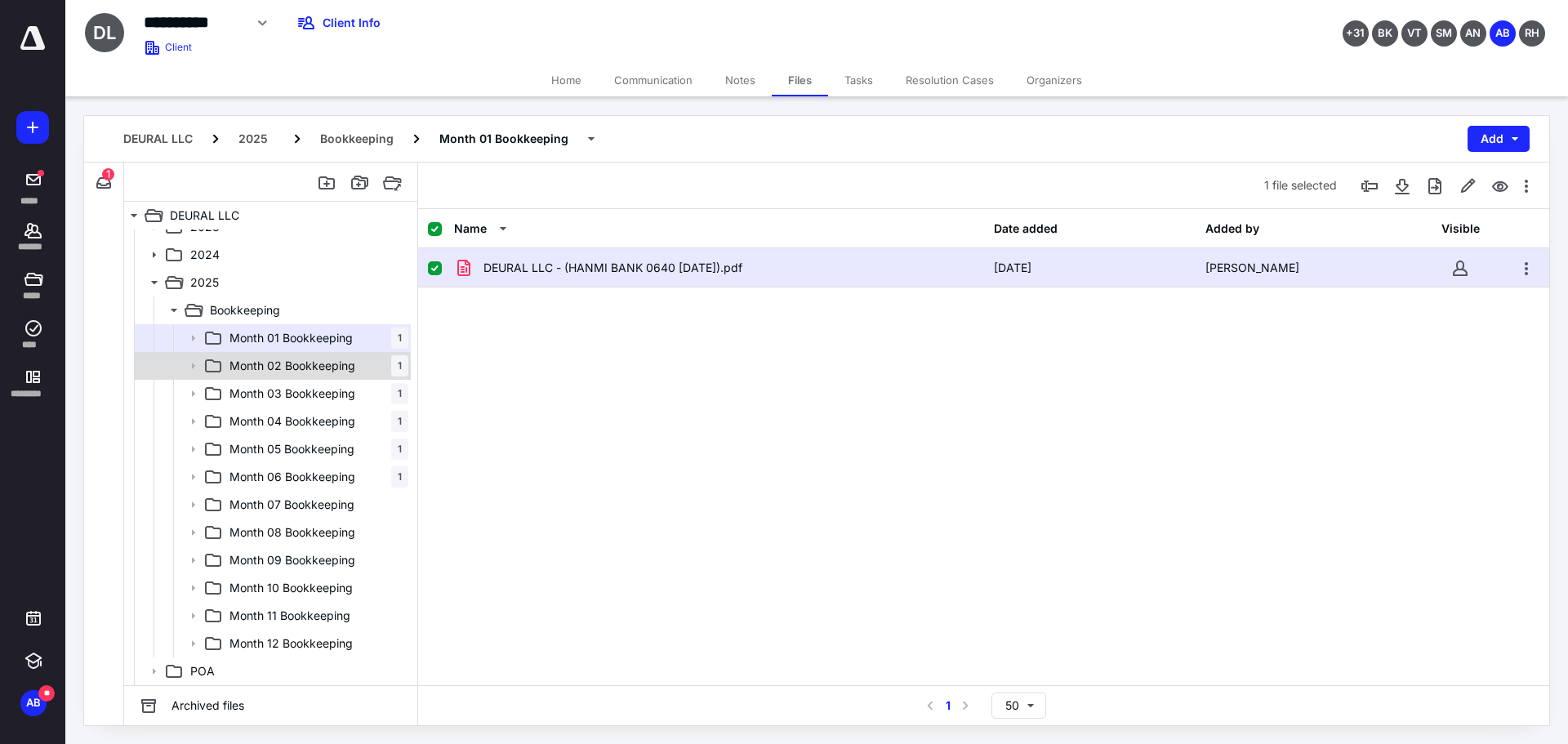 click on "Month 02 Bookkeeping" at bounding box center [292, 366] 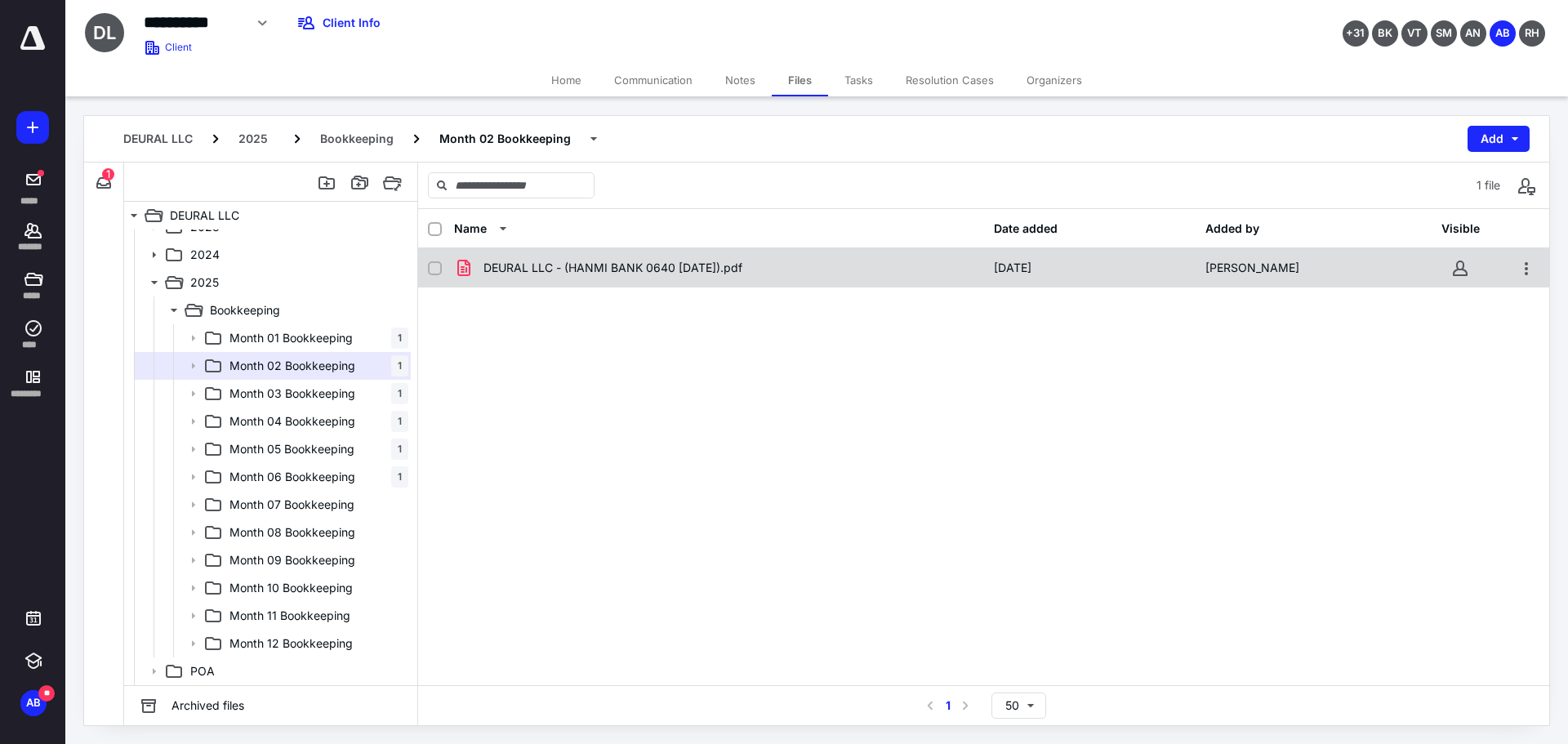 click on "DEURAL LLC - (HANMI BANK 0640 [DATE]).pdf" at bounding box center [719, 268] 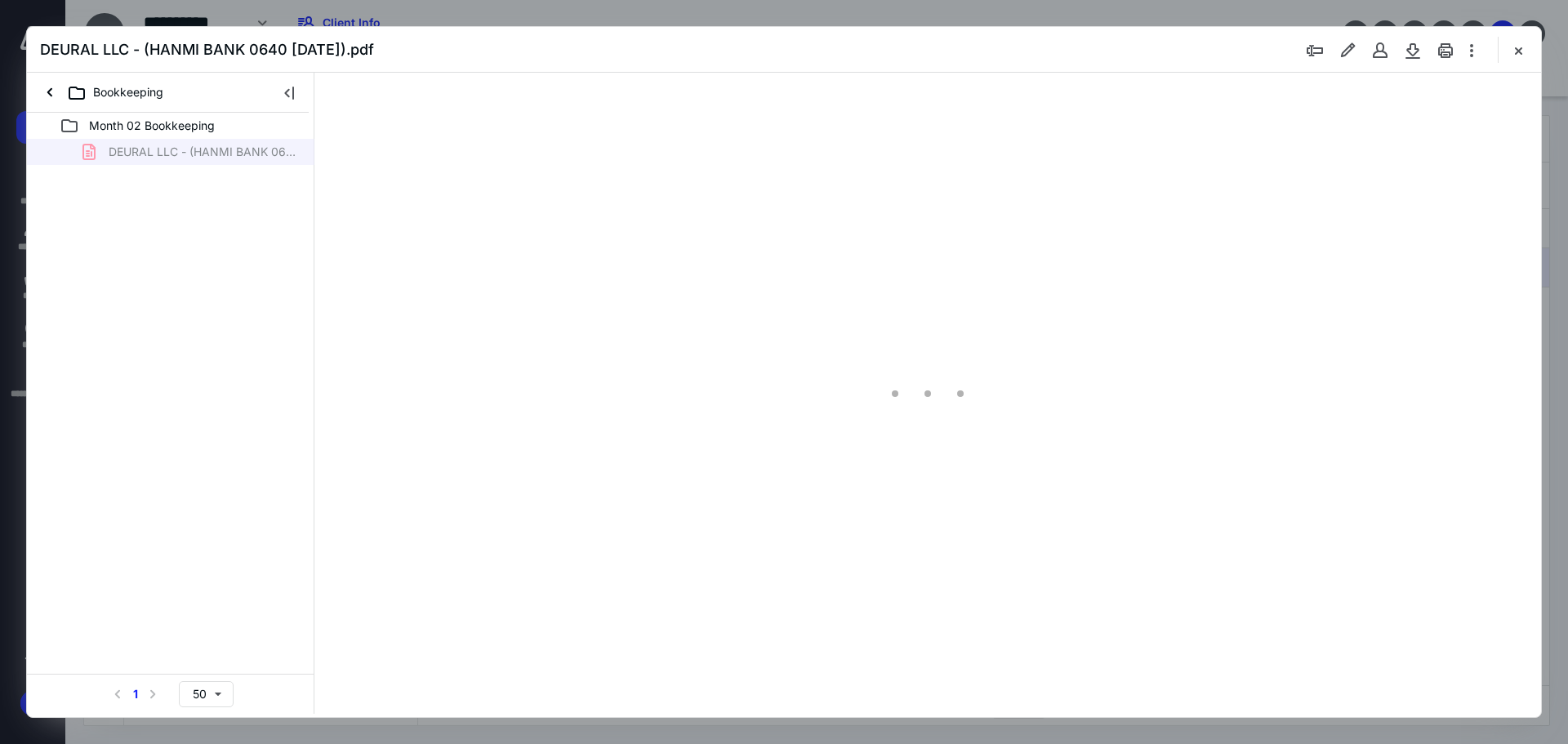 scroll, scrollTop: 0, scrollLeft: 0, axis: both 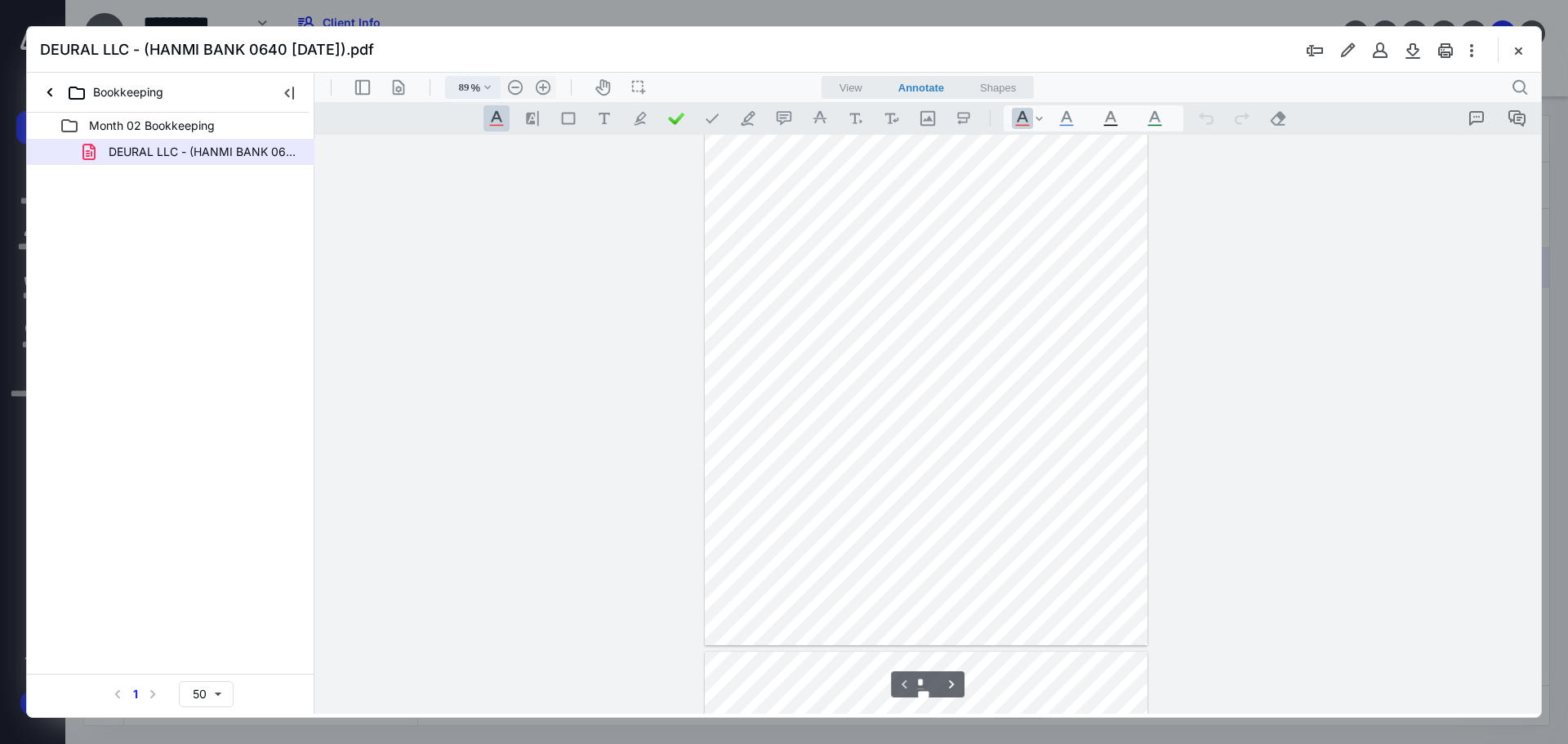 click on ".cls-1{fill:#abb0c4;} icon - chevron - down" at bounding box center (488, 87) 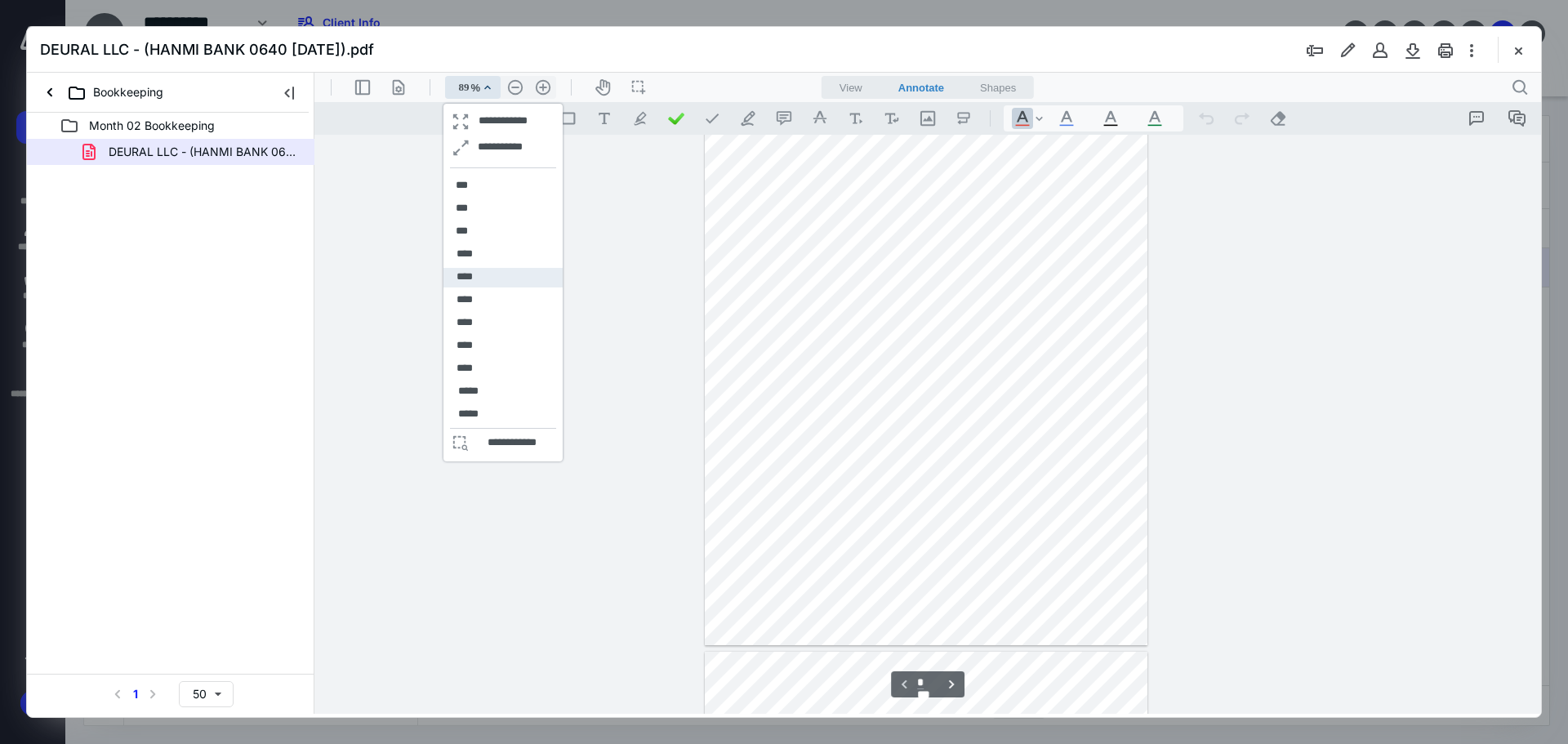 drag, startPoint x: 498, startPoint y: 276, endPoint x: 585, endPoint y: 289, distance: 87.965902 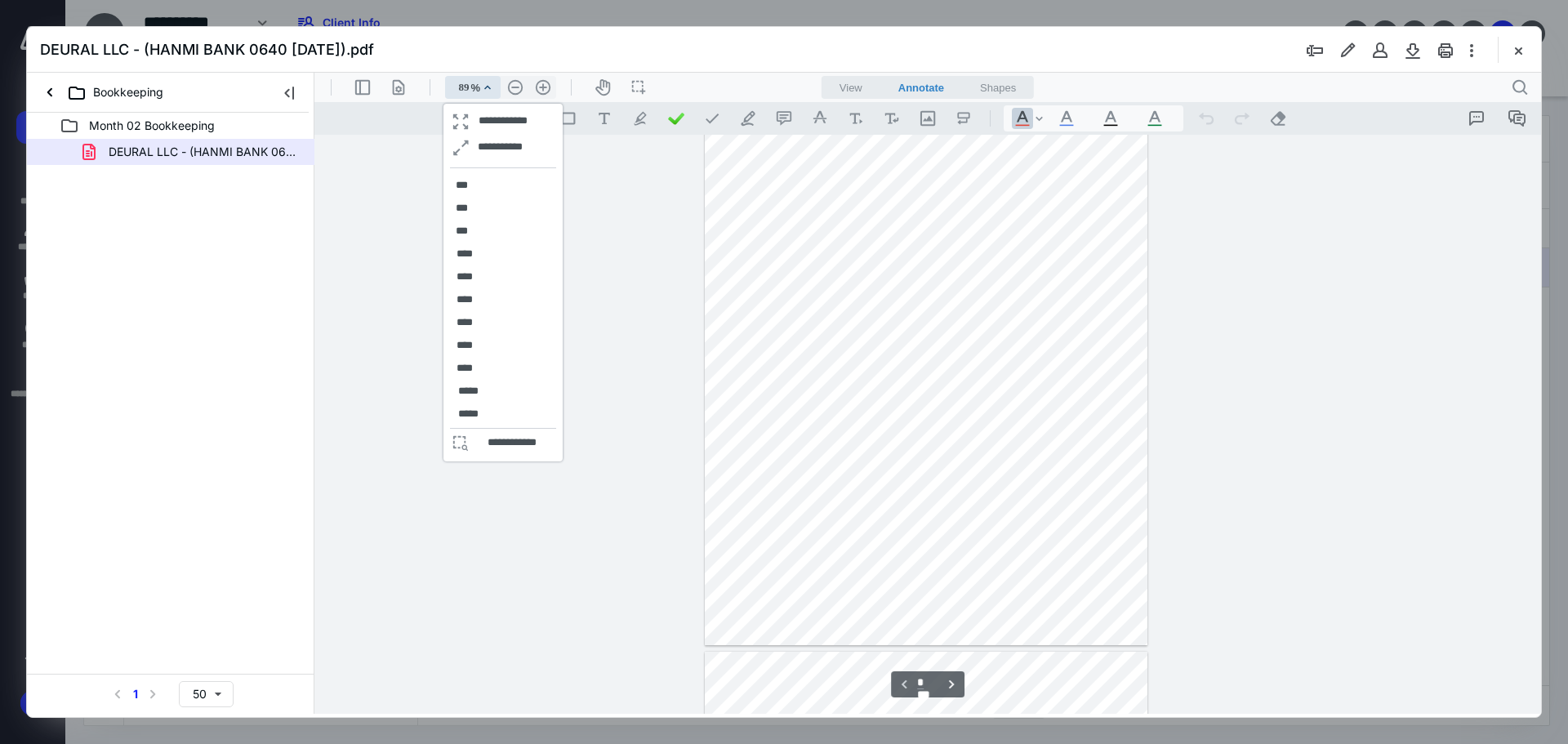 type on "125" 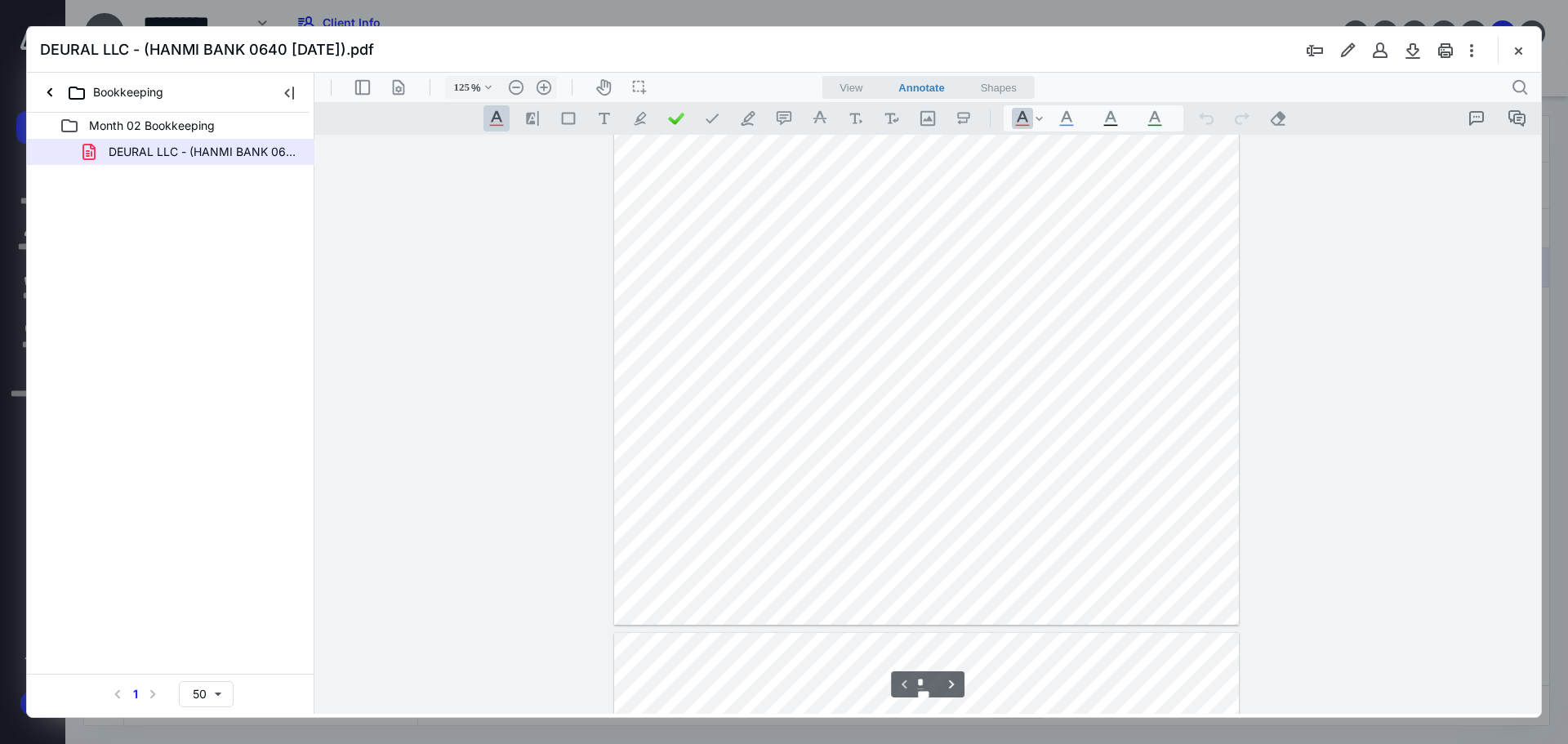 scroll, scrollTop: 525, scrollLeft: 0, axis: vertical 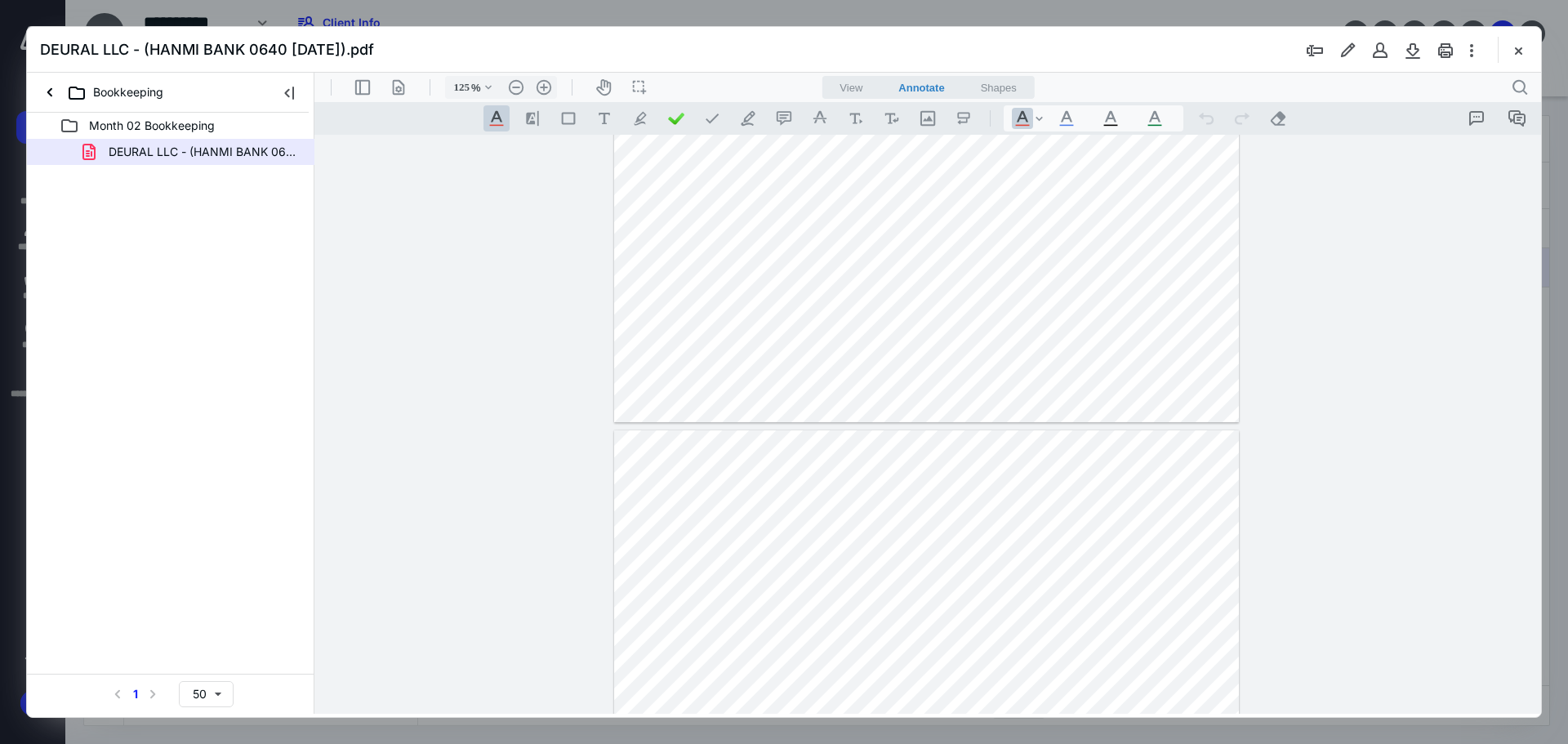 drag, startPoint x: 1512, startPoint y: 51, endPoint x: 1147, endPoint y: 168, distance: 383.29362 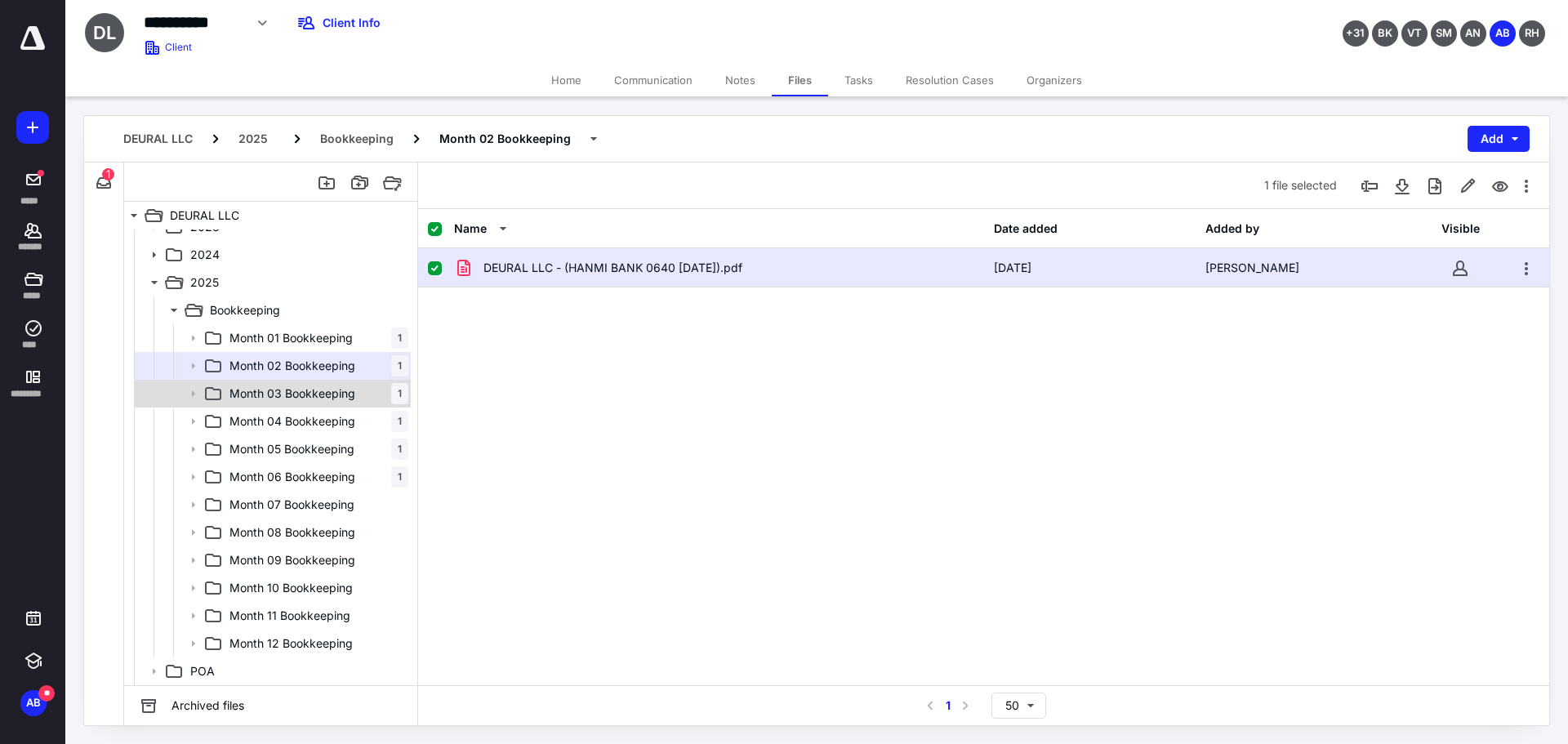 click on "Month 03 Bookkeeping" at bounding box center (292, 394) 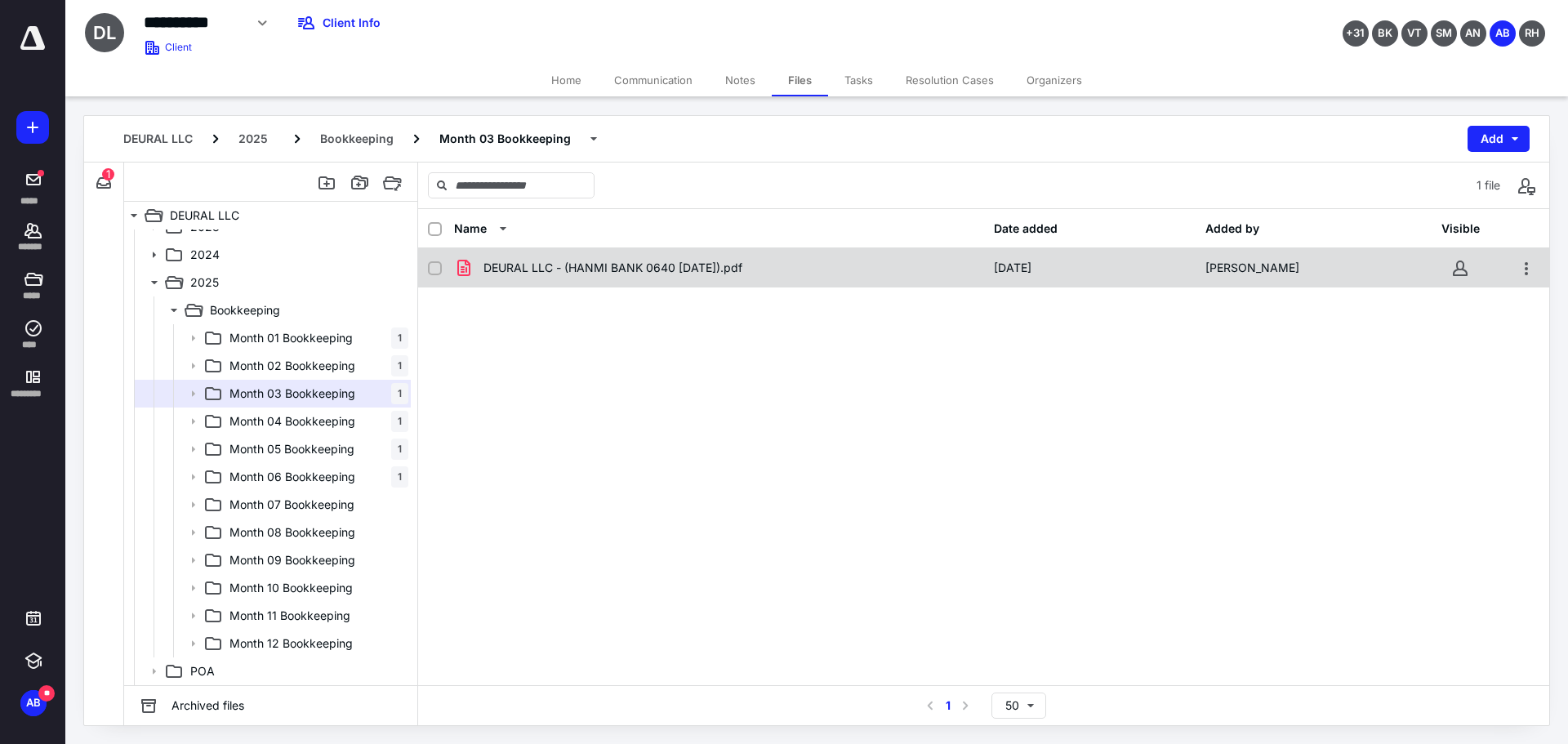 click on "DEURAL LLC - (HANMI BANK 0640 [DATE]).pdf" at bounding box center [612, 268] 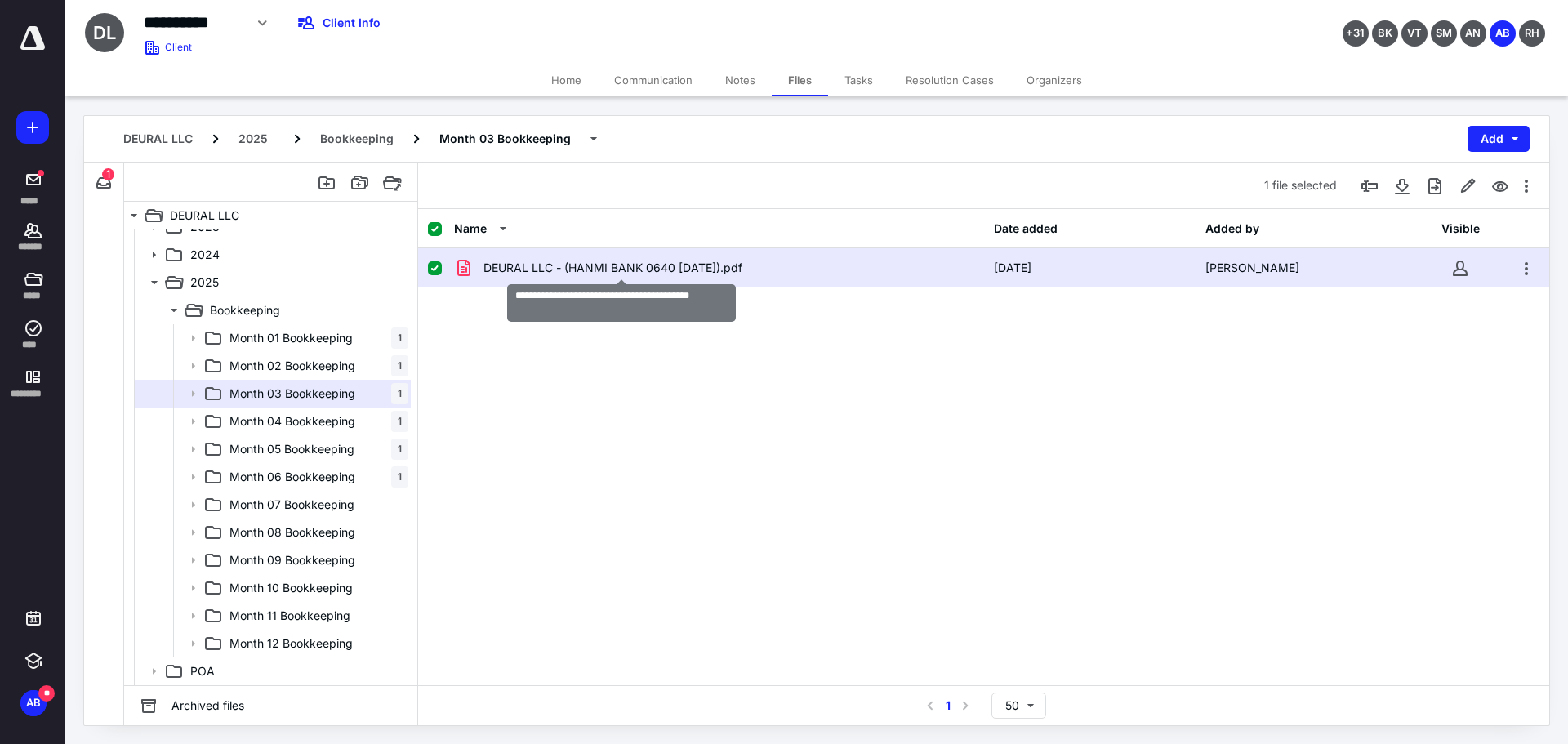 click on "DEURAL LLC - (HANMI BANK 0640 [DATE]).pdf" at bounding box center (612, 268) 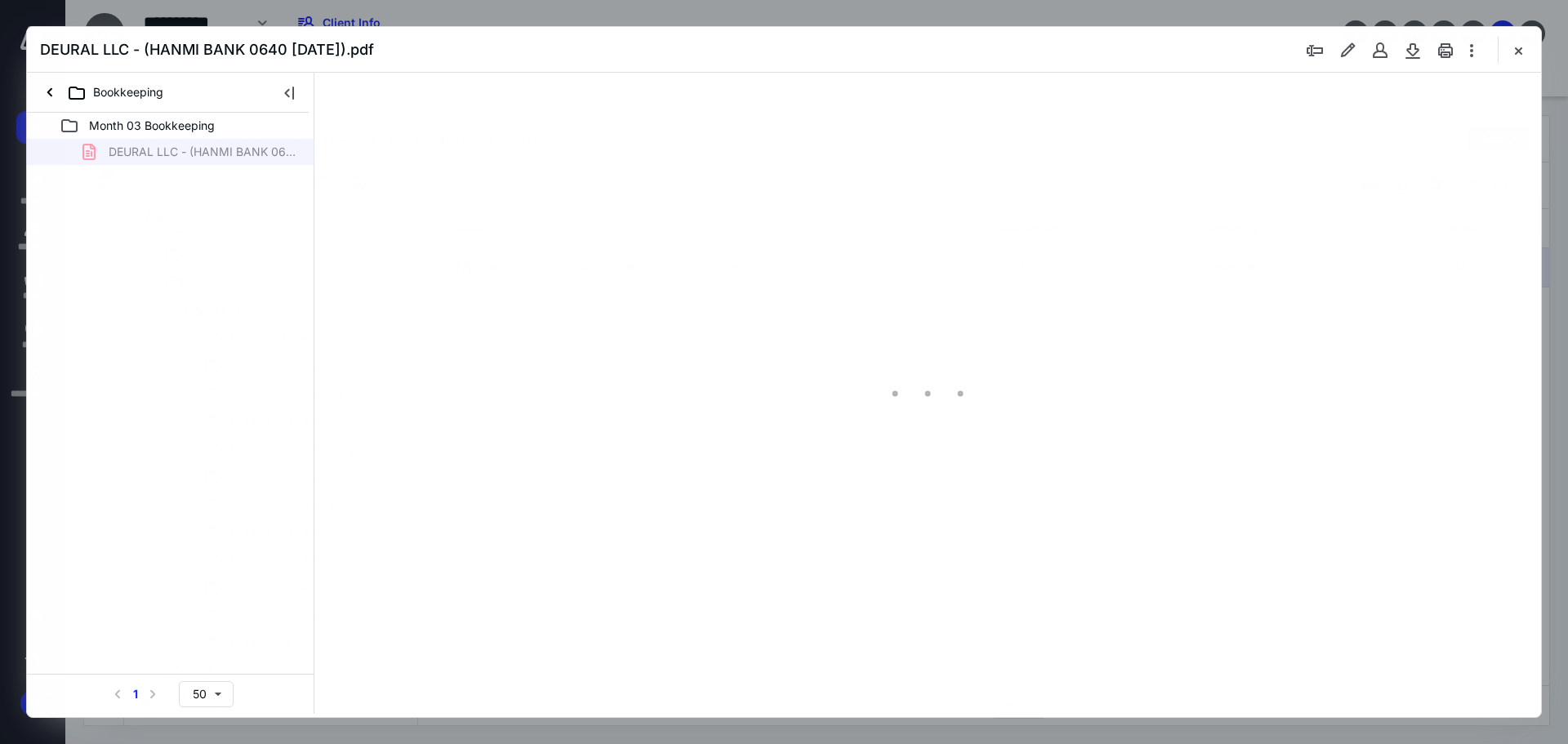 scroll, scrollTop: 0, scrollLeft: 0, axis: both 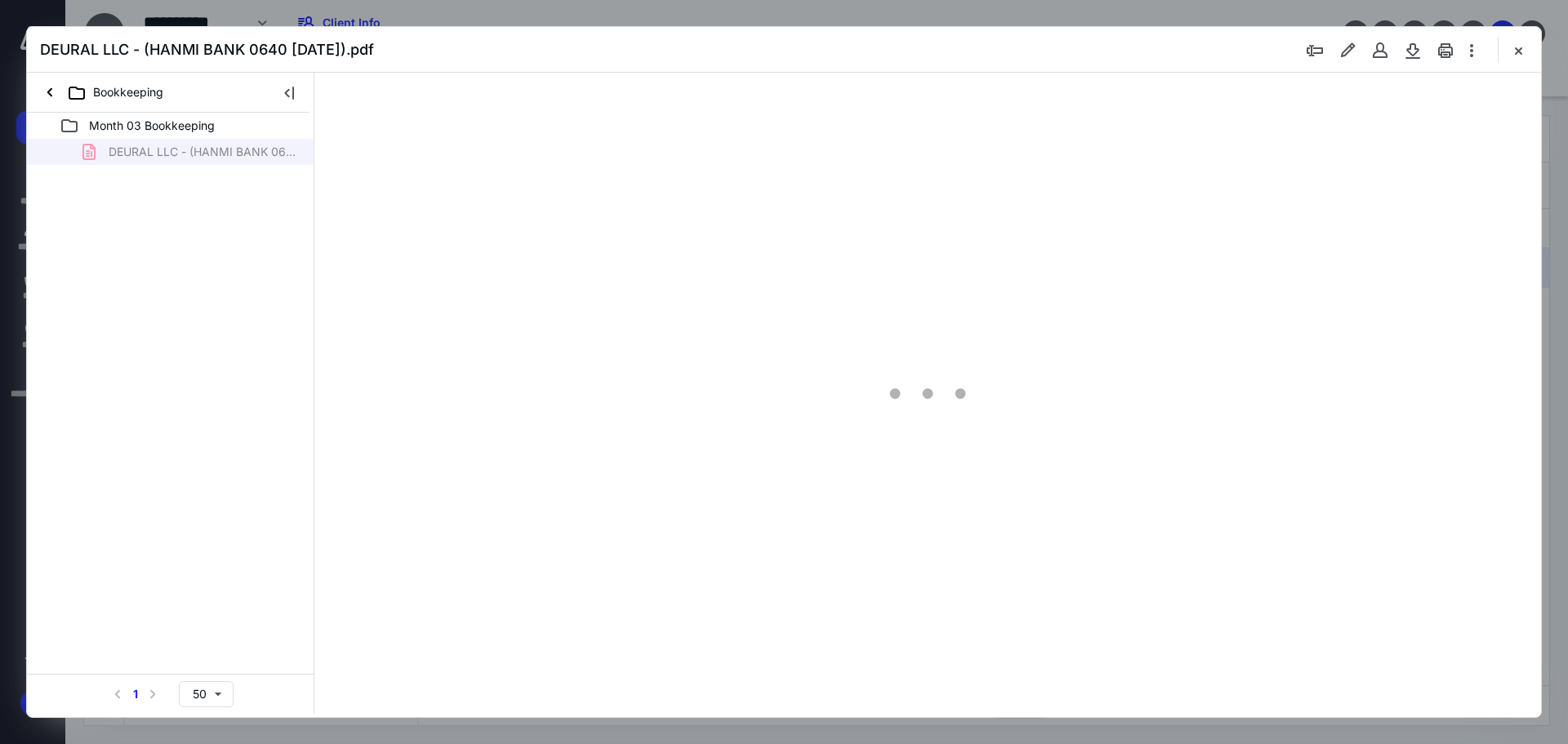 type on "89" 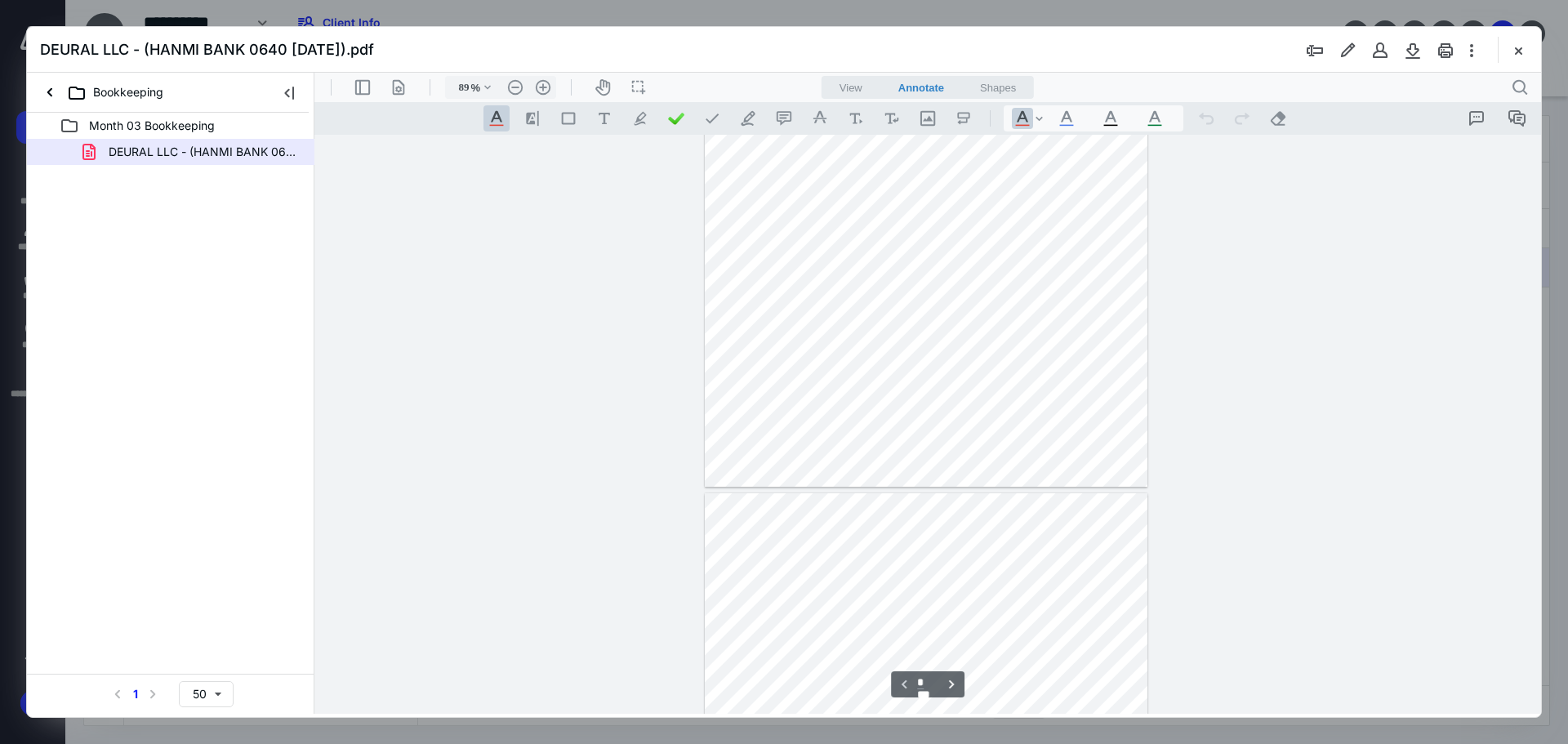 scroll, scrollTop: 229, scrollLeft: 0, axis: vertical 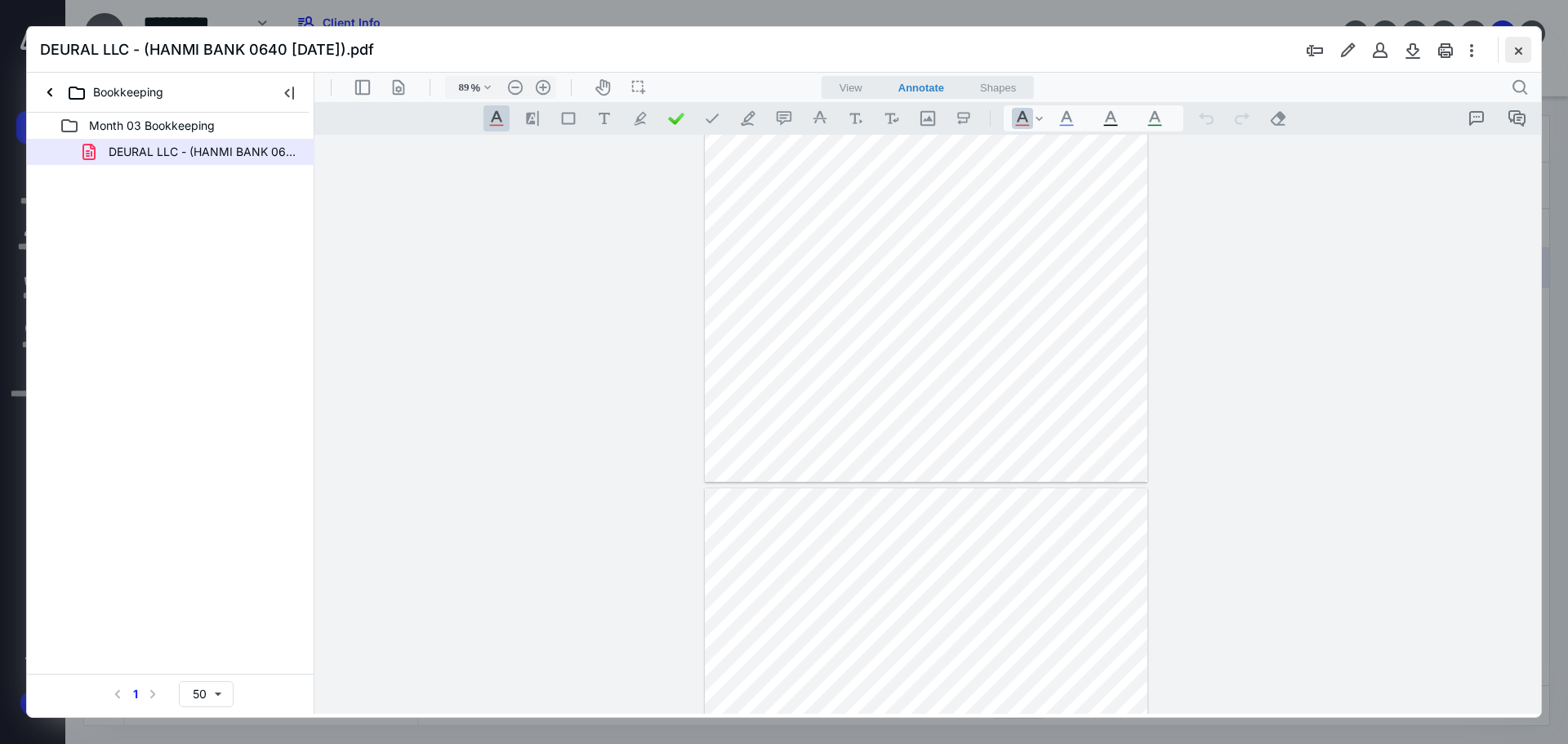 click at bounding box center [1518, 50] 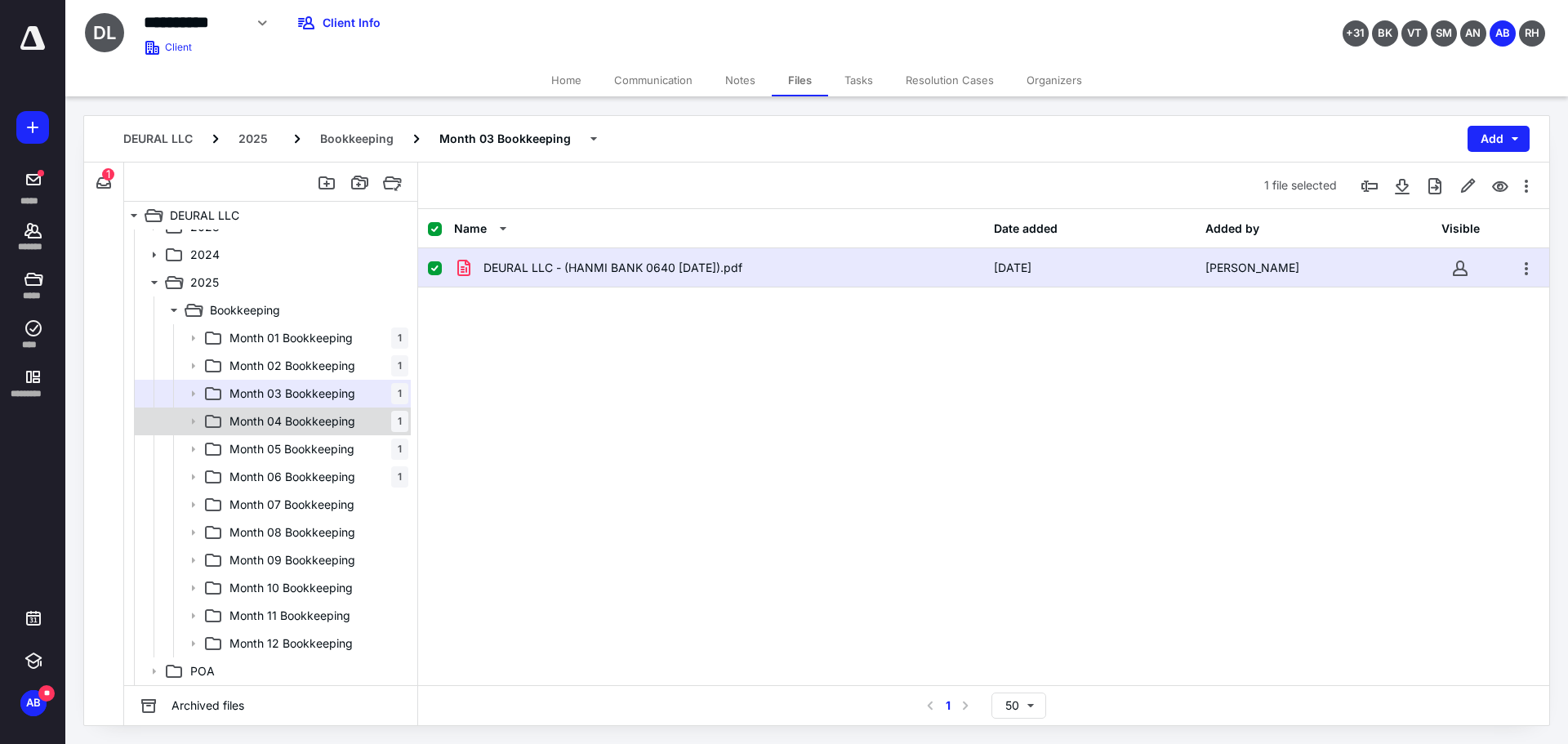 click on "Month 04 Bookkeeping" at bounding box center [292, 421] 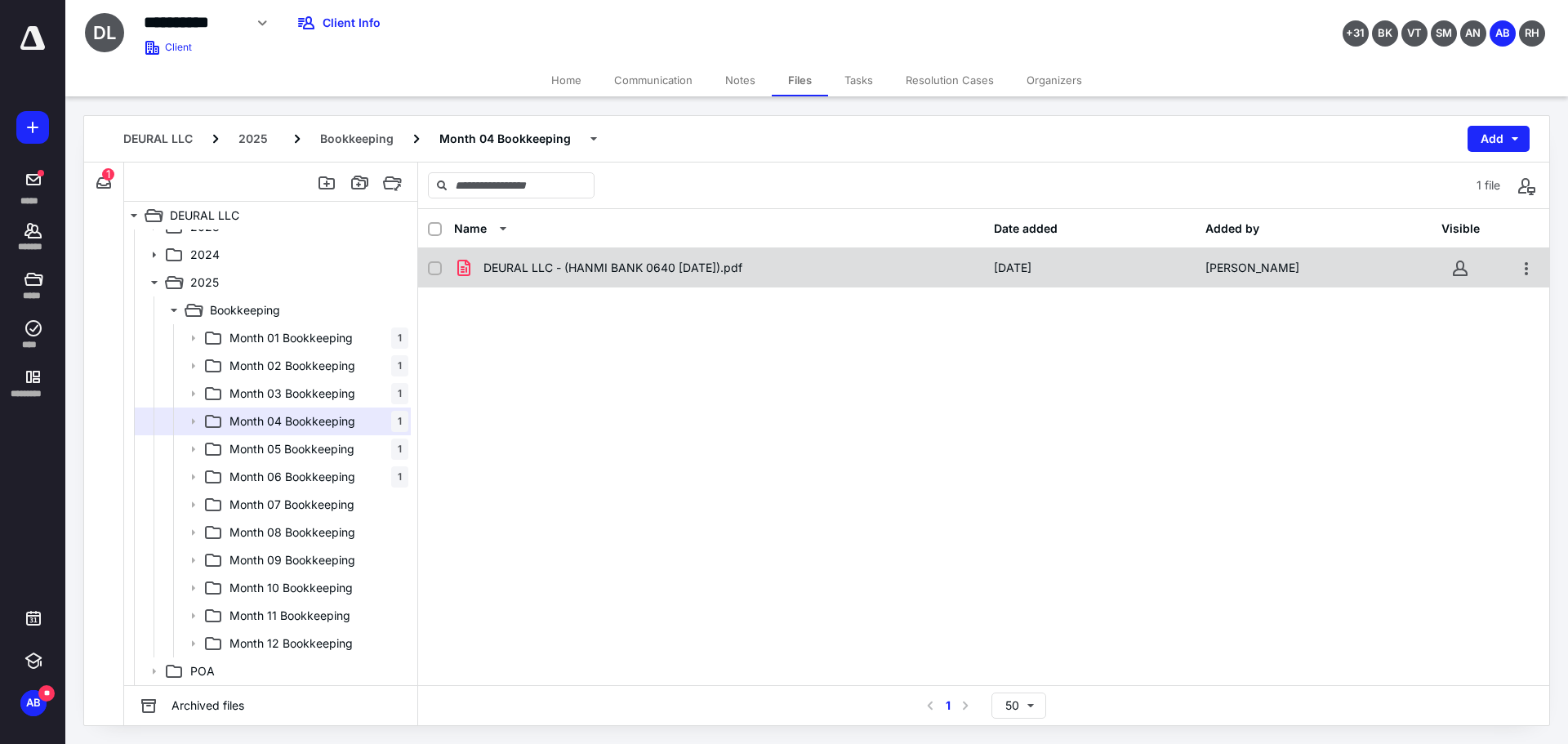 click on "DEURAL LLC - (HANMI BANK 0640 [DATE]).pdf" at bounding box center [612, 268] 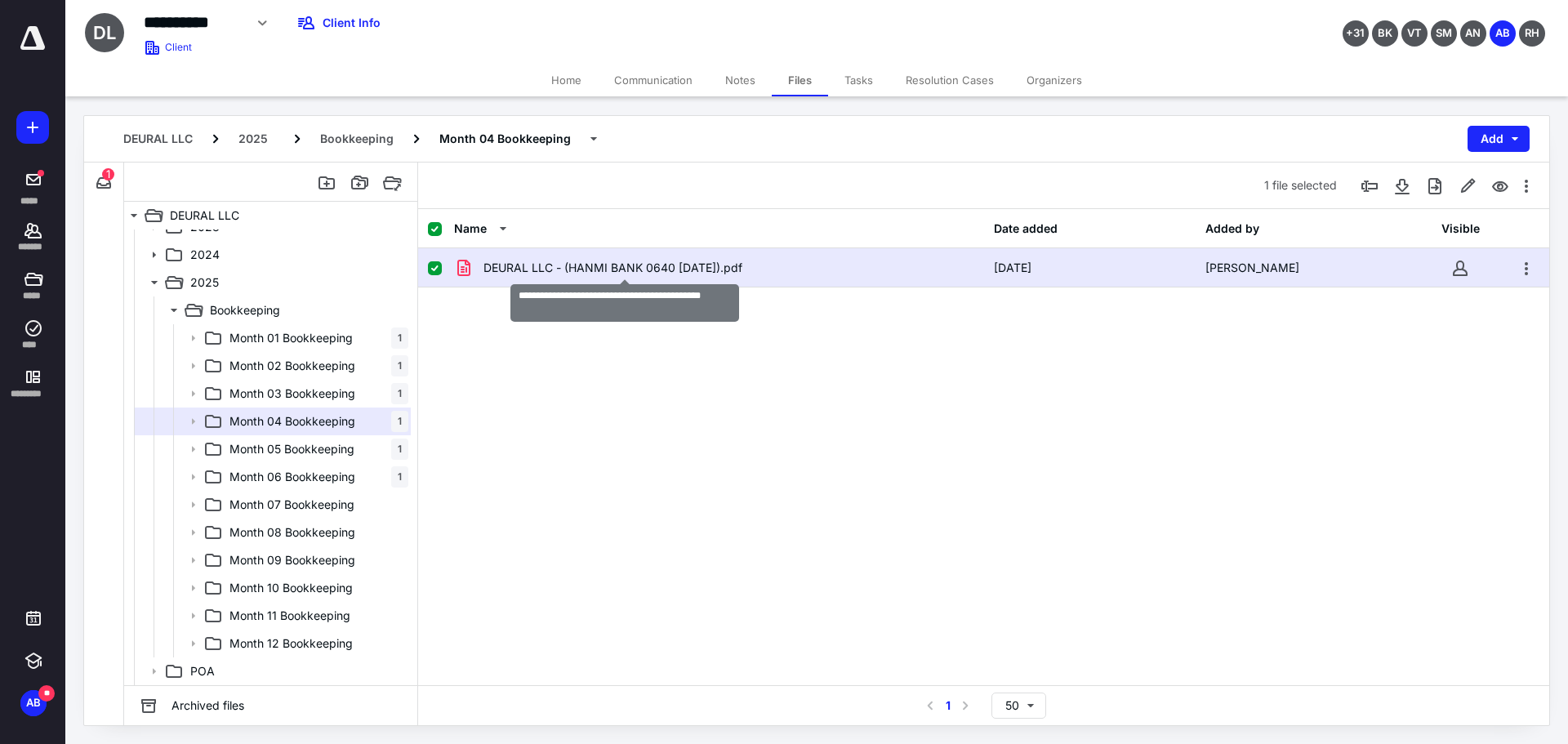 click on "DEURAL LLC - (HANMI BANK 0640 [DATE]).pdf" at bounding box center (612, 268) 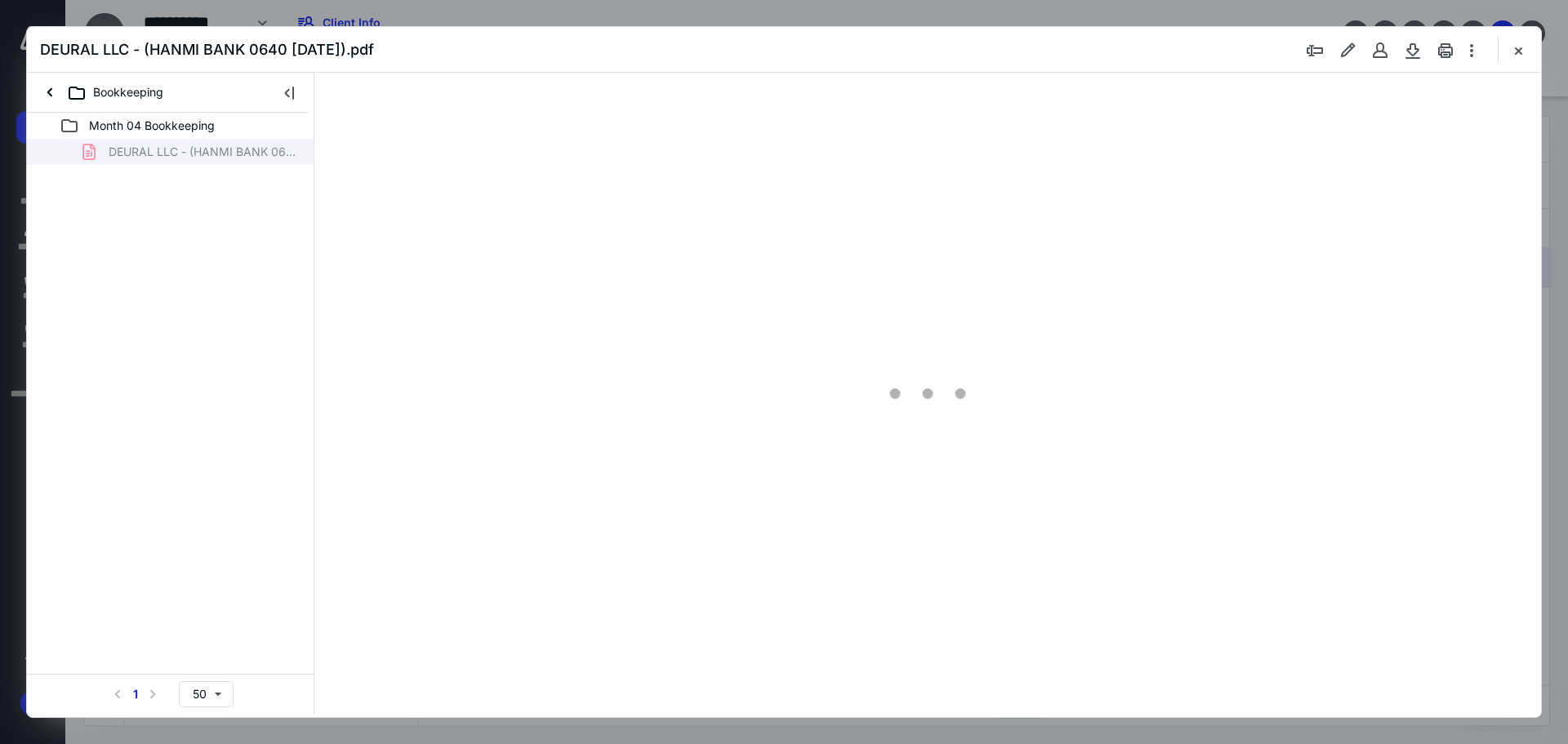 scroll, scrollTop: 0, scrollLeft: 0, axis: both 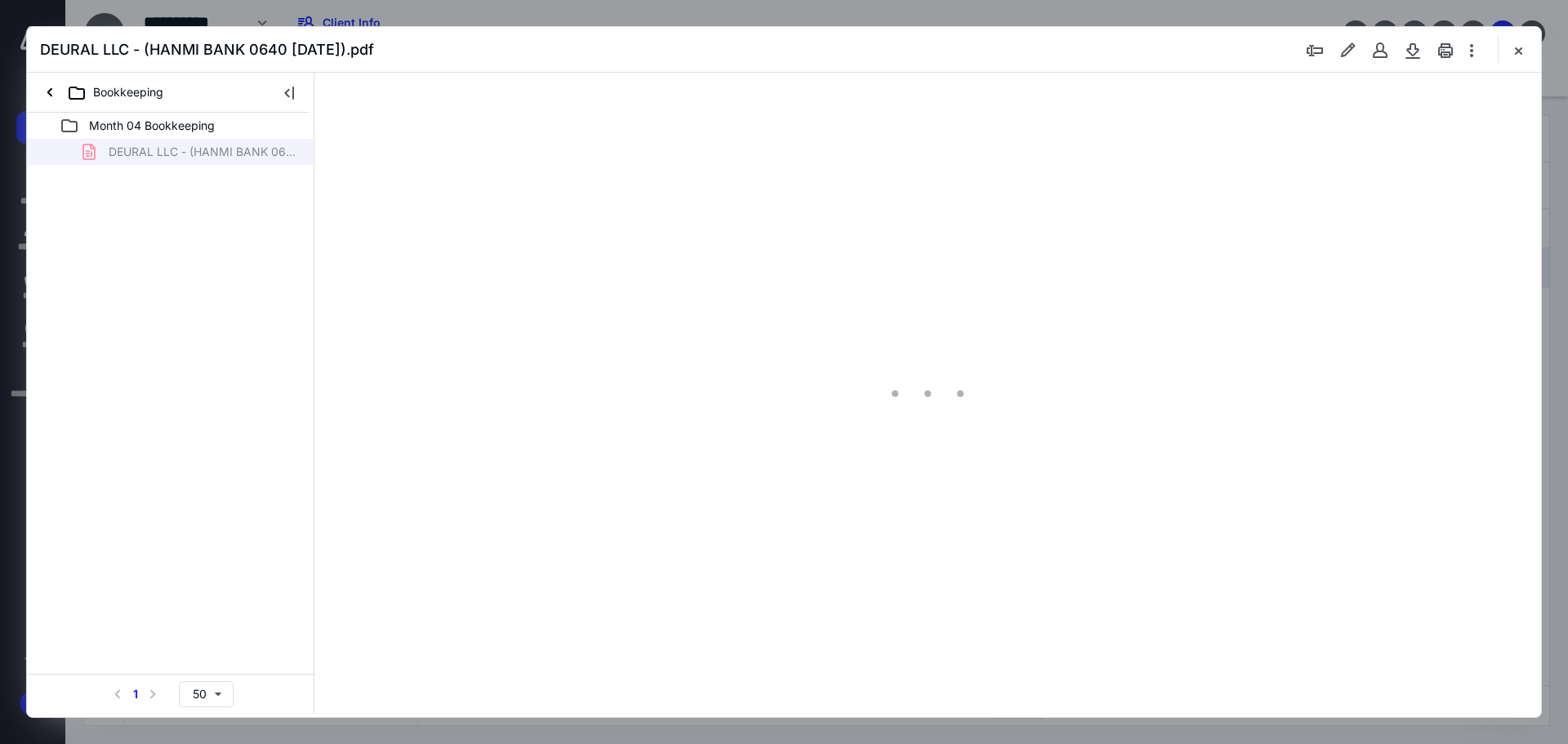 type on "89" 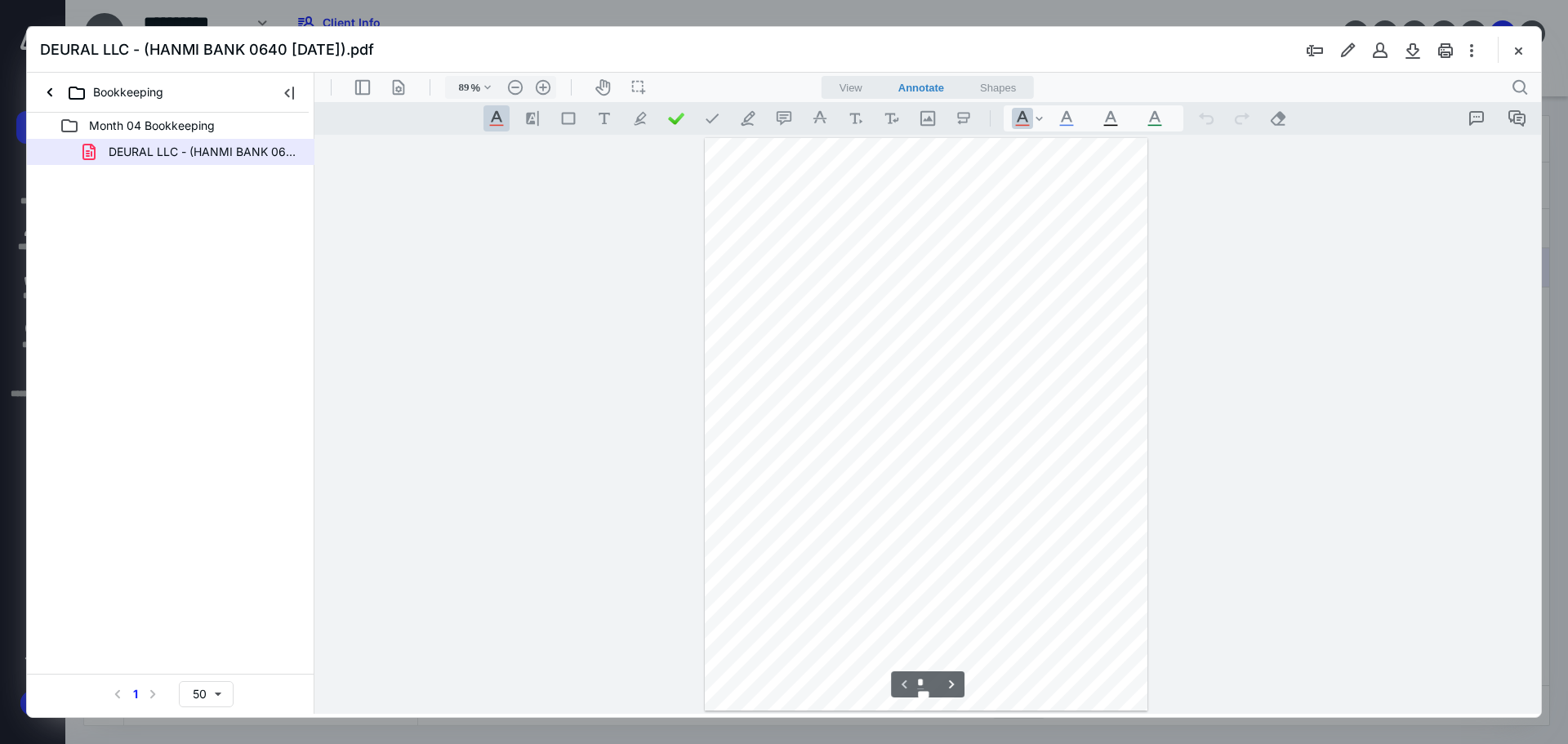 scroll, scrollTop: 65, scrollLeft: 0, axis: vertical 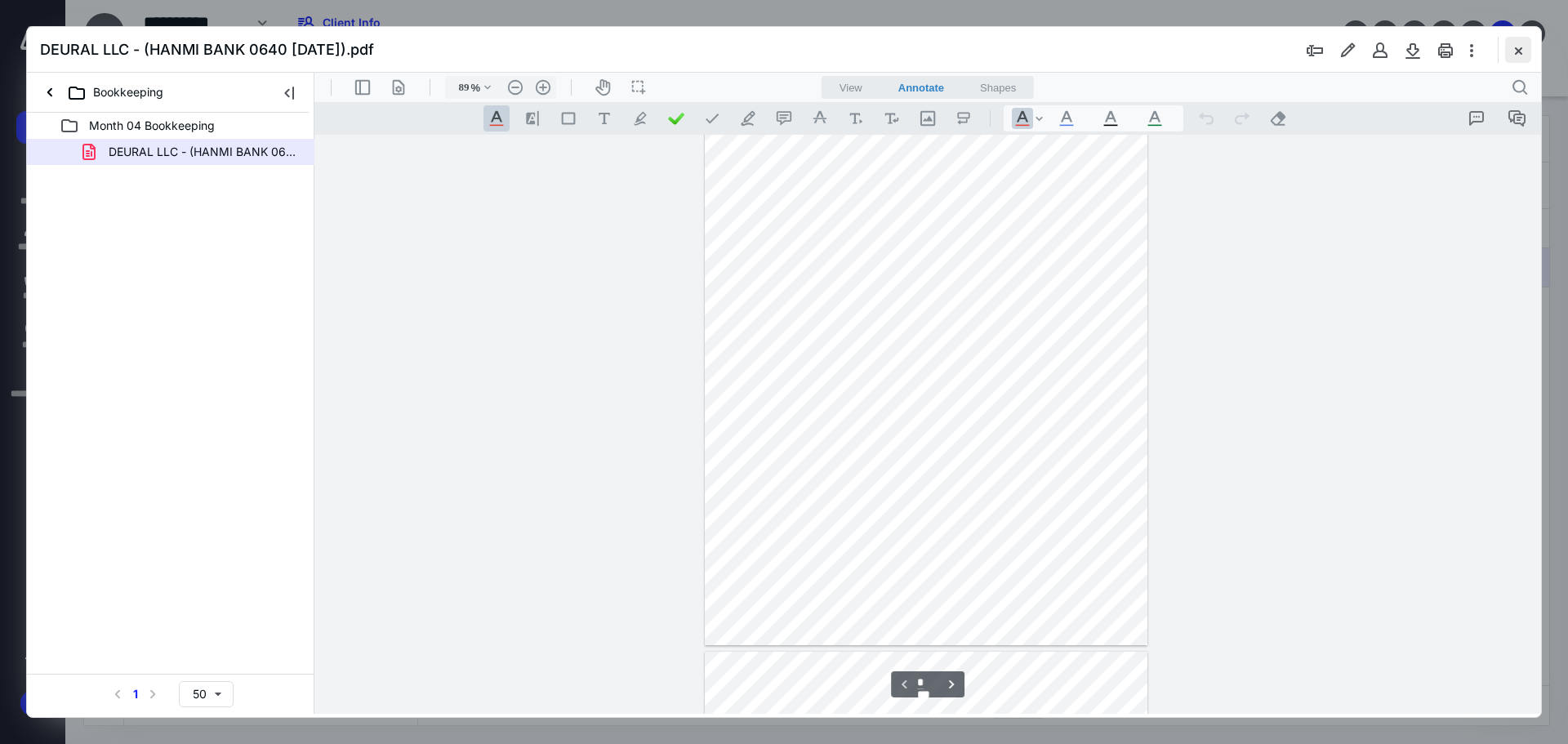 click at bounding box center (1518, 50) 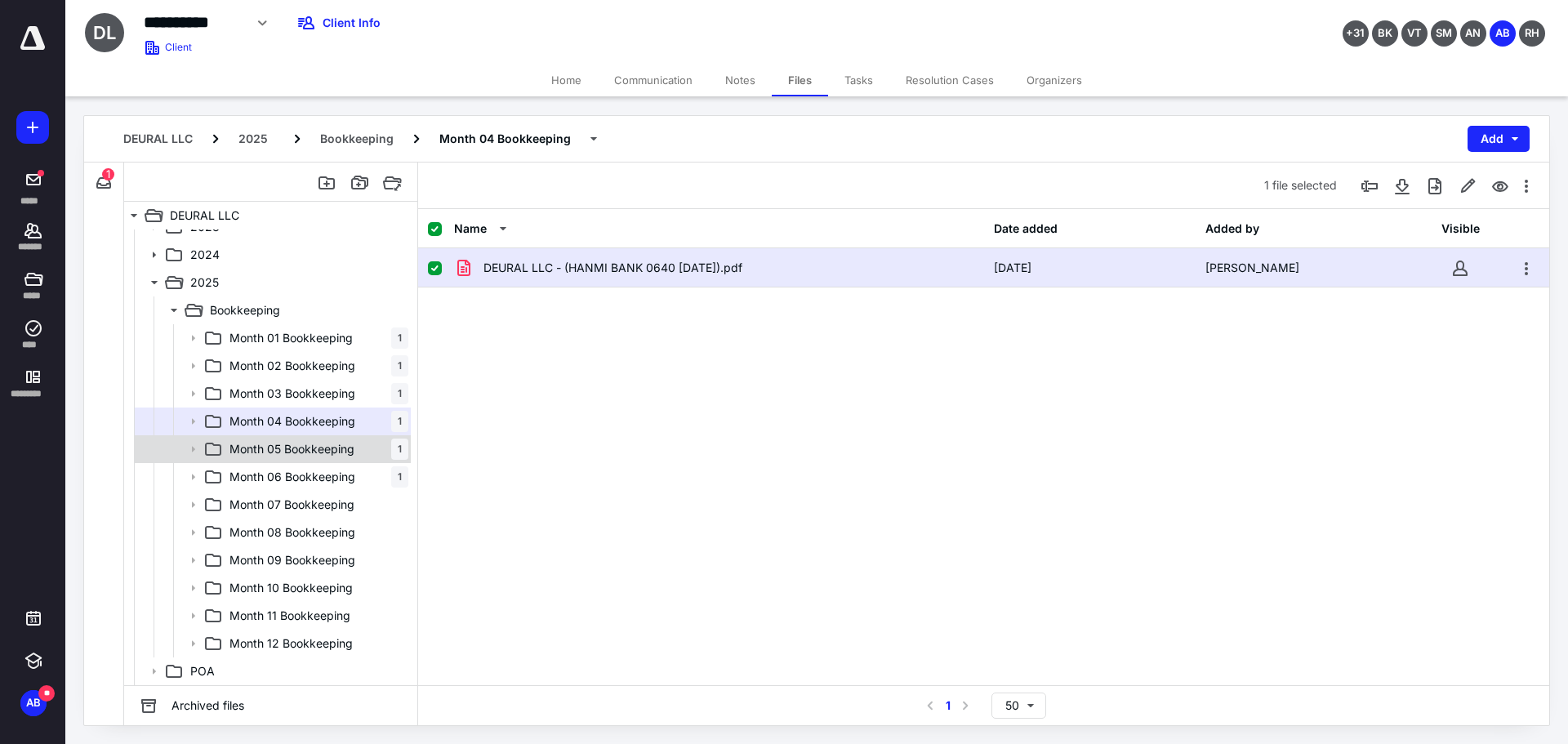 click on "Month 05 Bookkeeping" at bounding box center (292, 449) 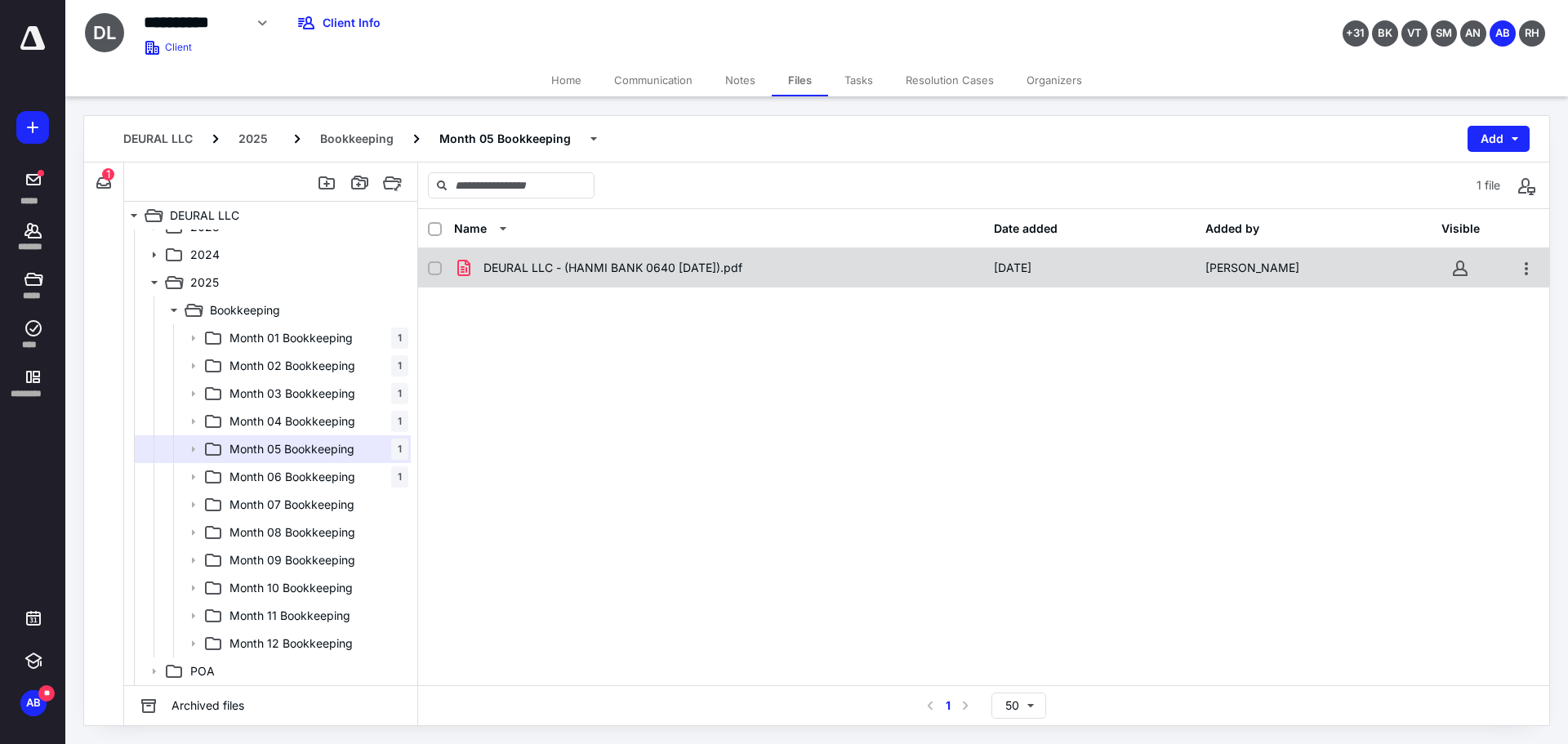 click on "DEURAL LLC - (HANMI BANK 0640 [DATE]).pdf" at bounding box center [612, 268] 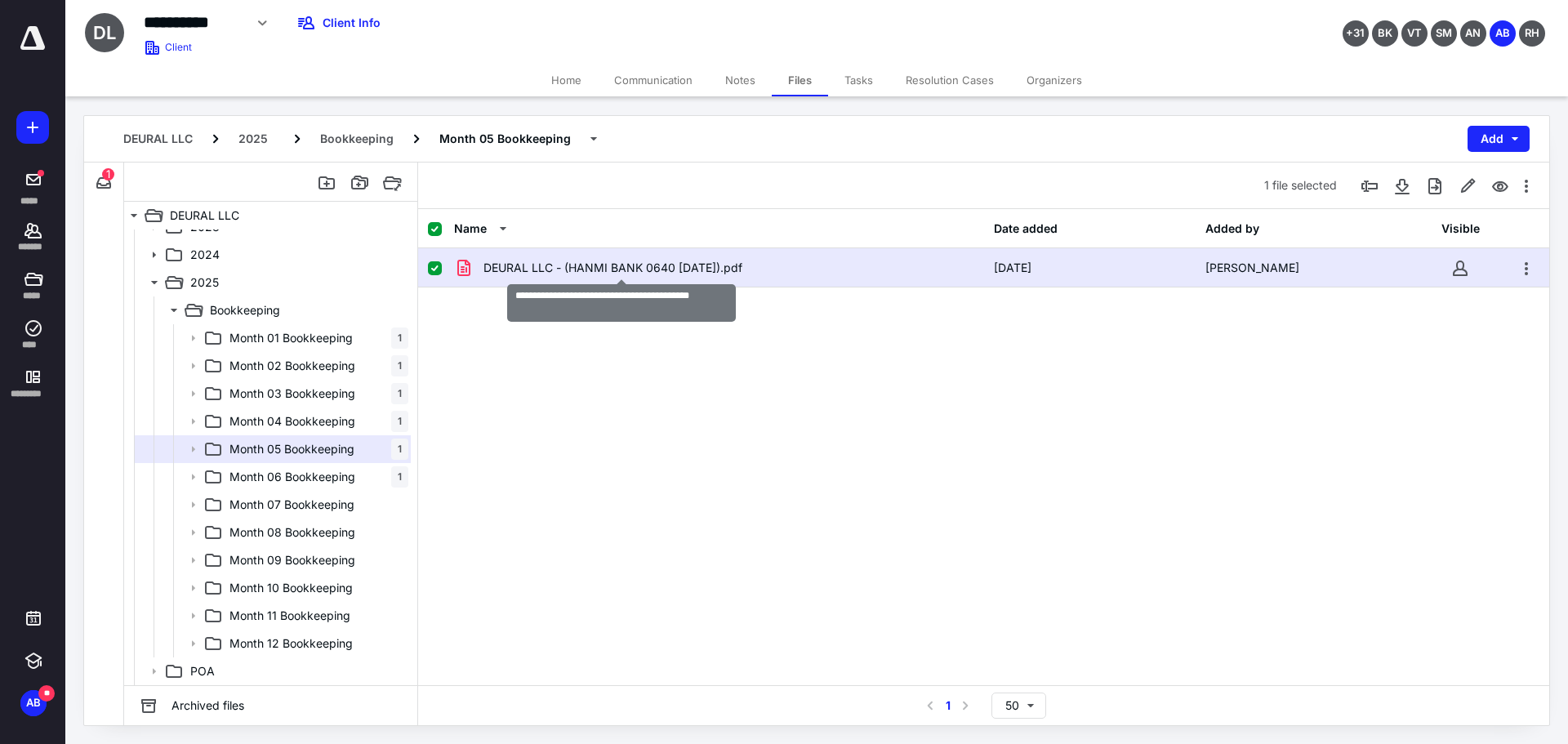 click on "DEURAL LLC - (HANMI BANK 0640 [DATE]).pdf" at bounding box center [612, 268] 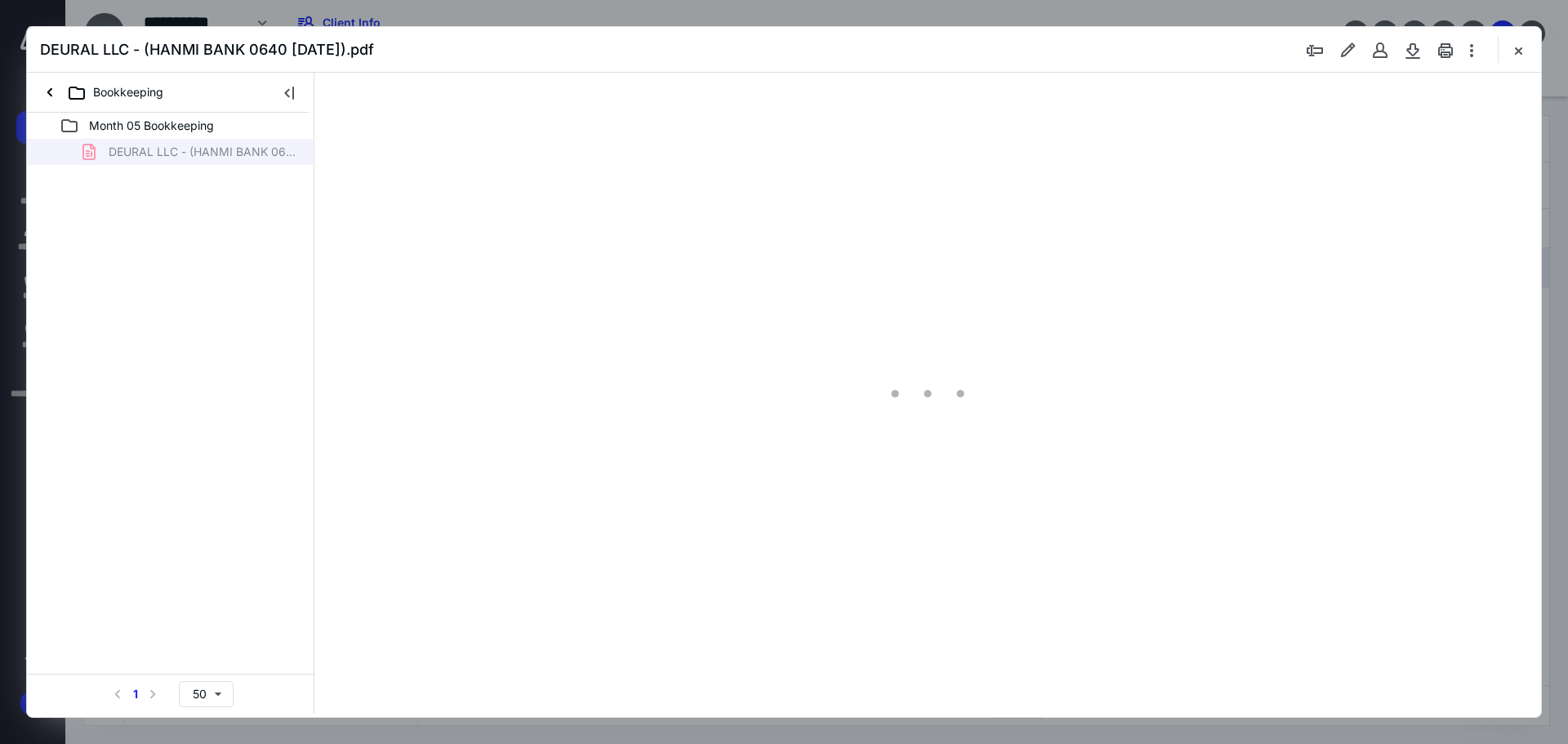 scroll, scrollTop: 0, scrollLeft: 0, axis: both 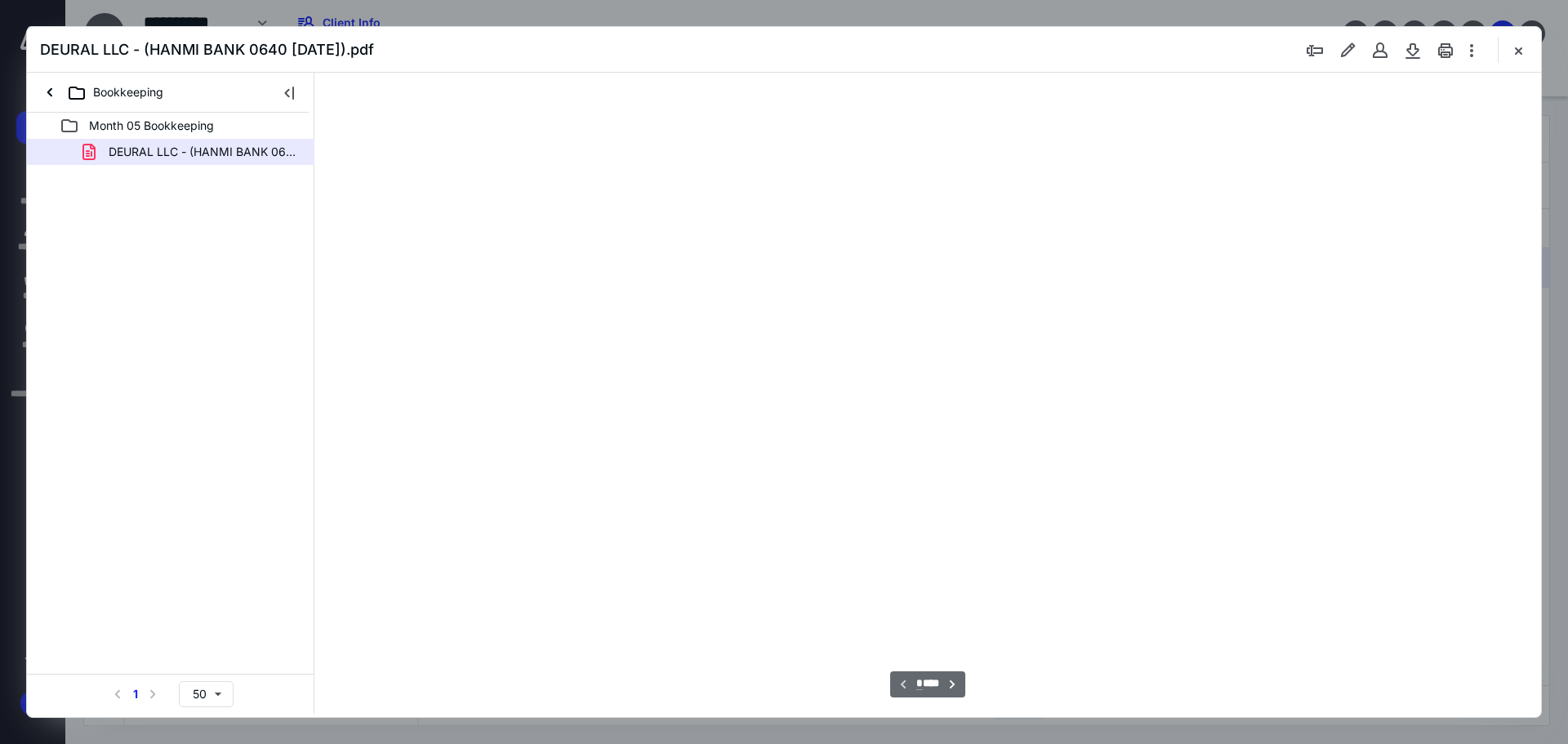 type on "89" 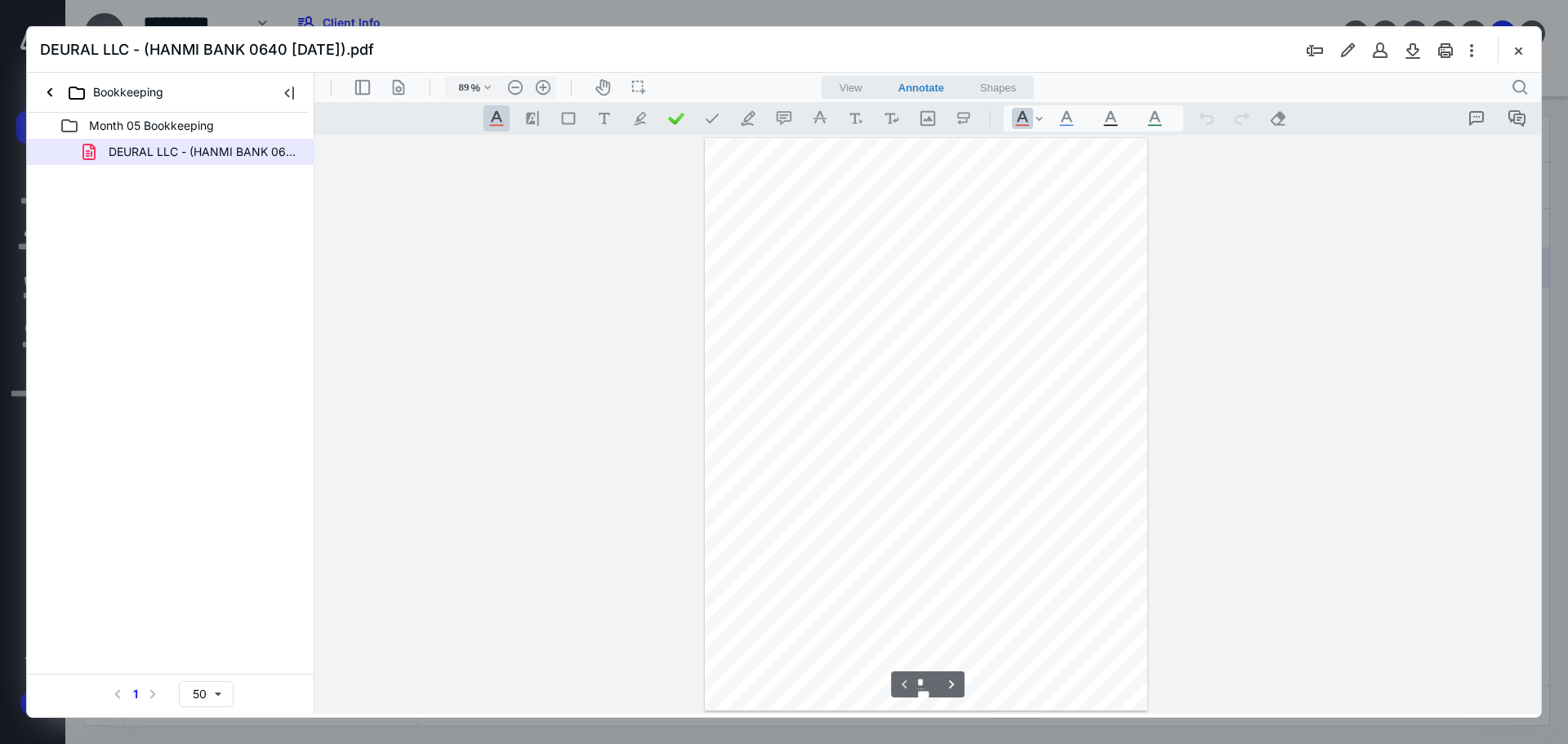 scroll, scrollTop: 65, scrollLeft: 0, axis: vertical 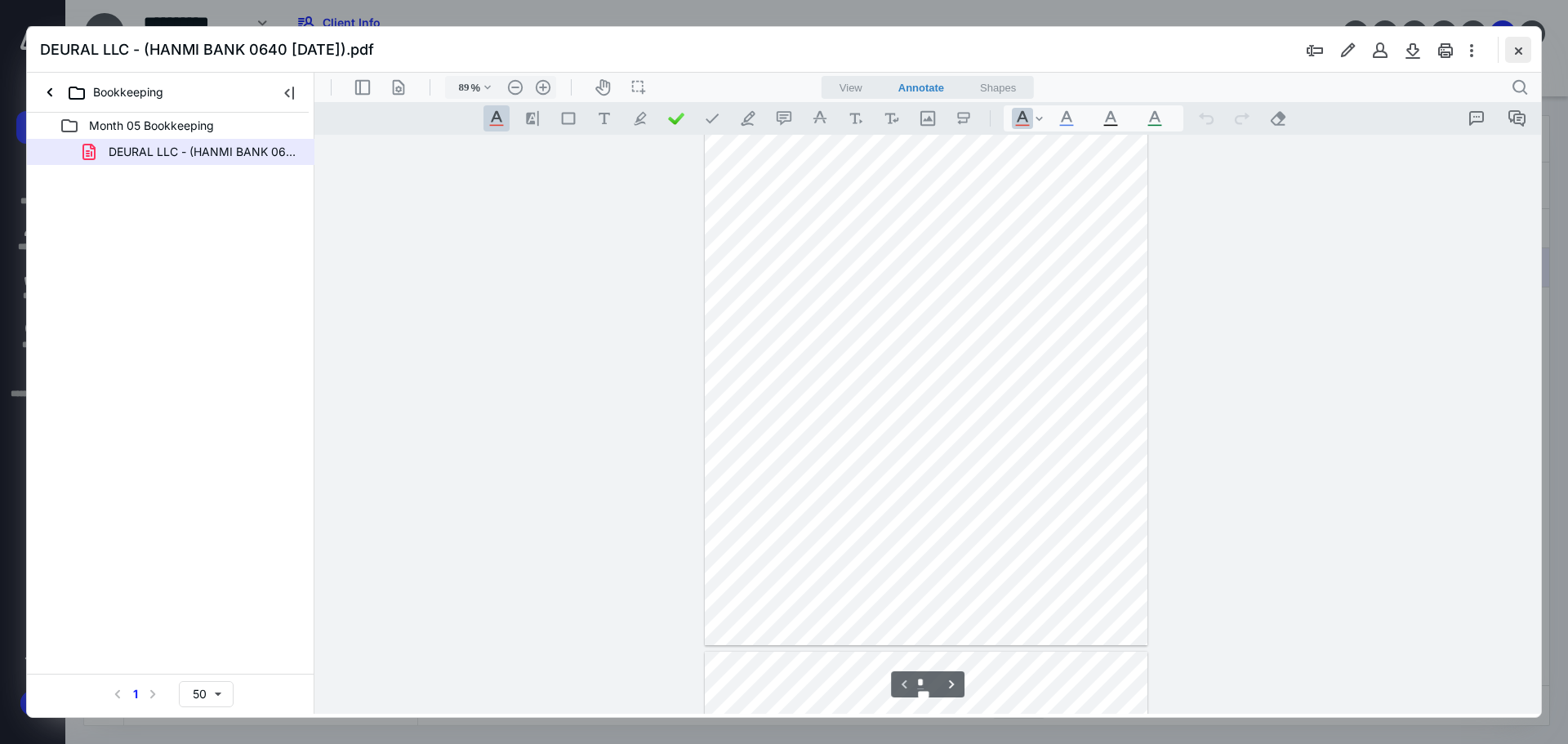 drag, startPoint x: 1514, startPoint y: 54, endPoint x: 1268, endPoint y: 170, distance: 271.97794 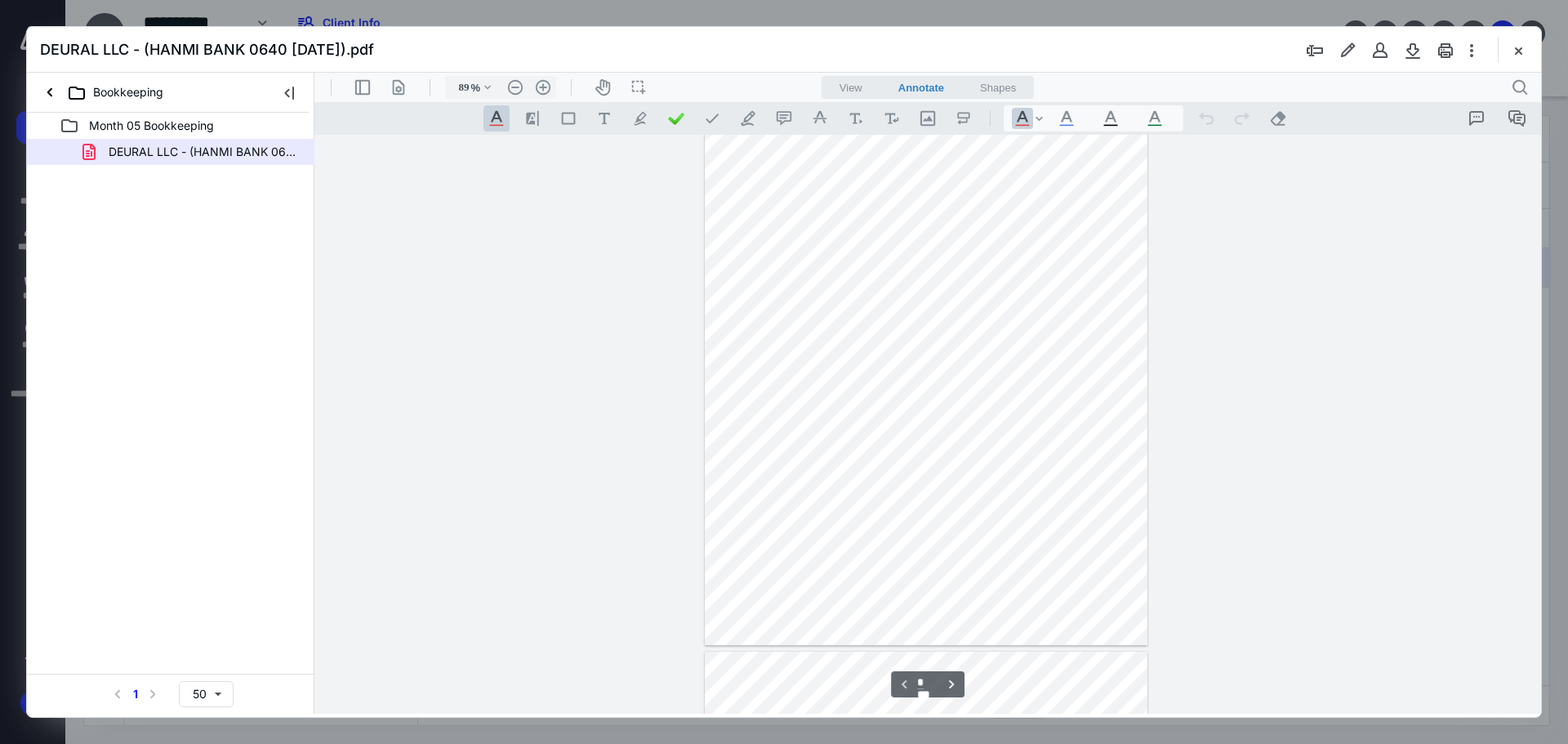 click at bounding box center (1518, 50) 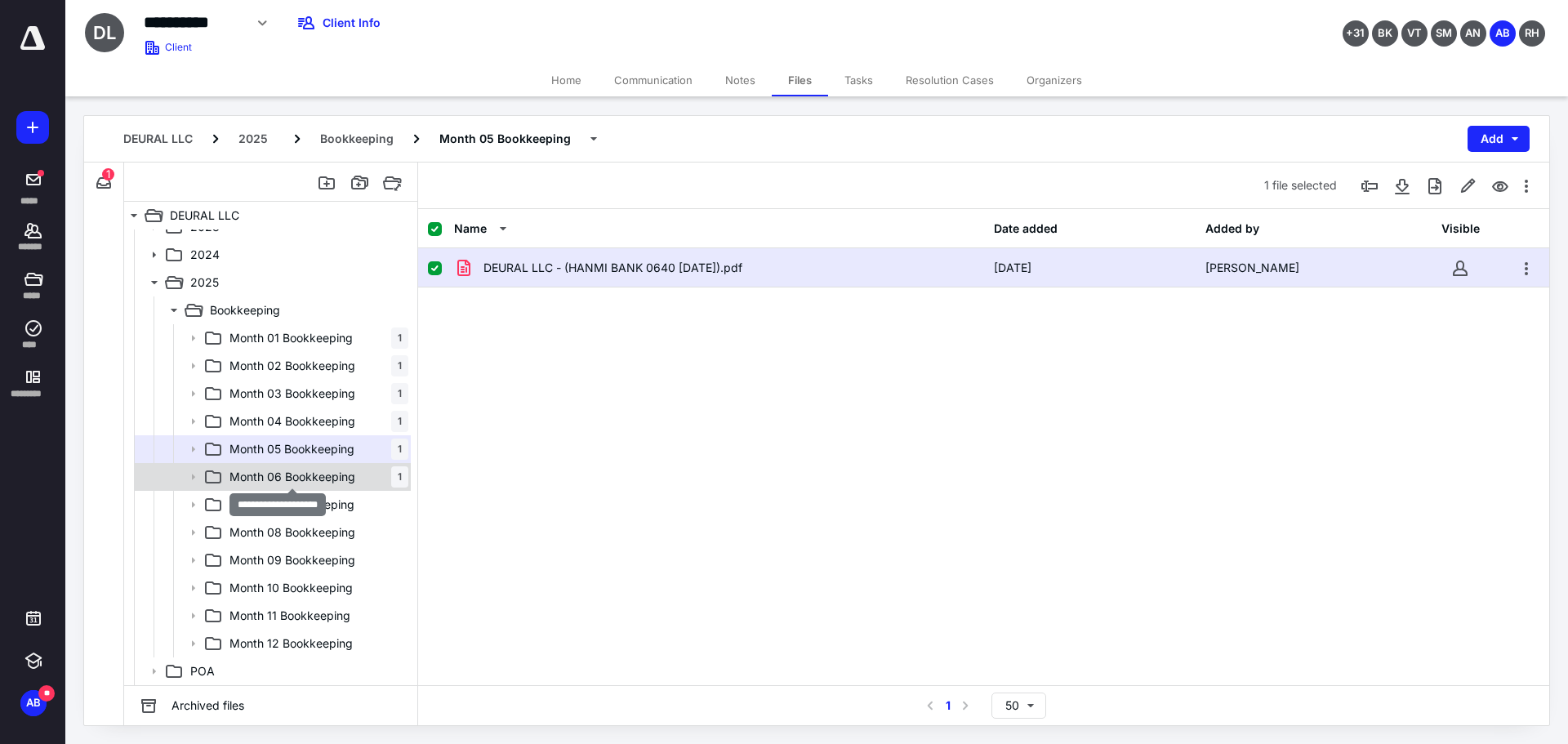 click on "Month 06 Bookkeeping" at bounding box center [292, 477] 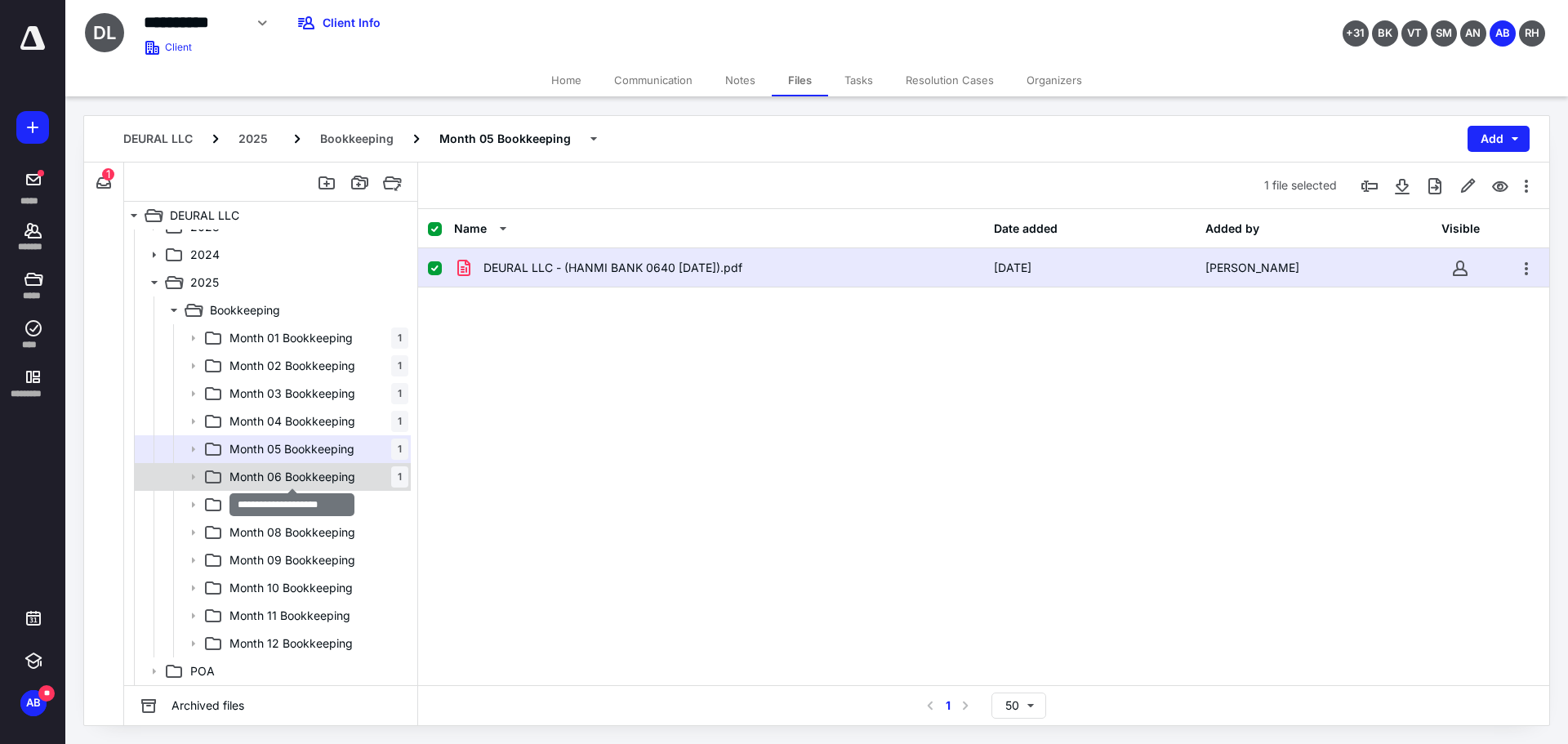 click on "Month 06 Bookkeeping" at bounding box center [292, 477] 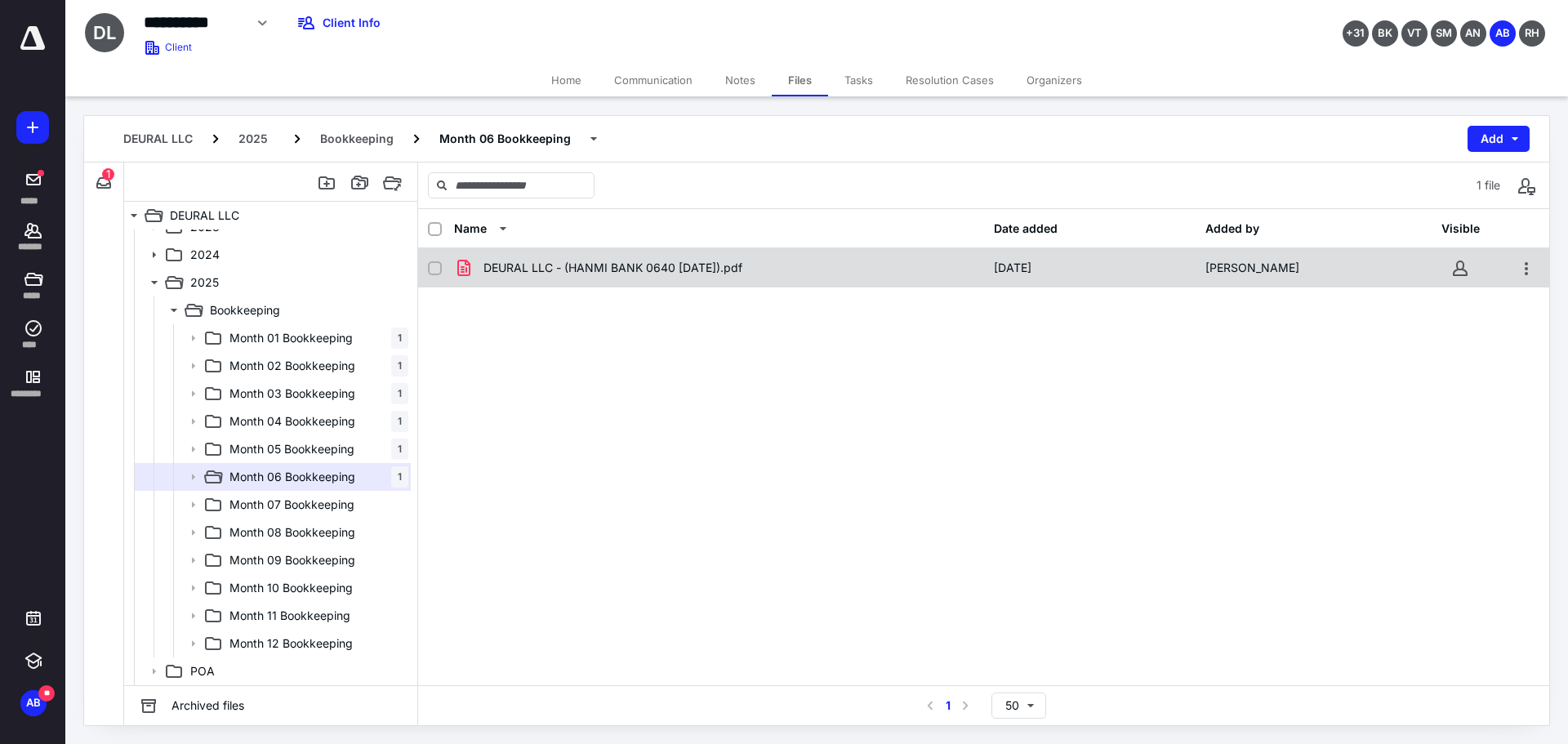 click on "DEURAL LLC - (HANMI BANK 0640 [DATE]).pdf" at bounding box center (719, 268) 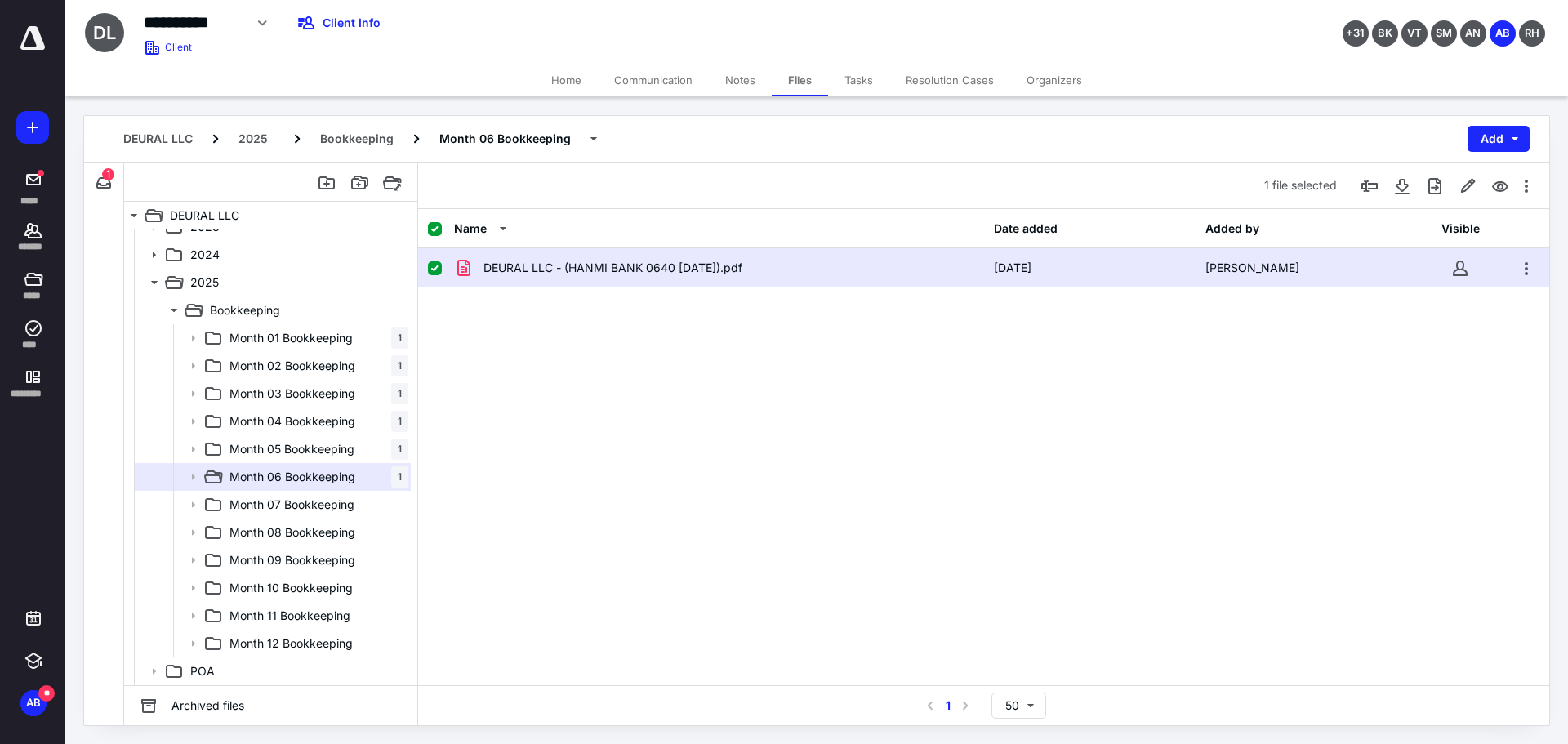click on "DEURAL LLC - (HANMI BANK 0640 [DATE]).pdf" at bounding box center (719, 268) 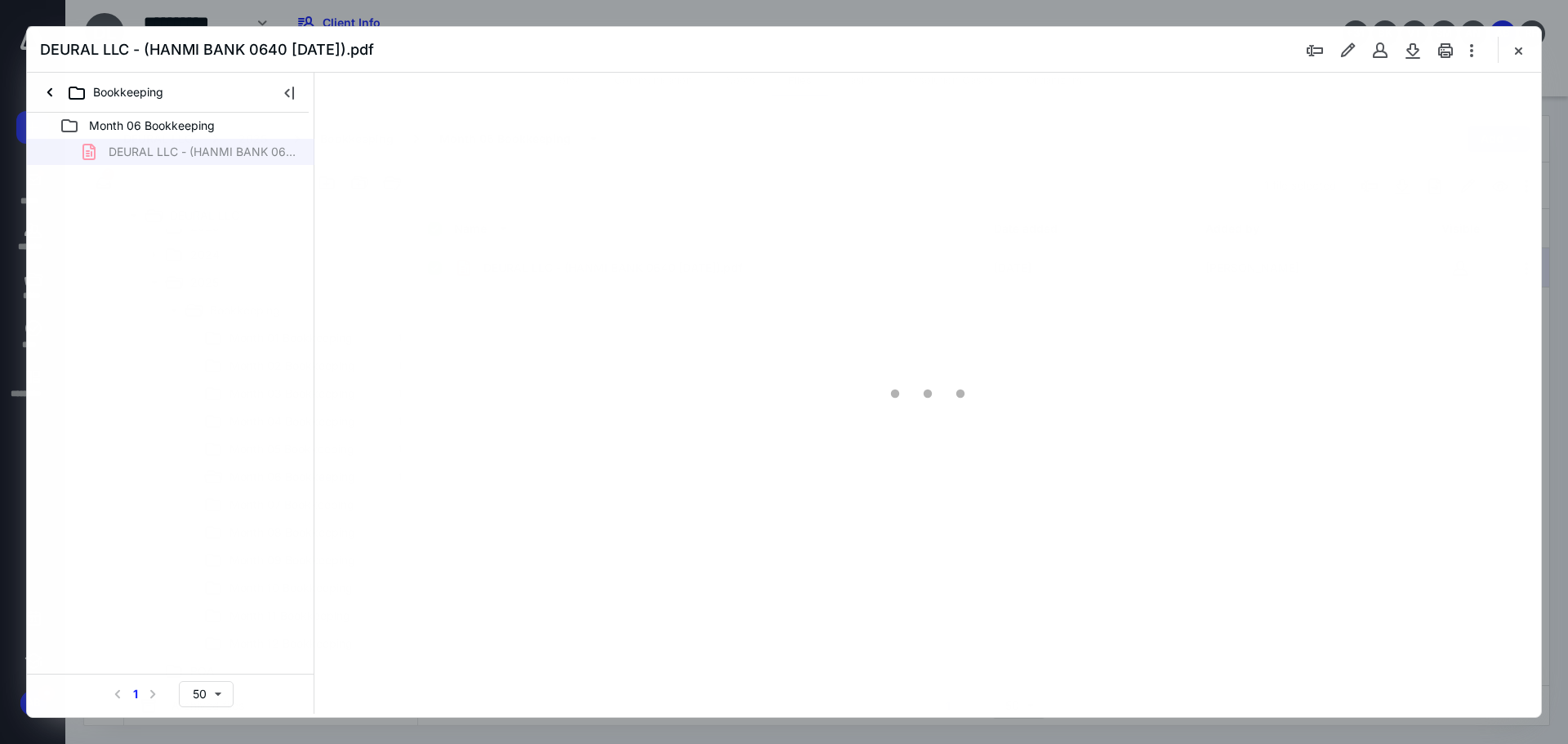 scroll, scrollTop: 0, scrollLeft: 0, axis: both 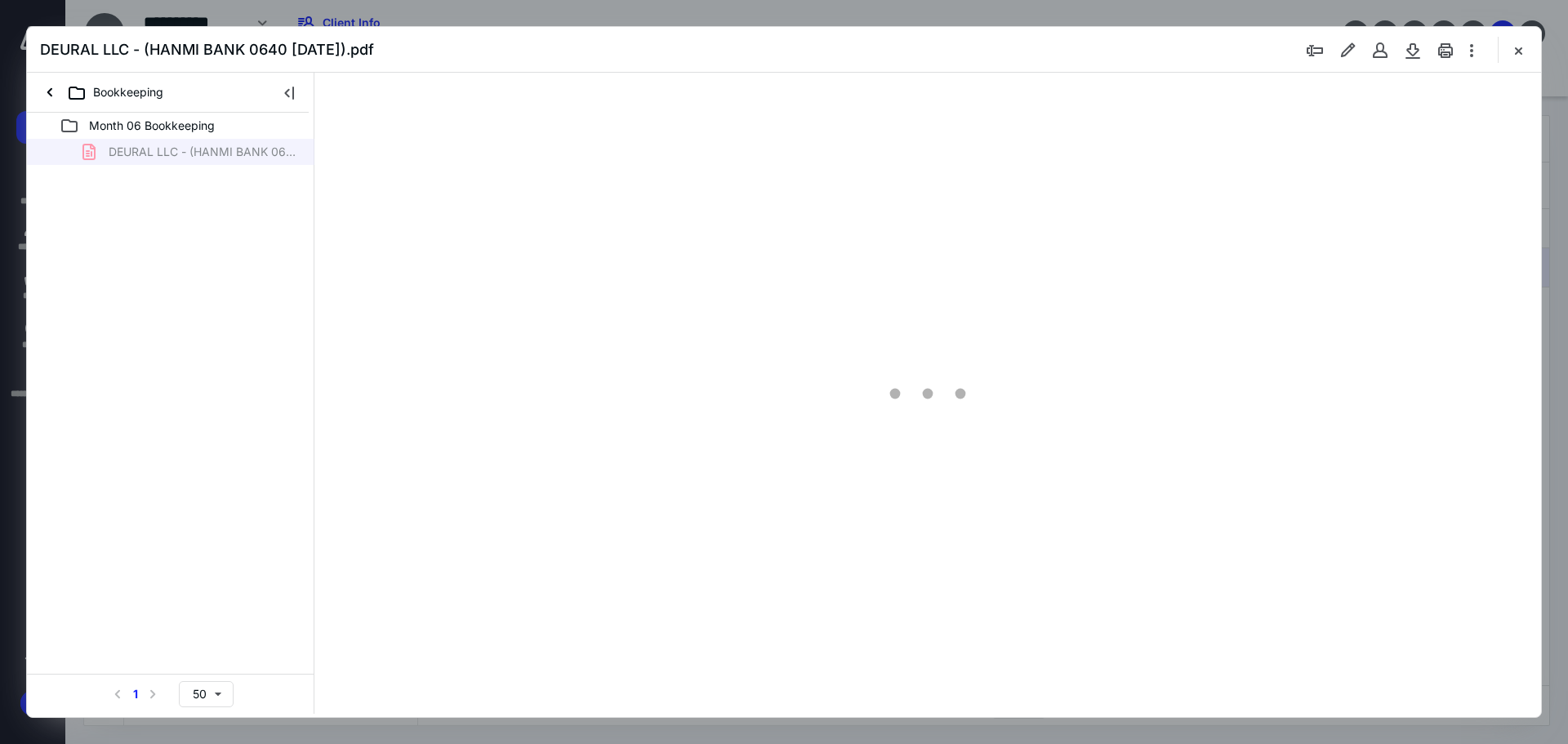 type on "89" 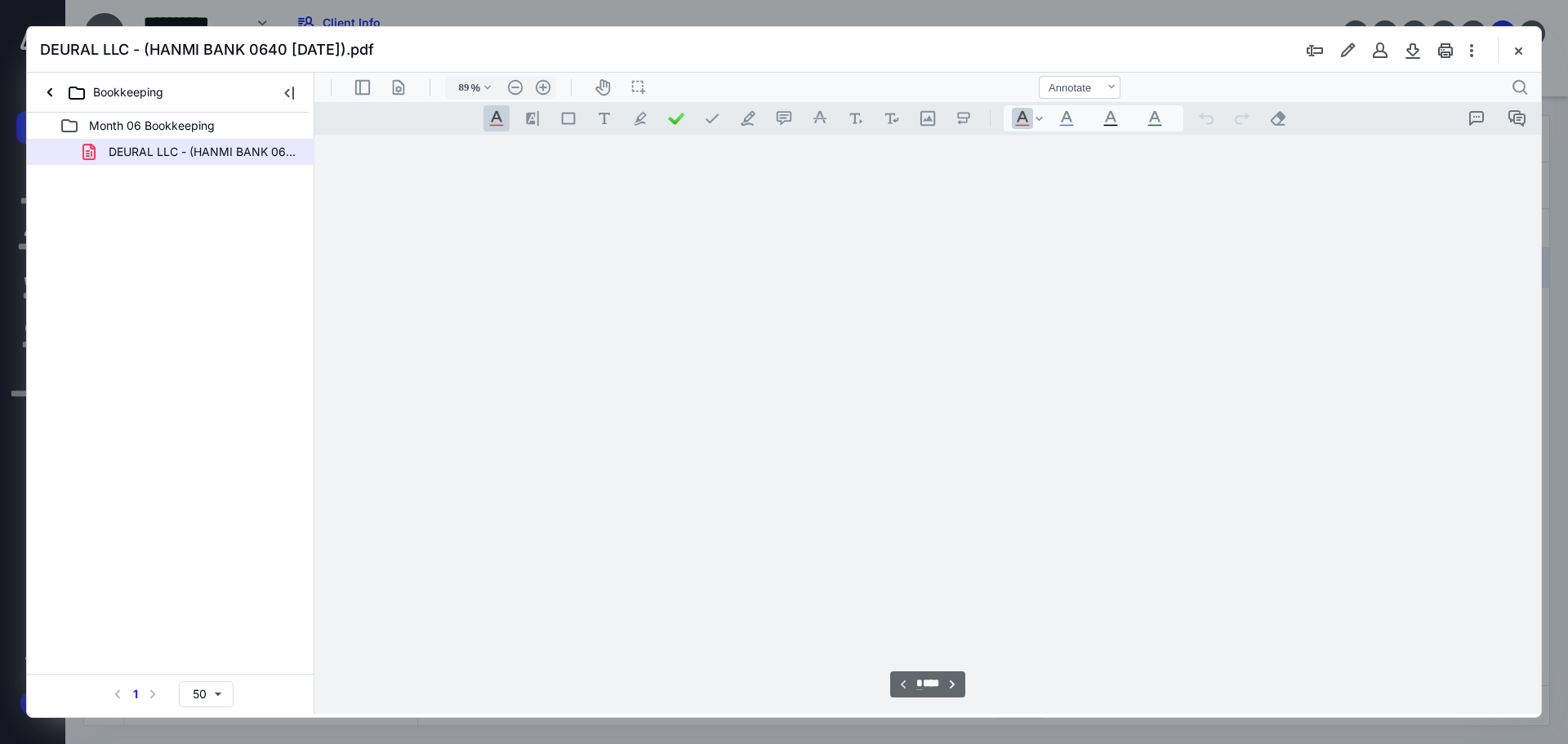 scroll, scrollTop: 65, scrollLeft: 0, axis: vertical 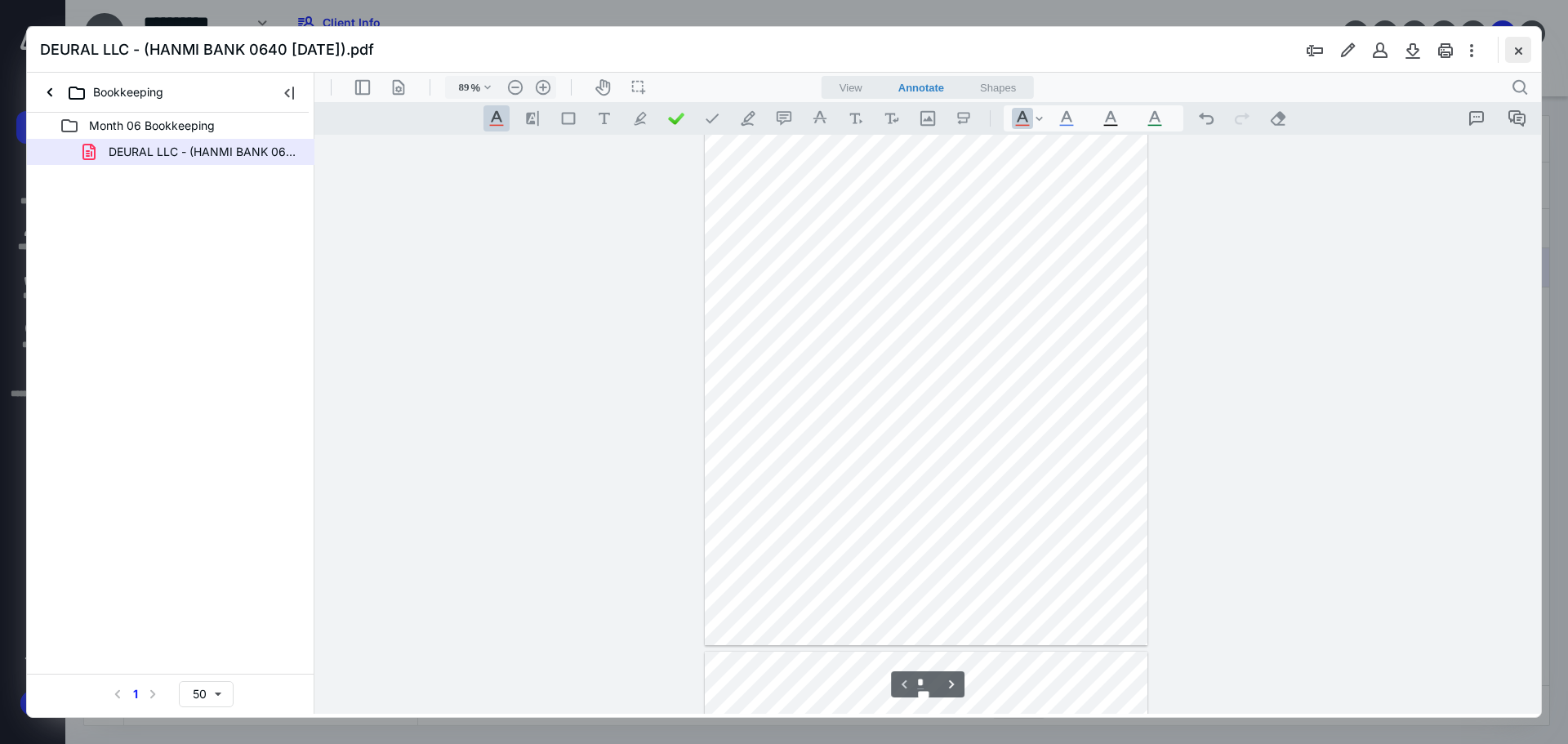 click at bounding box center [1518, 50] 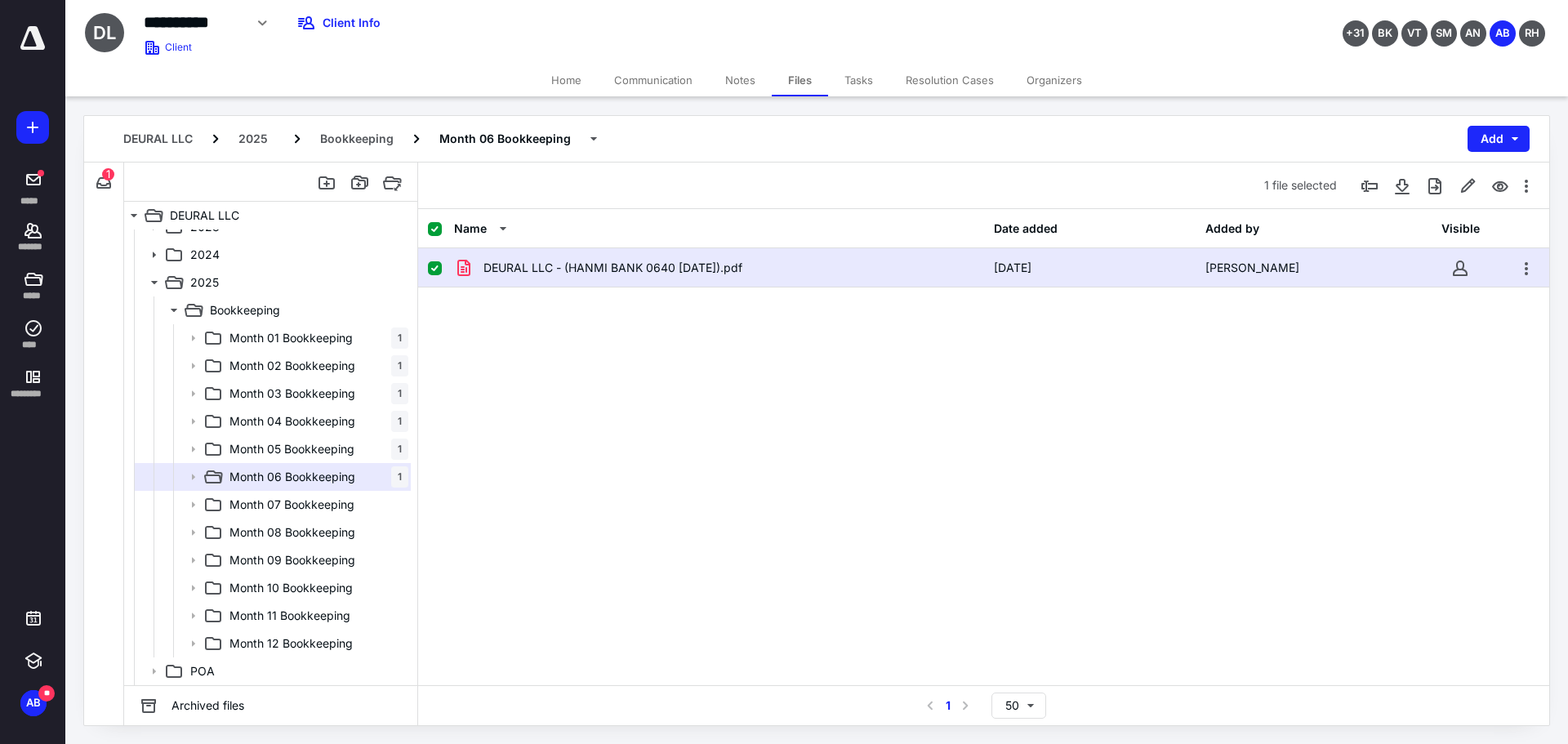 drag, startPoint x: 35, startPoint y: 42, endPoint x: 39, endPoint y: 60, distance: 18.439089 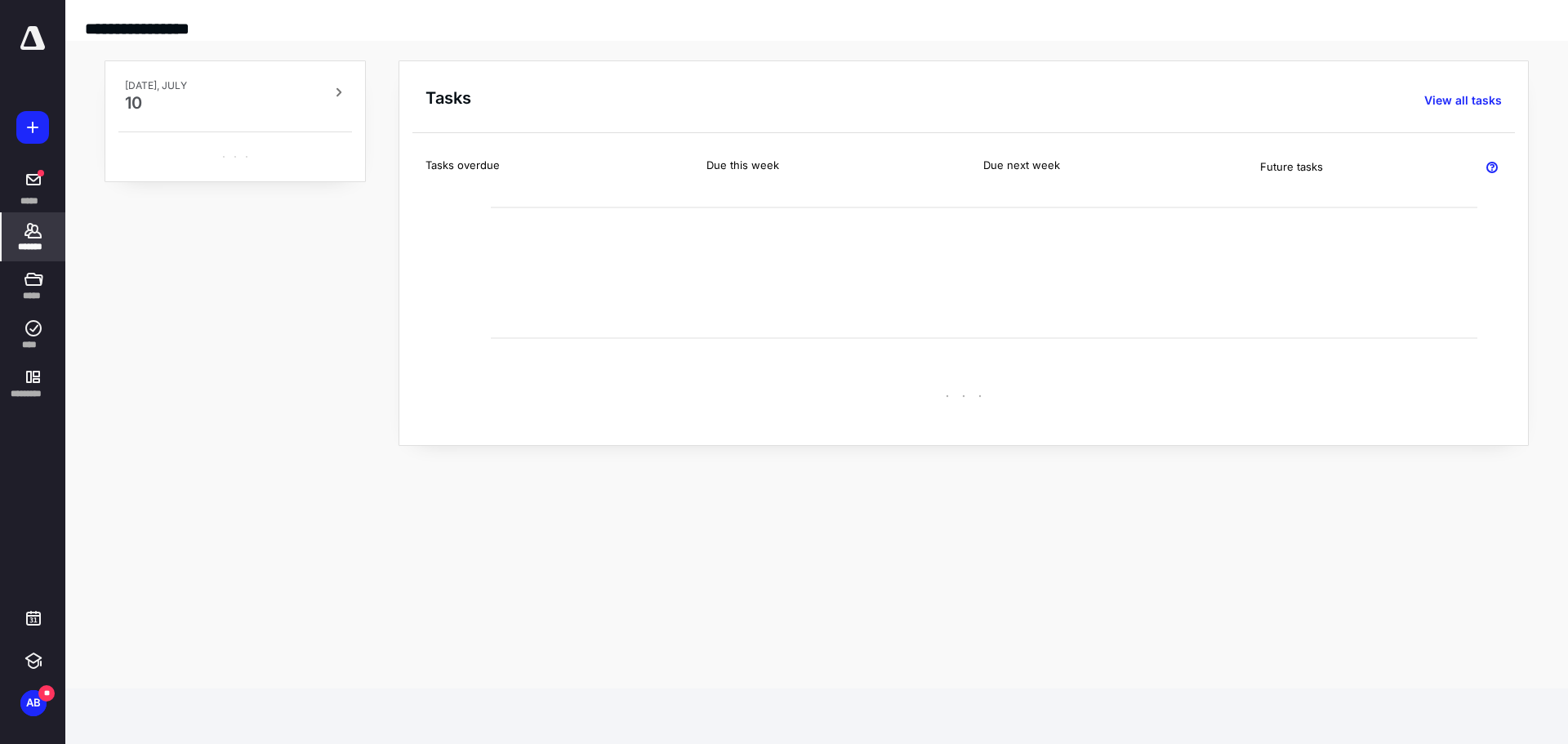 click 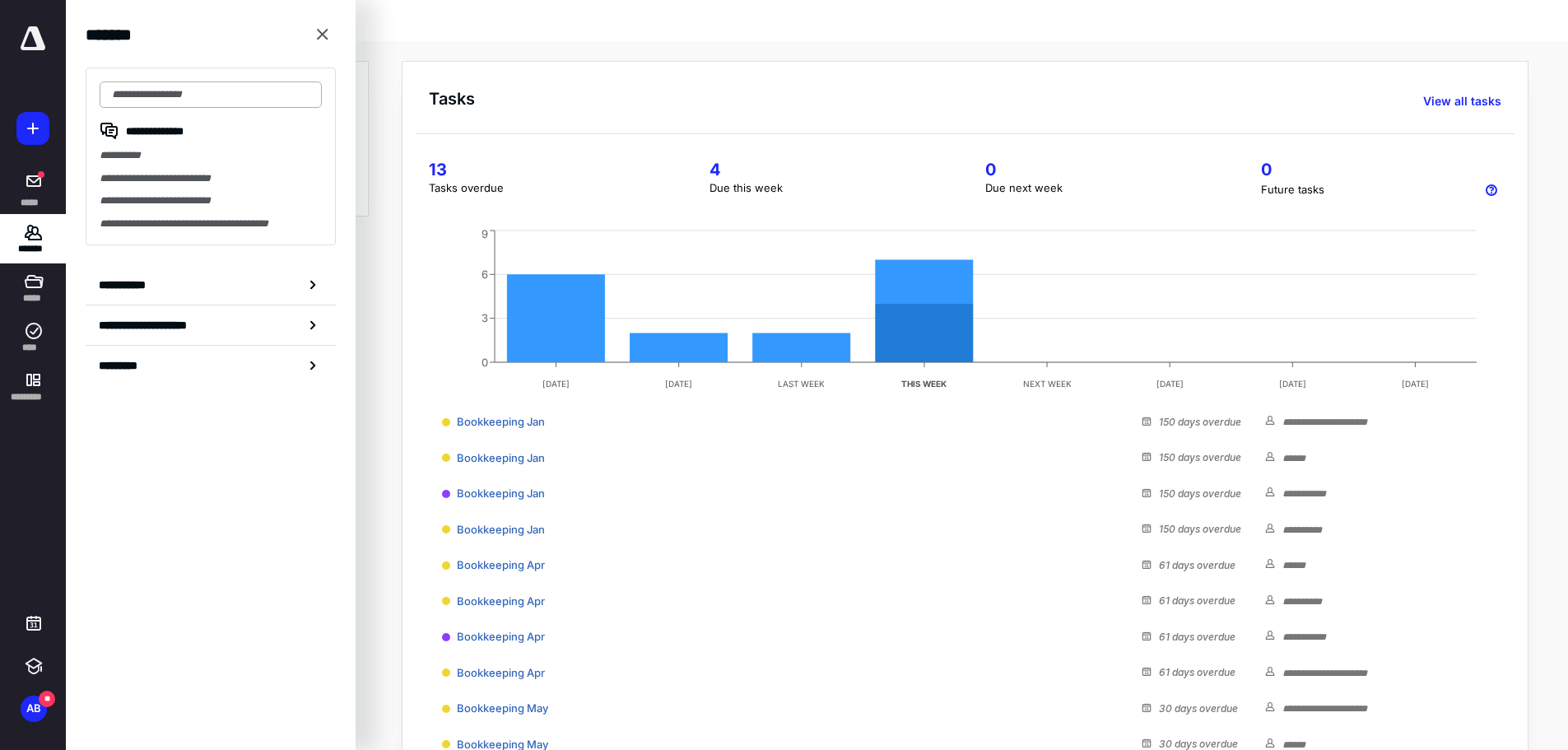 click at bounding box center [211, 95] 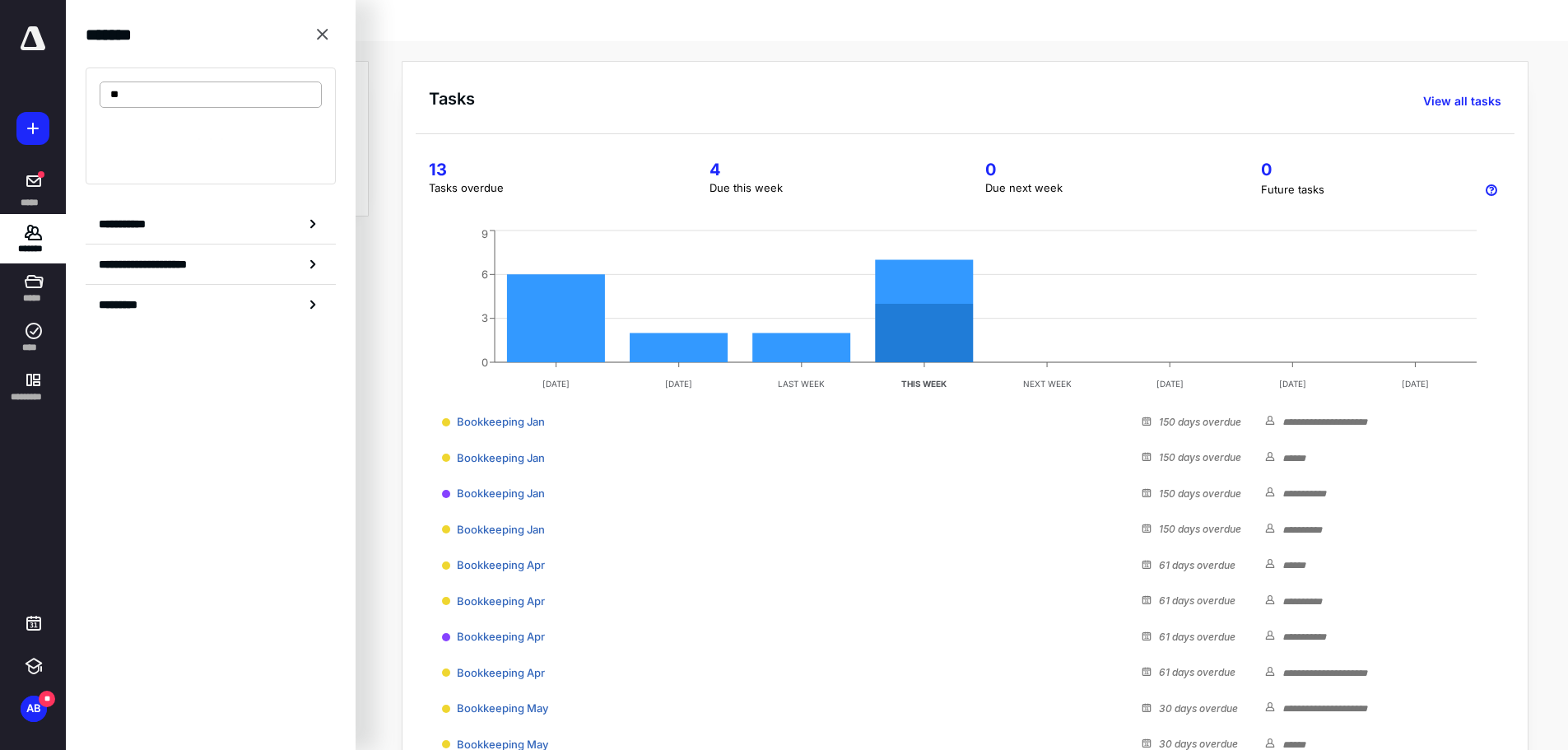 type on "*" 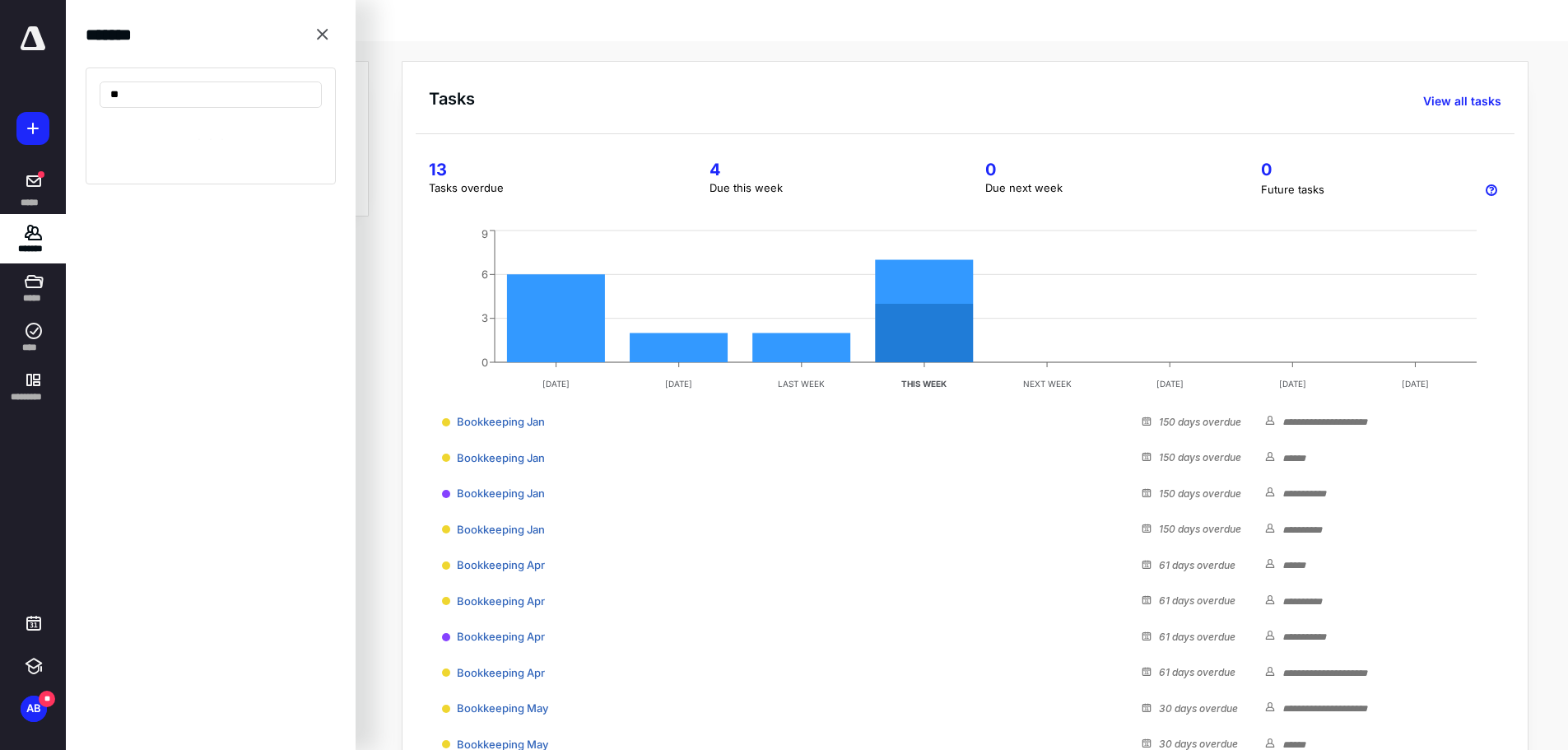type on "*" 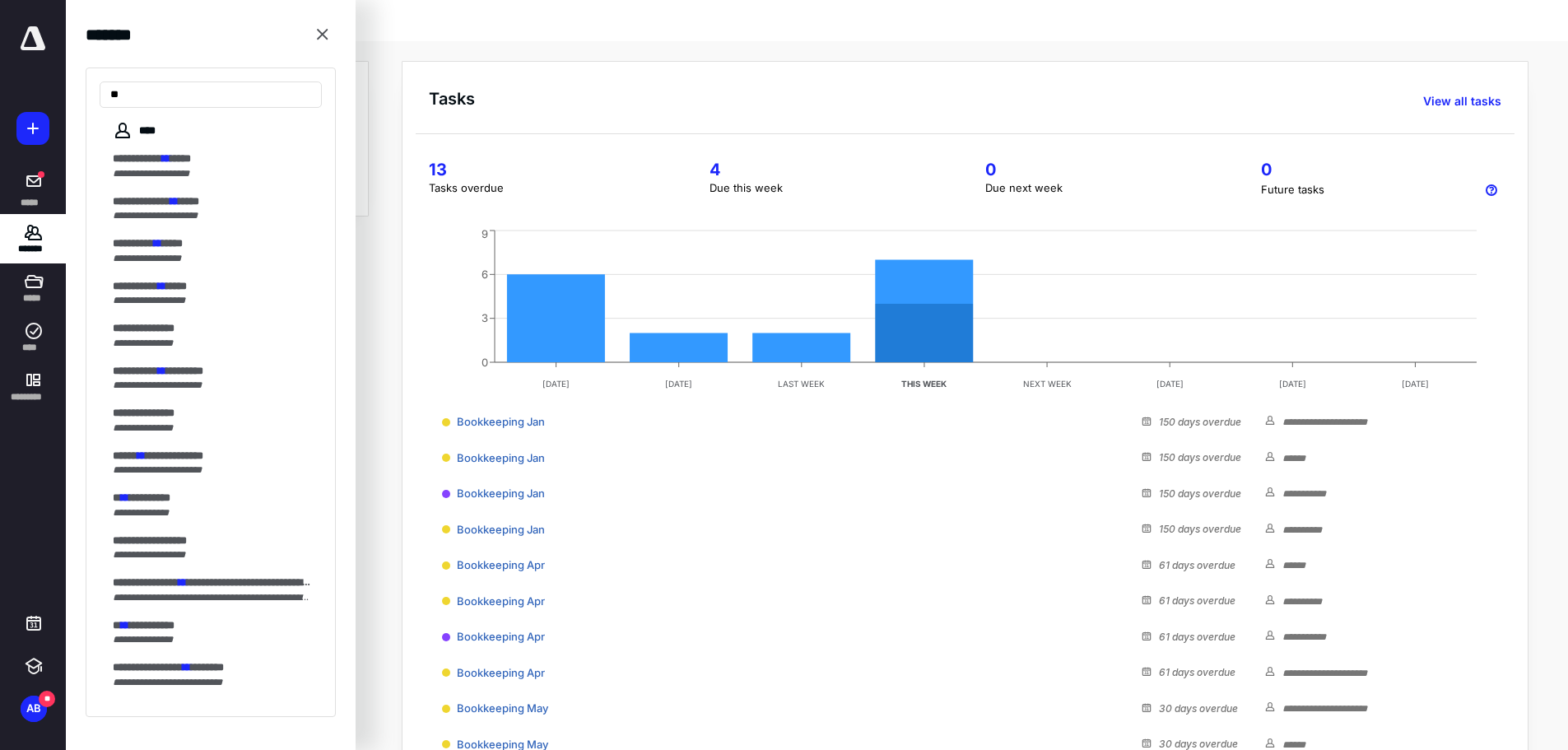 type on "***" 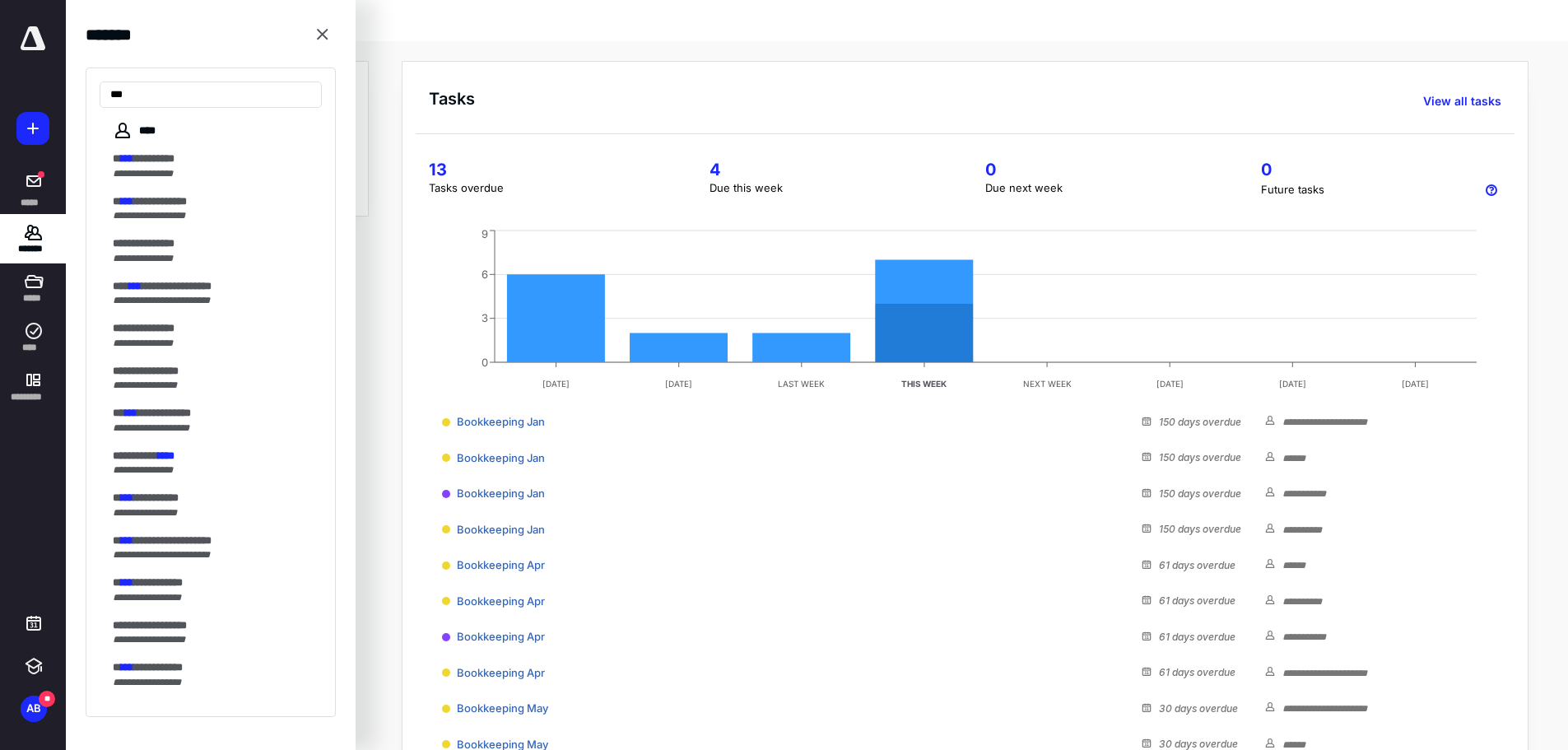 drag, startPoint x: 157, startPoint y: 99, endPoint x: 67, endPoint y: 108, distance: 90.44888 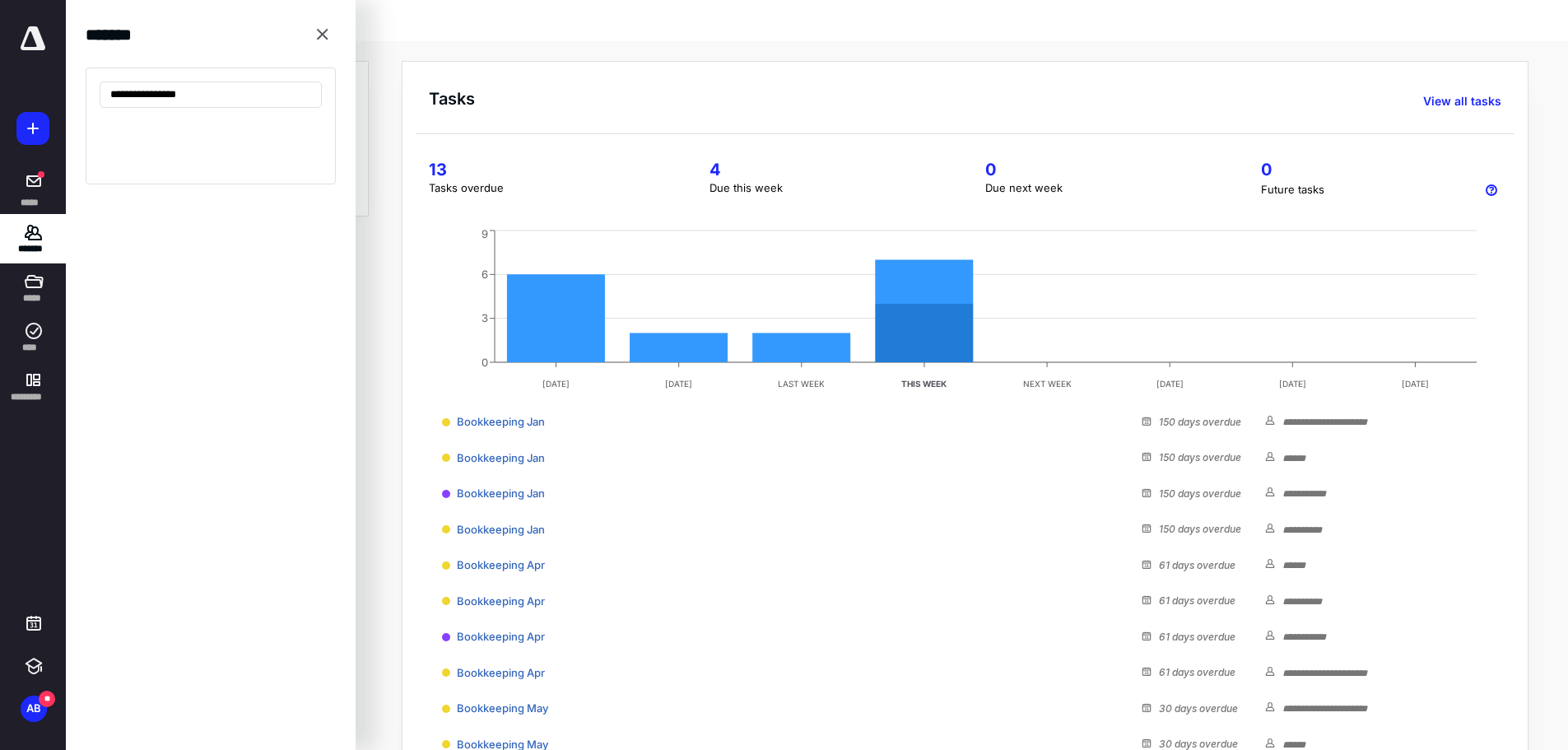 type on "**********" 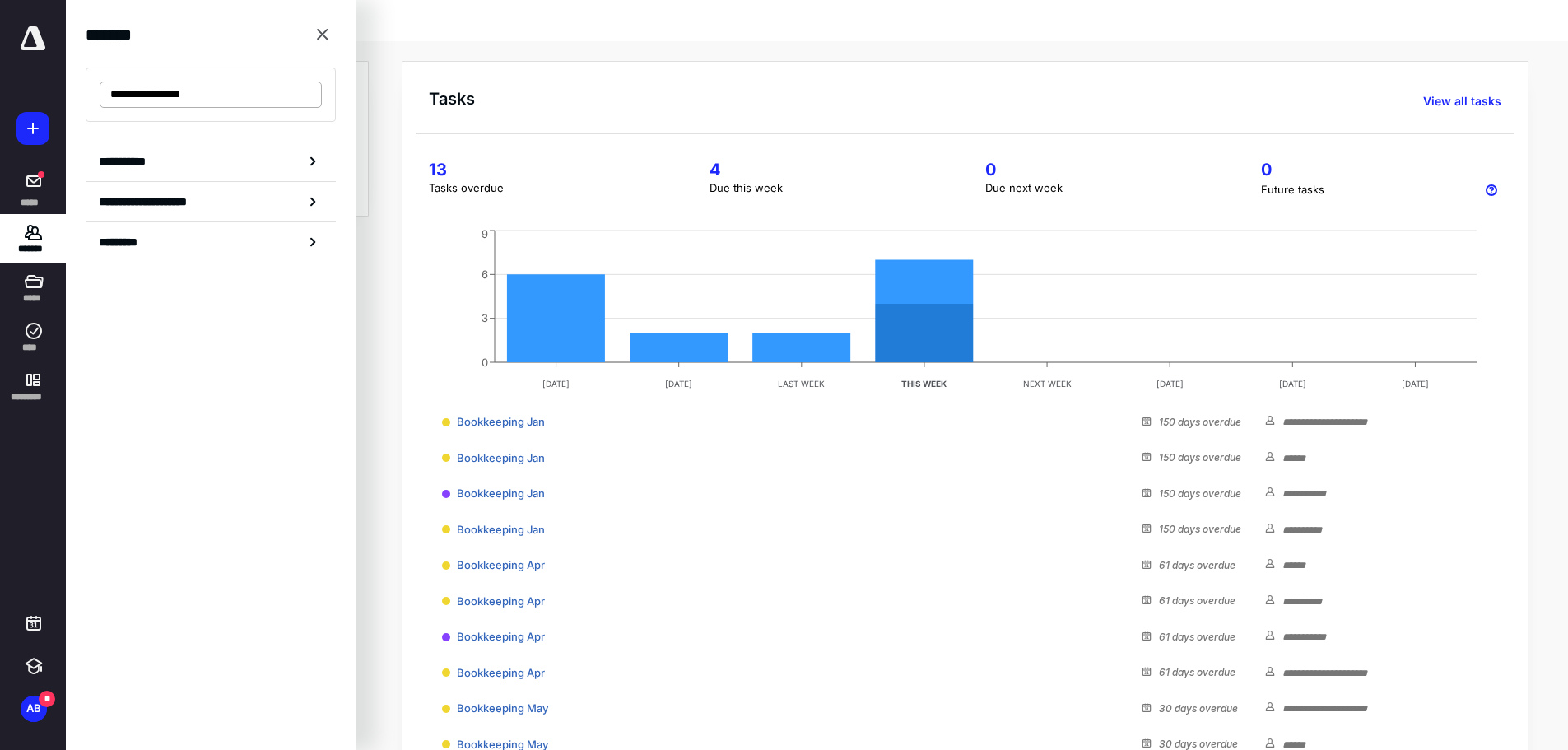 click on "**********" at bounding box center (211, 95) 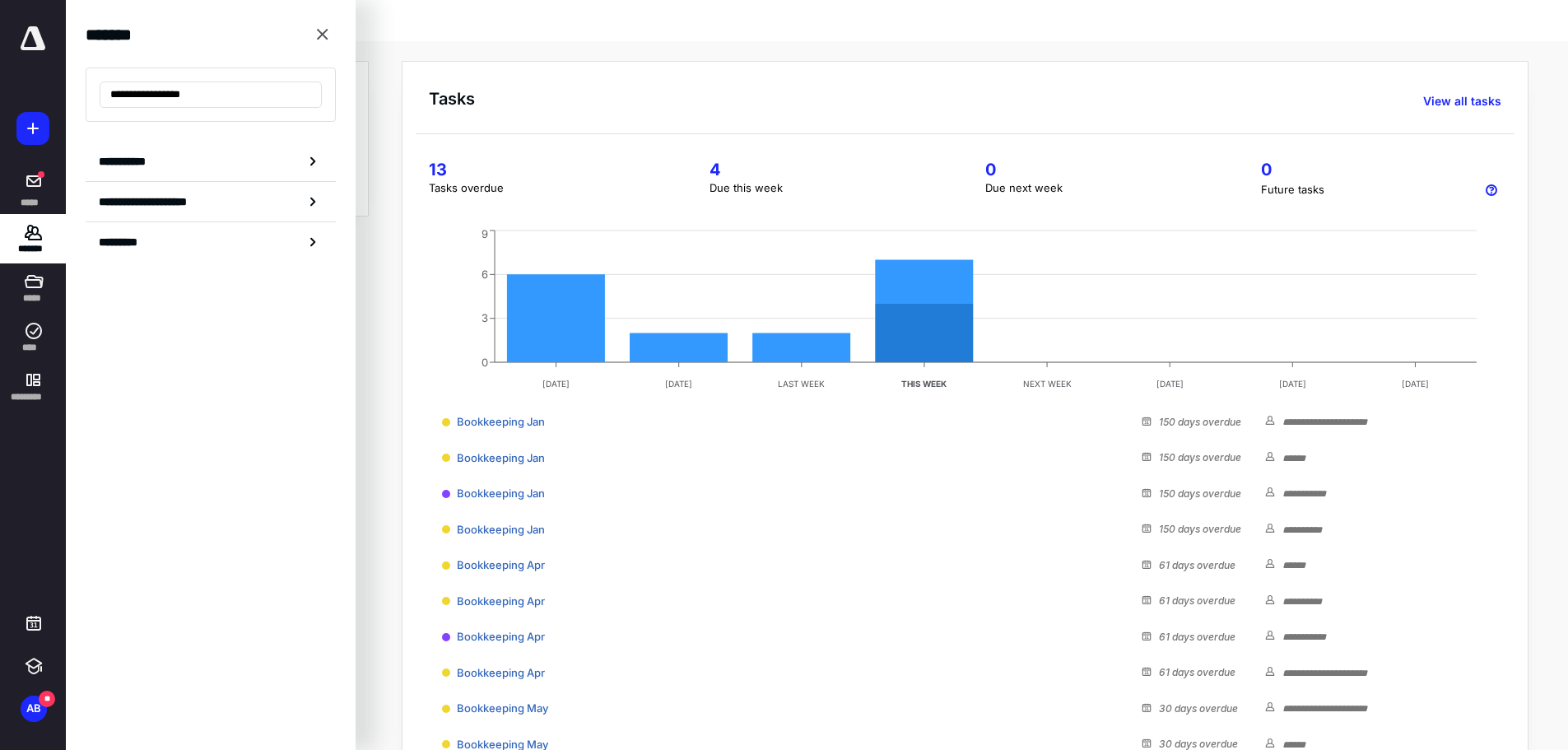 drag, startPoint x: 213, startPoint y: 94, endPoint x: 81, endPoint y: 119, distance: 134.34657 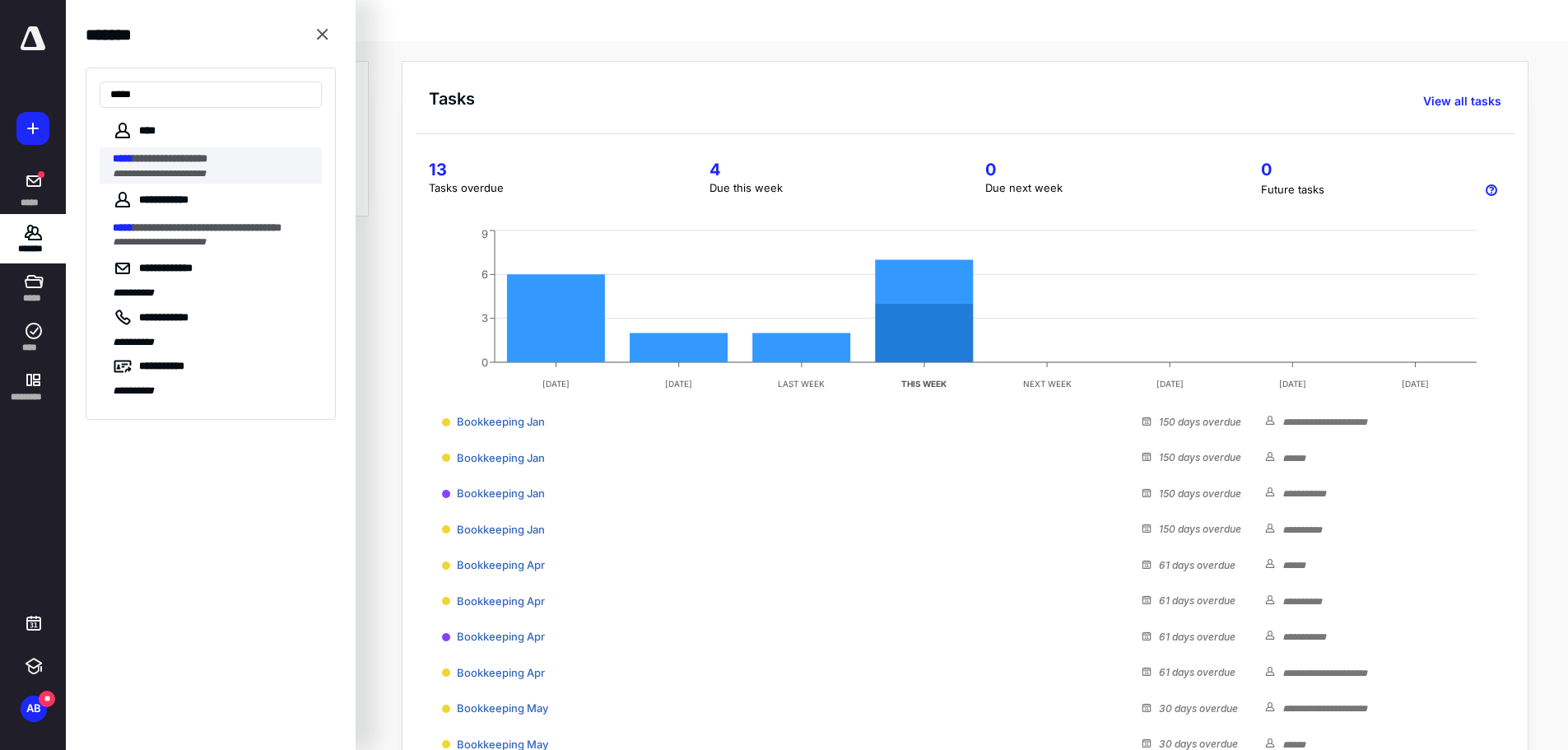 type on "*****" 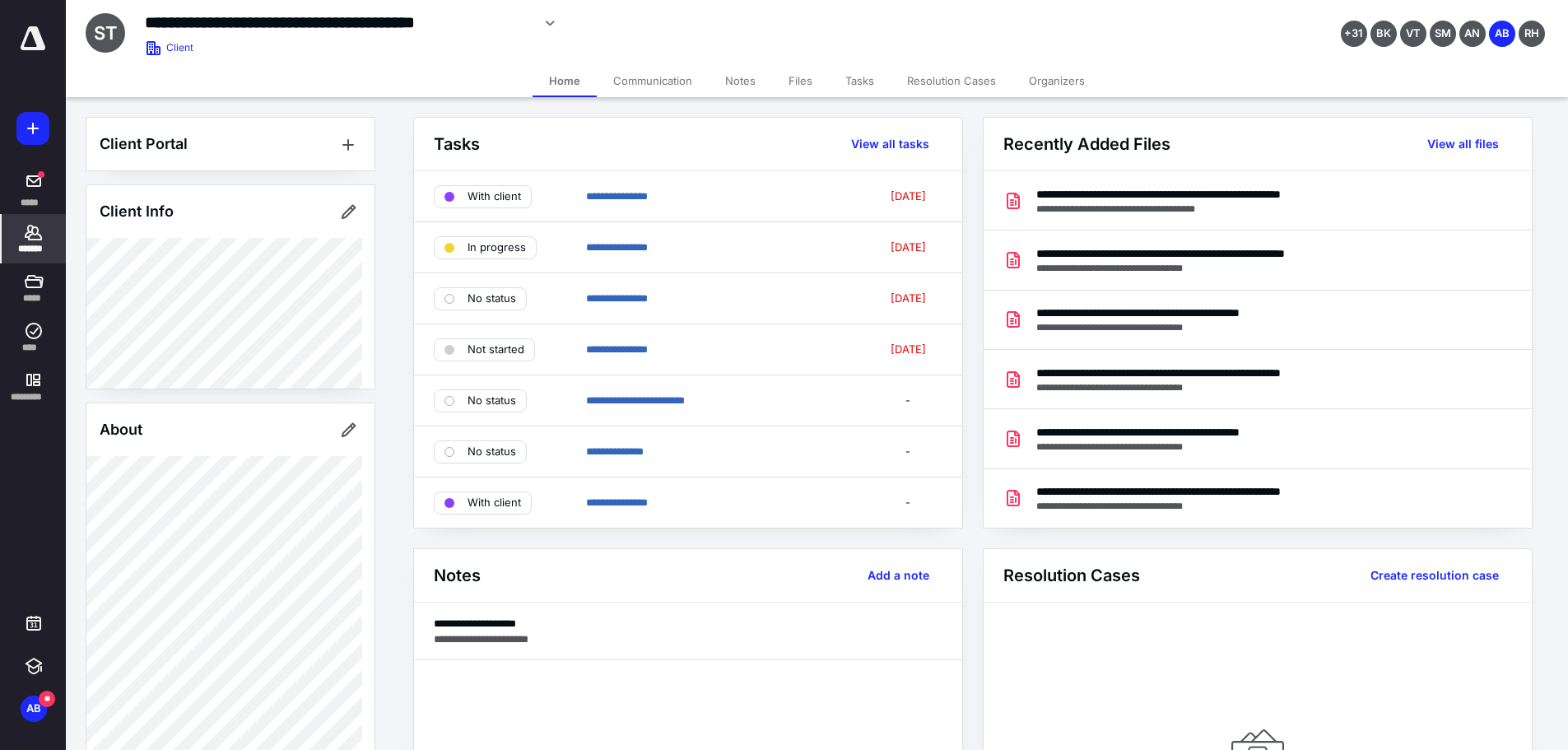 click on "Notes" at bounding box center (740, 81) 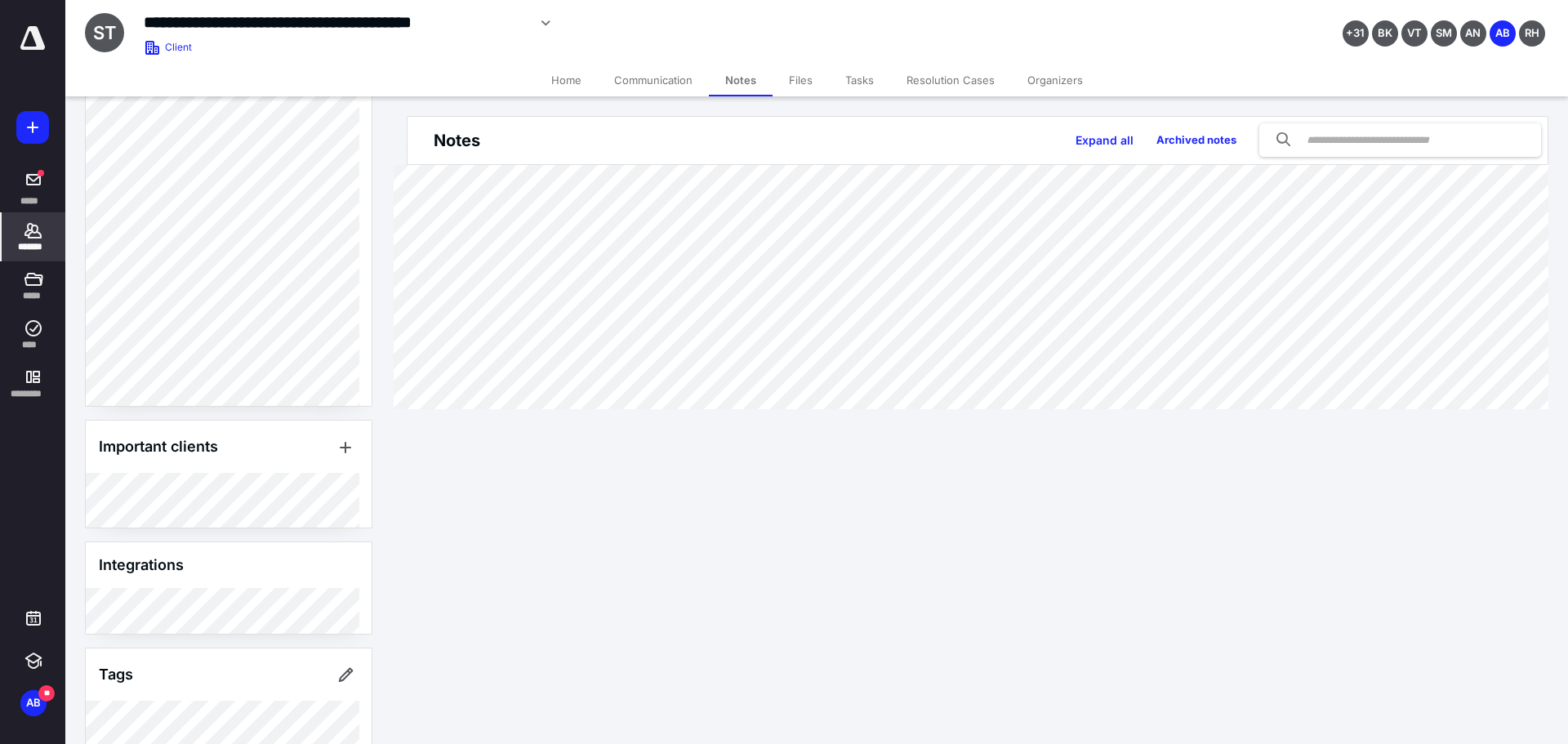 scroll, scrollTop: 555, scrollLeft: 0, axis: vertical 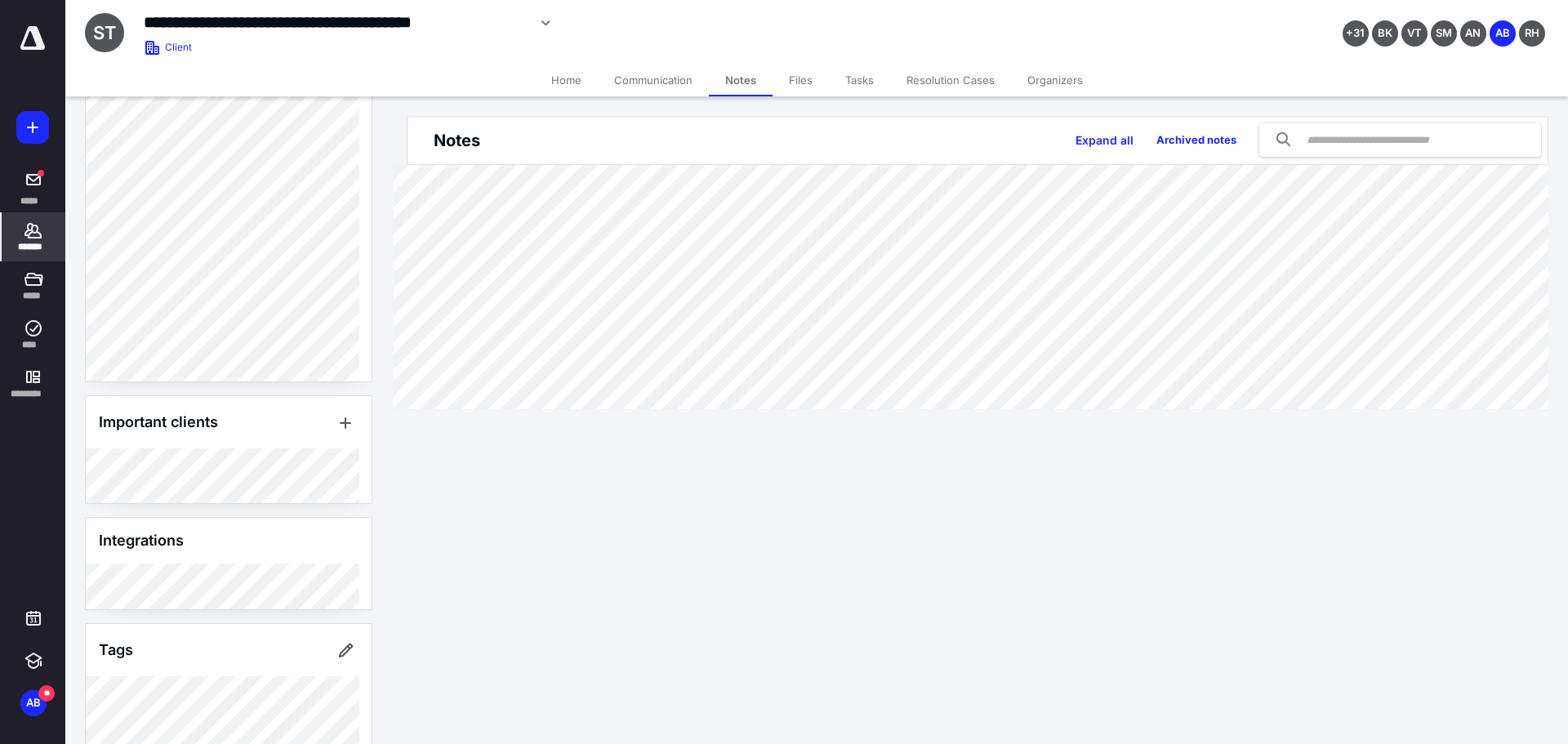 click on "Important clients" at bounding box center (229, 422) 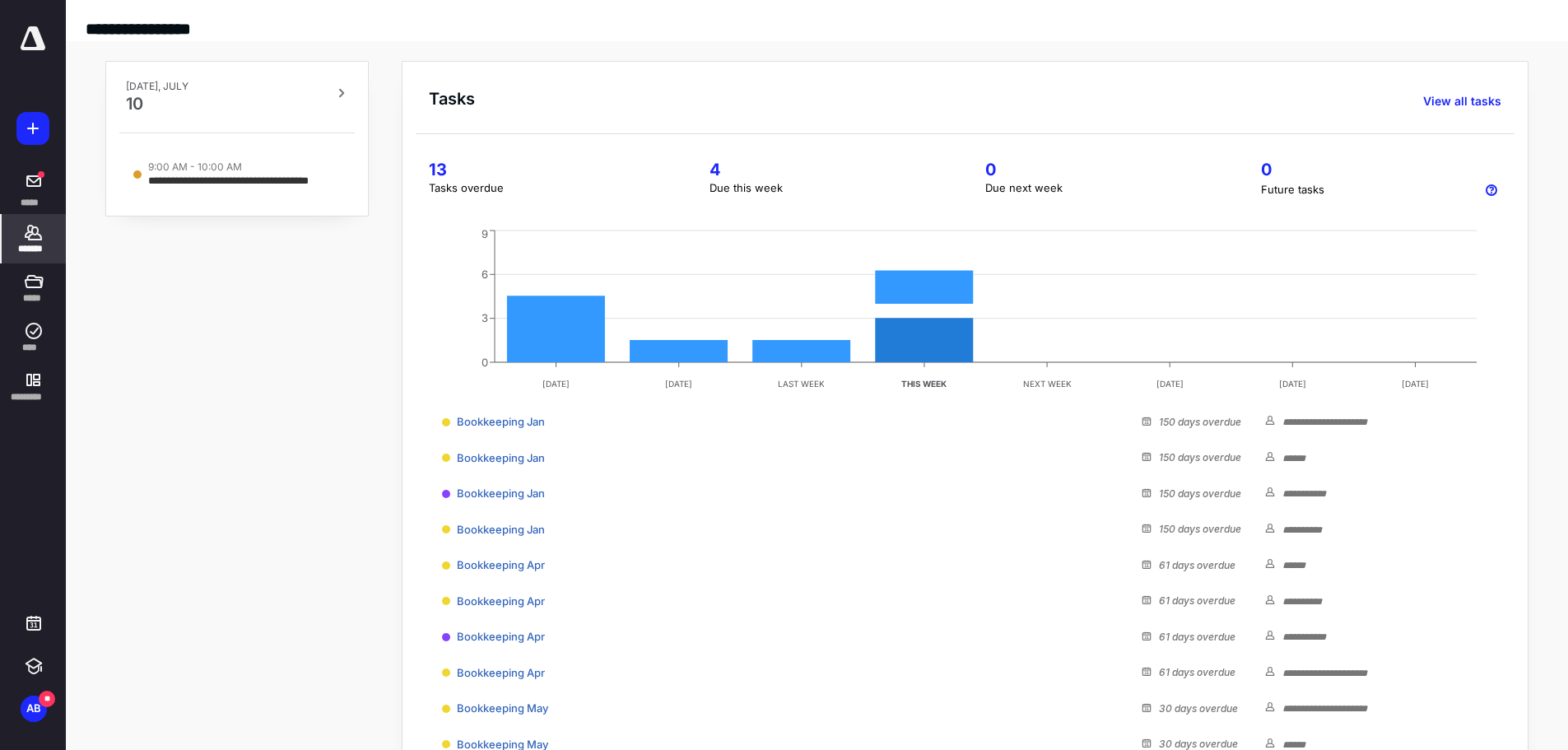 click 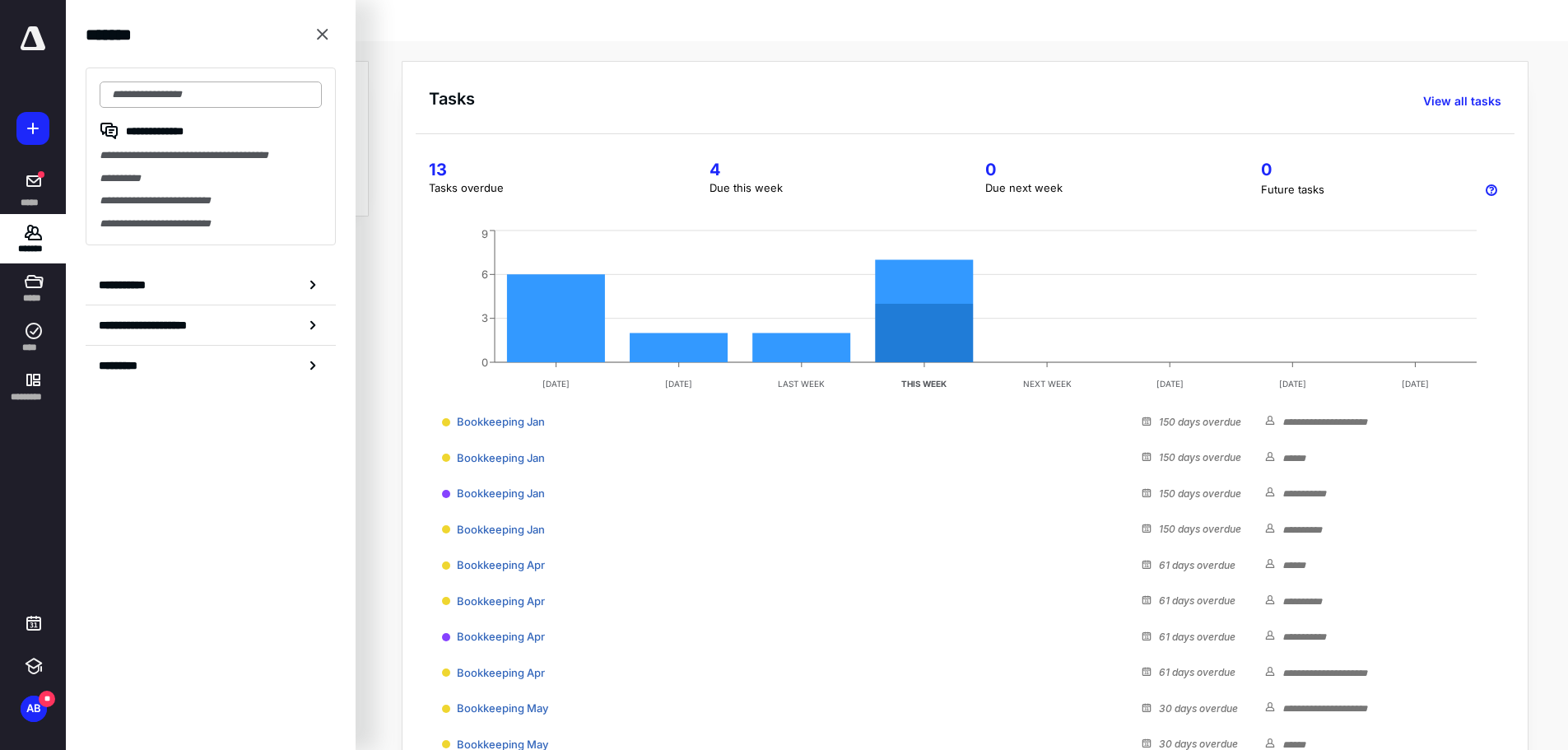 click at bounding box center (211, 95) 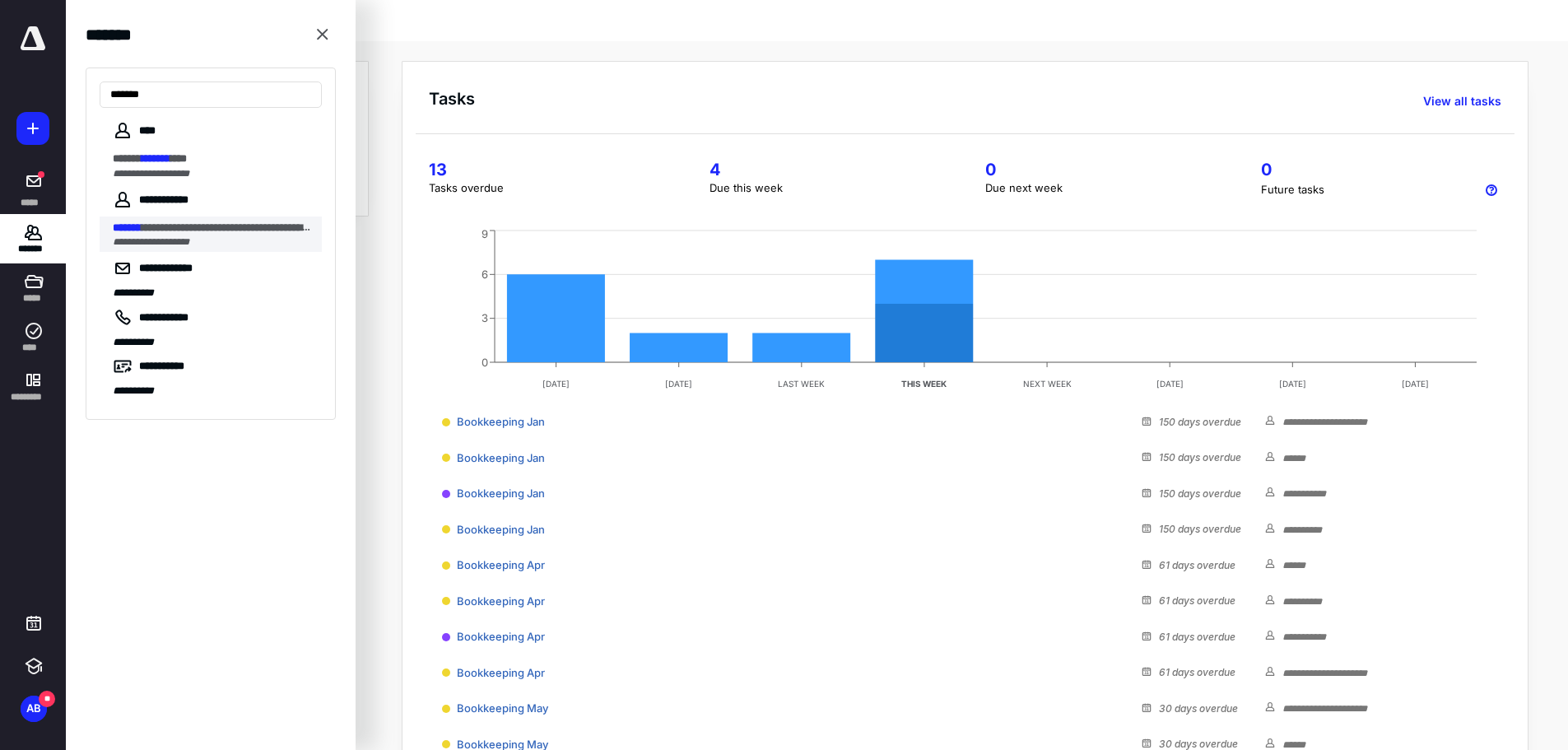 type on "*******" 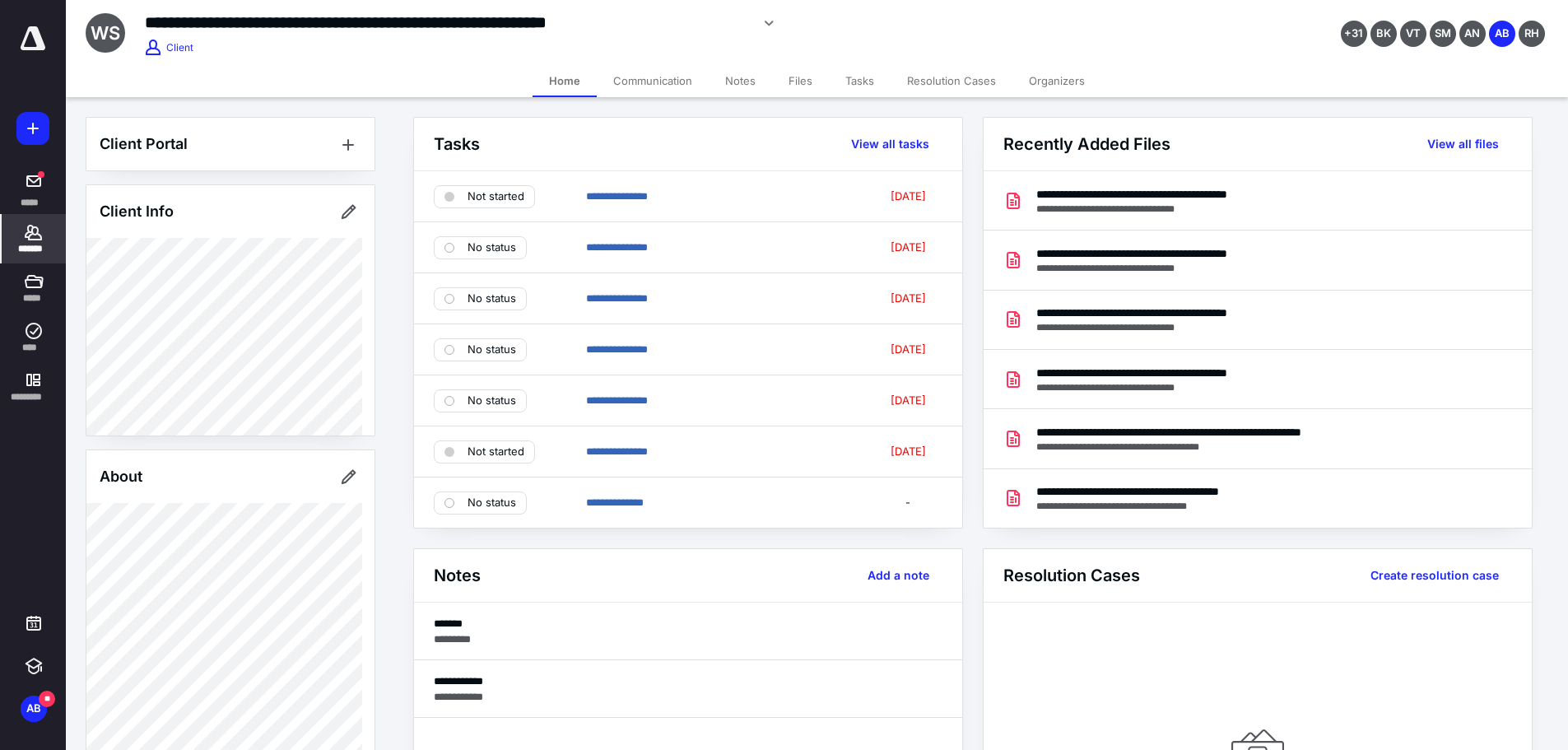 click on "Files" at bounding box center (800, 81) 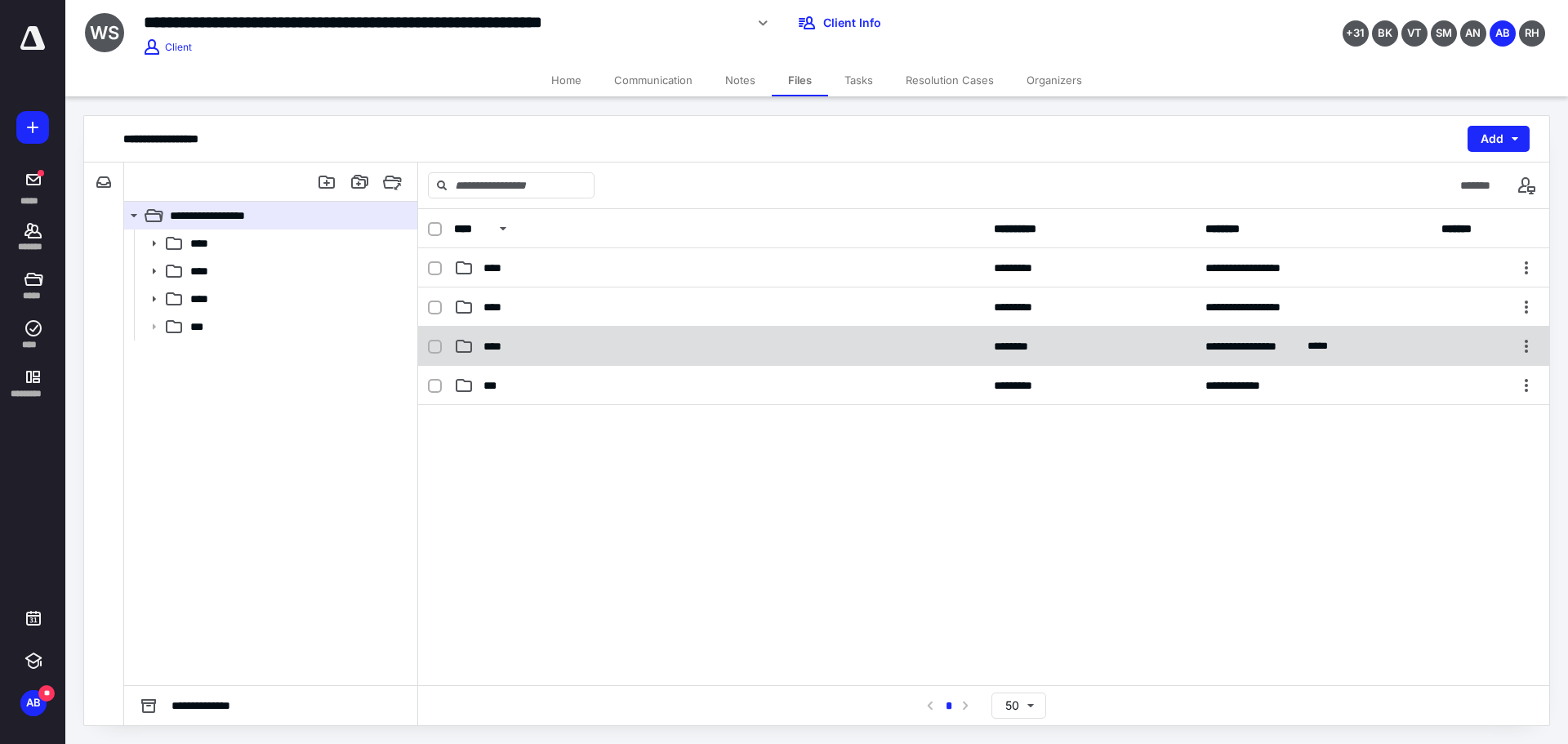 click on "****" at bounding box center (719, 346) 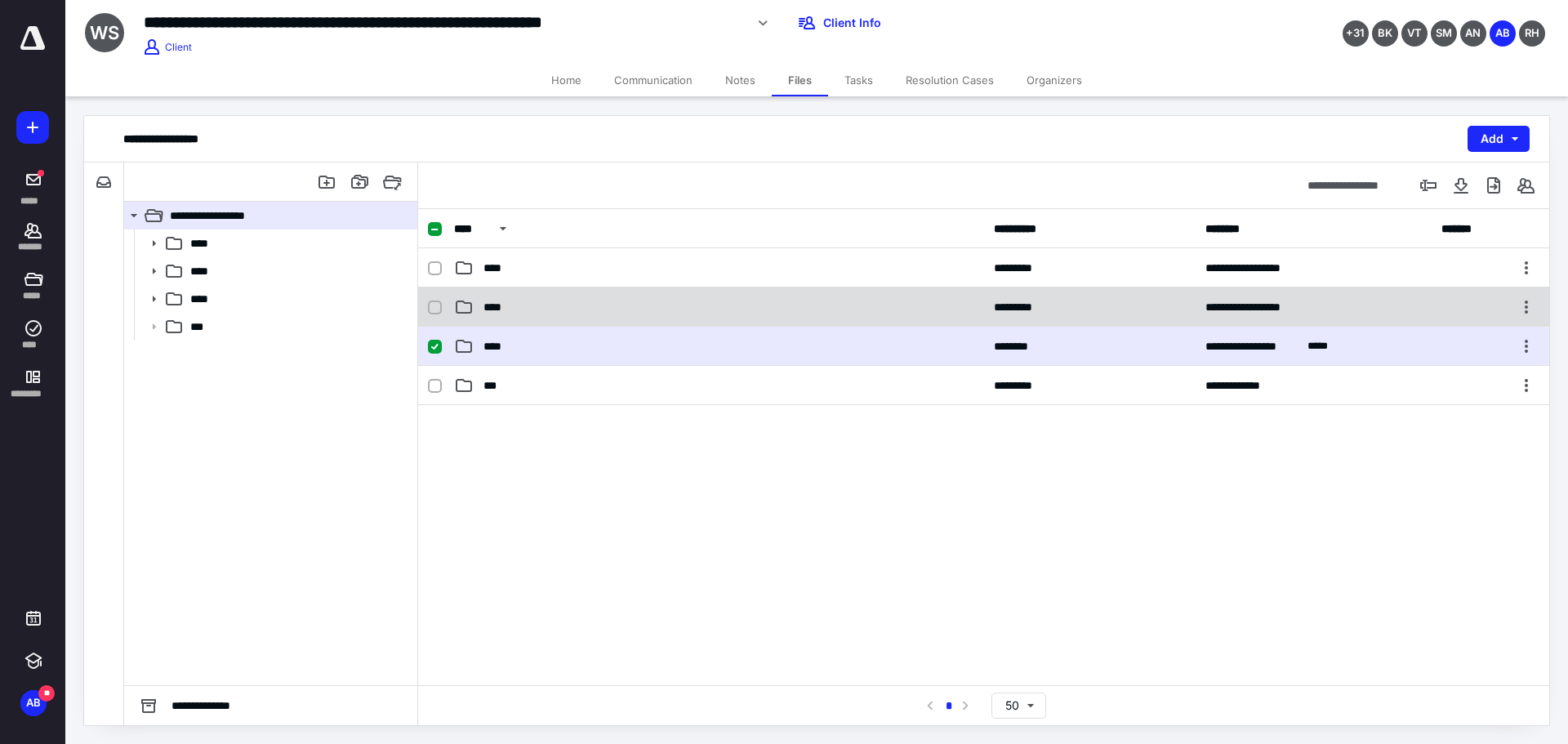 click on "**********" at bounding box center (983, 307) 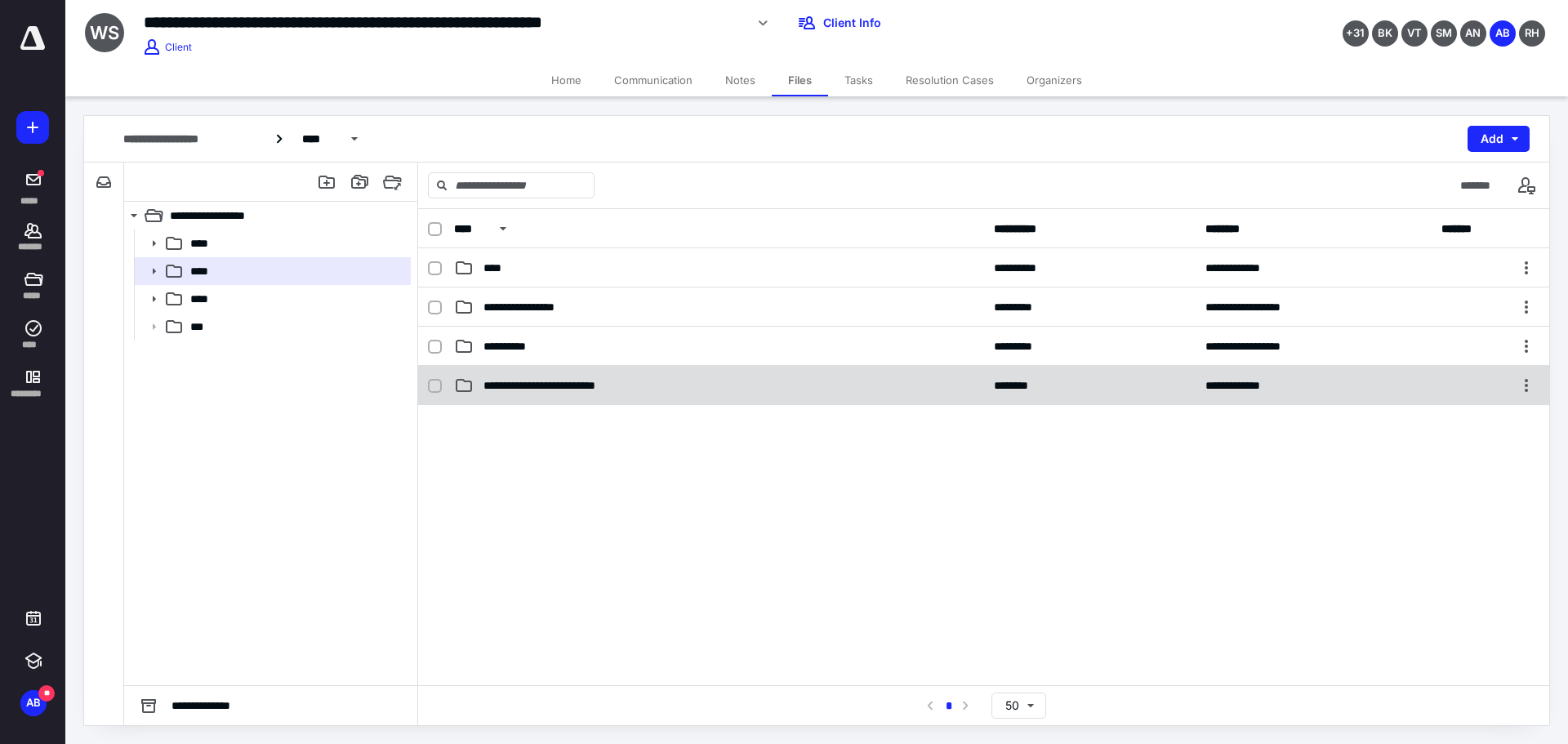 click on "**********" at bounding box center (555, 385) 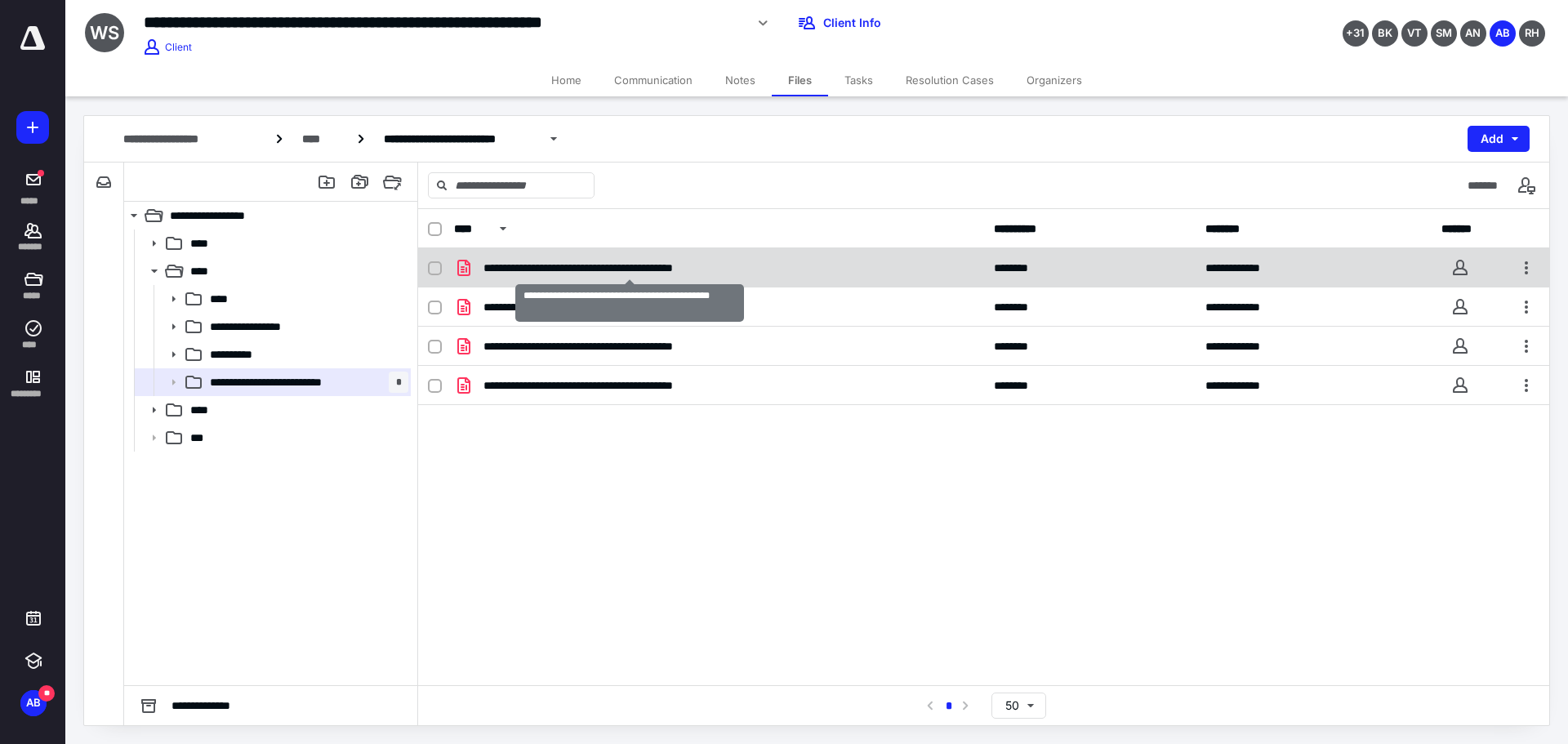 click on "**********" at bounding box center [630, 268] 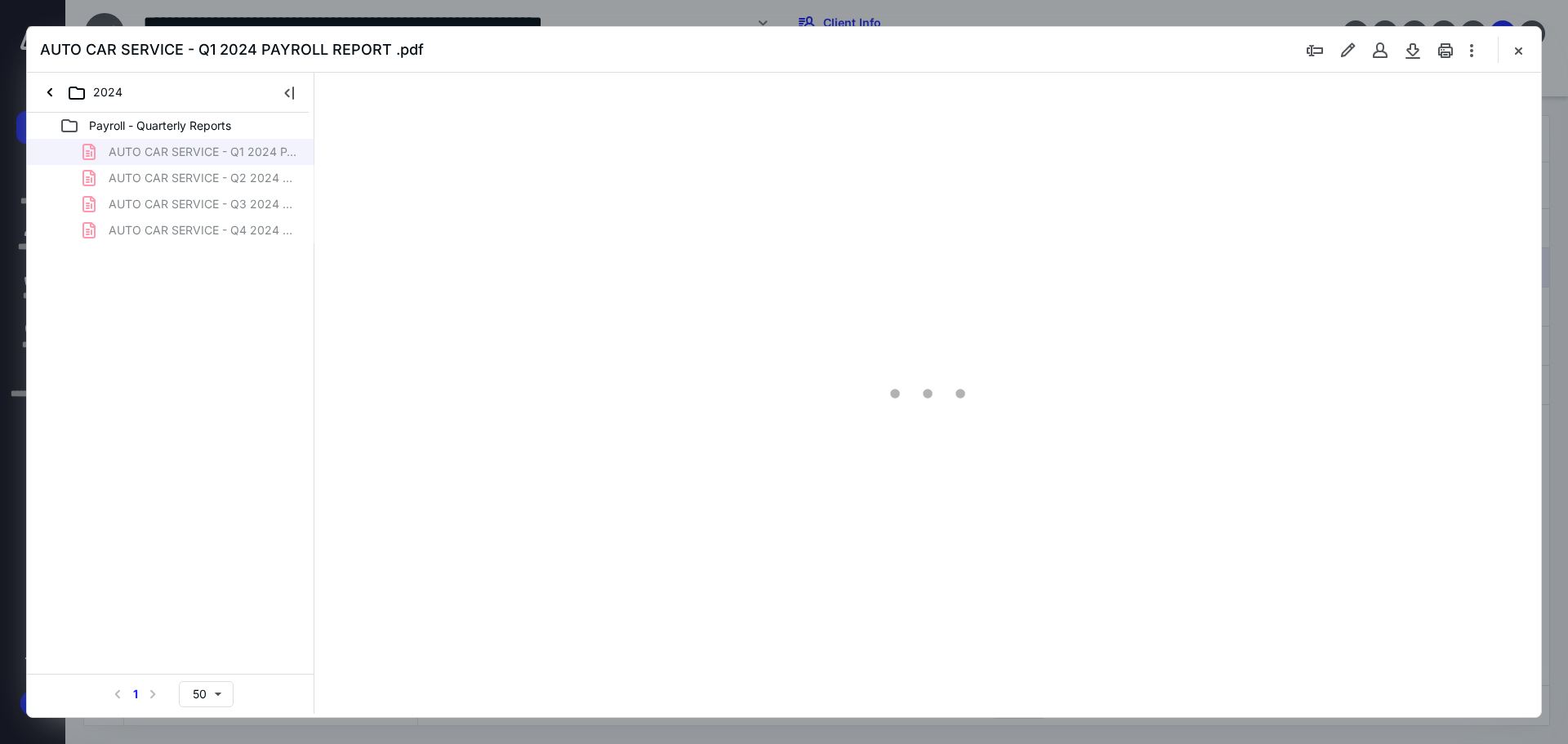 scroll, scrollTop: 0, scrollLeft: 0, axis: both 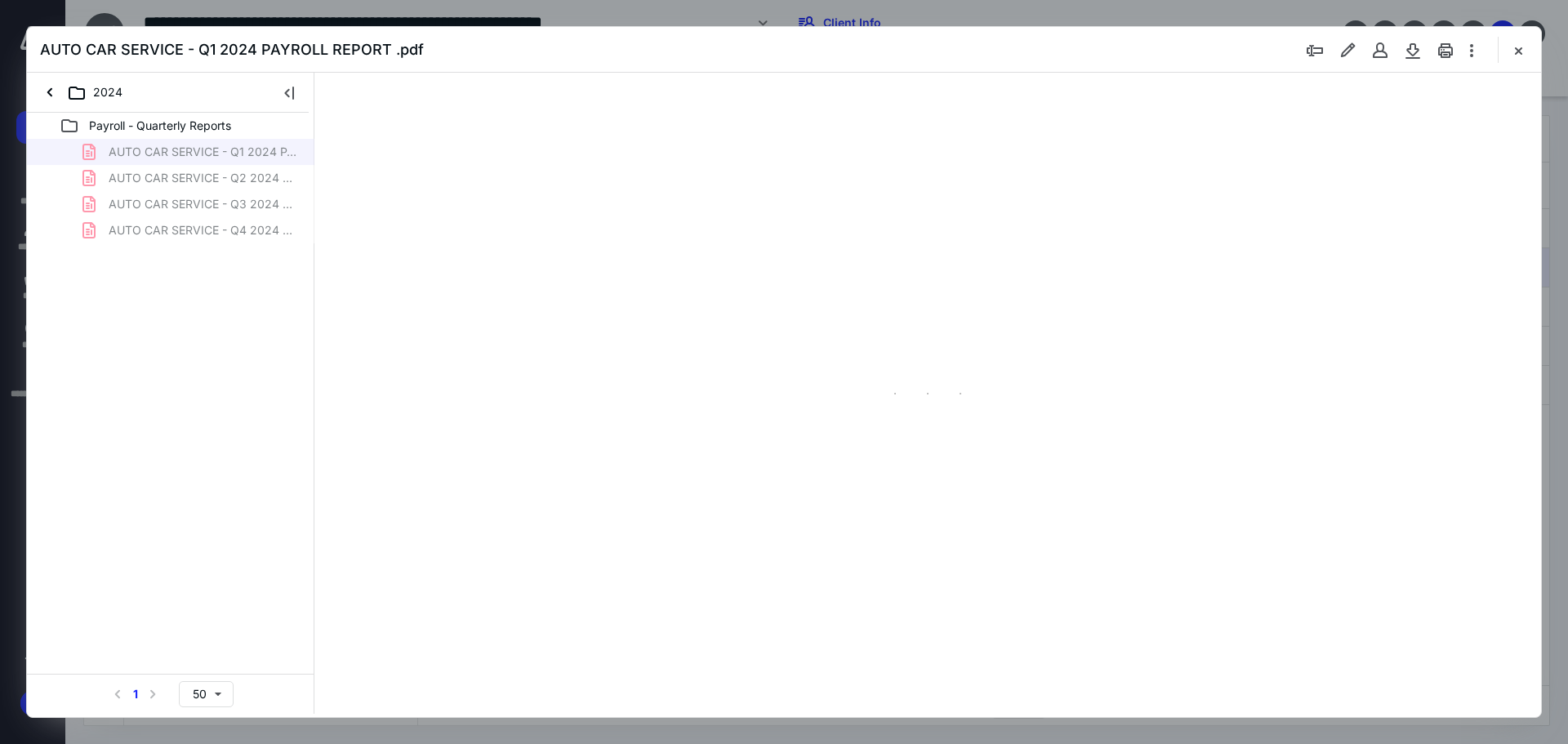 type on "89" 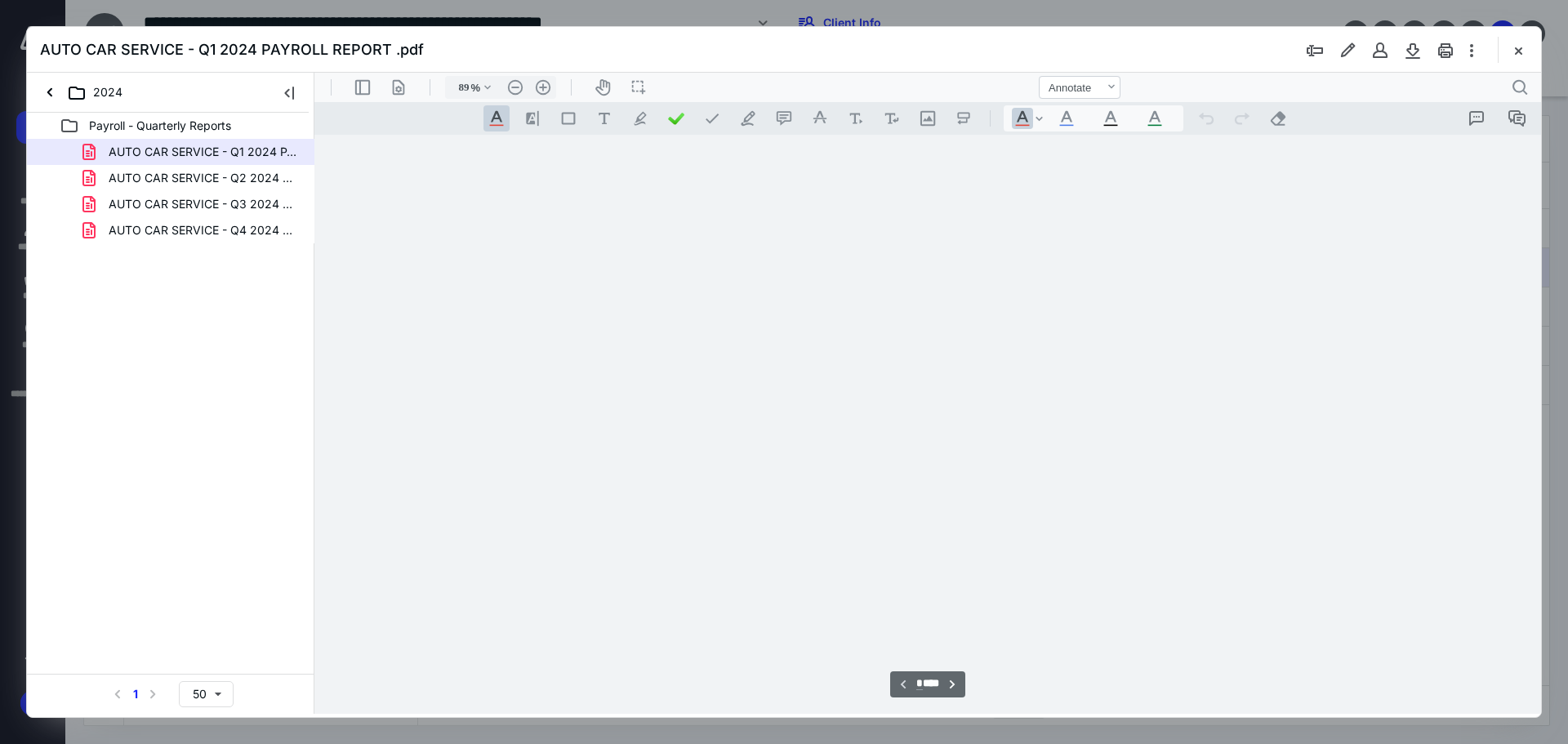 scroll, scrollTop: 65, scrollLeft: 0, axis: vertical 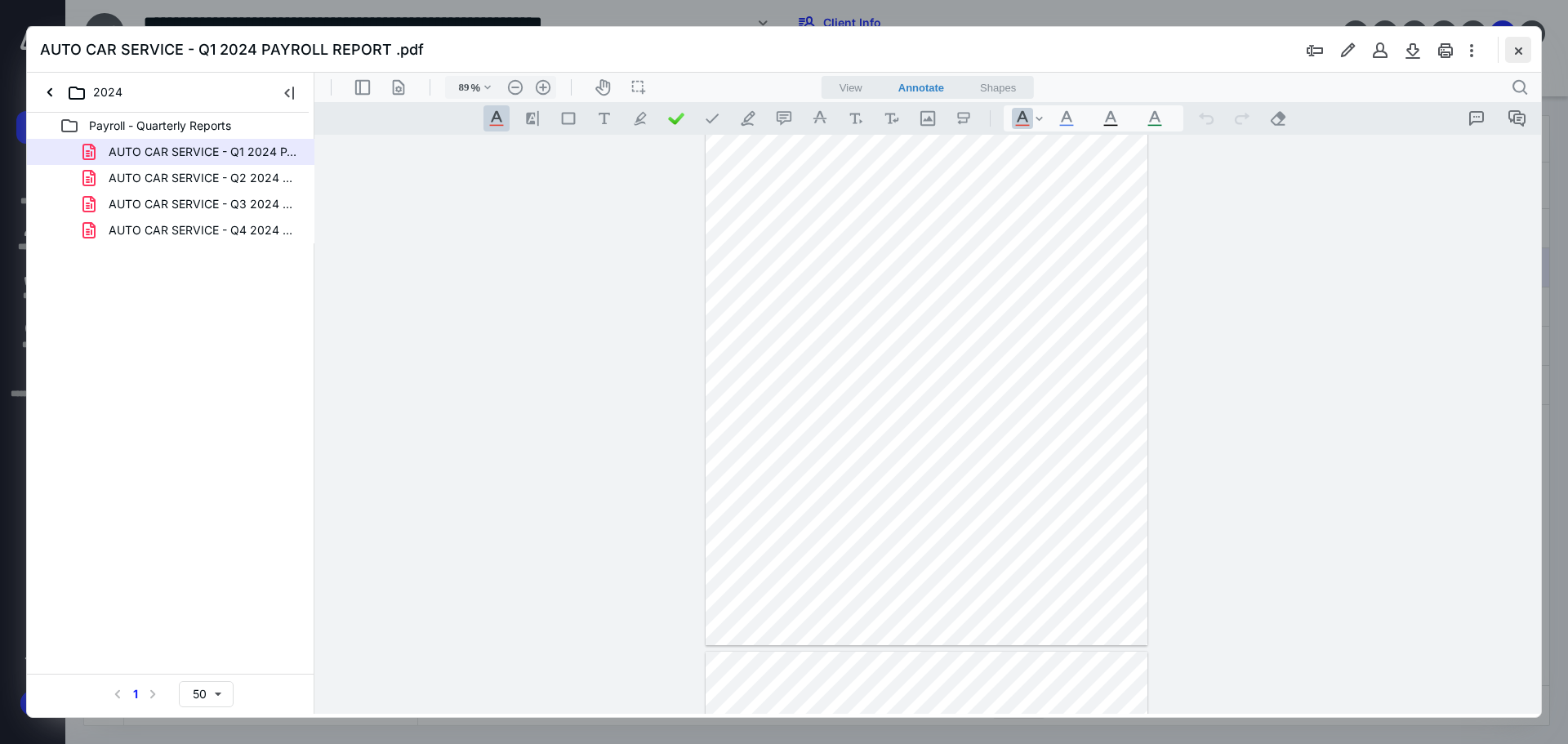click at bounding box center (1518, 50) 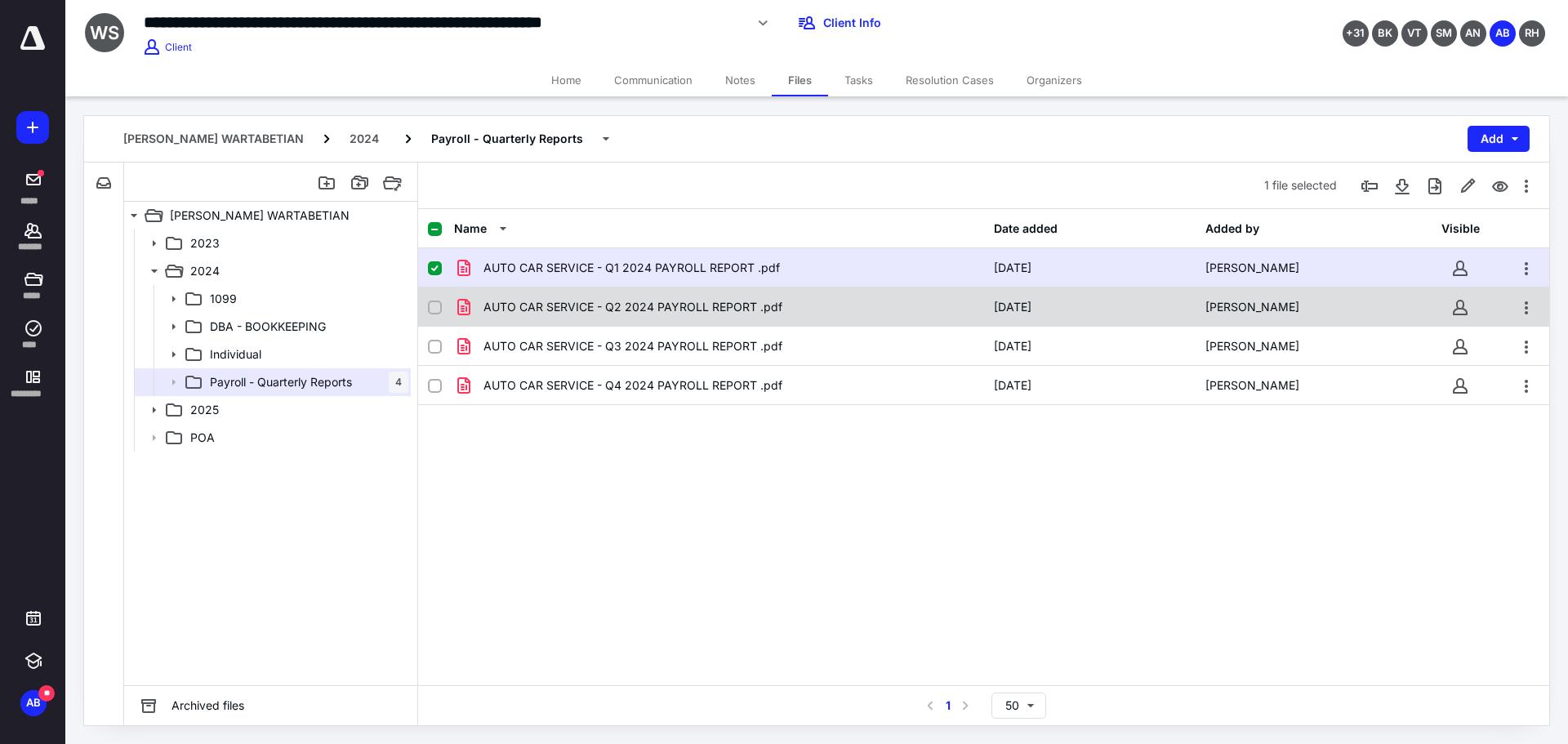 click on "AUTO CAR SERVICE - Q2 2024 PAYROLL REPORT .pdf" at bounding box center [633, 307] 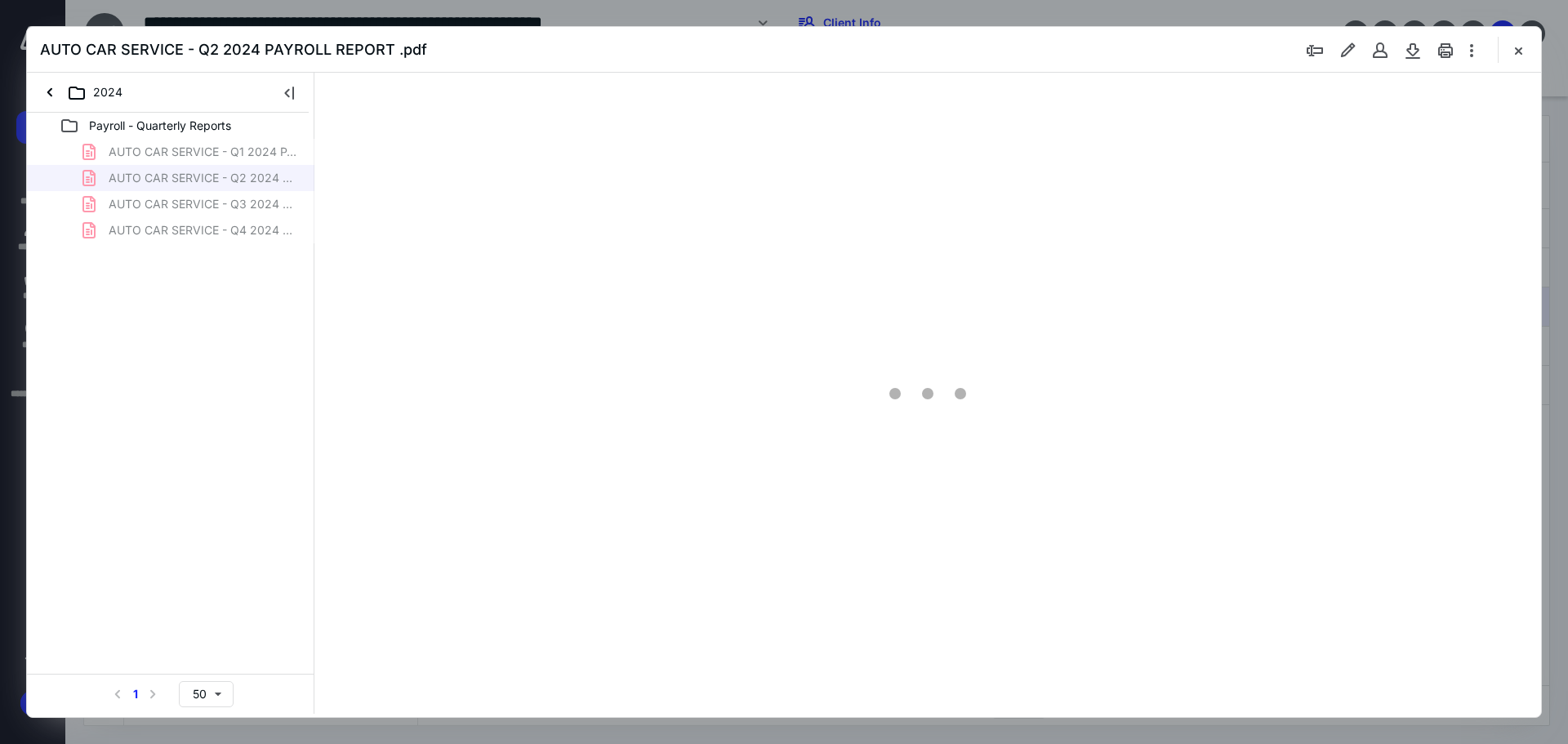 scroll, scrollTop: 0, scrollLeft: 0, axis: both 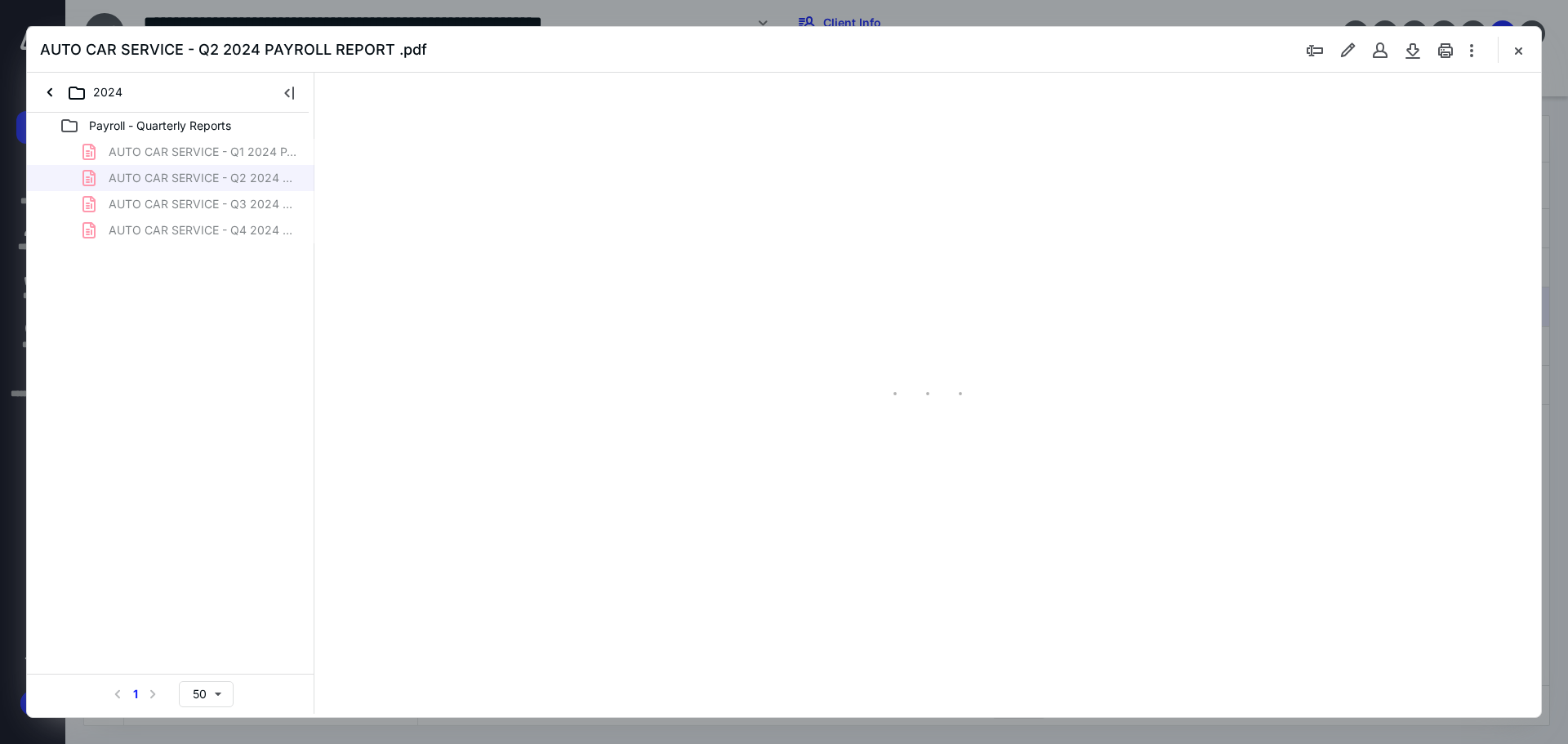 type on "89" 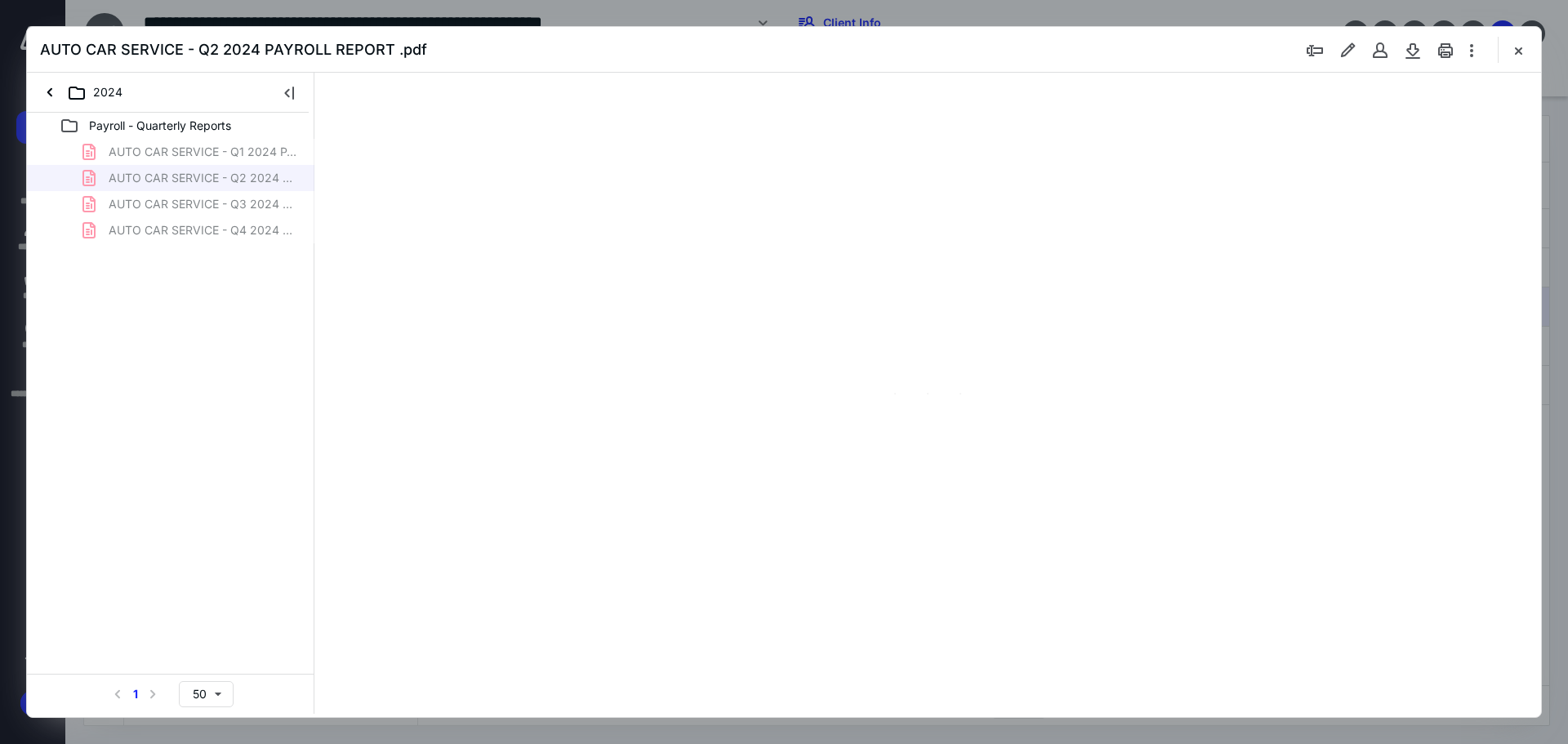 scroll, scrollTop: 65, scrollLeft: 0, axis: vertical 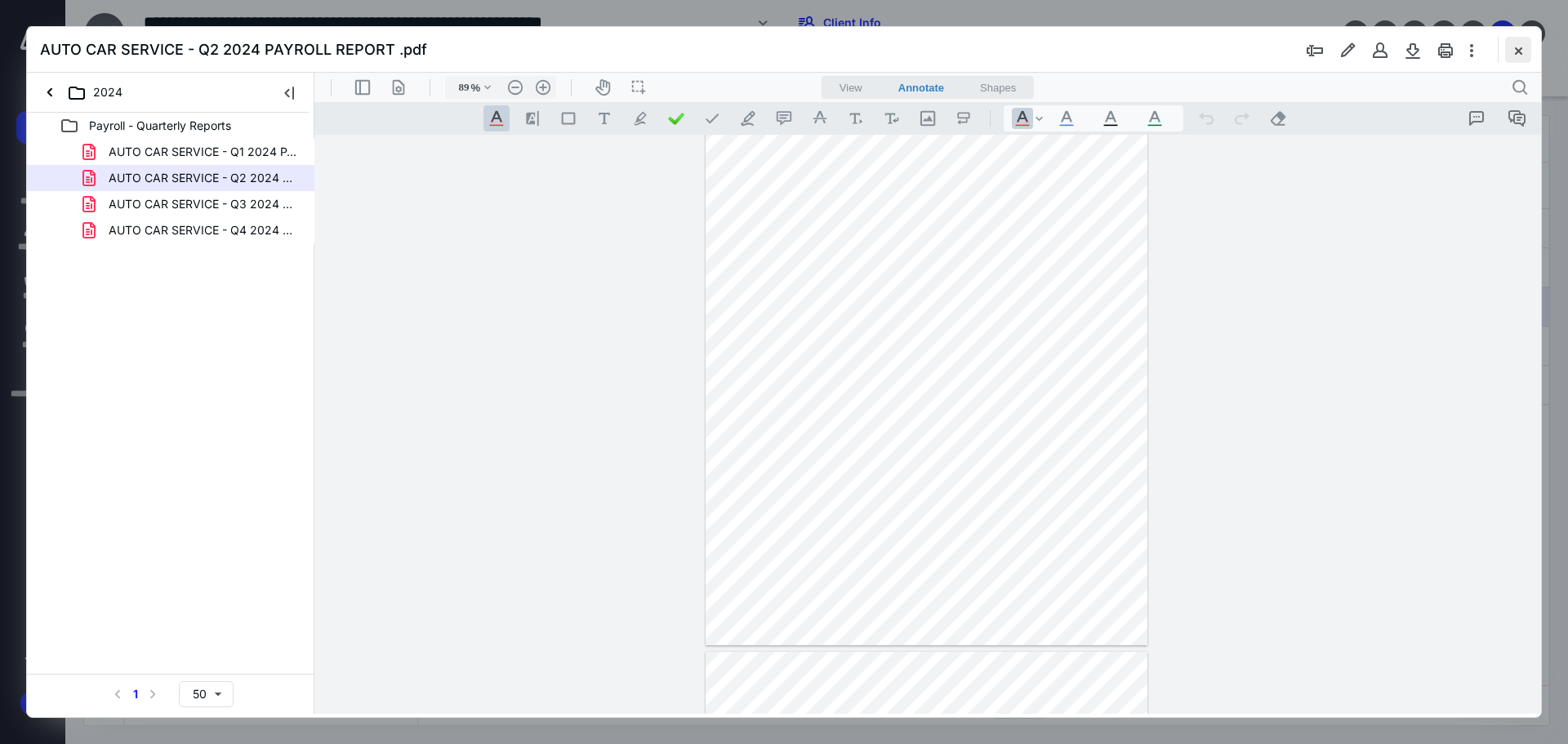 click at bounding box center [1518, 50] 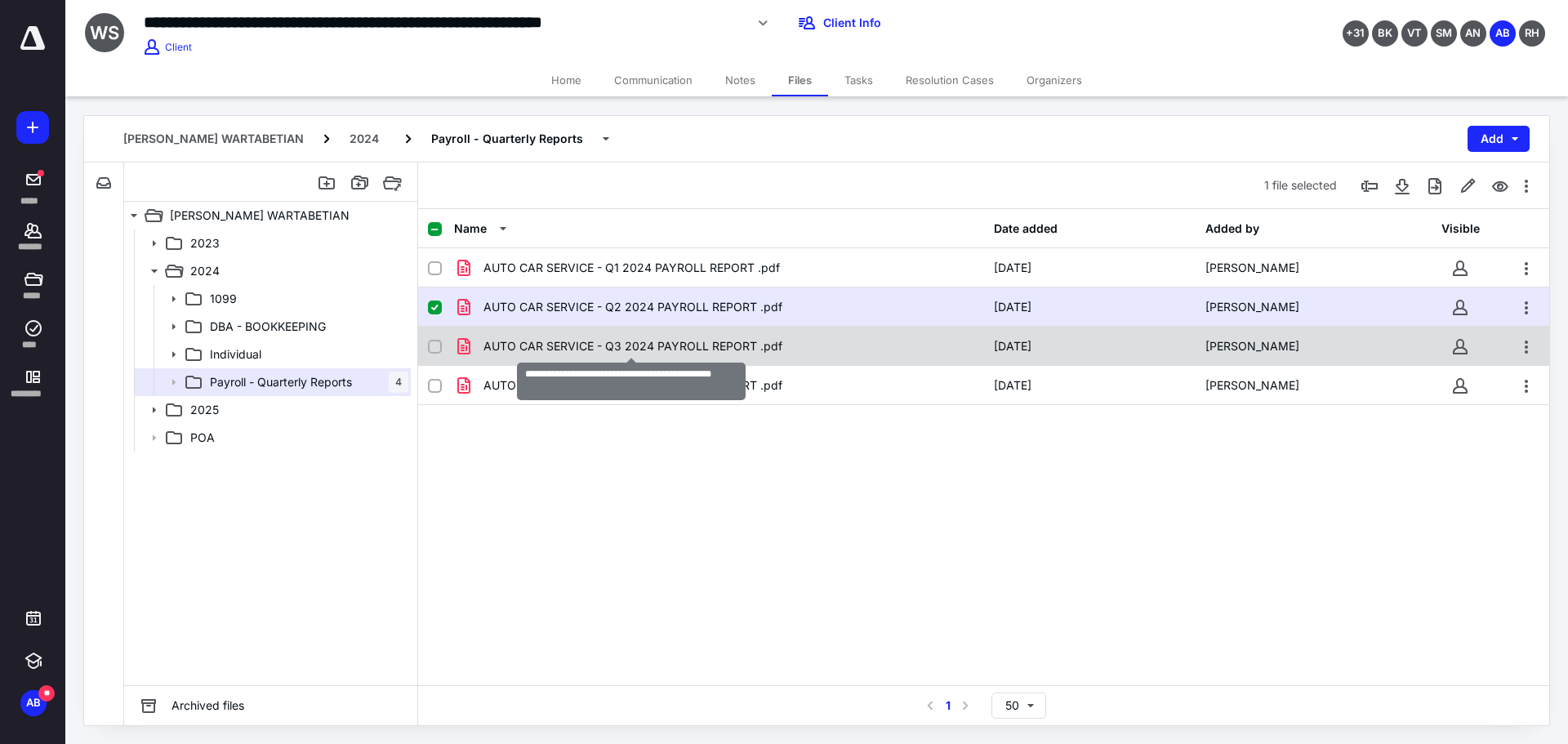 click on "AUTO CAR SERVICE - Q3 2024 PAYROLL REPORT .pdf" at bounding box center [633, 346] 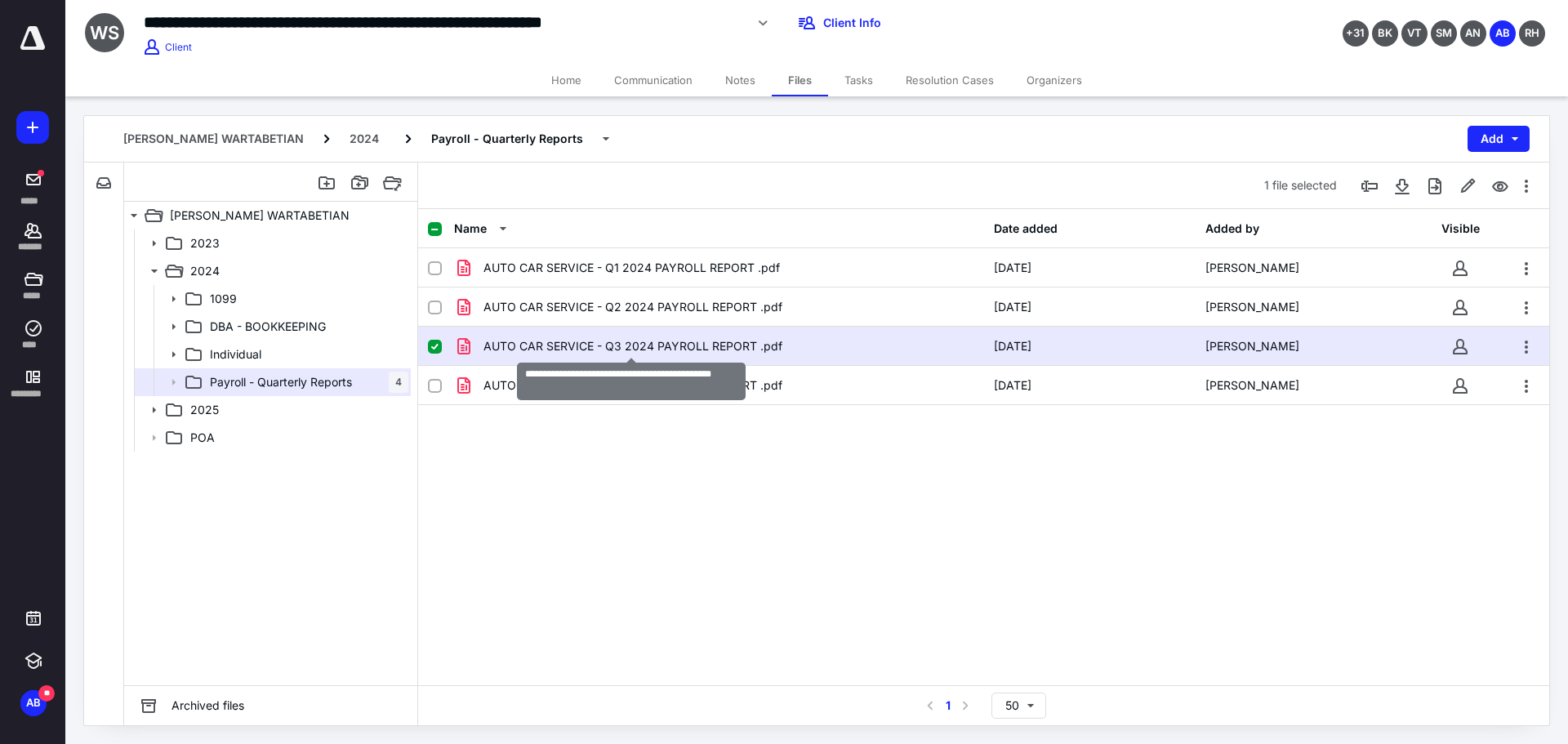 click on "AUTO CAR SERVICE - Q3 2024 PAYROLL REPORT .pdf" at bounding box center (633, 346) 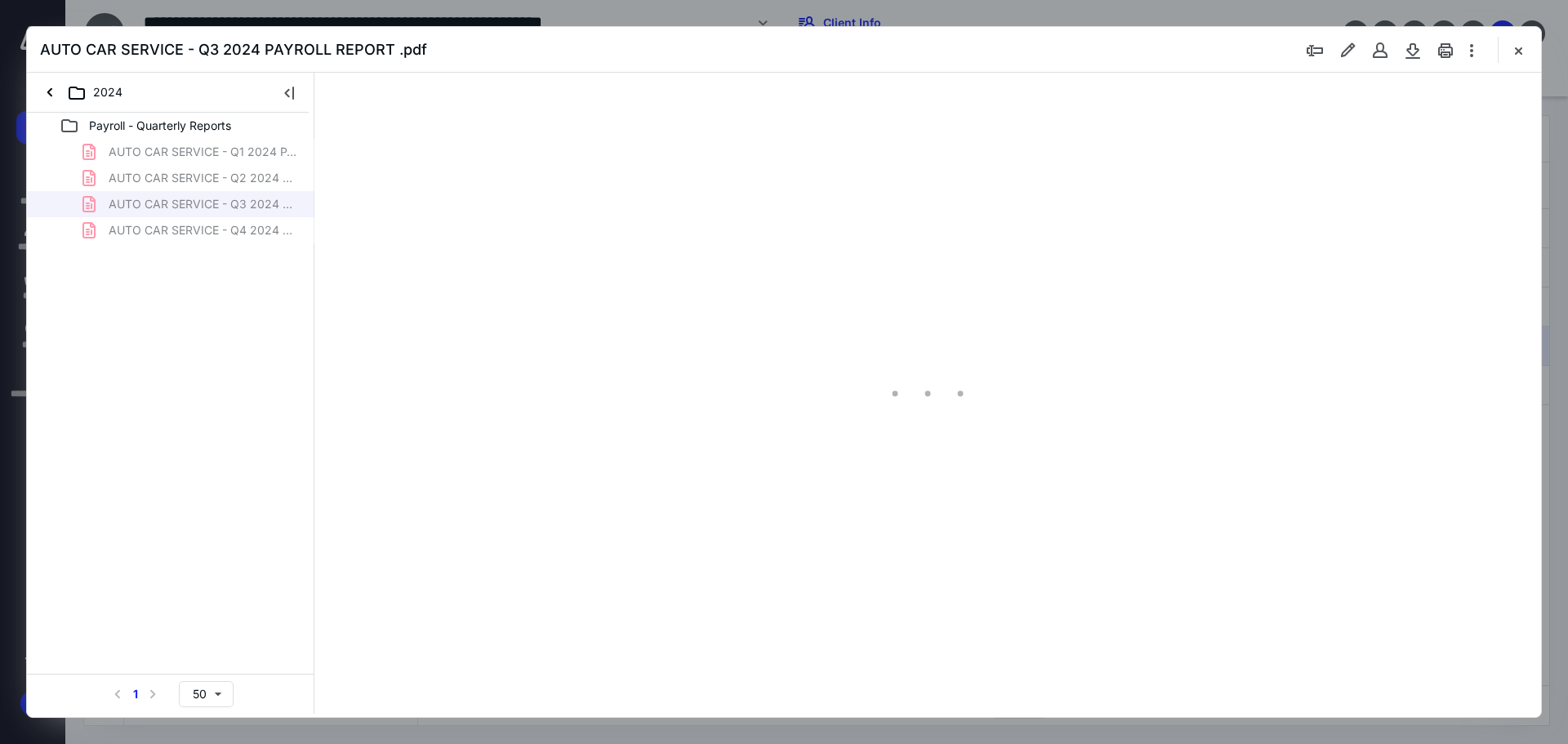scroll, scrollTop: 0, scrollLeft: 0, axis: both 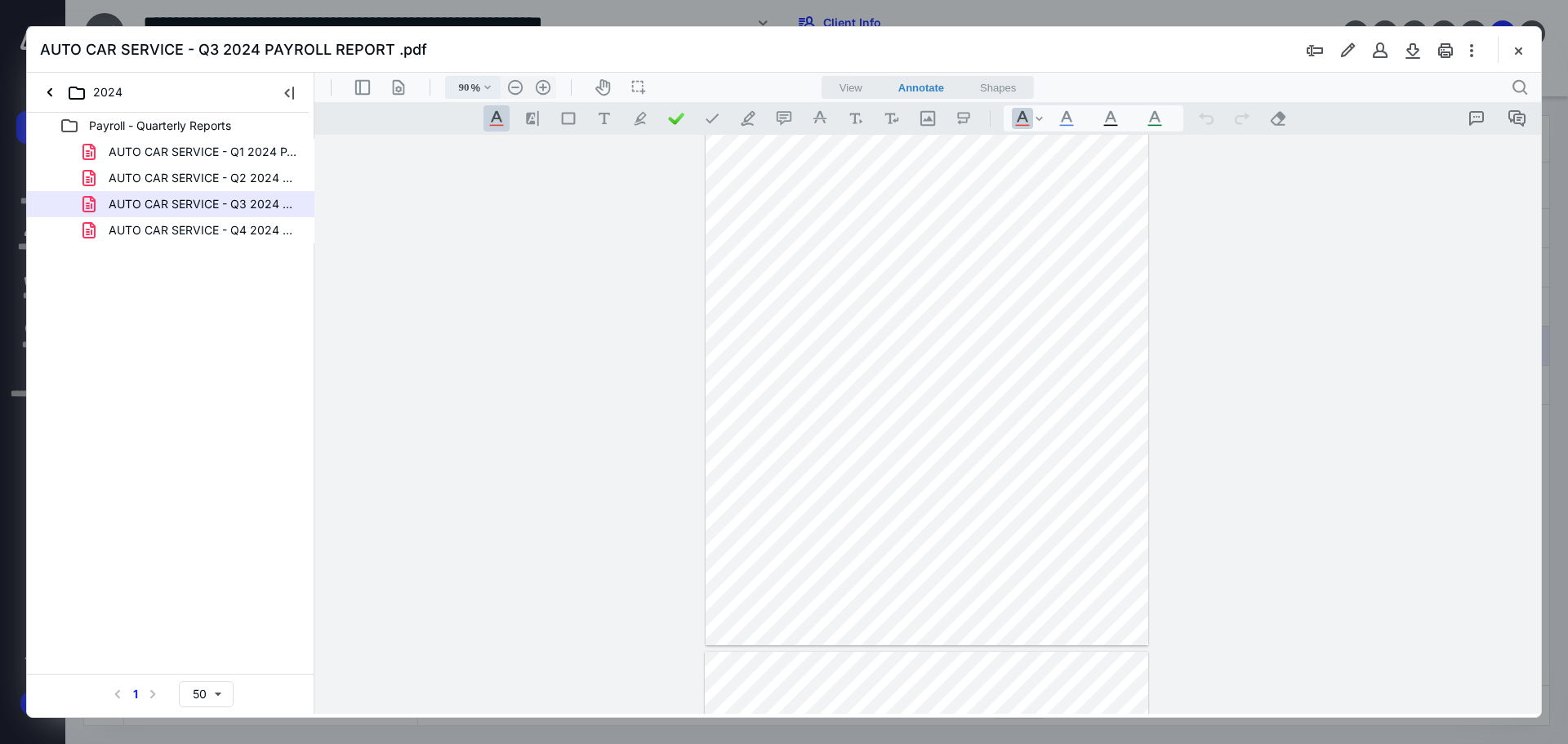 click on ".cls-1{fill:#abb0c4;} icon - chevron - down" at bounding box center [488, 87] 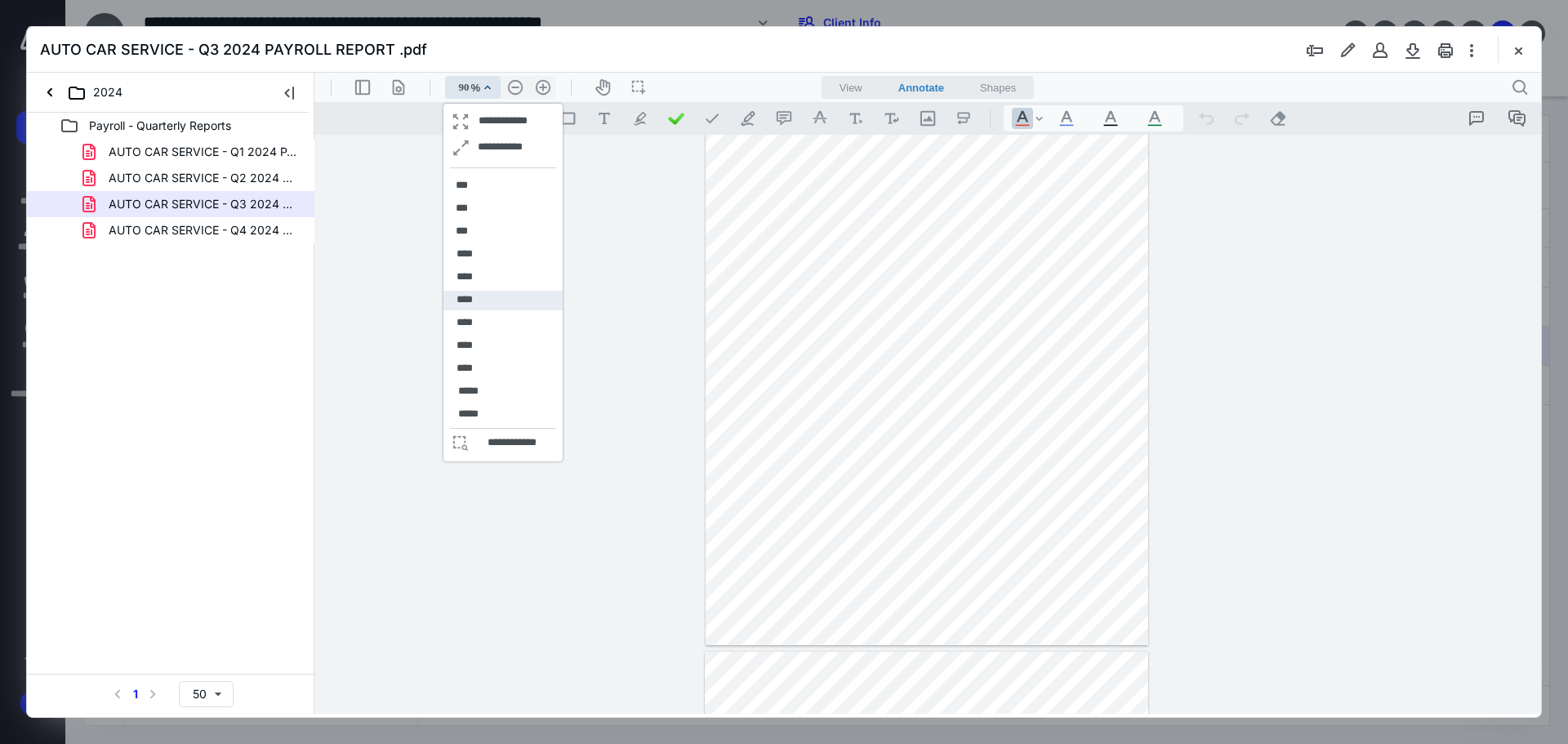 click on "****" at bounding box center [465, 301] 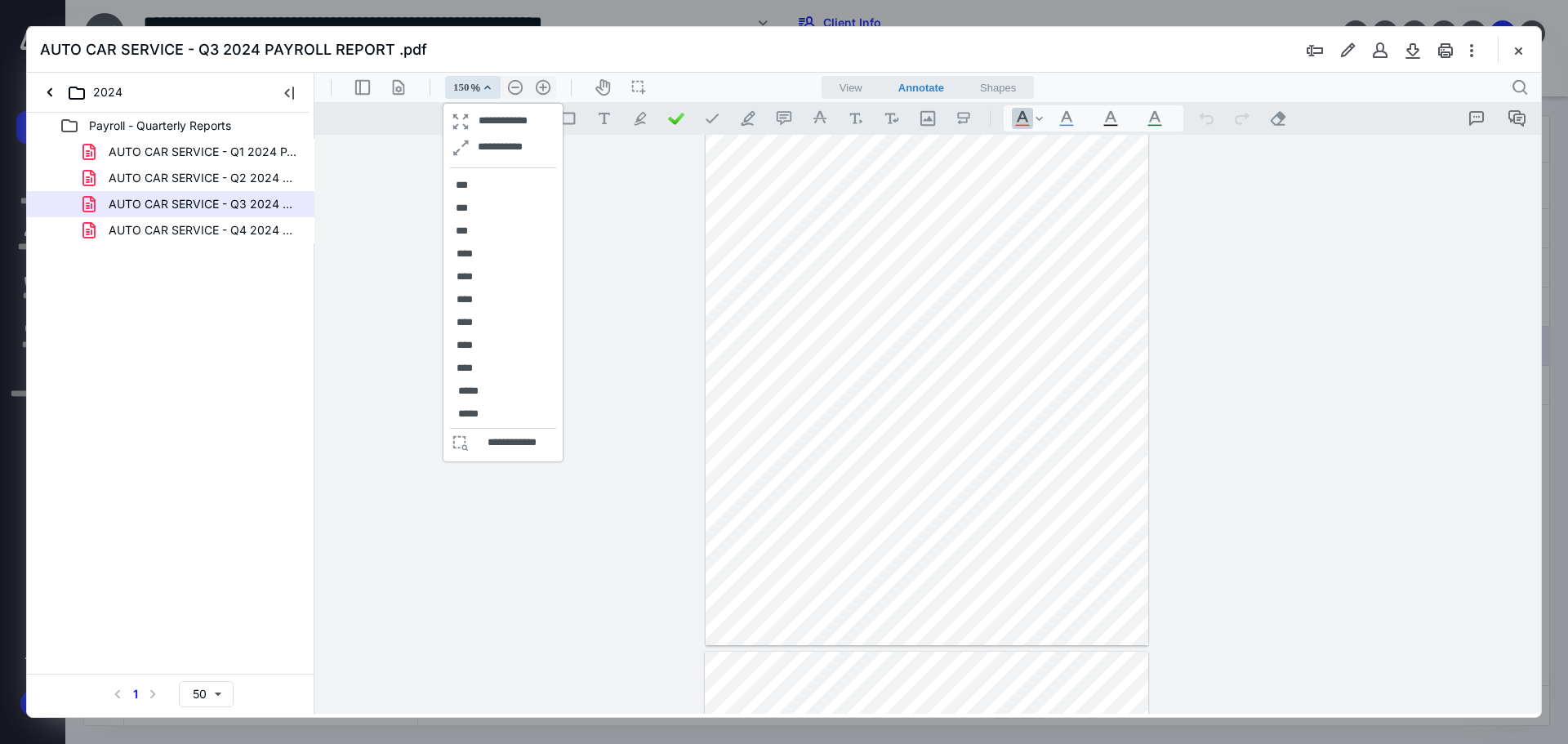 scroll, scrollTop: 287, scrollLeft: 0, axis: vertical 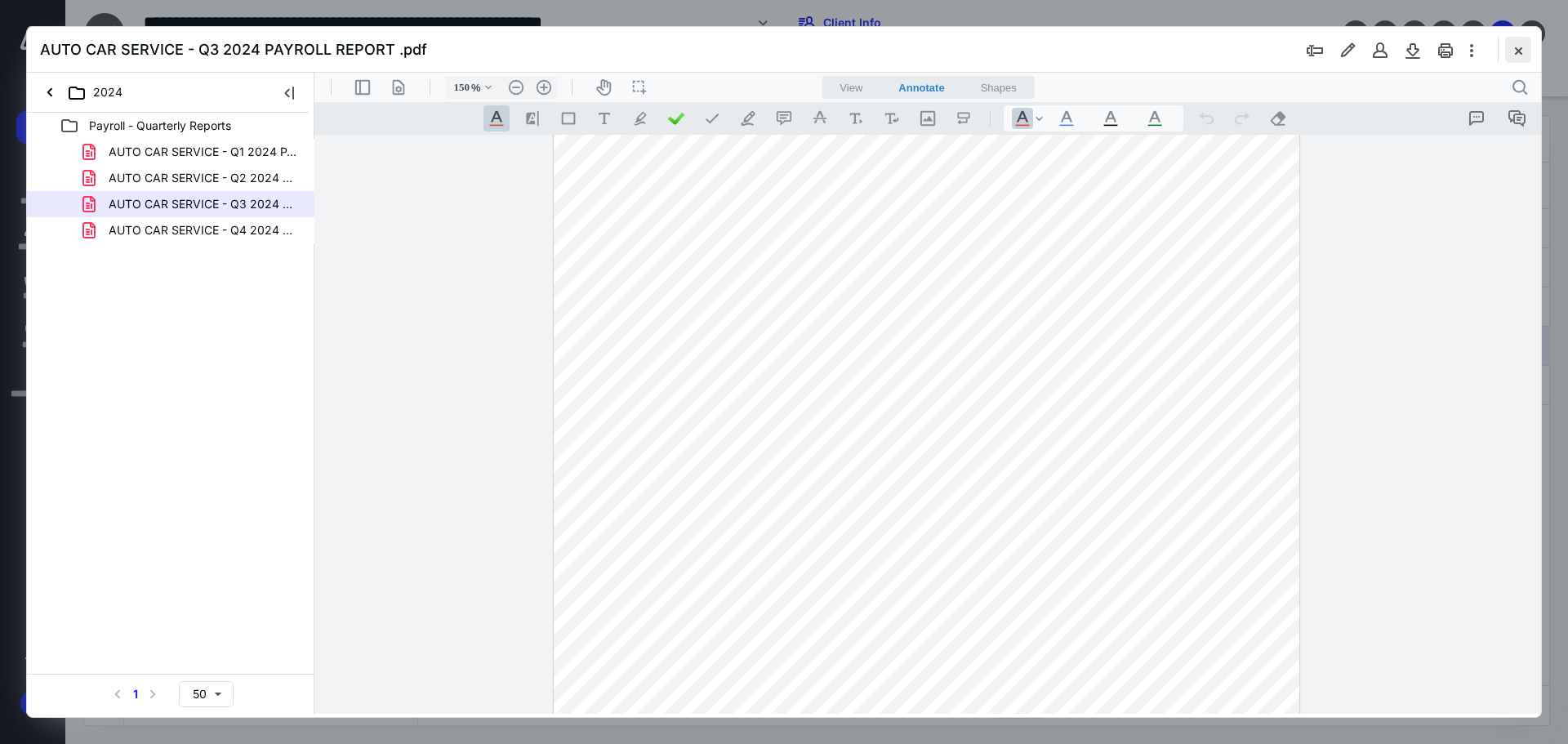 click at bounding box center (1518, 50) 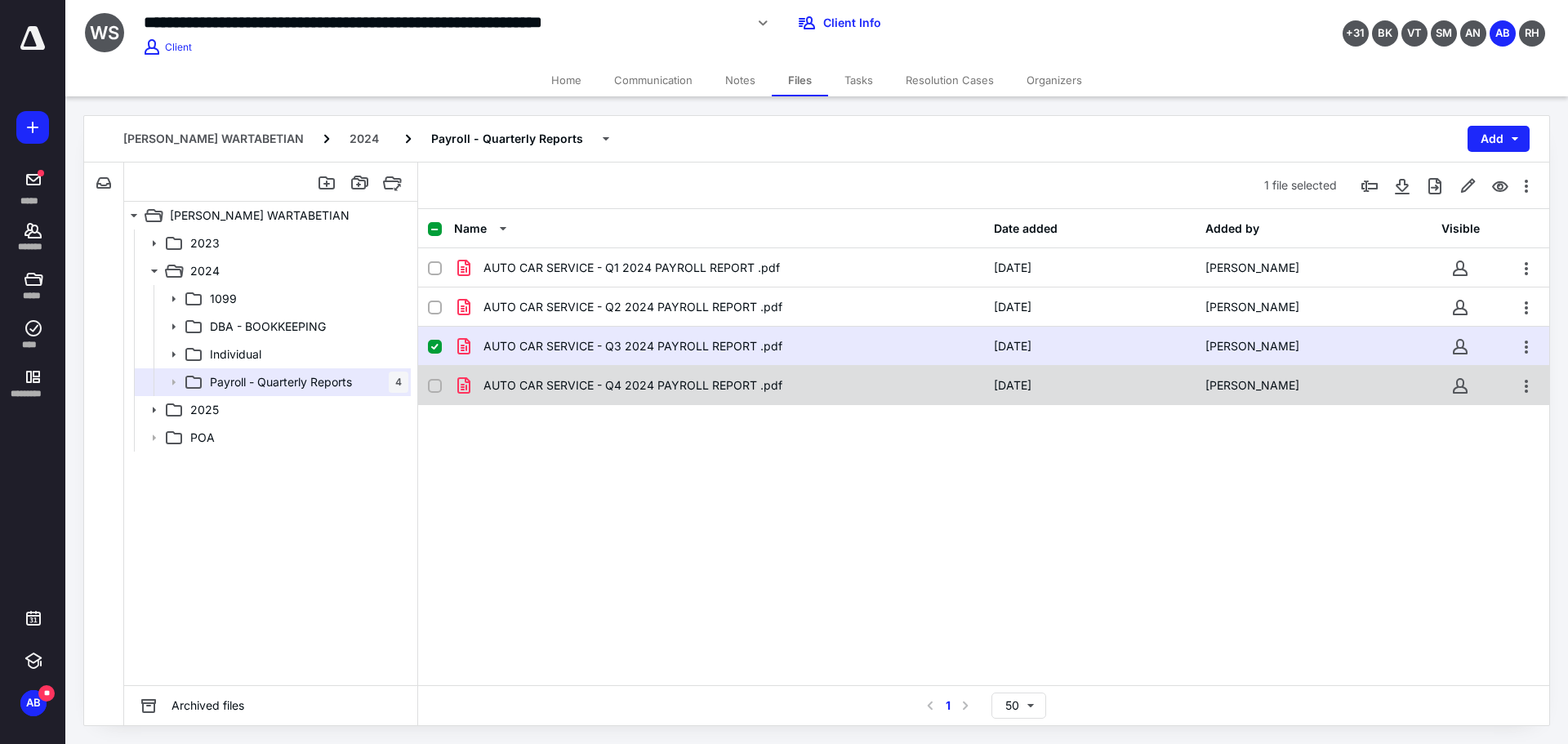 click on "AUTO CAR SERVICE - Q4 2024 PAYROLL REPORT .pdf" at bounding box center (719, 385) 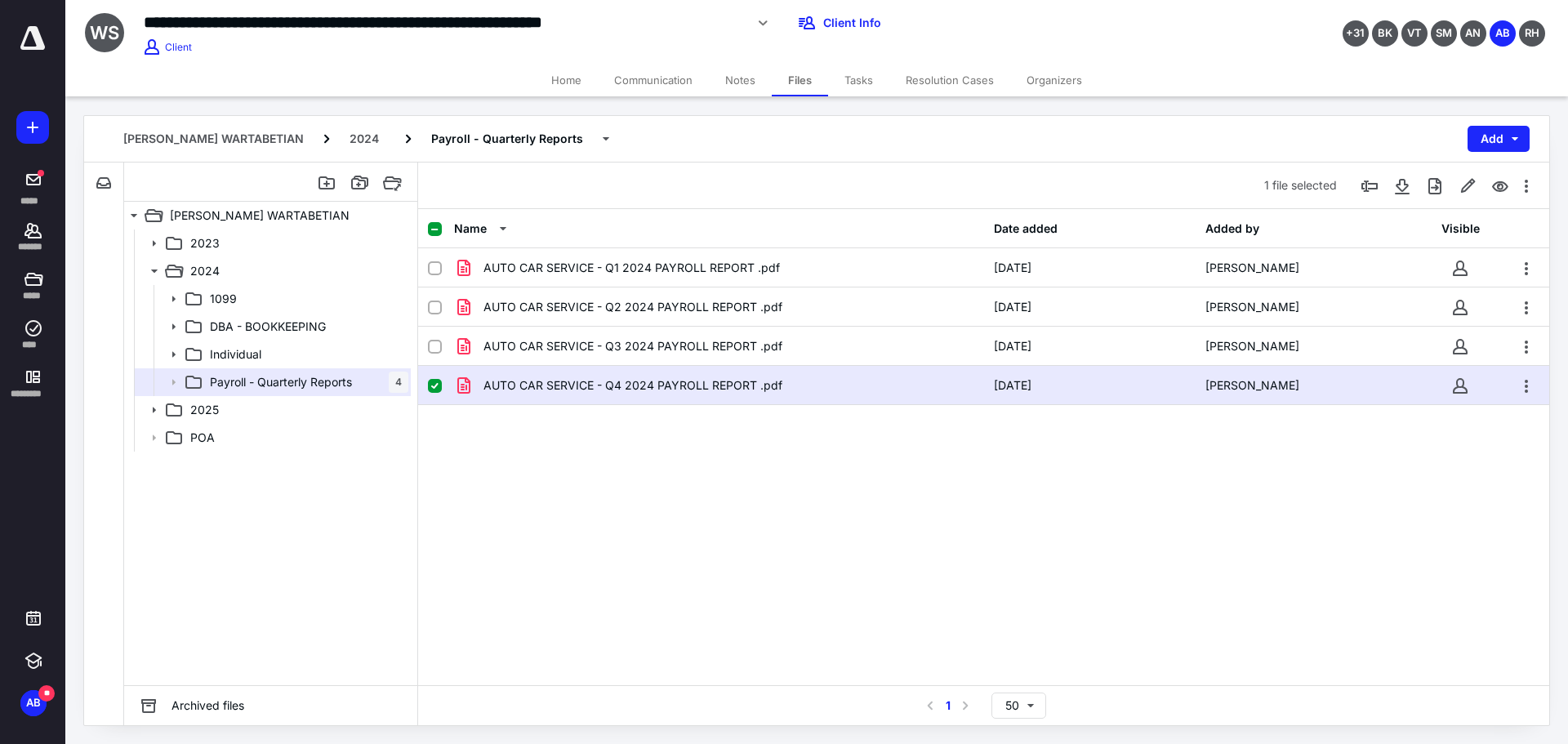 click on "AUTO CAR SERVICE - Q4 2024 PAYROLL REPORT .pdf" at bounding box center (719, 385) 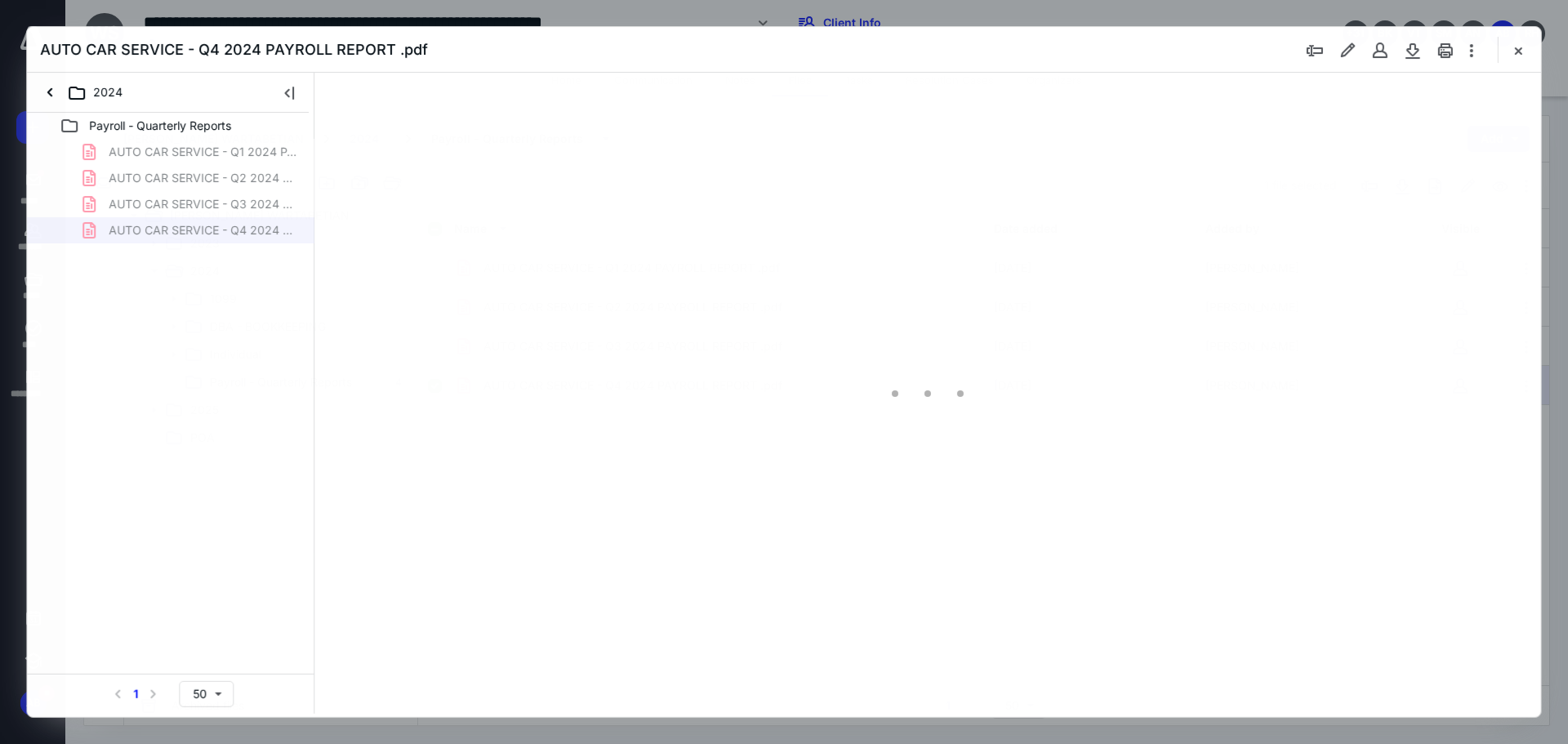 scroll, scrollTop: 0, scrollLeft: 0, axis: both 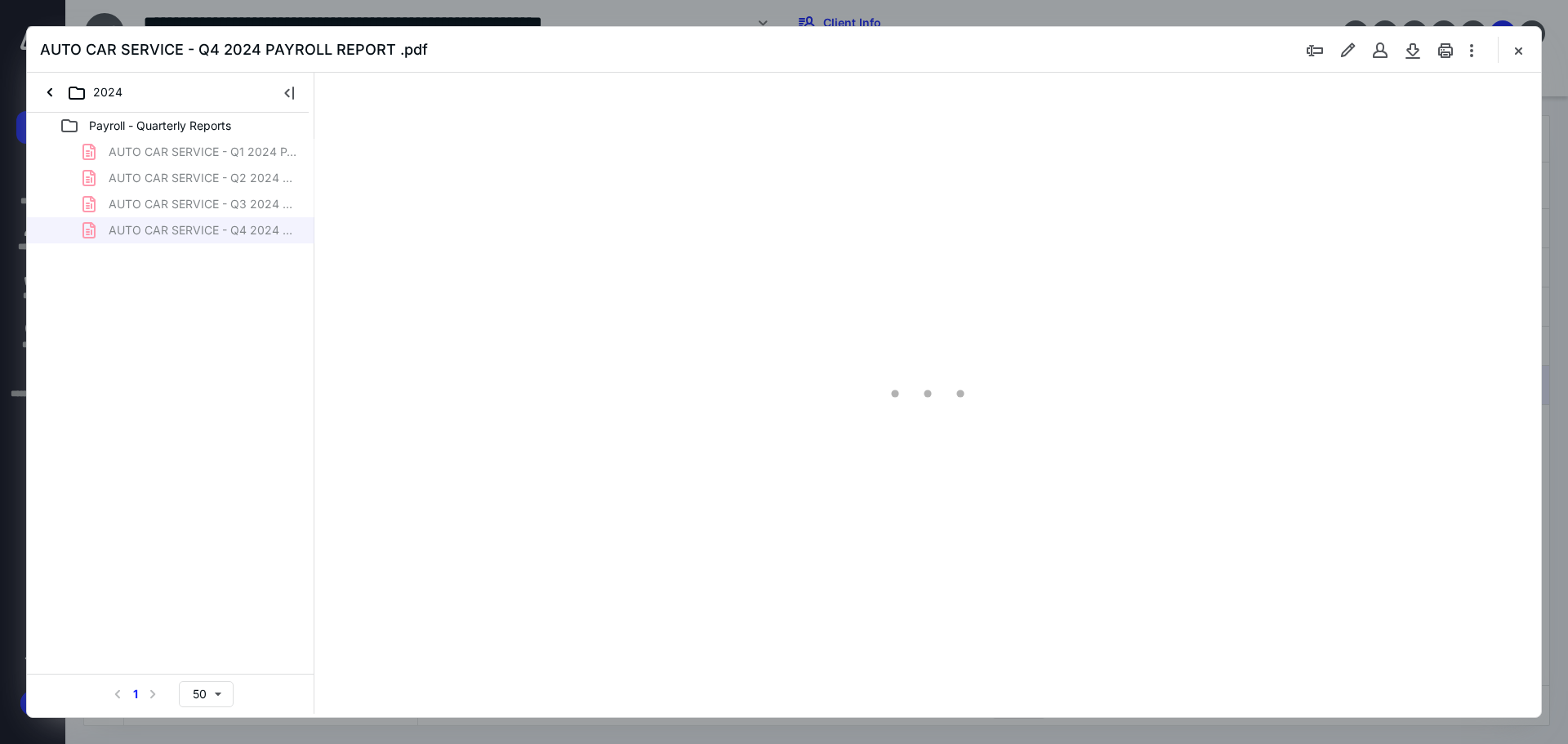 type on "89" 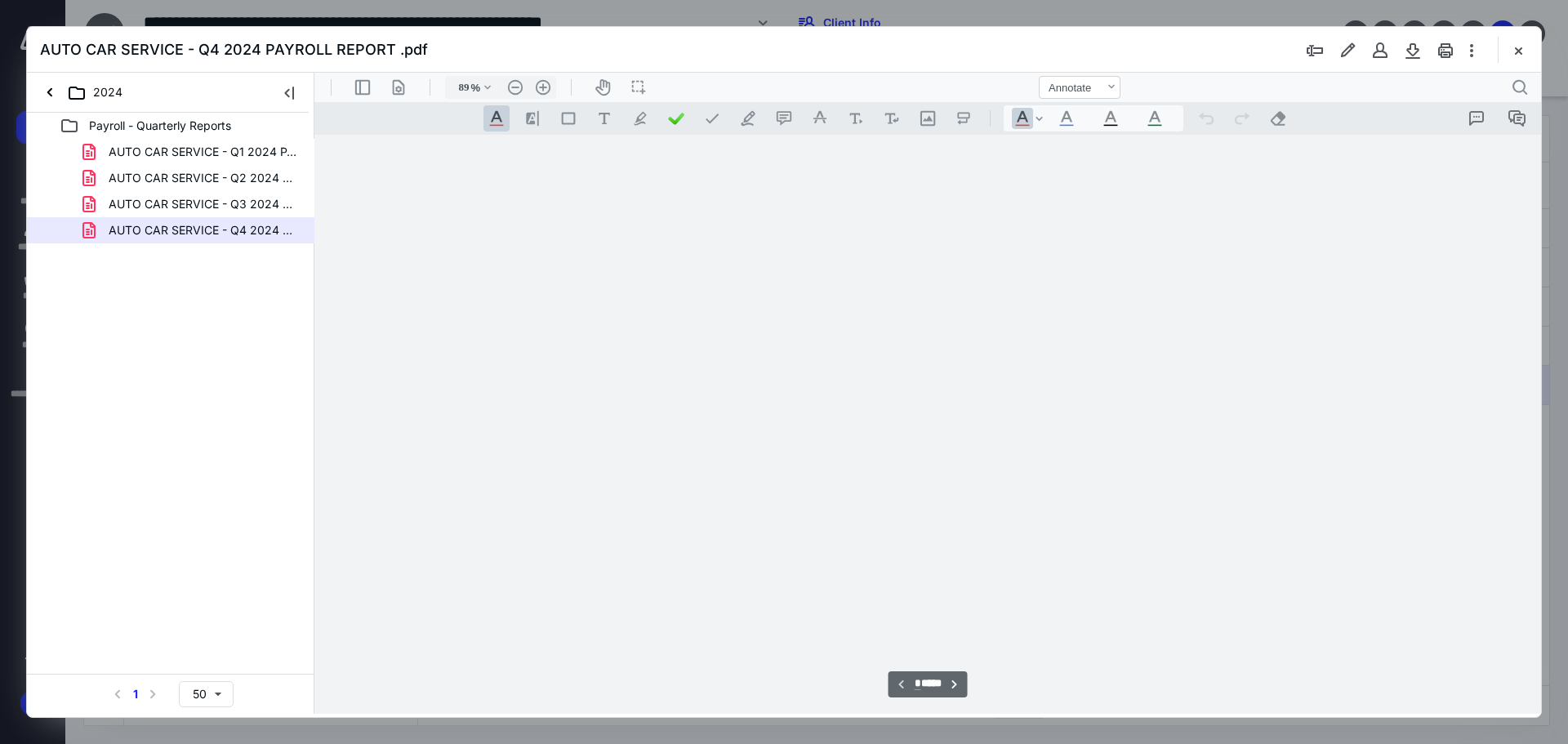 scroll, scrollTop: 65, scrollLeft: 0, axis: vertical 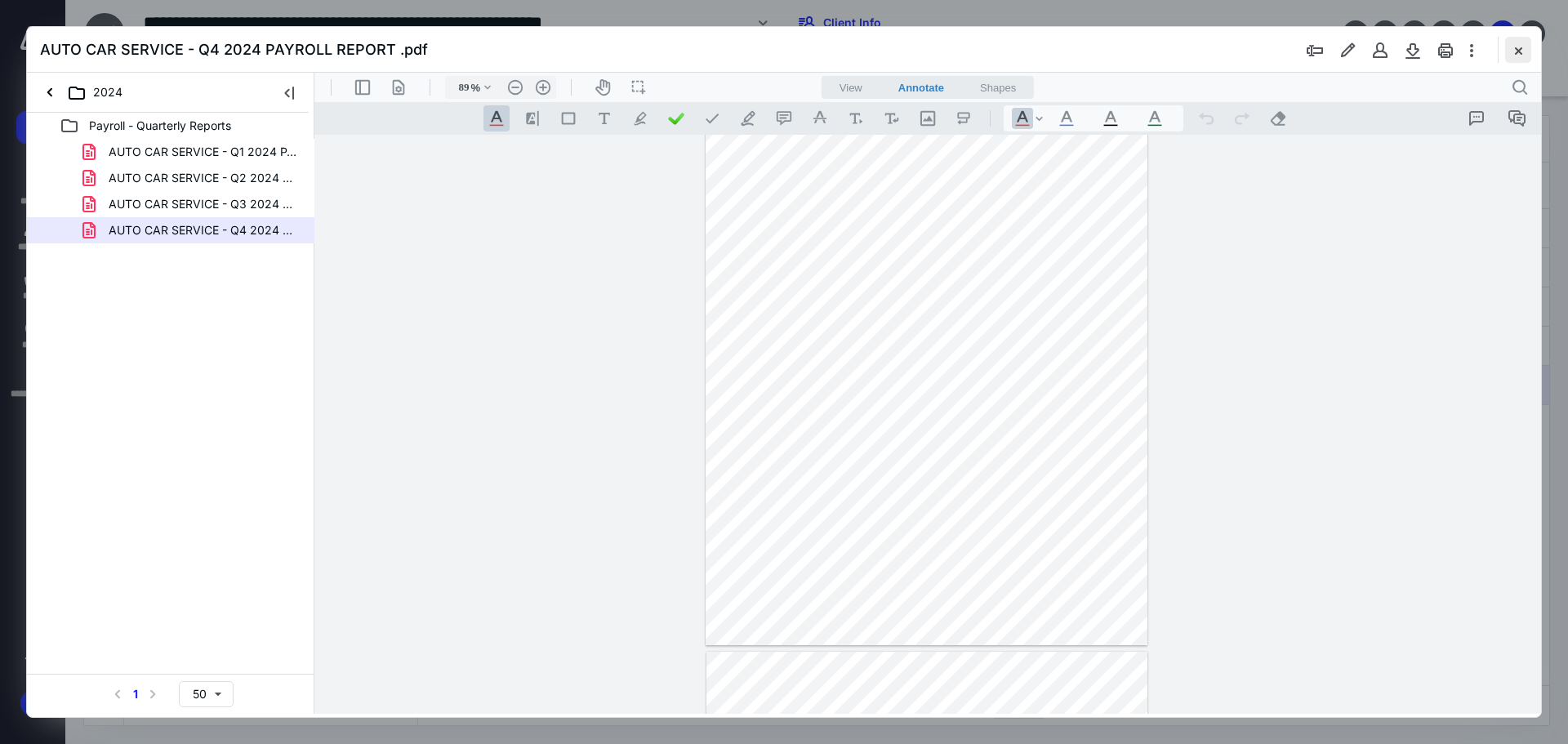 click at bounding box center [1518, 50] 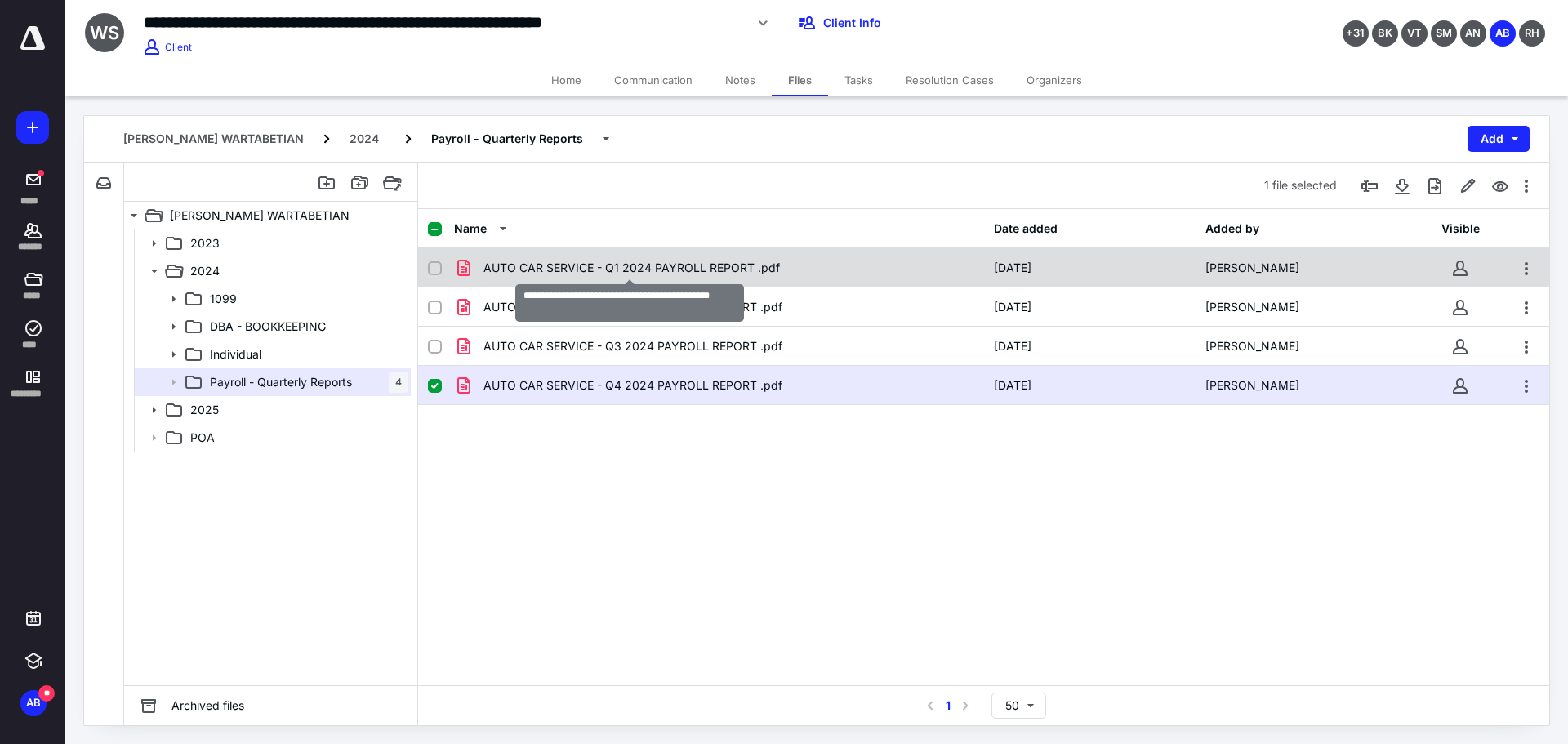click on "AUTO CAR SERVICE - Q1 2024 PAYROLL REPORT .pdf" at bounding box center (631, 268) 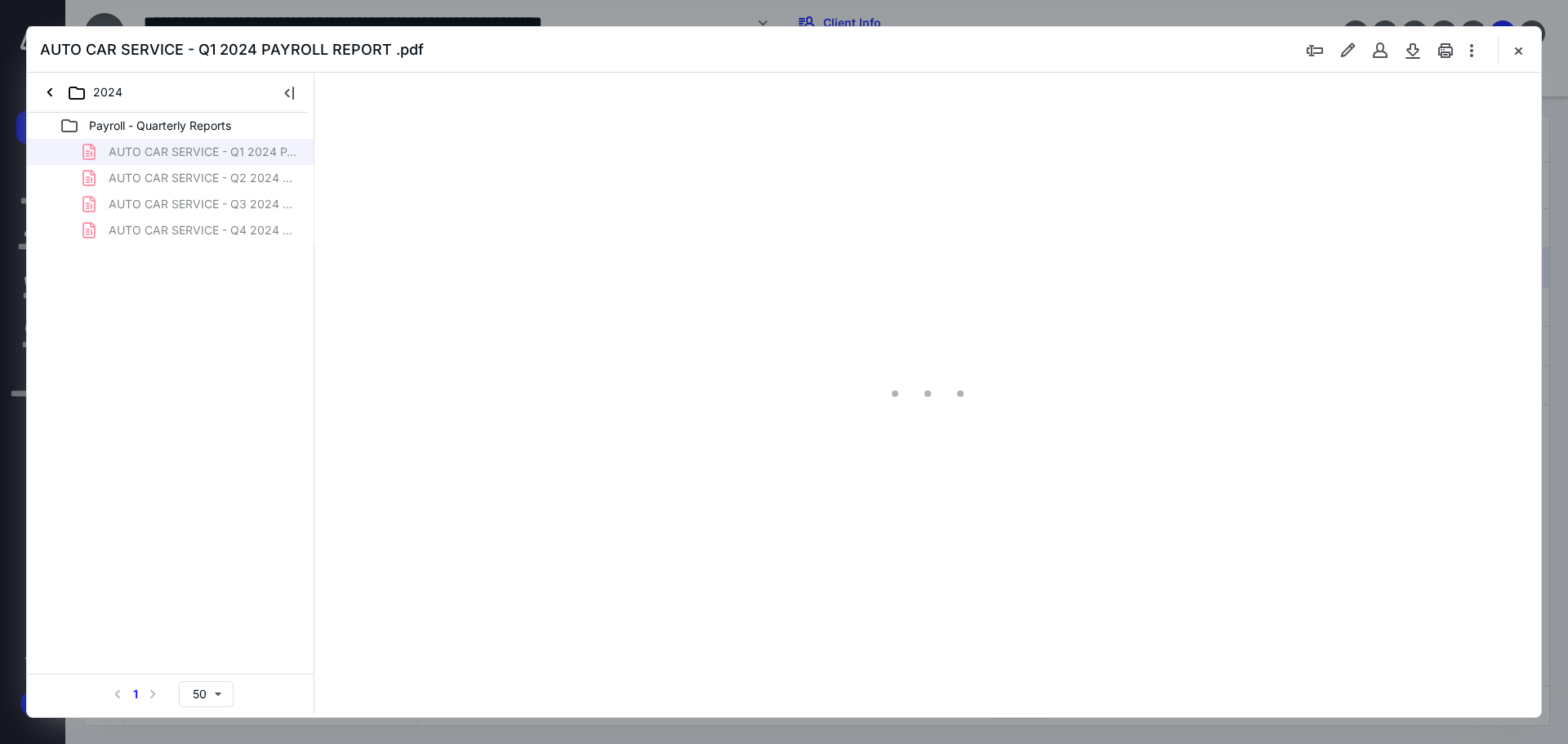 scroll, scrollTop: 0, scrollLeft: 0, axis: both 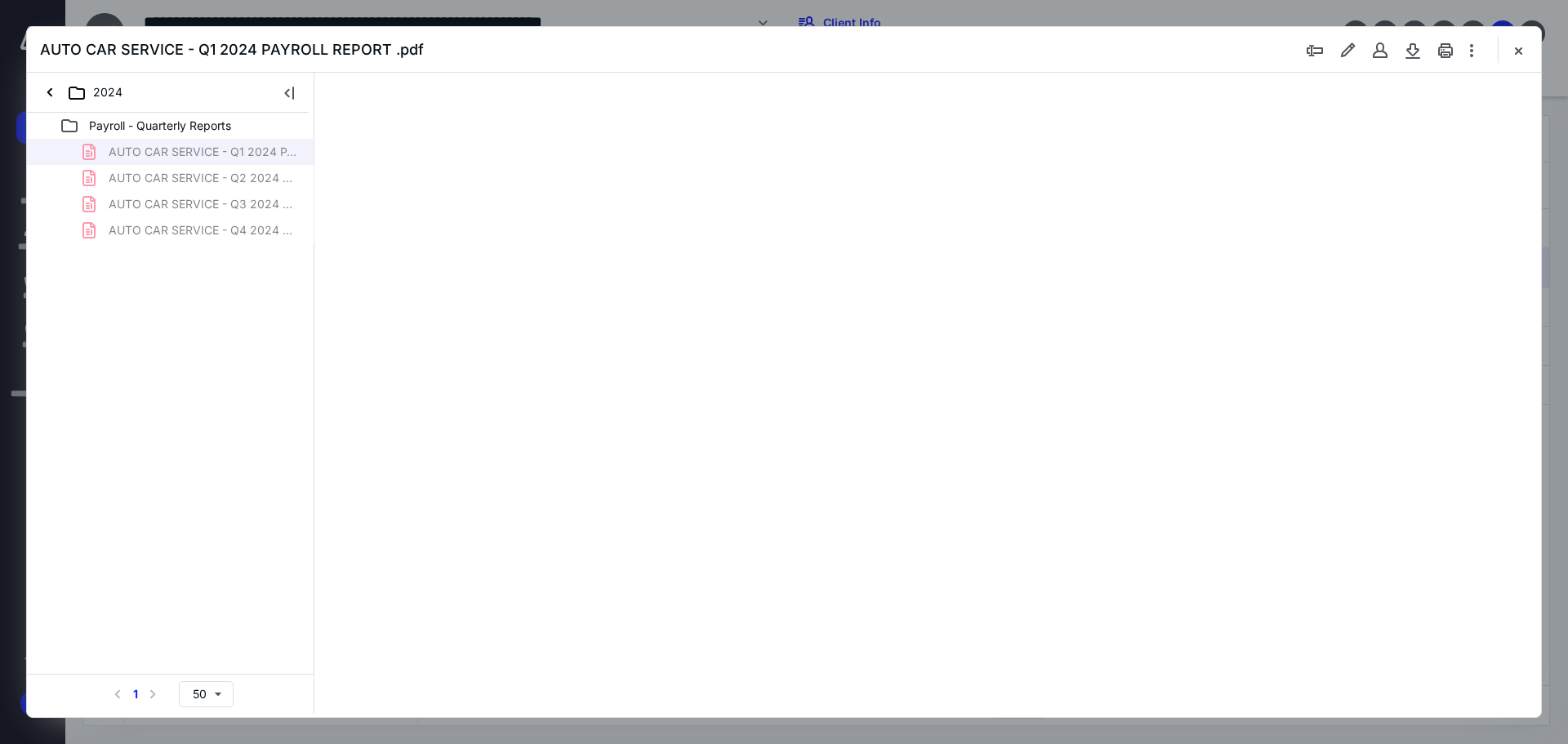type on "89" 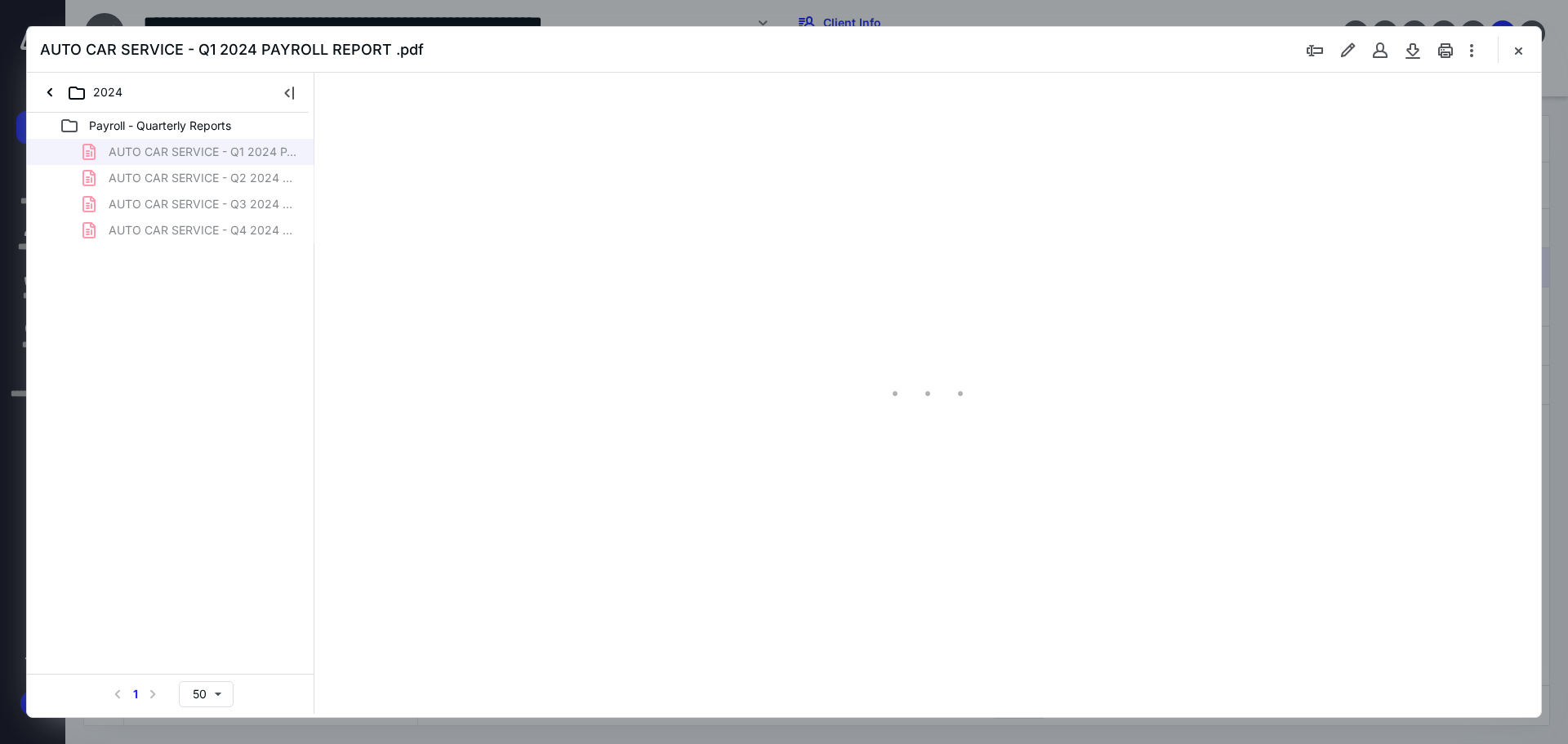 scroll, scrollTop: 65, scrollLeft: 0, axis: vertical 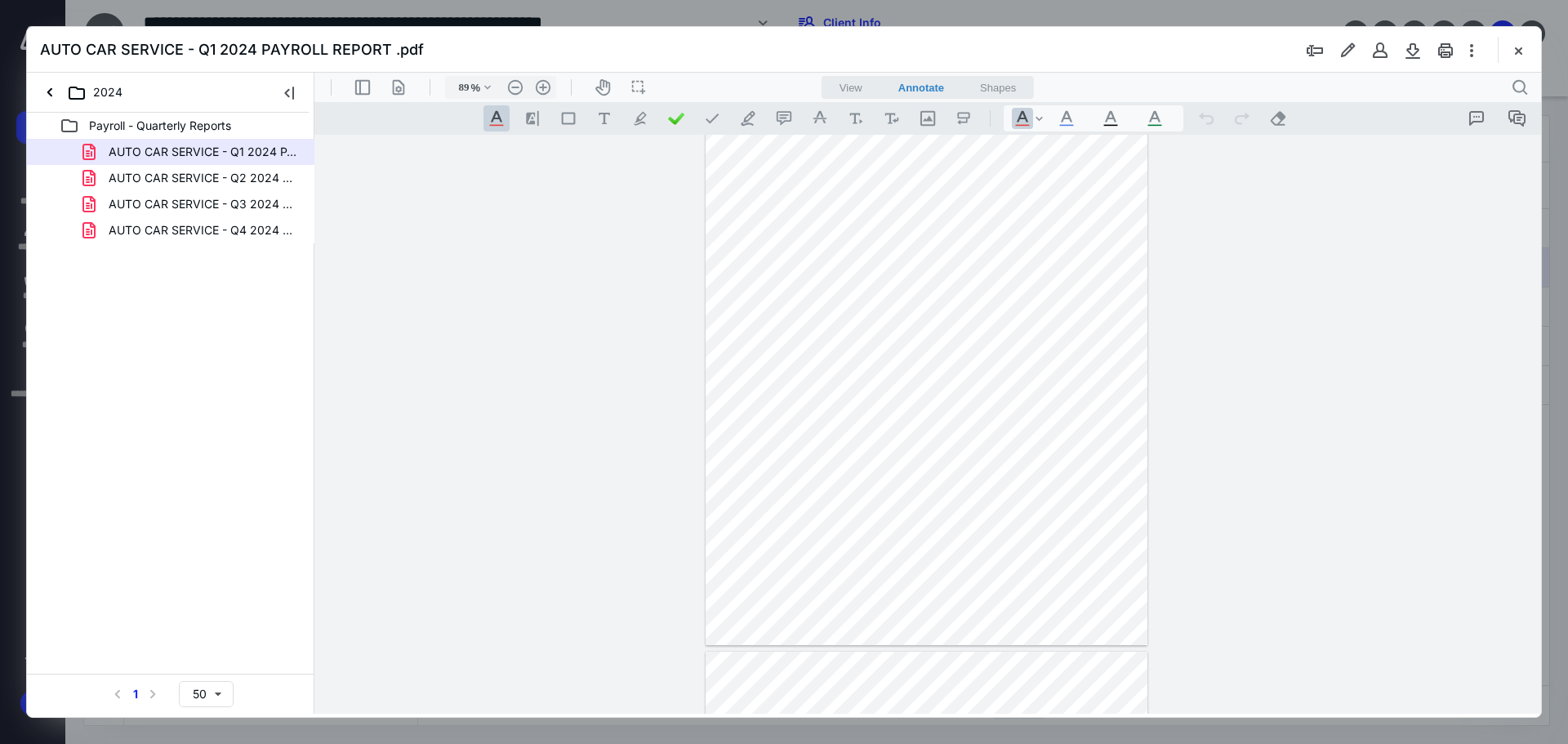 click at bounding box center [1518, 50] 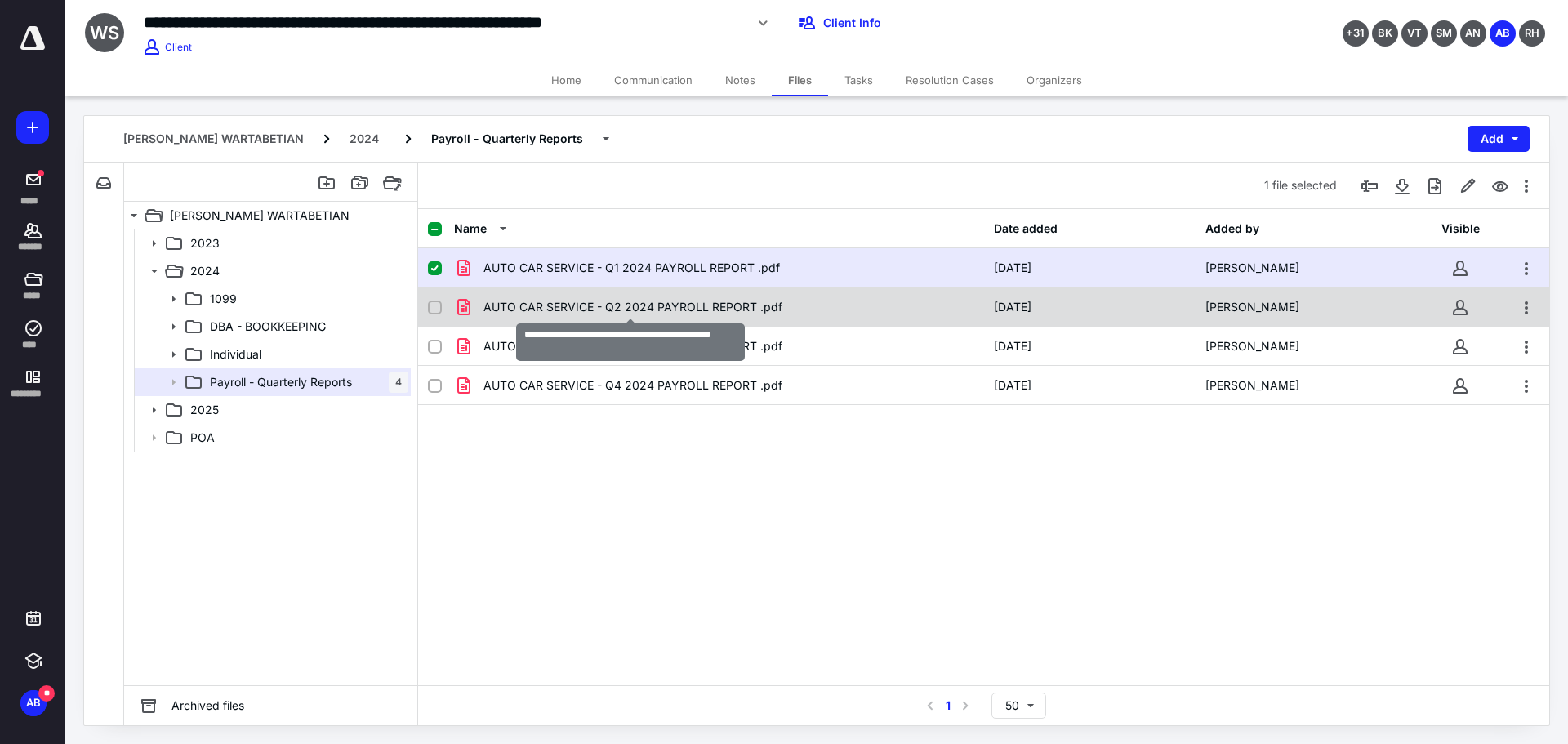 click on "AUTO CAR SERVICE - Q2 2024 PAYROLL REPORT .pdf" at bounding box center (633, 307) 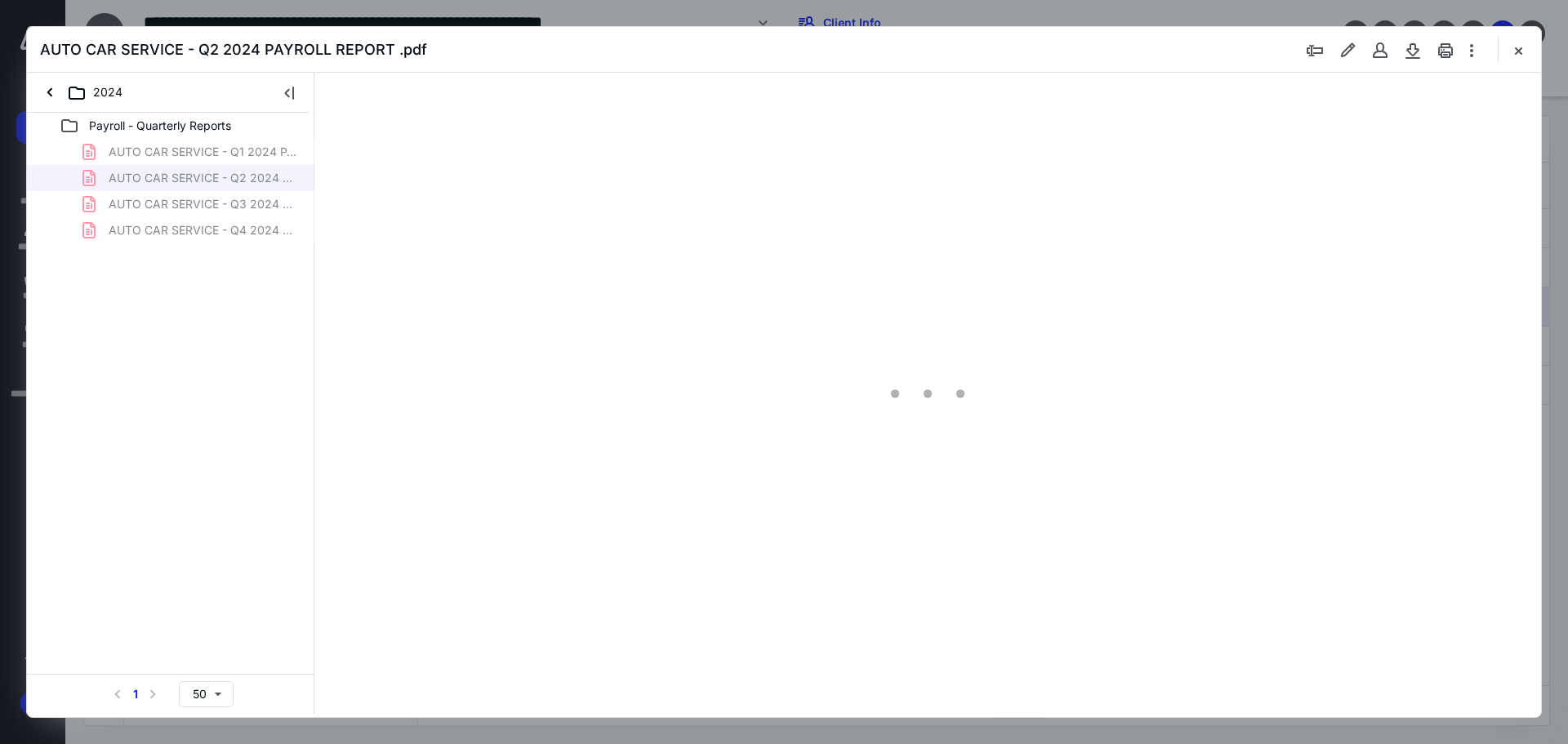 scroll, scrollTop: 0, scrollLeft: 0, axis: both 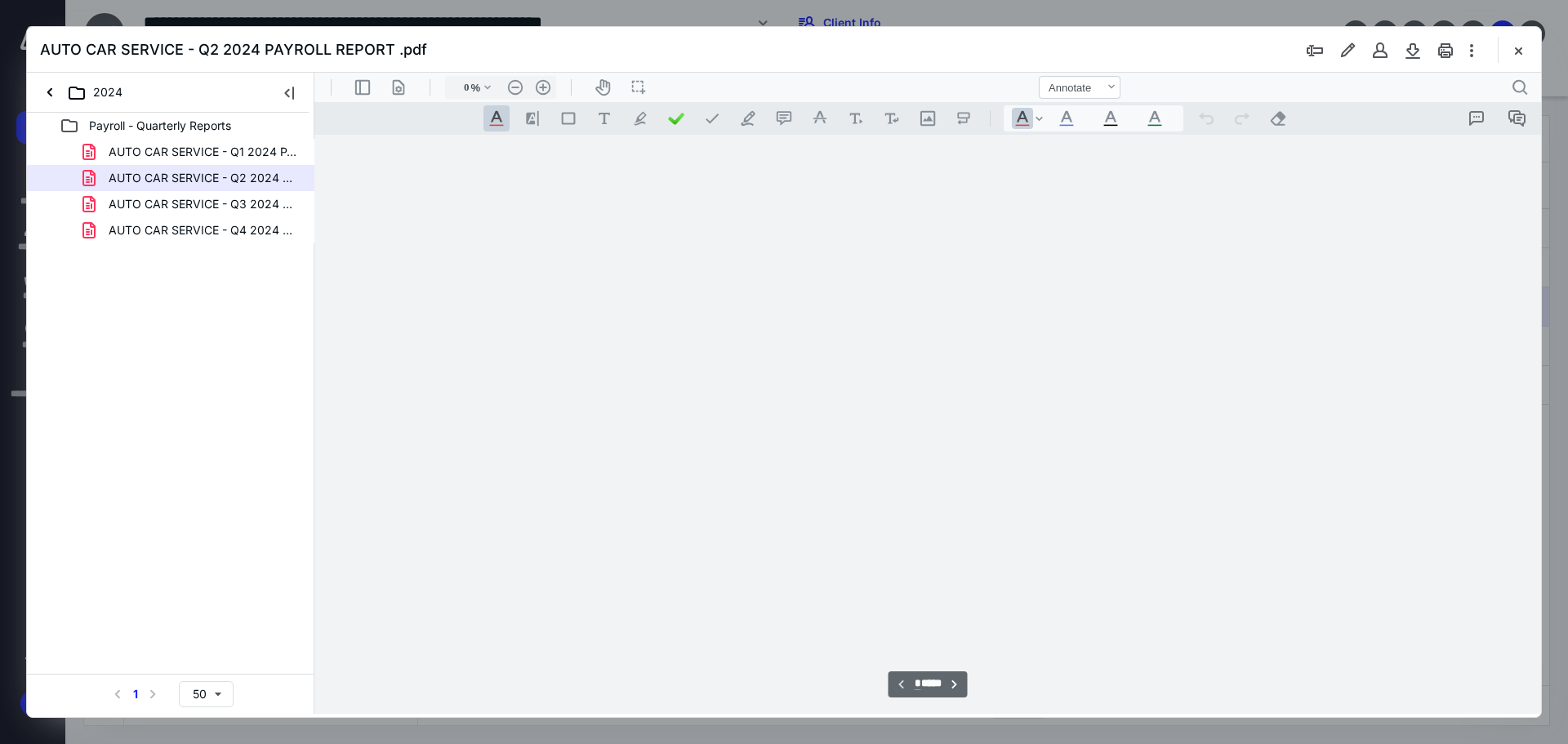 type on "89" 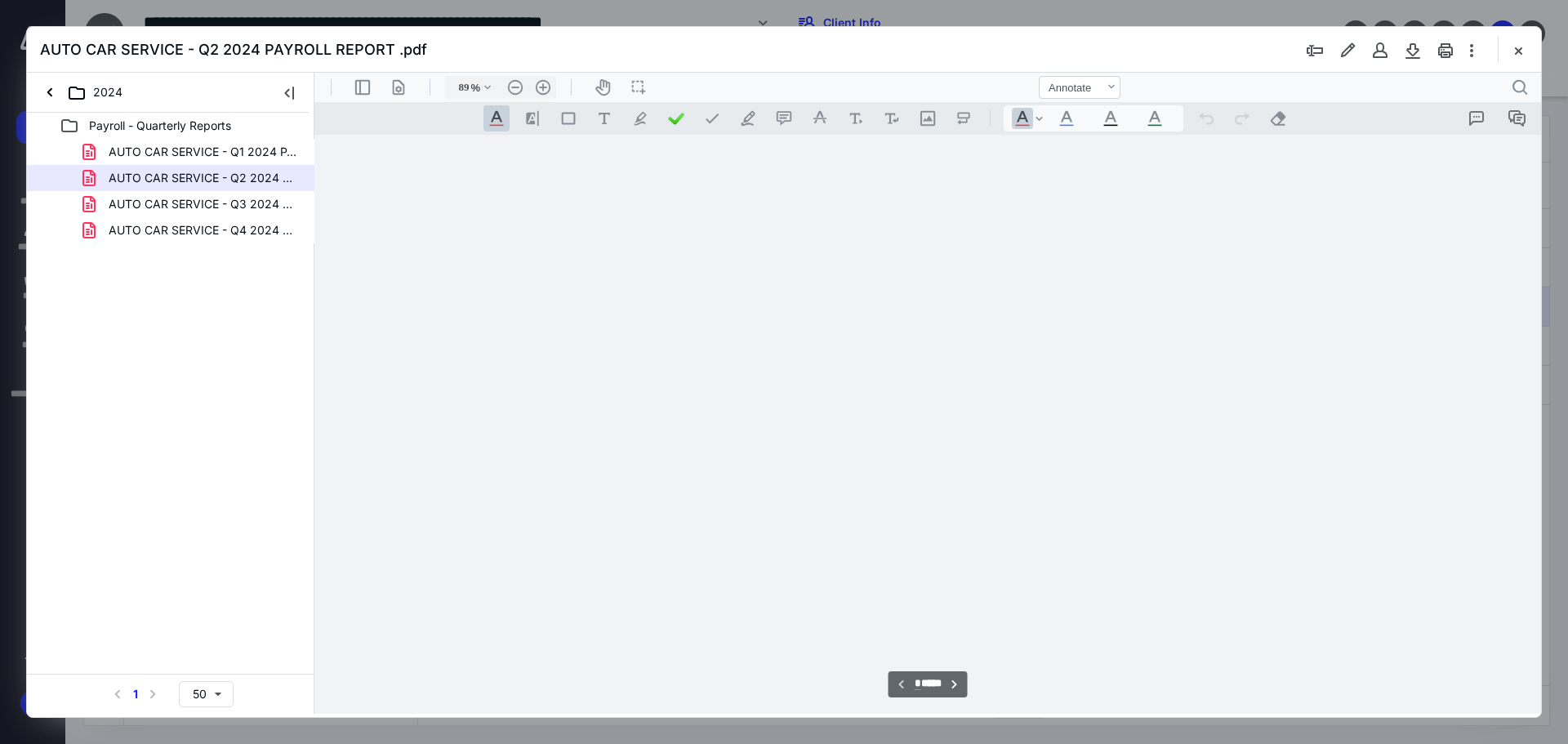 scroll, scrollTop: 65, scrollLeft: 0, axis: vertical 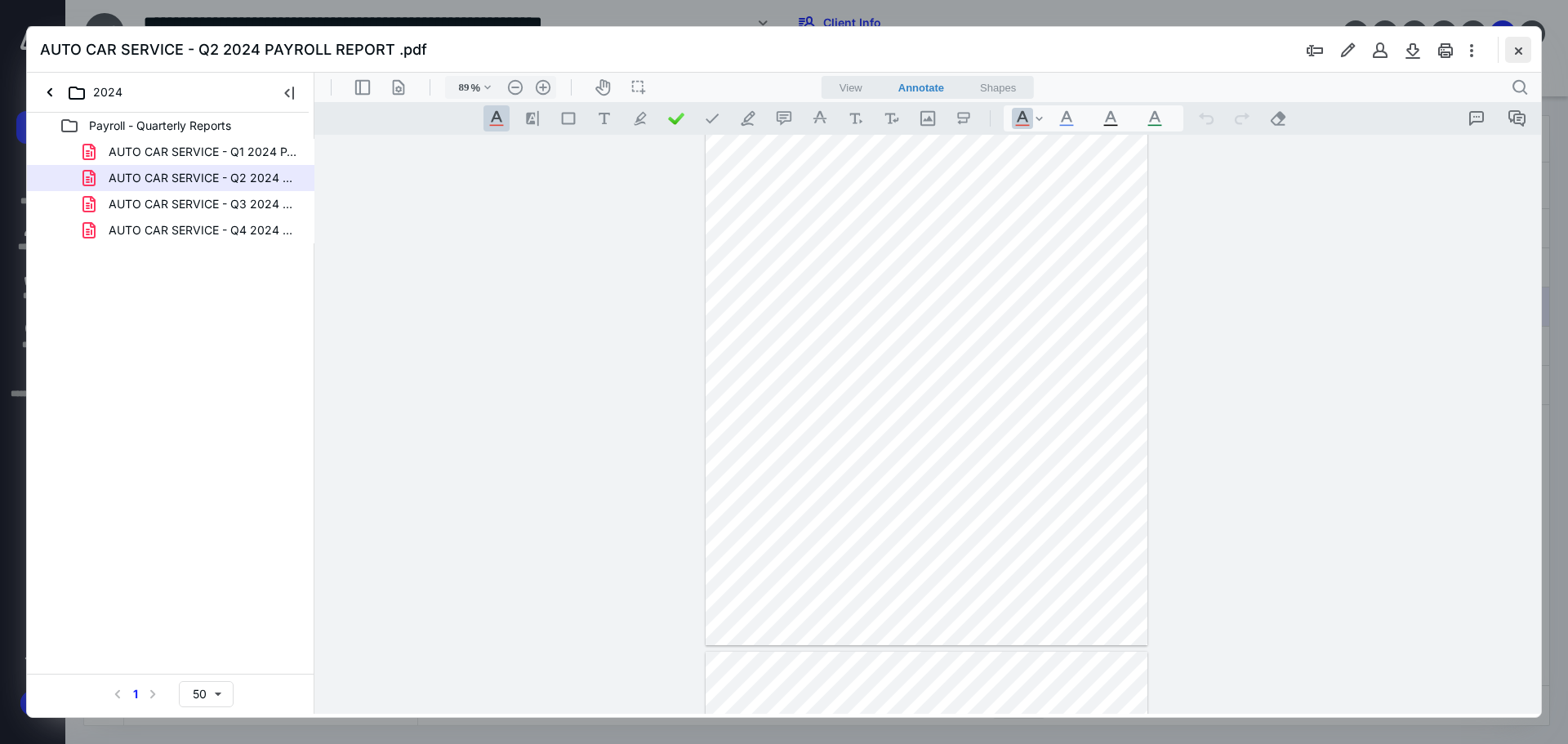 click at bounding box center (1518, 50) 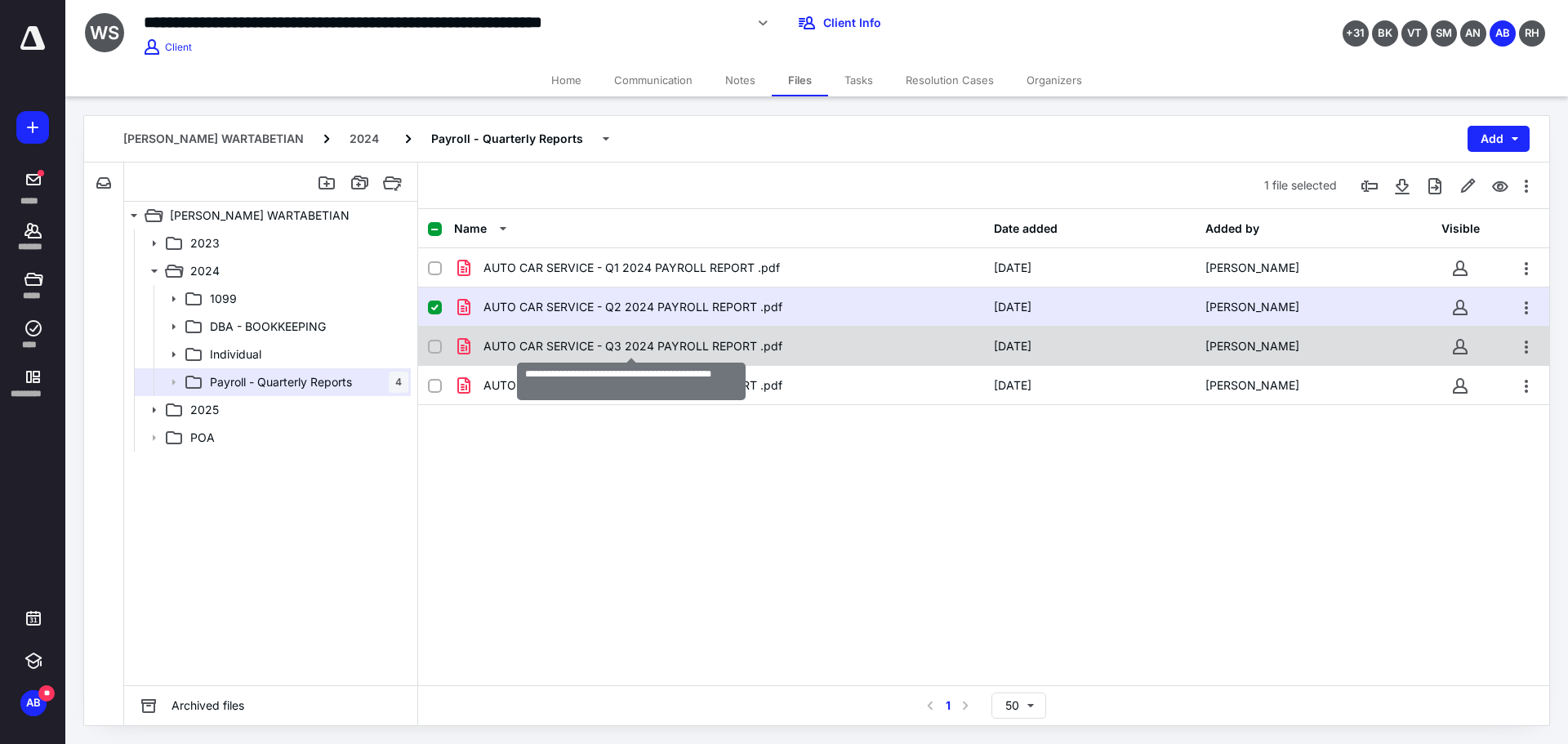 click on "AUTO CAR SERVICE - Q3 2024 PAYROLL REPORT .pdf" at bounding box center (633, 346) 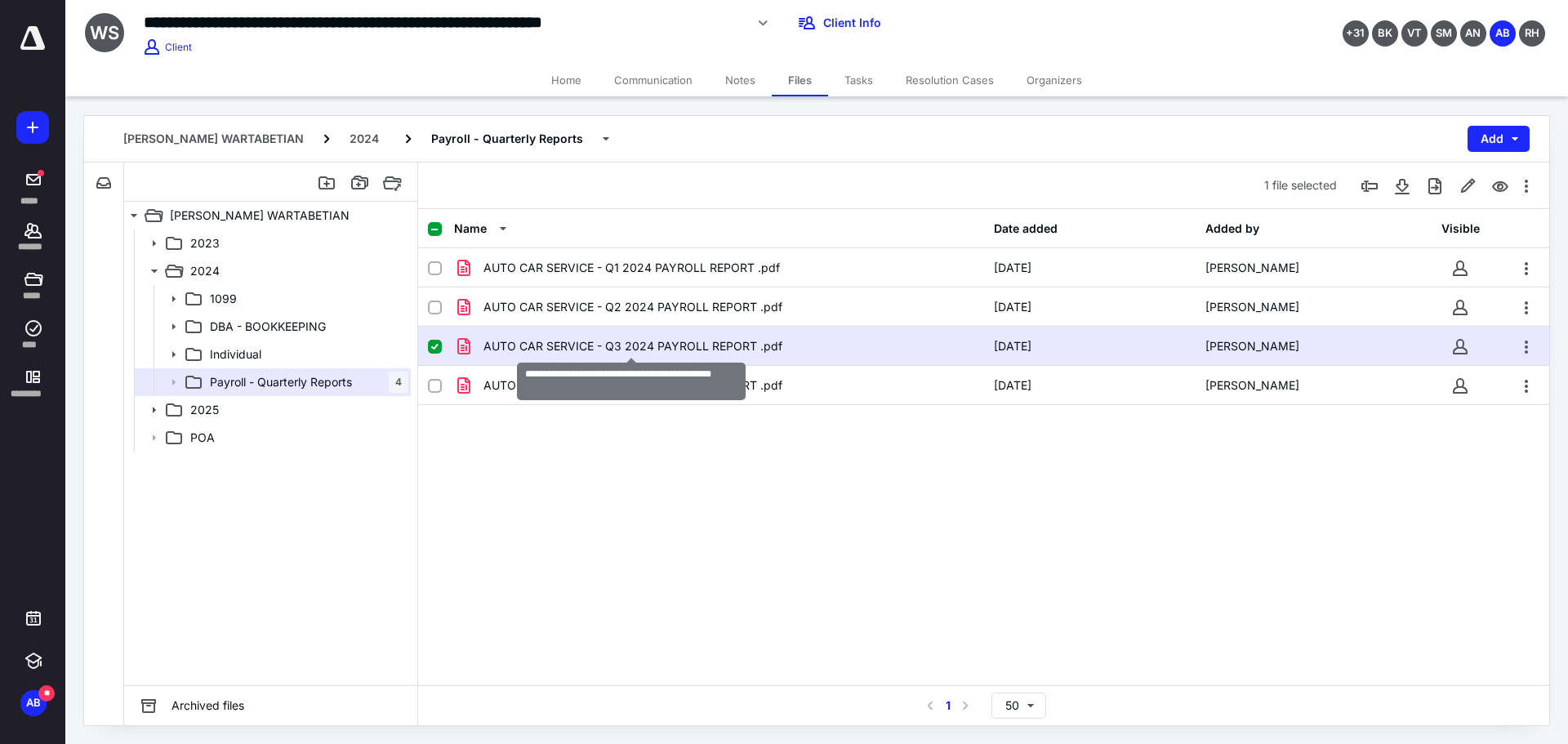 click on "AUTO CAR SERVICE - Q3 2024 PAYROLL REPORT .pdf" at bounding box center [633, 346] 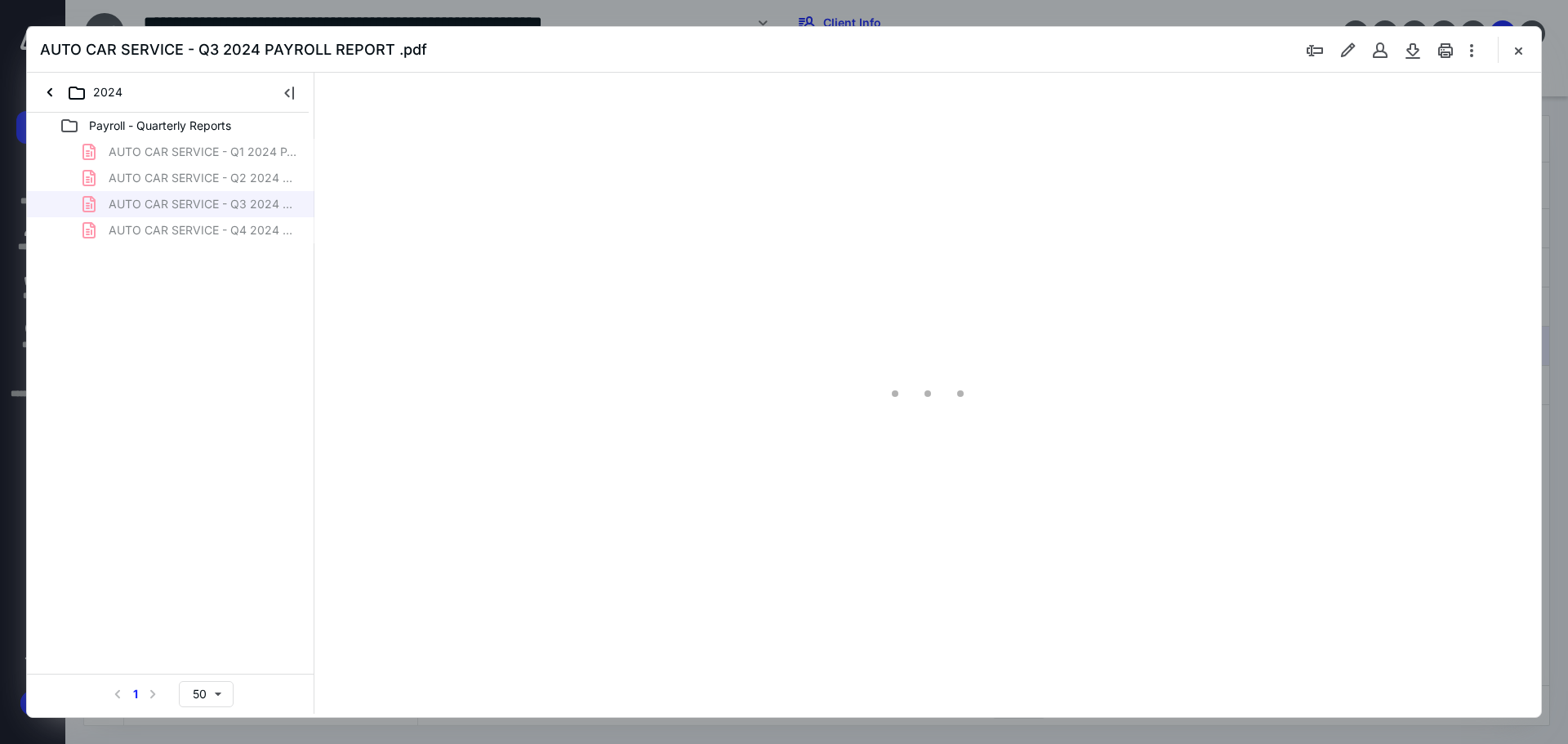 scroll, scrollTop: 0, scrollLeft: 0, axis: both 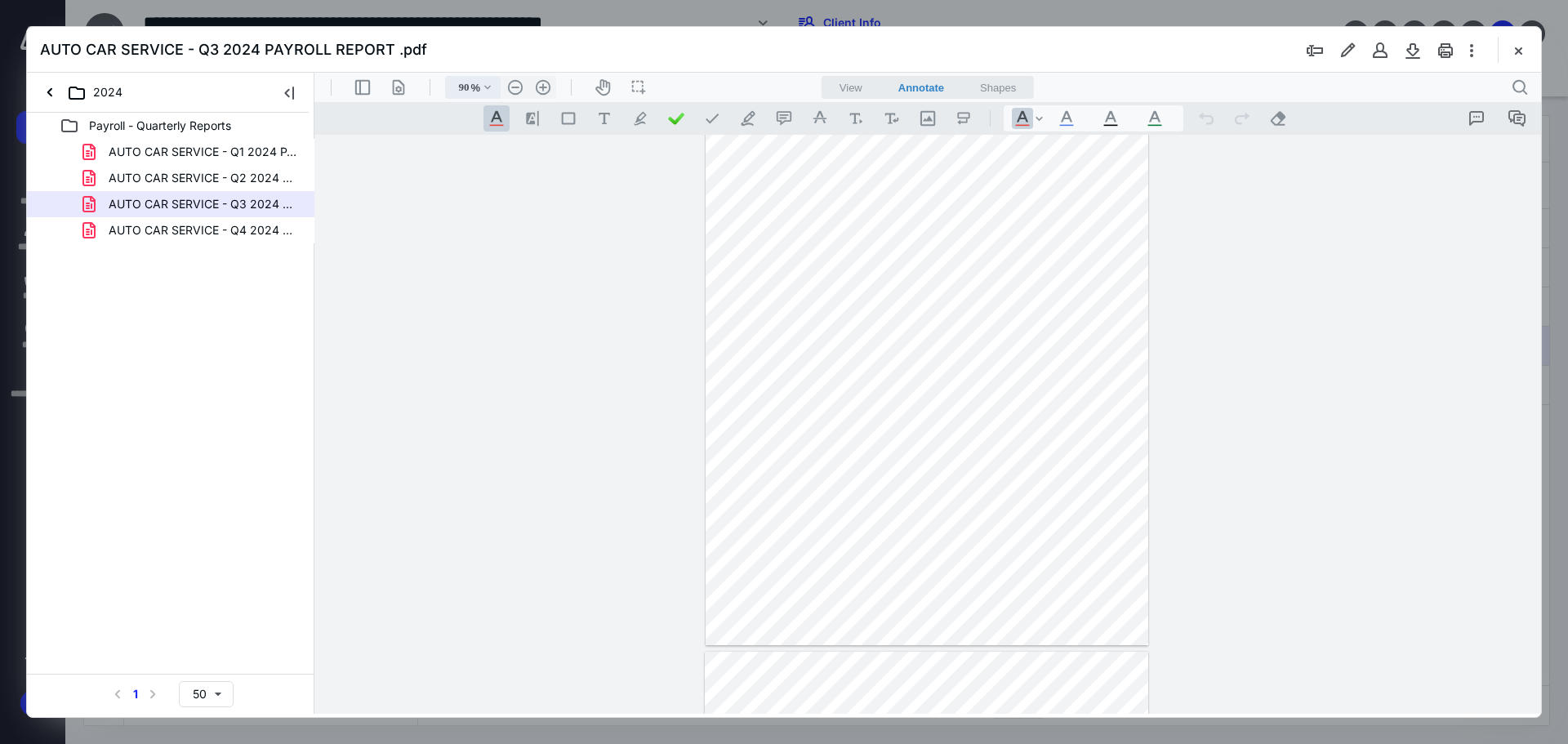 click on ".cls-1{fill:#abb0c4;} icon - chevron - down" at bounding box center [488, 87] 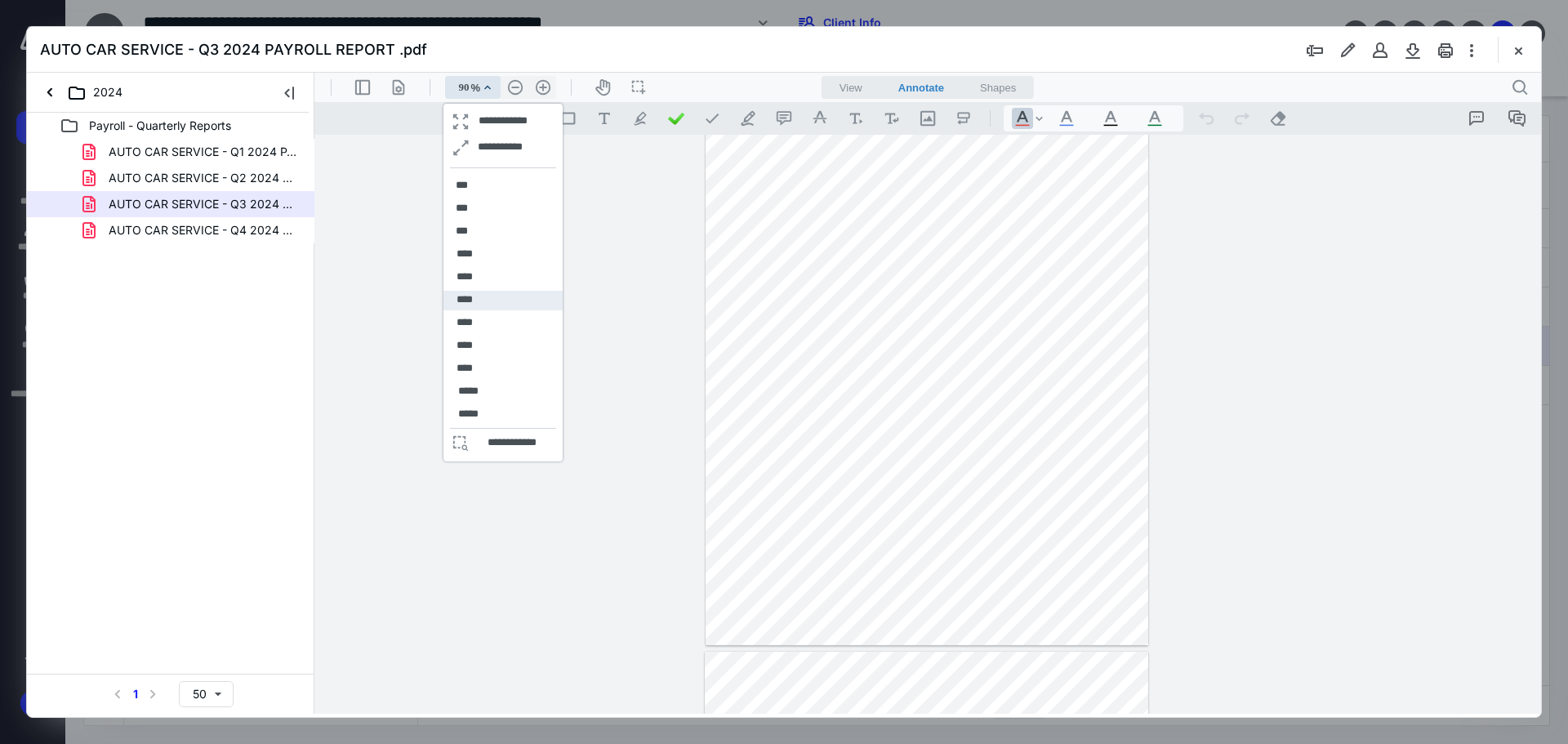 click on "****" at bounding box center [503, 301] 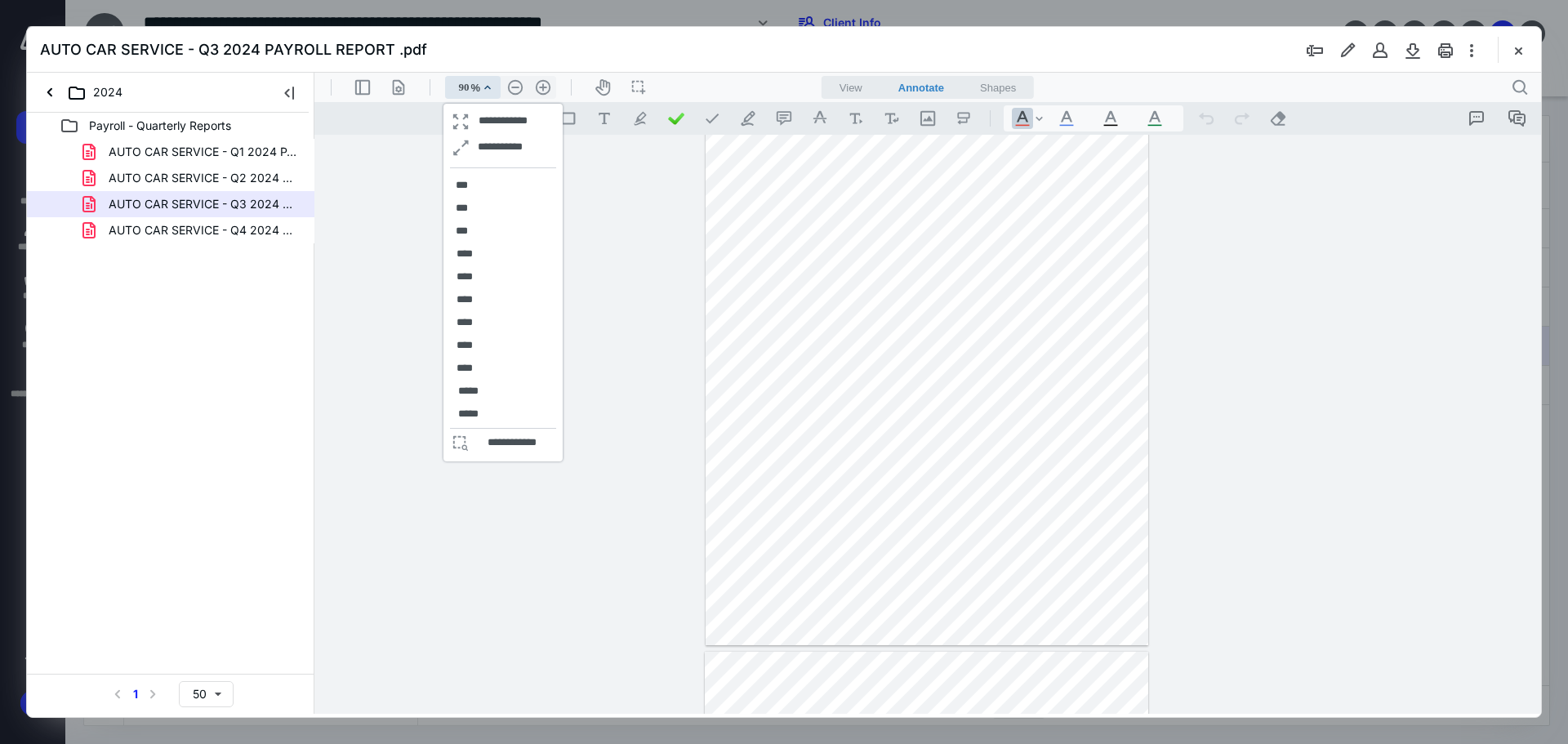 type on "150" 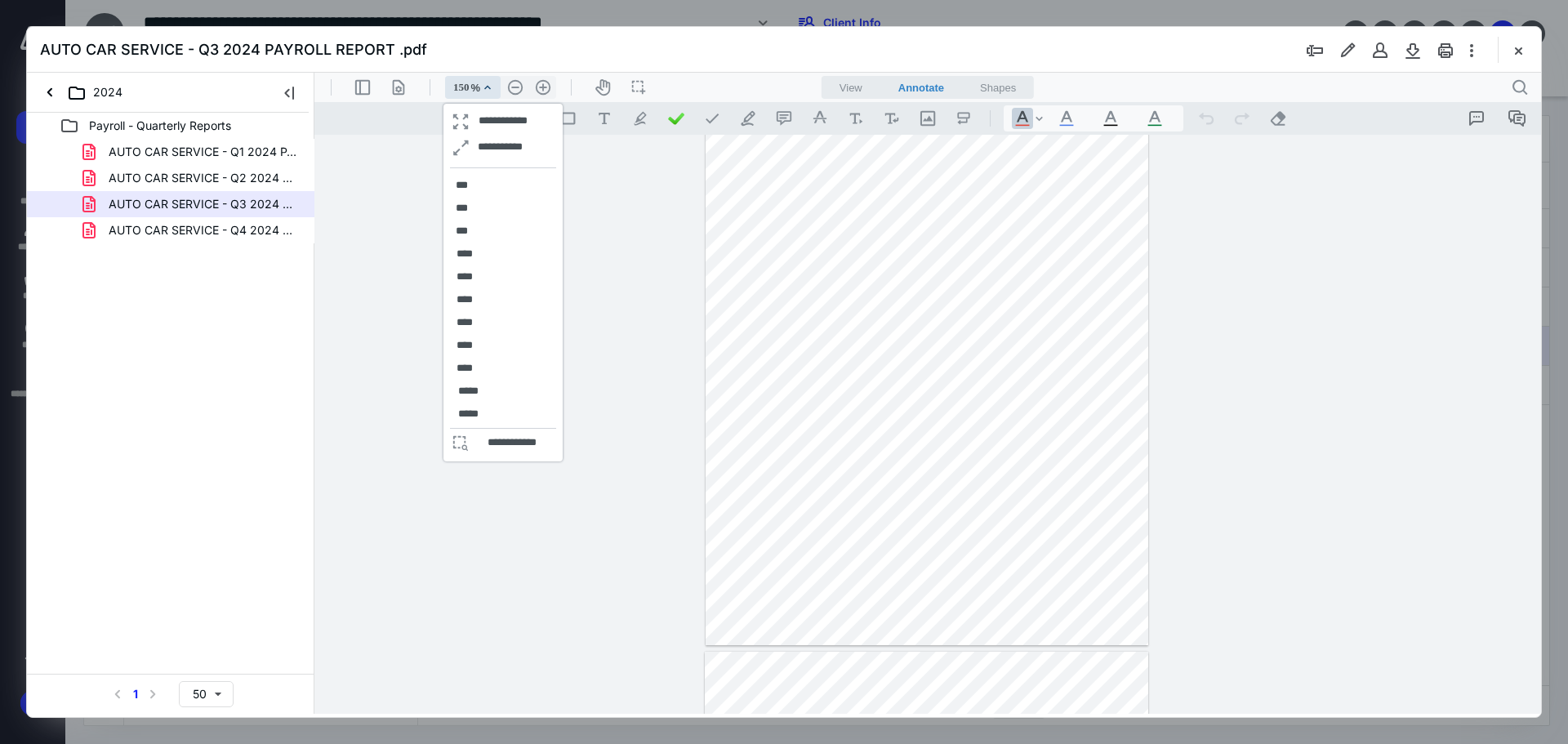 scroll, scrollTop: 287, scrollLeft: 0, axis: vertical 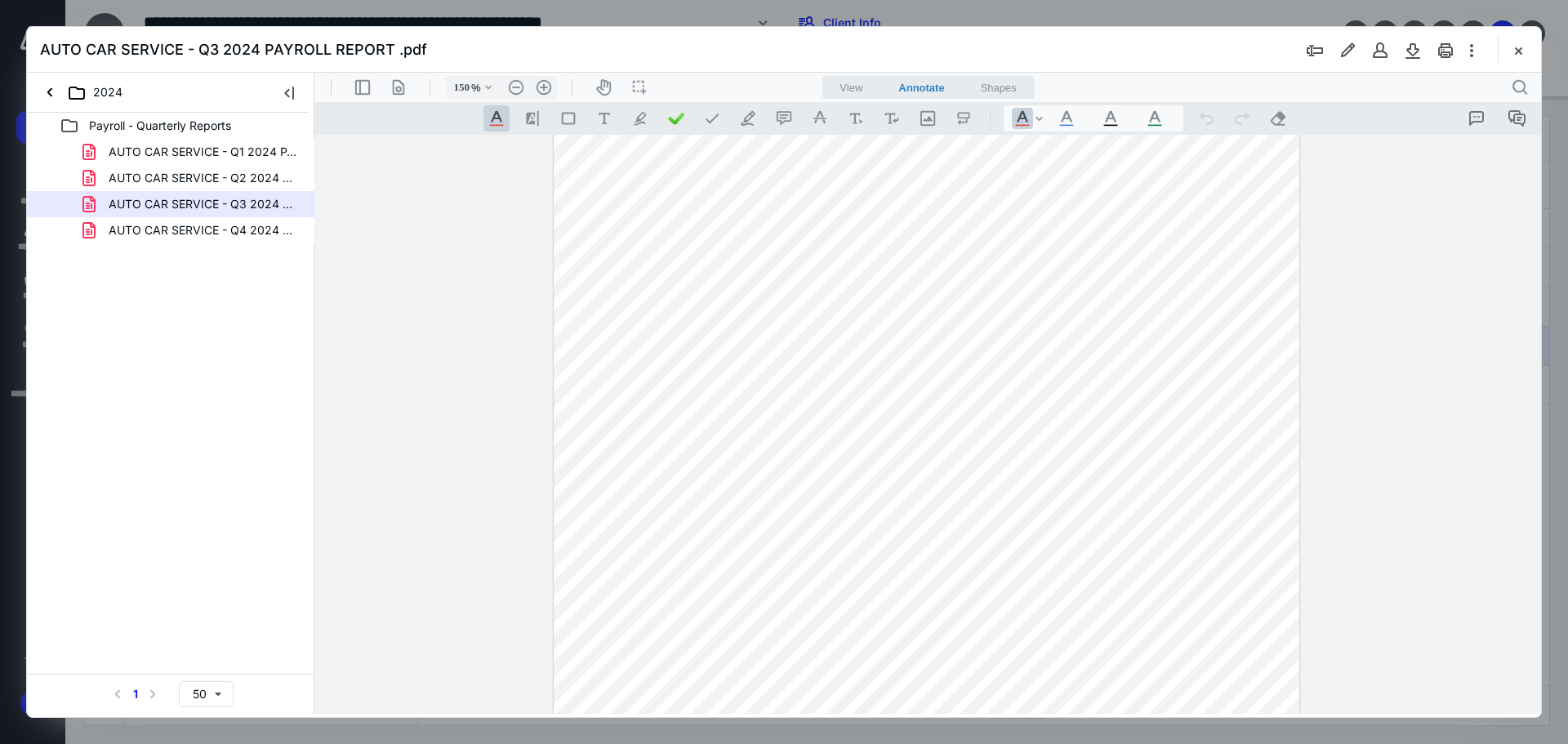 drag, startPoint x: 1524, startPoint y: 54, endPoint x: 1230, endPoint y: 146, distance: 308.05844 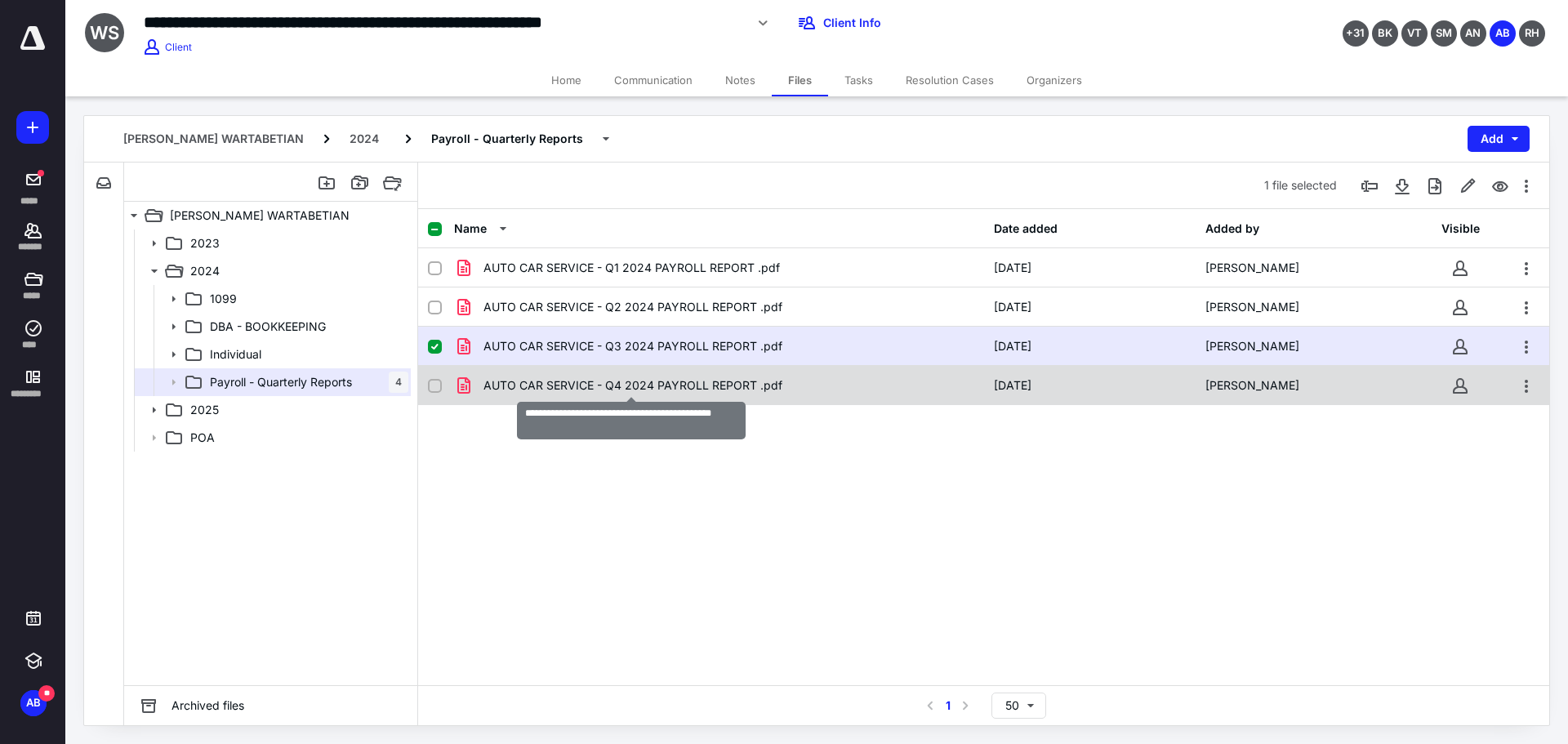 click on "AUTO CAR SERVICE - Q4 2024 PAYROLL REPORT .pdf" at bounding box center (633, 385) 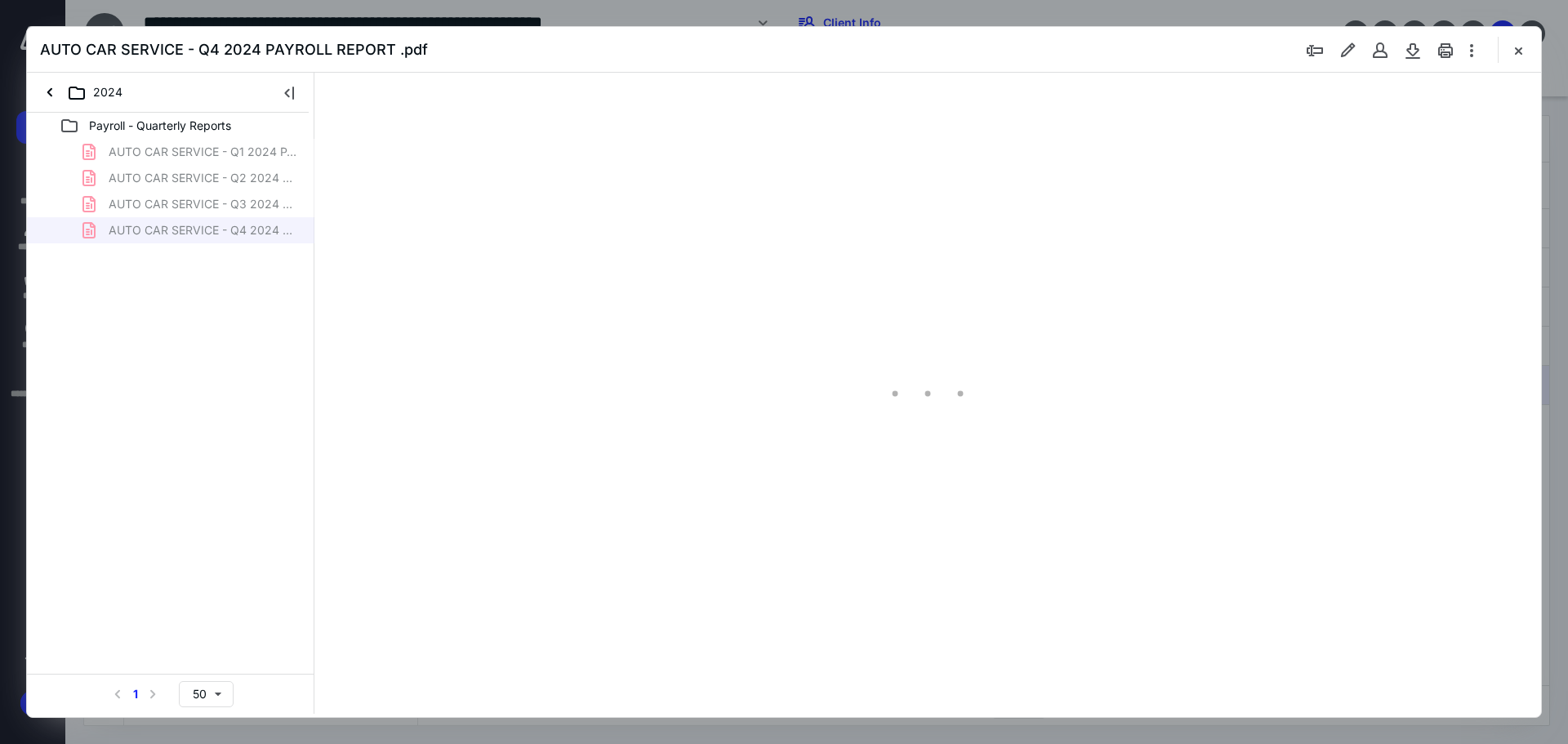 scroll, scrollTop: 0, scrollLeft: 0, axis: both 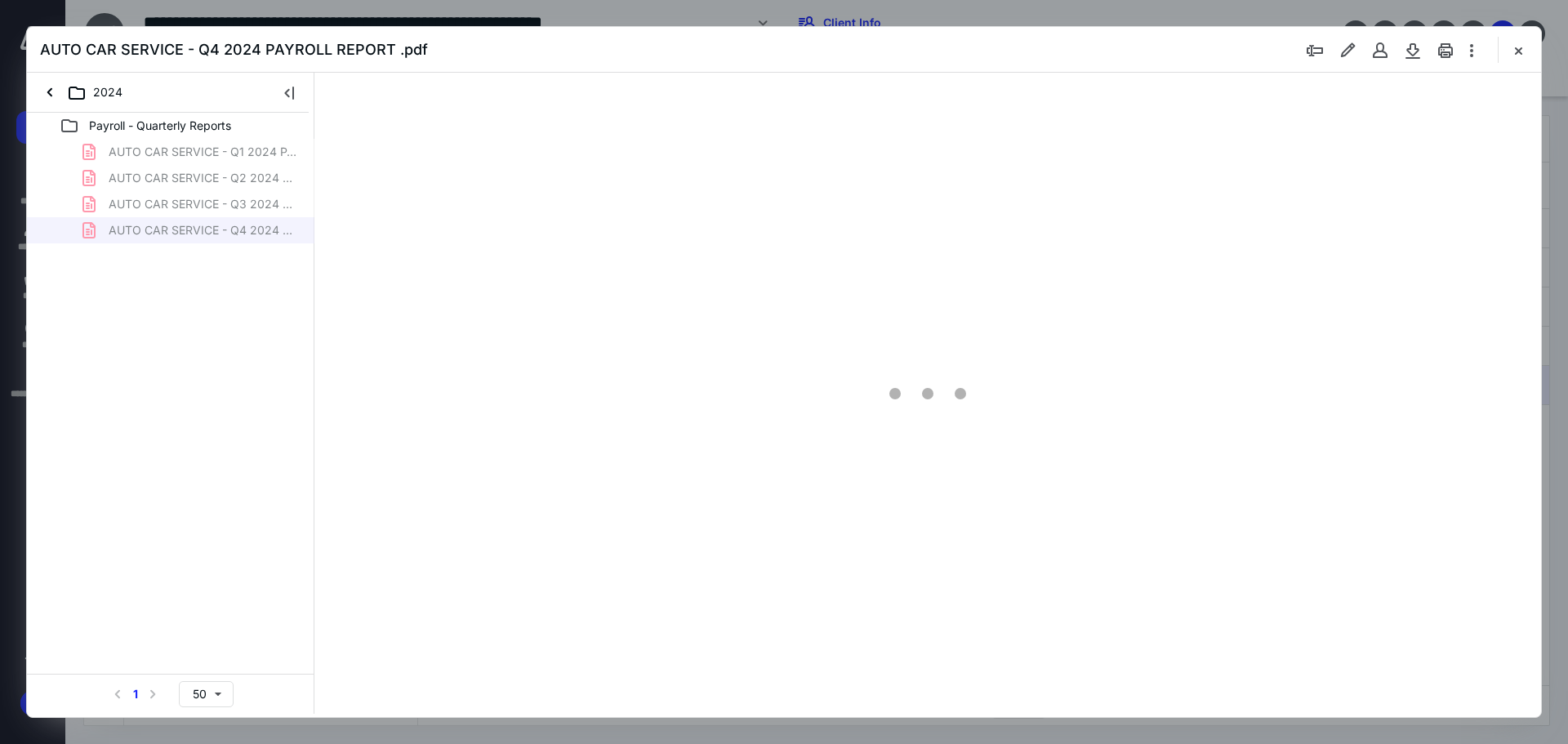 type on "89" 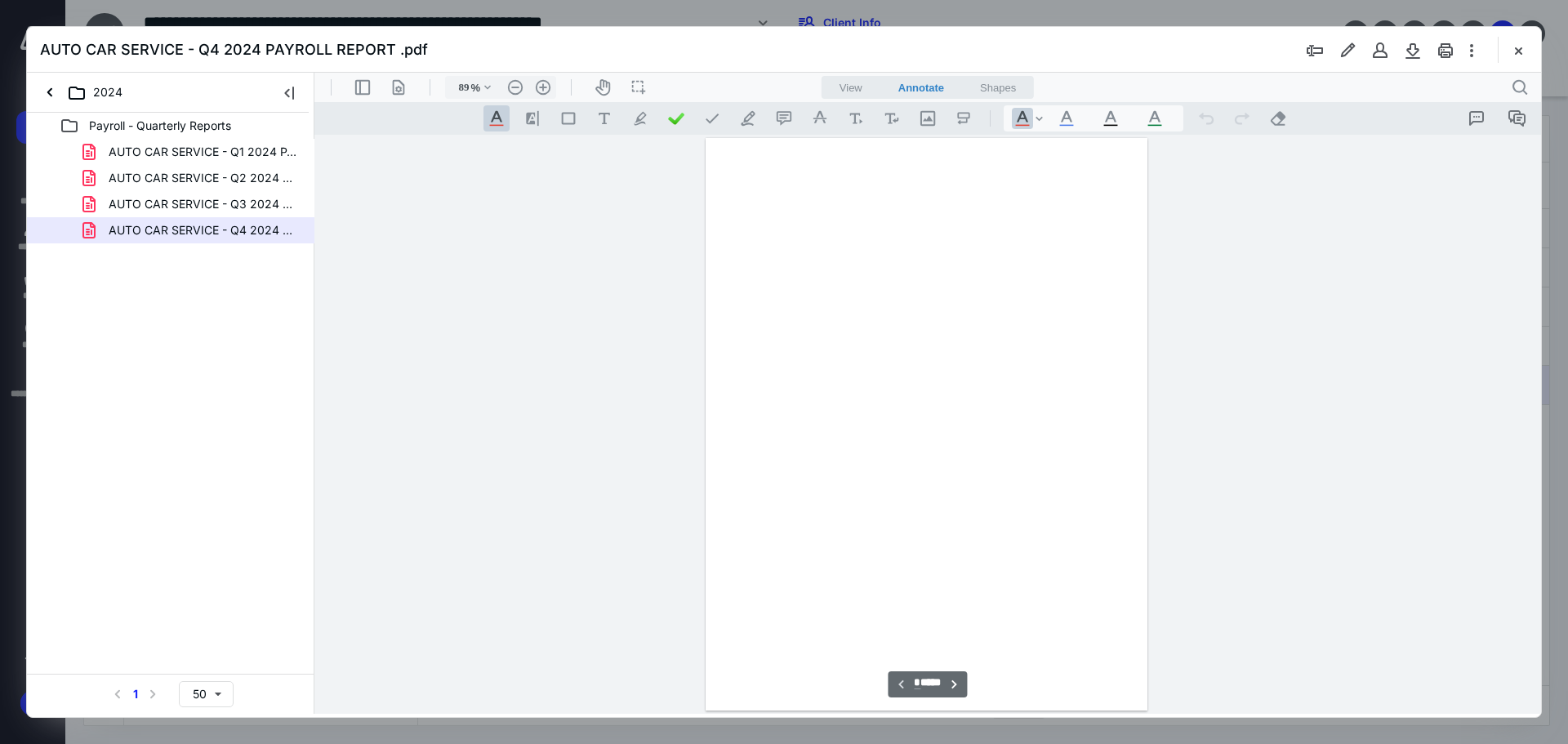 scroll, scrollTop: 65, scrollLeft: 0, axis: vertical 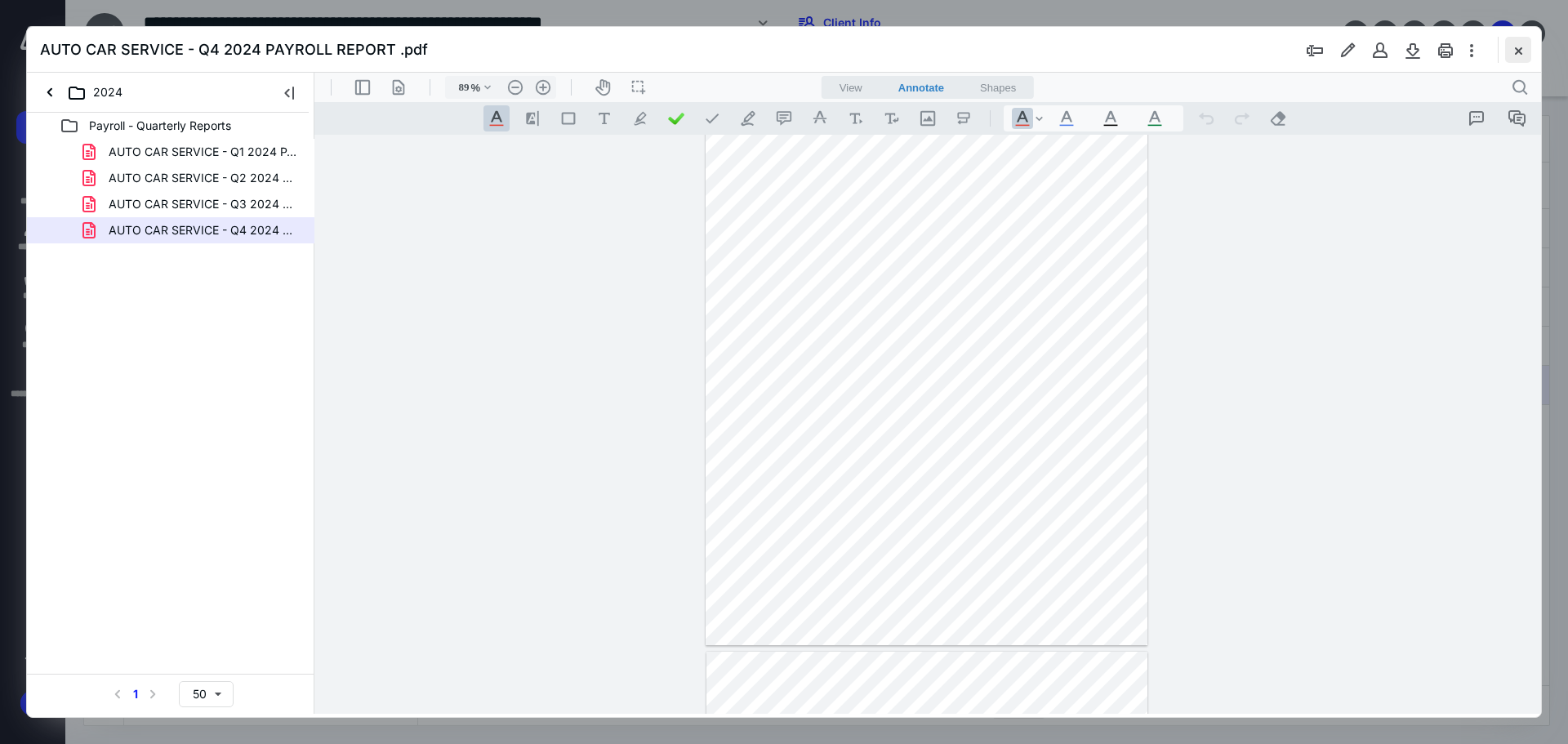 click at bounding box center (1518, 50) 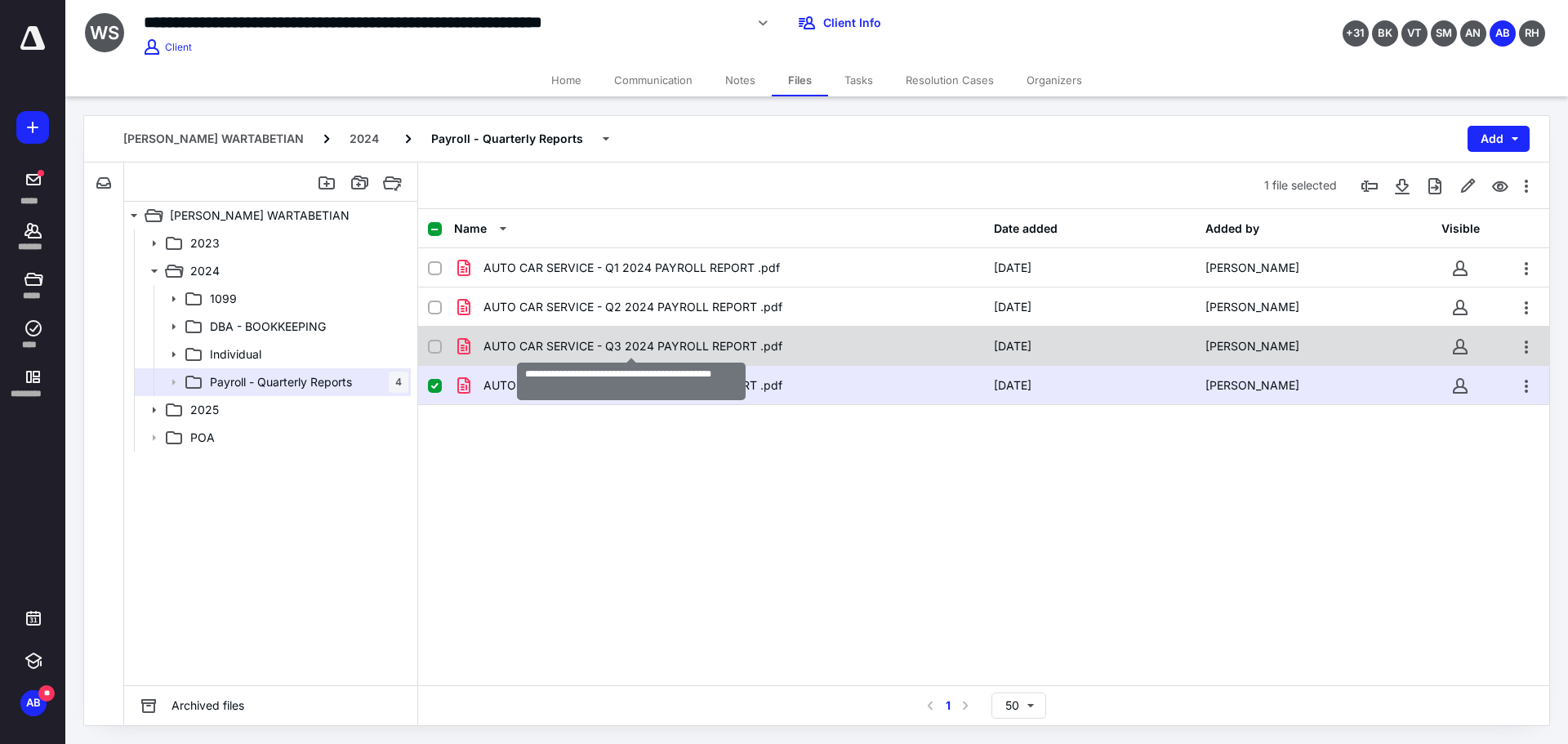 click on "AUTO CAR SERVICE - Q3 2024 PAYROLL REPORT .pdf" at bounding box center (633, 346) 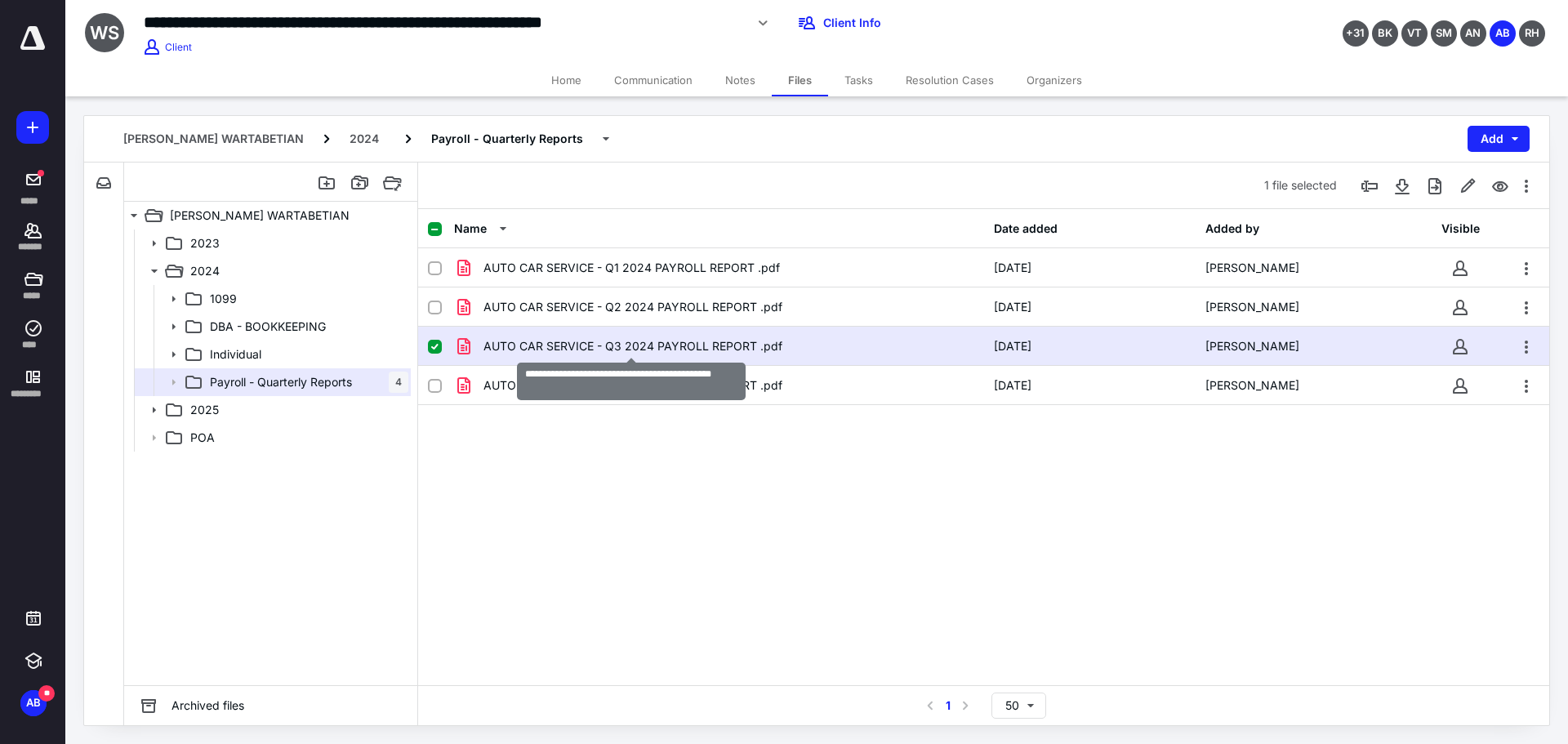 click on "AUTO CAR SERVICE - Q3 2024 PAYROLL REPORT .pdf" at bounding box center [633, 346] 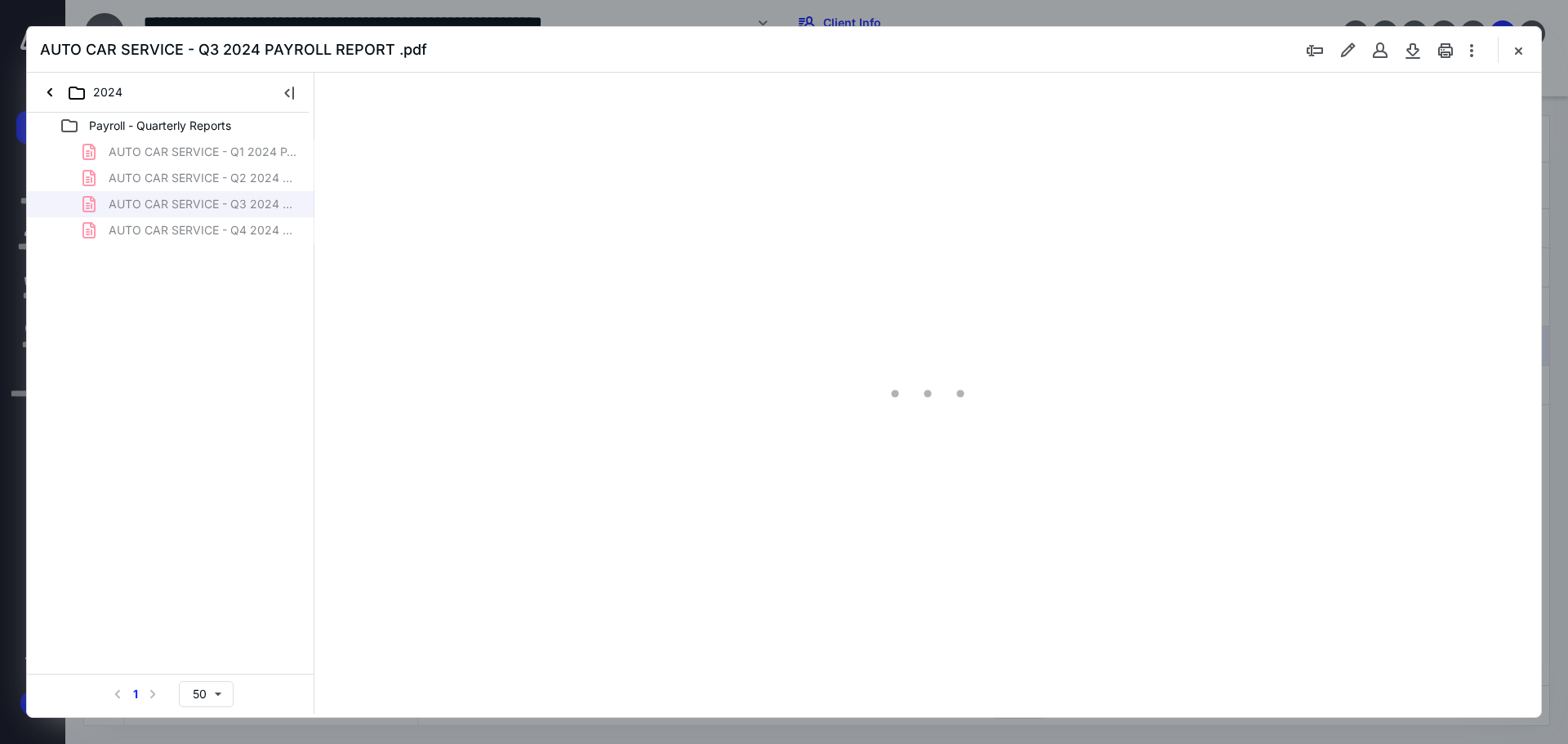 scroll, scrollTop: 0, scrollLeft: 0, axis: both 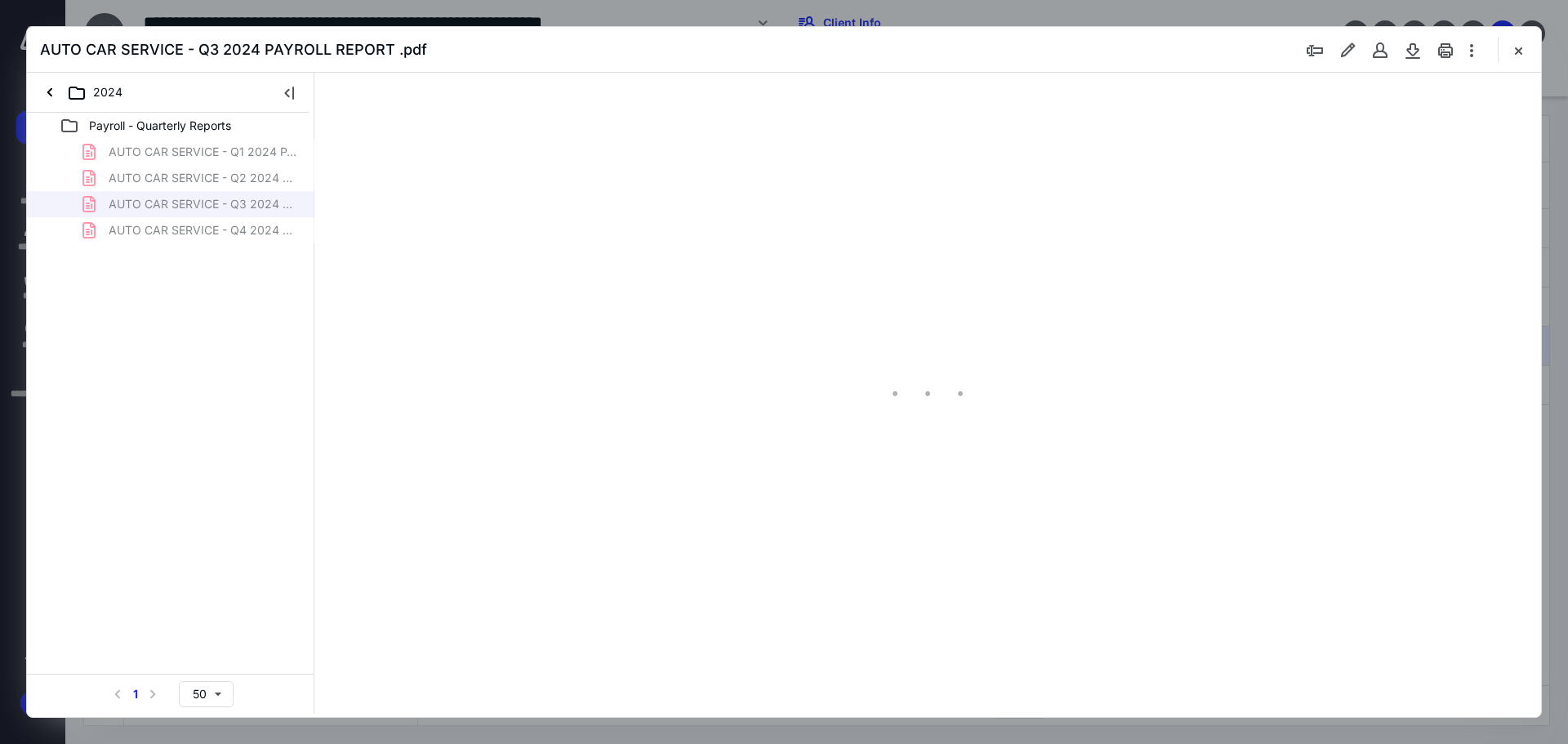 type on "90" 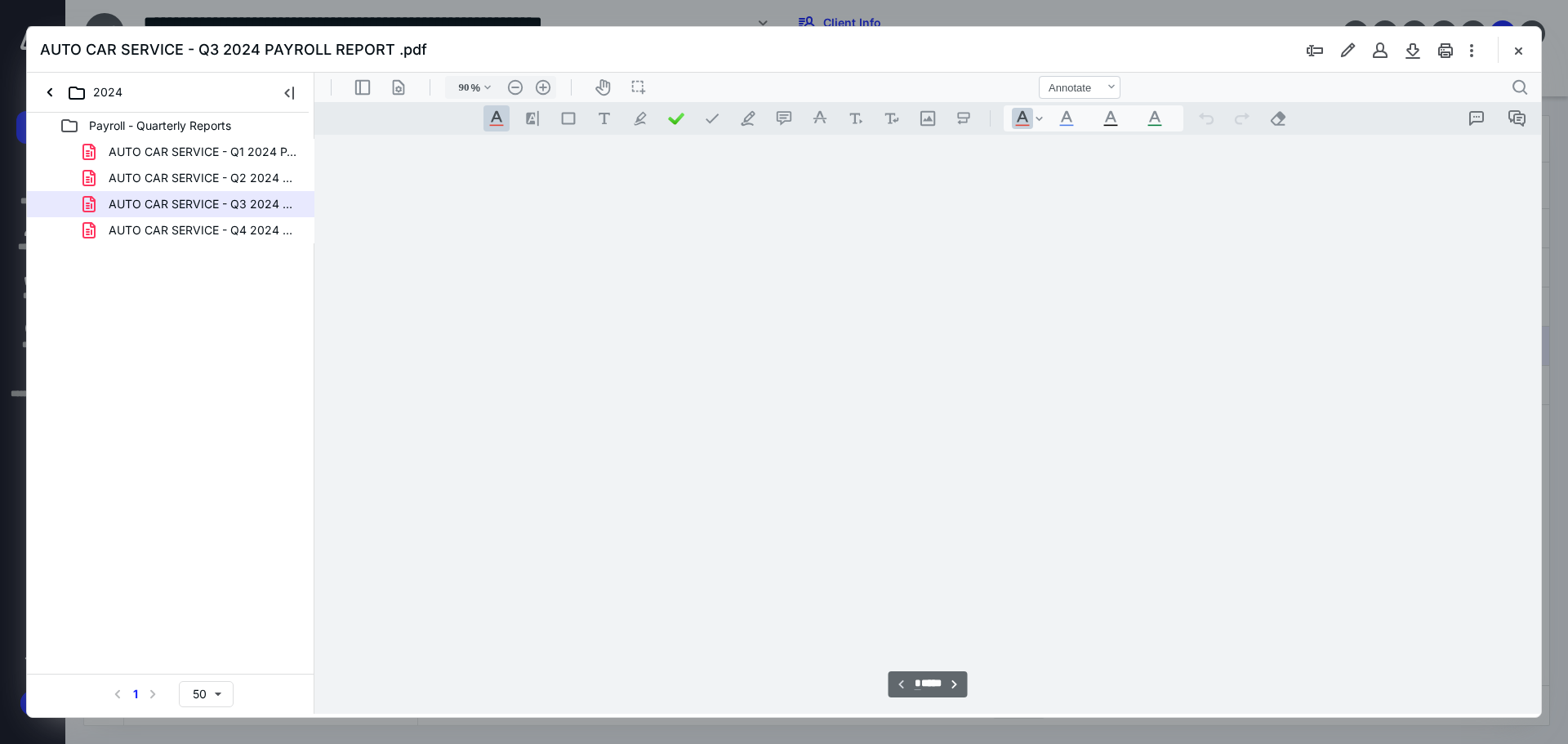 scroll, scrollTop: 65, scrollLeft: 0, axis: vertical 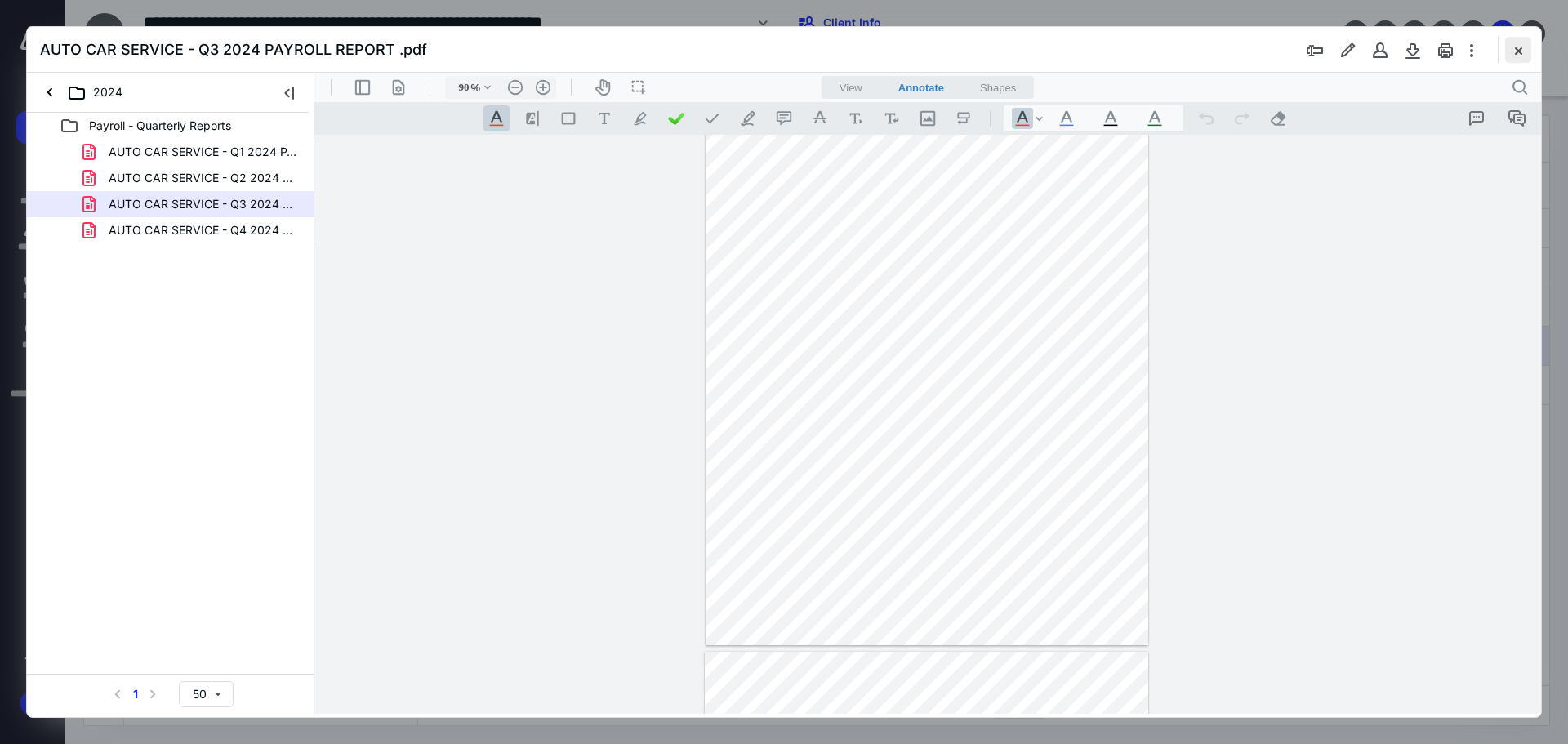 click at bounding box center (1518, 50) 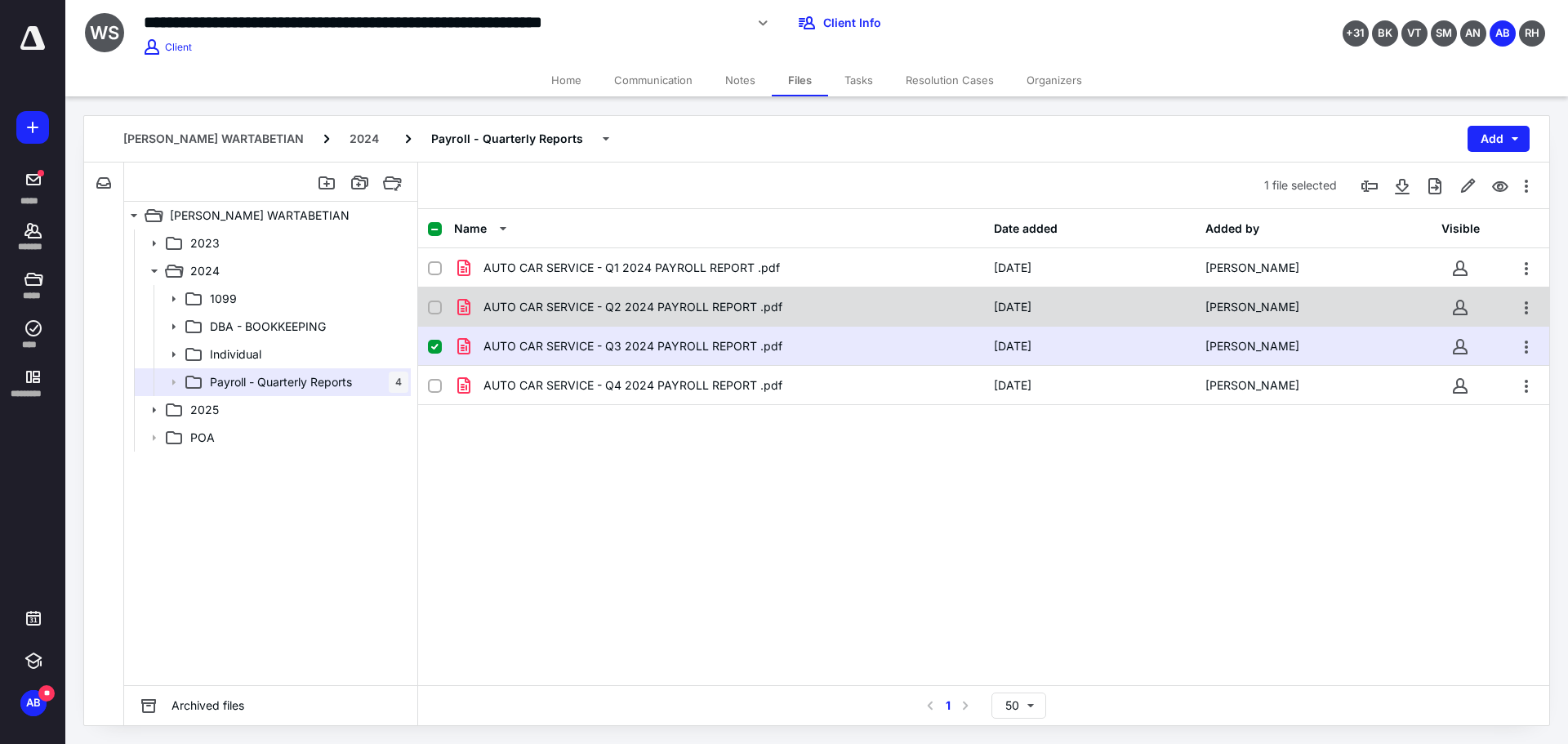 click on "AUTO CAR SERVICE - Q2 2024 PAYROLL REPORT .pdf" at bounding box center (633, 307) 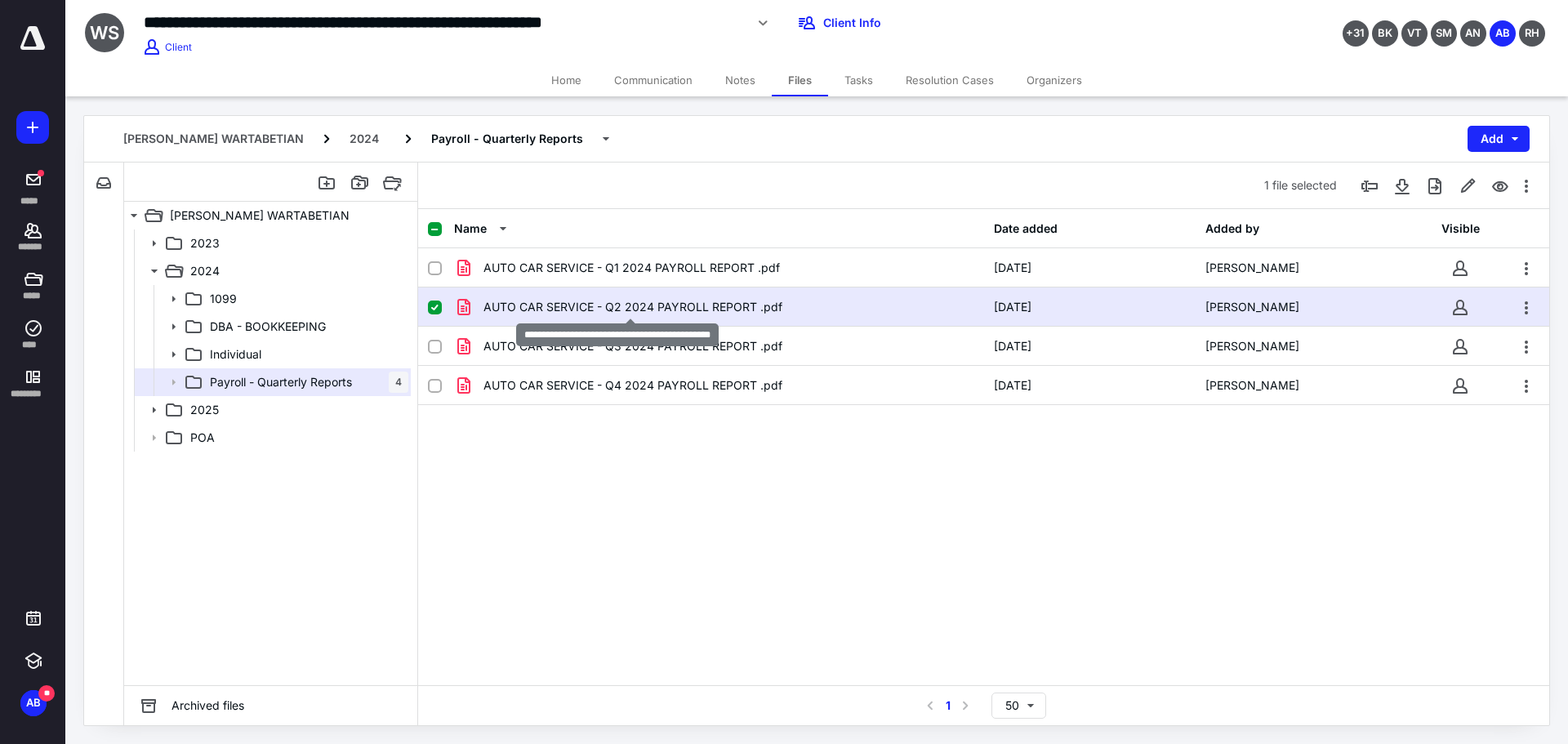 checkbox on "true" 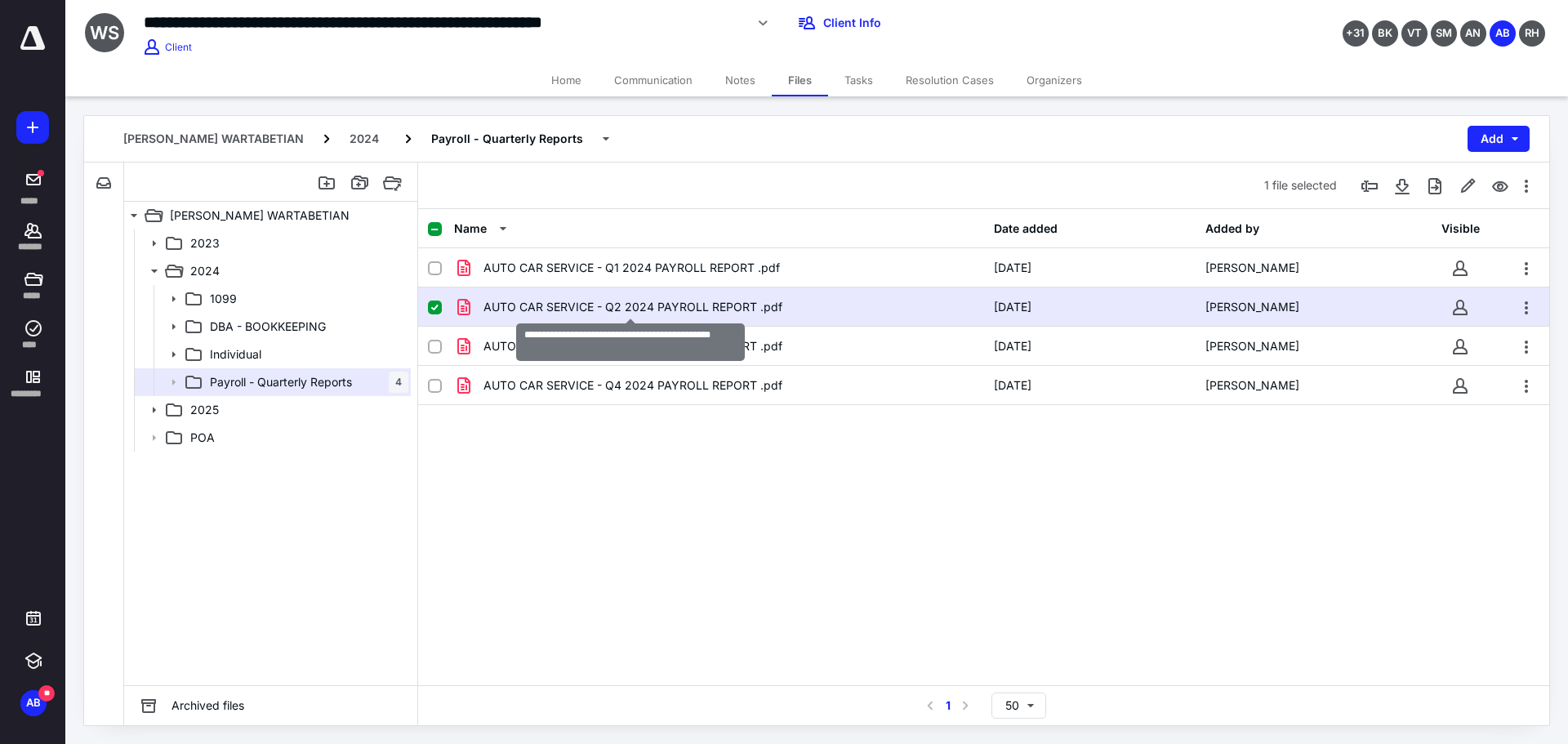 click on "AUTO CAR SERVICE - Q2 2024 PAYROLL REPORT .pdf" at bounding box center (633, 307) 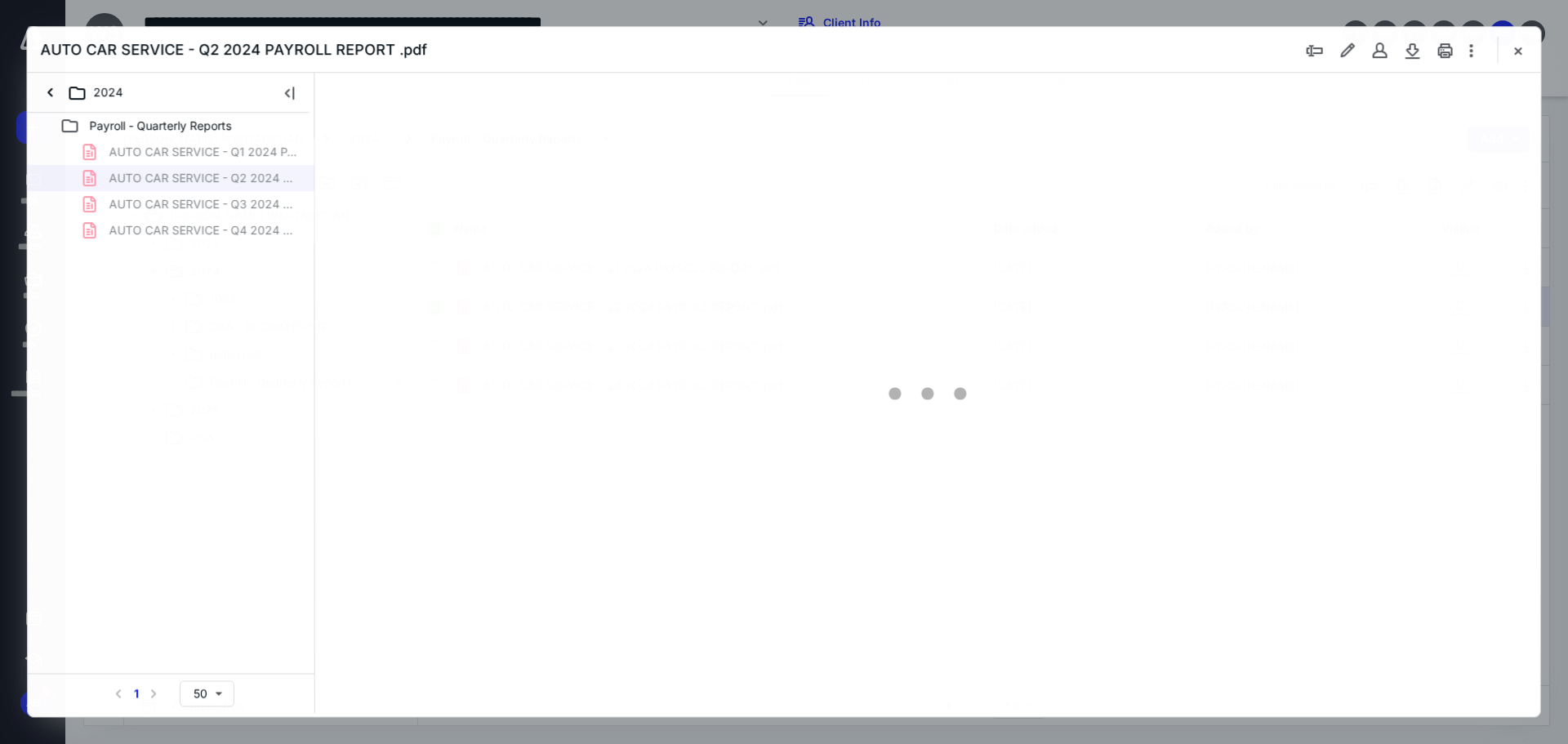 scroll, scrollTop: 0, scrollLeft: 0, axis: both 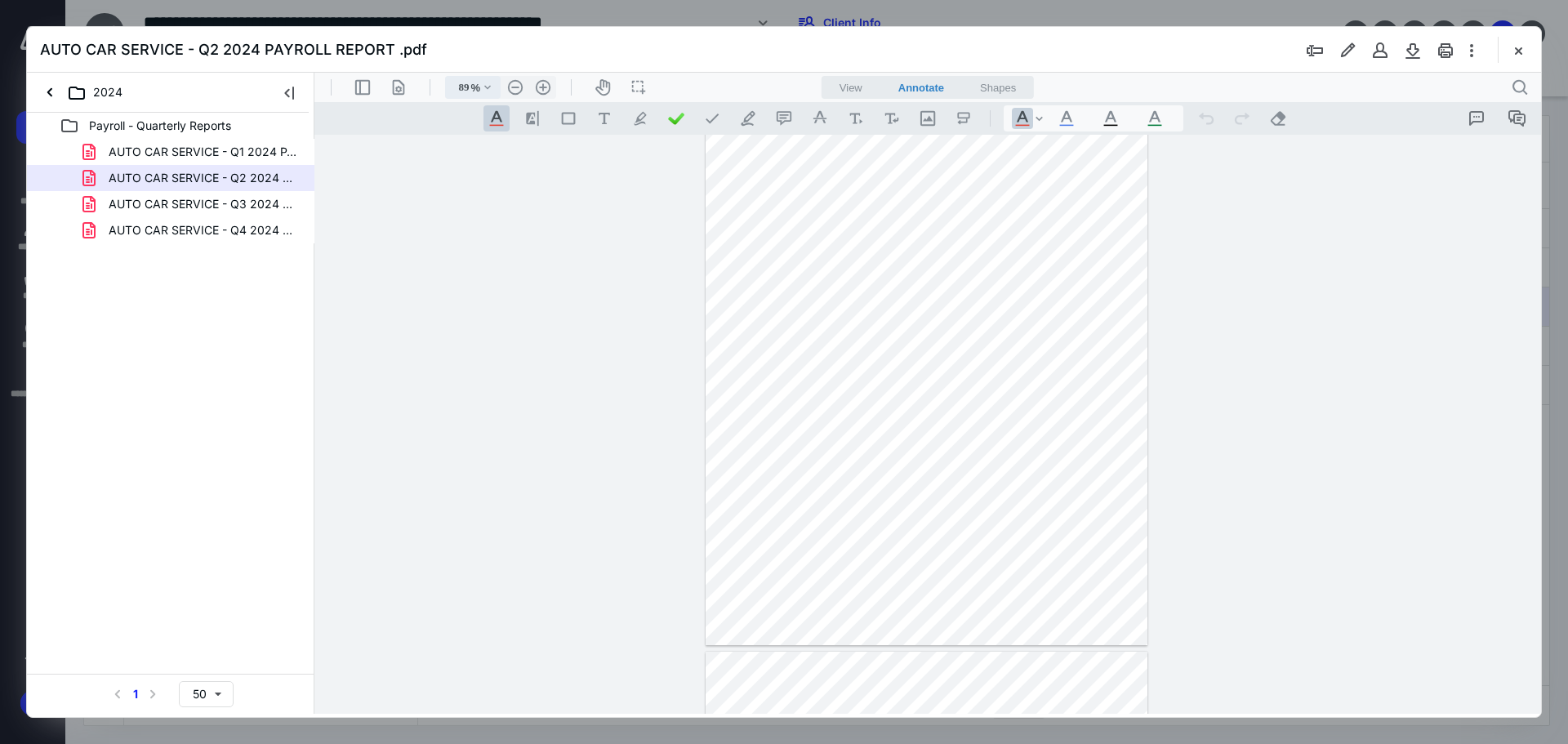 click on ".cls-1{fill:#abb0c4;} icon - chevron - down" at bounding box center [488, 87] 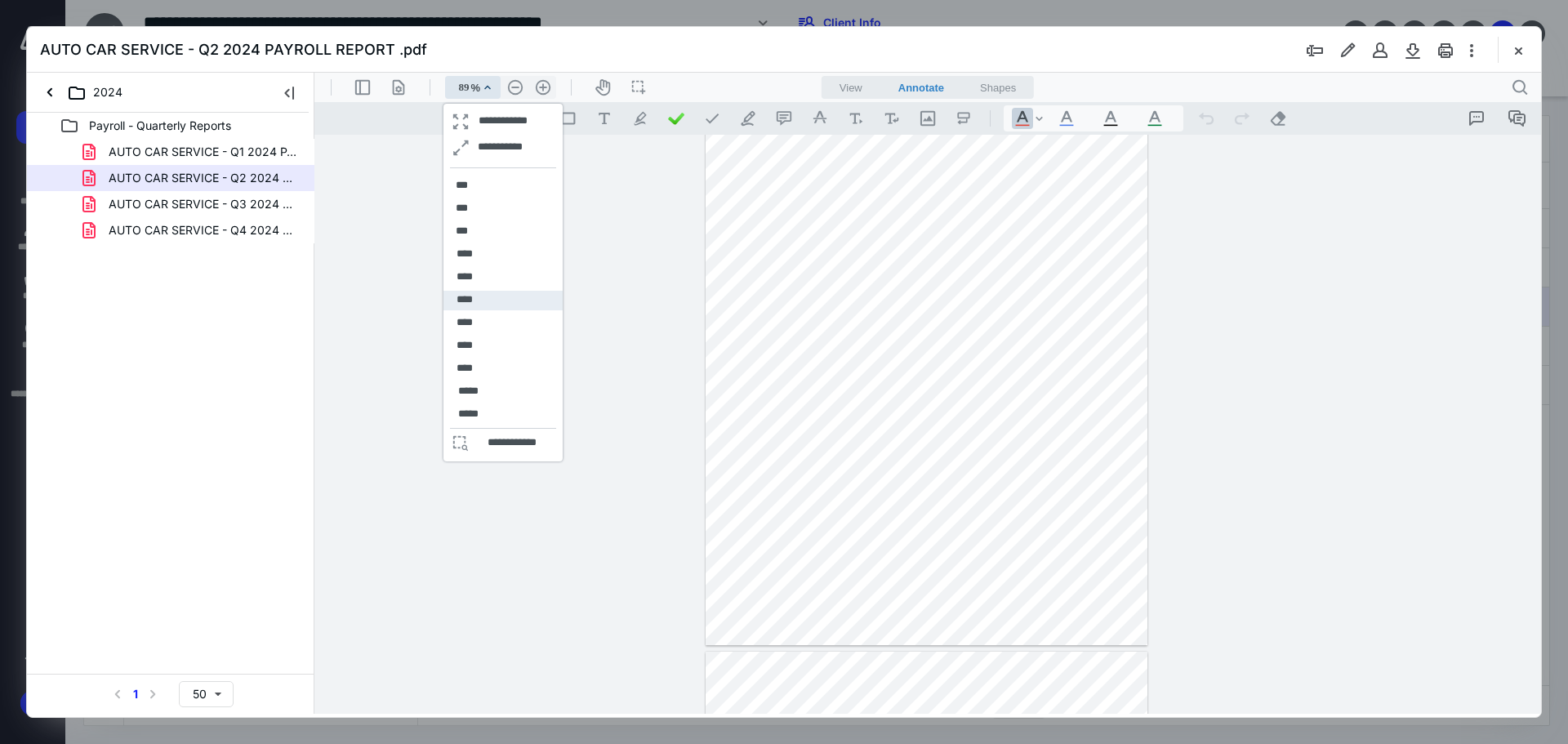 click on "****" at bounding box center (465, 301) 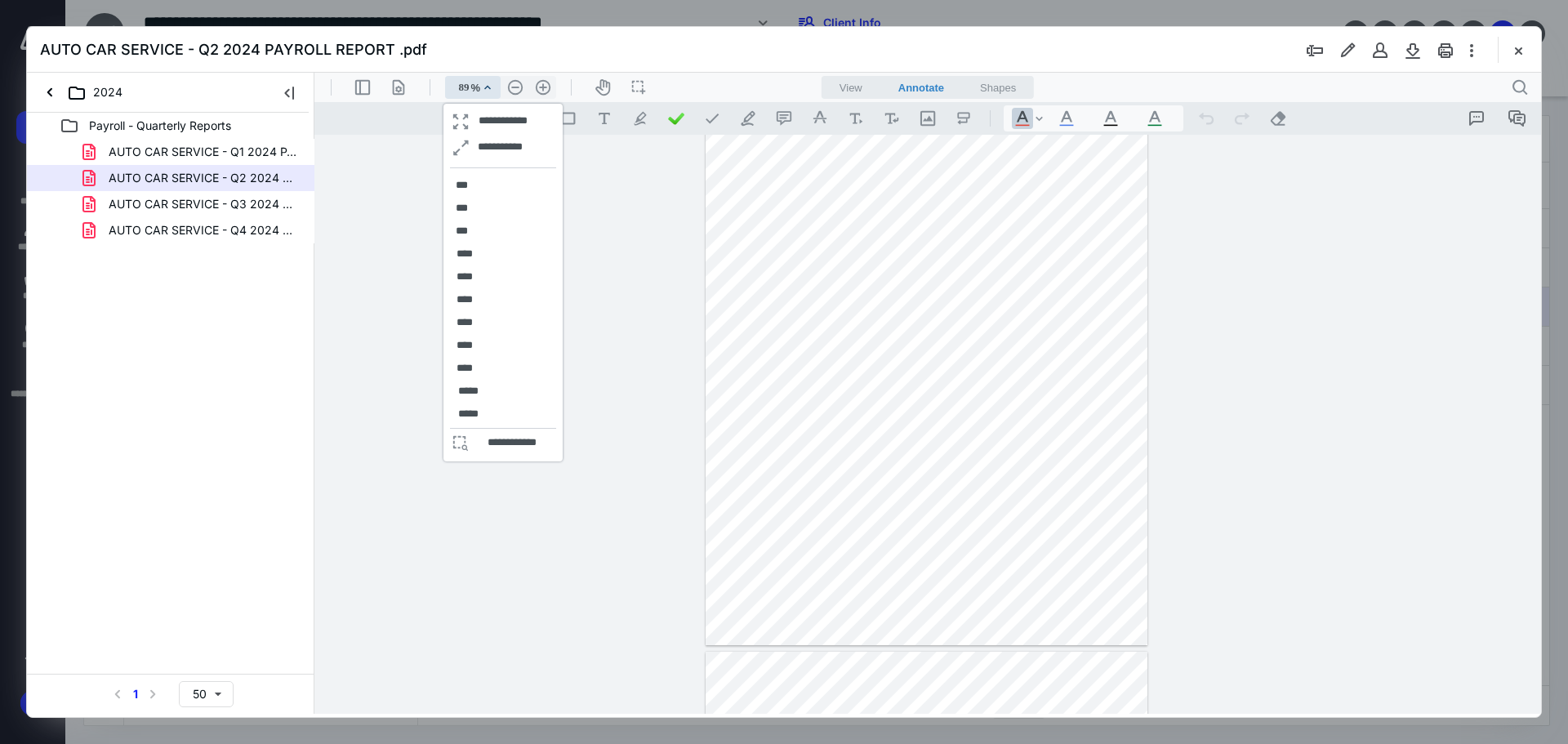 type on "150" 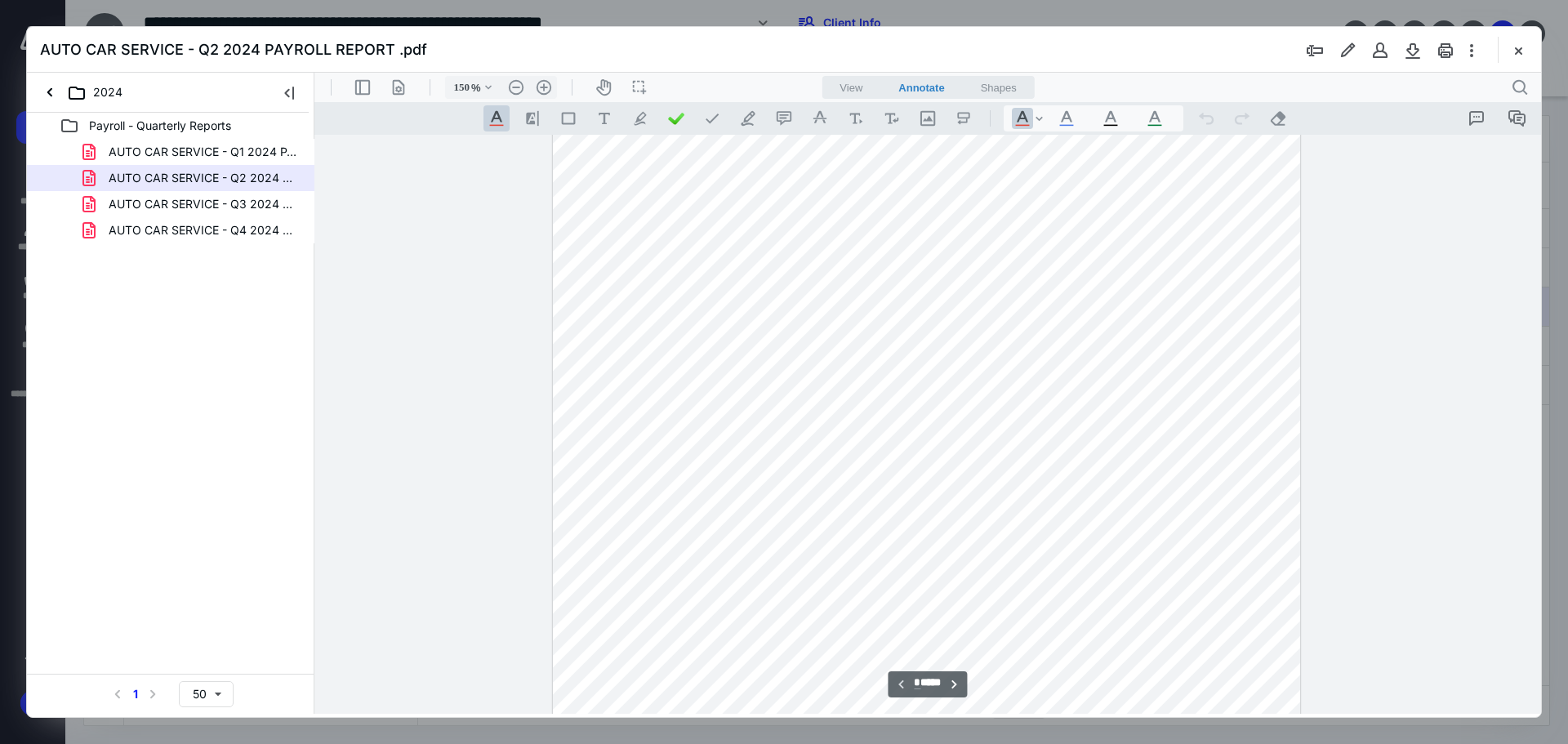 scroll, scrollTop: 289, scrollLeft: 0, axis: vertical 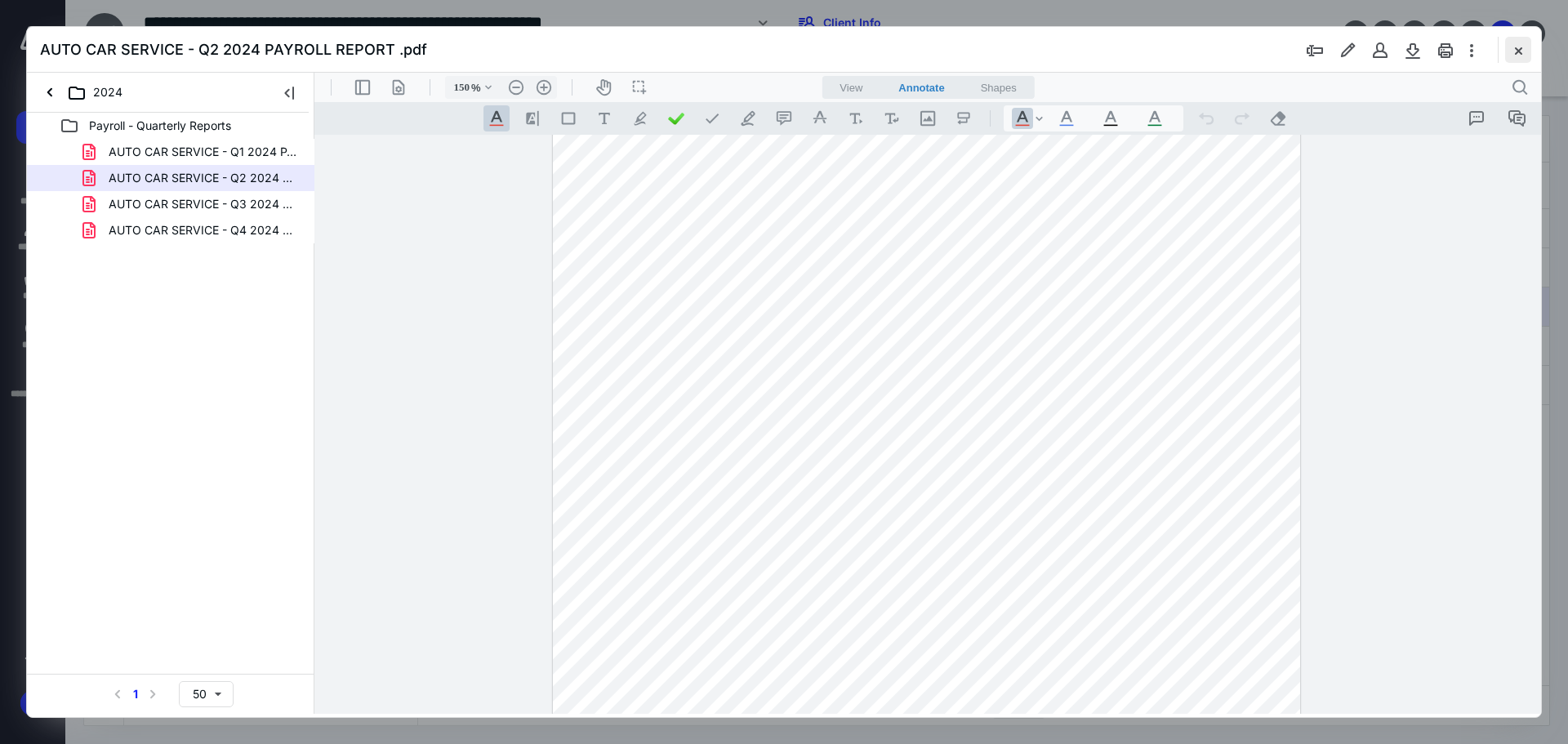 click at bounding box center [1518, 50] 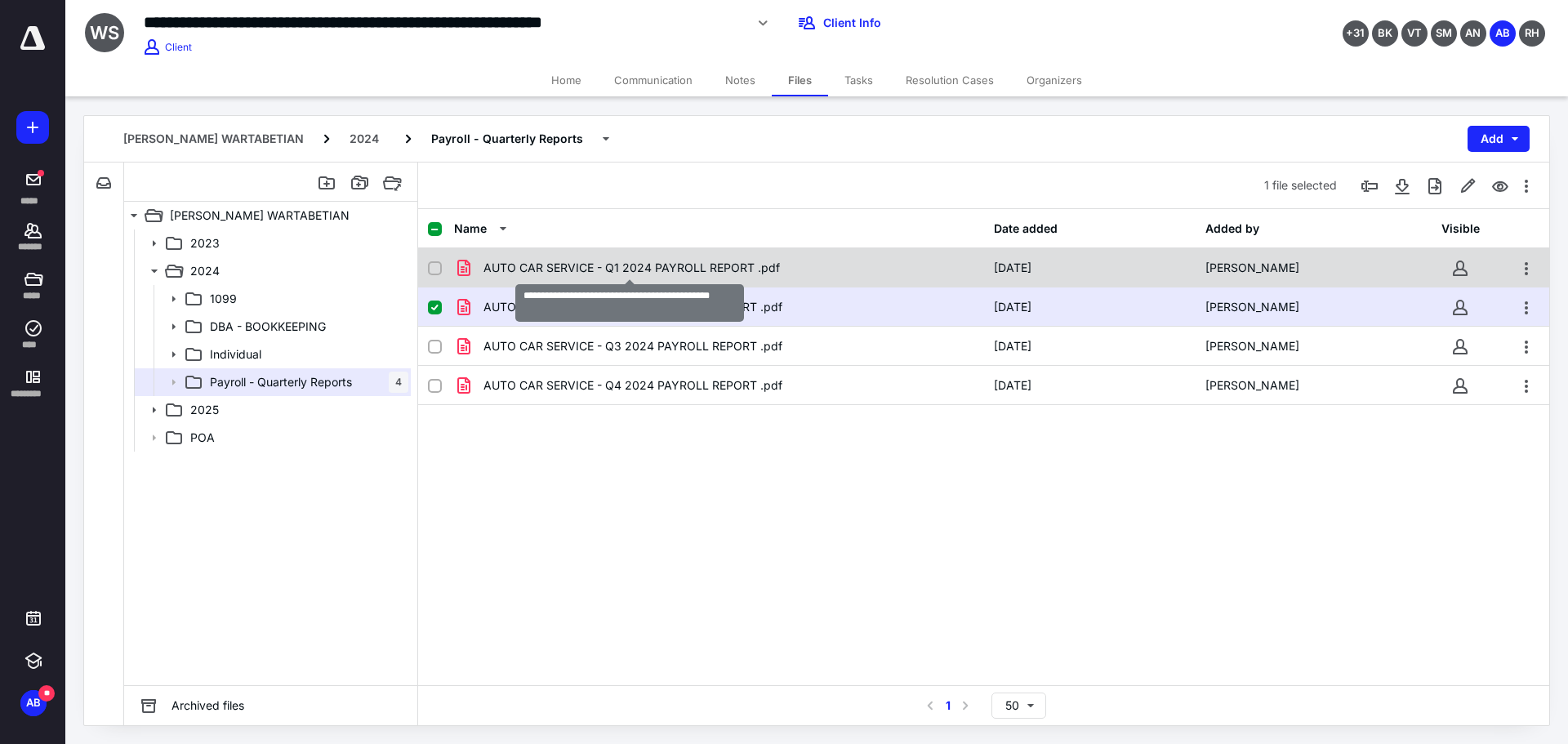 click on "AUTO CAR SERVICE - Q1 2024 PAYROLL REPORT .pdf" at bounding box center (631, 268) 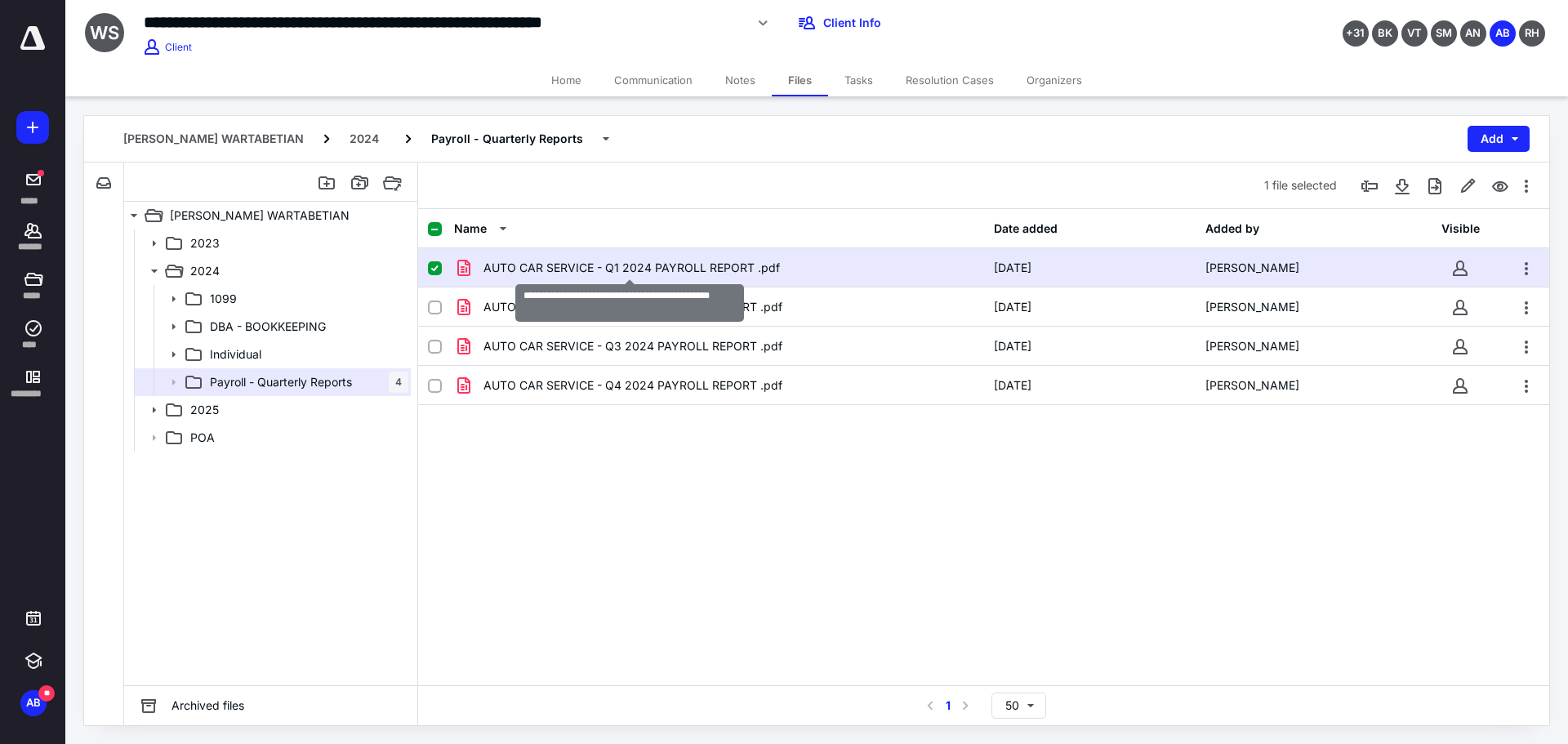 click on "AUTO CAR SERVICE - Q1 2024 PAYROLL REPORT .pdf" at bounding box center (631, 268) 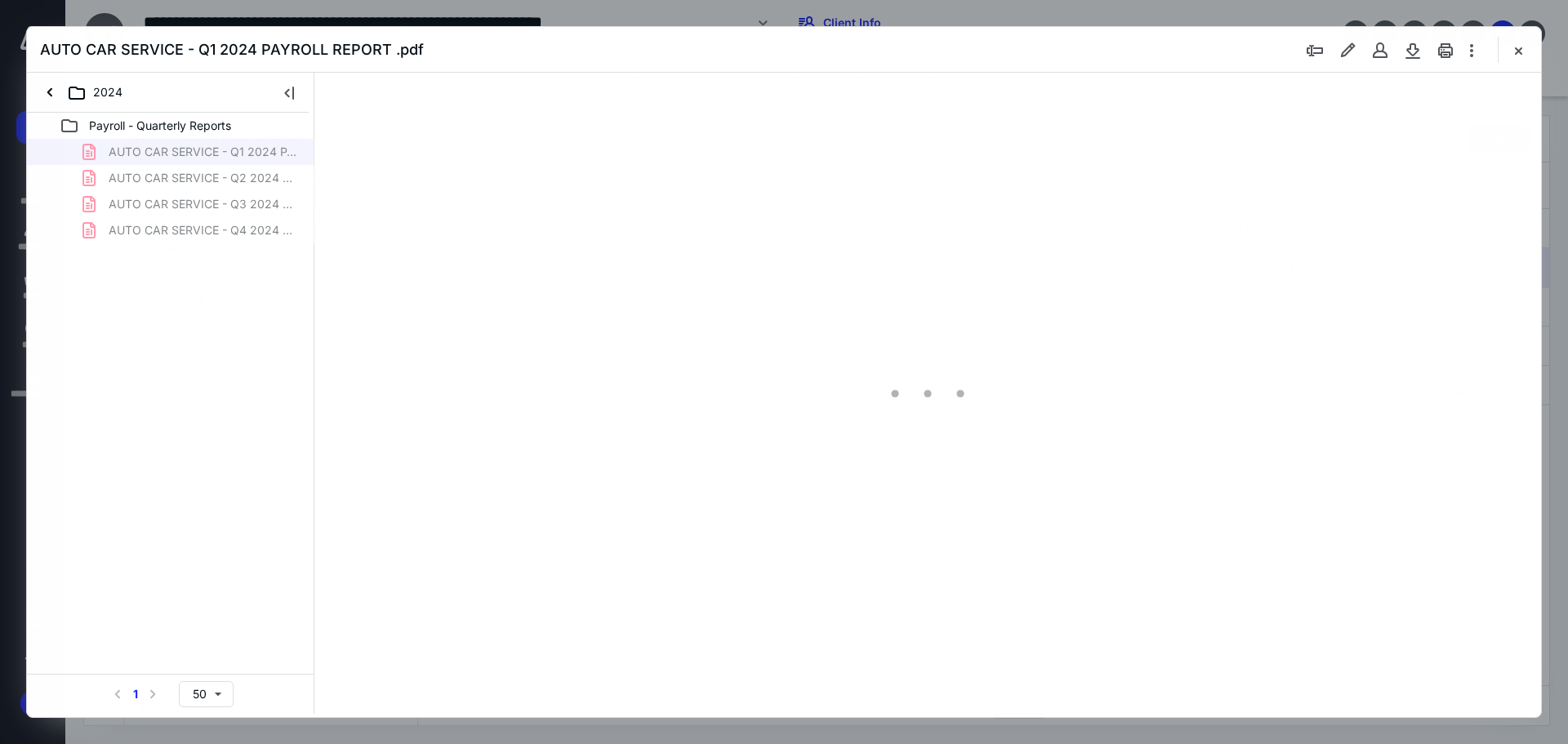 scroll, scrollTop: 0, scrollLeft: 0, axis: both 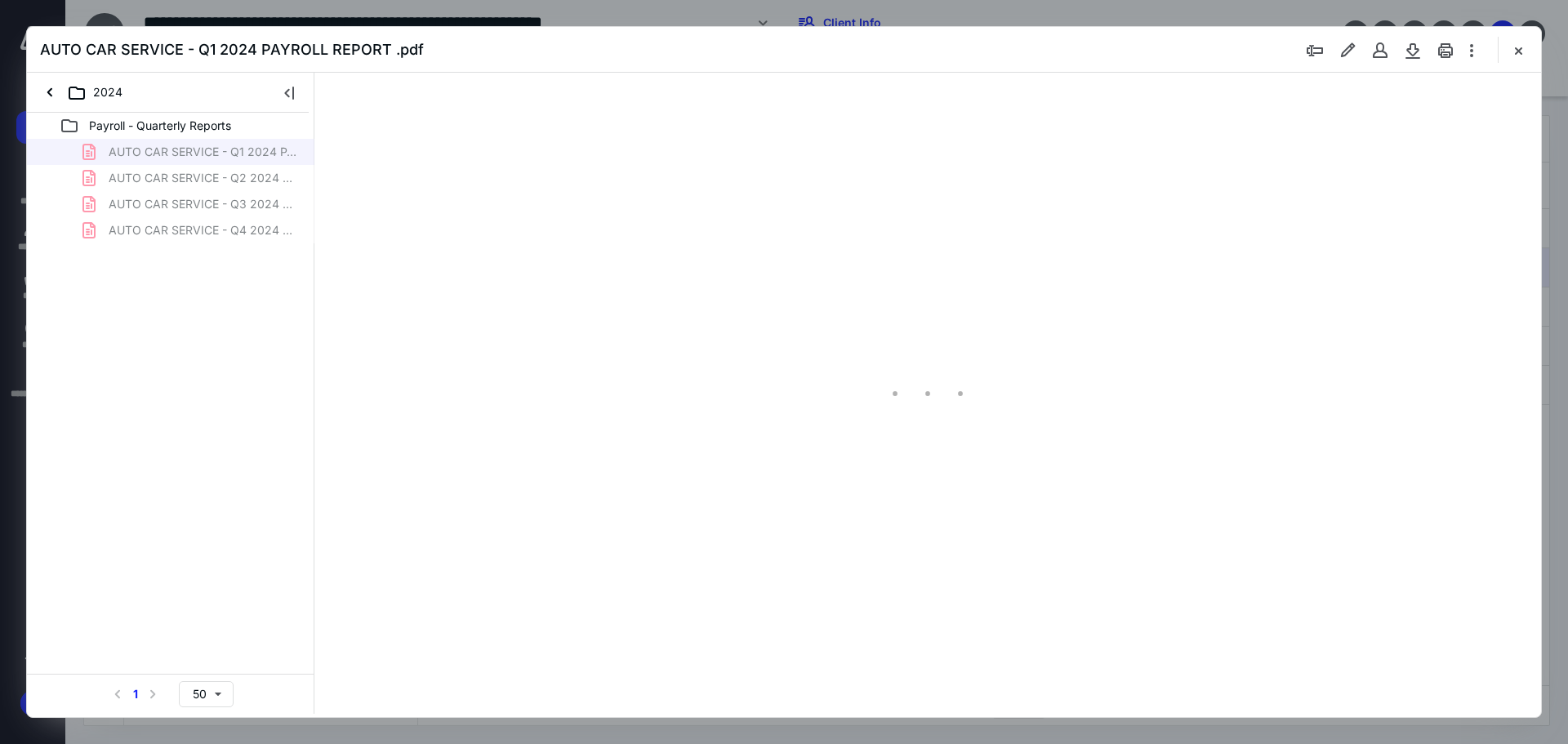 type on "89" 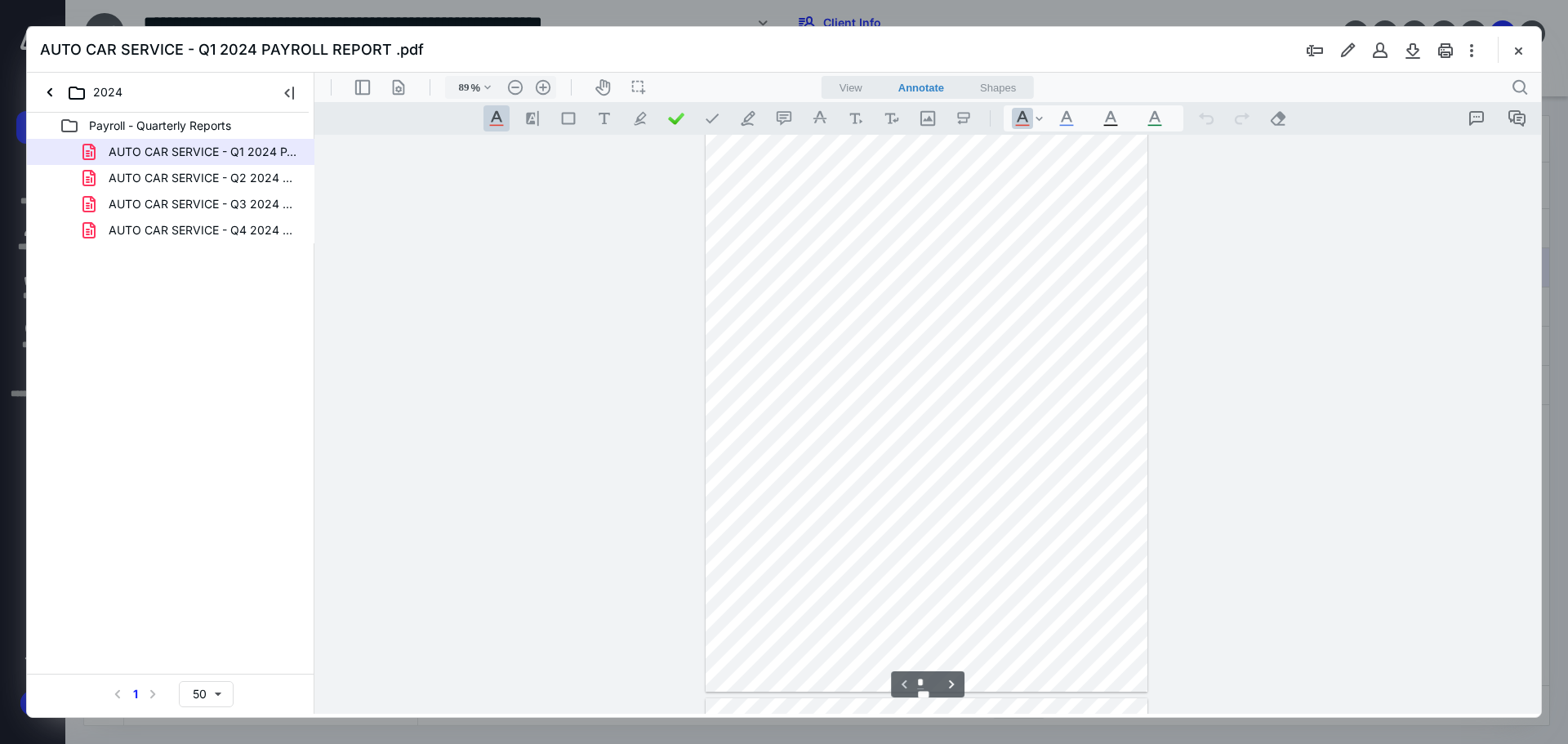 scroll, scrollTop: 0, scrollLeft: 0, axis: both 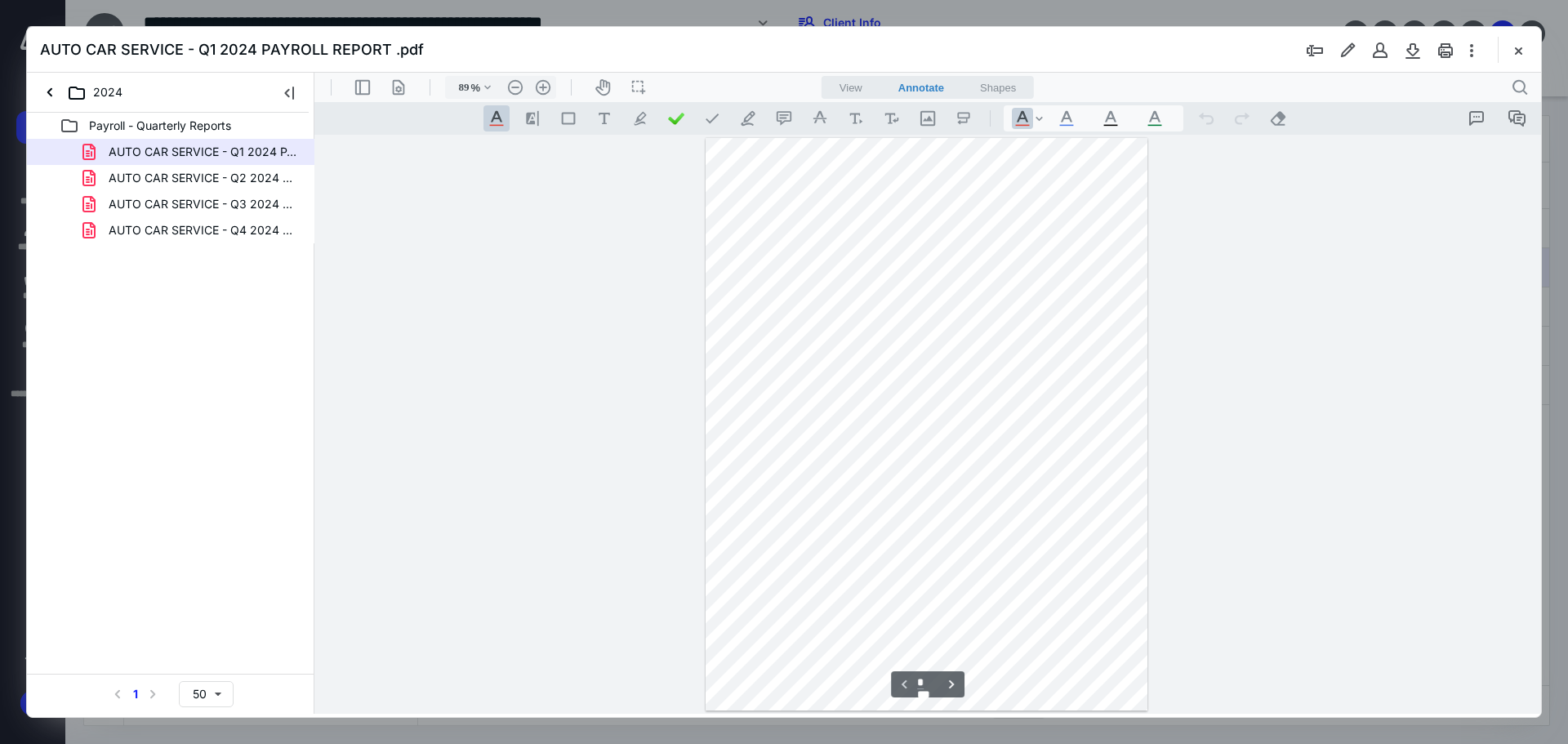 drag, startPoint x: 1517, startPoint y: 48, endPoint x: 1464, endPoint y: 76, distance: 59.94164 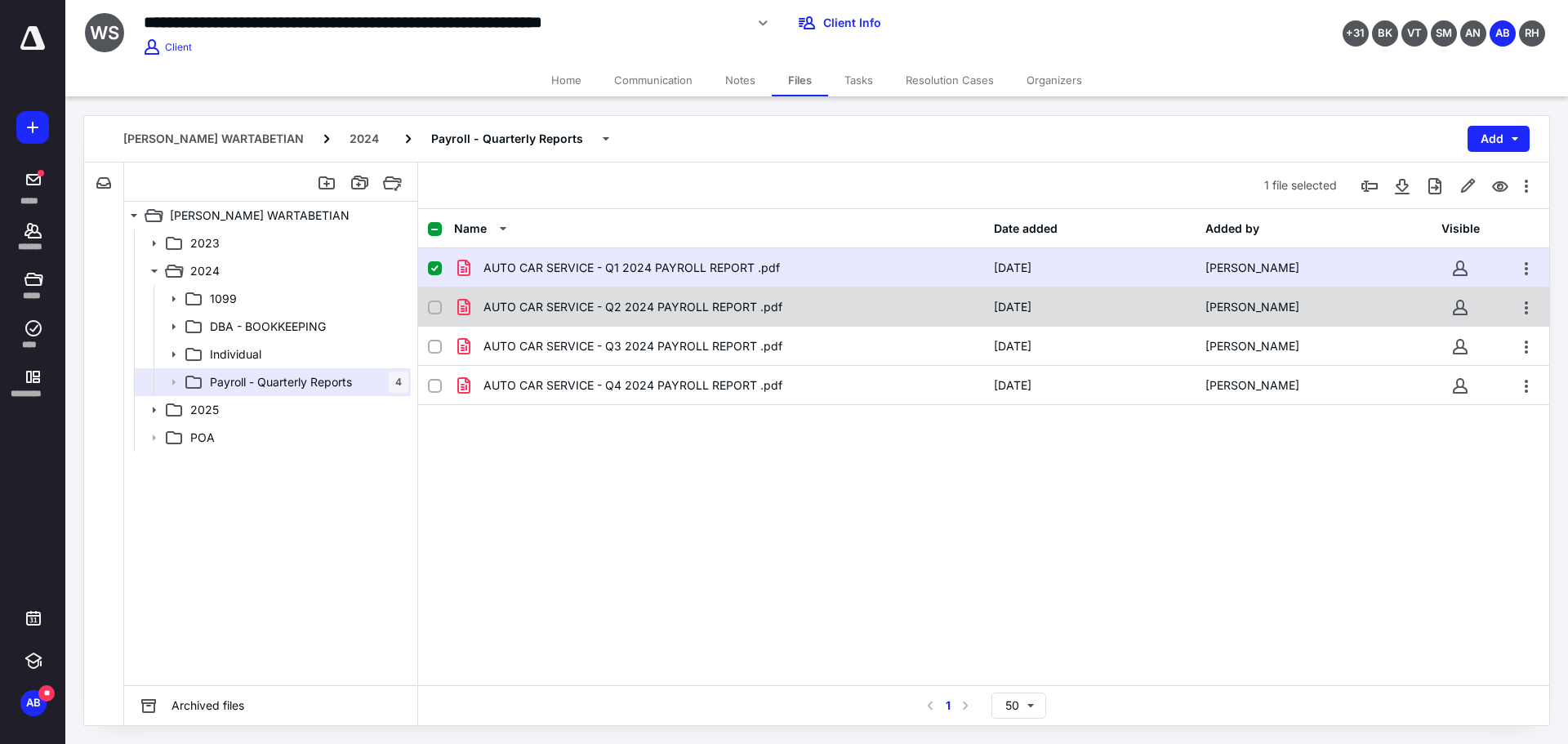 click on "AUTO CAR SERVICE - Q2 2024 PAYROLL REPORT .pdf" at bounding box center [633, 307] 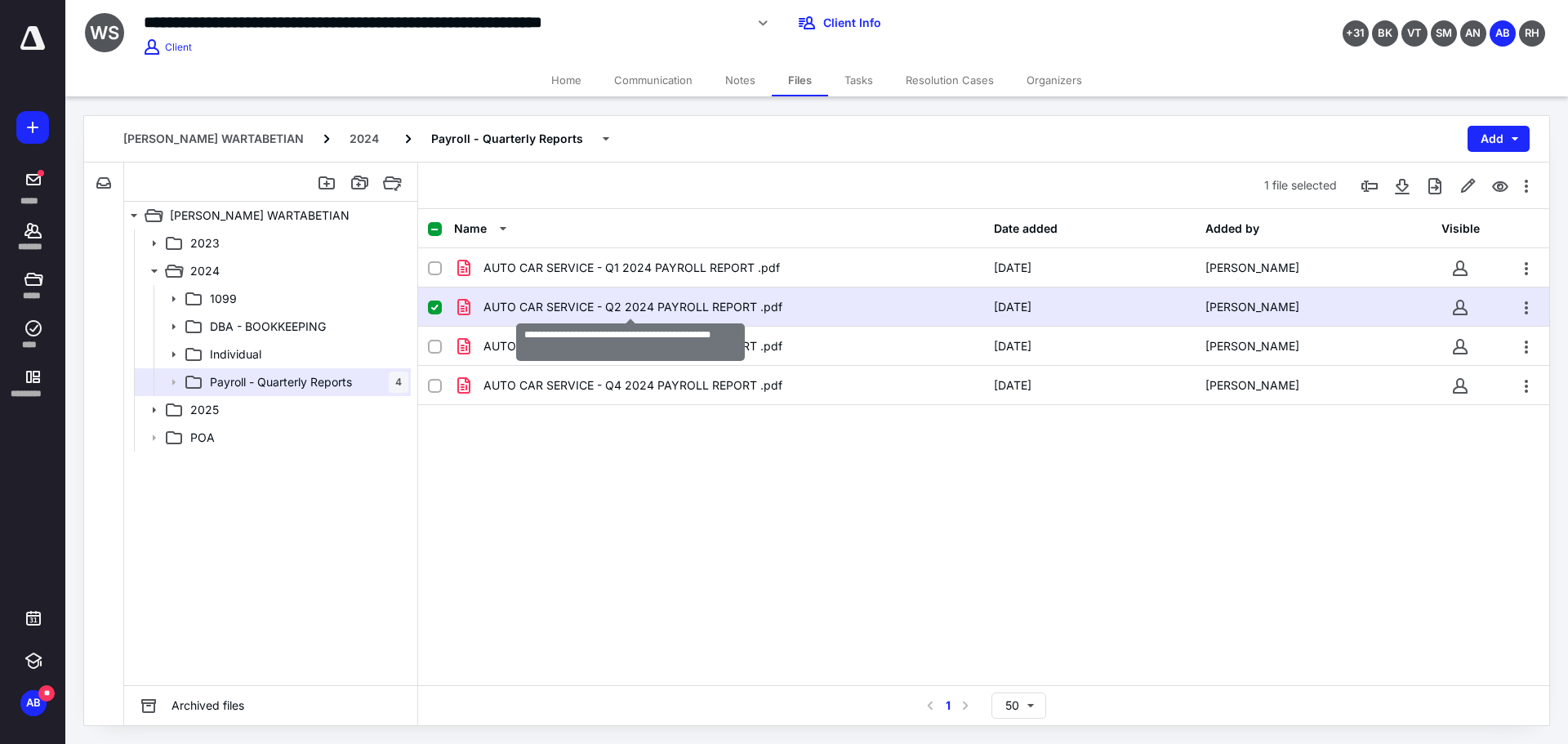 click on "AUTO CAR SERVICE - Q2 2024 PAYROLL REPORT .pdf" at bounding box center (633, 307) 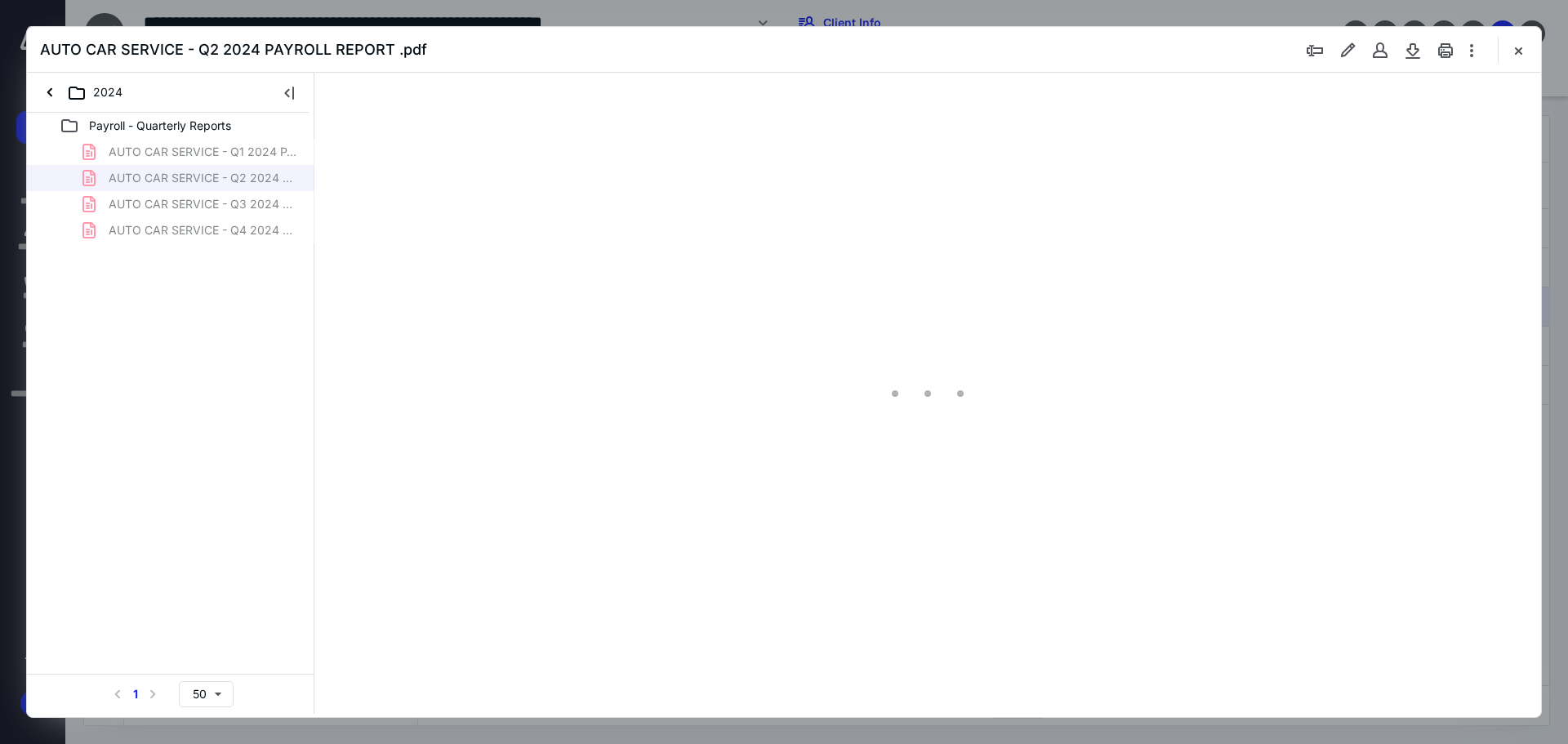 scroll, scrollTop: 0, scrollLeft: 0, axis: both 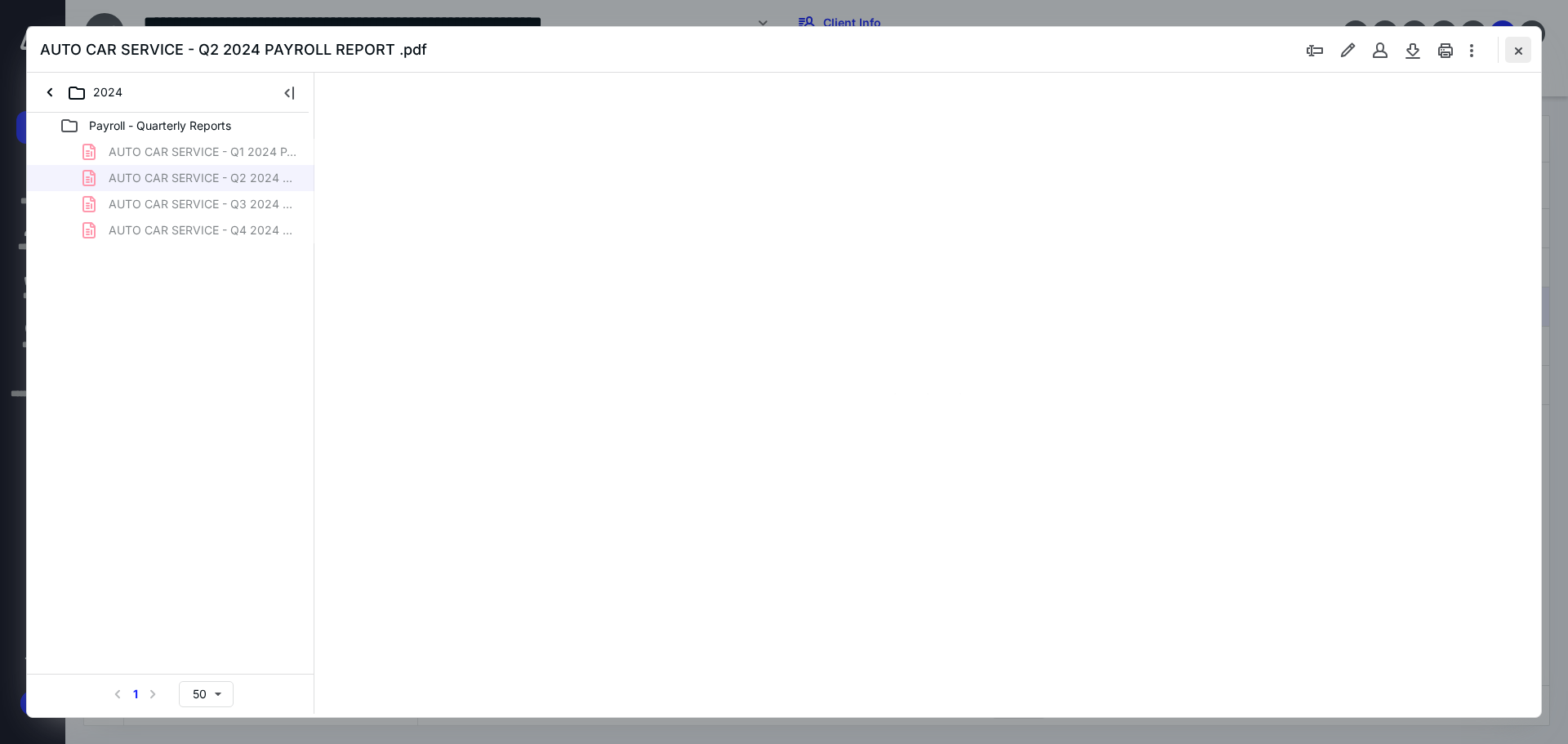 type on "89" 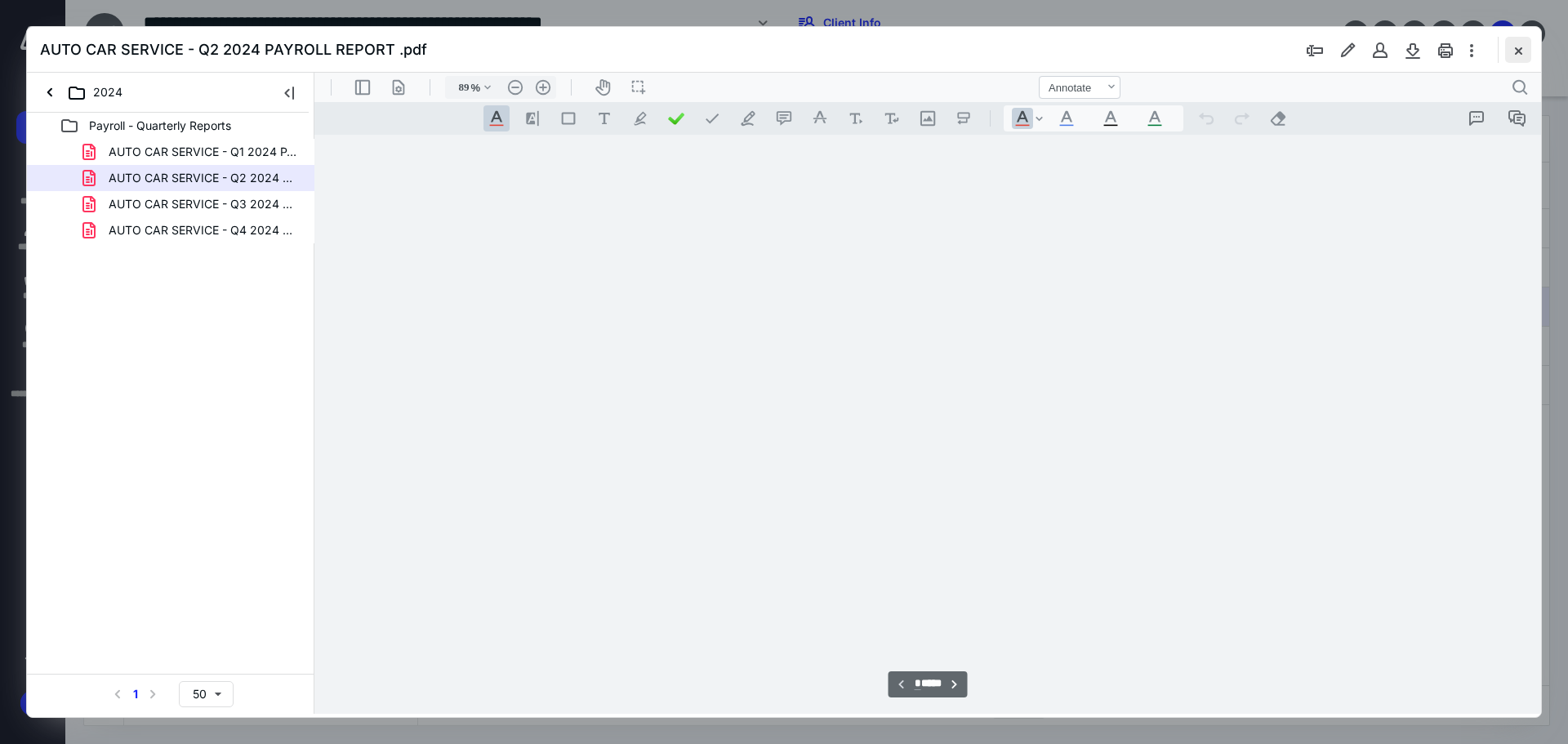 scroll, scrollTop: 65, scrollLeft: 0, axis: vertical 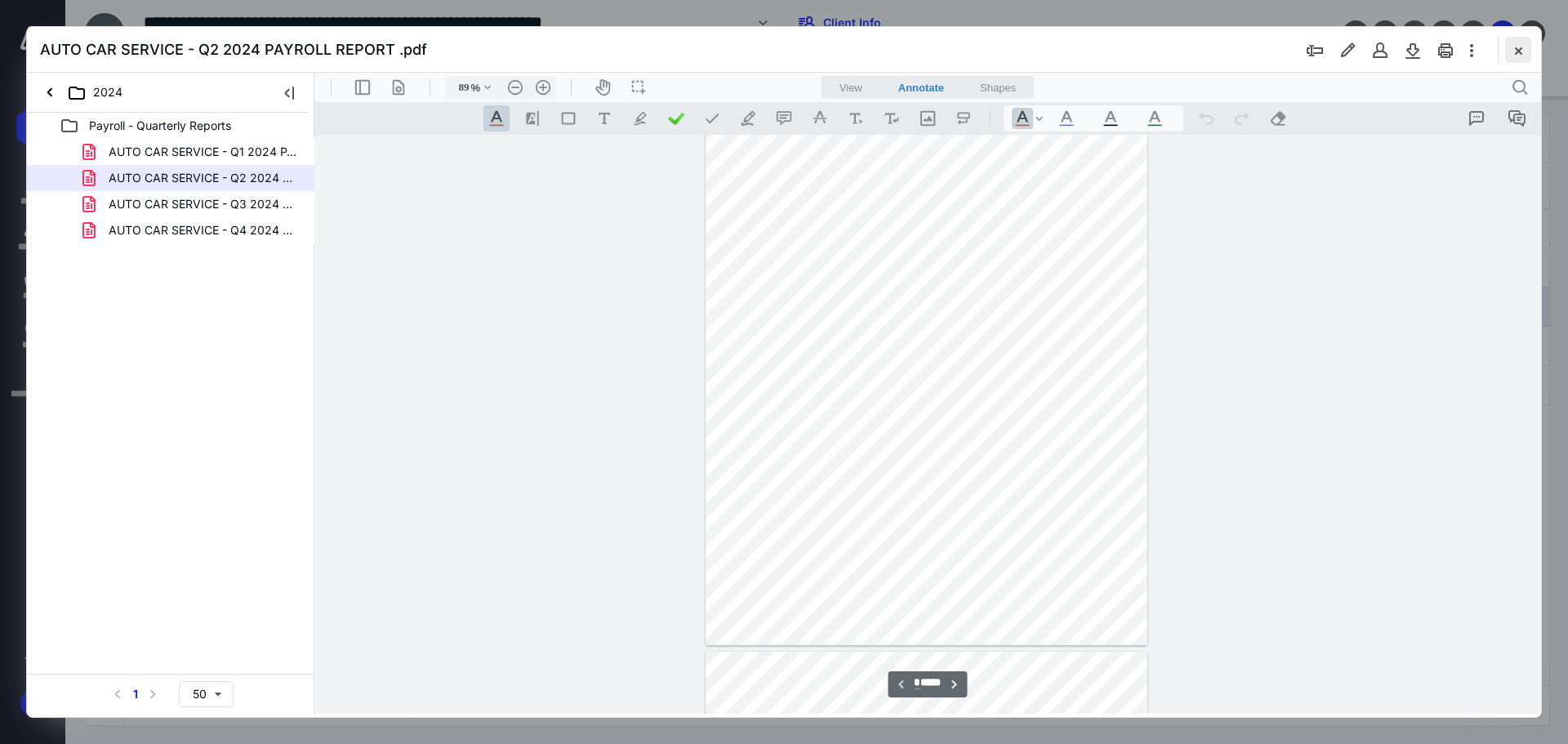 click at bounding box center [1518, 50] 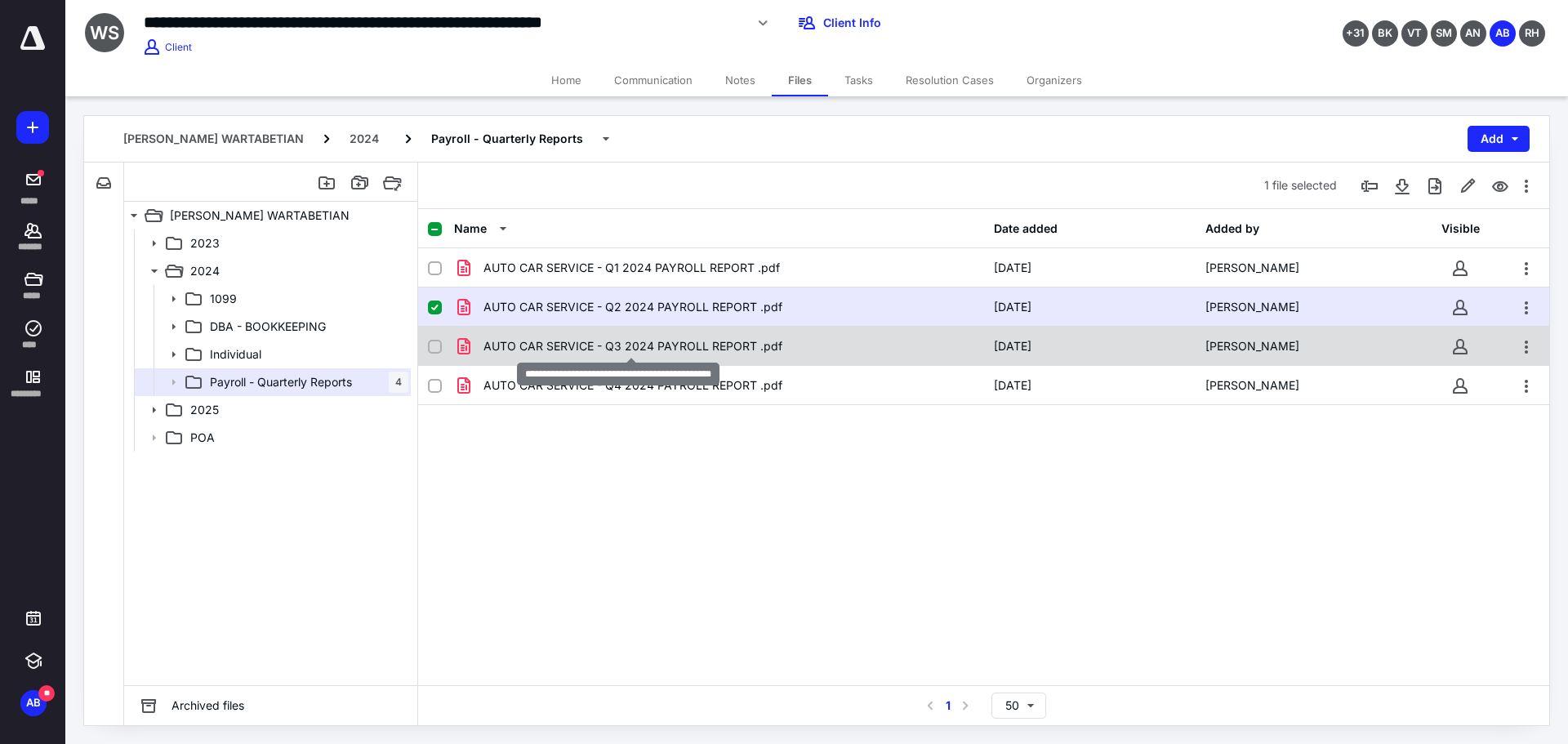 click on "AUTO CAR SERVICE - Q3 2024 PAYROLL REPORT .pdf" at bounding box center (633, 346) 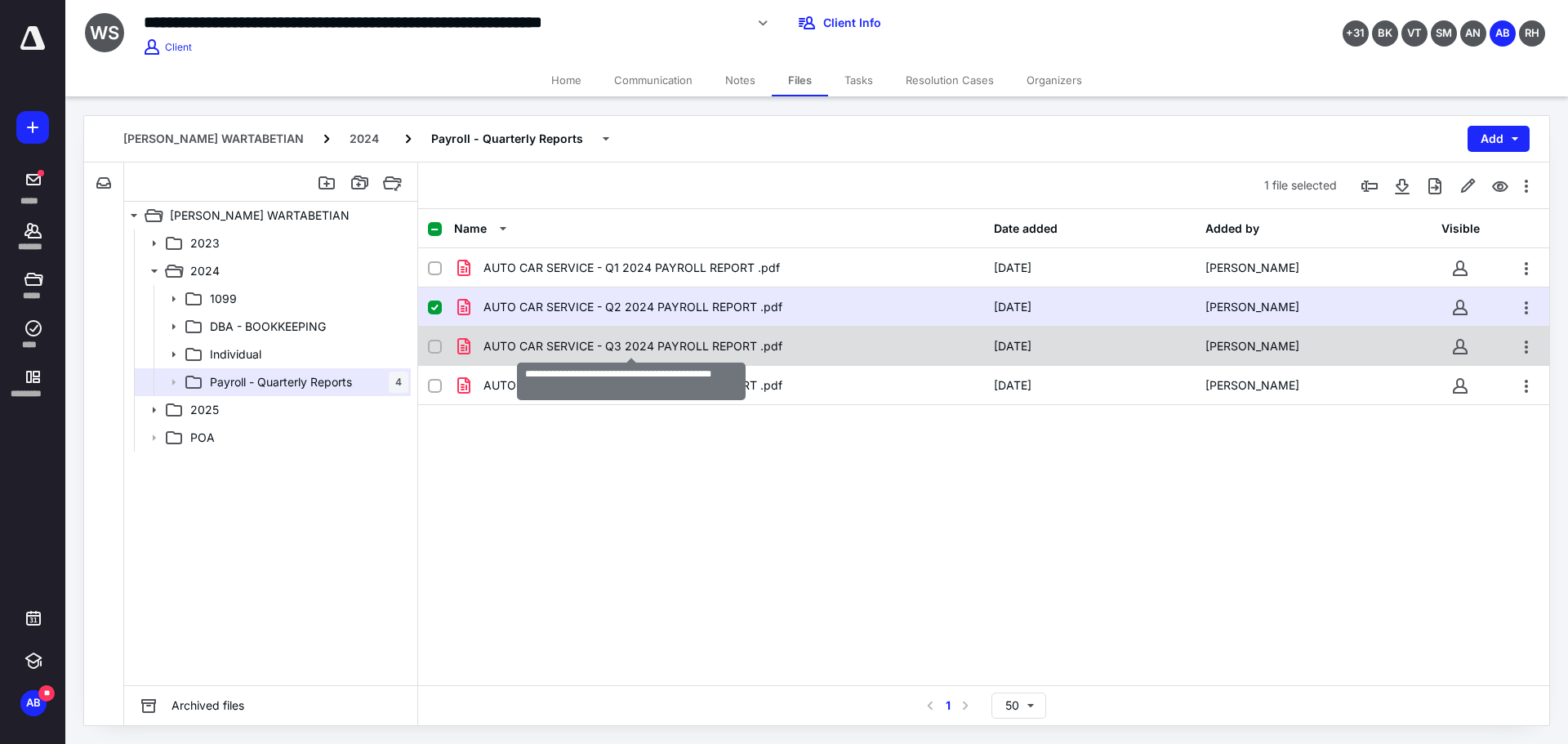 click on "AUTO CAR SERVICE - Q3 2024 PAYROLL REPORT .pdf" at bounding box center (633, 346) 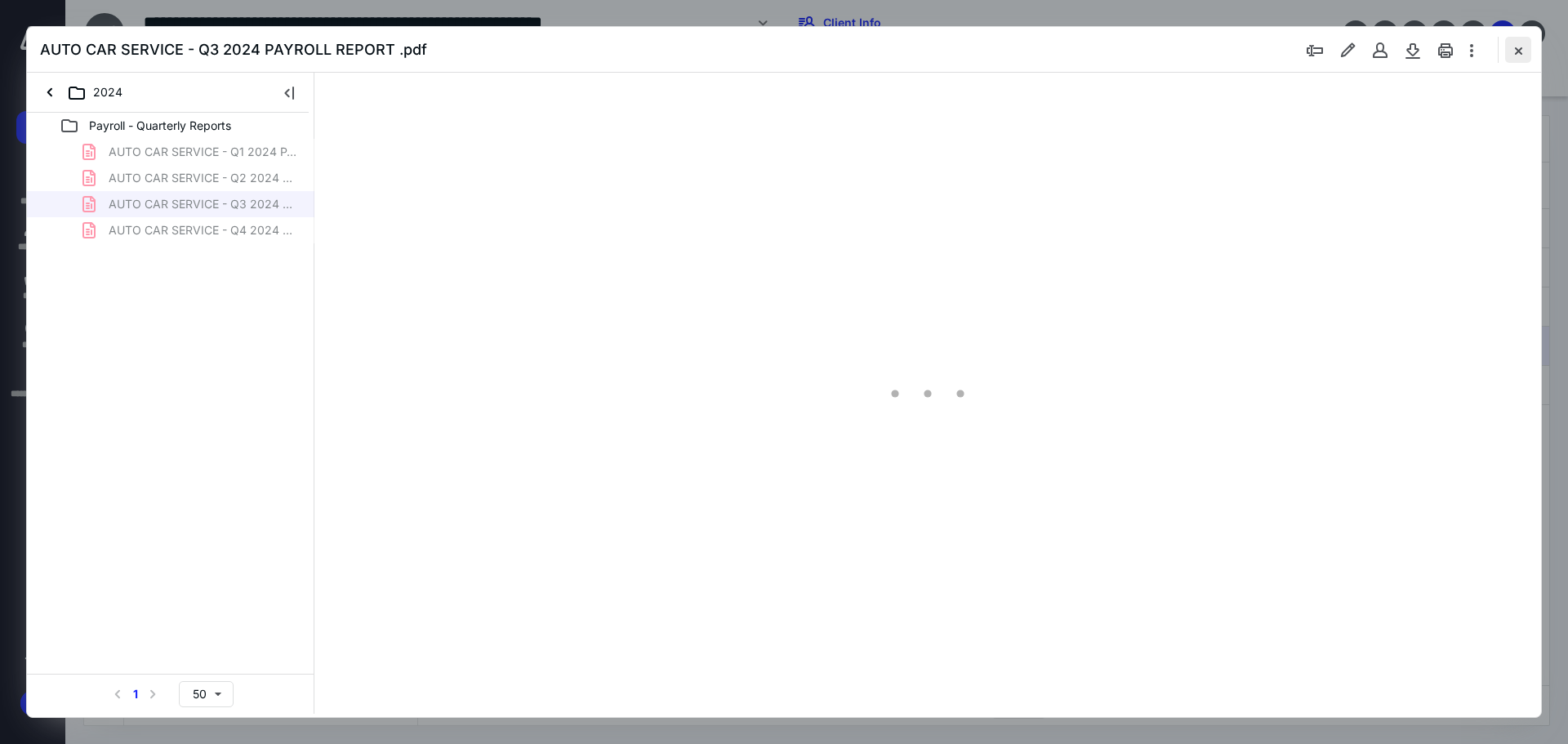 scroll, scrollTop: 0, scrollLeft: 0, axis: both 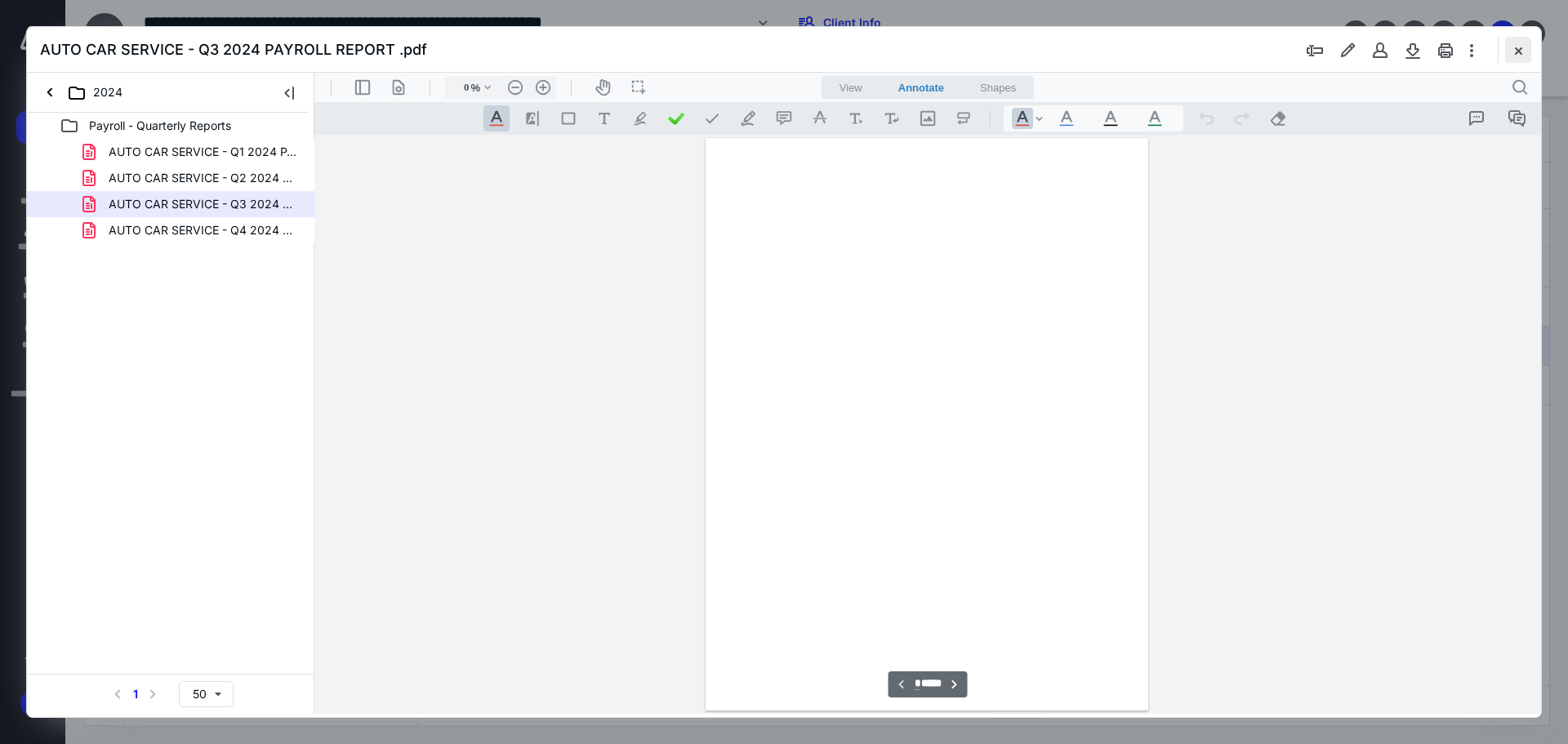 type on "90" 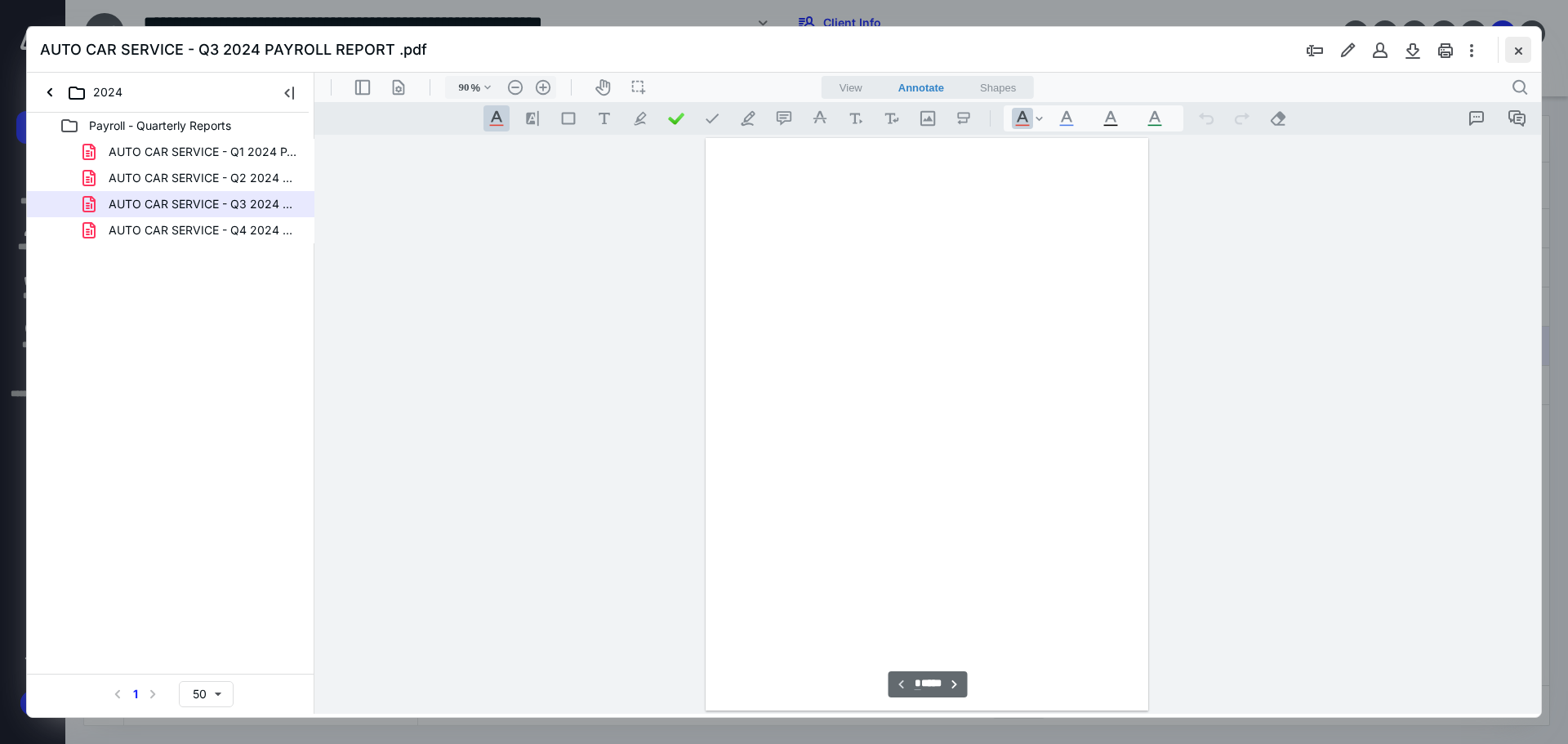 scroll, scrollTop: 65, scrollLeft: 0, axis: vertical 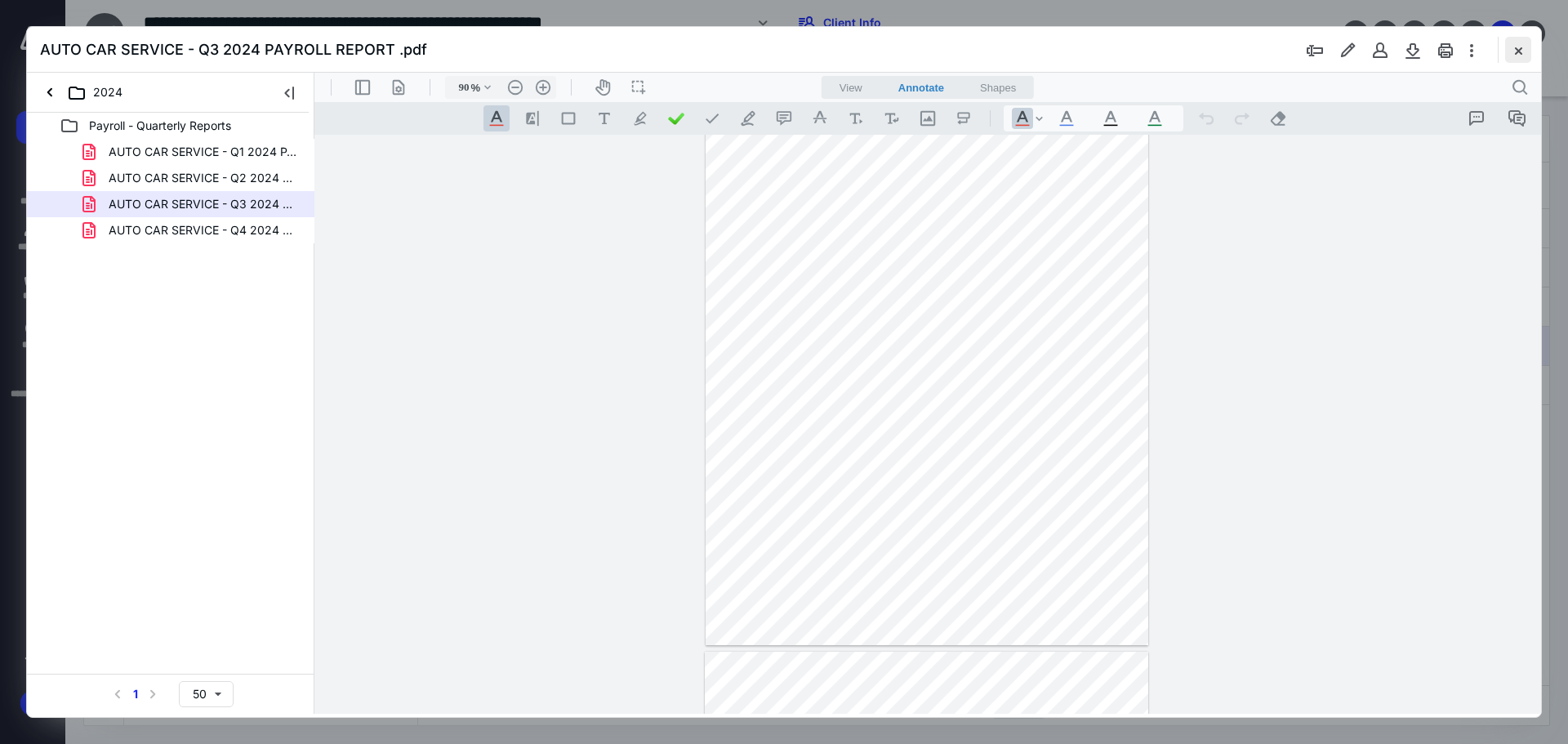 click at bounding box center (1518, 50) 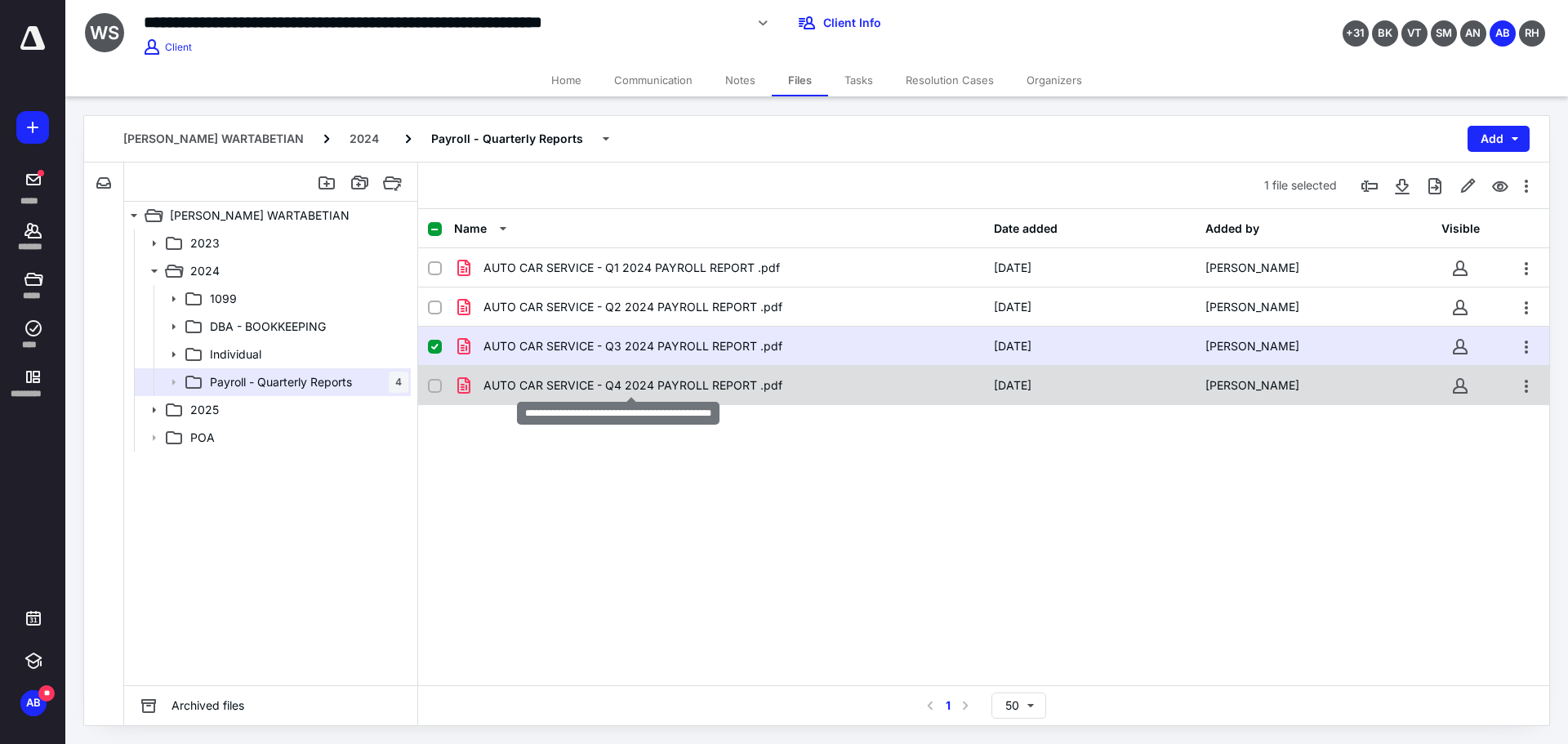 click on "AUTO CAR SERVICE - Q4 2024 PAYROLL REPORT .pdf" at bounding box center (633, 385) 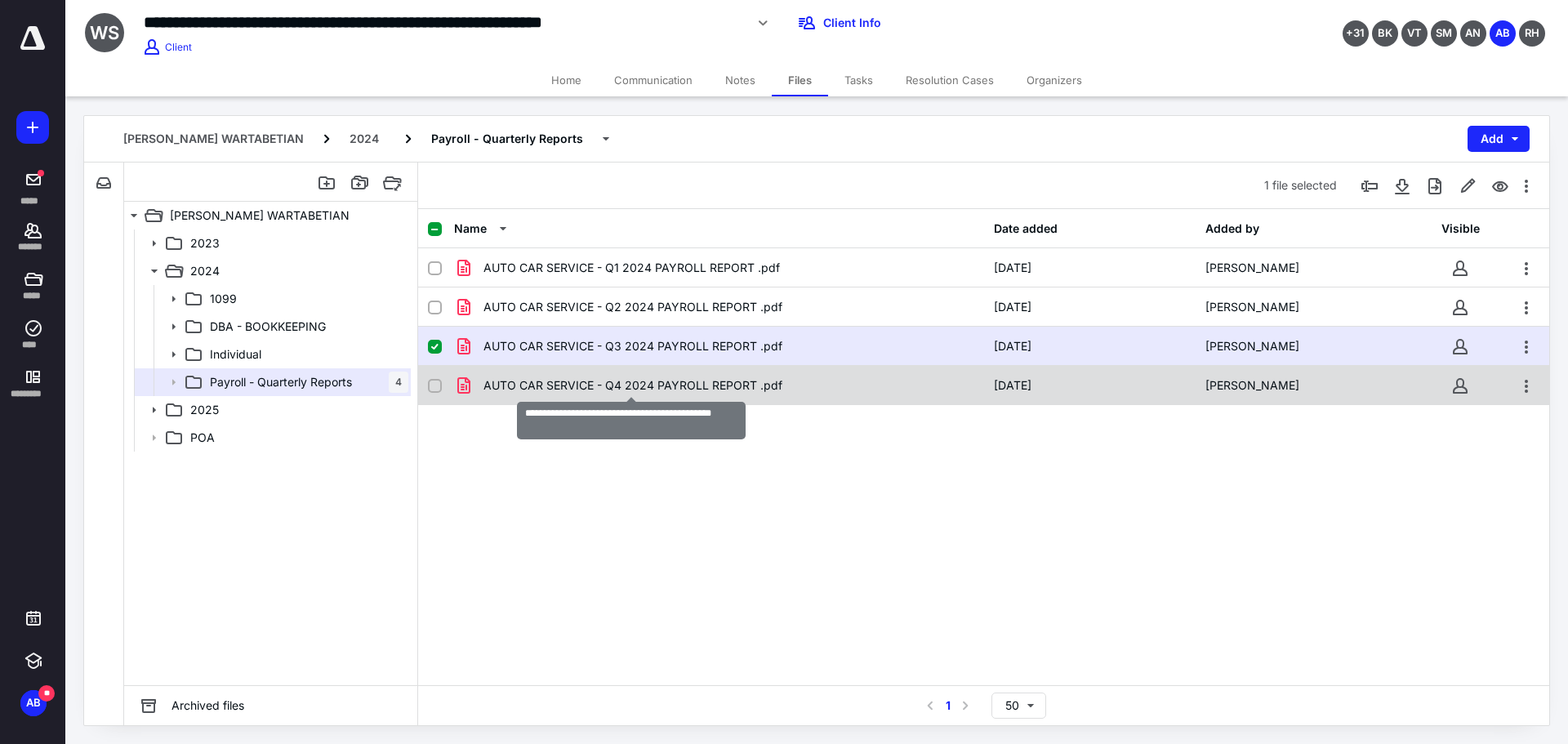 click on "AUTO CAR SERVICE - Q4 2024 PAYROLL REPORT .pdf" at bounding box center (633, 385) 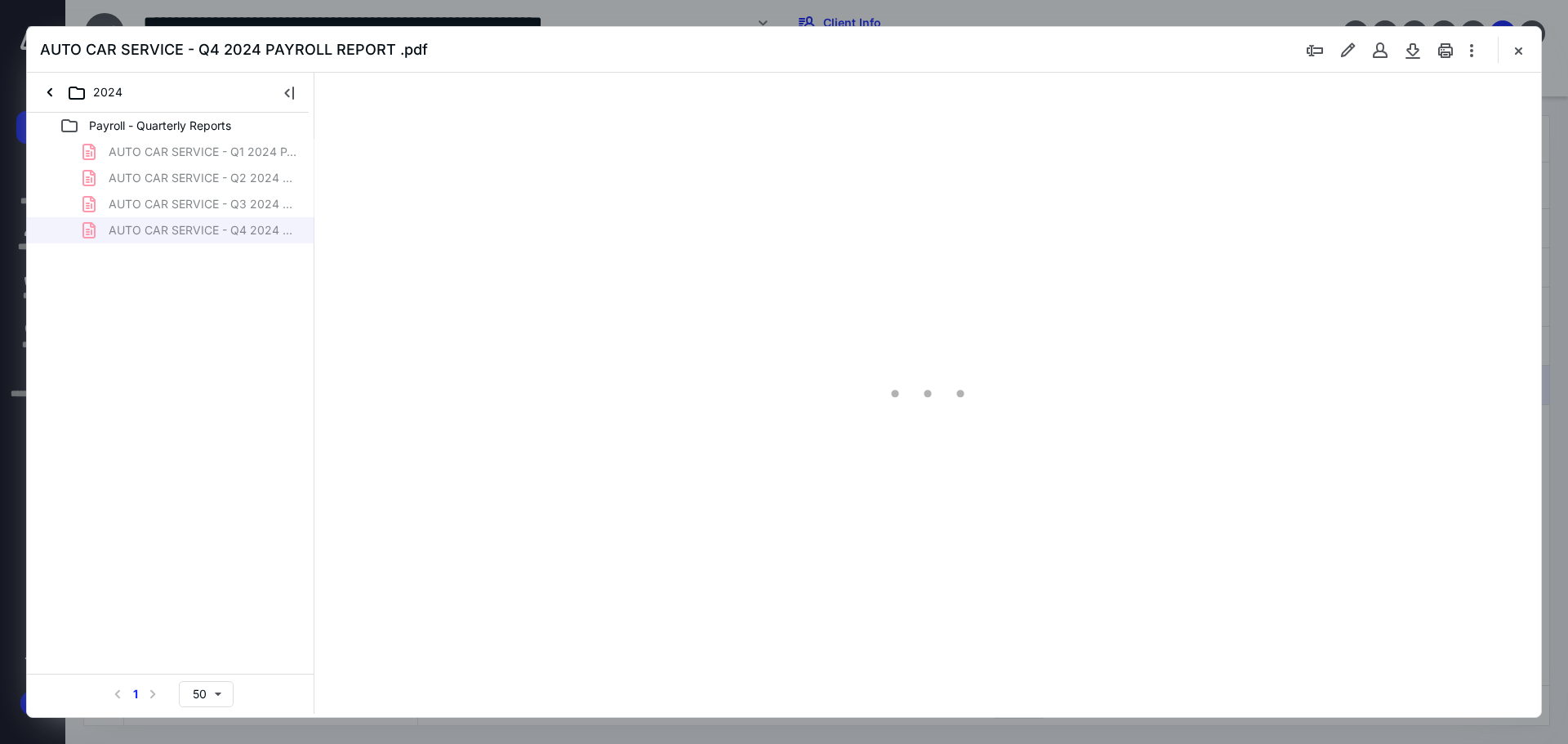 scroll, scrollTop: 0, scrollLeft: 0, axis: both 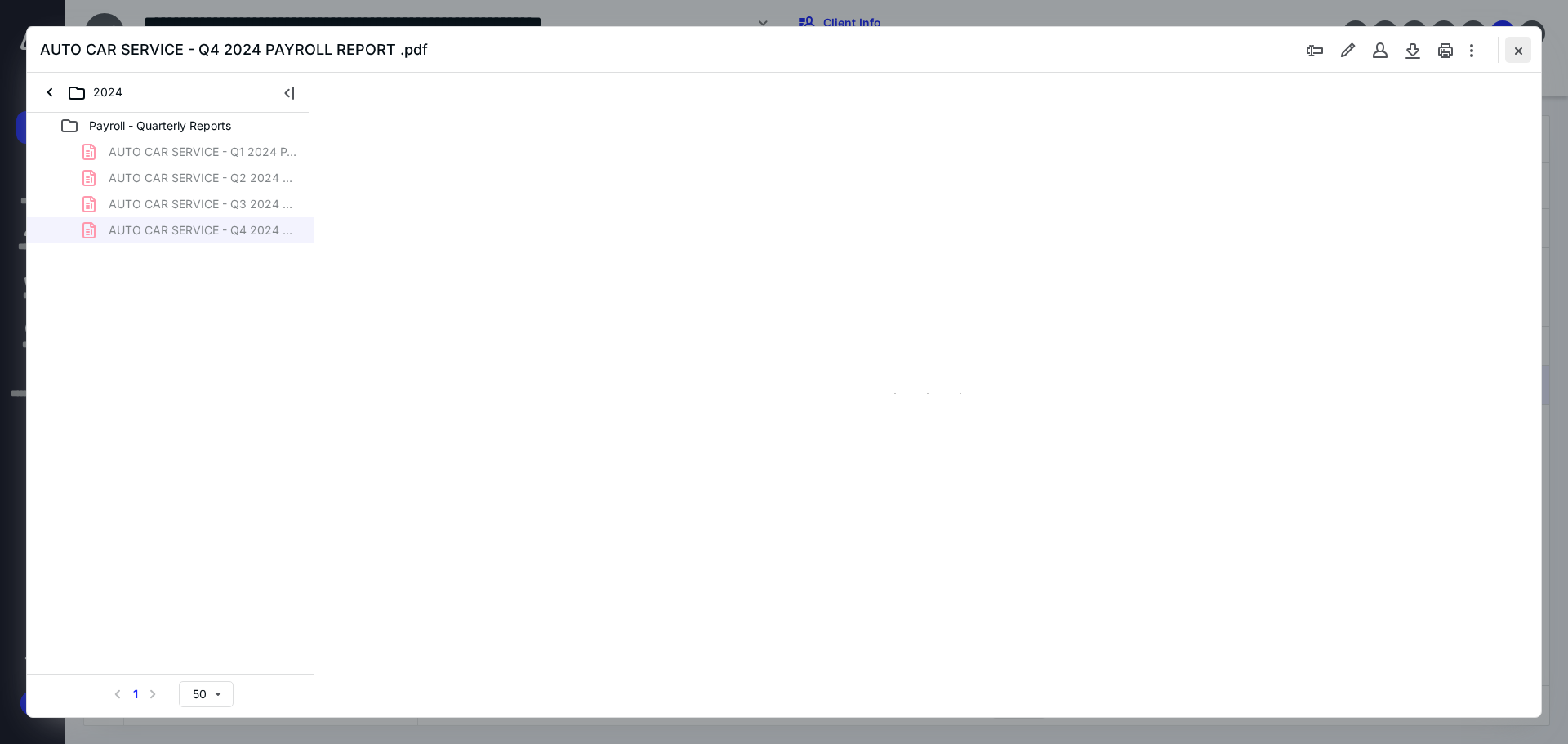 type on "89" 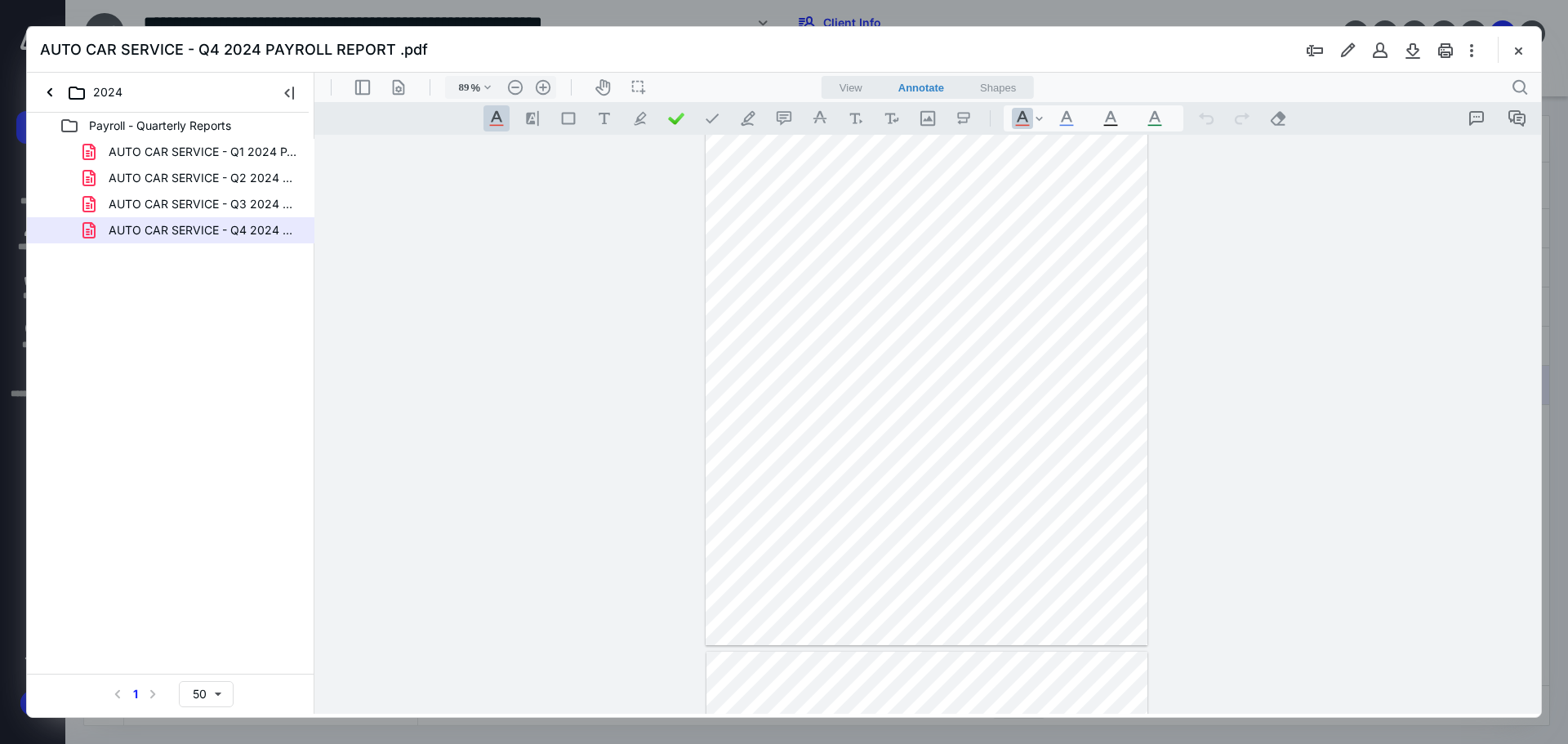 drag, startPoint x: 1518, startPoint y: 48, endPoint x: 1334, endPoint y: 78, distance: 186.42961 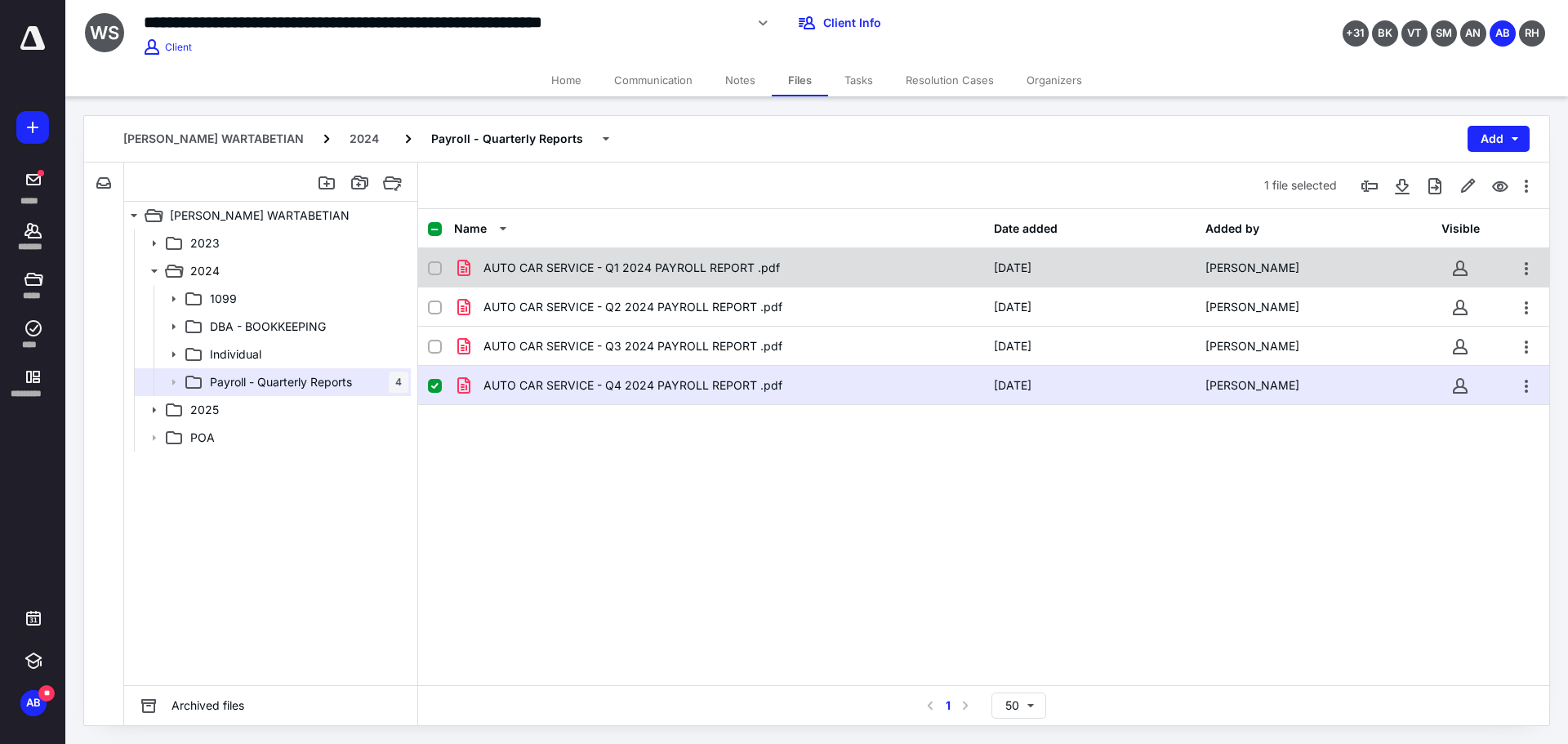 click on "AUTO CAR SERVICE - Q1 2024 PAYROLL REPORT .pdf" at bounding box center (631, 268) 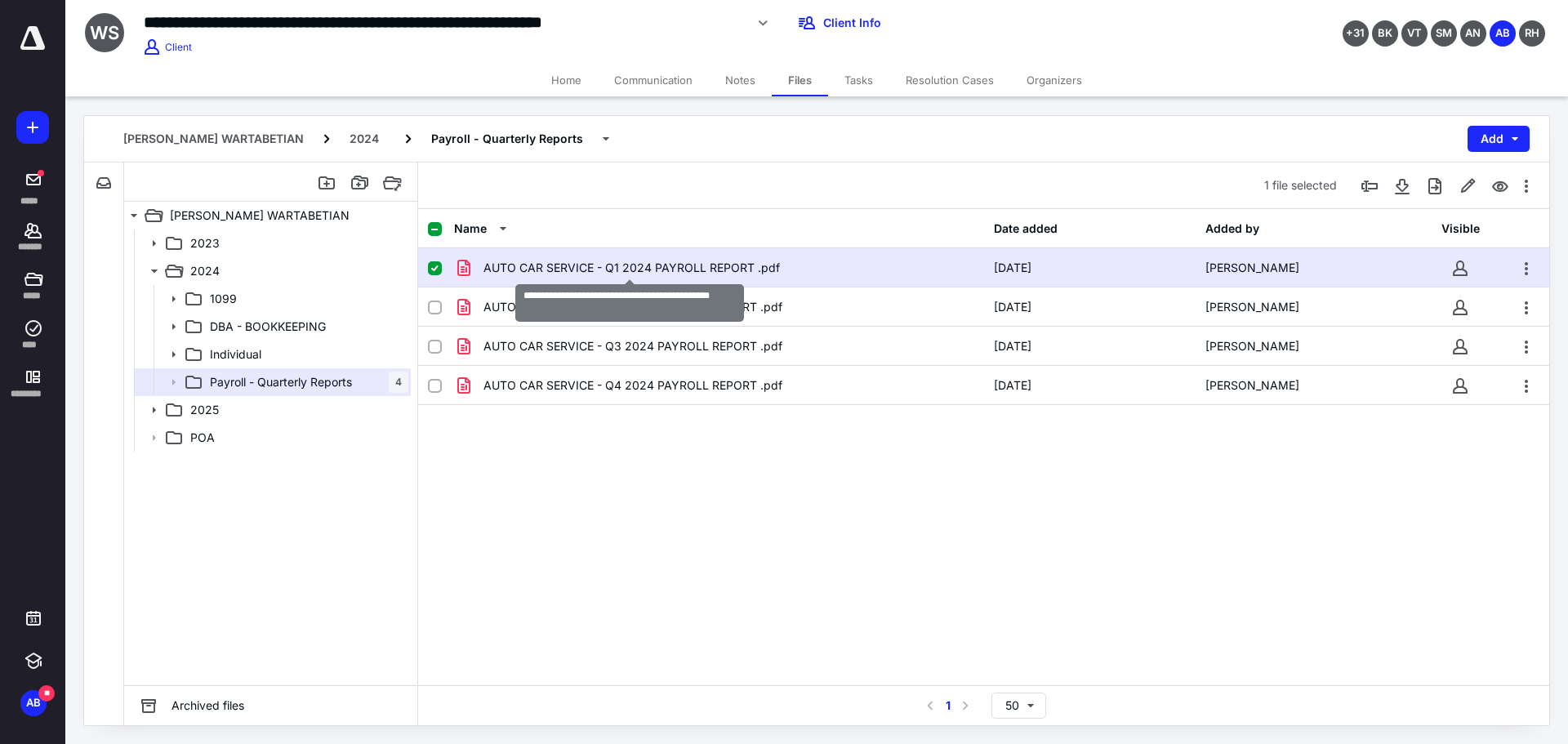 click on "AUTO CAR SERVICE - Q1 2024 PAYROLL REPORT .pdf" at bounding box center [631, 268] 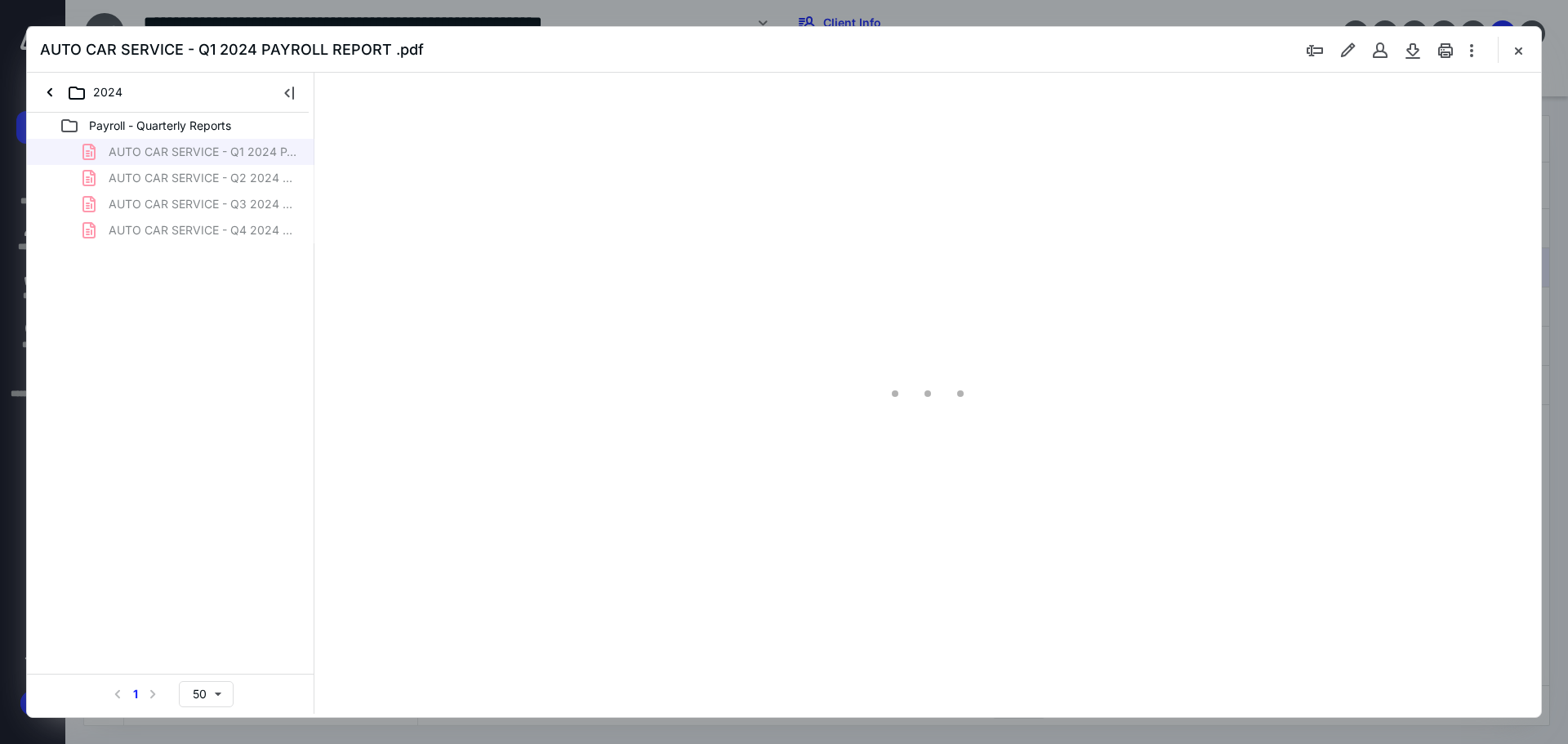 scroll, scrollTop: 0, scrollLeft: 0, axis: both 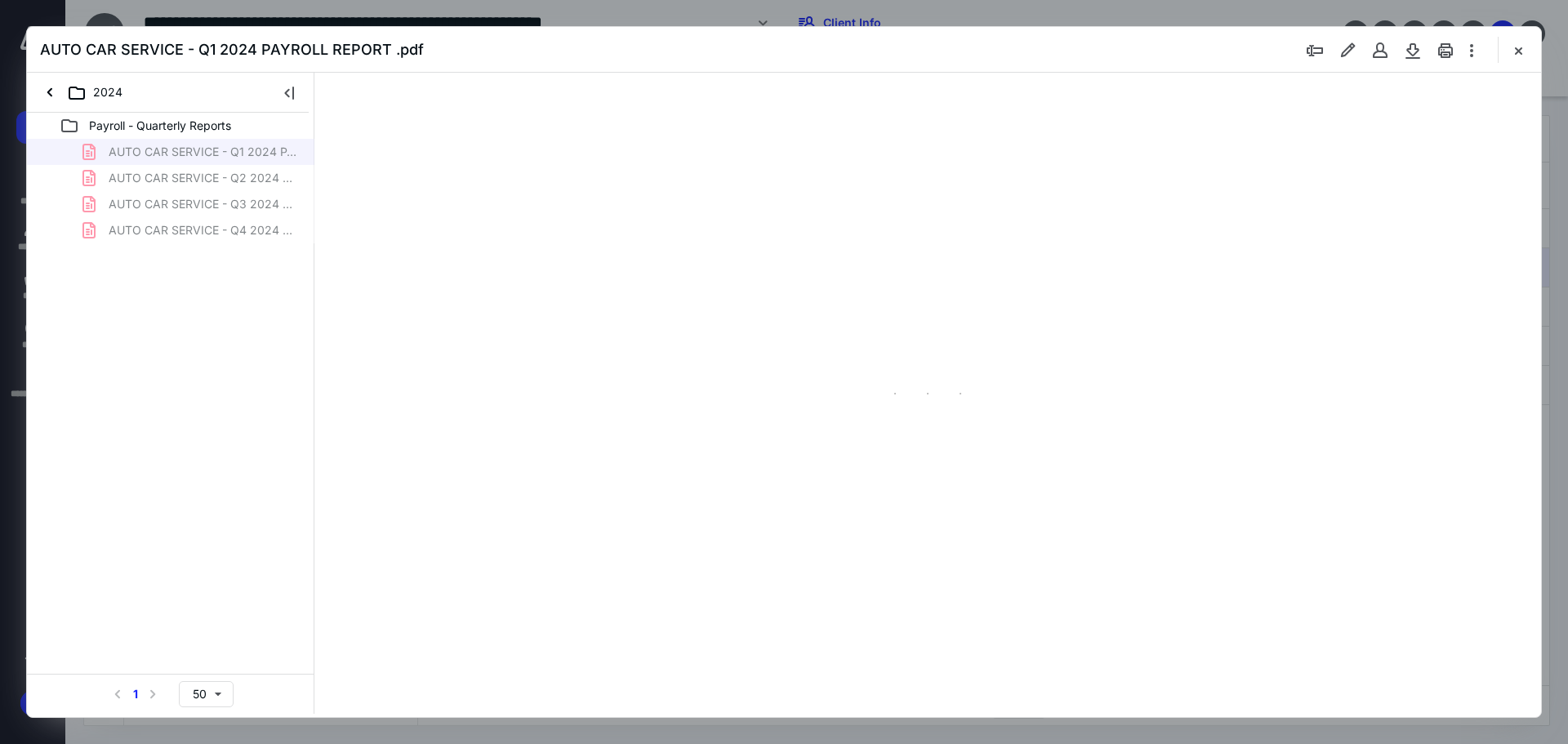 type on "89" 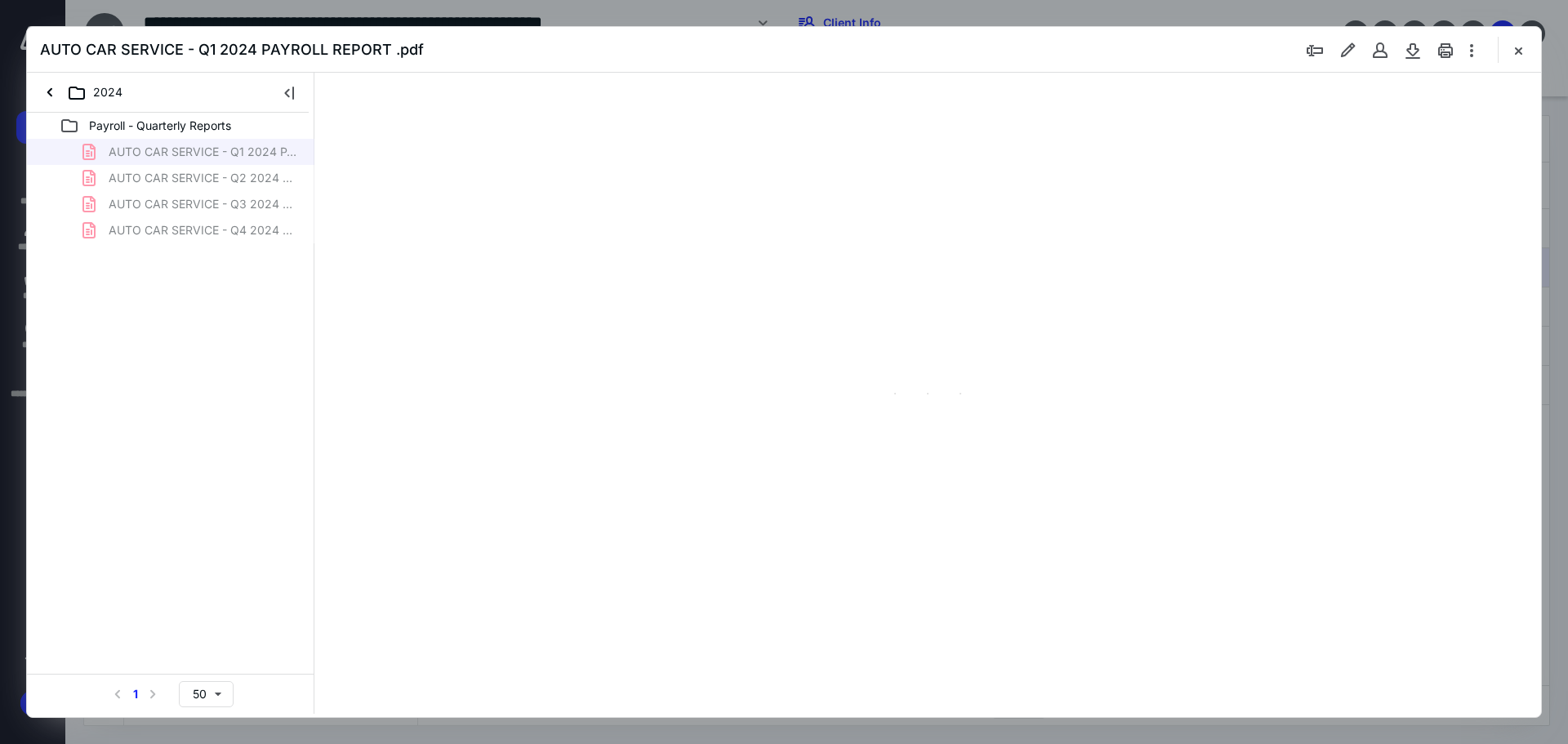 scroll, scrollTop: 65, scrollLeft: 0, axis: vertical 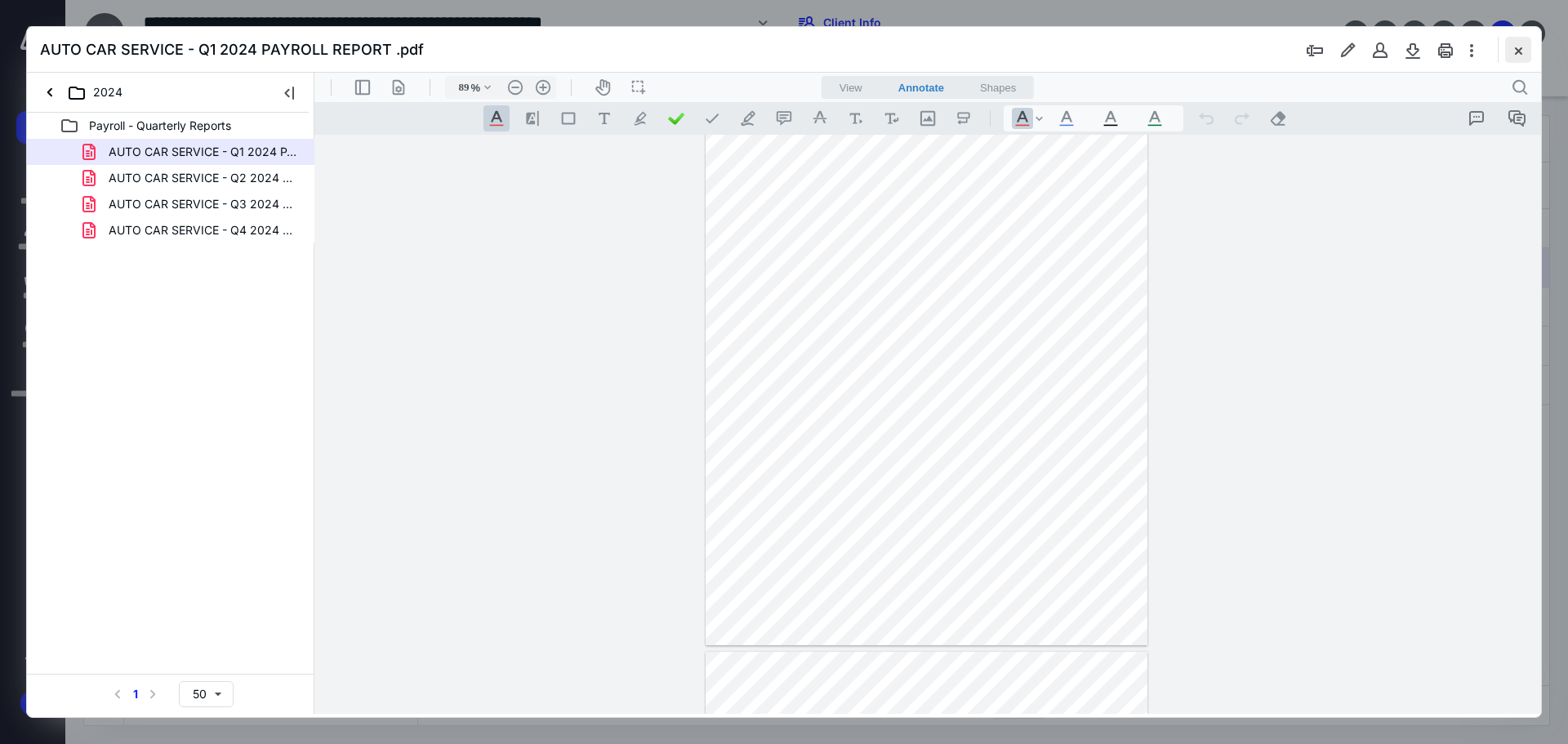click at bounding box center [1518, 50] 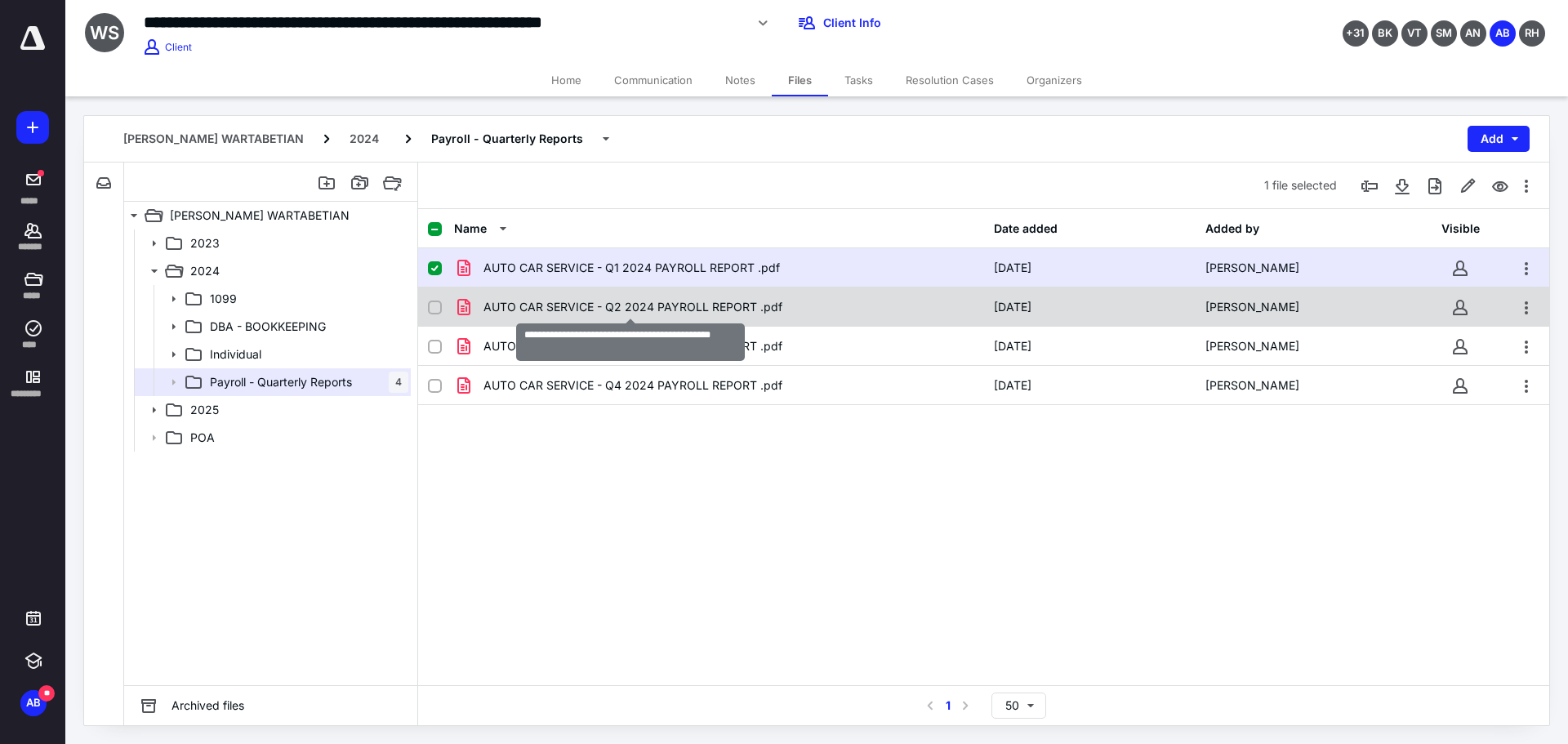 click on "AUTO CAR SERVICE - Q2 2024 PAYROLL REPORT .pdf" at bounding box center [633, 307] 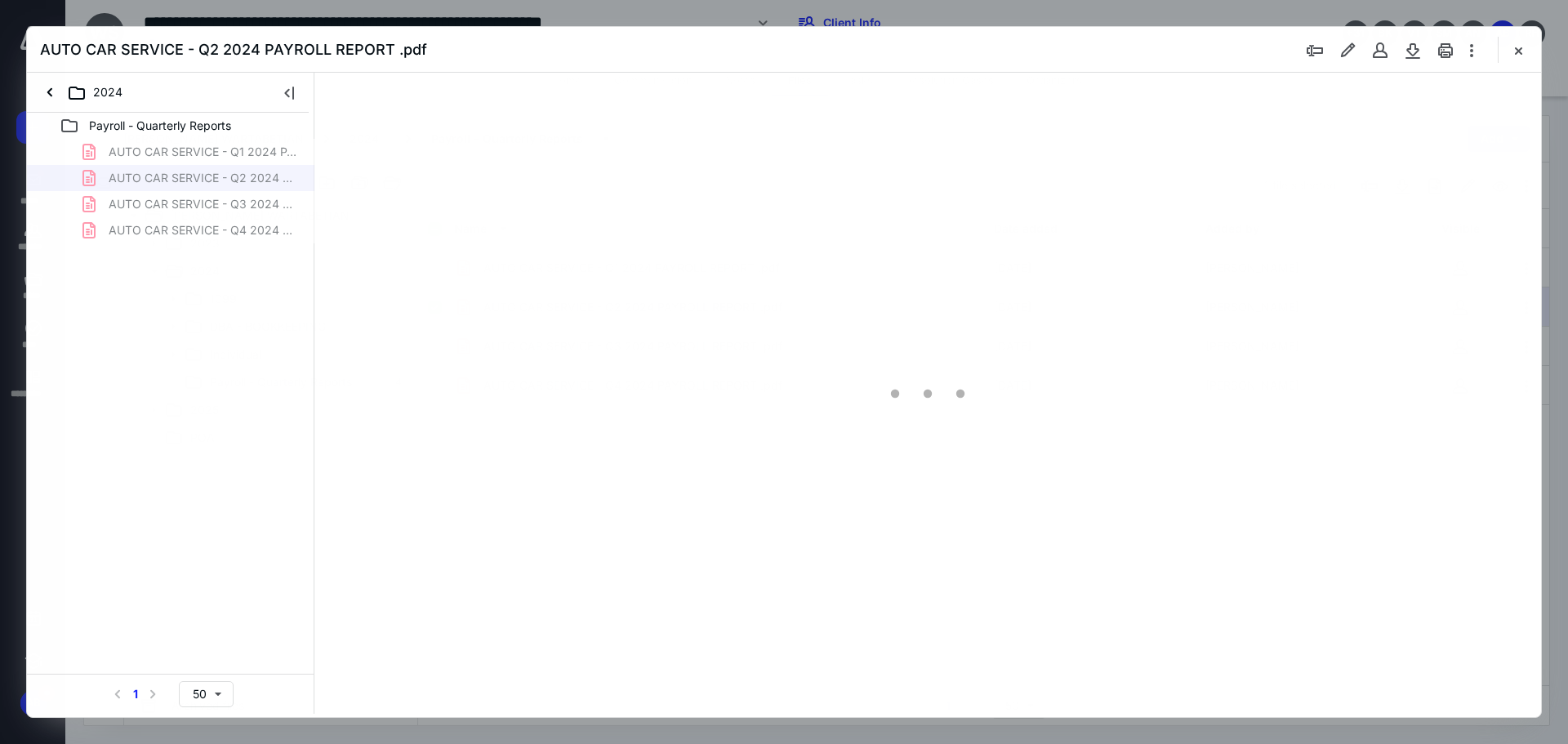 scroll, scrollTop: 0, scrollLeft: 0, axis: both 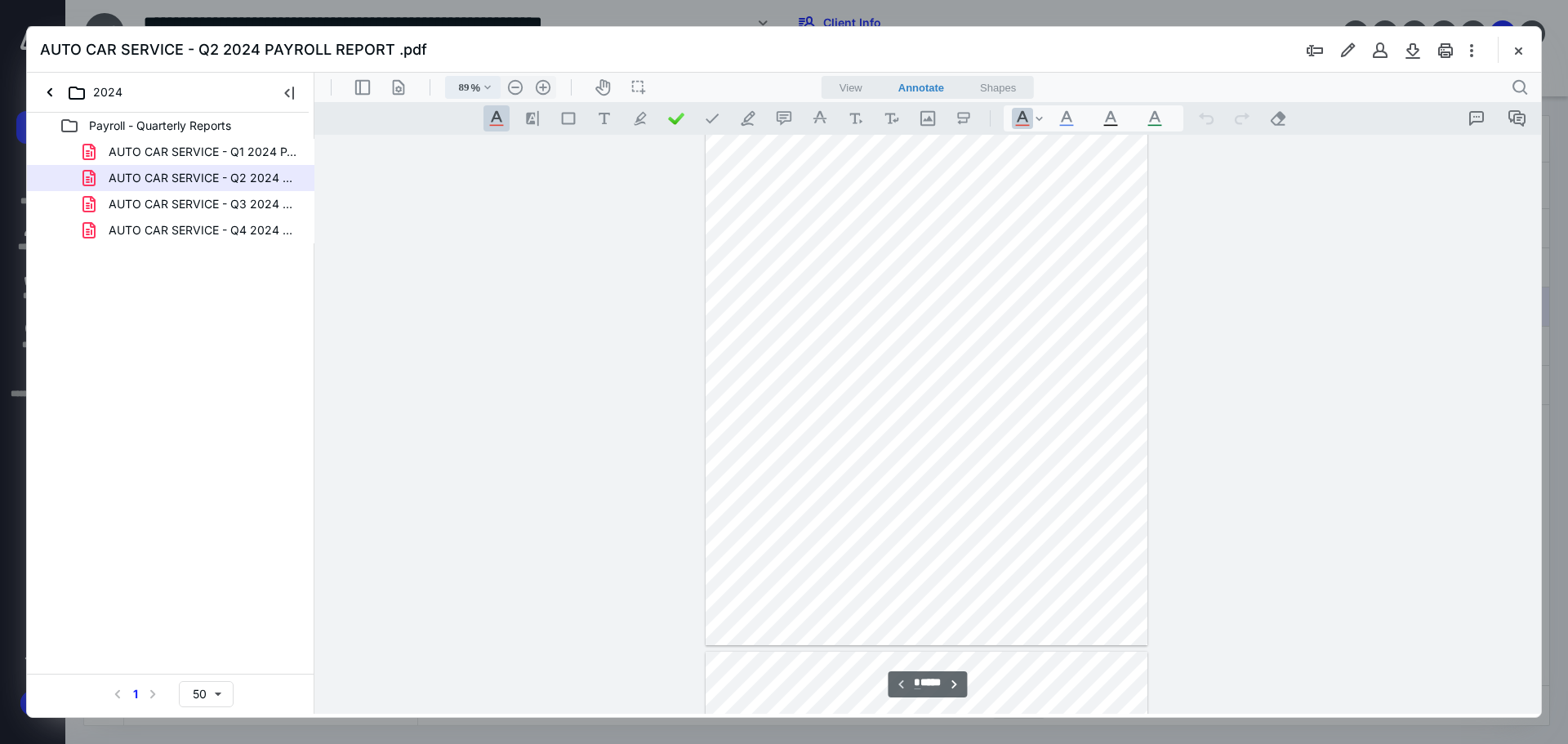 click on "%" at bounding box center (475, 87) 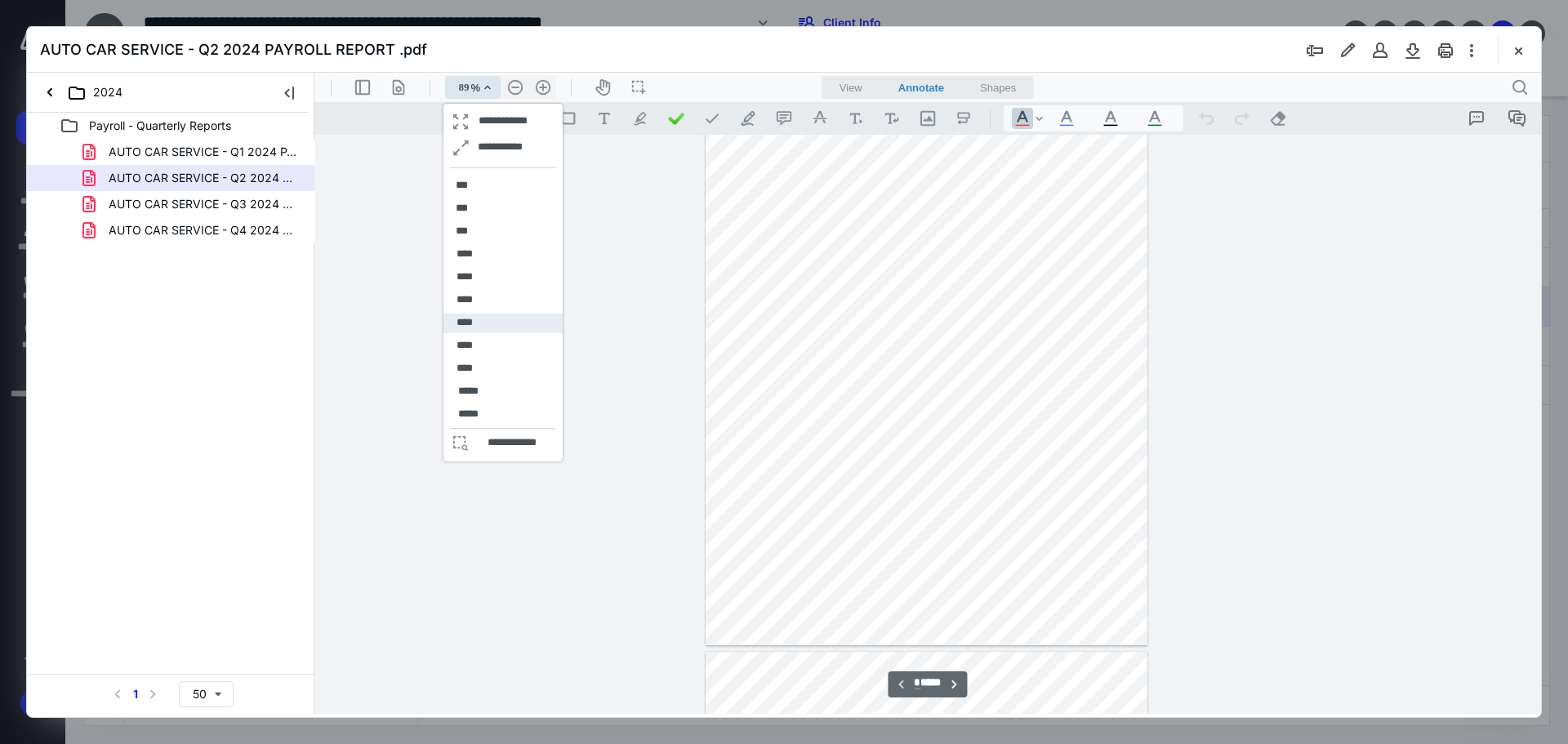 click on "****" at bounding box center (503, 323) 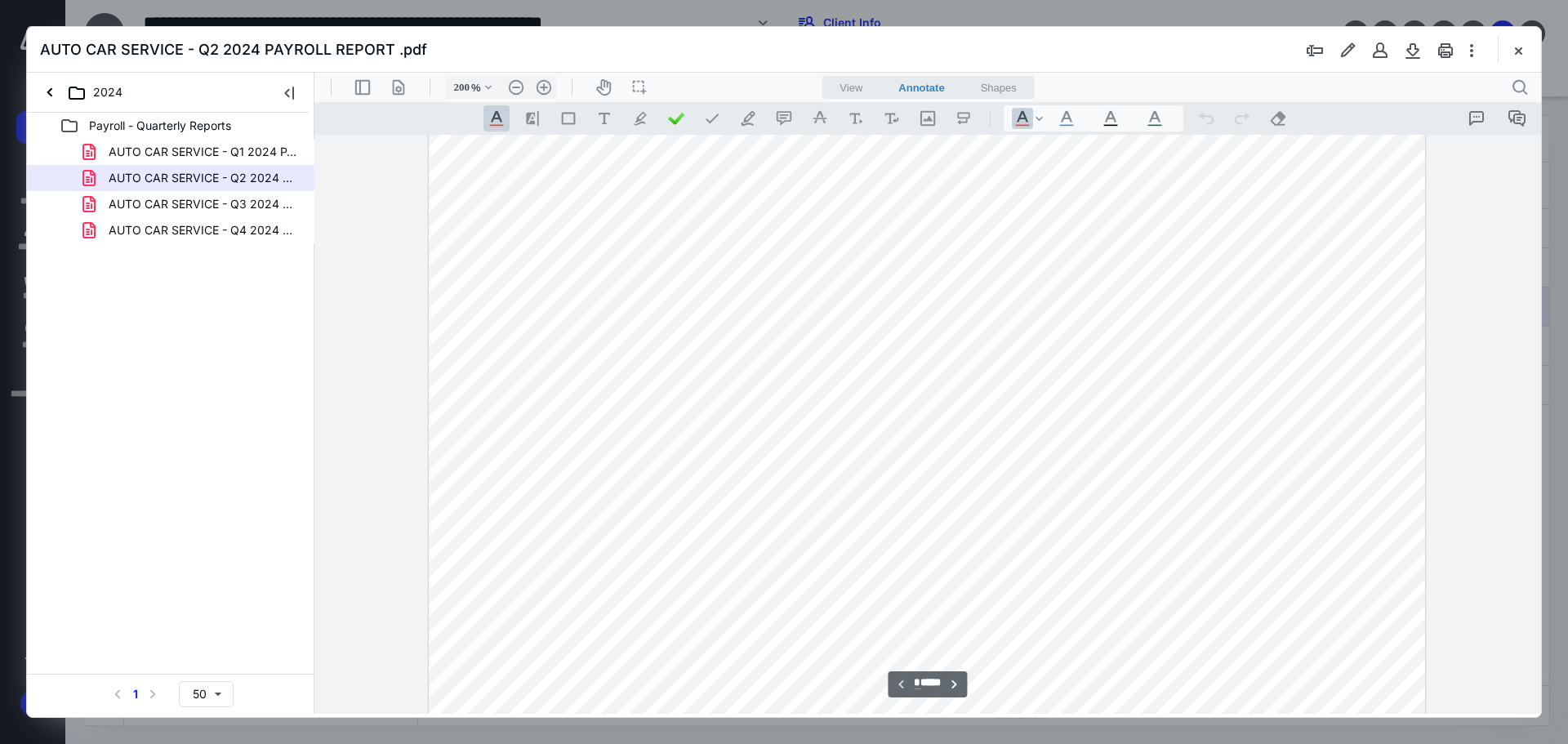 scroll, scrollTop: 390, scrollLeft: 0, axis: vertical 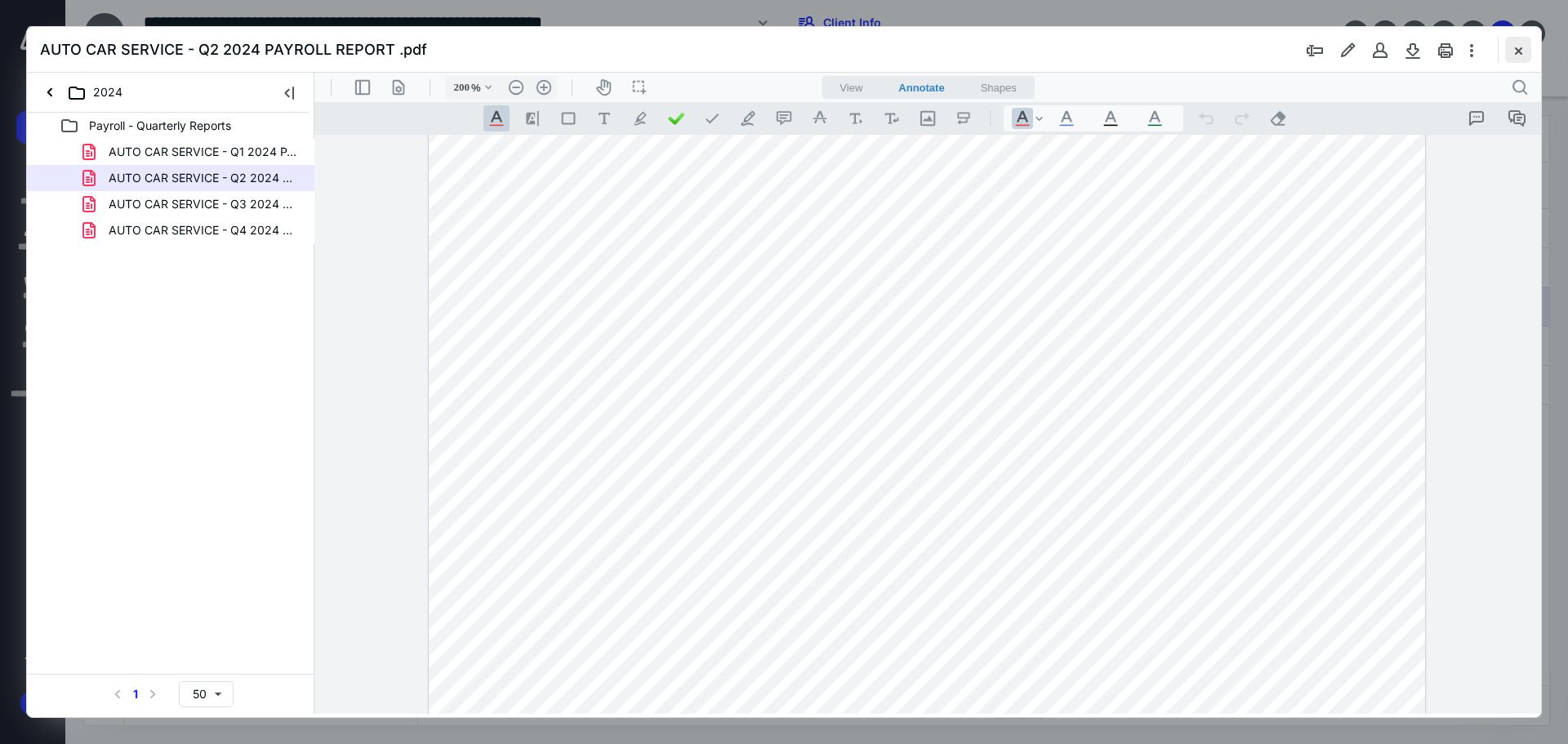 click at bounding box center [1518, 50] 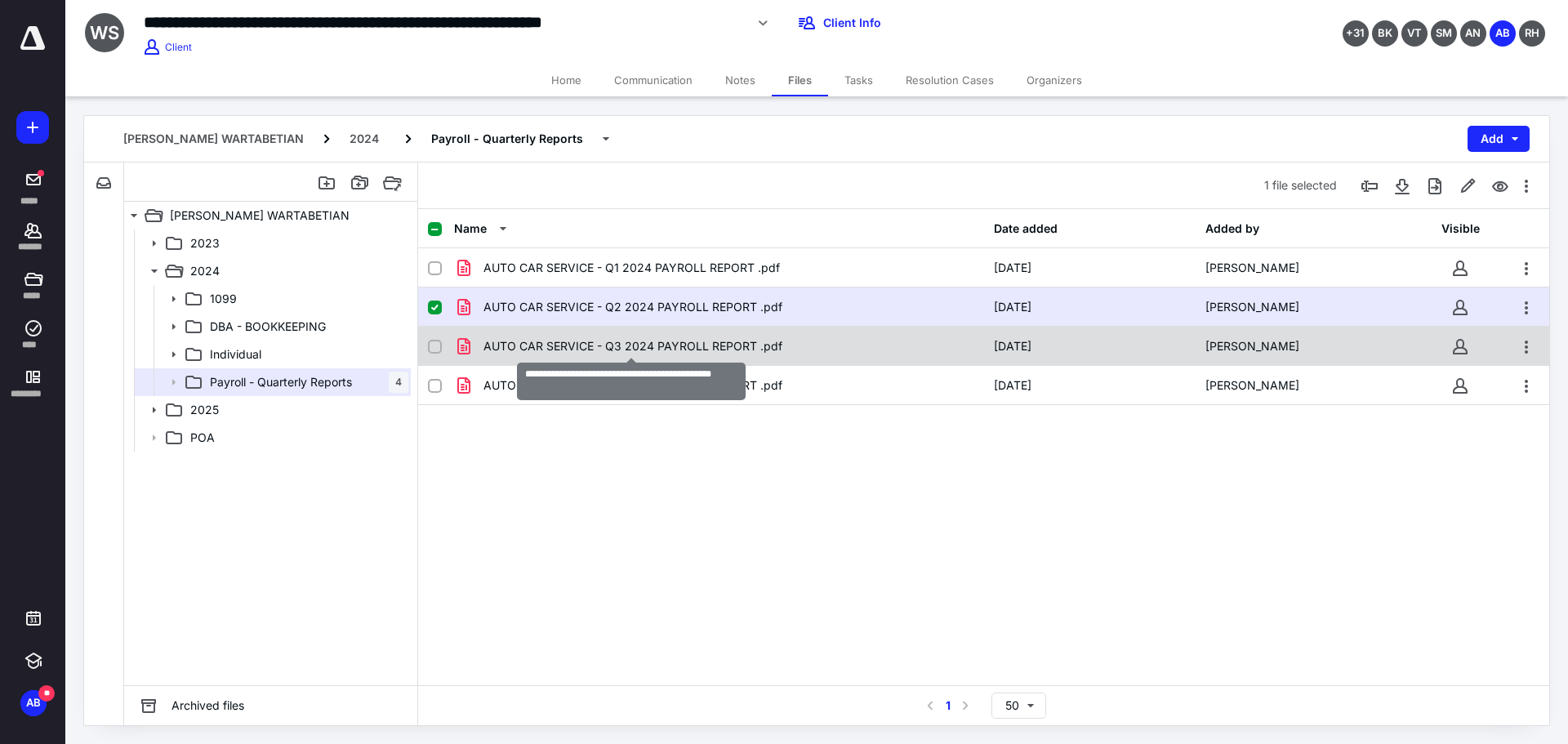 click on "AUTO CAR SERVICE - Q3 2024 PAYROLL REPORT .pdf" at bounding box center [633, 346] 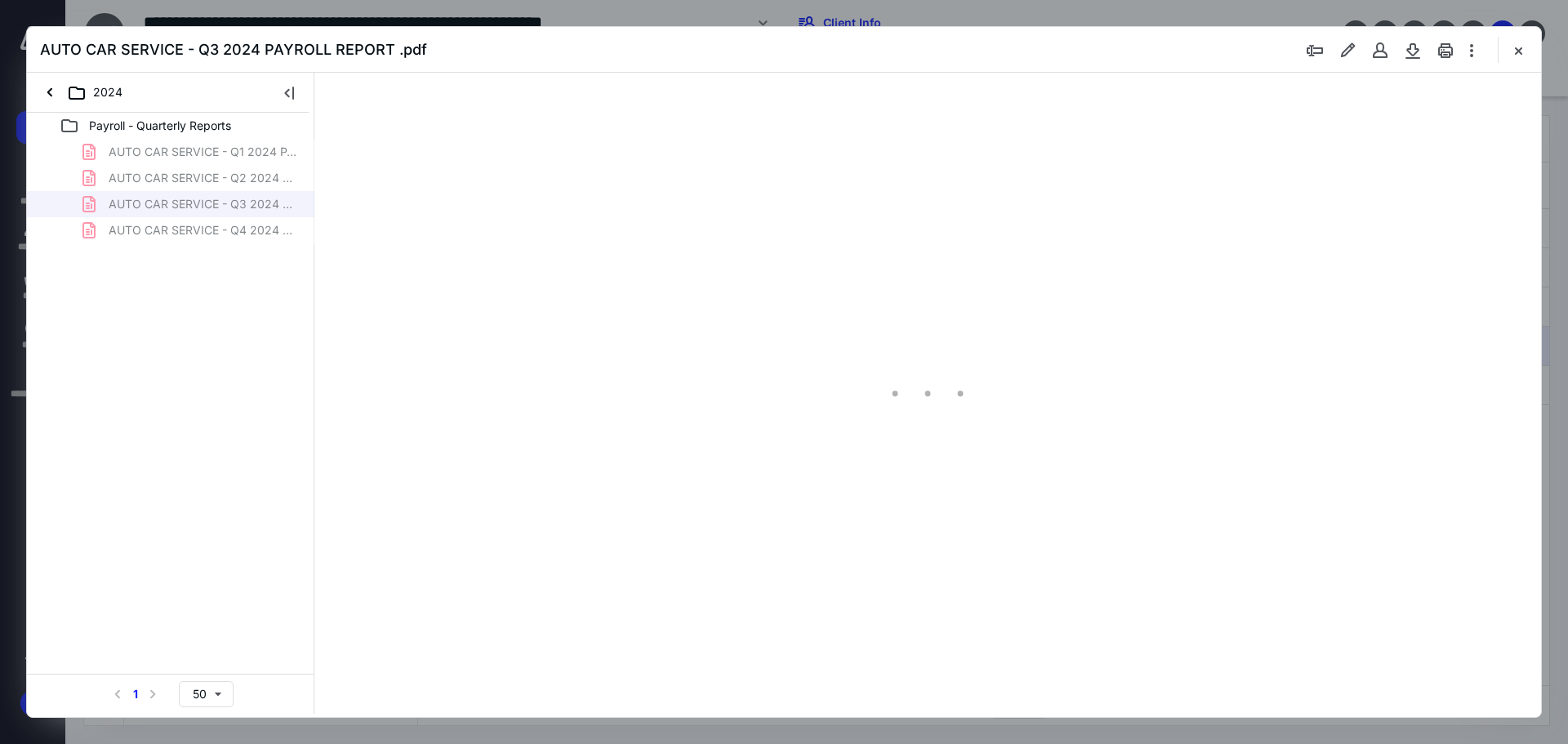 scroll, scrollTop: 0, scrollLeft: 0, axis: both 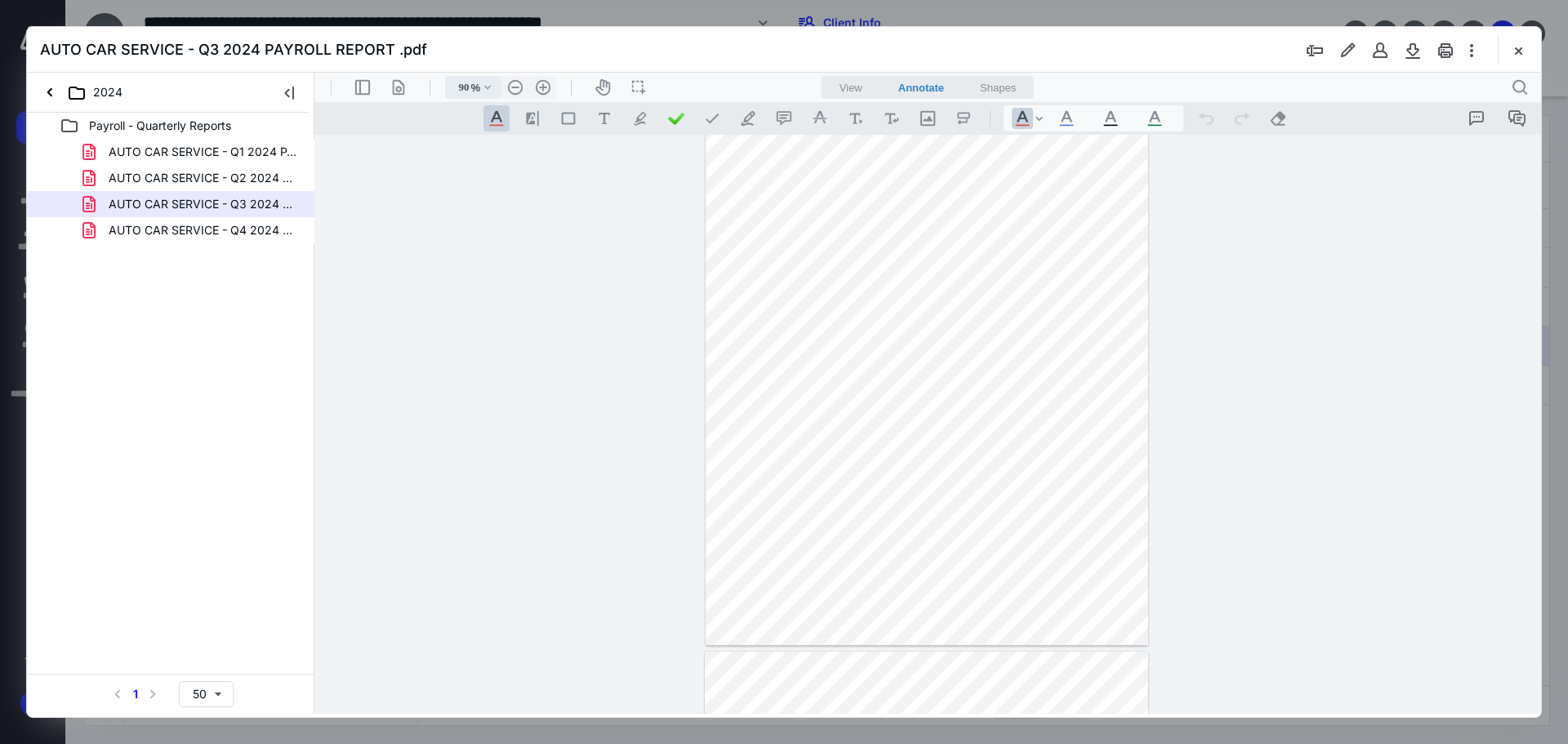 click on ".cls-1{fill:#abb0c4;} icon - chevron - down" at bounding box center (488, 87) 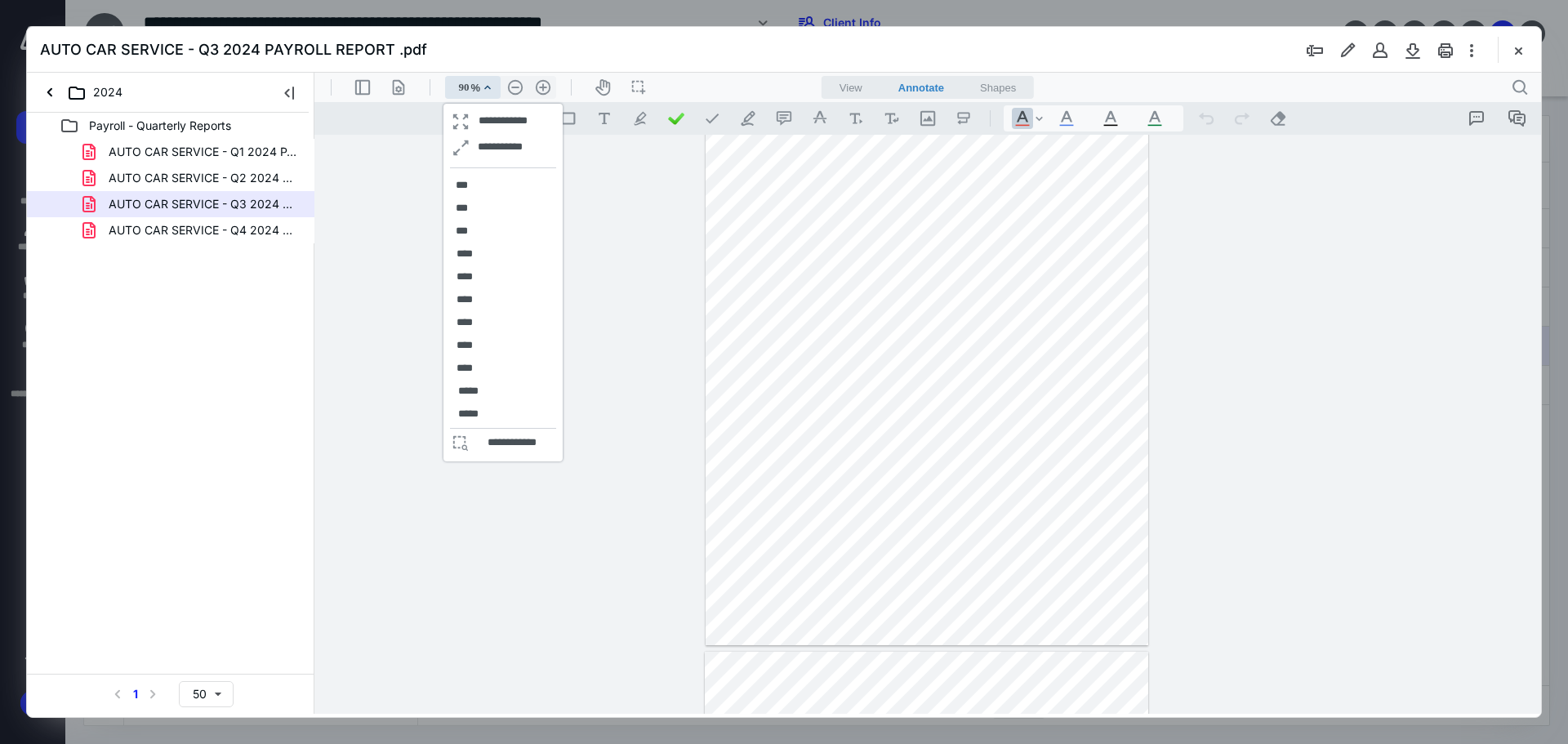 click on "**********" at bounding box center (503, 283) 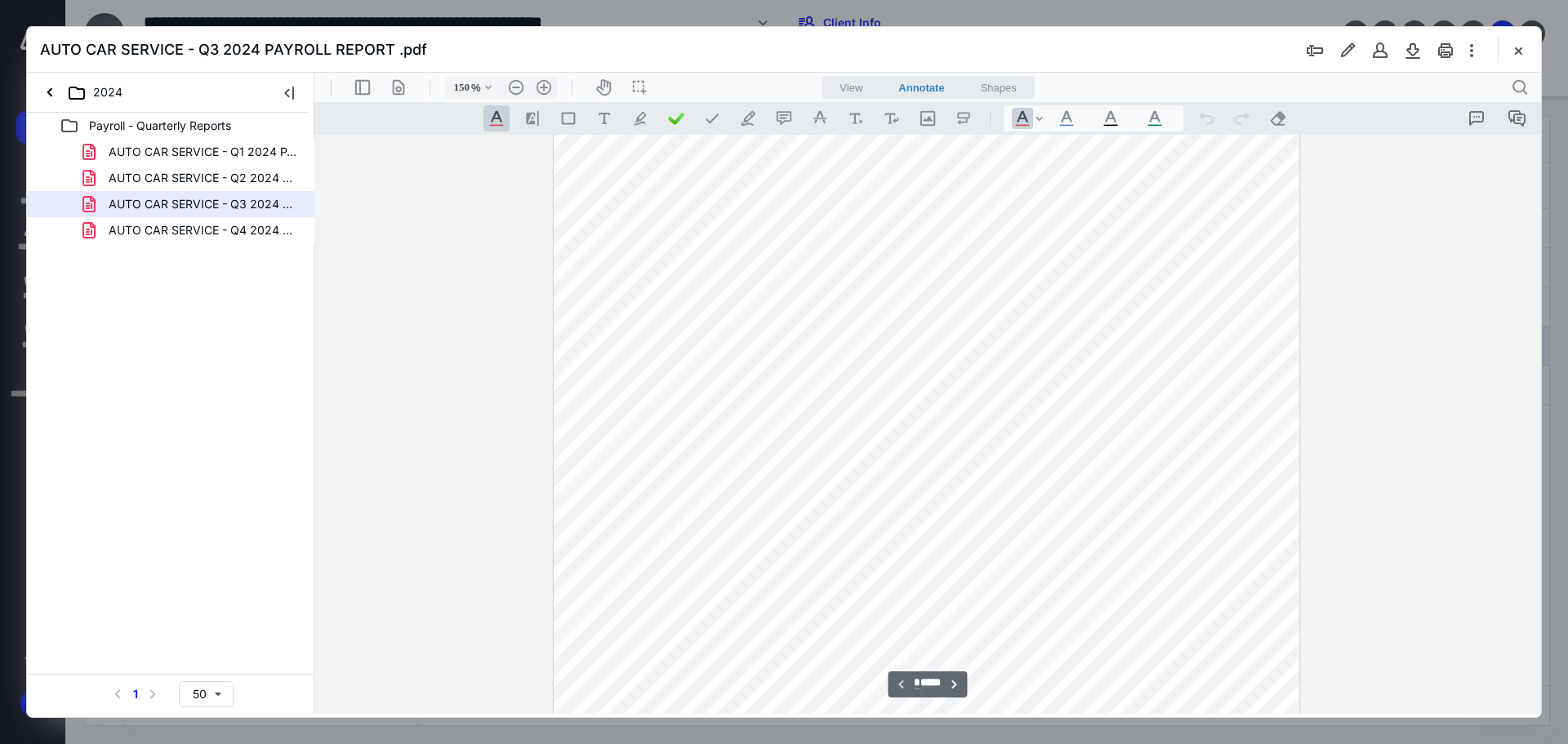 scroll, scrollTop: 205, scrollLeft: 0, axis: vertical 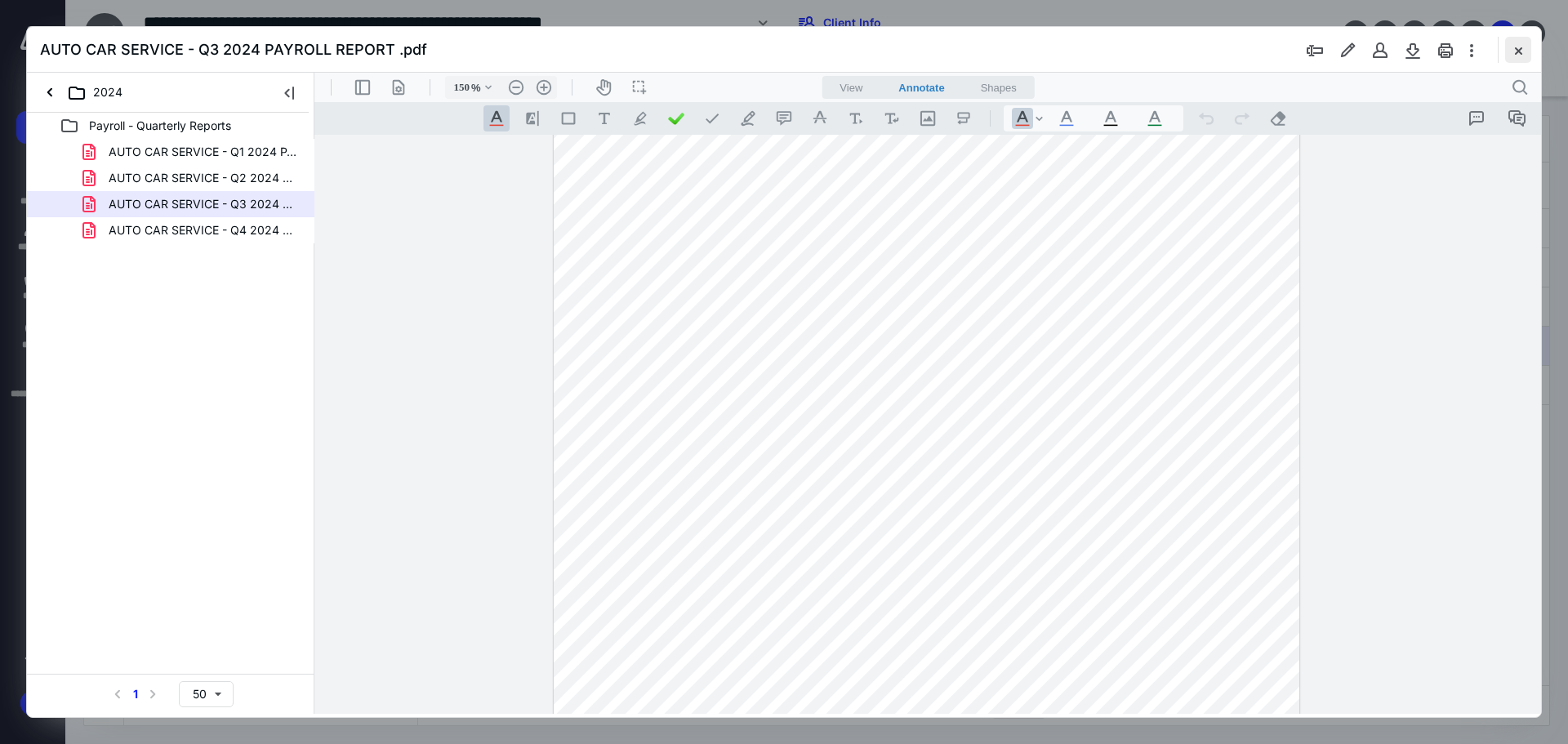 click at bounding box center (1518, 50) 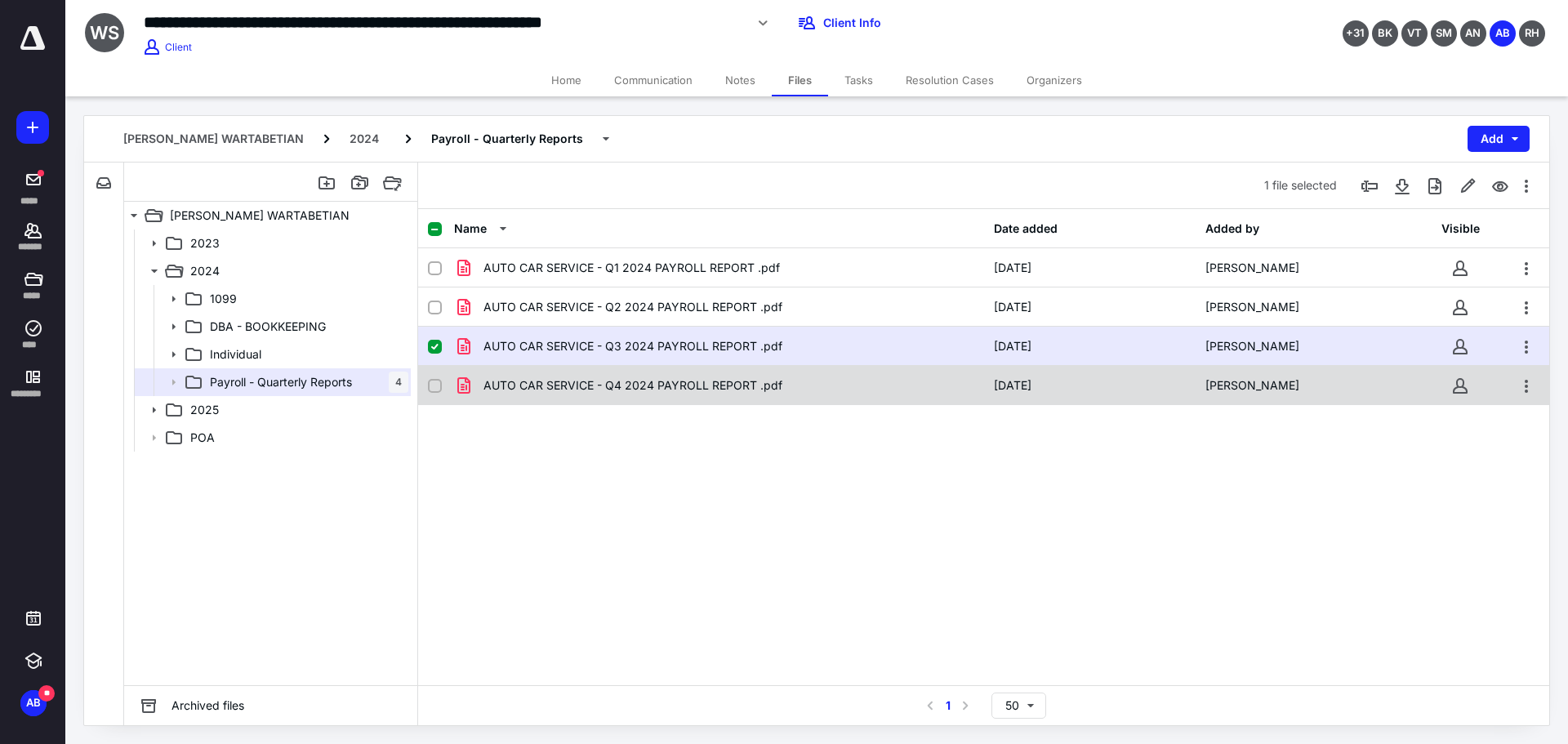 click on "AUTO CAR SERVICE - Q4 2024 PAYROLL REPORT .pdf" at bounding box center (633, 385) 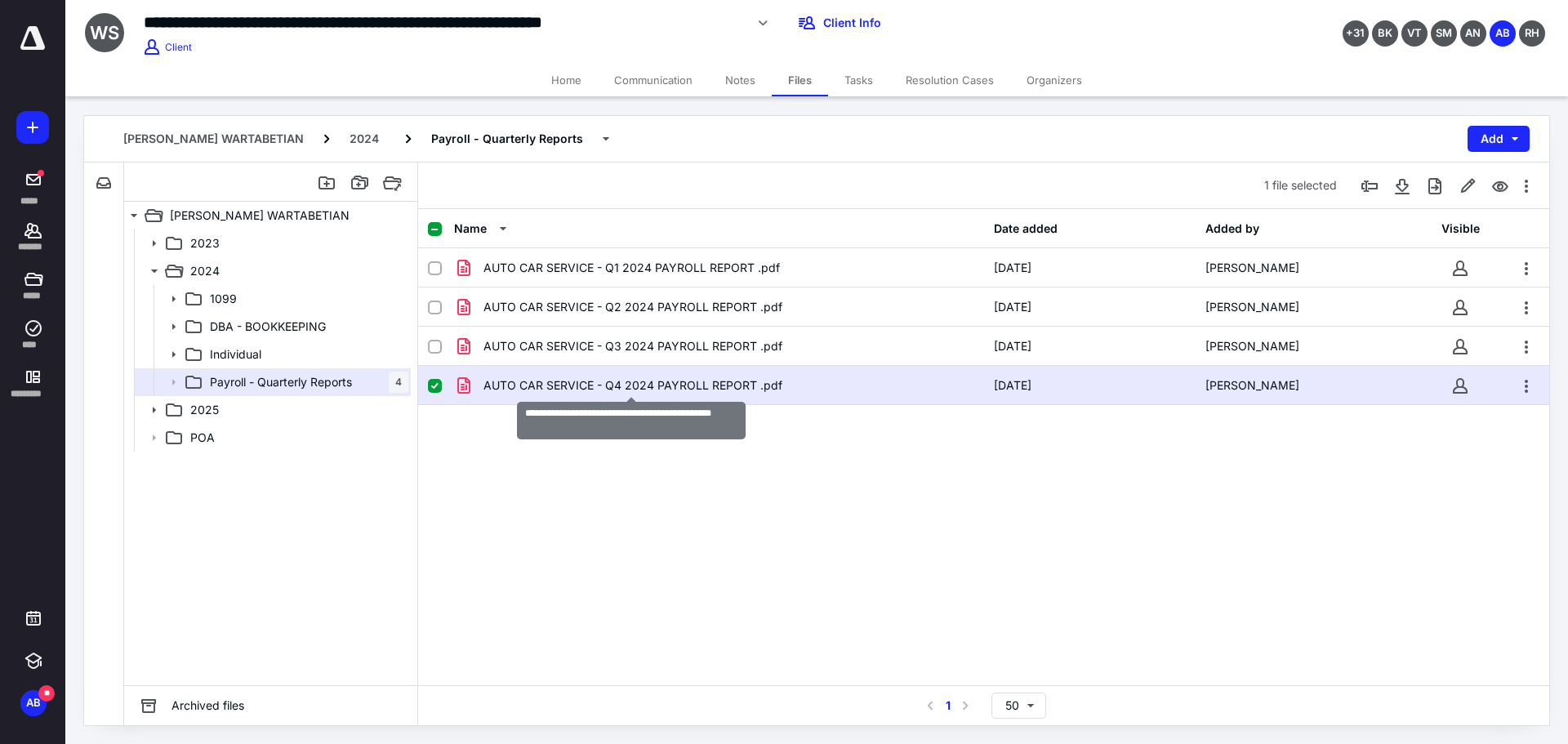 click on "AUTO CAR SERVICE - Q4 2024 PAYROLL REPORT .pdf" at bounding box center (633, 385) 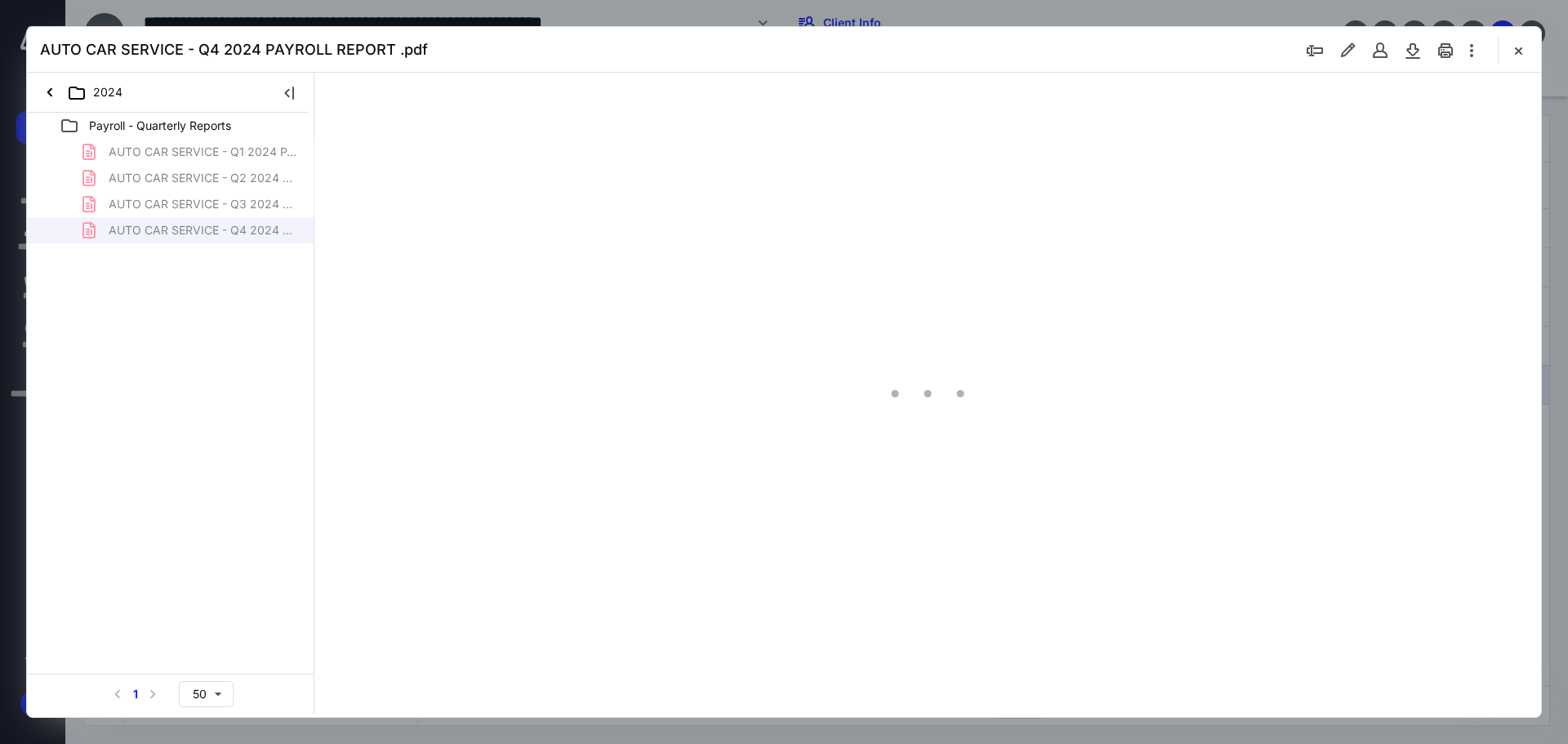 scroll, scrollTop: 0, scrollLeft: 0, axis: both 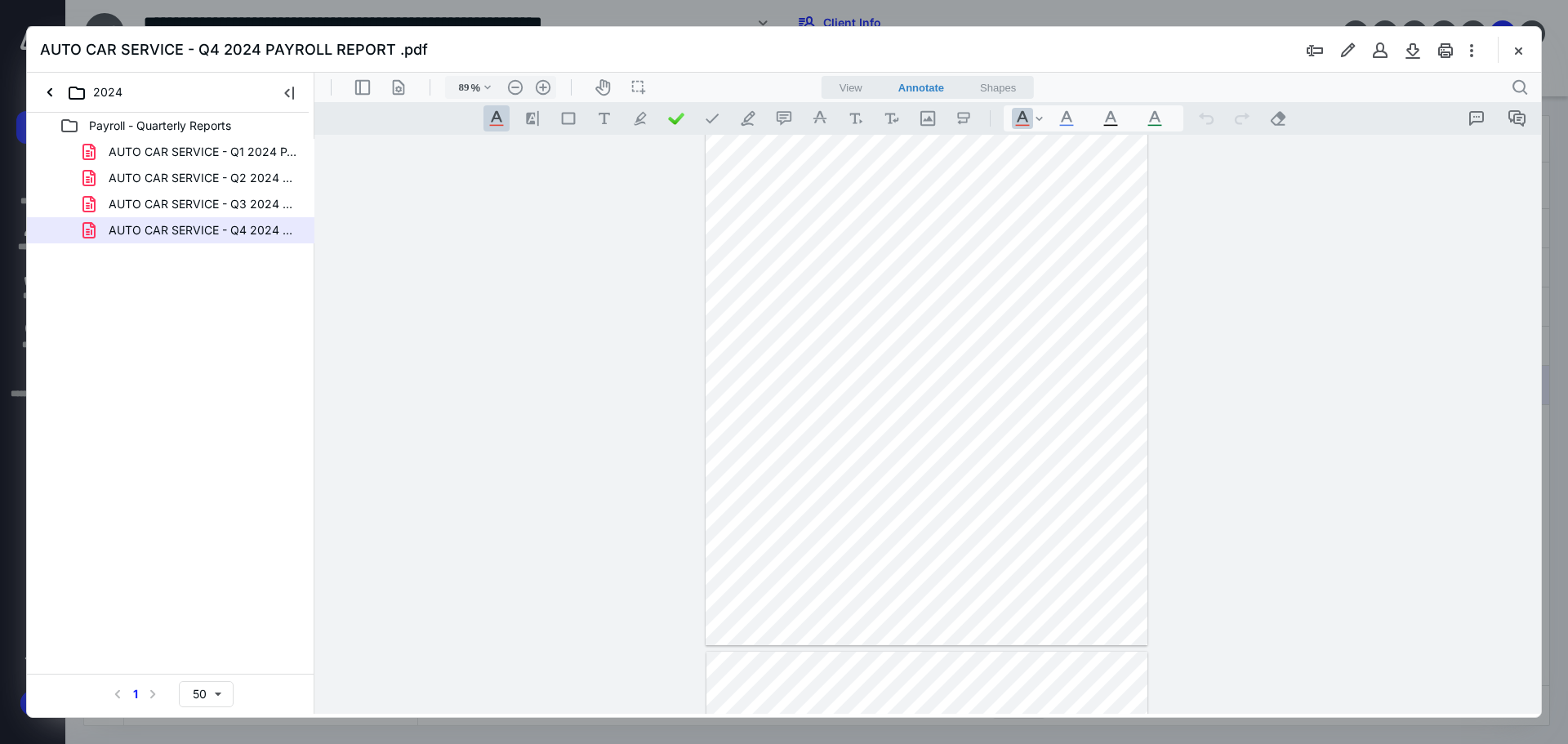 drag, startPoint x: 492, startPoint y: 87, endPoint x: 495, endPoint y: 101, distance: 14.317821 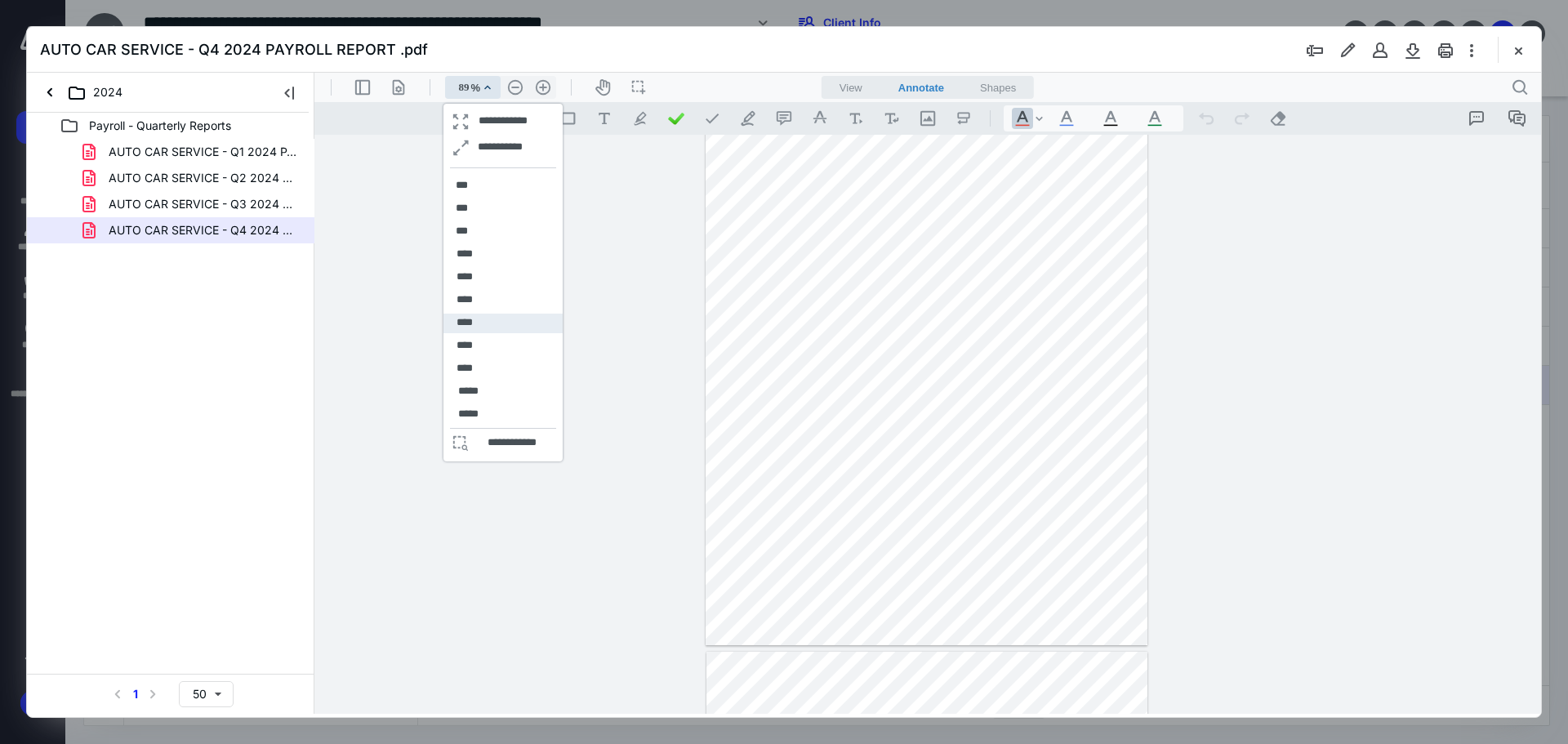 click on "****" at bounding box center (465, 323) 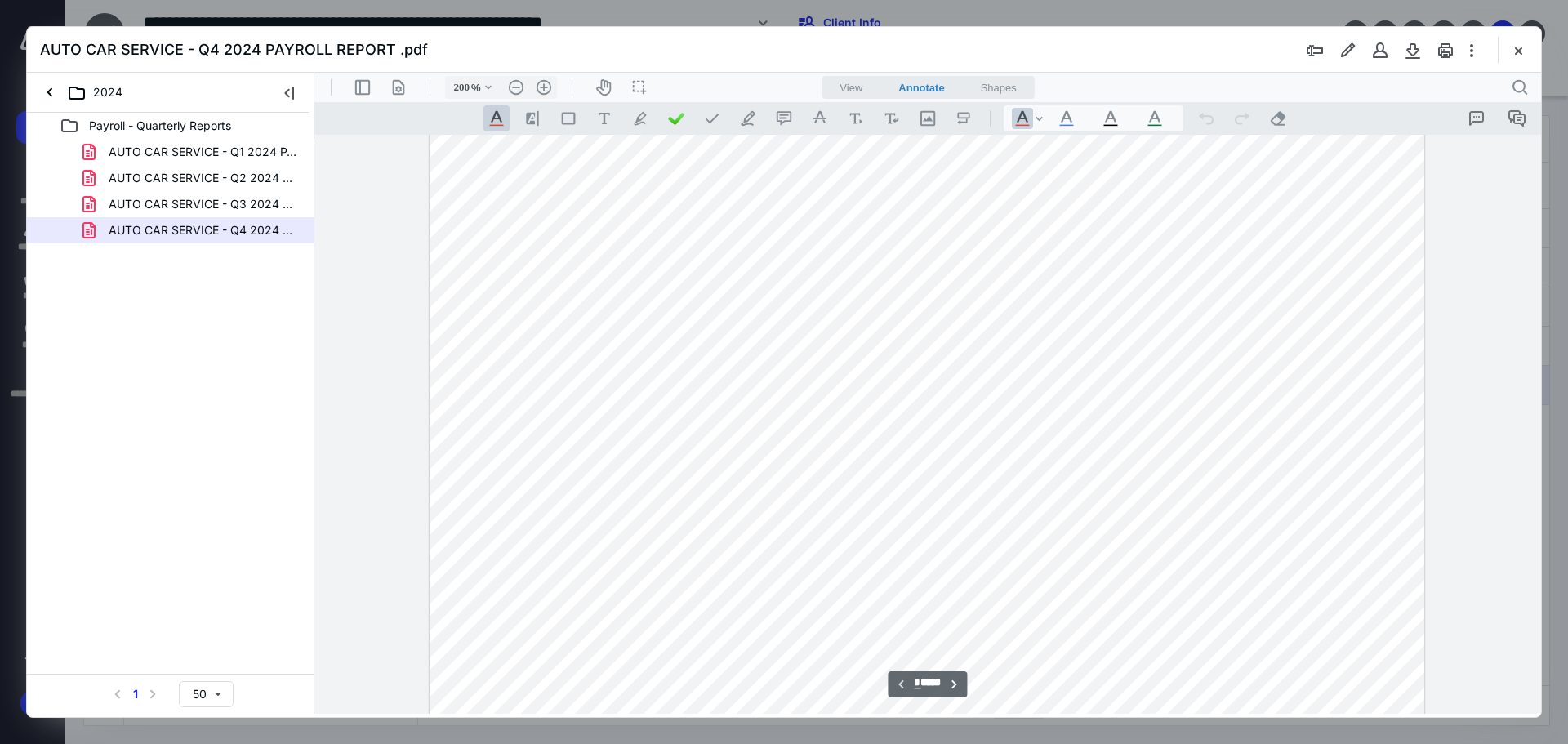 scroll, scrollTop: 225, scrollLeft: 0, axis: vertical 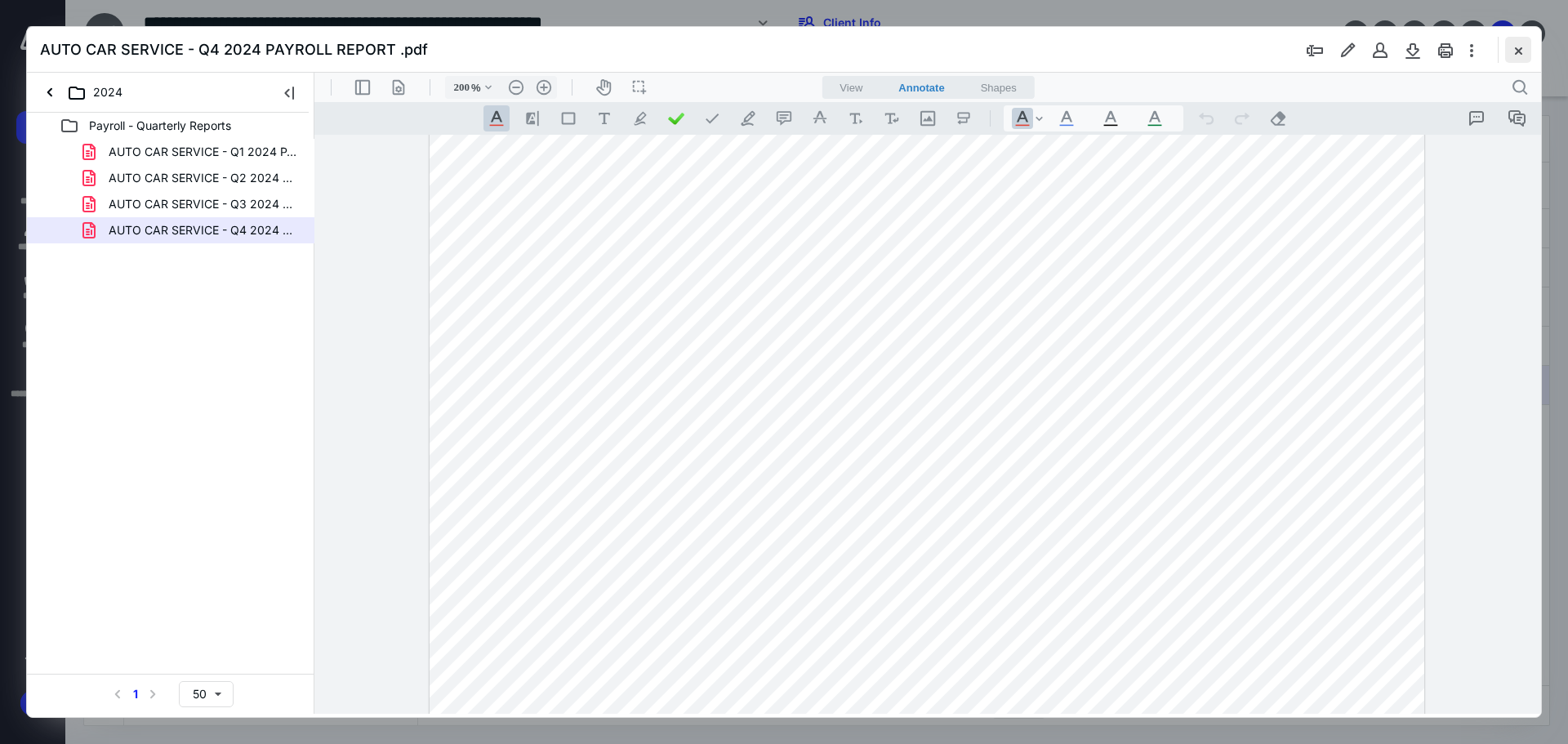 click at bounding box center [1518, 50] 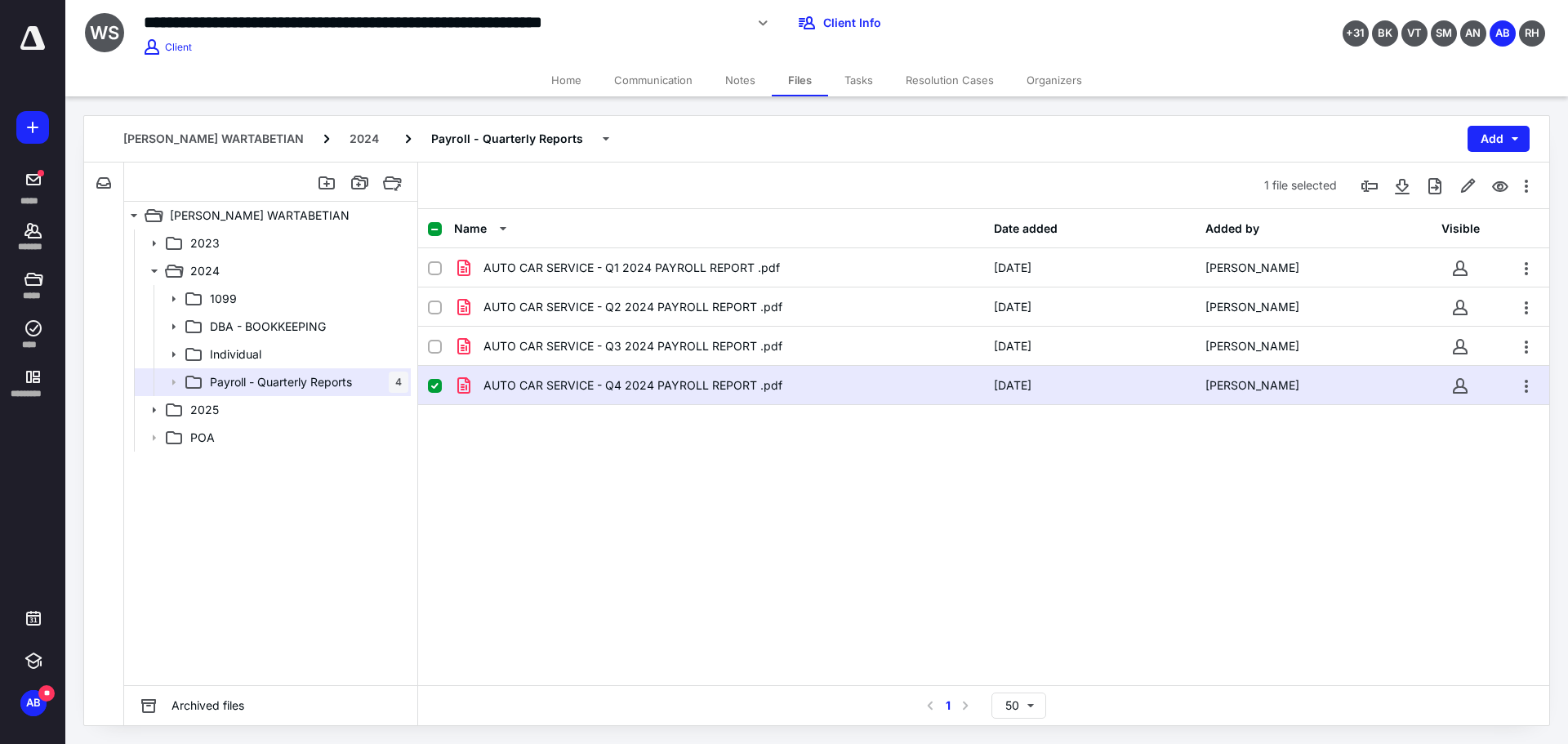 drag, startPoint x: 38, startPoint y: 36, endPoint x: 51, endPoint y: 60, distance: 27.294688 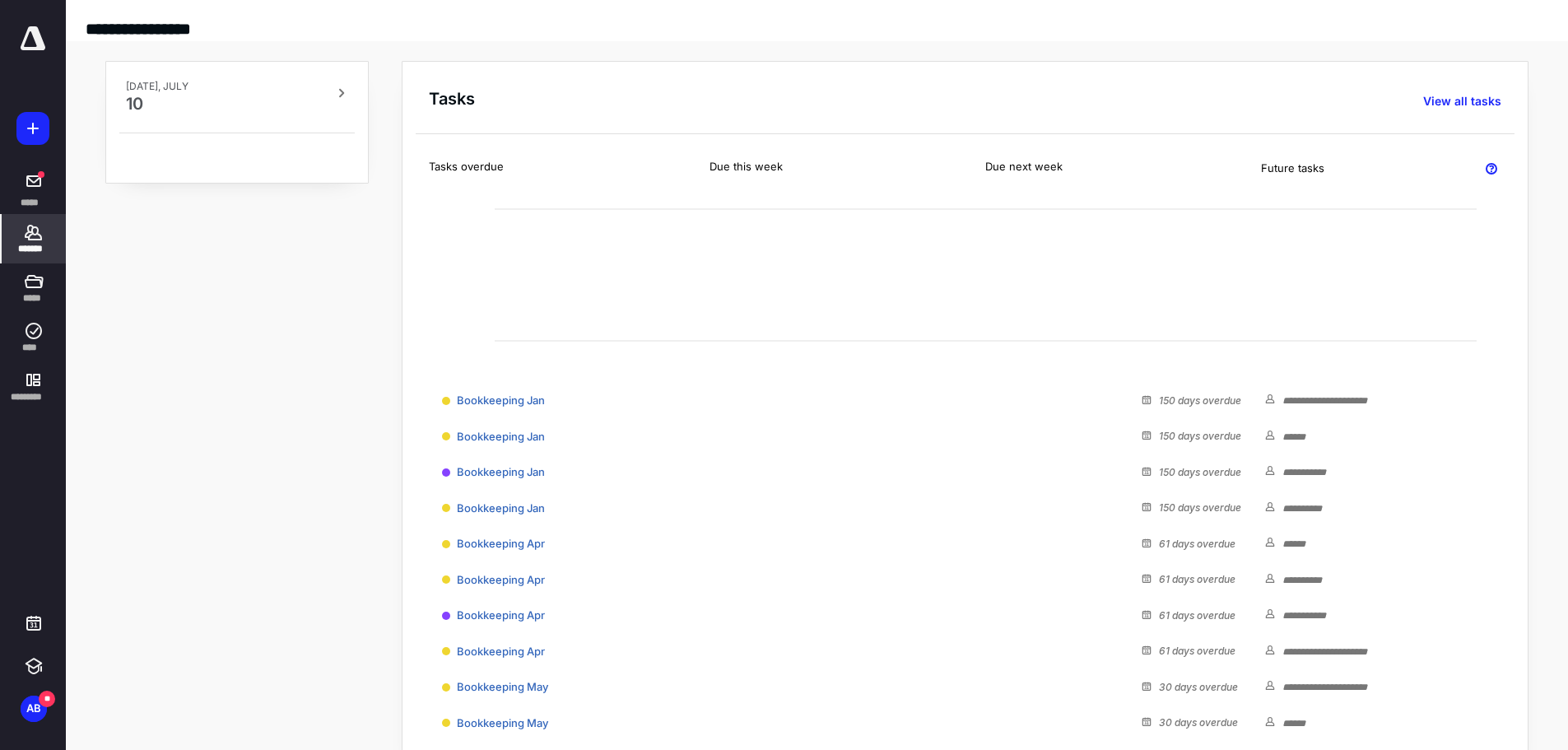 click on "*******" at bounding box center [34, 239] 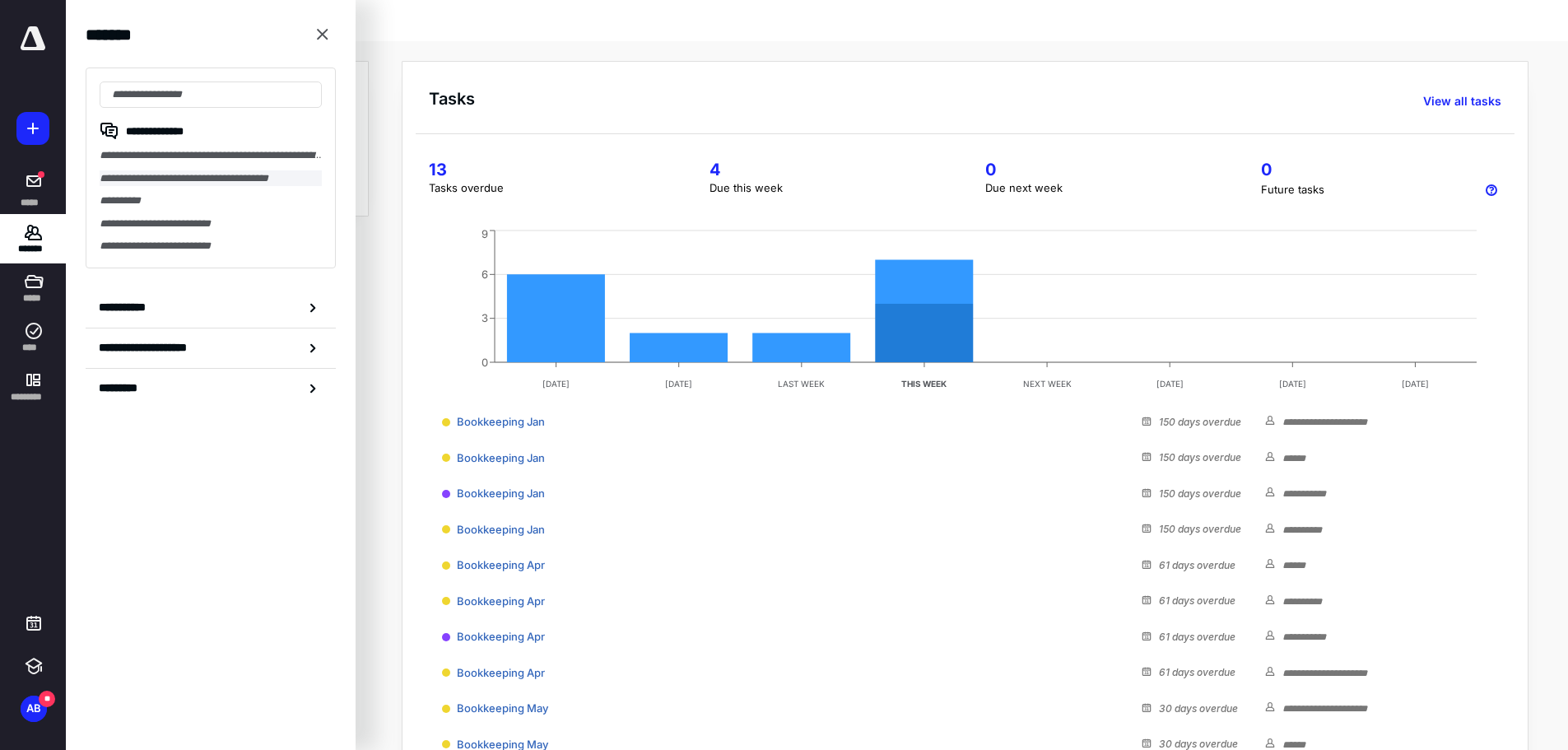 click on "**********" at bounding box center [211, 179] 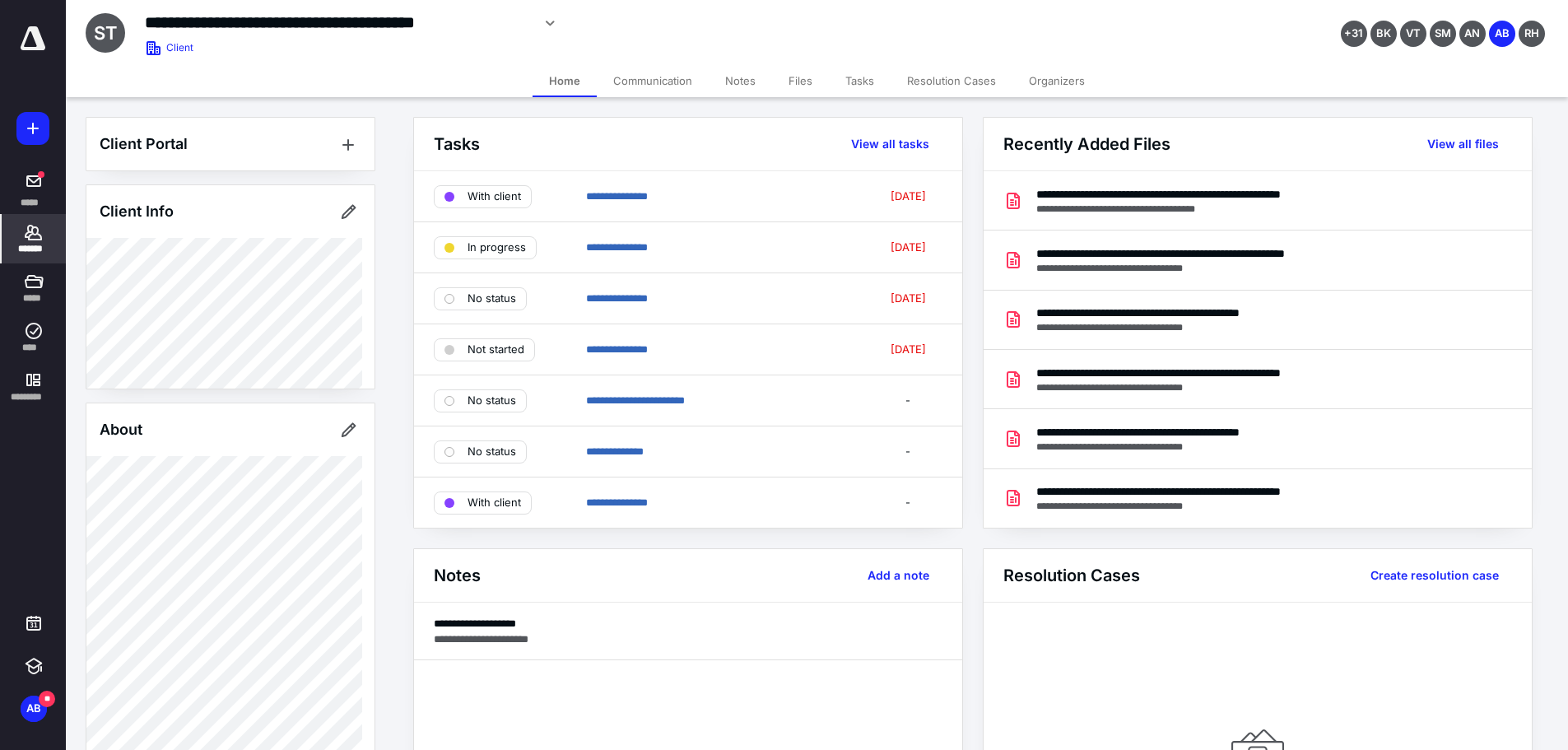 drag, startPoint x: 742, startPoint y: 81, endPoint x: 747, endPoint y: 94, distance: 13.928388 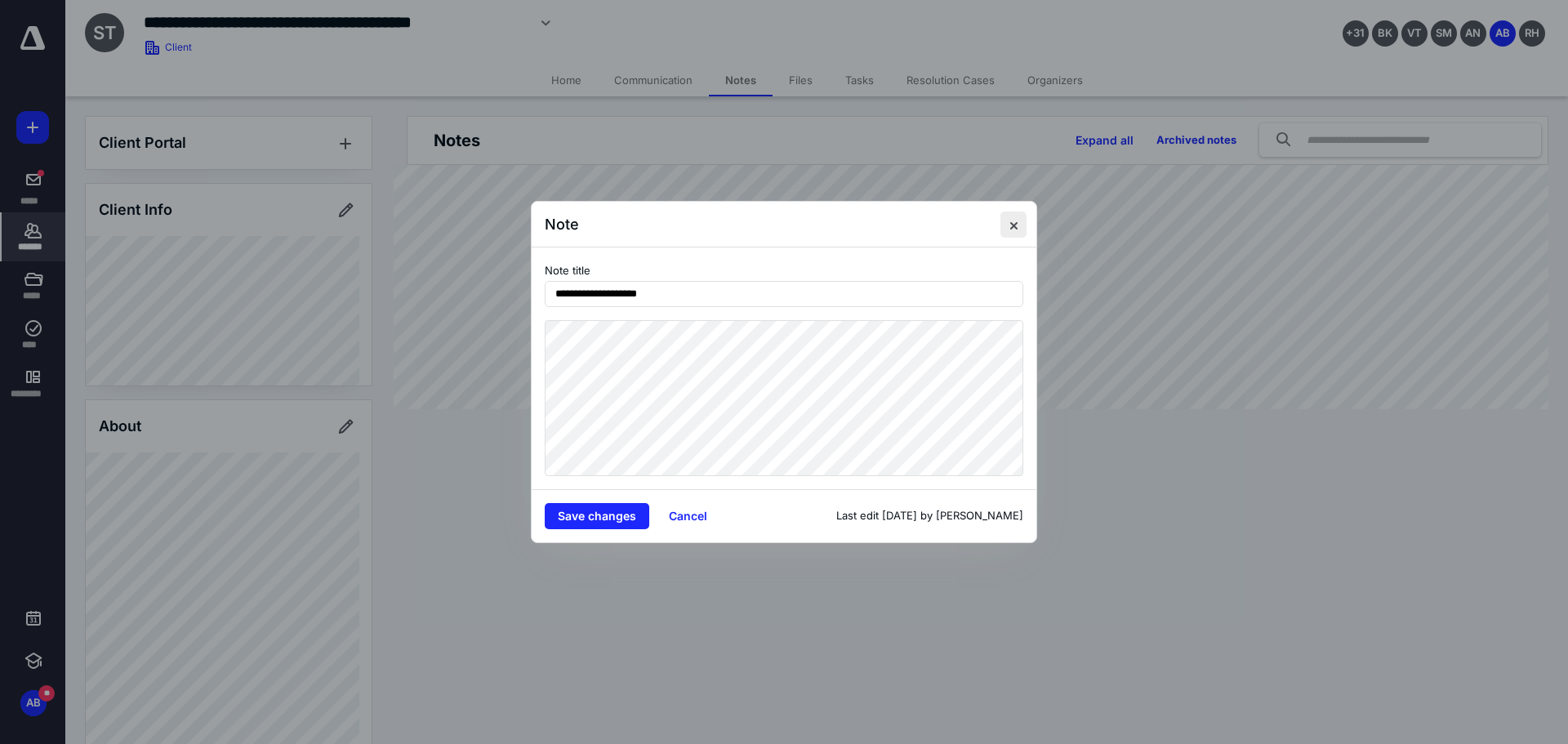 drag, startPoint x: 1011, startPoint y: 221, endPoint x: 796, endPoint y: 145, distance: 228.03728 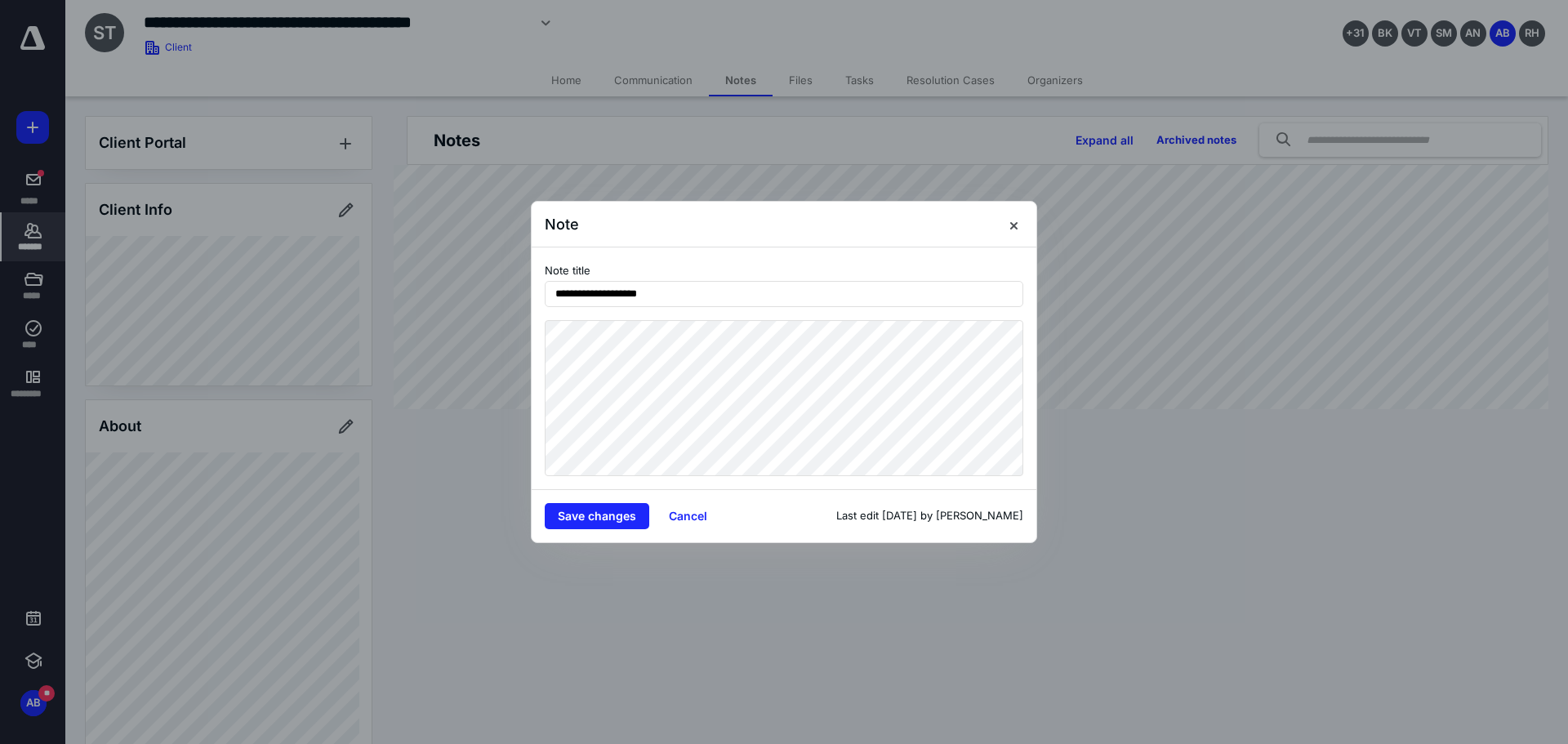 click at bounding box center [1013, 225] 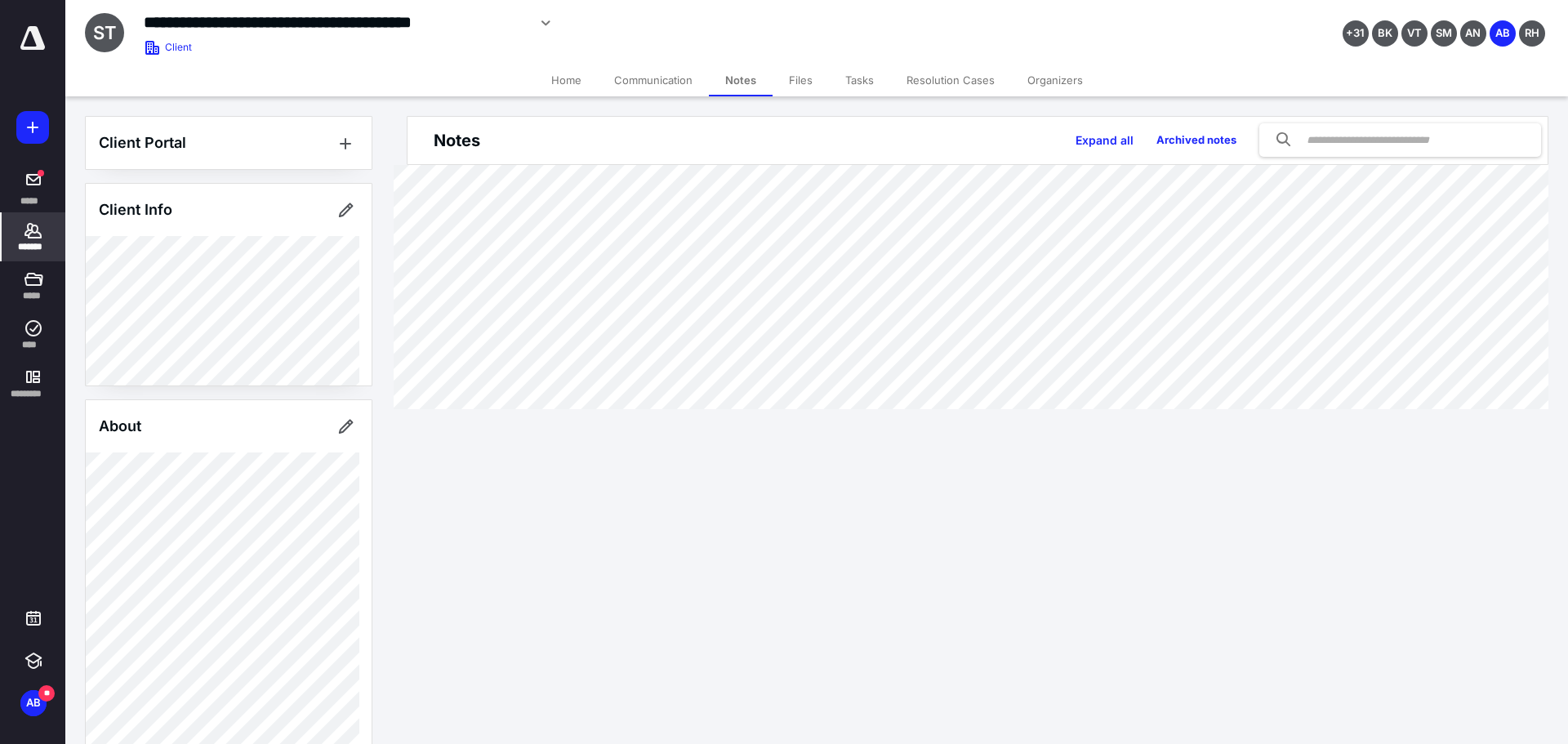 click on "Files" at bounding box center [800, 80] 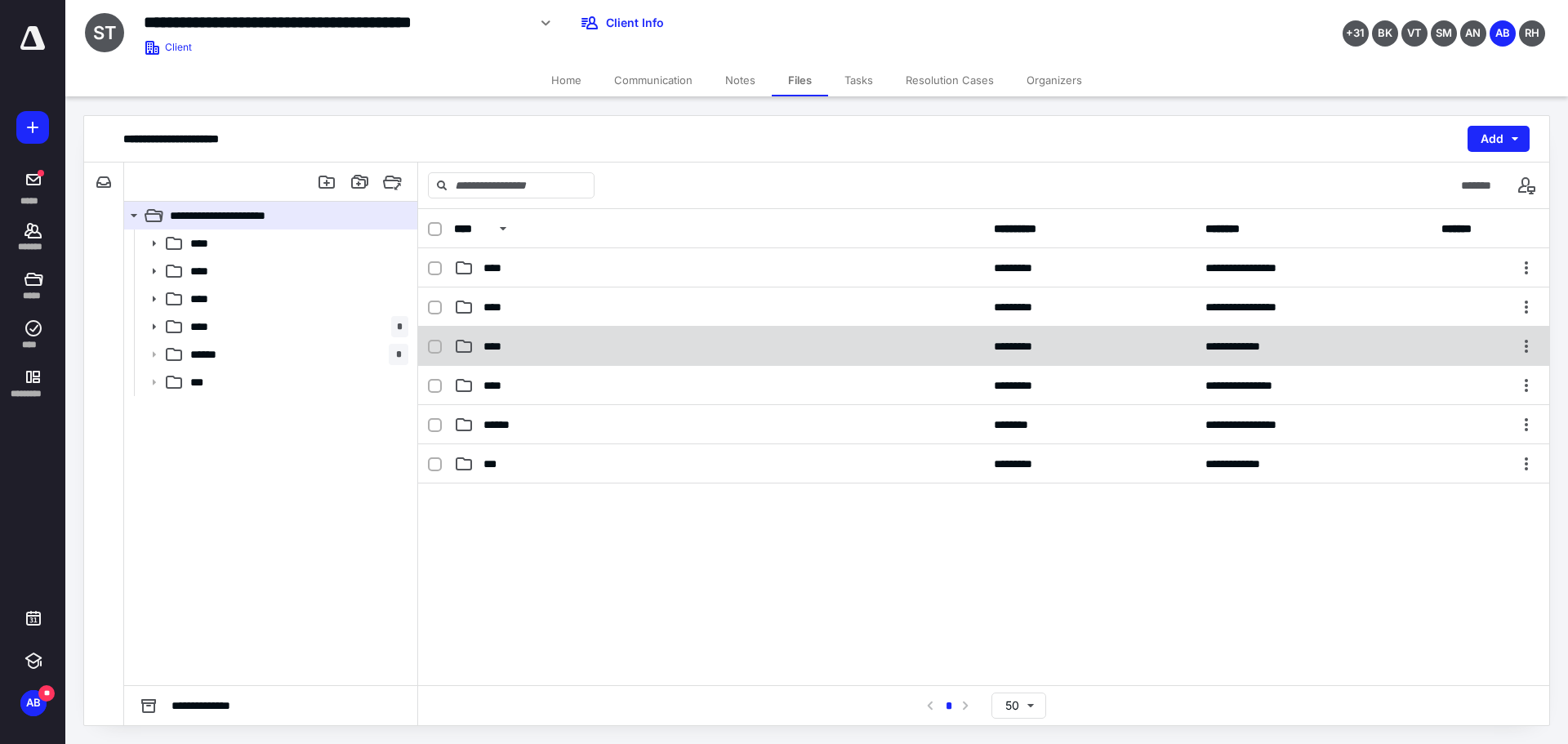 click on "**********" at bounding box center (983, 346) 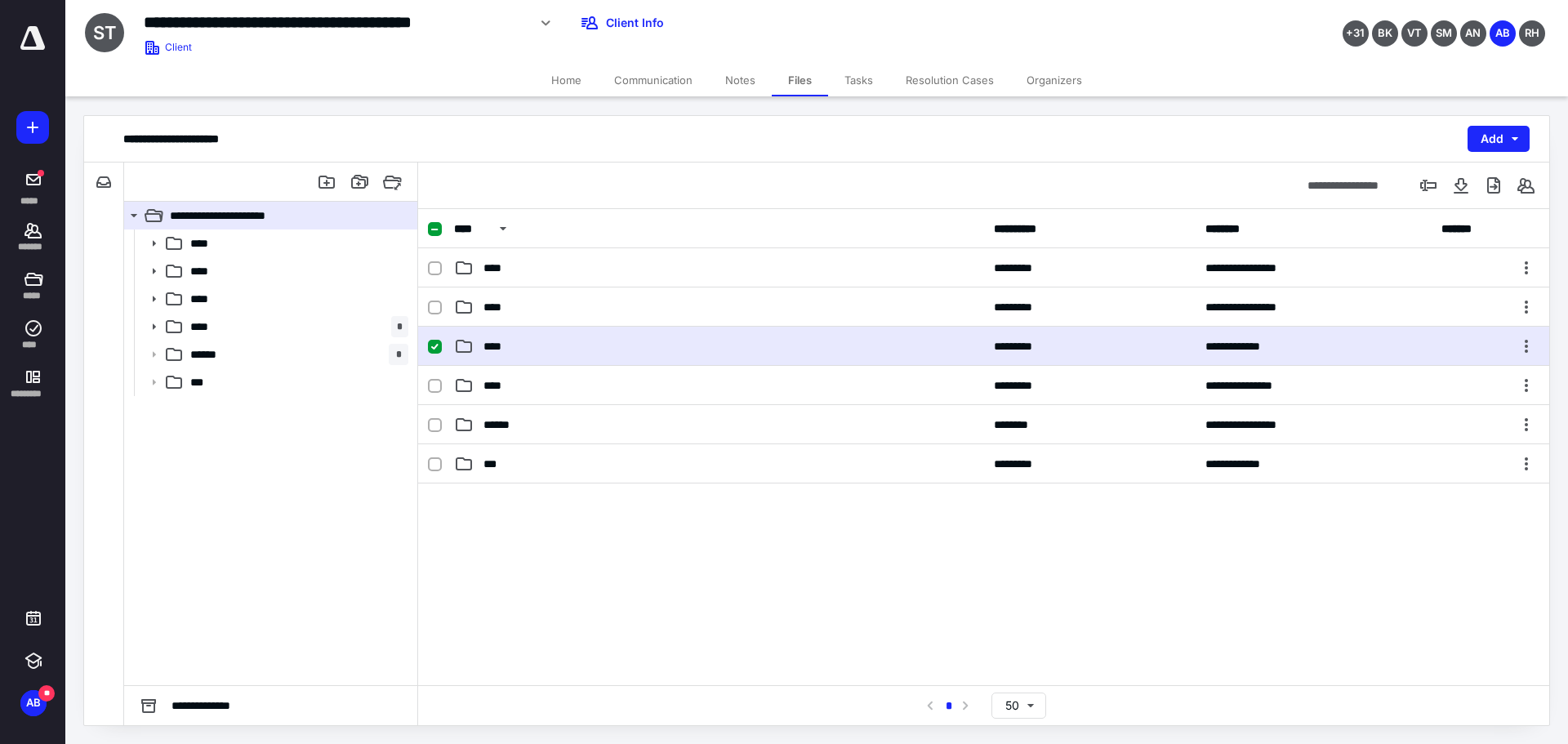click on "**********" at bounding box center (983, 346) 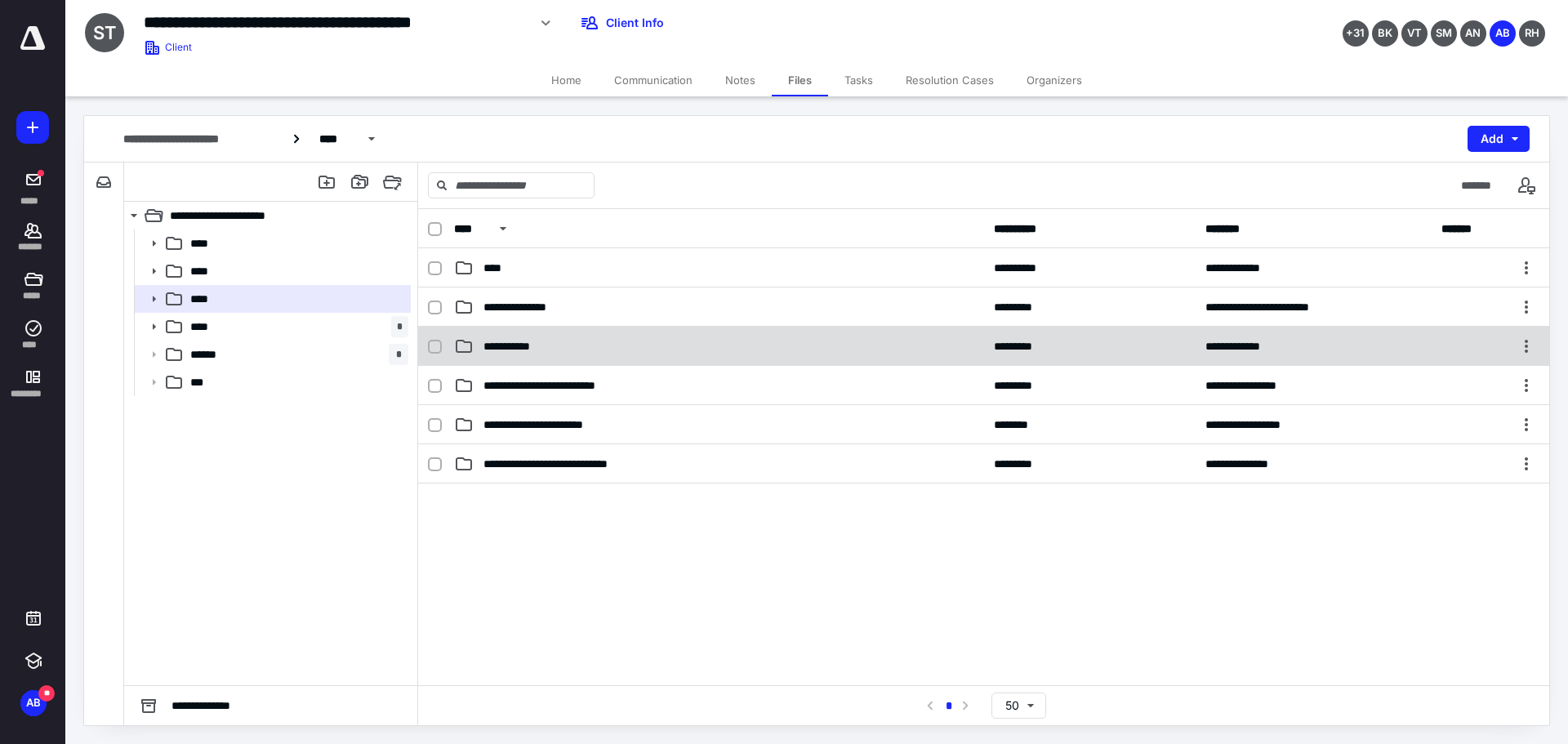 click on "**********" at bounding box center [983, 346] 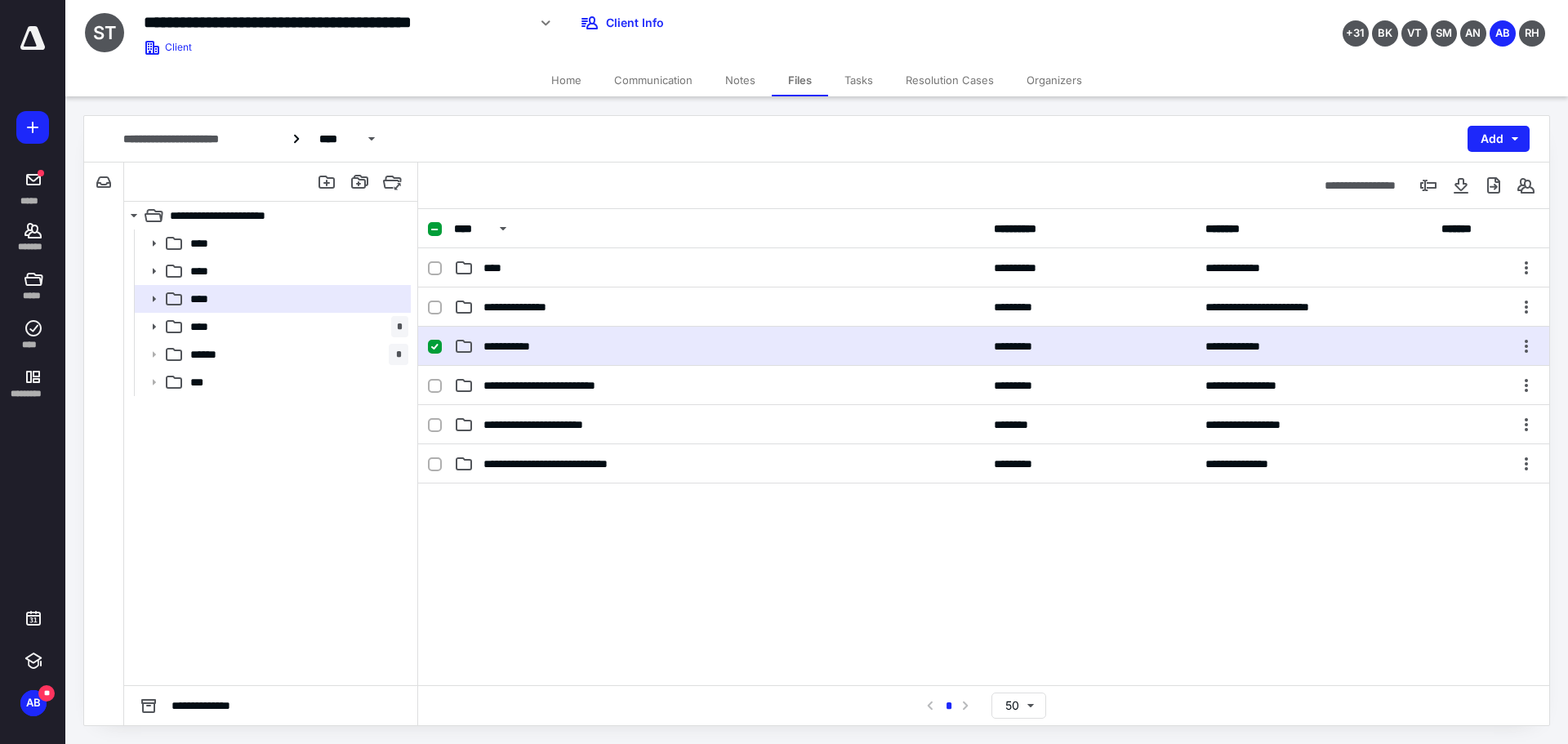 click on "**********" at bounding box center (983, 346) 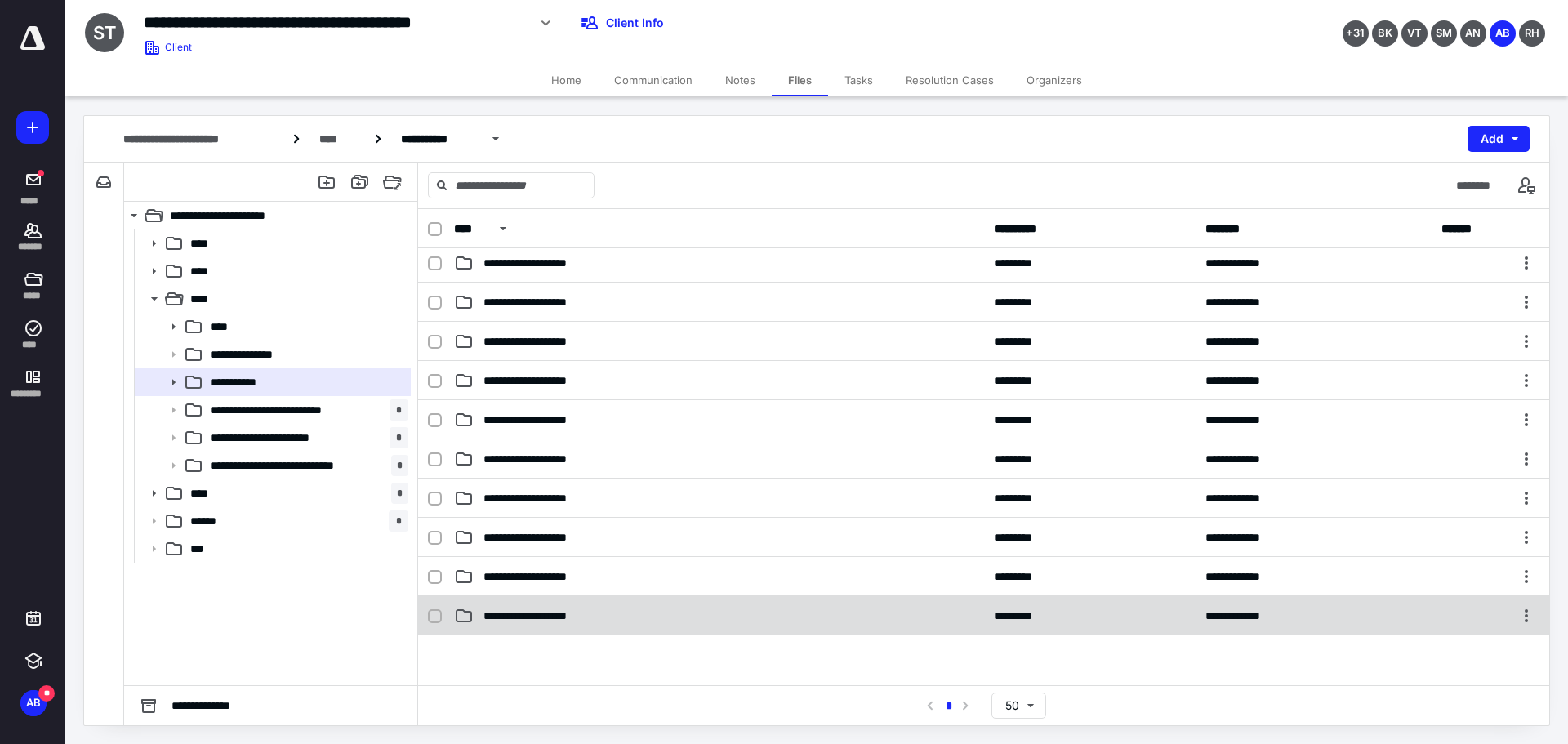 scroll, scrollTop: 163, scrollLeft: 0, axis: vertical 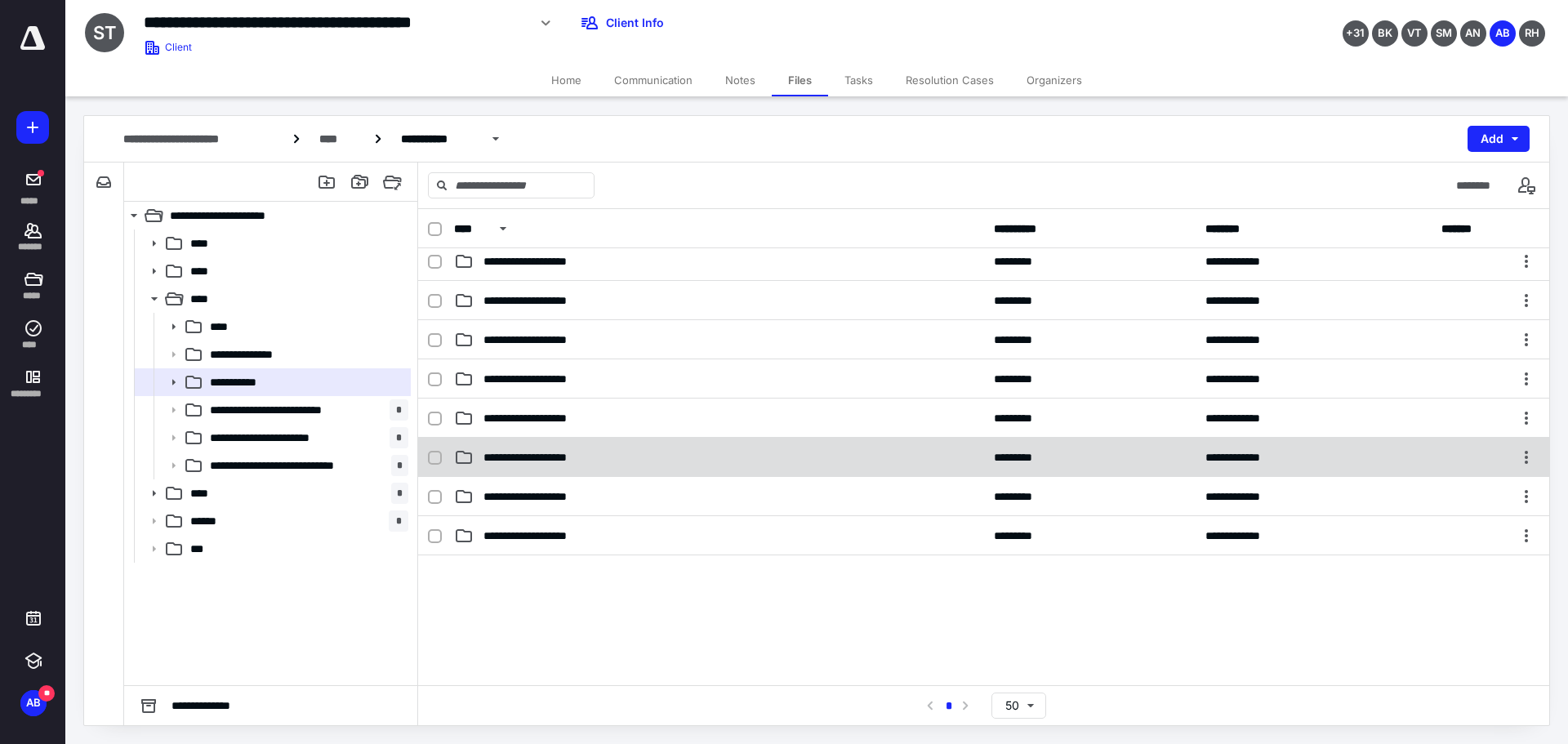 click on "**********" at bounding box center (719, 457) 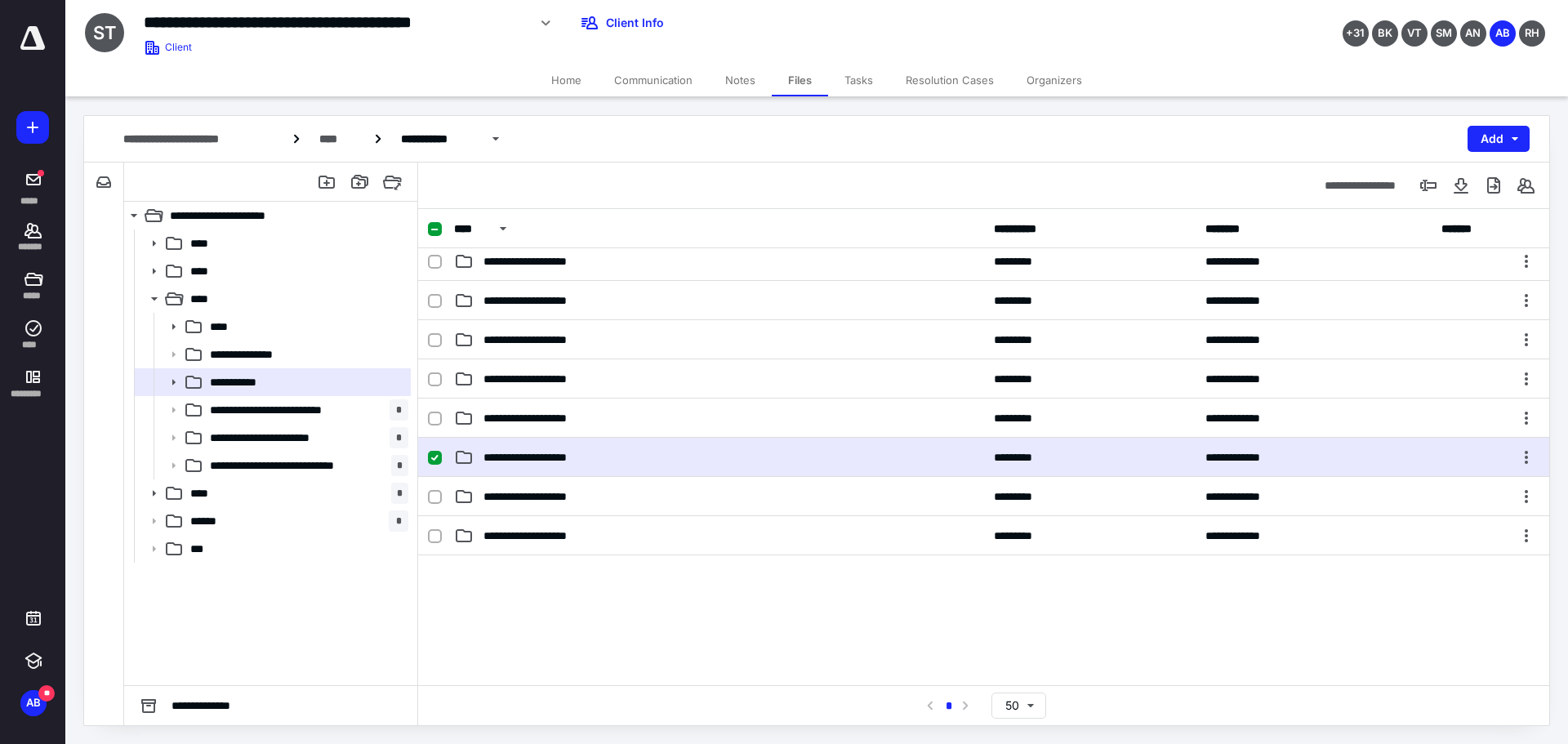 click on "**********" at bounding box center (719, 457) 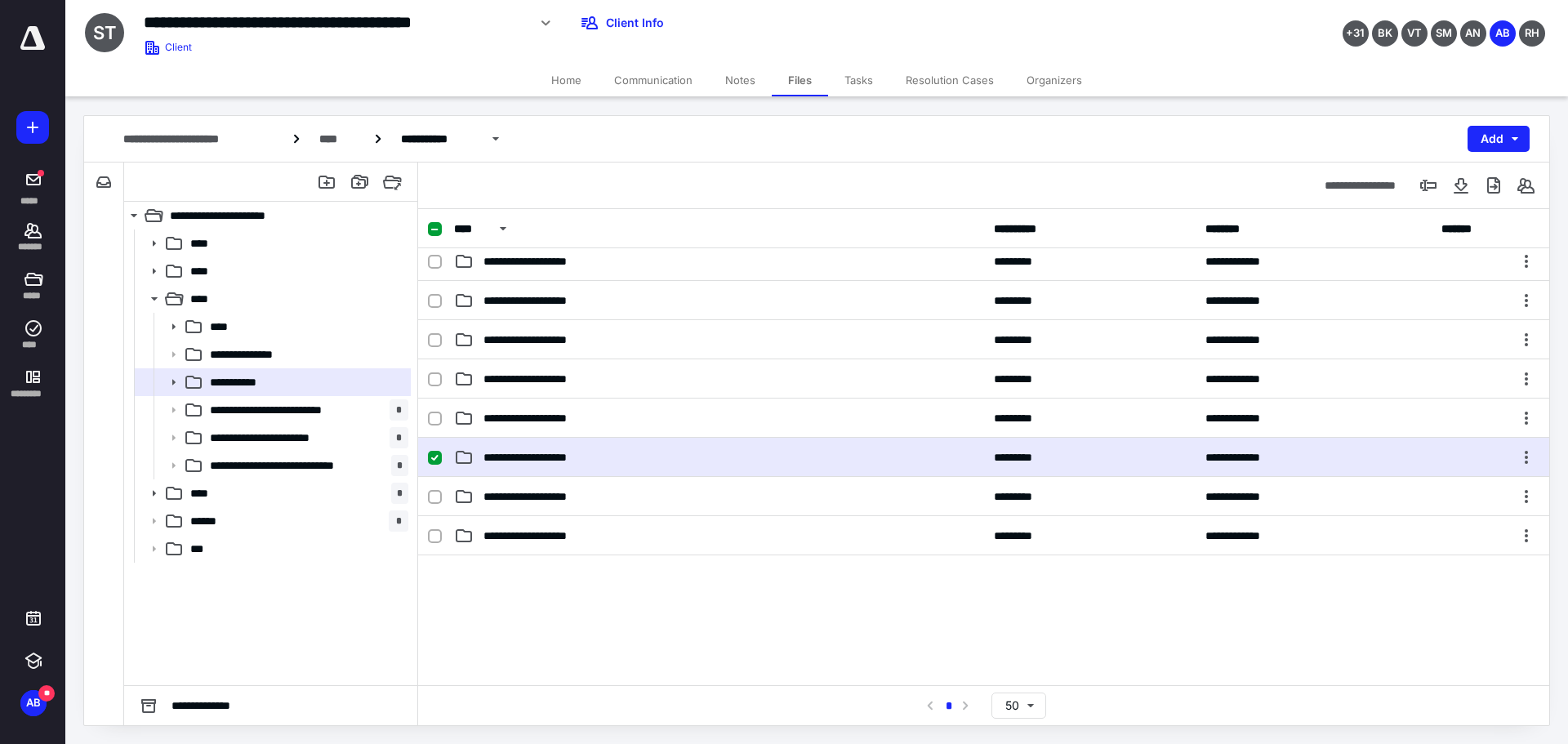 scroll, scrollTop: 0, scrollLeft: 0, axis: both 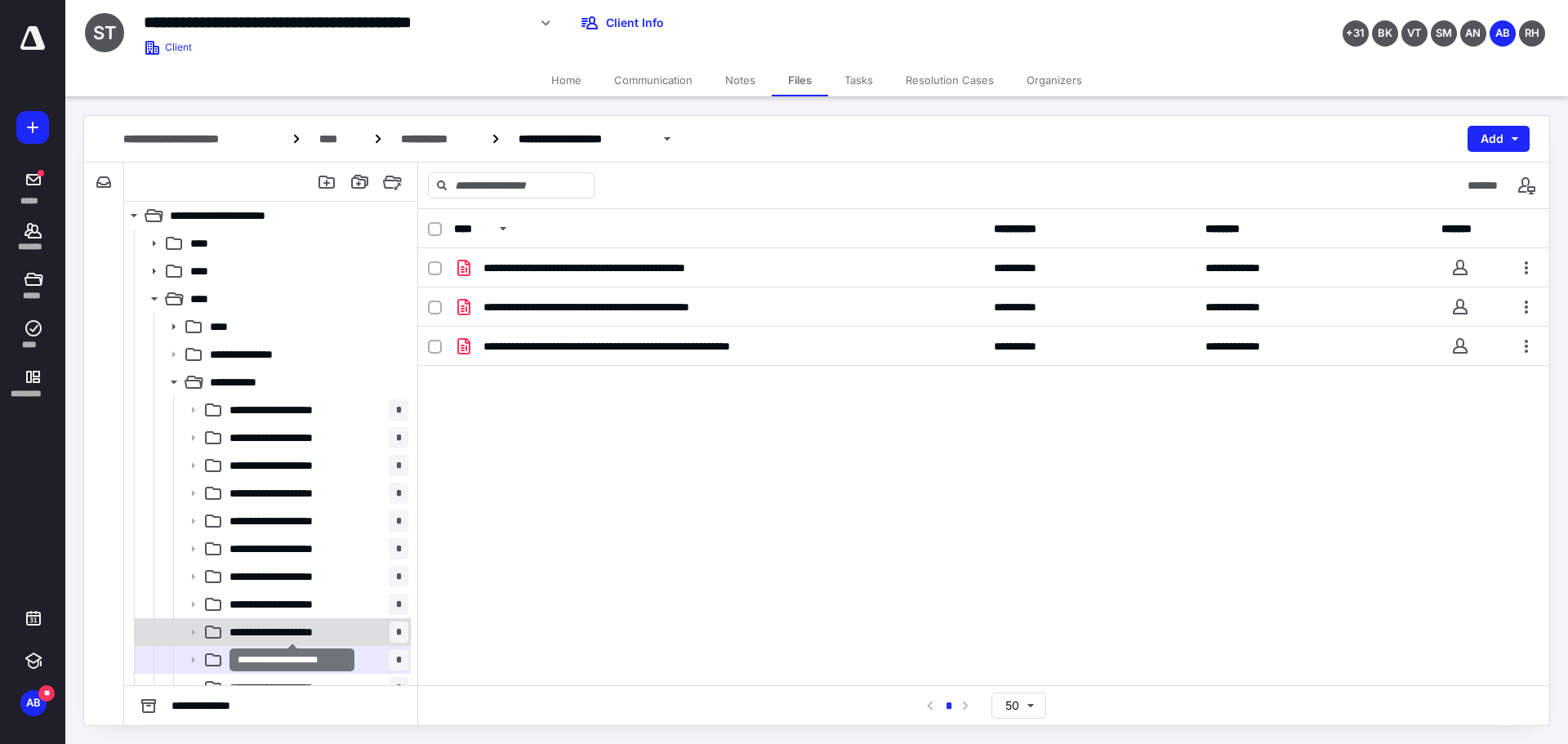 click on "**********" at bounding box center [292, 632] 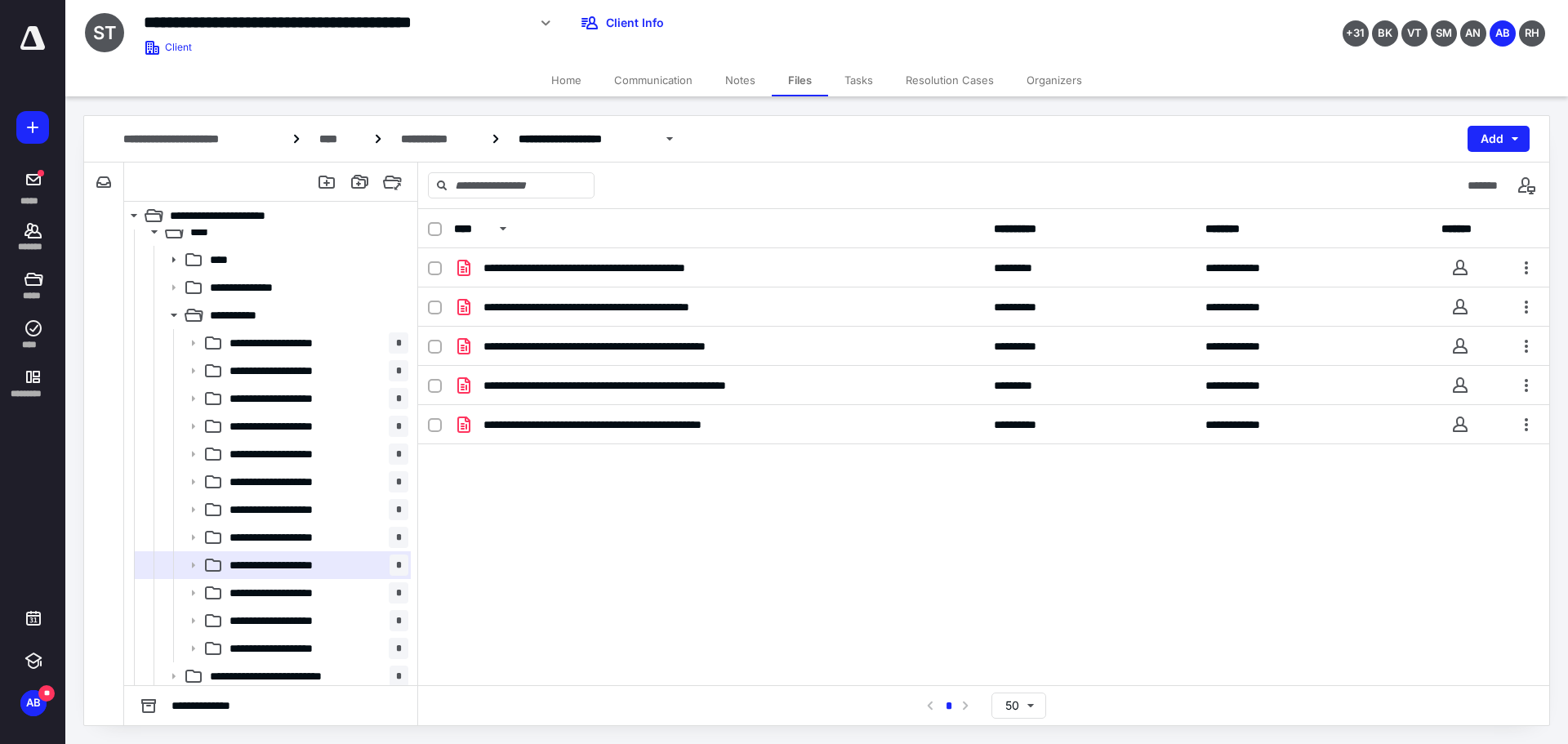 scroll, scrollTop: 86, scrollLeft: 0, axis: vertical 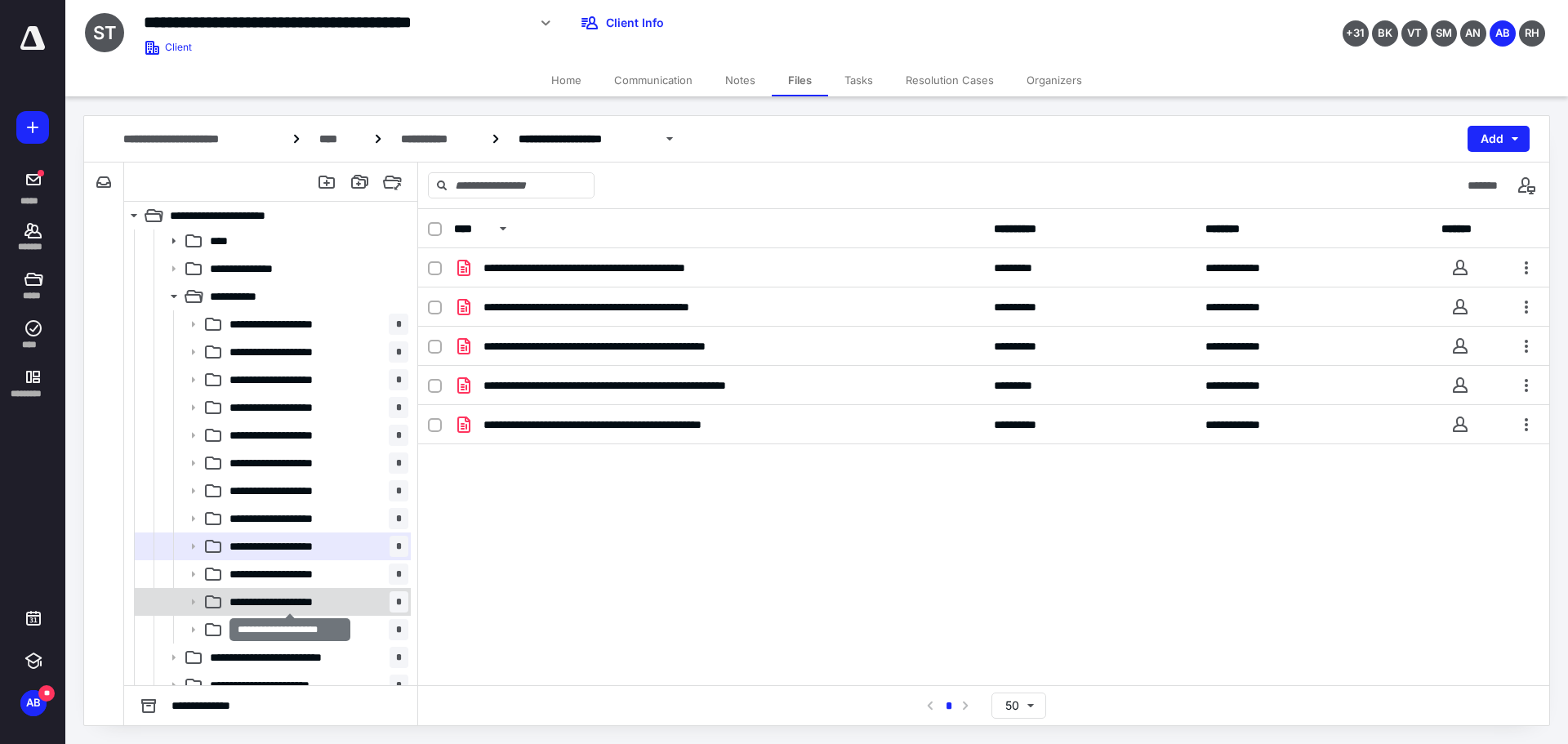 click on "**********" at bounding box center [290, 602] 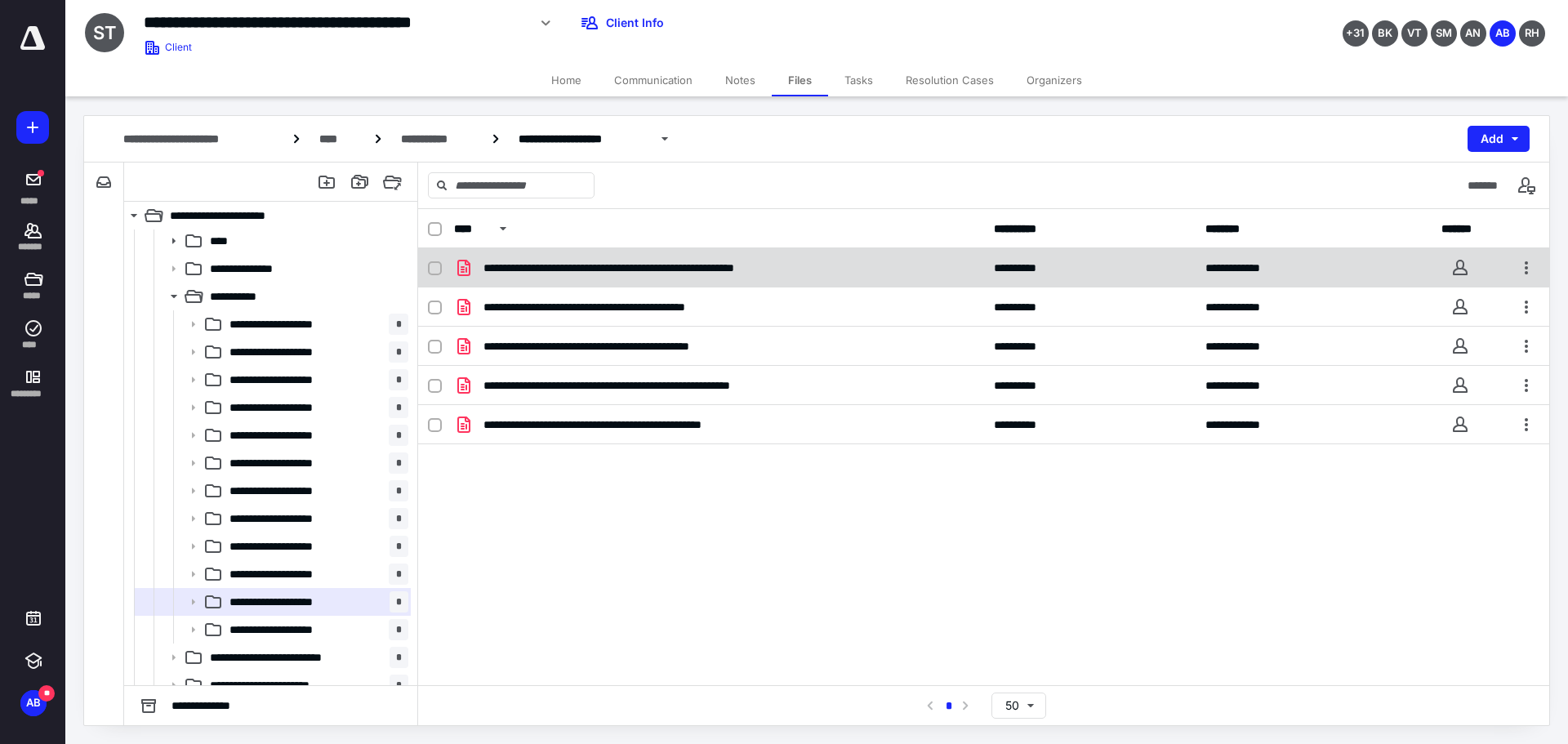 click on "**********" at bounding box center [672, 268] 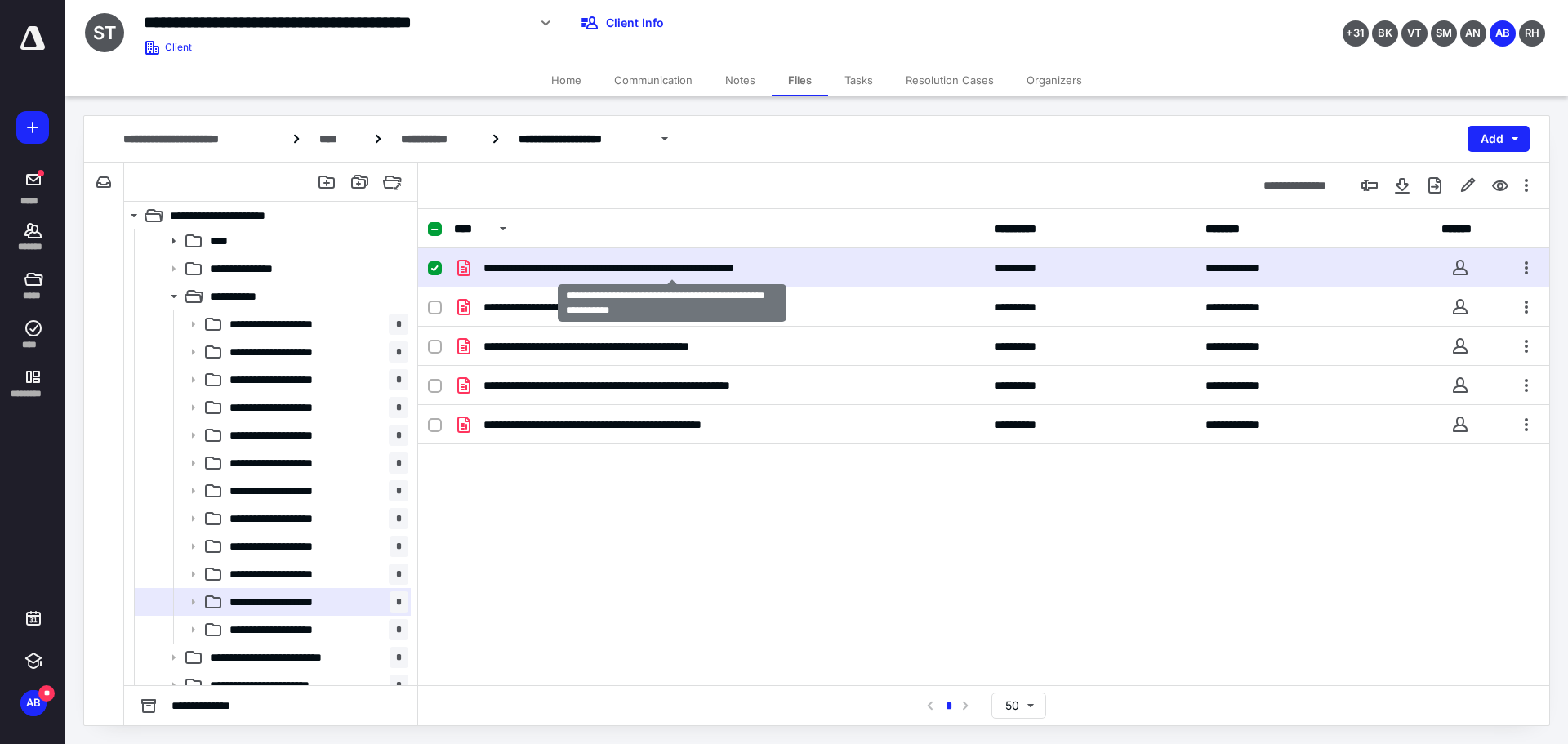 click on "**********" at bounding box center [672, 268] 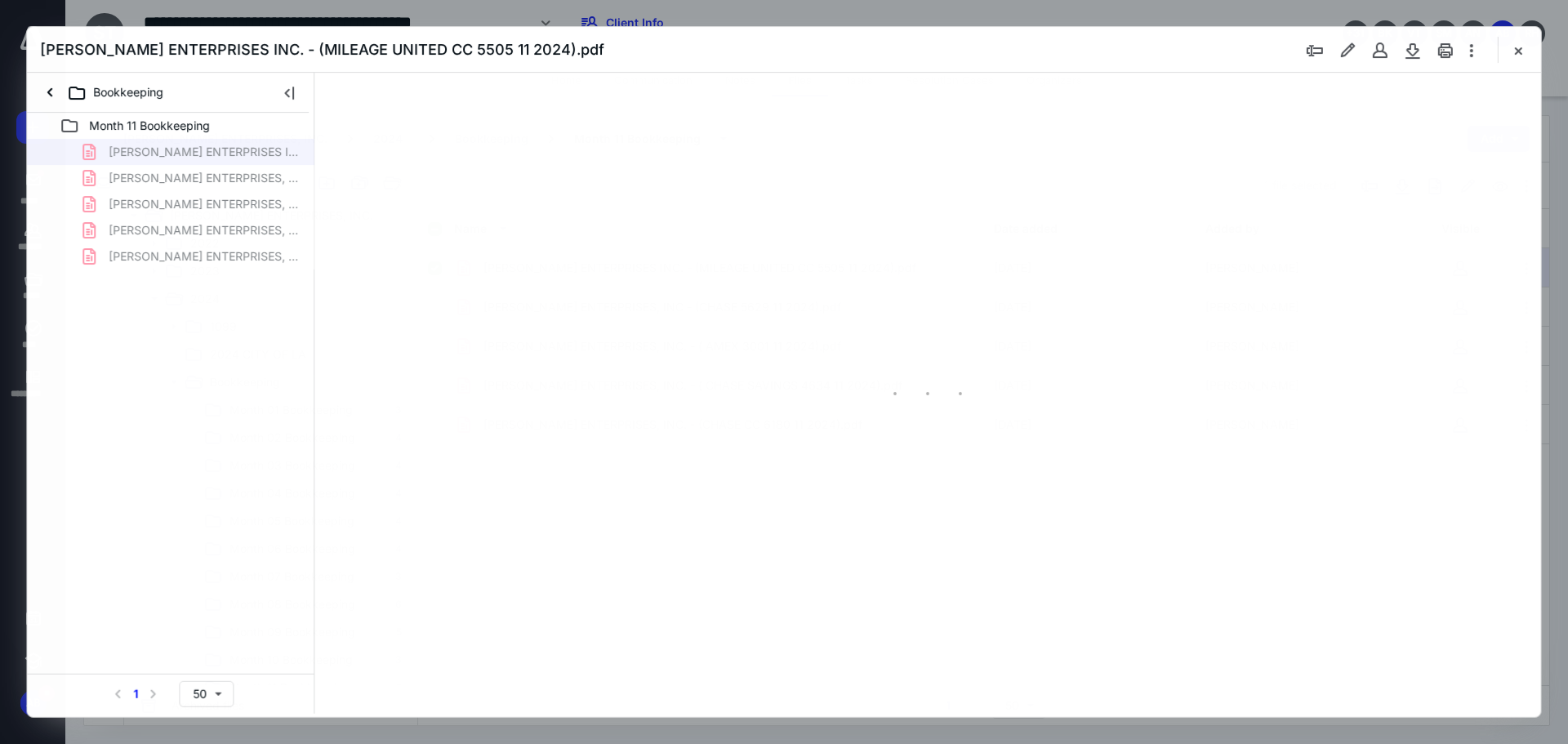 scroll, scrollTop: 86, scrollLeft: 0, axis: vertical 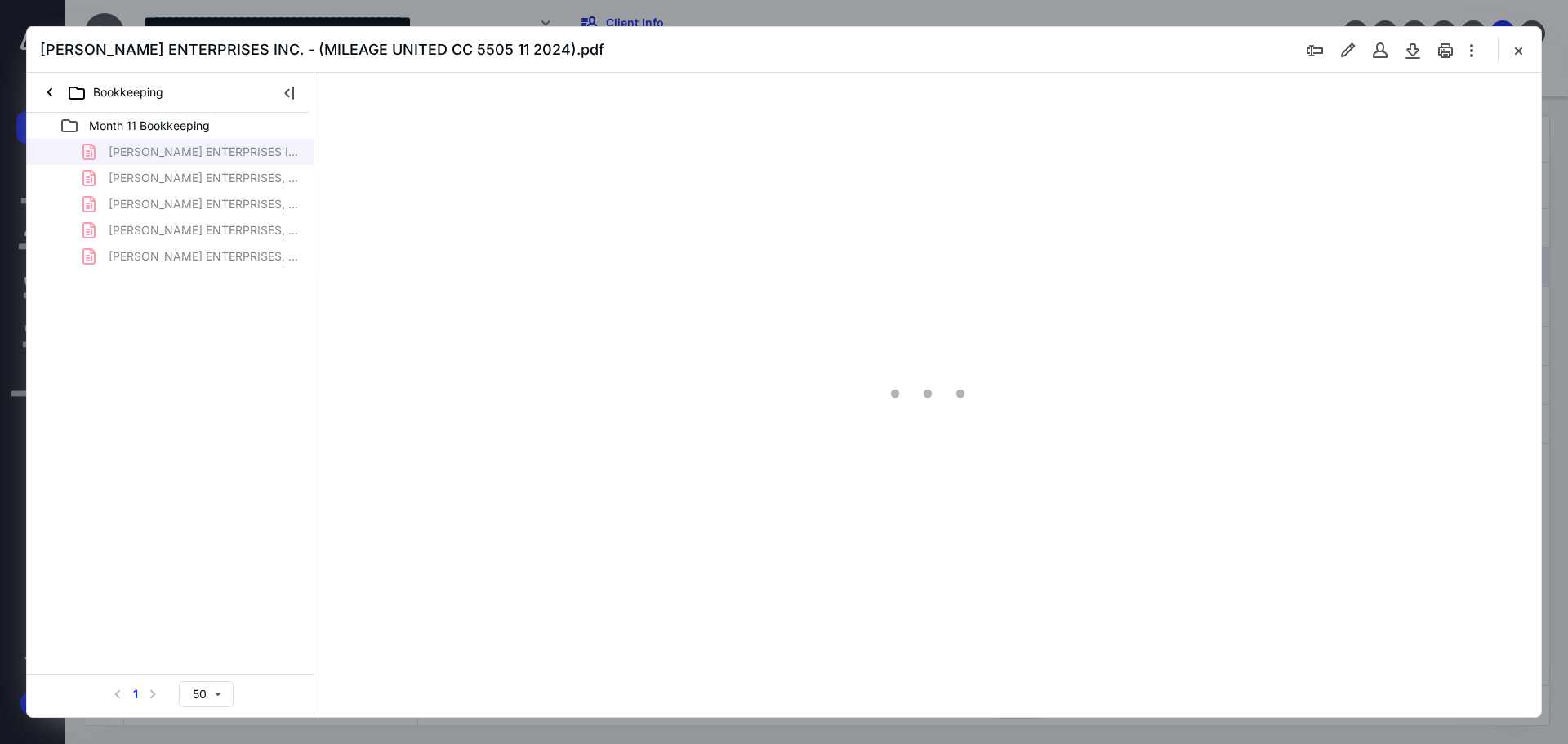 type on "71" 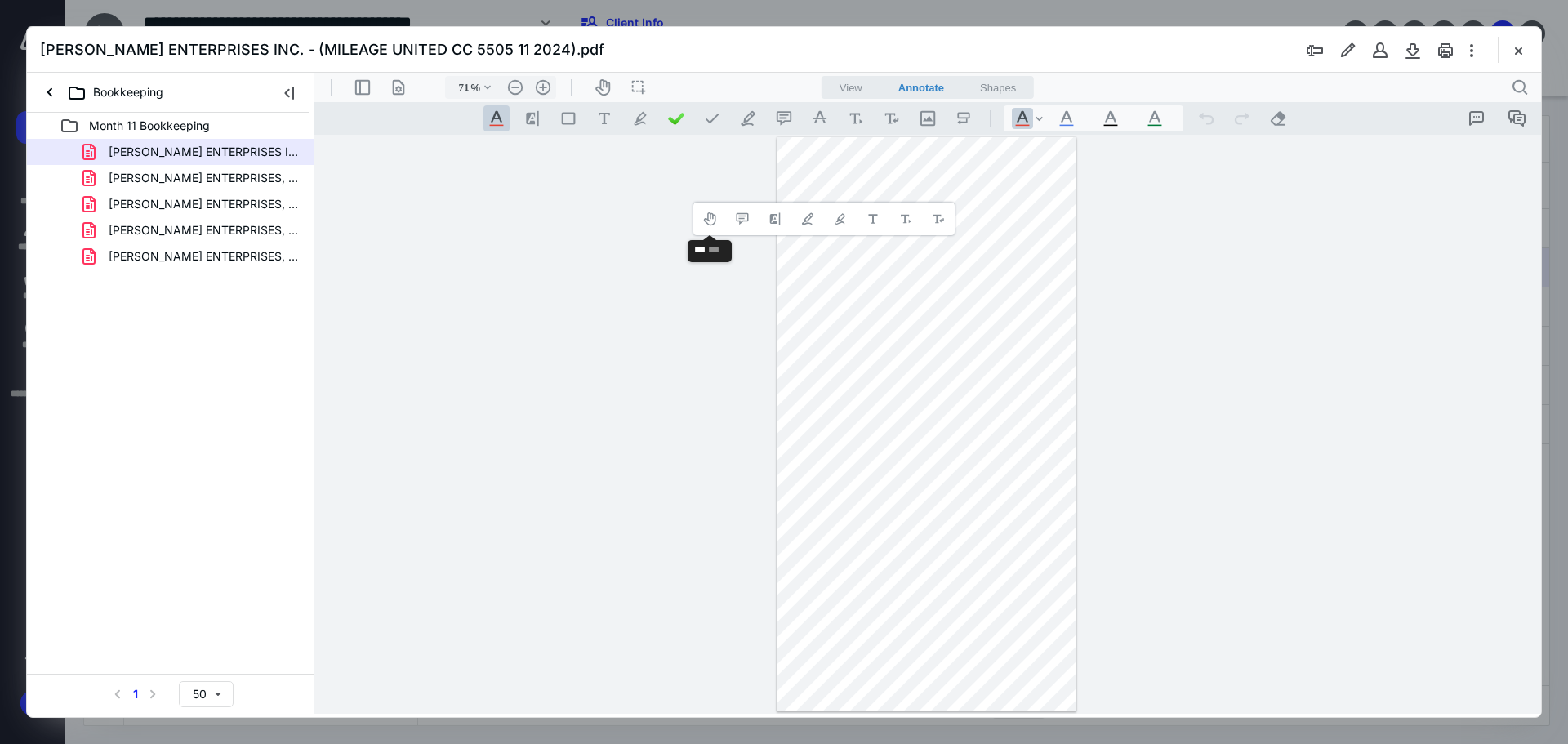 click at bounding box center (928, 424) 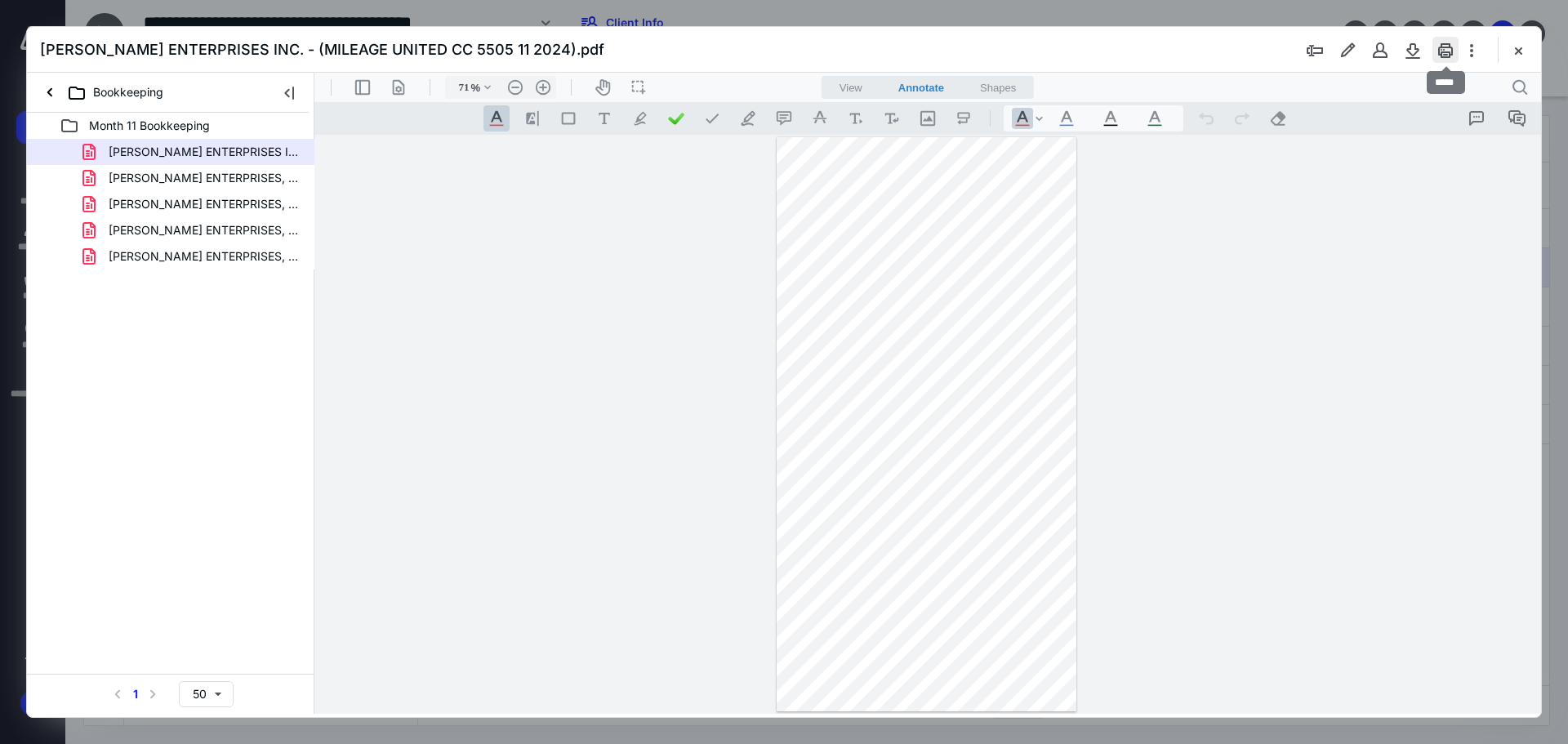 click at bounding box center (1446, 50) 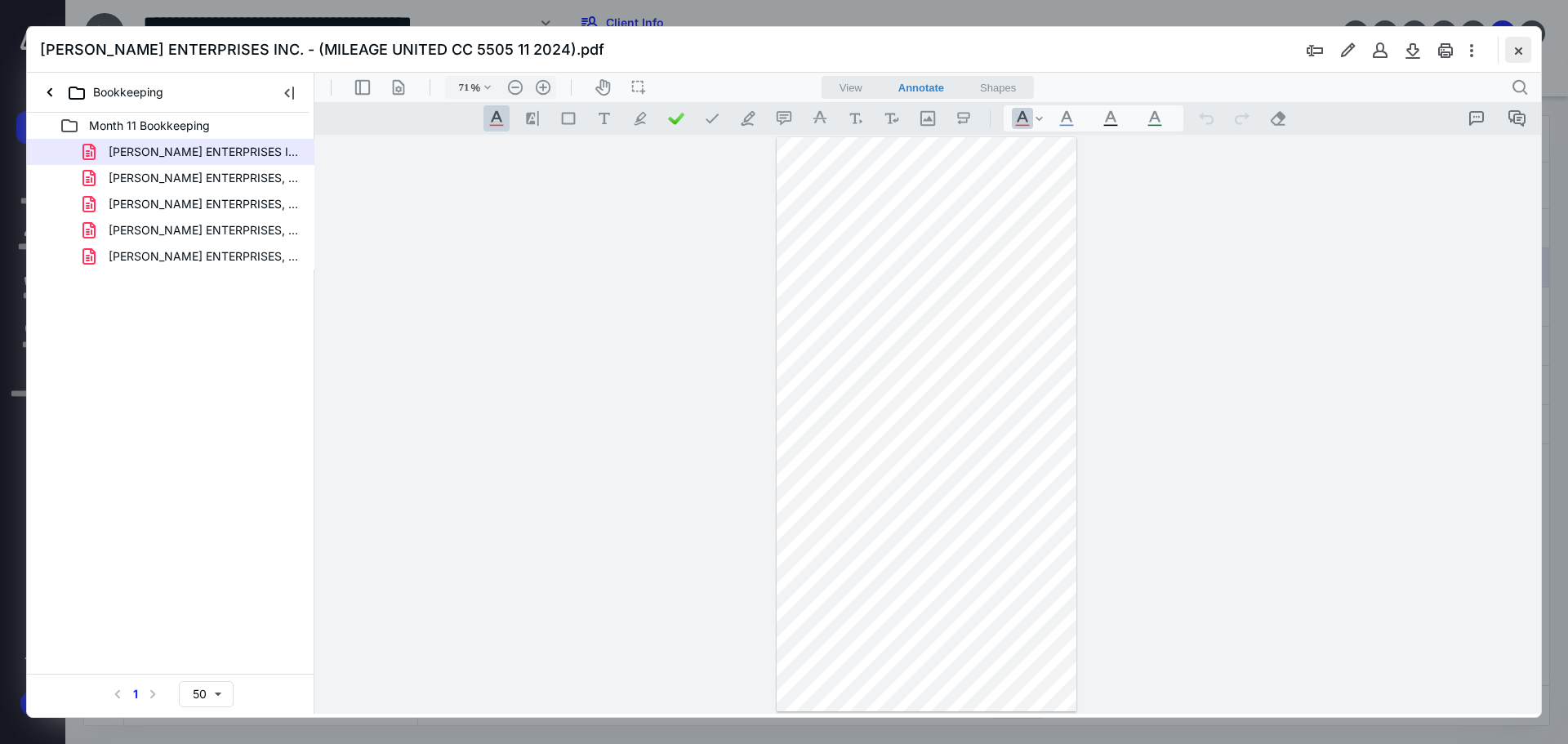 click at bounding box center (1518, 50) 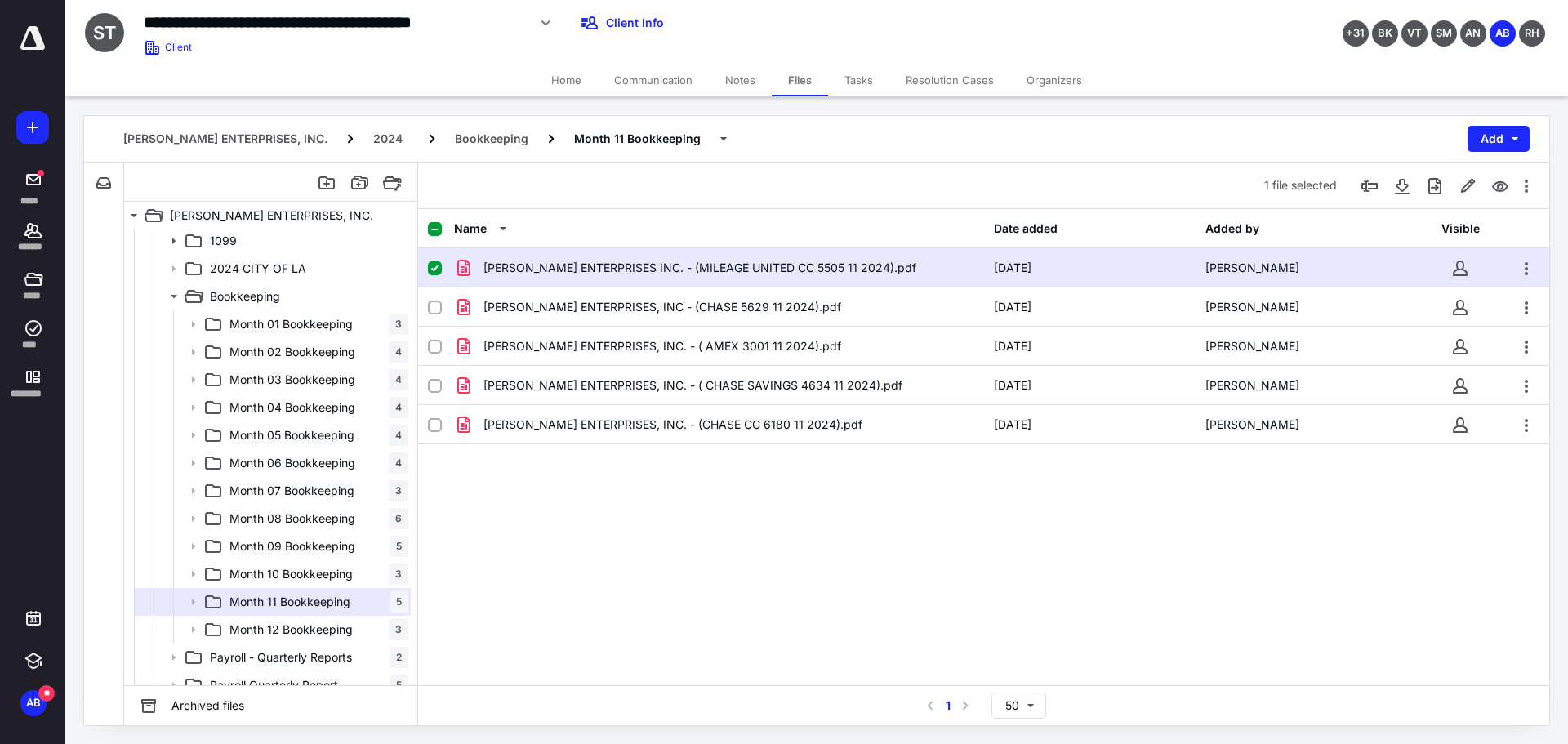 drag, startPoint x: 32, startPoint y: 50, endPoint x: 29, endPoint y: 92, distance: 42.107007 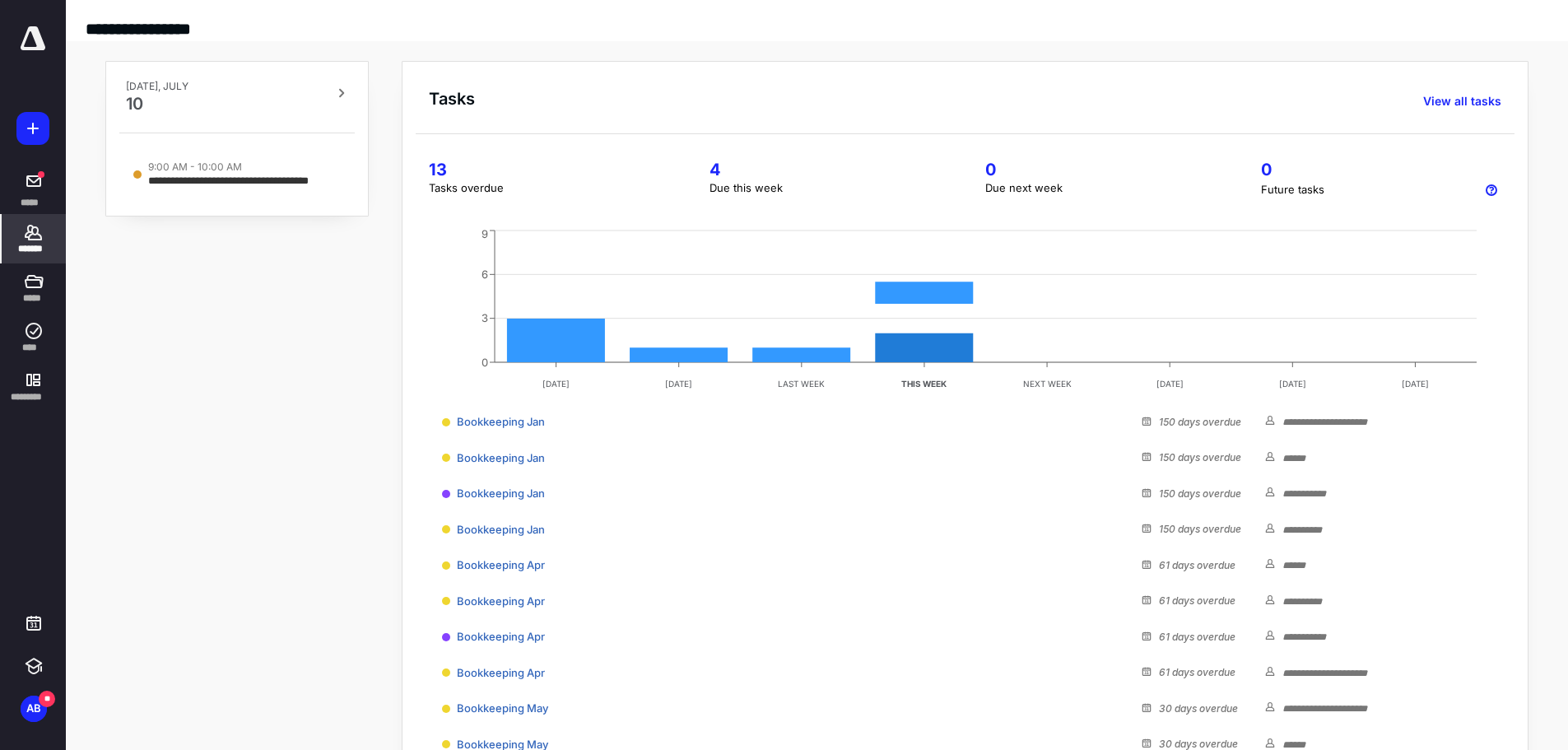 click on "*******" at bounding box center [34, 249] 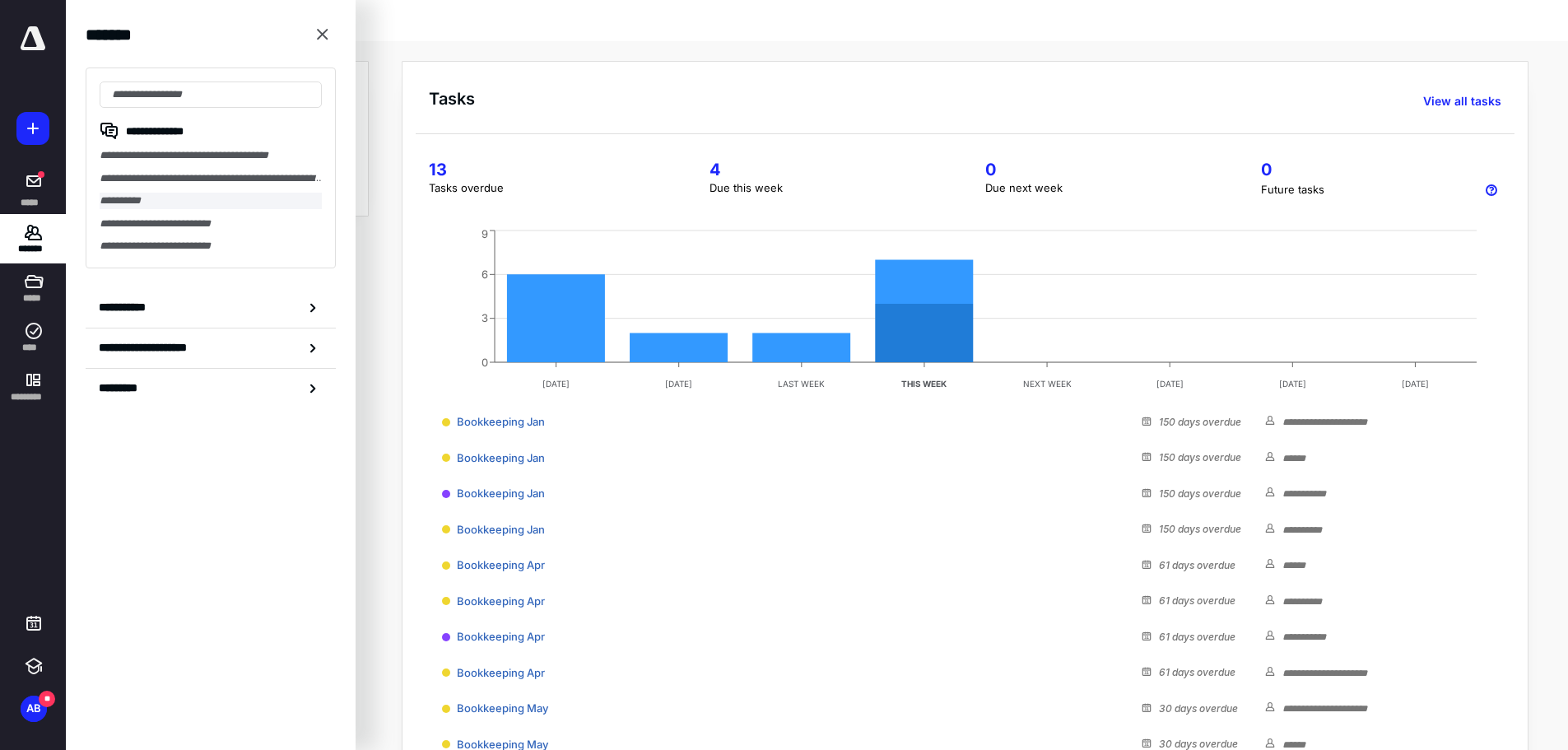 click on "**********" at bounding box center (211, 201) 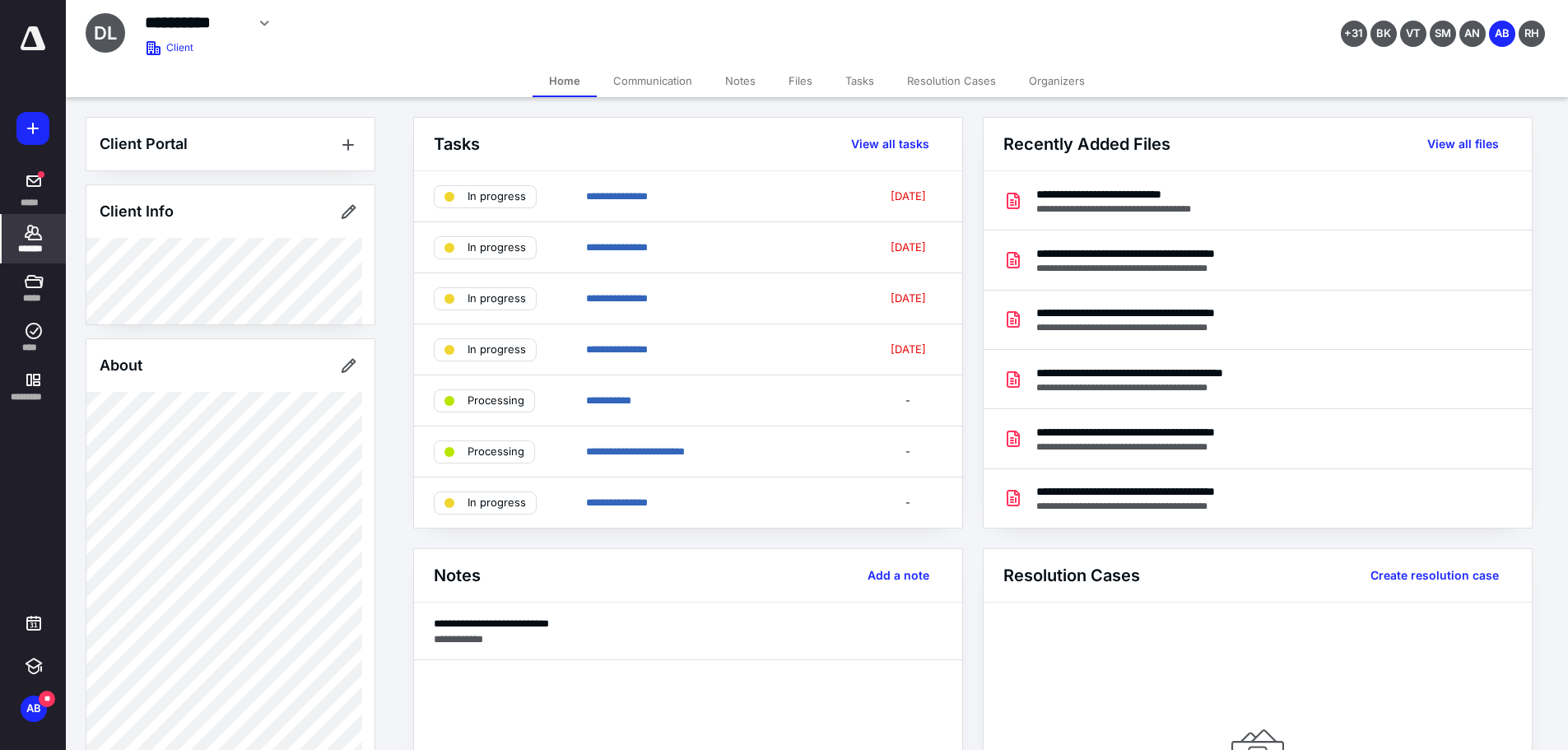 click on "Notes" at bounding box center (740, 81) 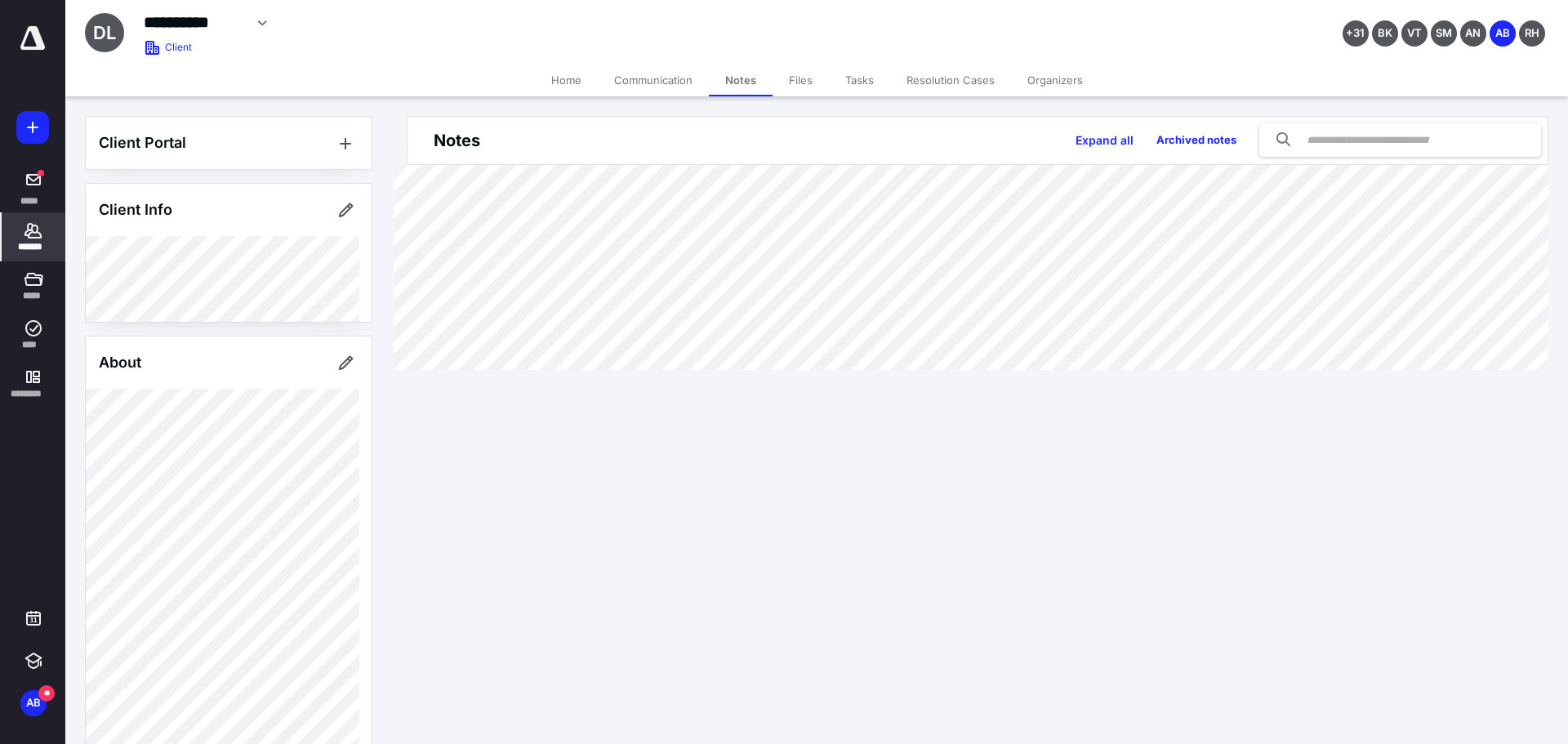 click on "Files" at bounding box center [800, 80] 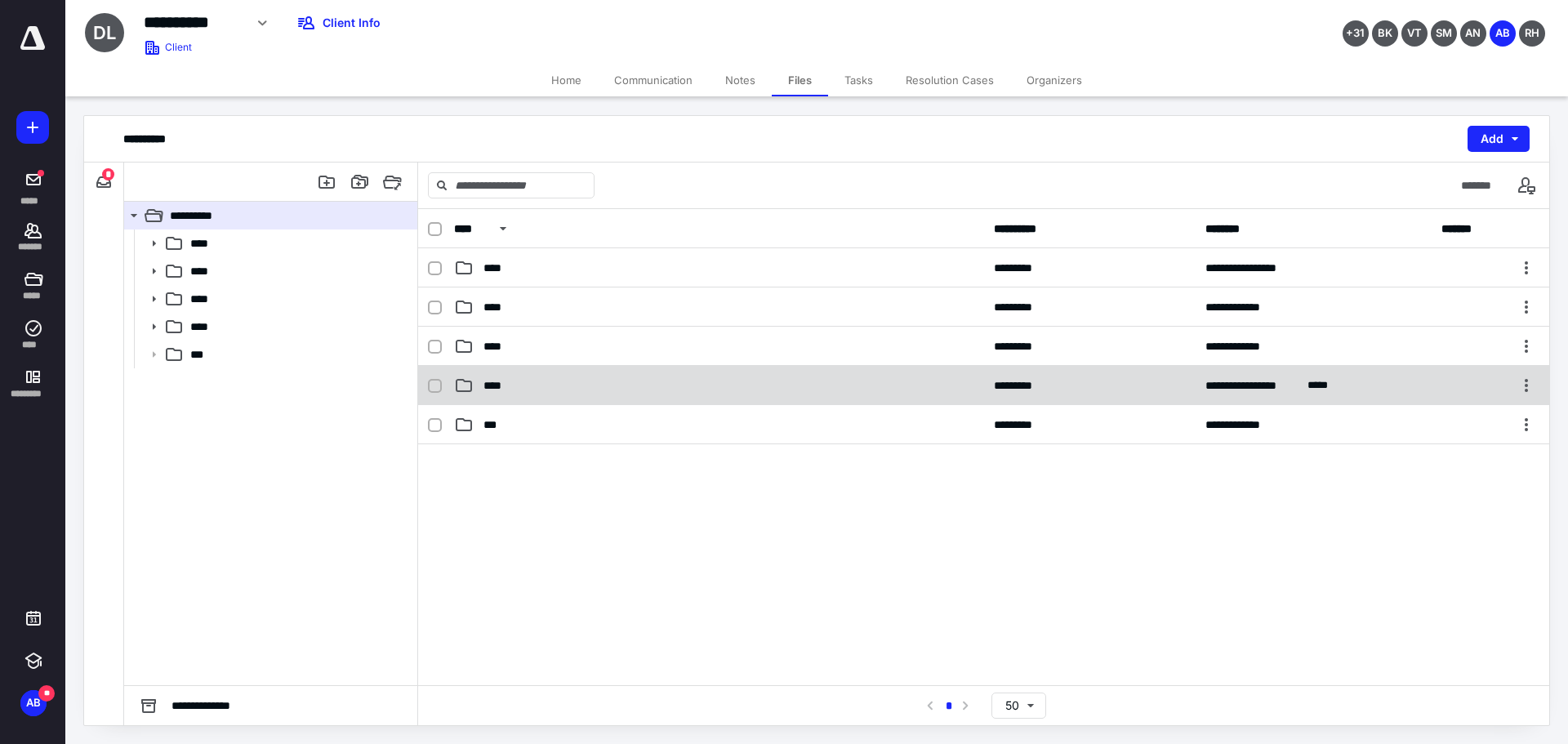 click on "****" at bounding box center (719, 385) 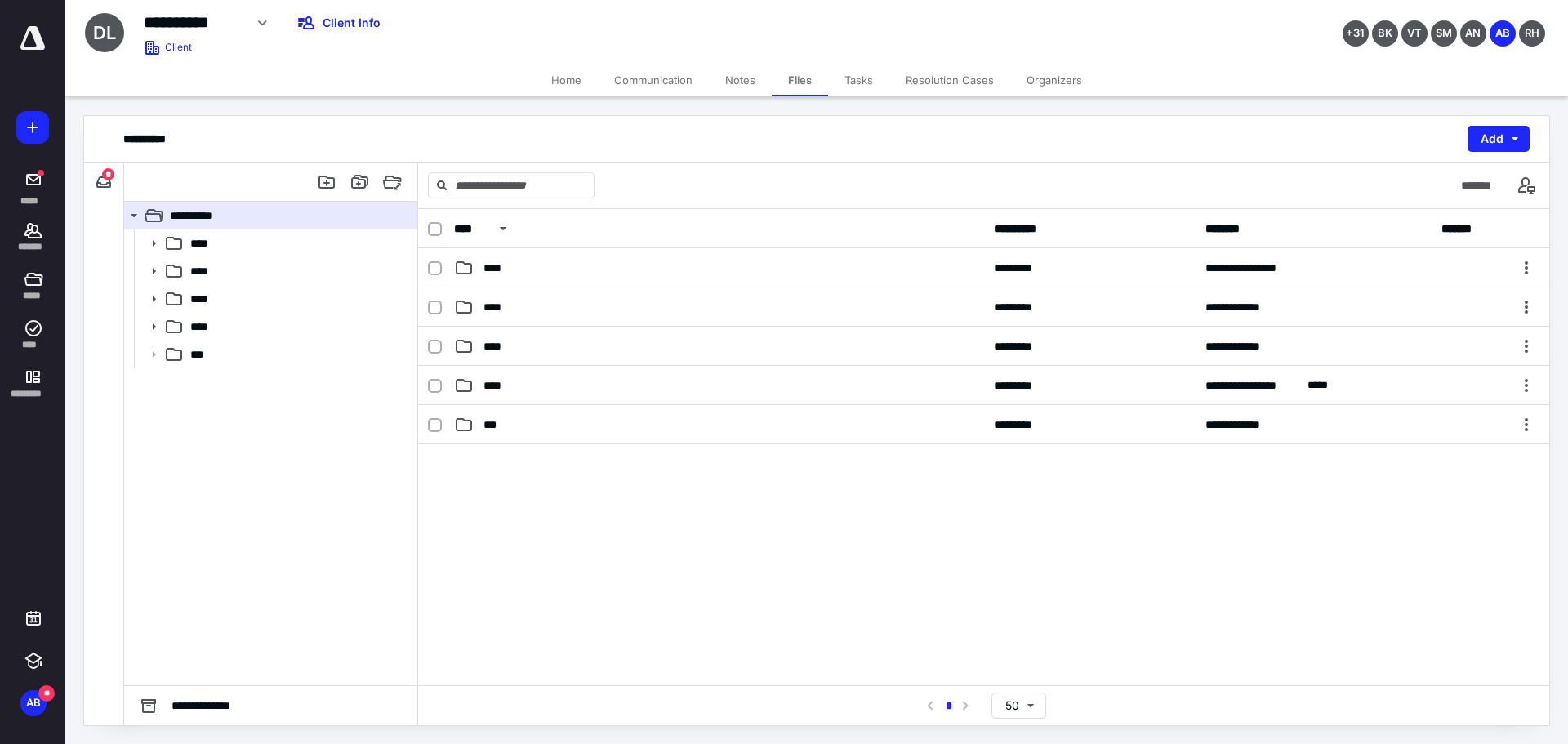 drag, startPoint x: 623, startPoint y: 393, endPoint x: 633, endPoint y: 398, distance: 11.18034 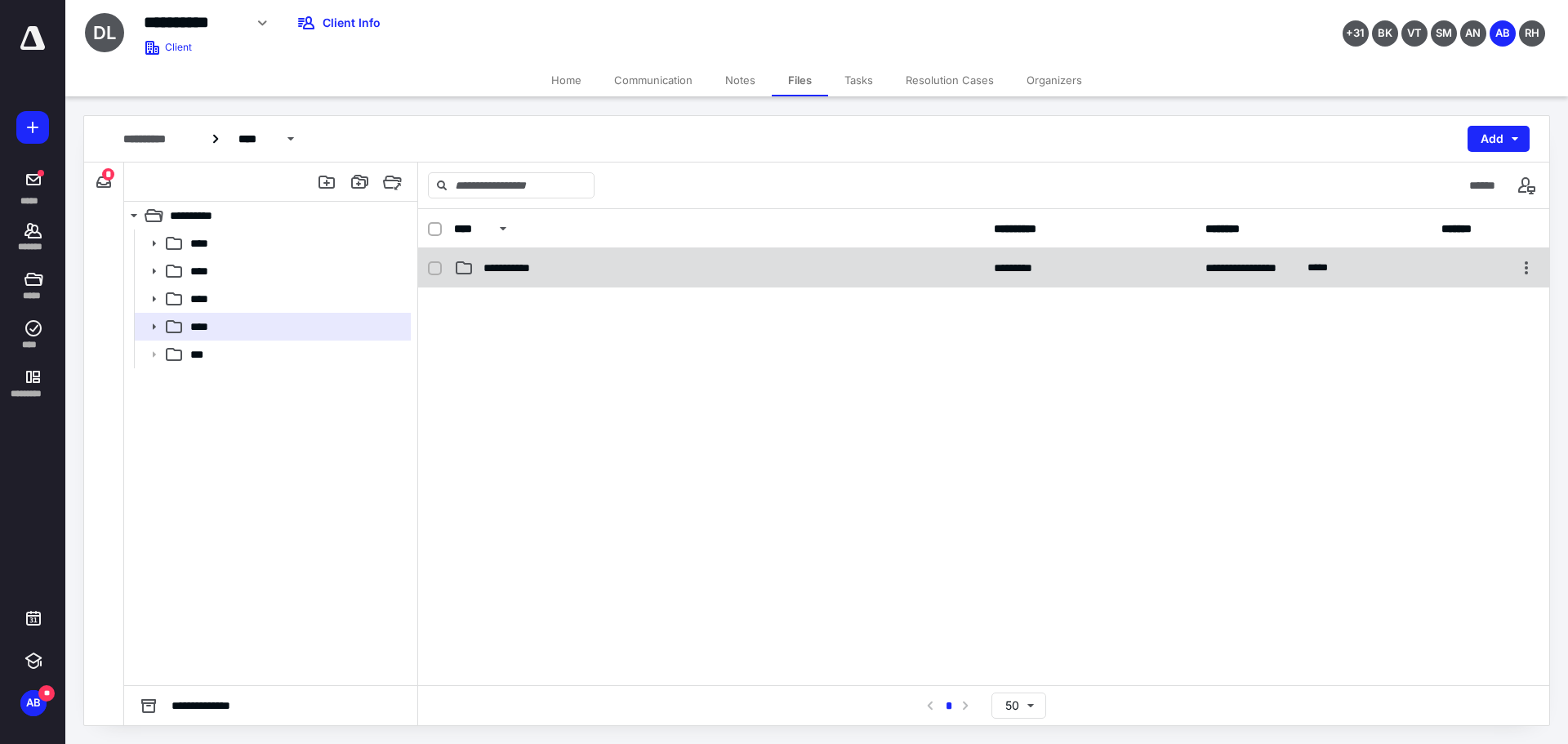 click on "**********" at bounding box center (719, 268) 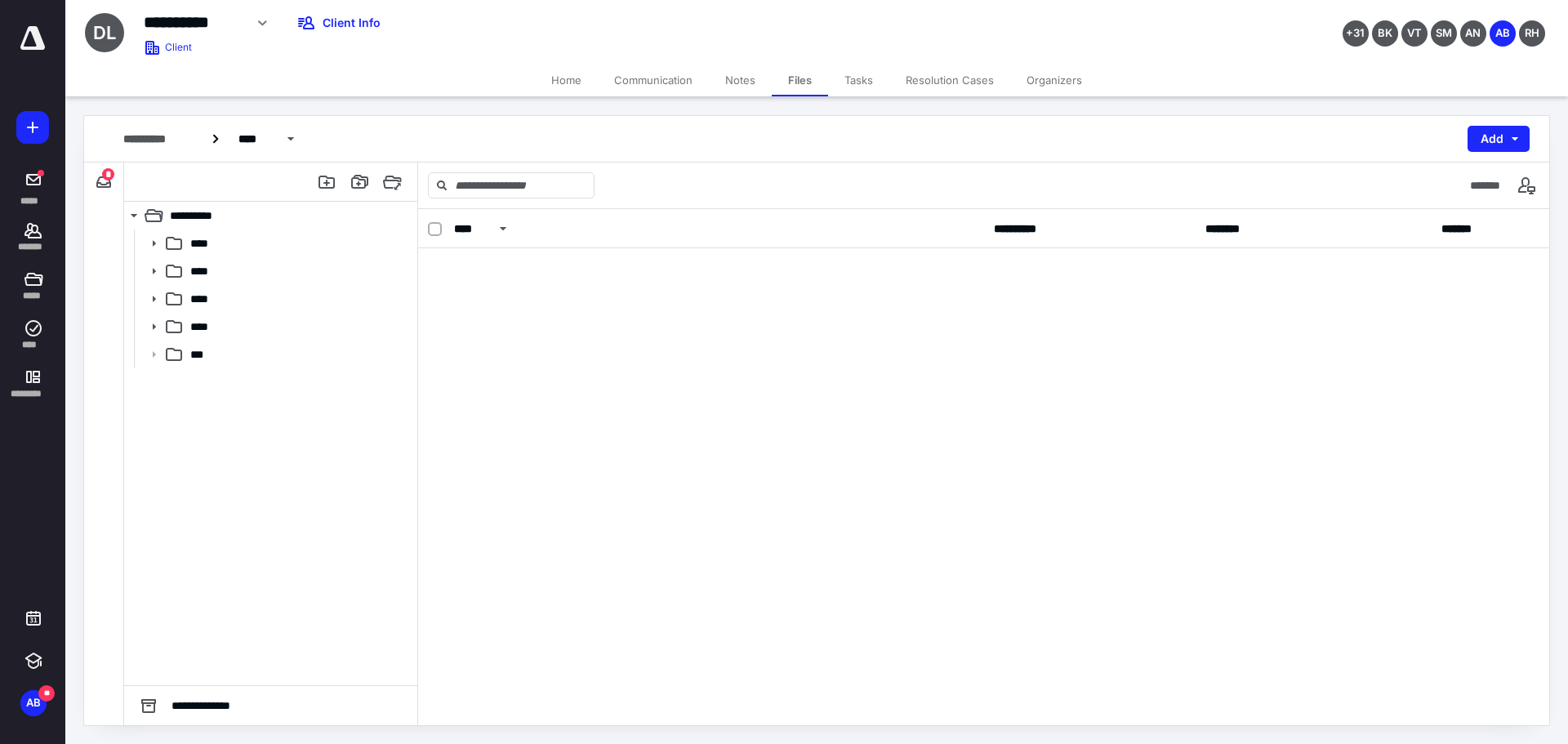 checkbox on "false" 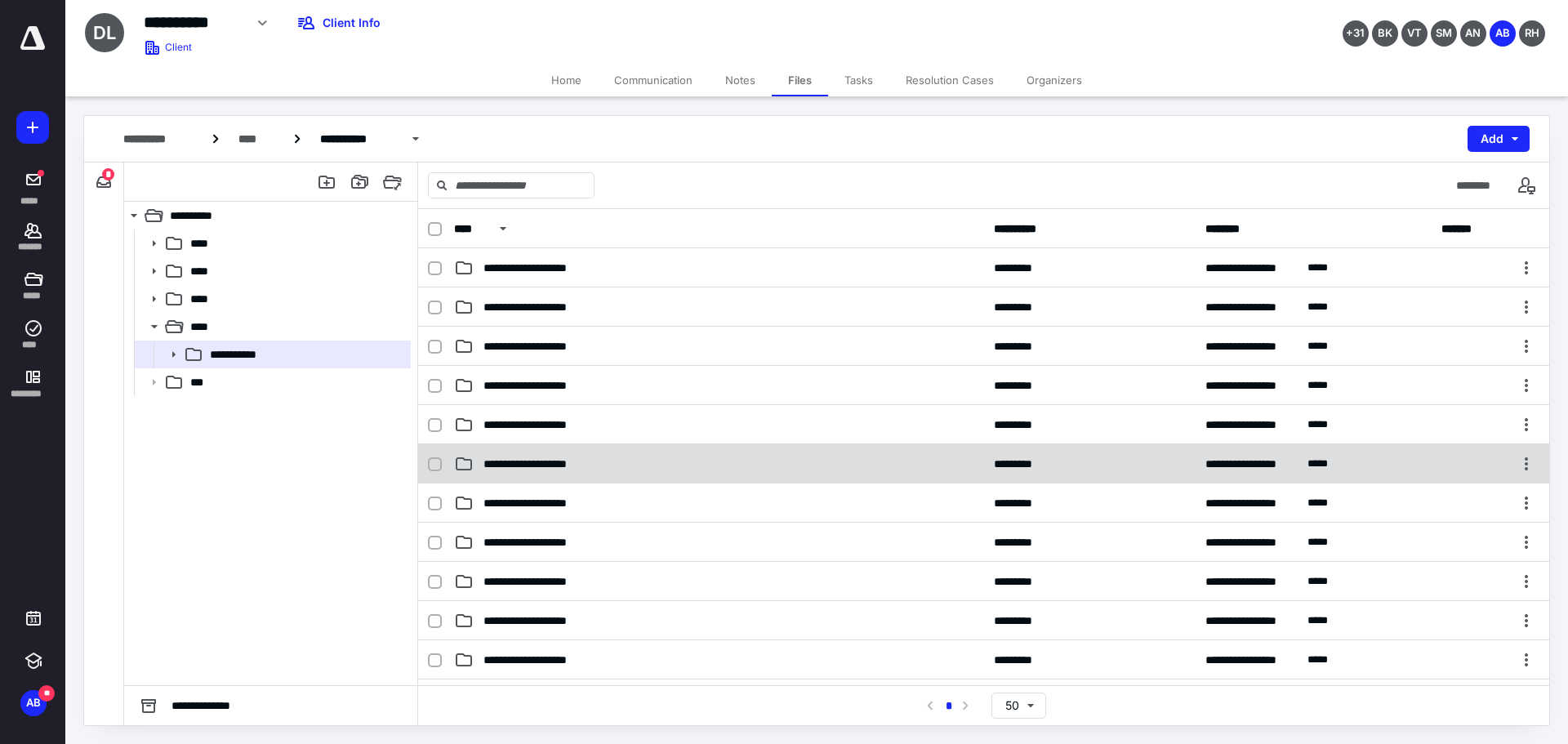click on "**********" at bounding box center (719, 464) 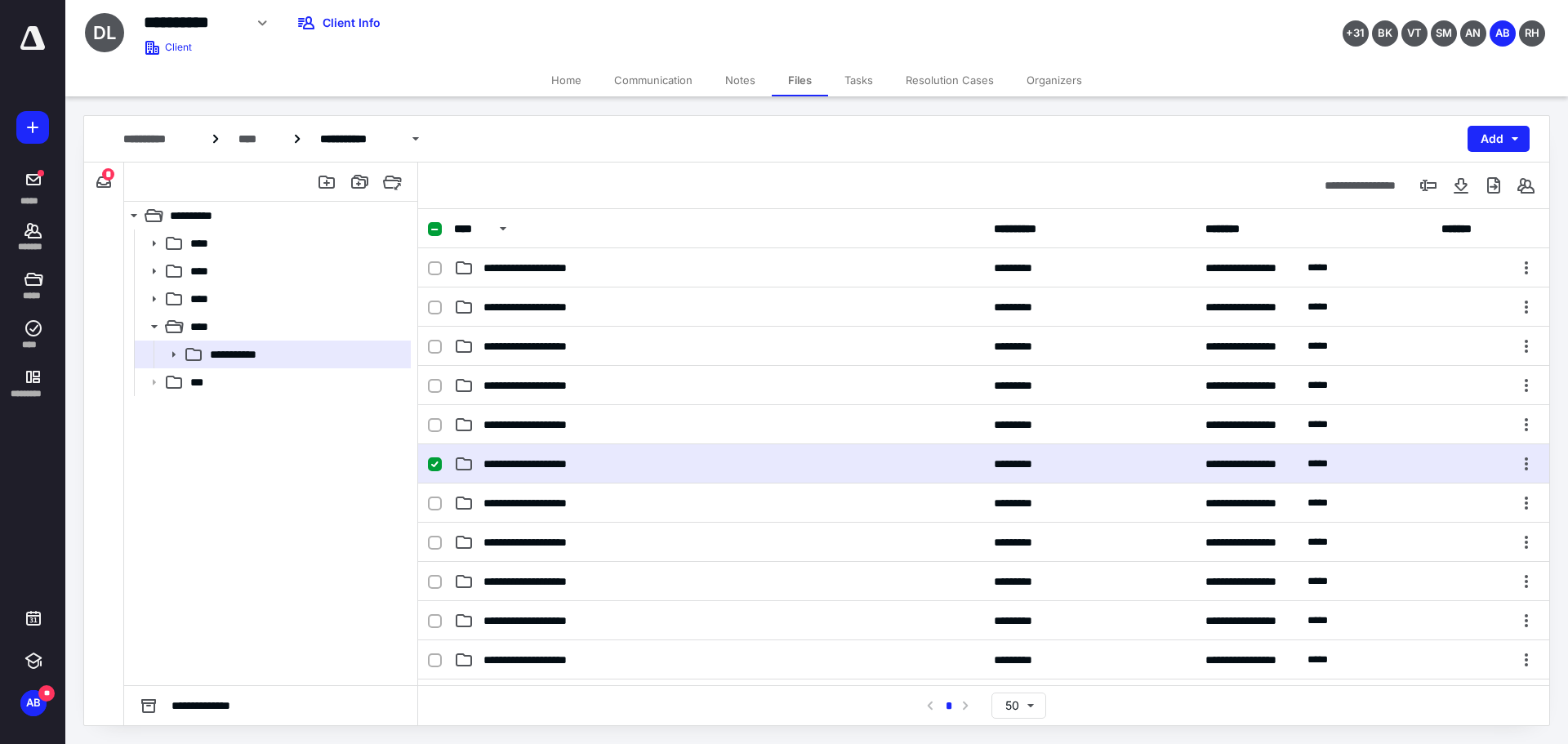 click on "**********" at bounding box center (719, 464) 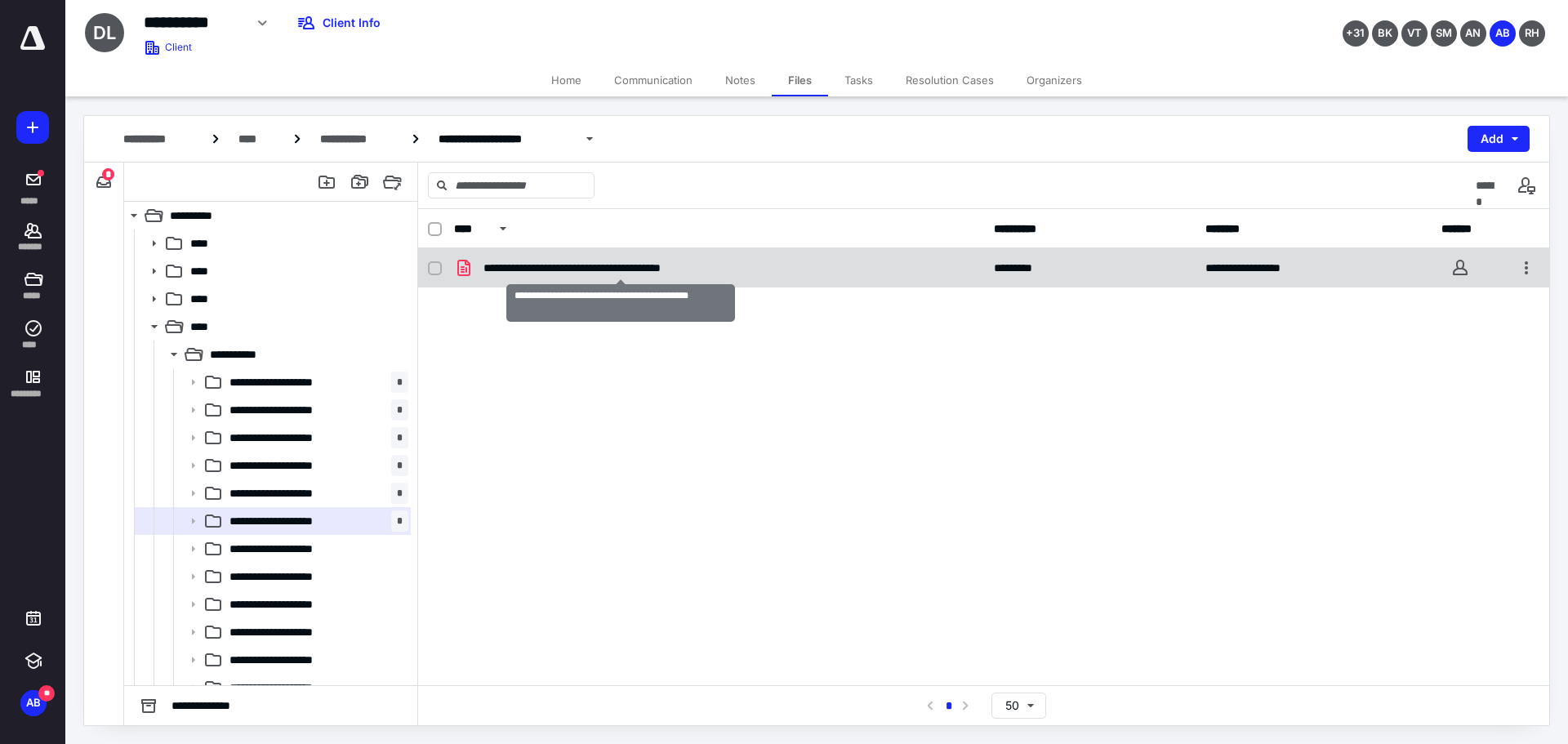click on "**********" at bounding box center [621, 268] 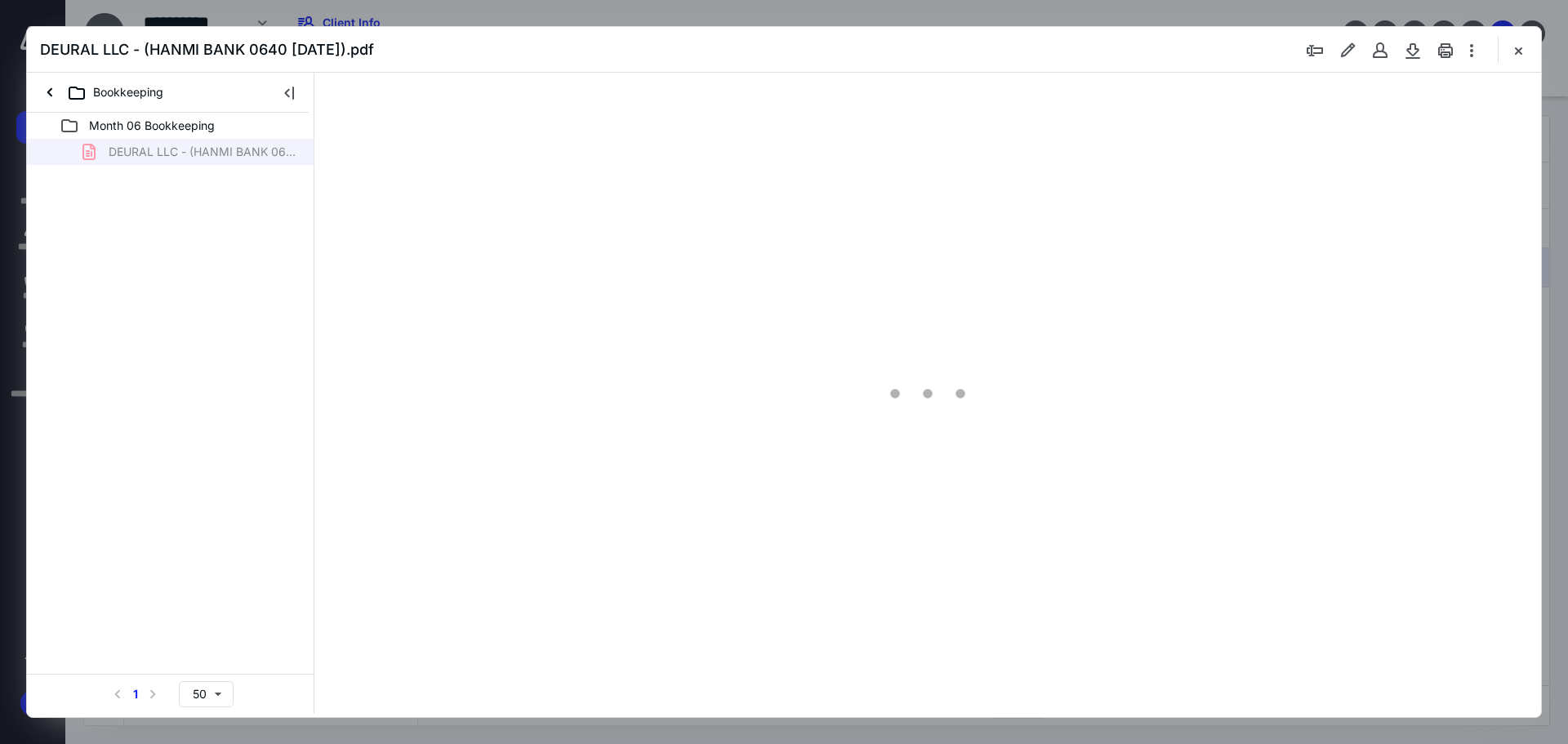 scroll, scrollTop: 0, scrollLeft: 0, axis: both 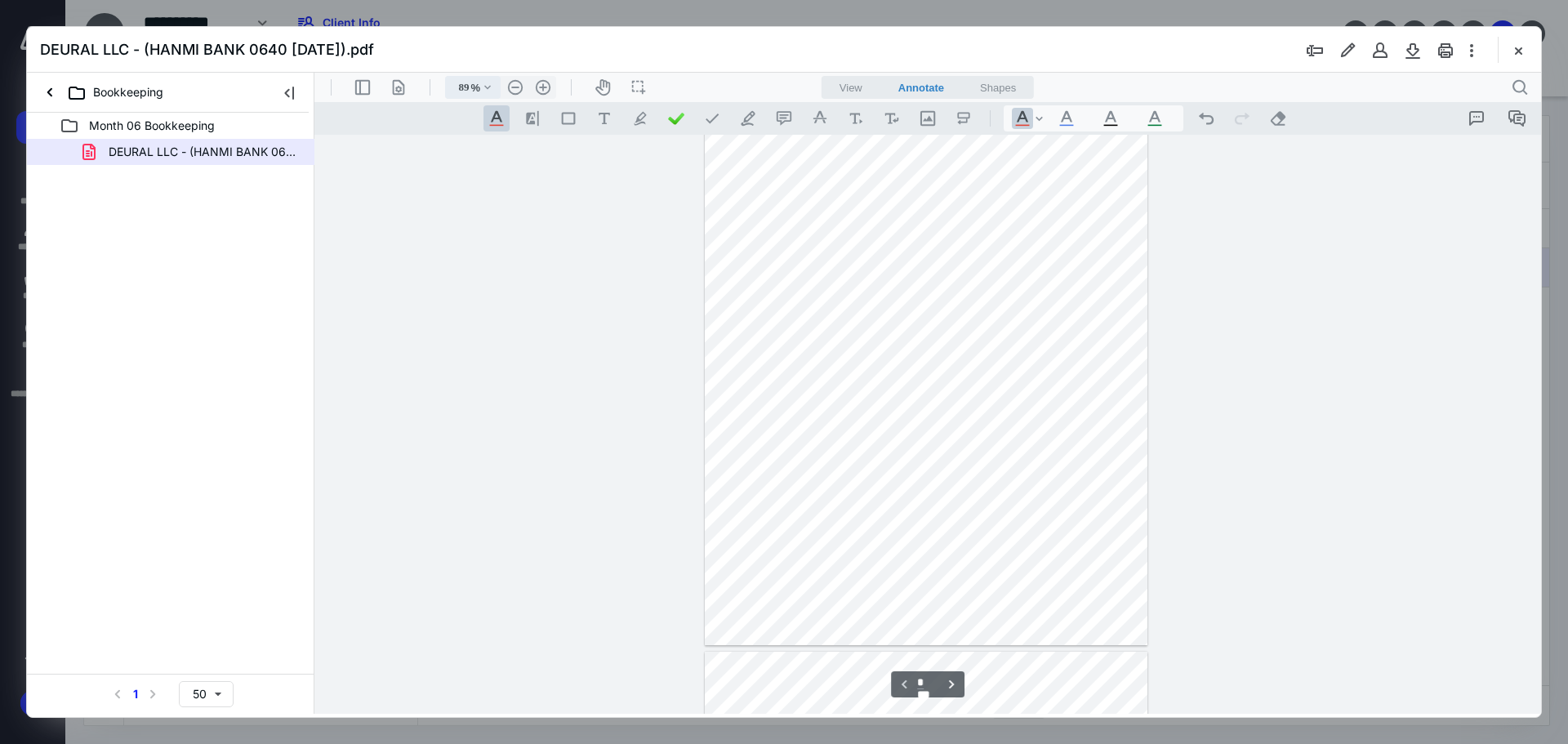 click on ".cls-1{fill:#abb0c4;} icon - chevron - down" at bounding box center (488, 87) 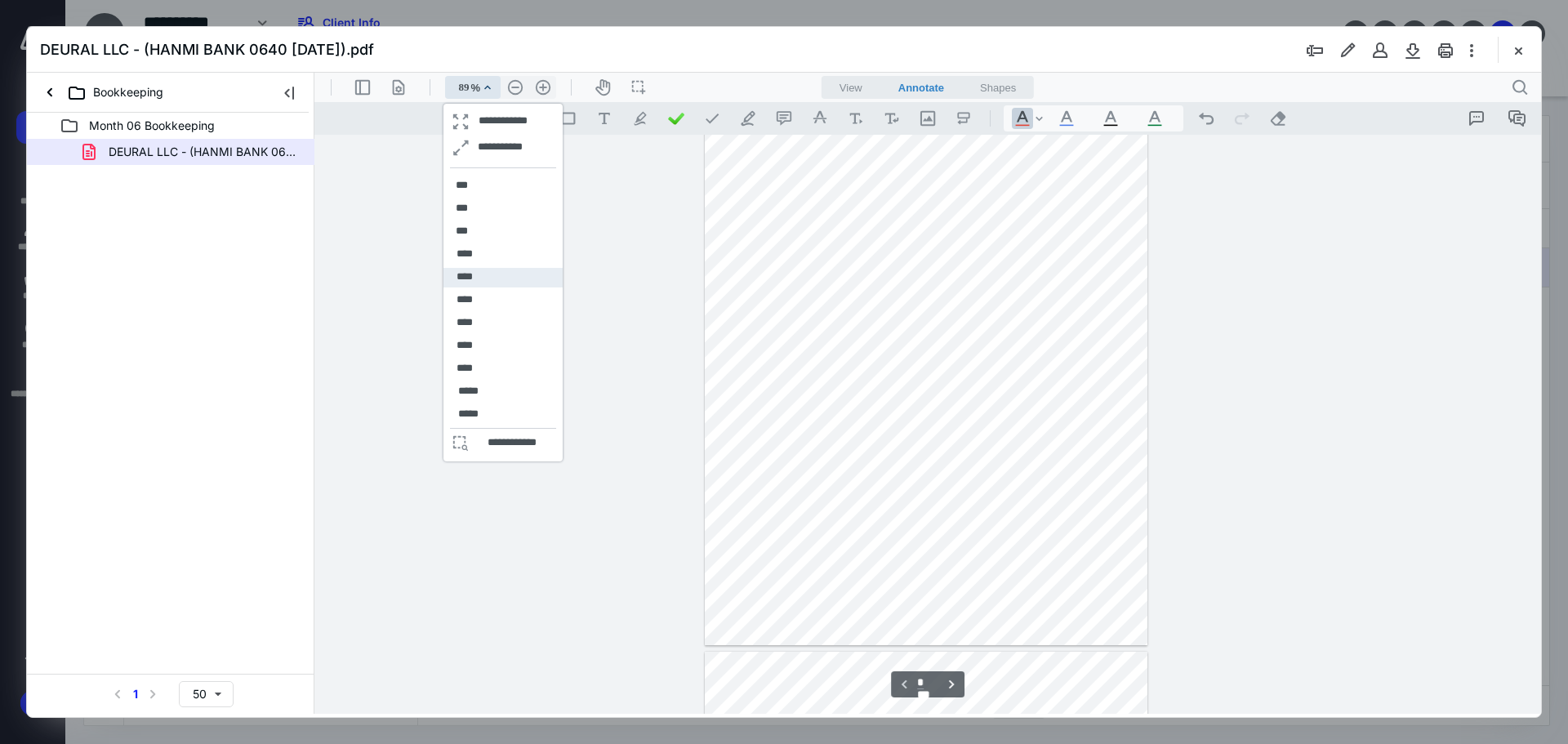 click on "****" at bounding box center (503, 278) 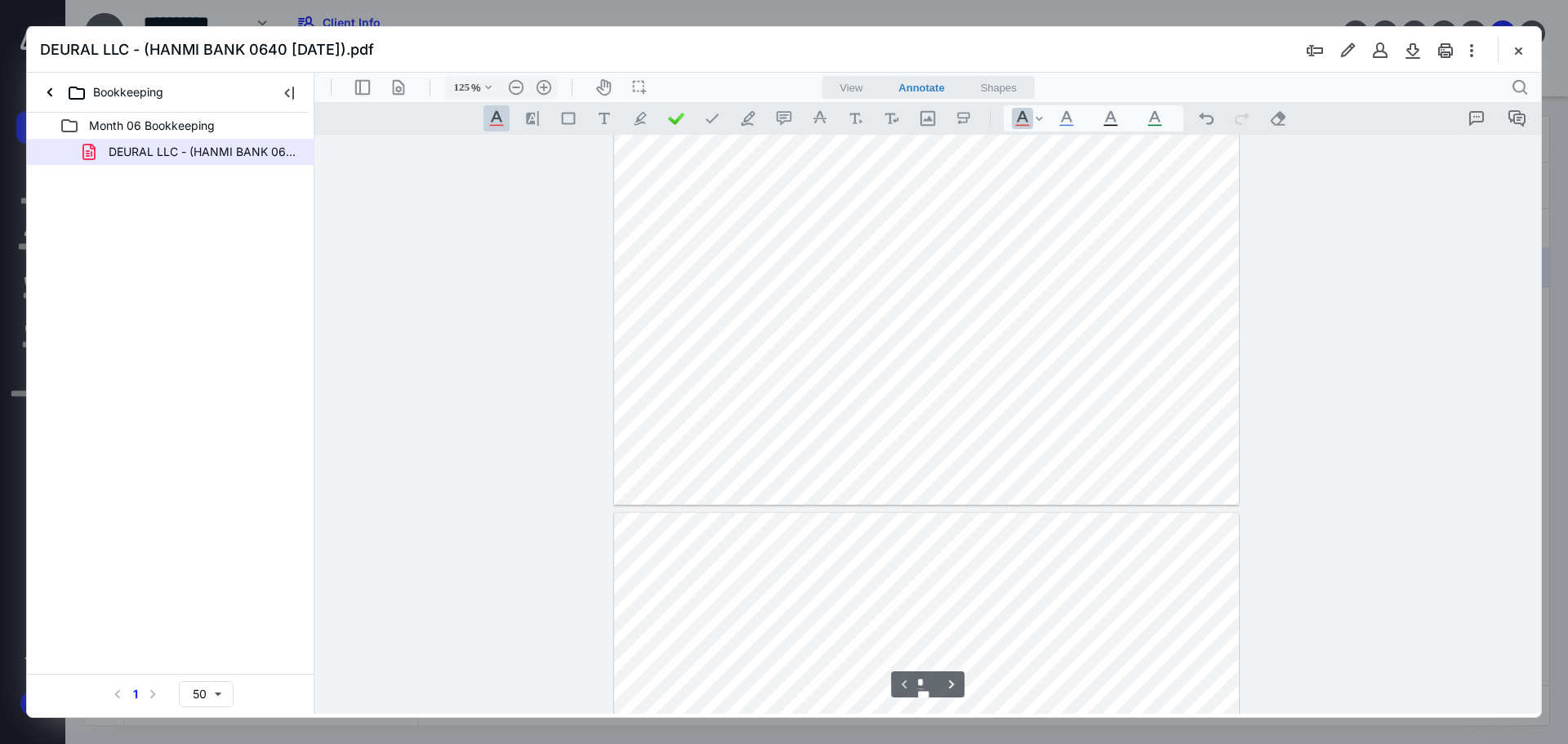 scroll, scrollTop: 443, scrollLeft: 0, axis: vertical 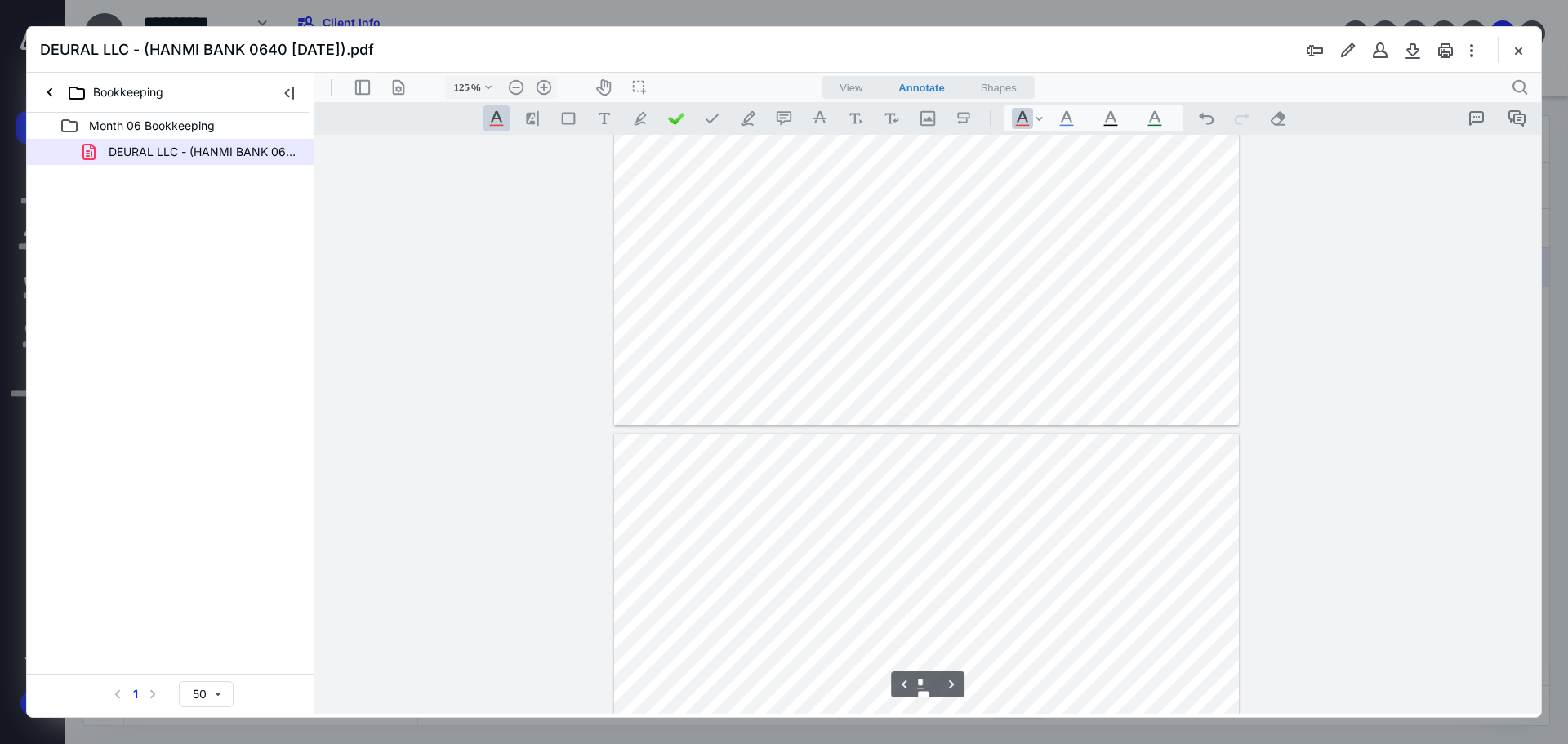 type on "*" 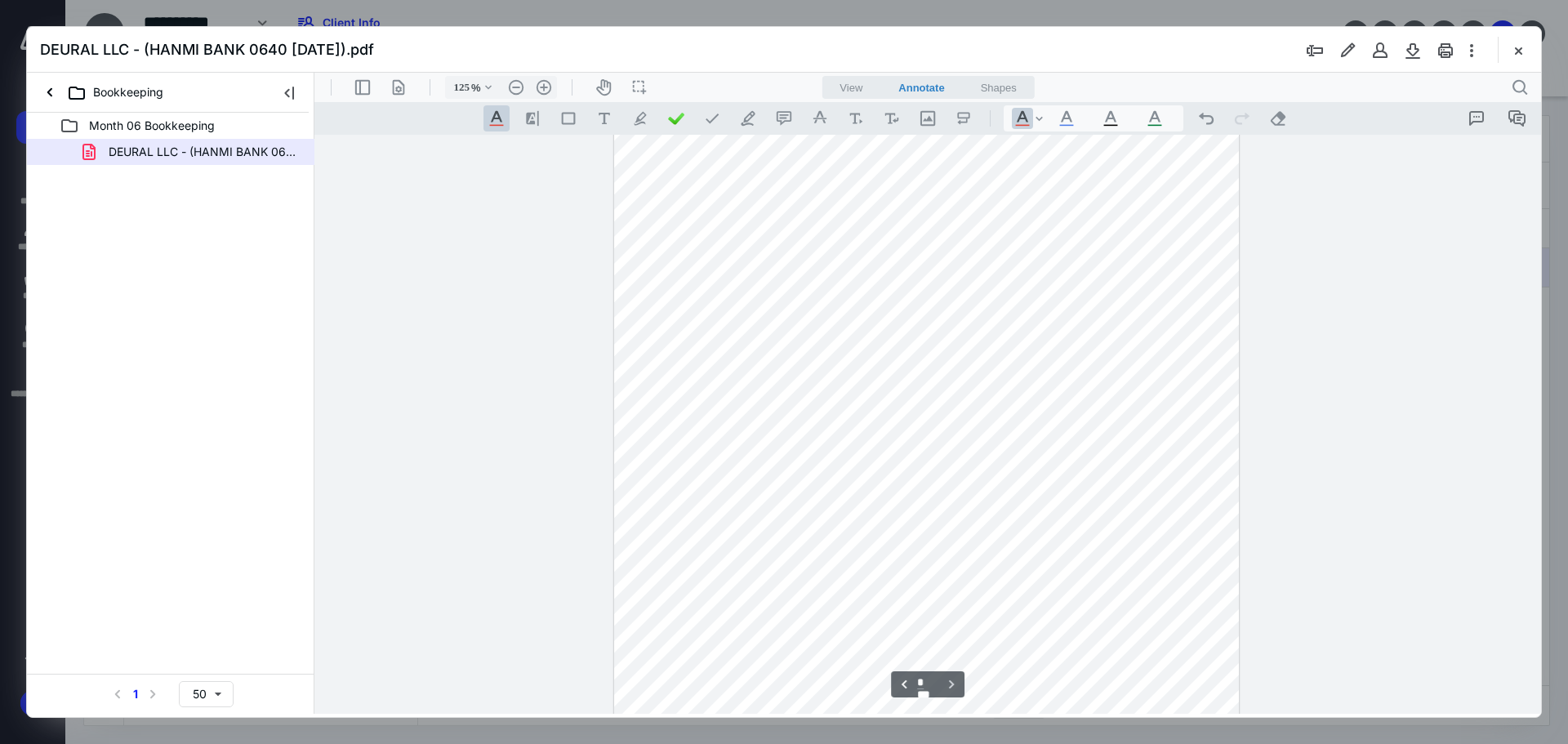 scroll, scrollTop: 2688, scrollLeft: 0, axis: vertical 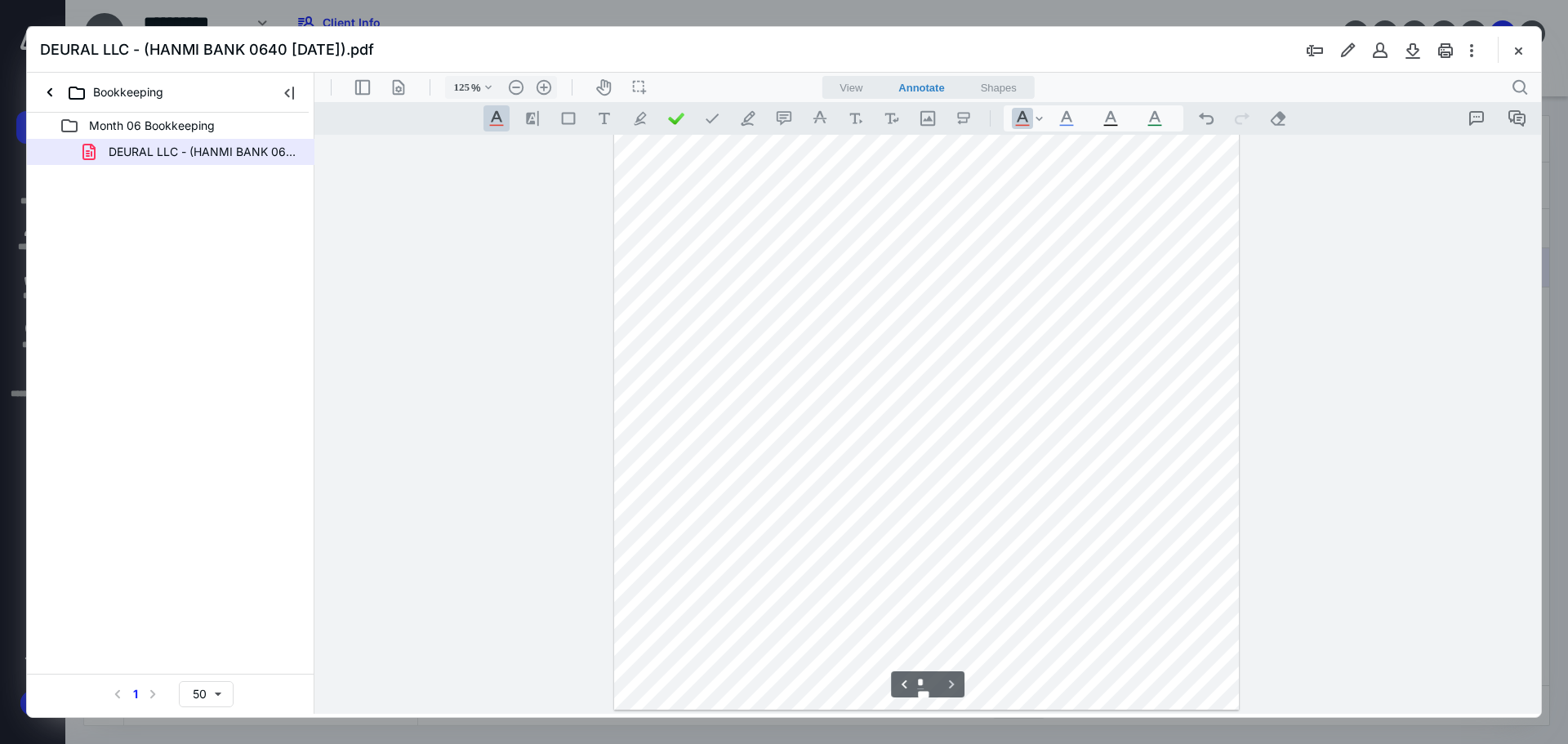 click on ".cls-1{fill:#abb0c4;} icon - chevron - down" at bounding box center (488, 87) 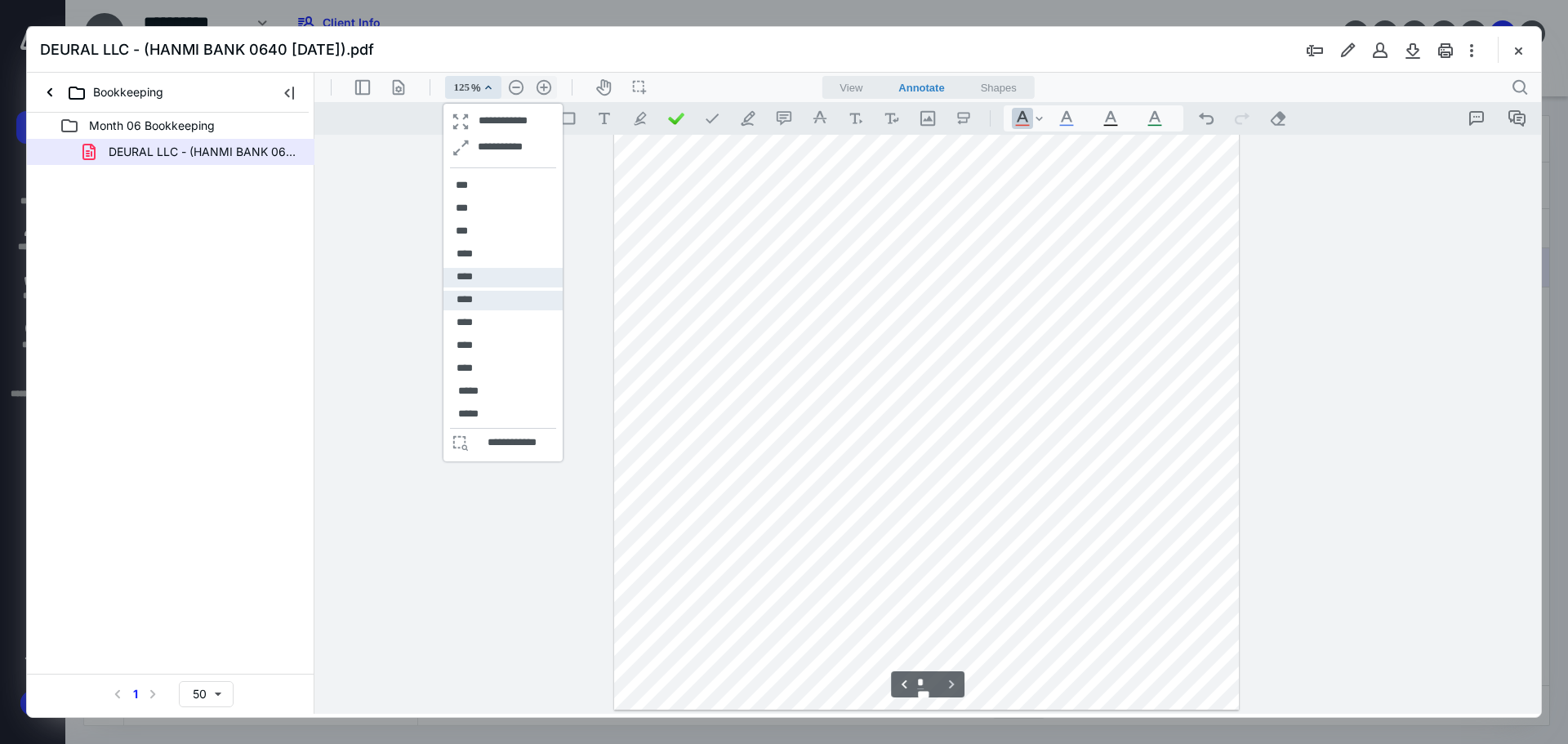 click on "****" at bounding box center (465, 301) 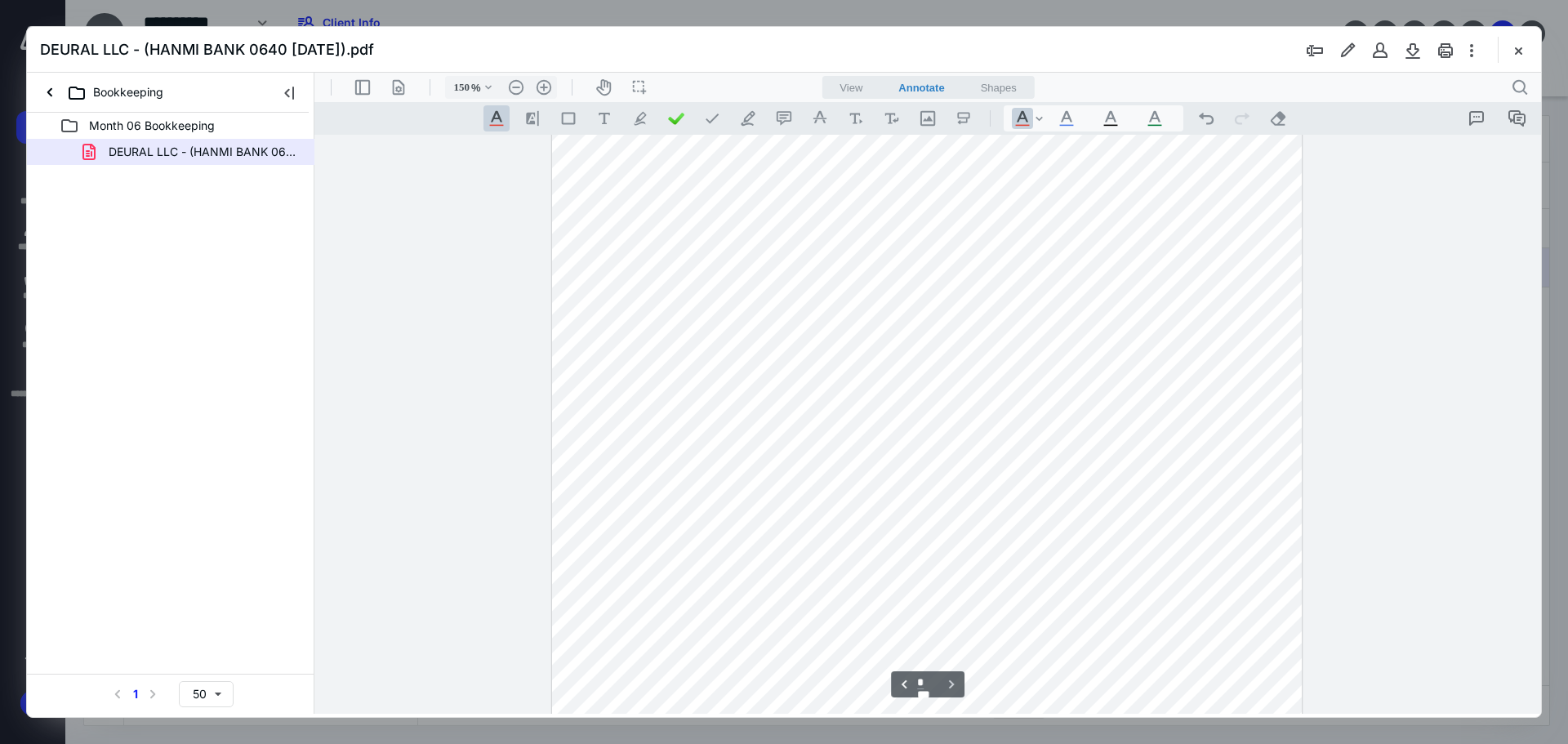 scroll, scrollTop: 3341, scrollLeft: 0, axis: vertical 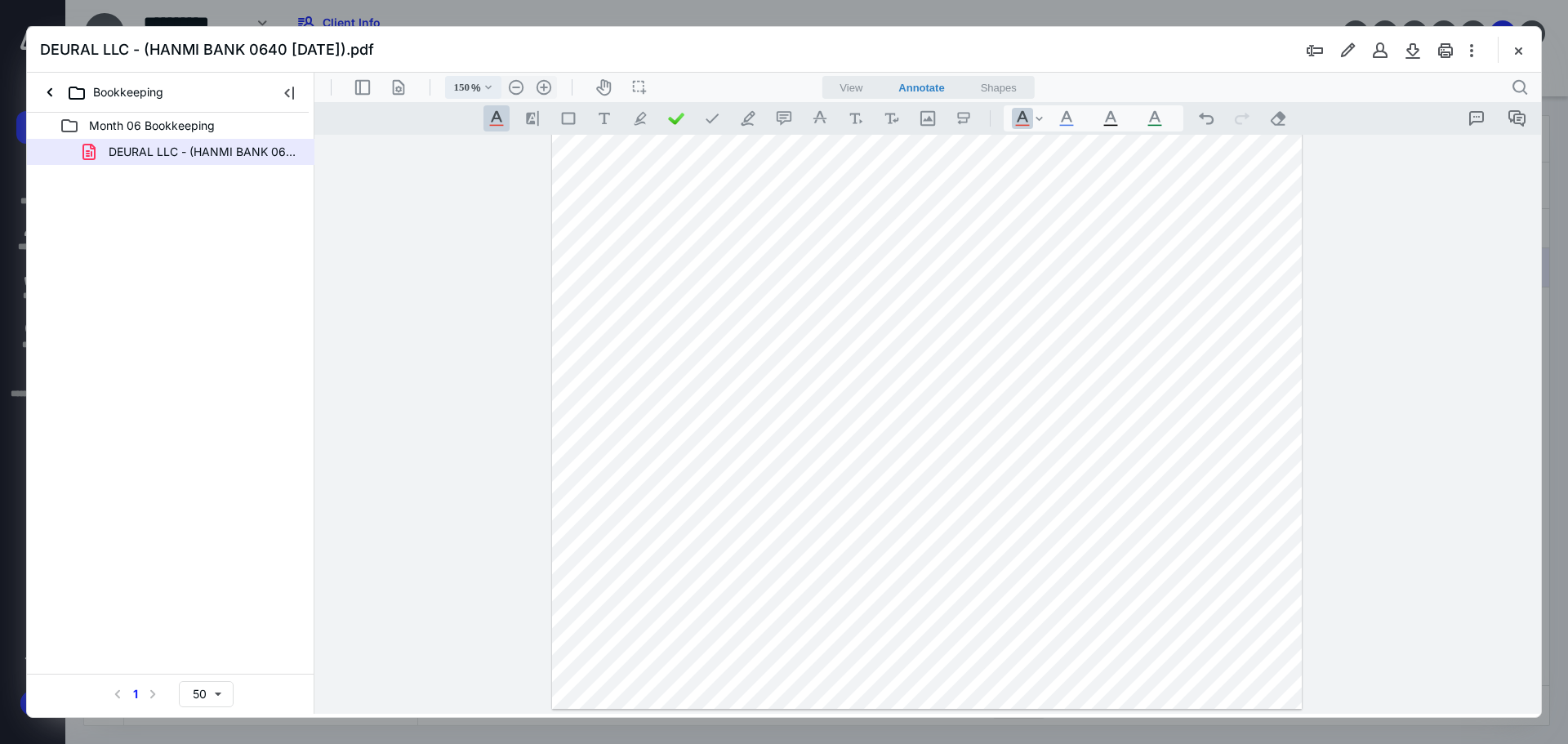 click on "%" at bounding box center [476, 87] 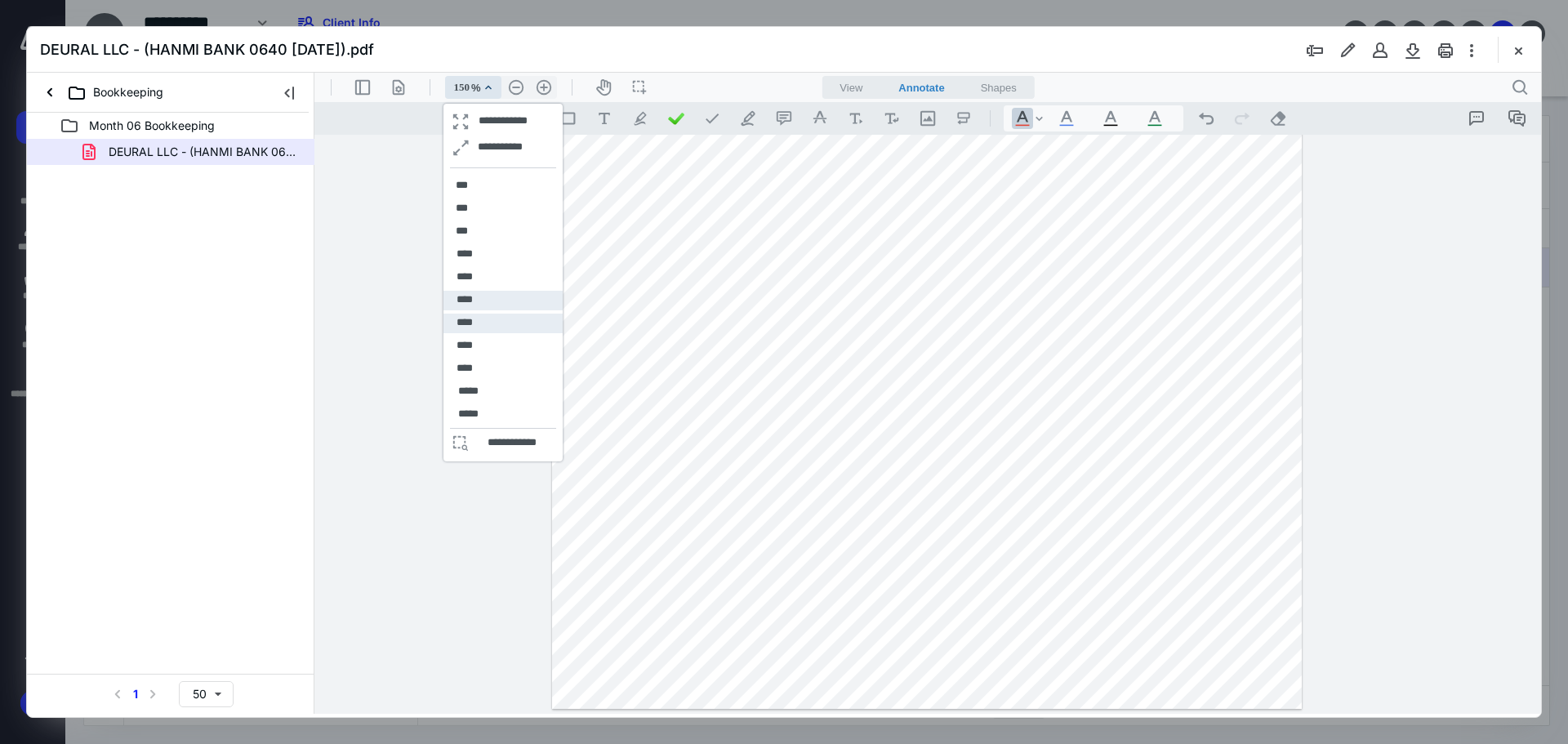 click on "****" at bounding box center (465, 323) 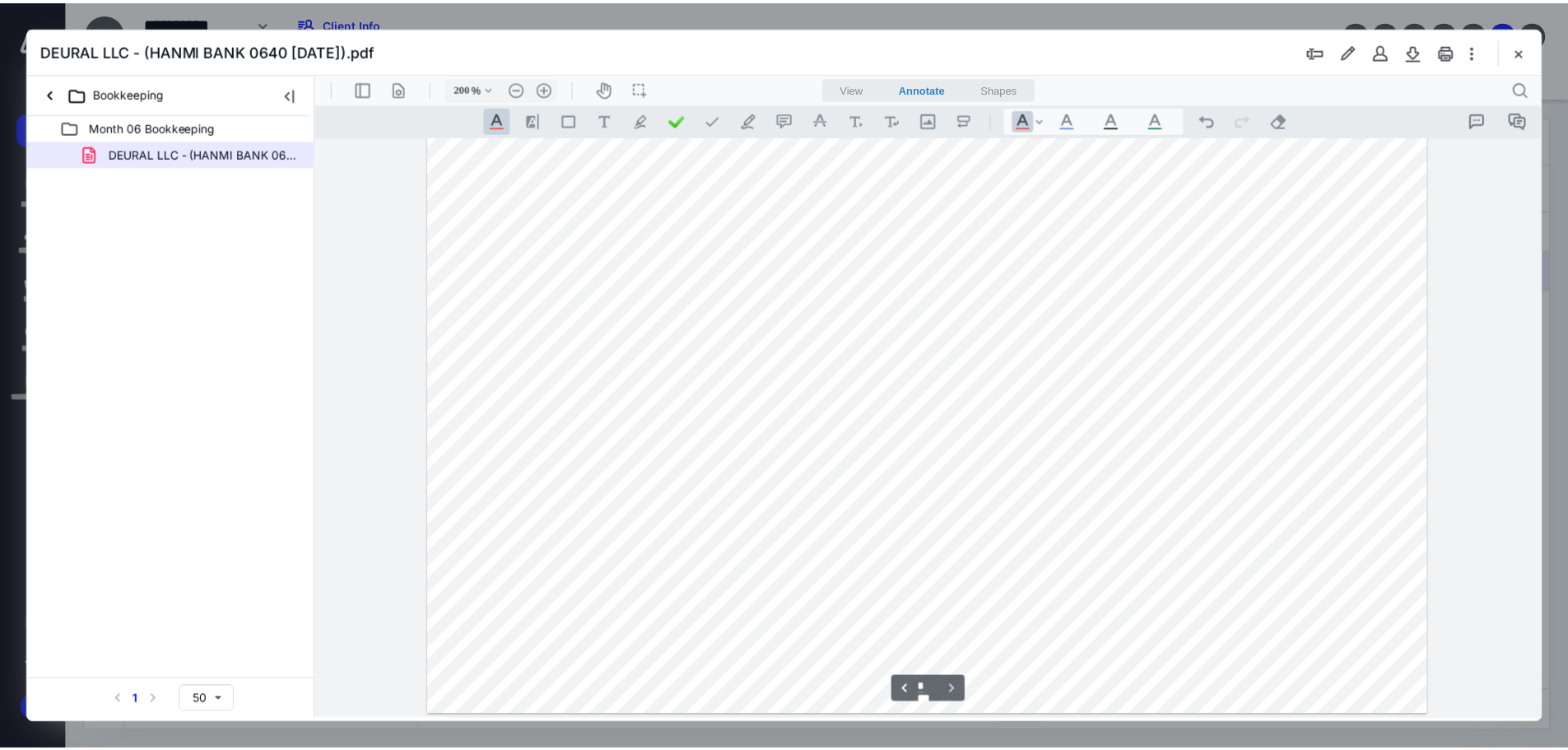 scroll, scrollTop: 4685, scrollLeft: 0, axis: vertical 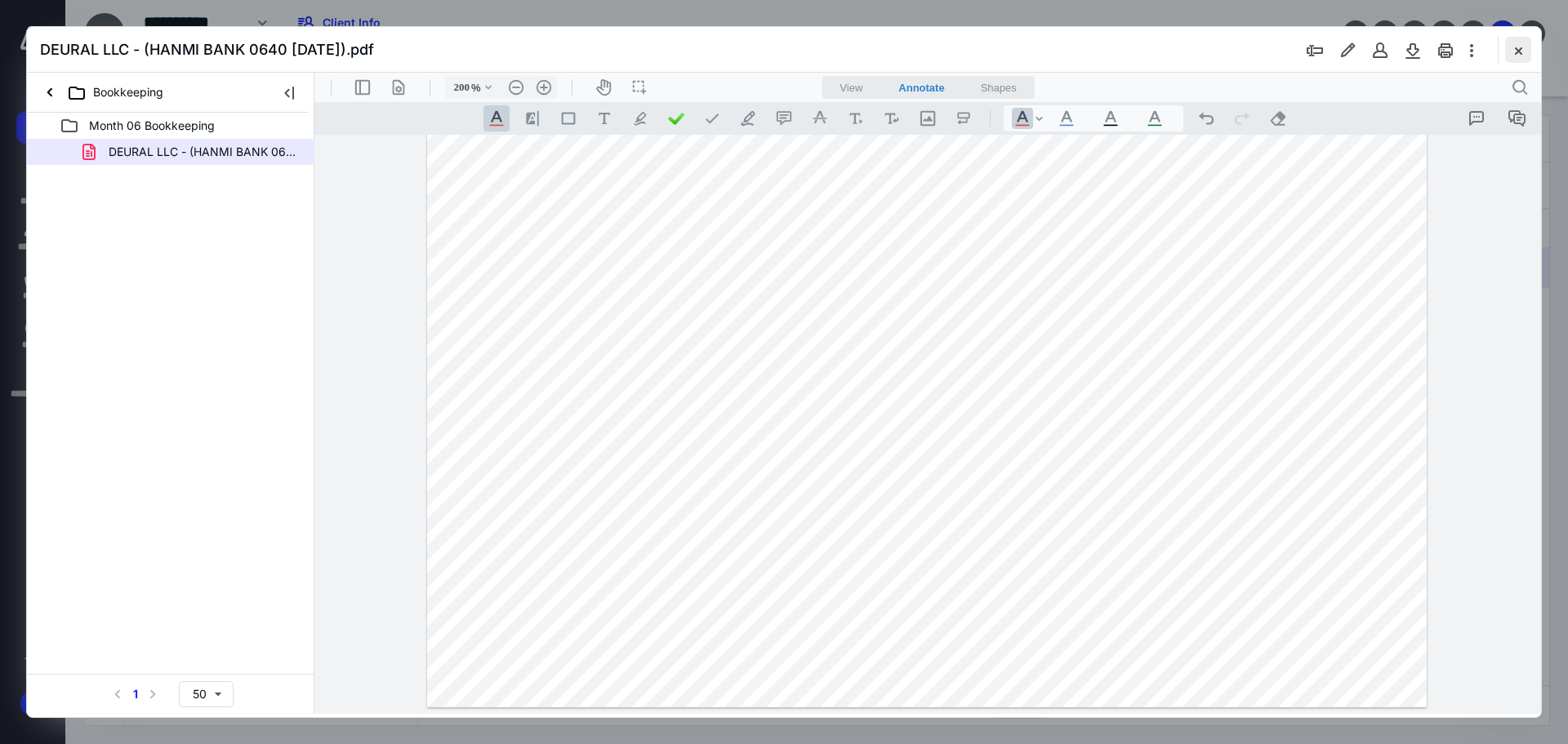 click at bounding box center [1518, 50] 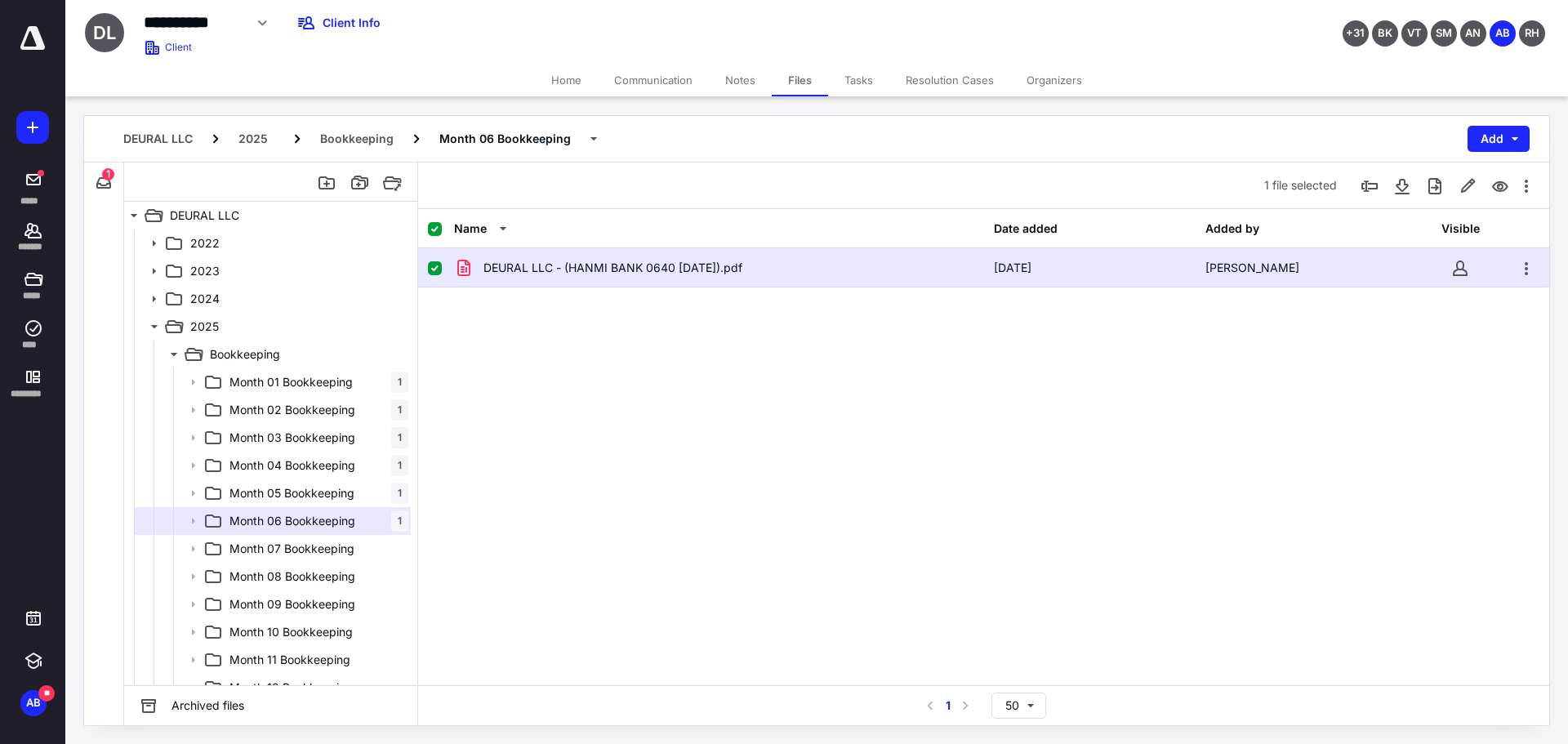click on "Tasks" at bounding box center (858, 80) 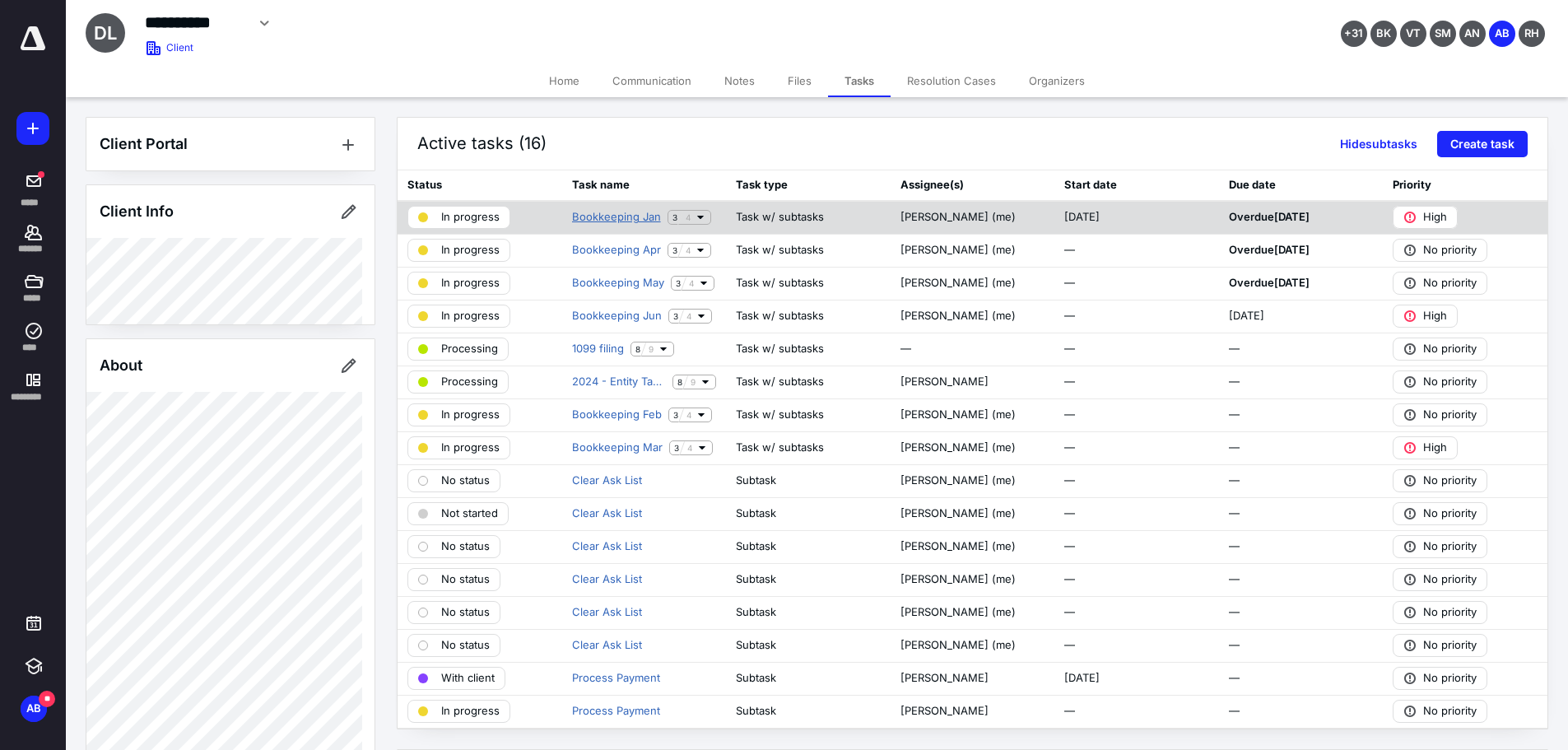 click on "Bookkeeping Jan" at bounding box center (616, 217) 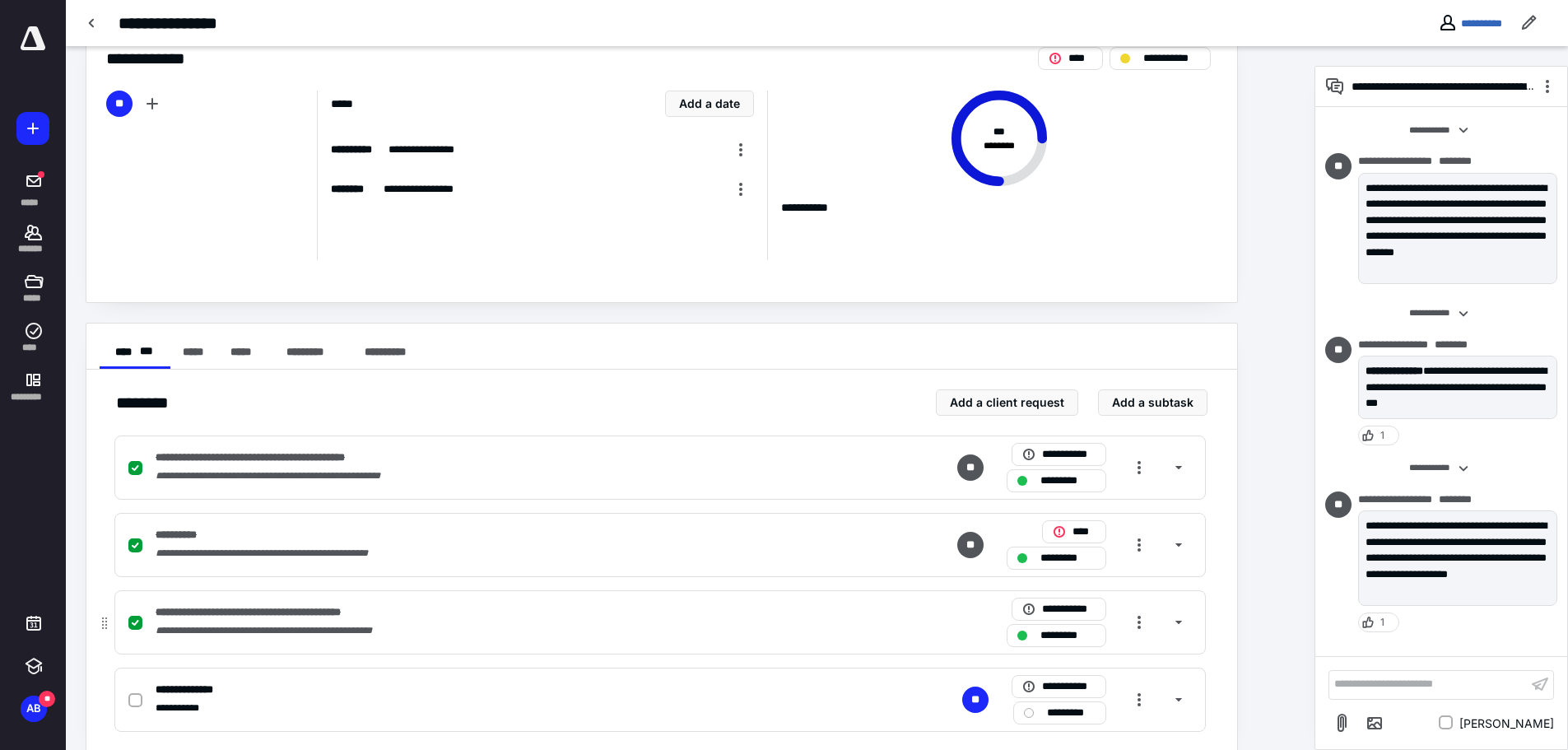 scroll, scrollTop: 63, scrollLeft: 0, axis: vertical 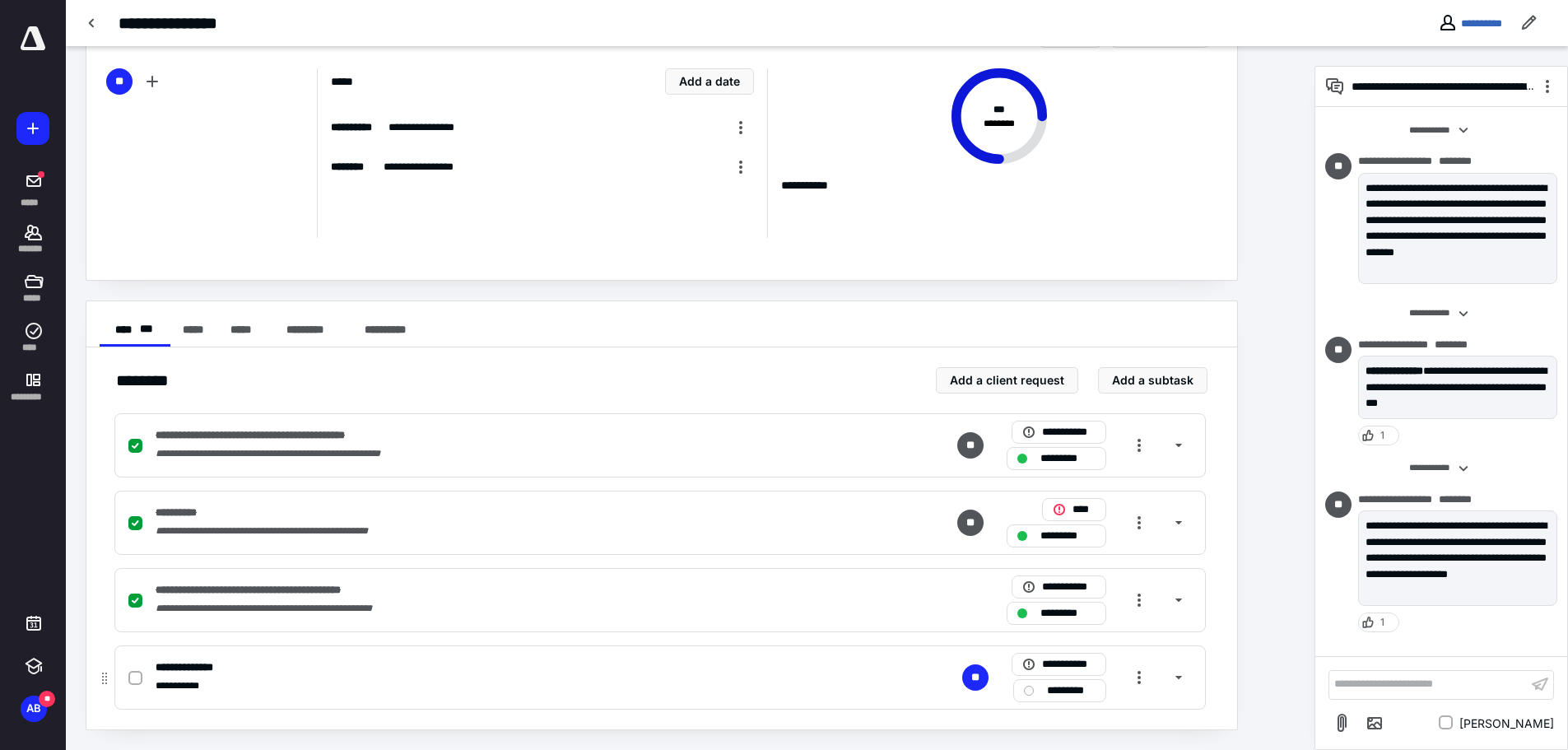 click 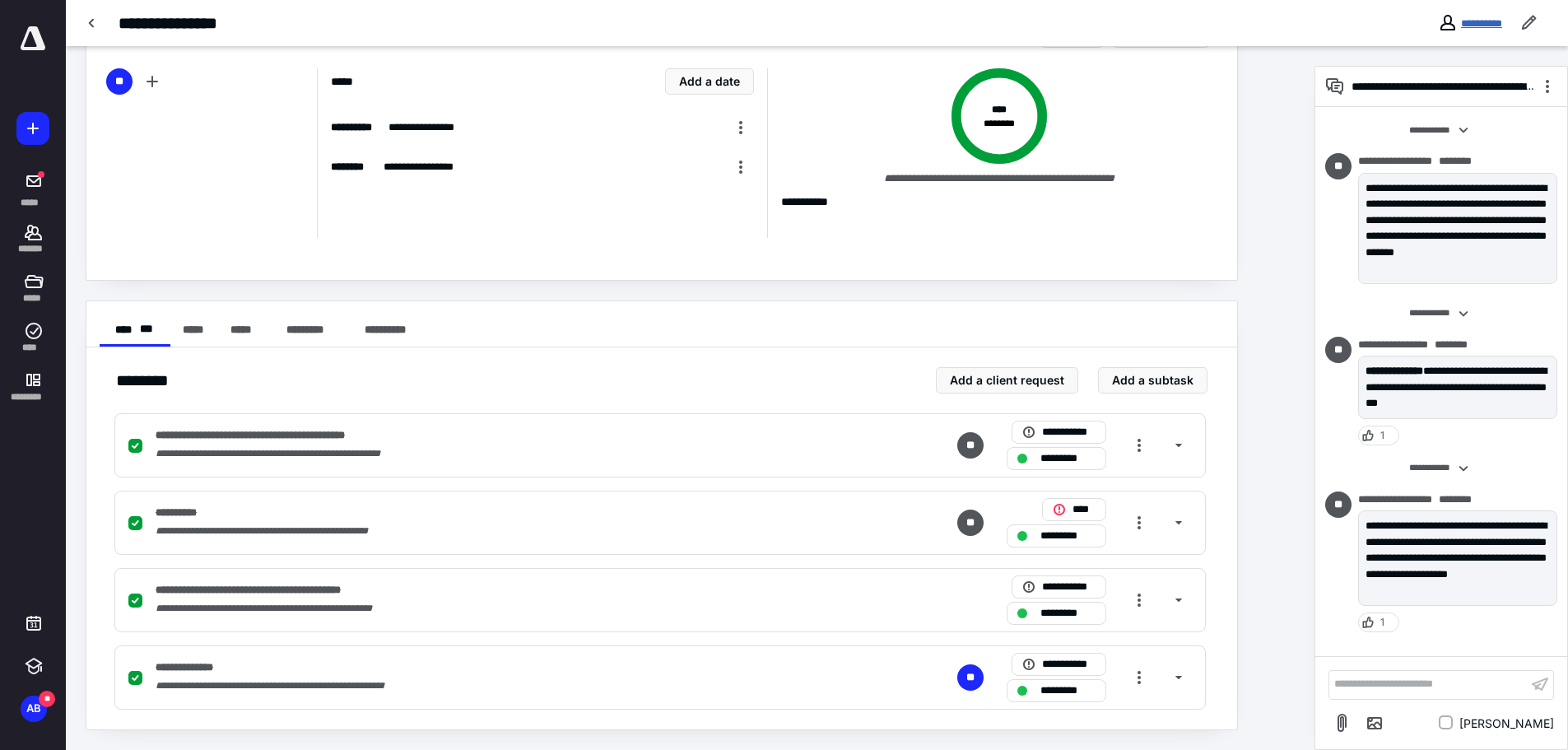 click on "**********" at bounding box center (1482, 23) 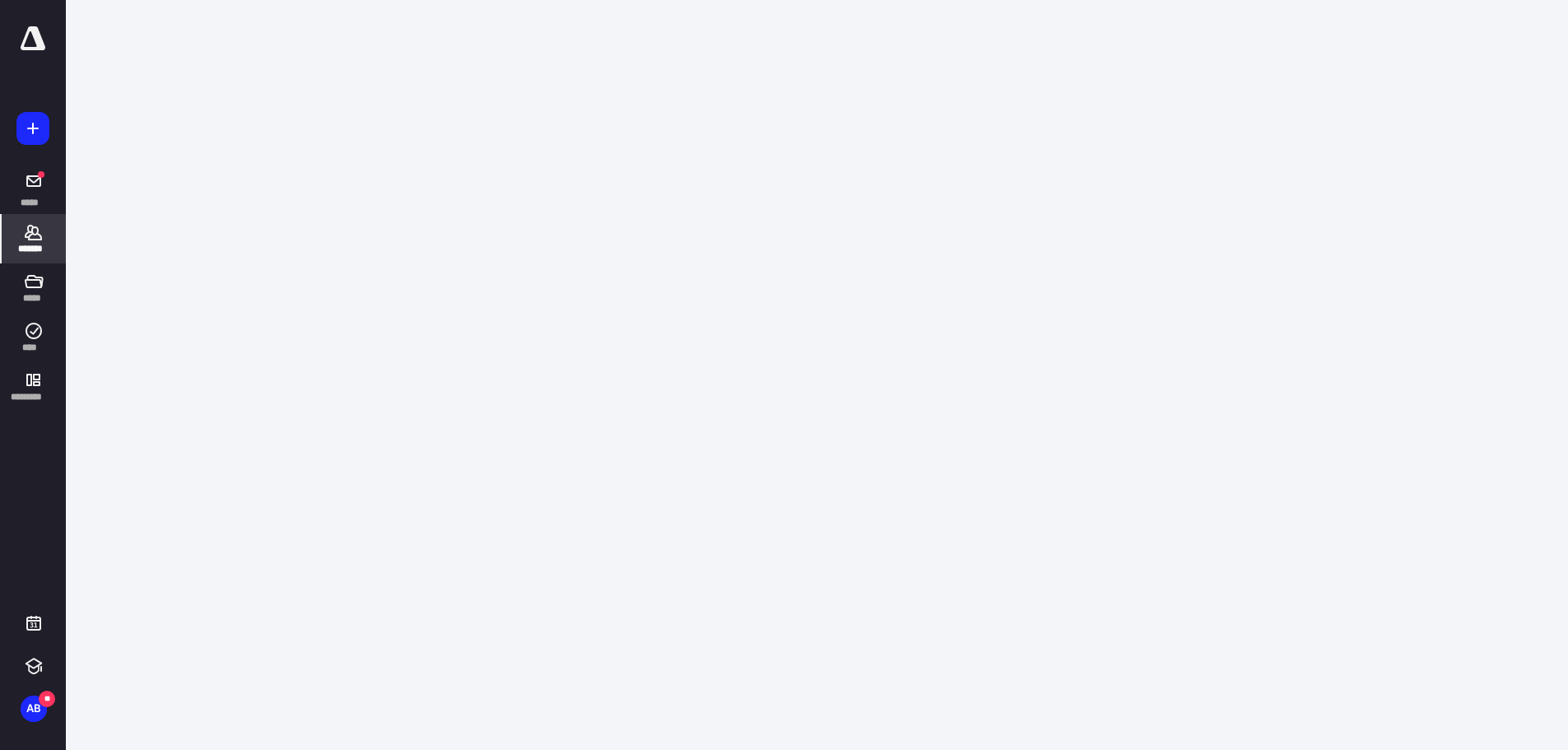 scroll, scrollTop: 0, scrollLeft: 0, axis: both 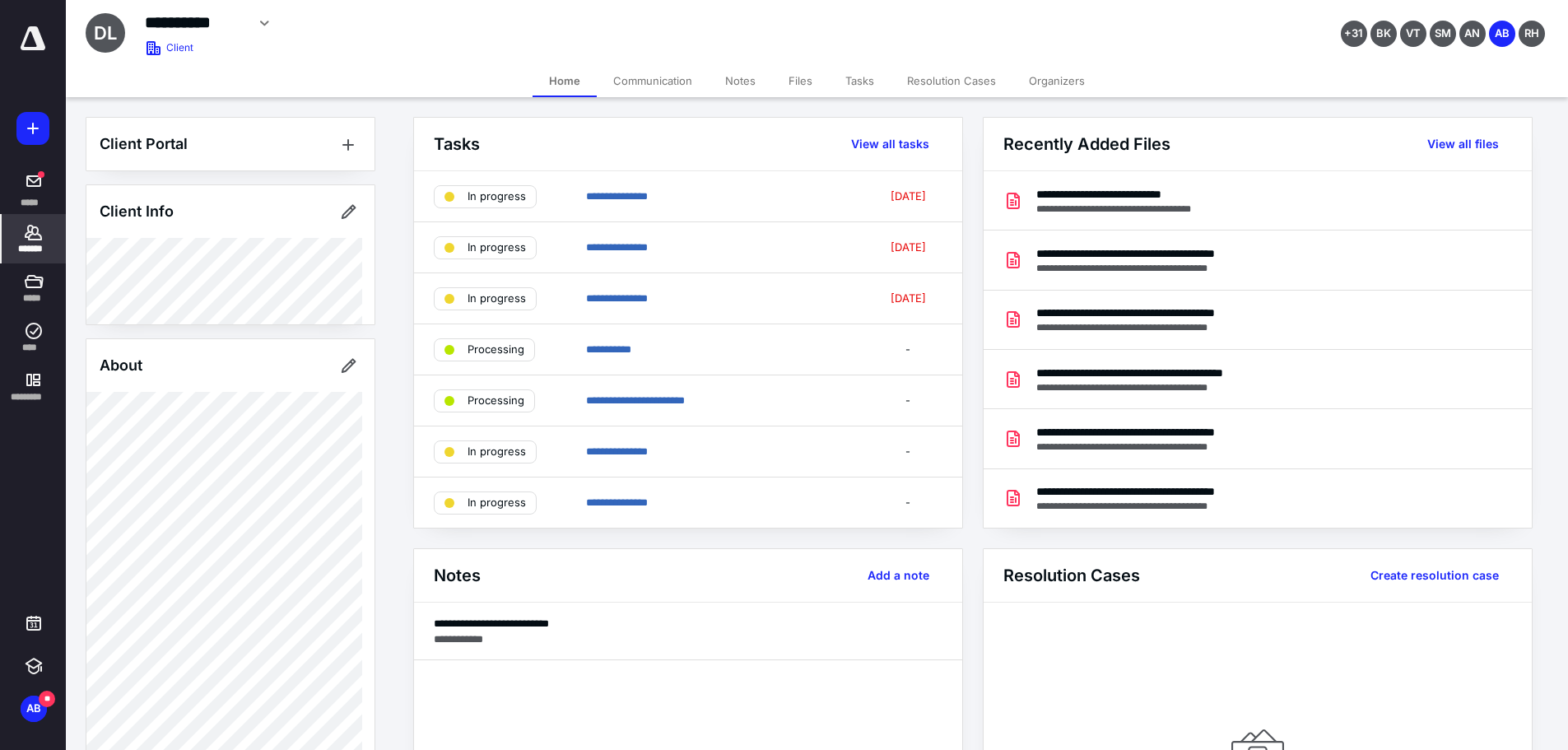 click on "Tasks" at bounding box center (859, 81) 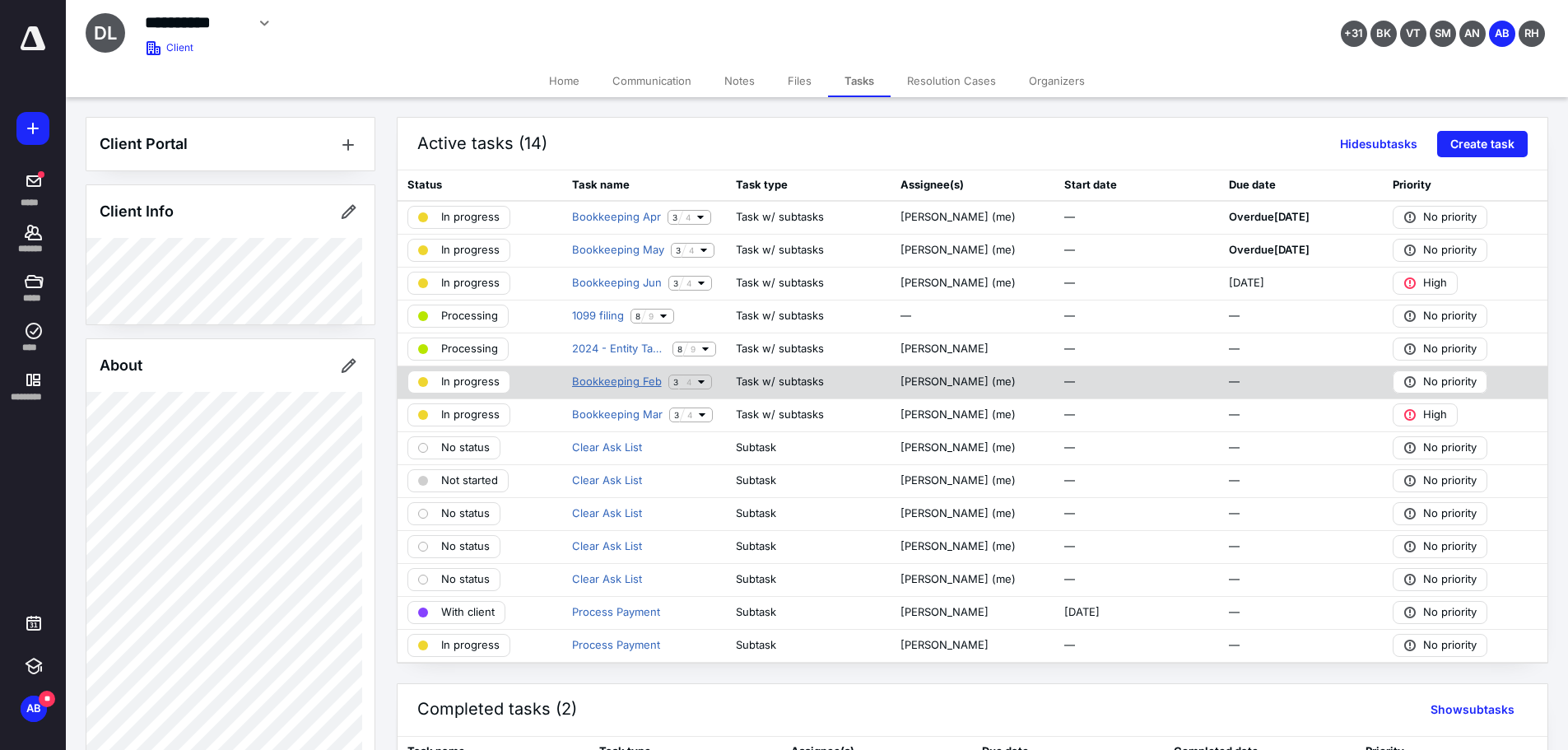 drag, startPoint x: 602, startPoint y: 386, endPoint x: 833, endPoint y: 413, distance: 232.5726 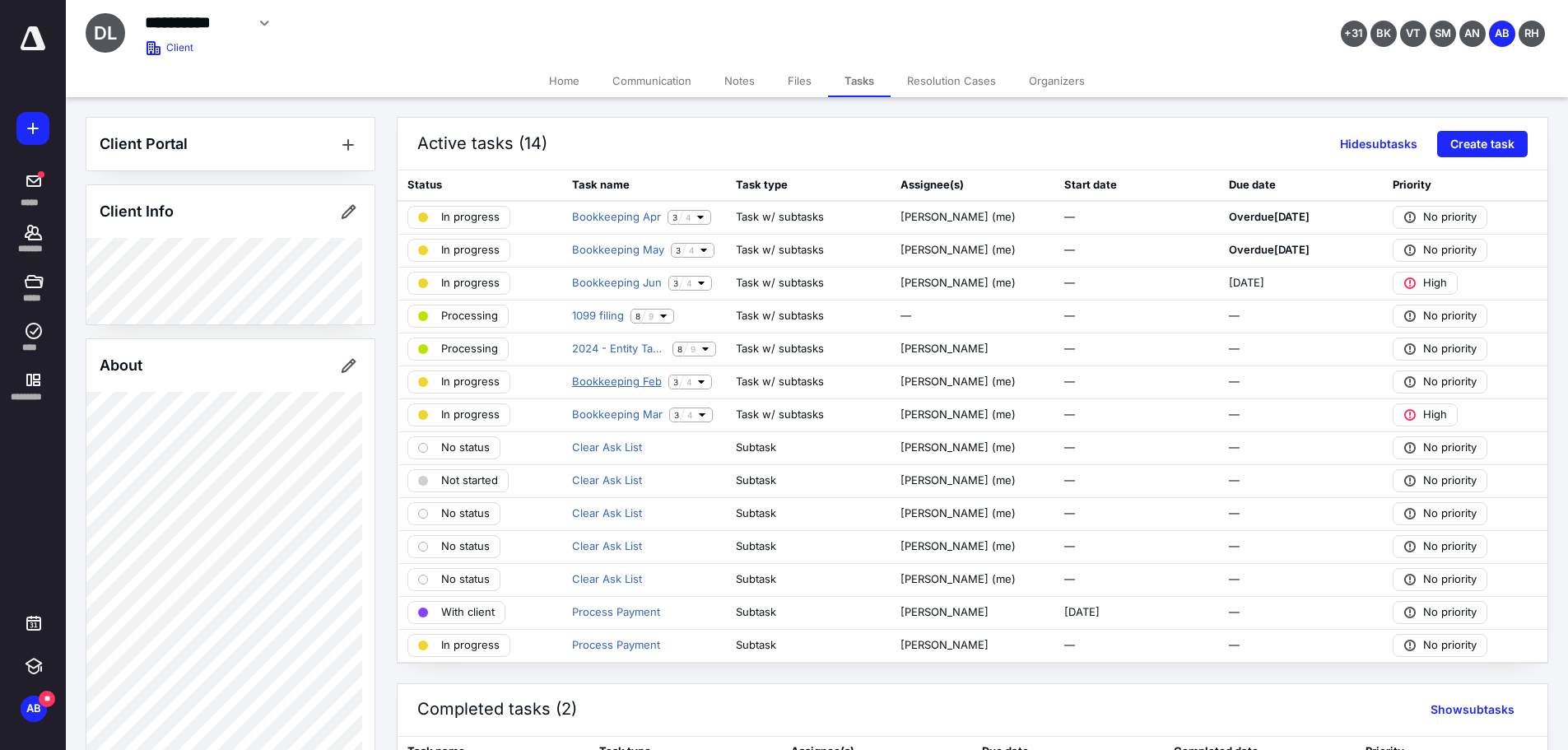 click on "Bookkeeping Feb" at bounding box center [616, 382] 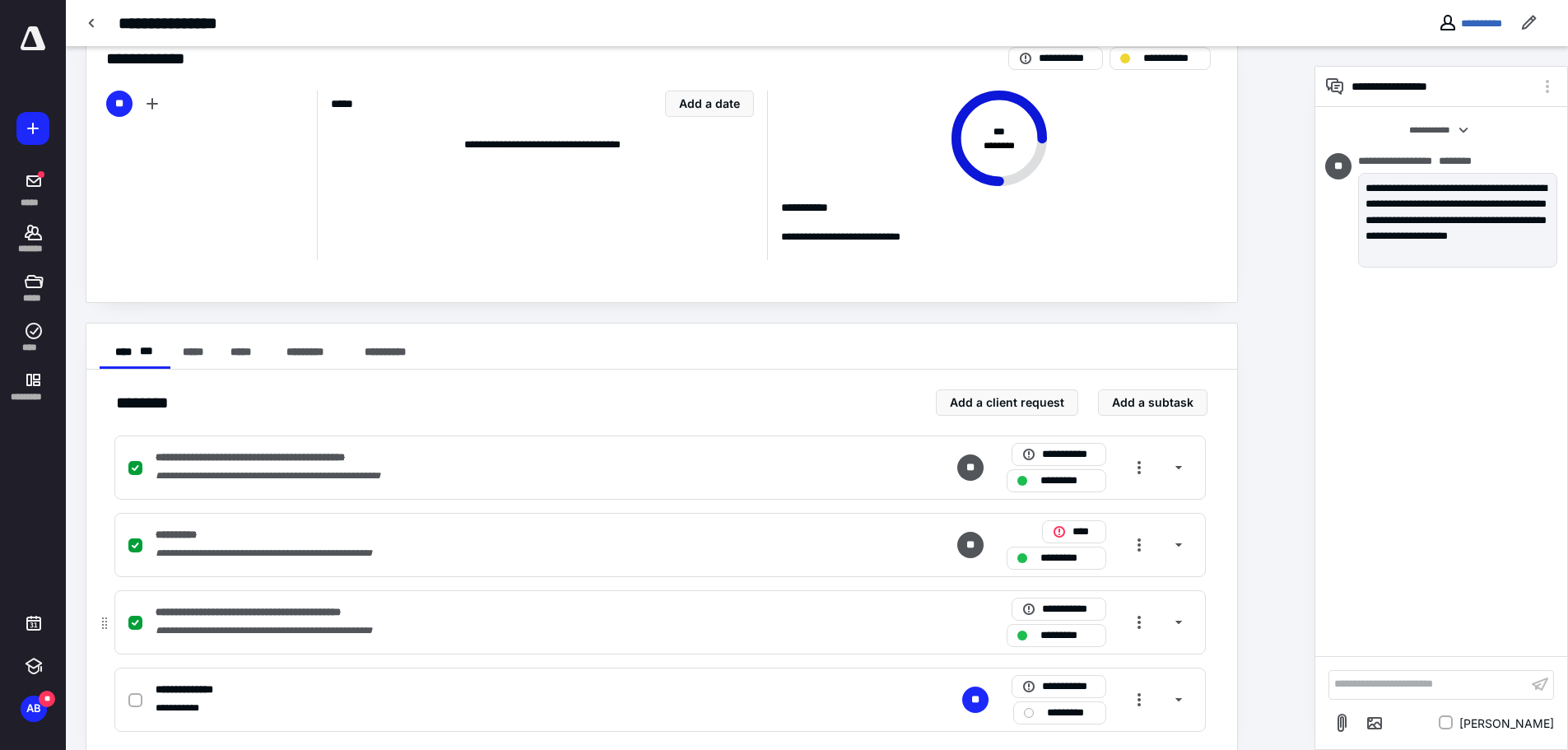 scroll, scrollTop: 63, scrollLeft: 0, axis: vertical 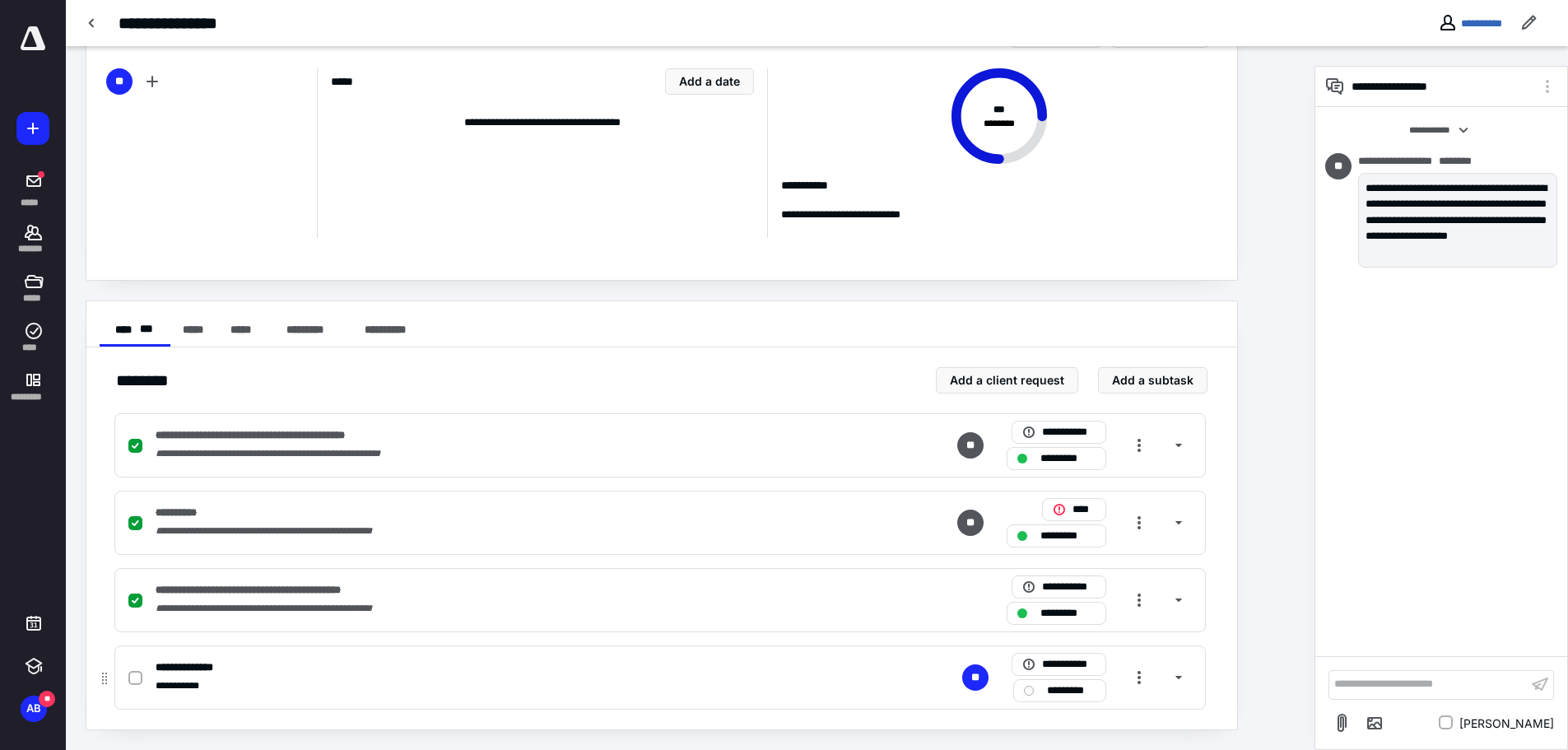 click on "**********" at bounding box center (191, 668) 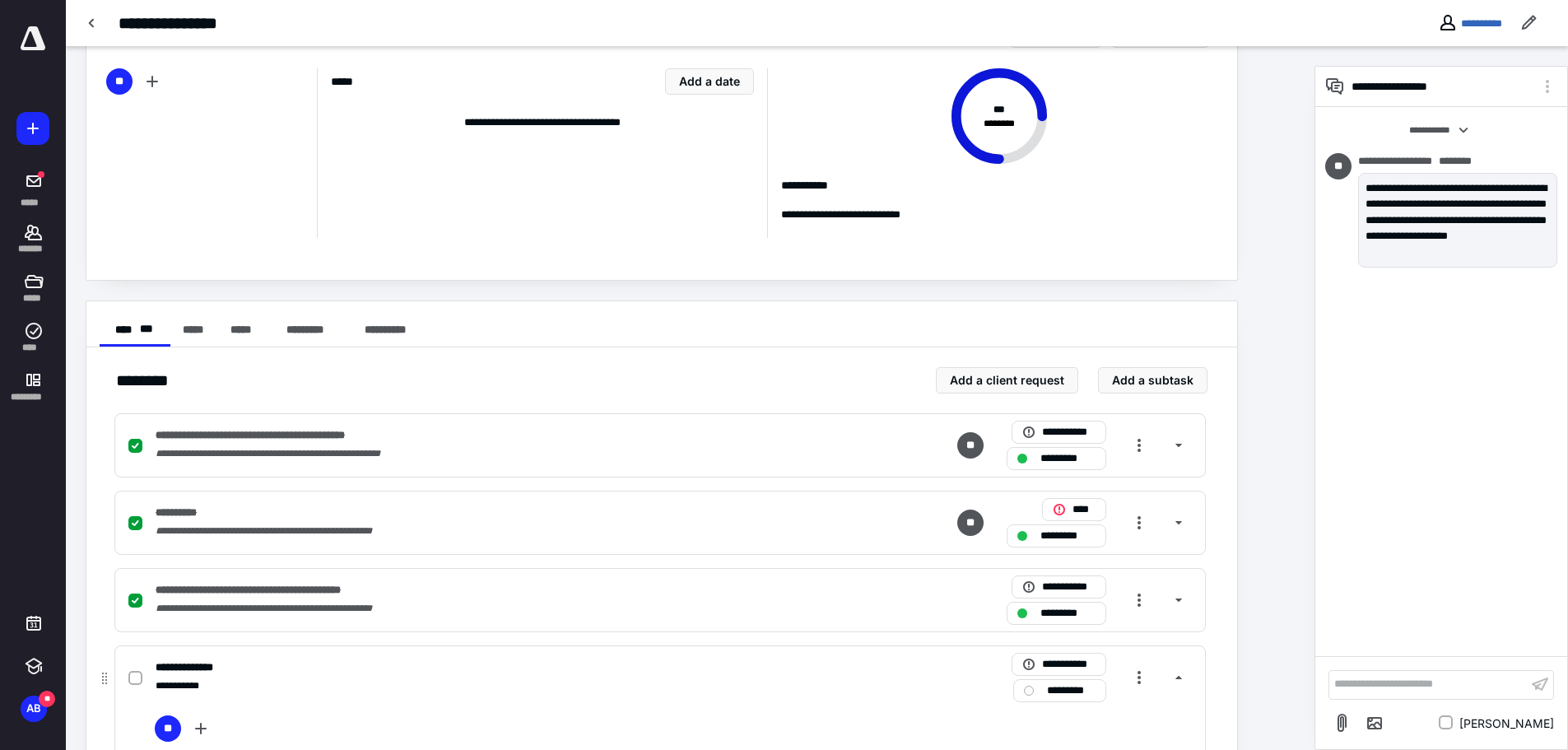 click at bounding box center (138, 678) 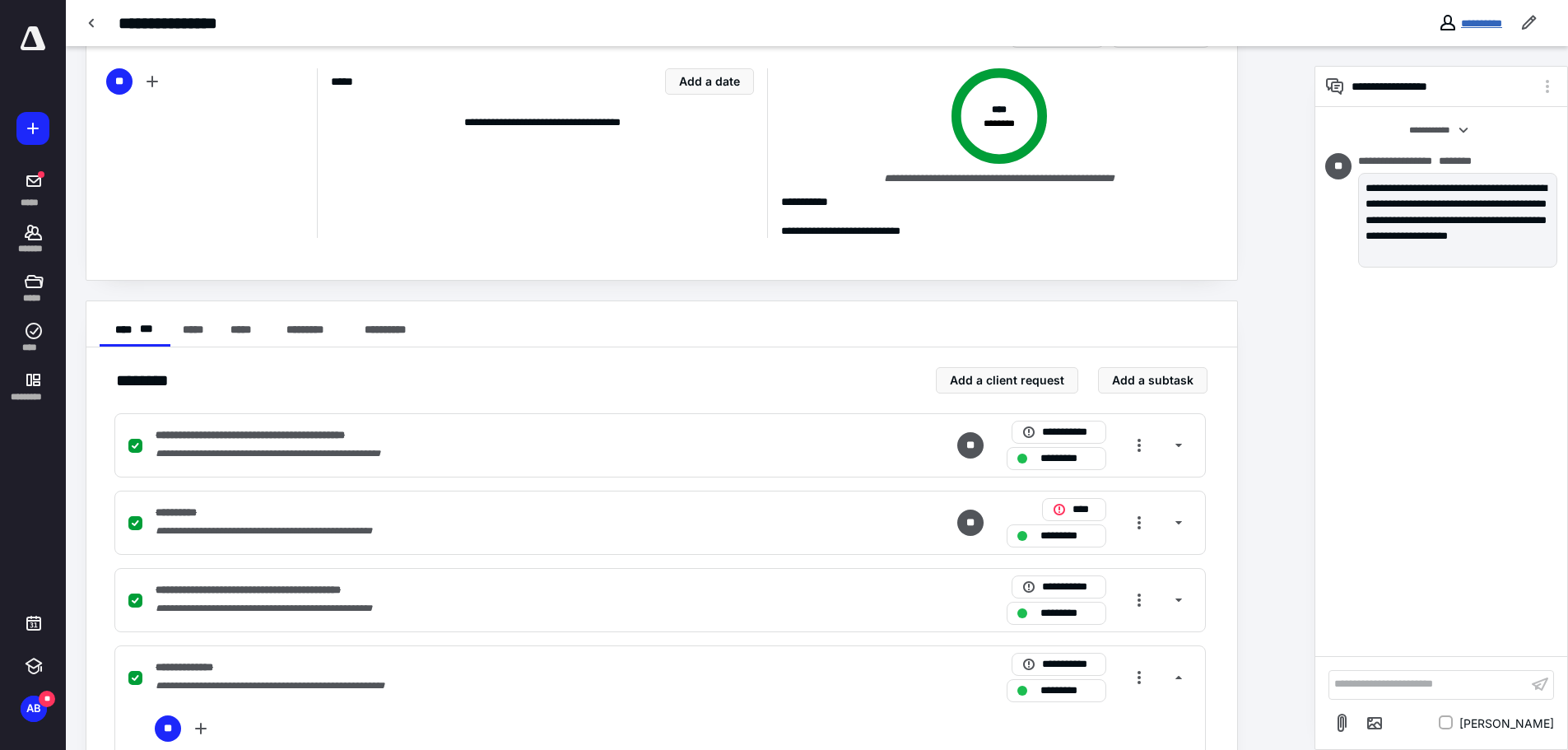 click on "**********" at bounding box center [1482, 23] 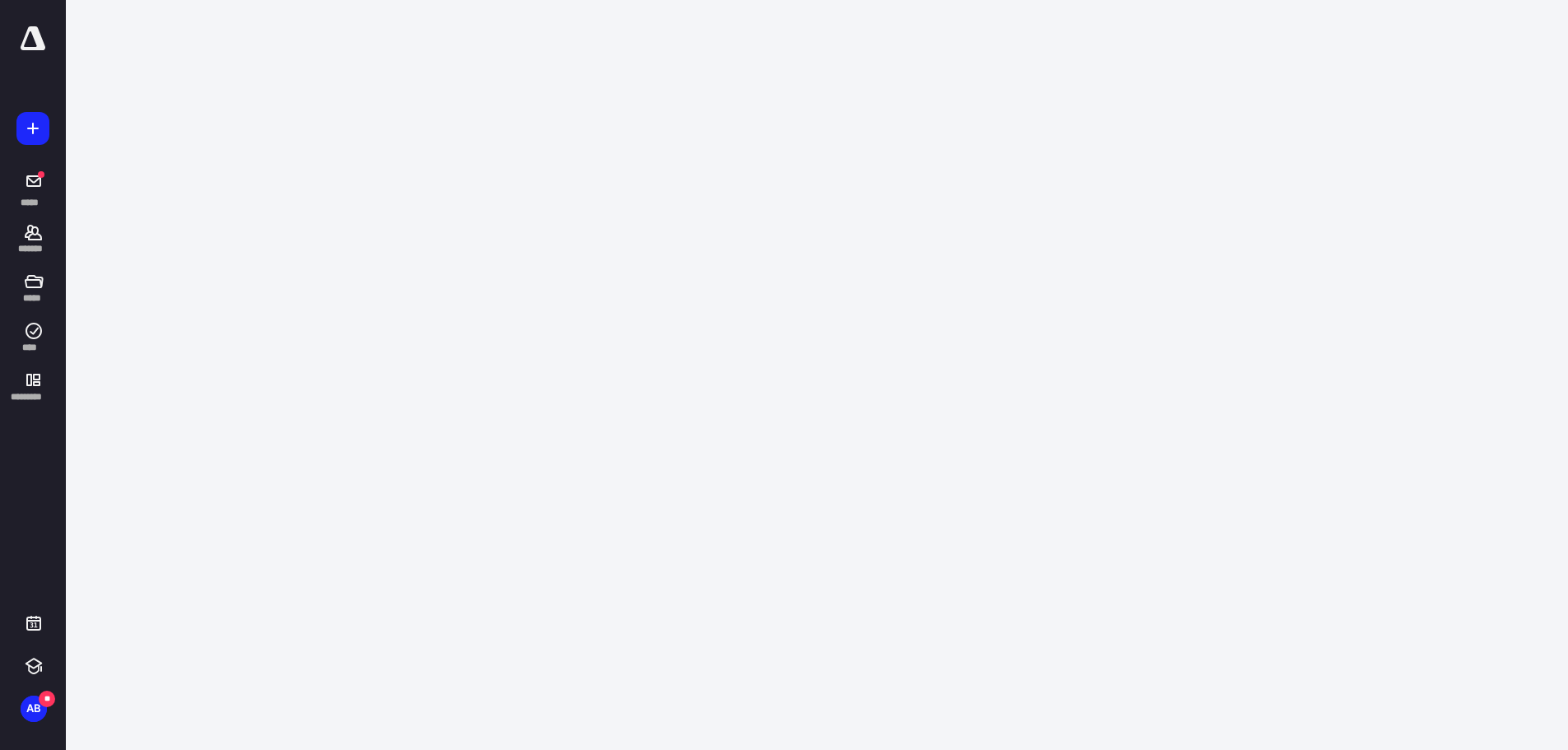 scroll, scrollTop: 0, scrollLeft: 0, axis: both 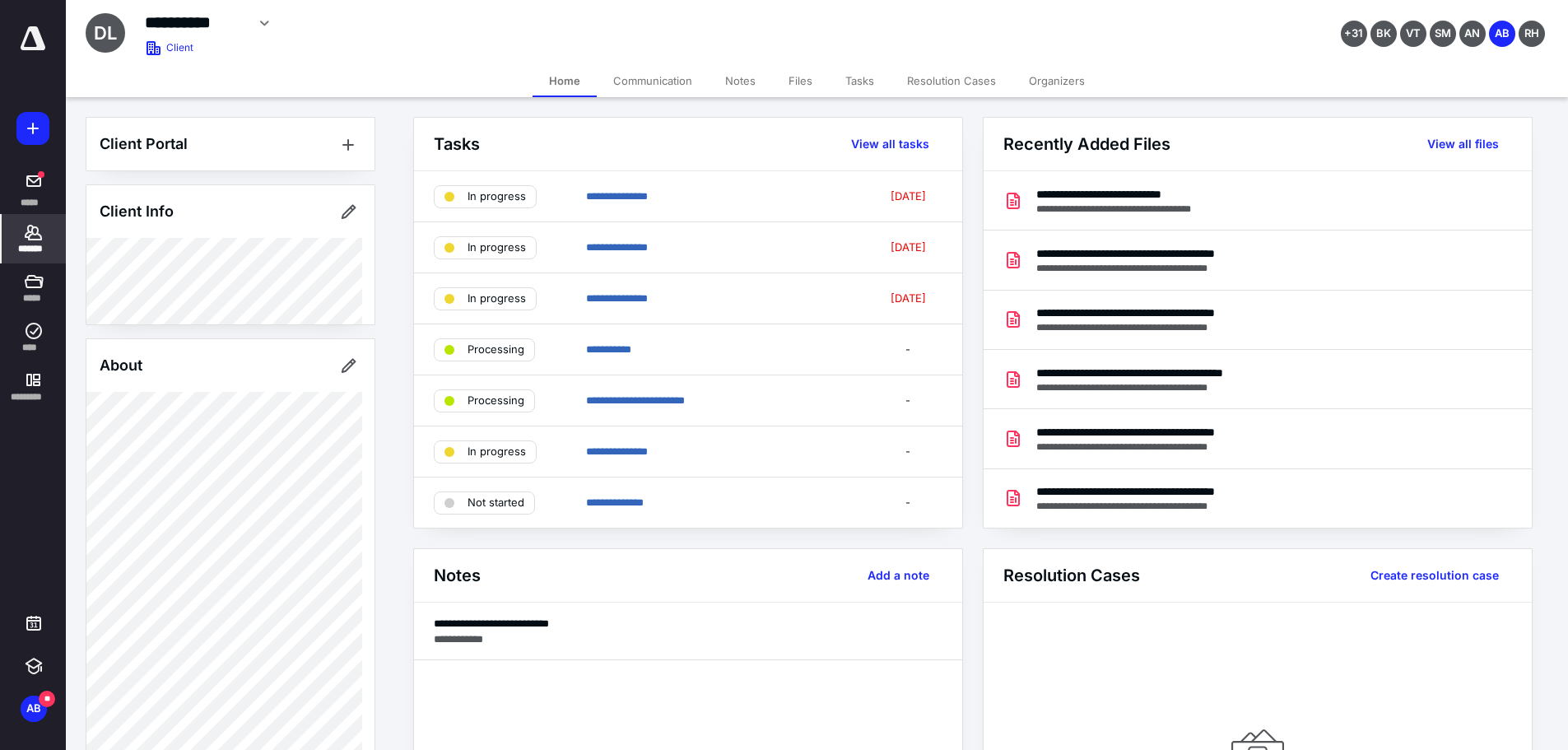 click on "Tasks" at bounding box center [859, 81] 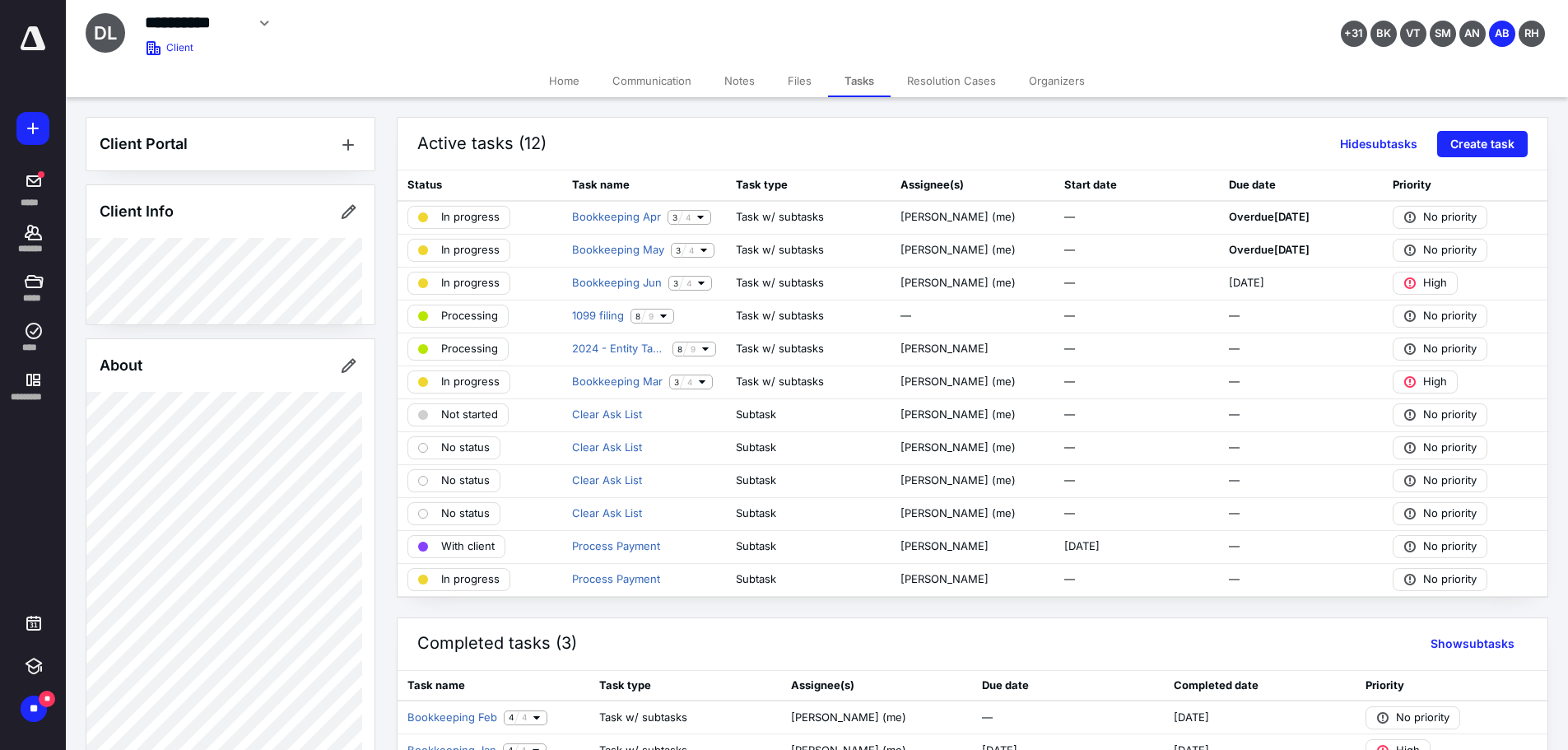 scroll, scrollTop: 0, scrollLeft: 0, axis: both 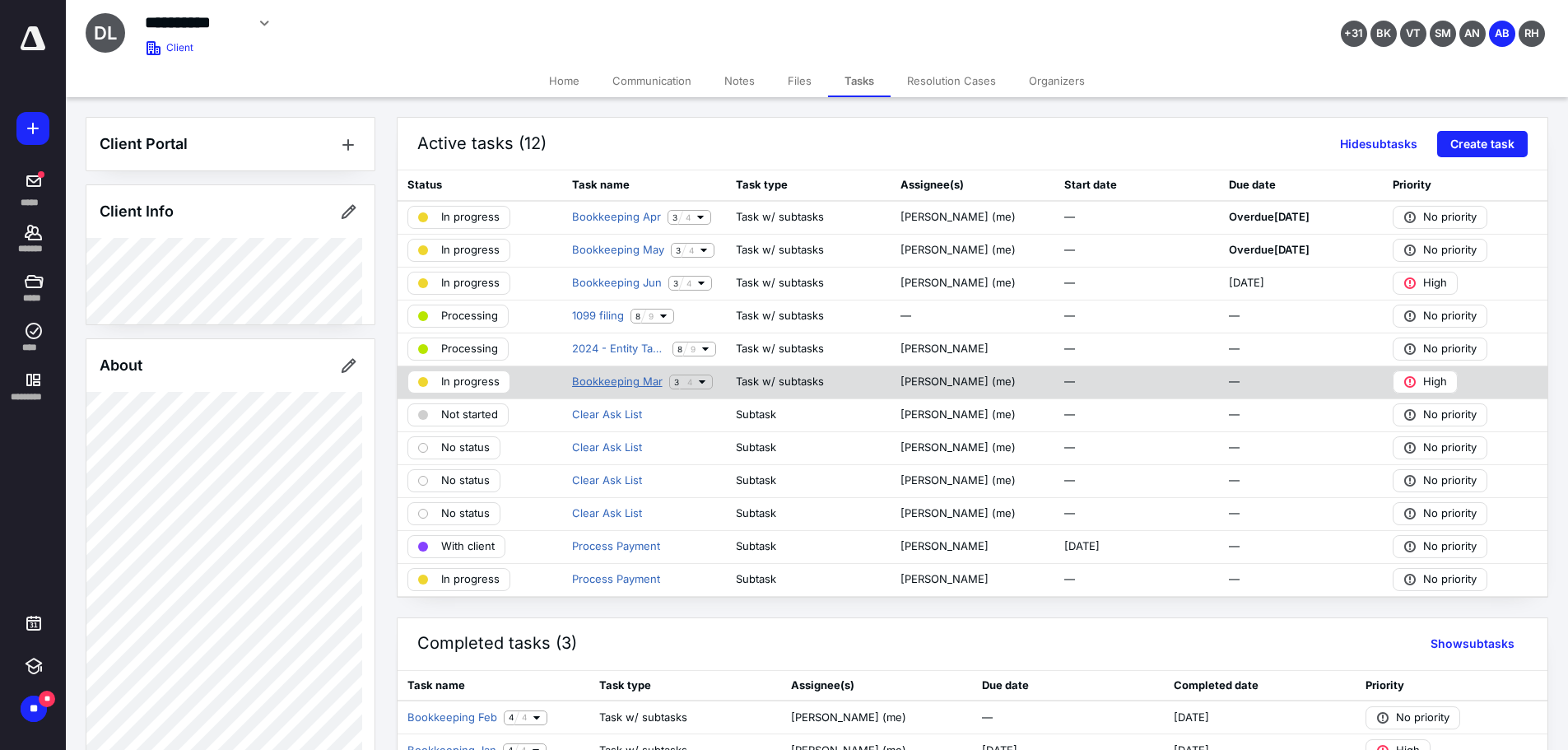 click on "Bookkeeping Mar" at bounding box center [617, 382] 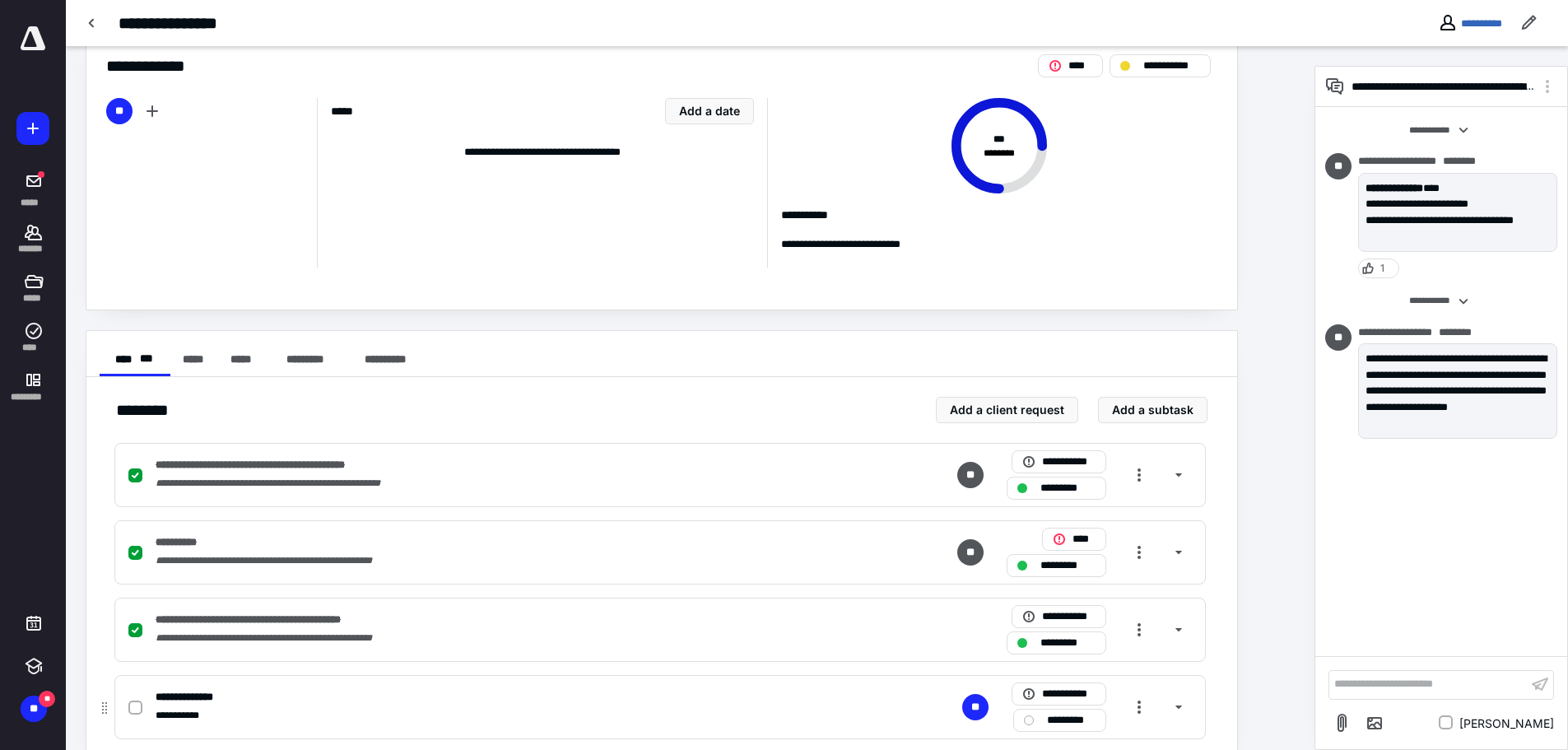 scroll, scrollTop: 63, scrollLeft: 0, axis: vertical 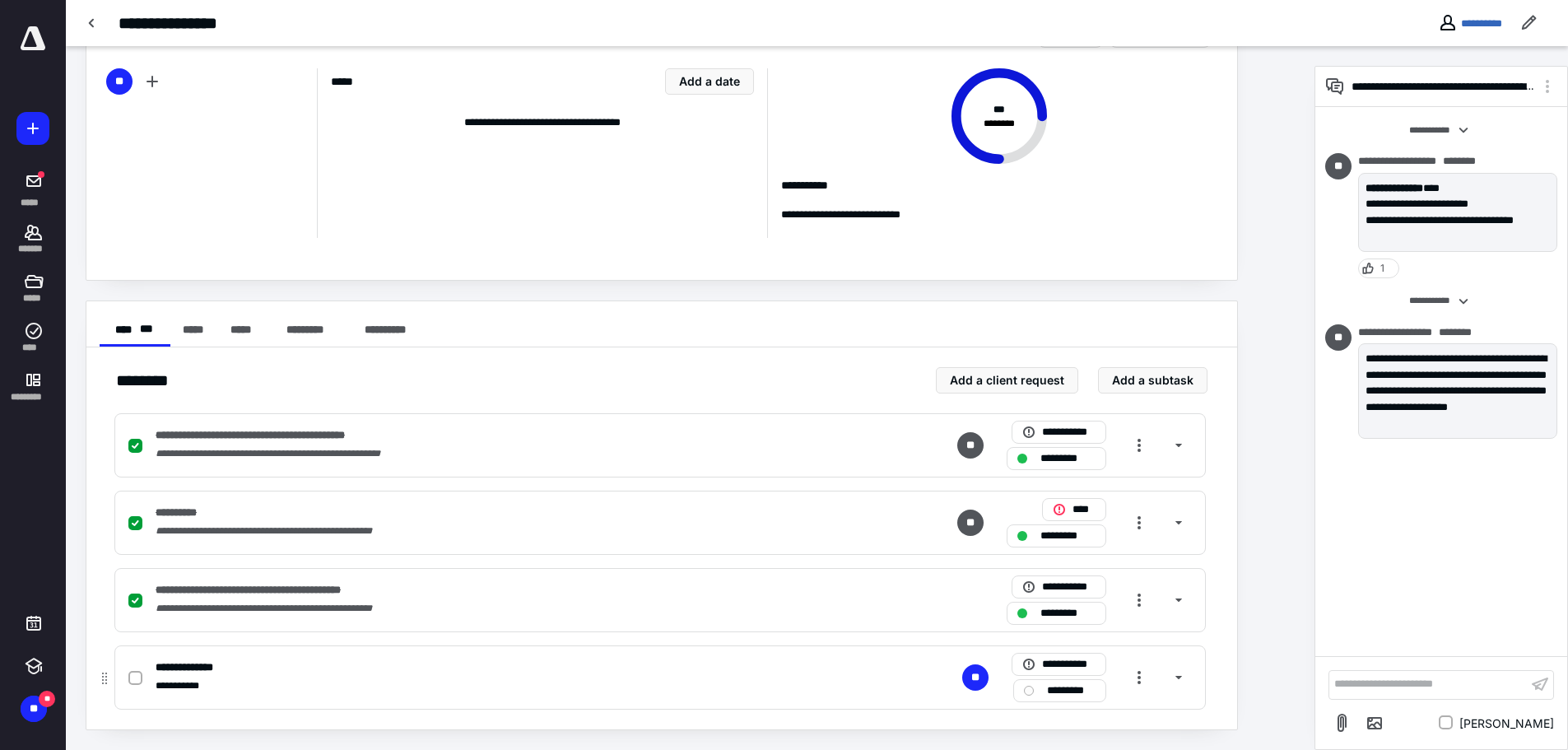 click at bounding box center (138, 678) 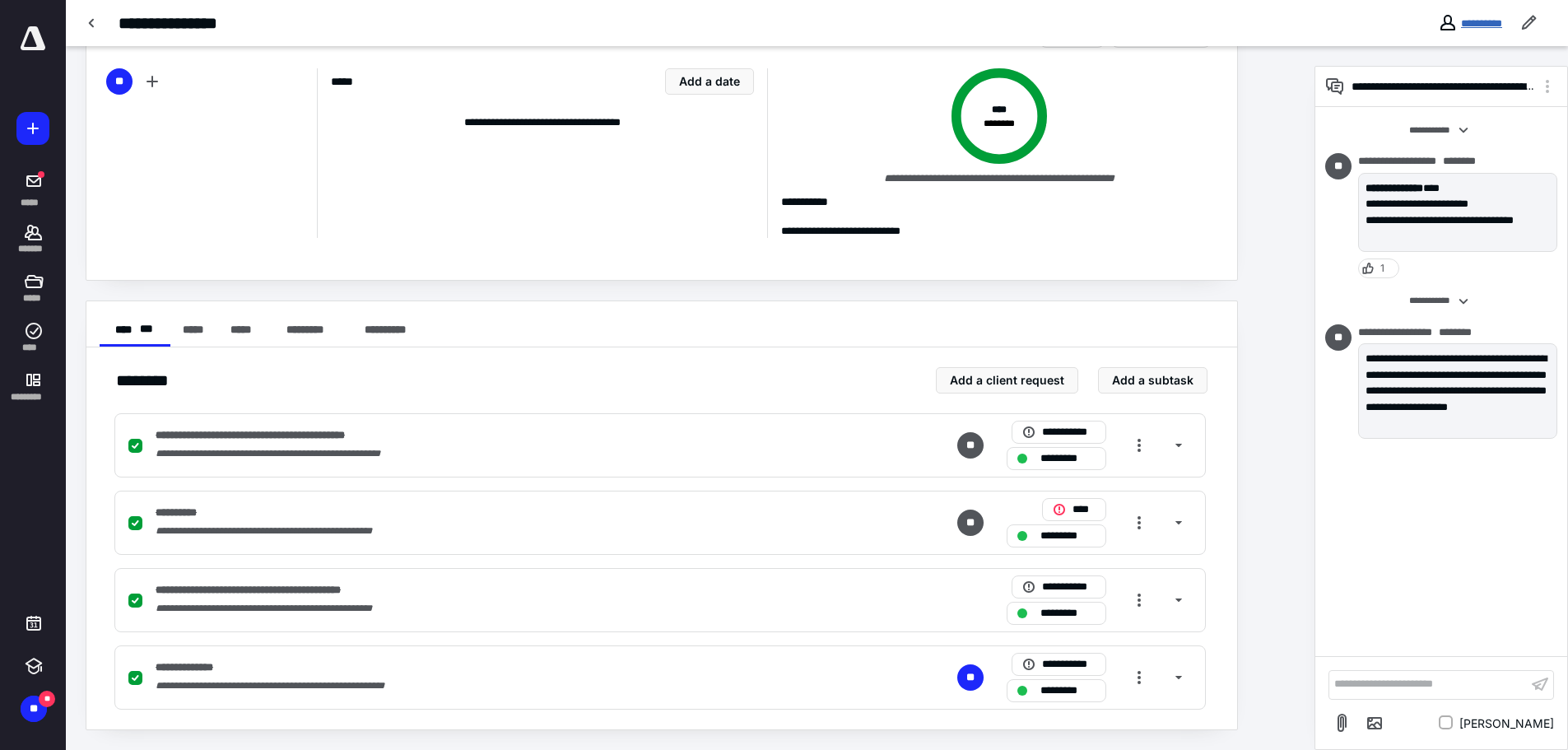 click on "**********" at bounding box center [1482, 23] 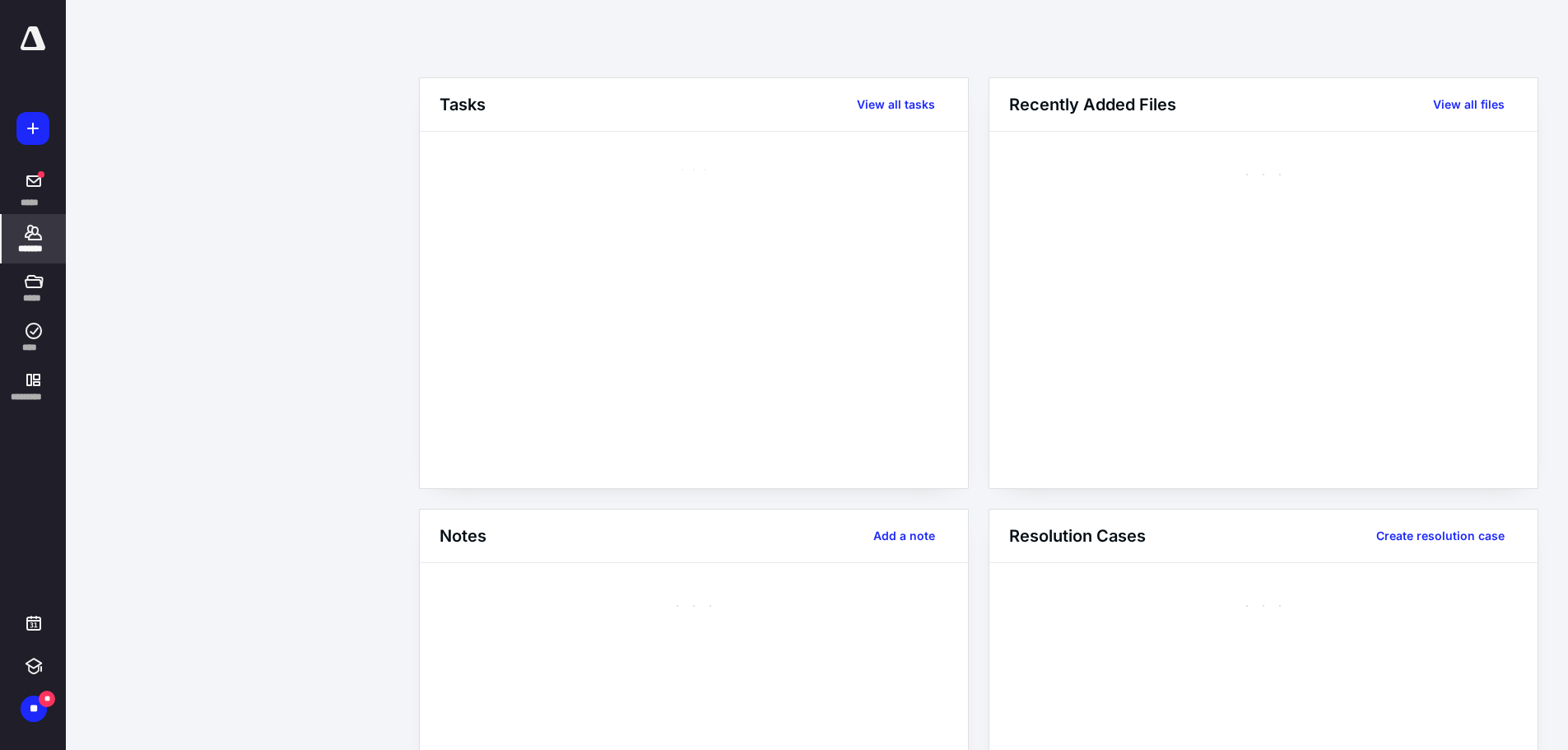 scroll, scrollTop: 0, scrollLeft: 0, axis: both 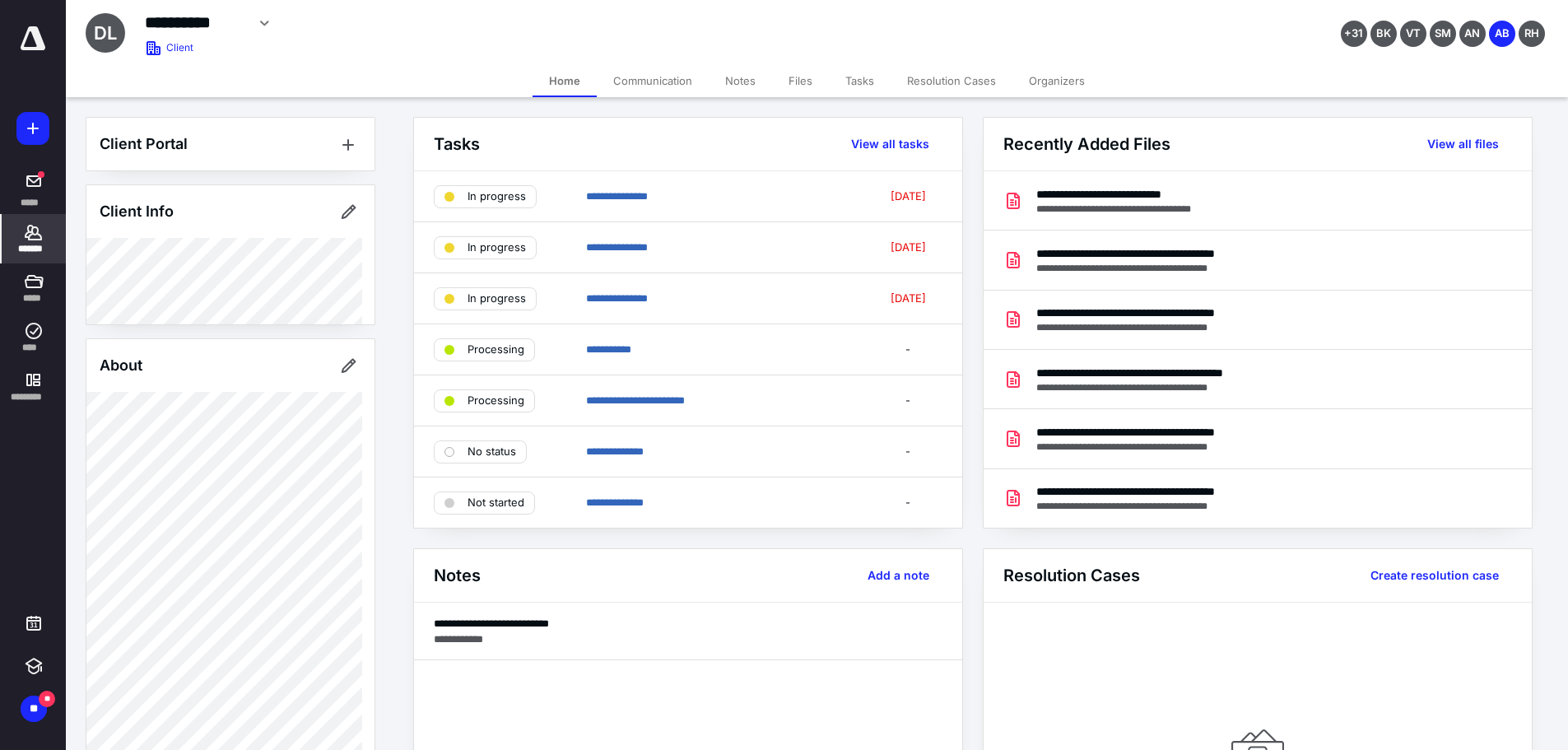 click on "Tasks" at bounding box center (859, 81) 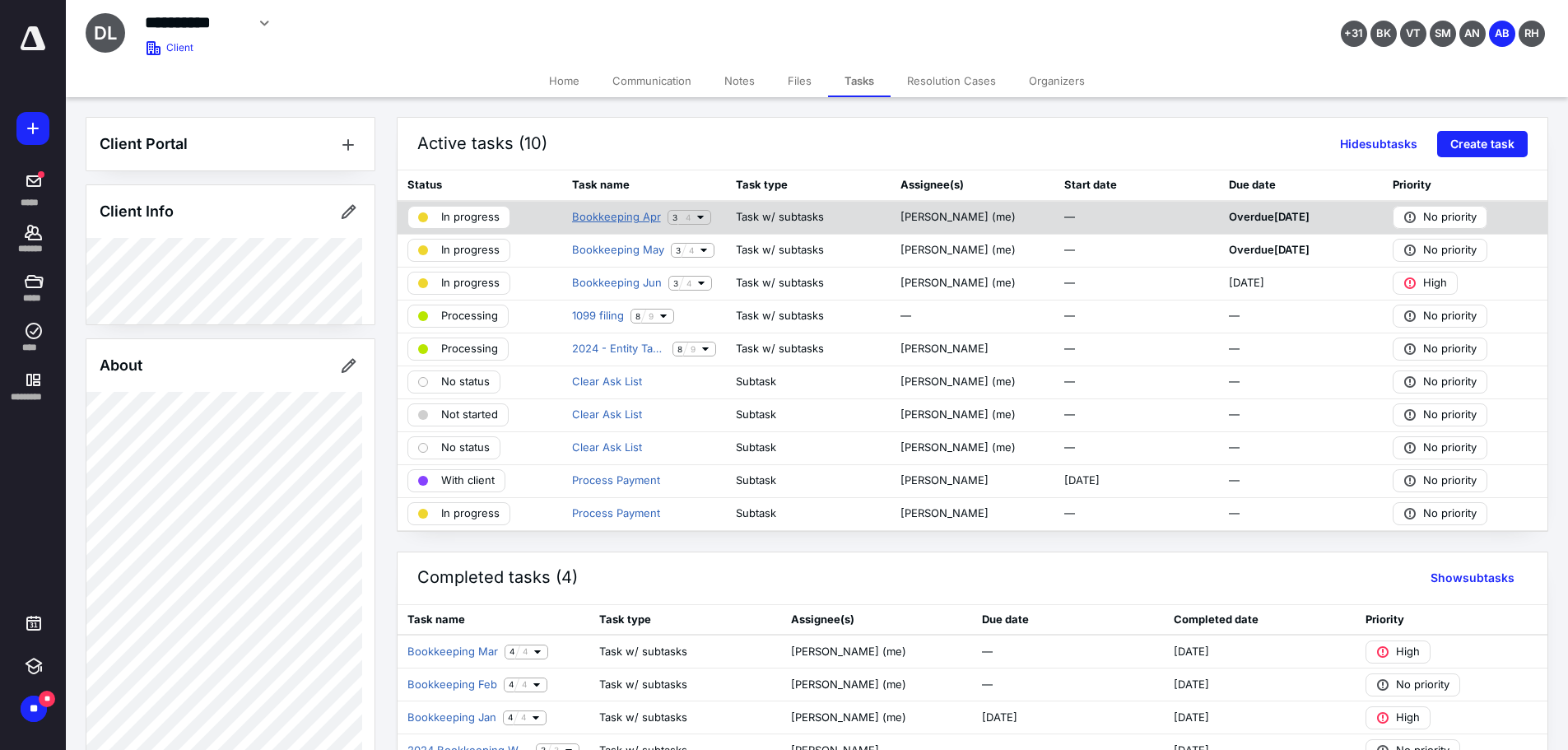 click on "Bookkeeping Apr" at bounding box center [616, 217] 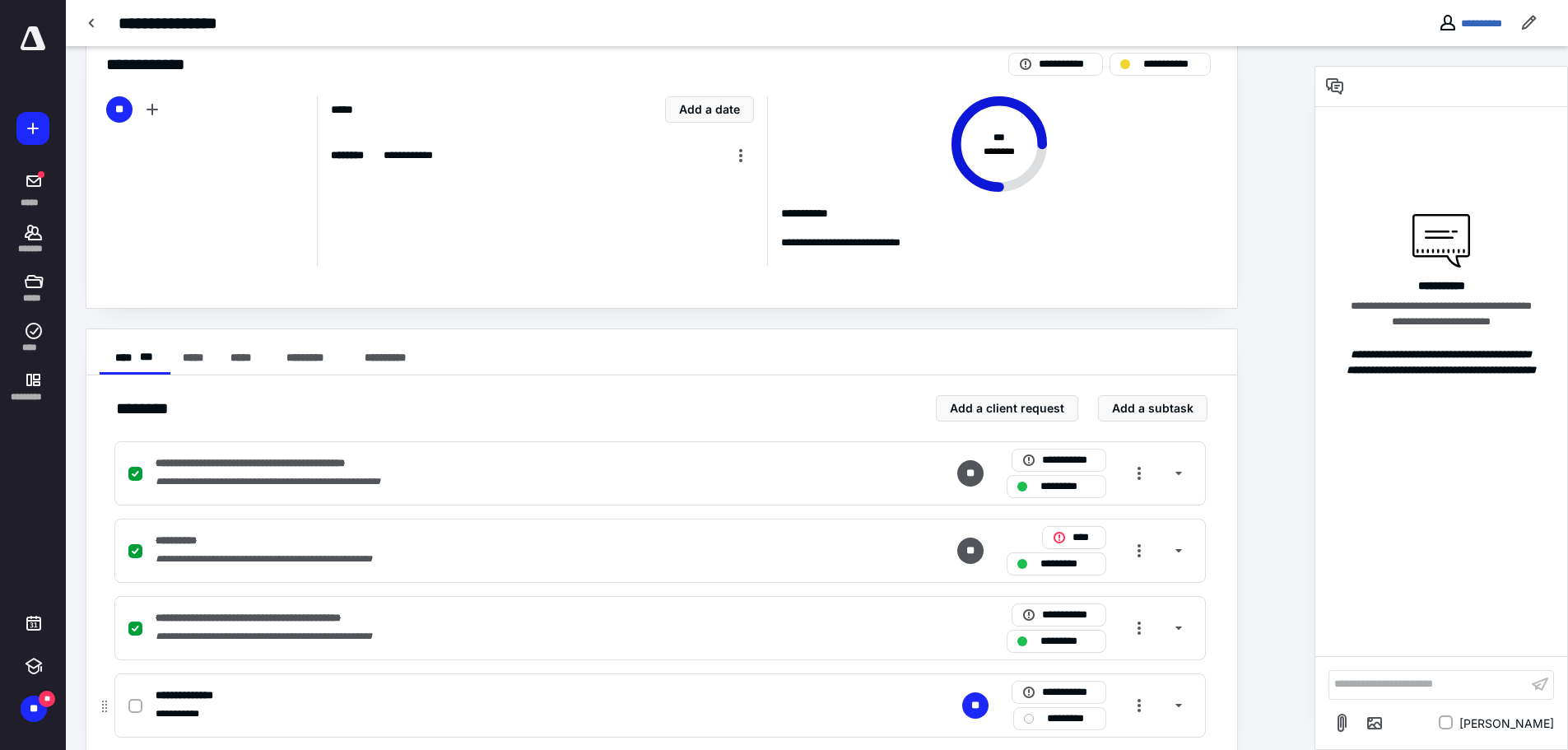 scroll, scrollTop: 63, scrollLeft: 0, axis: vertical 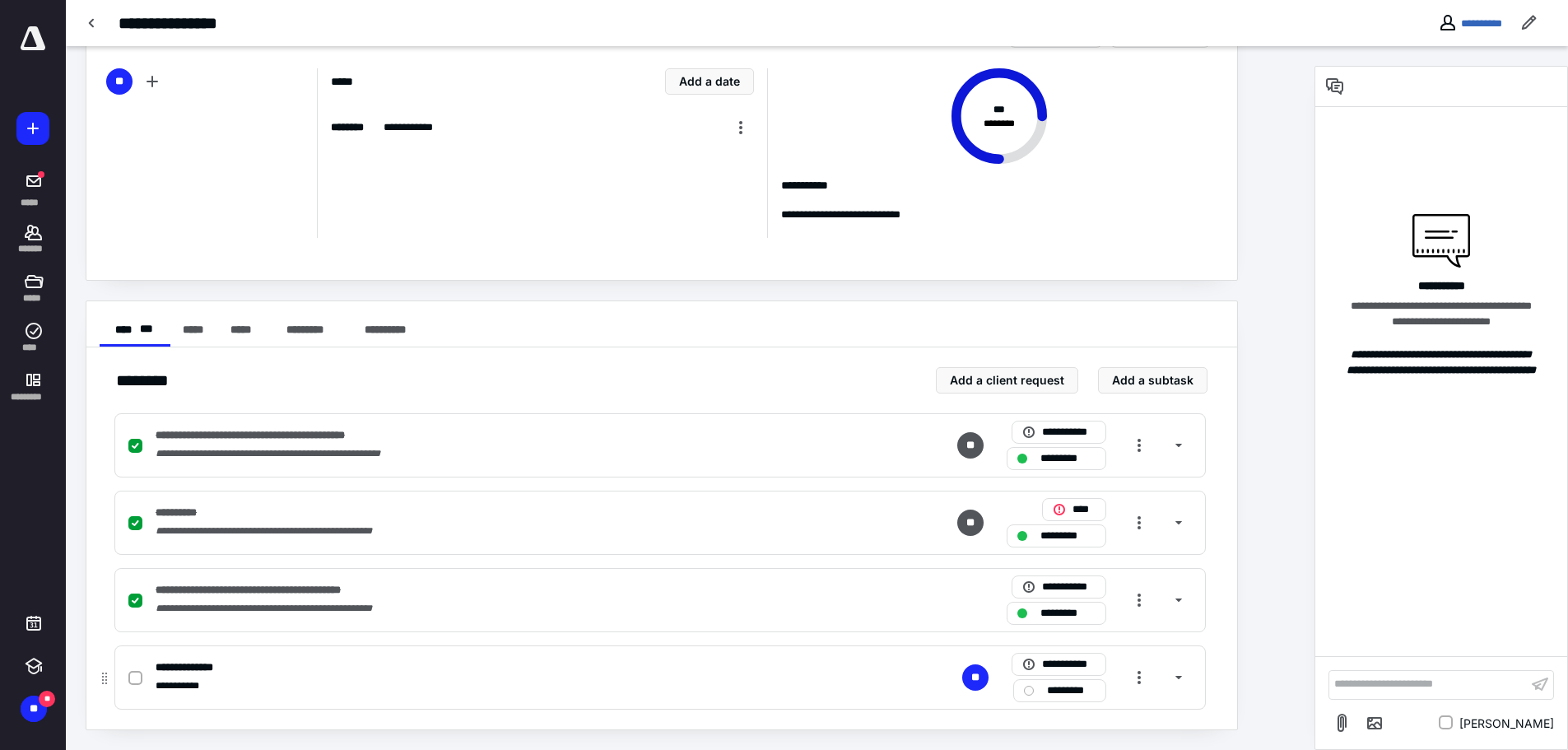 click 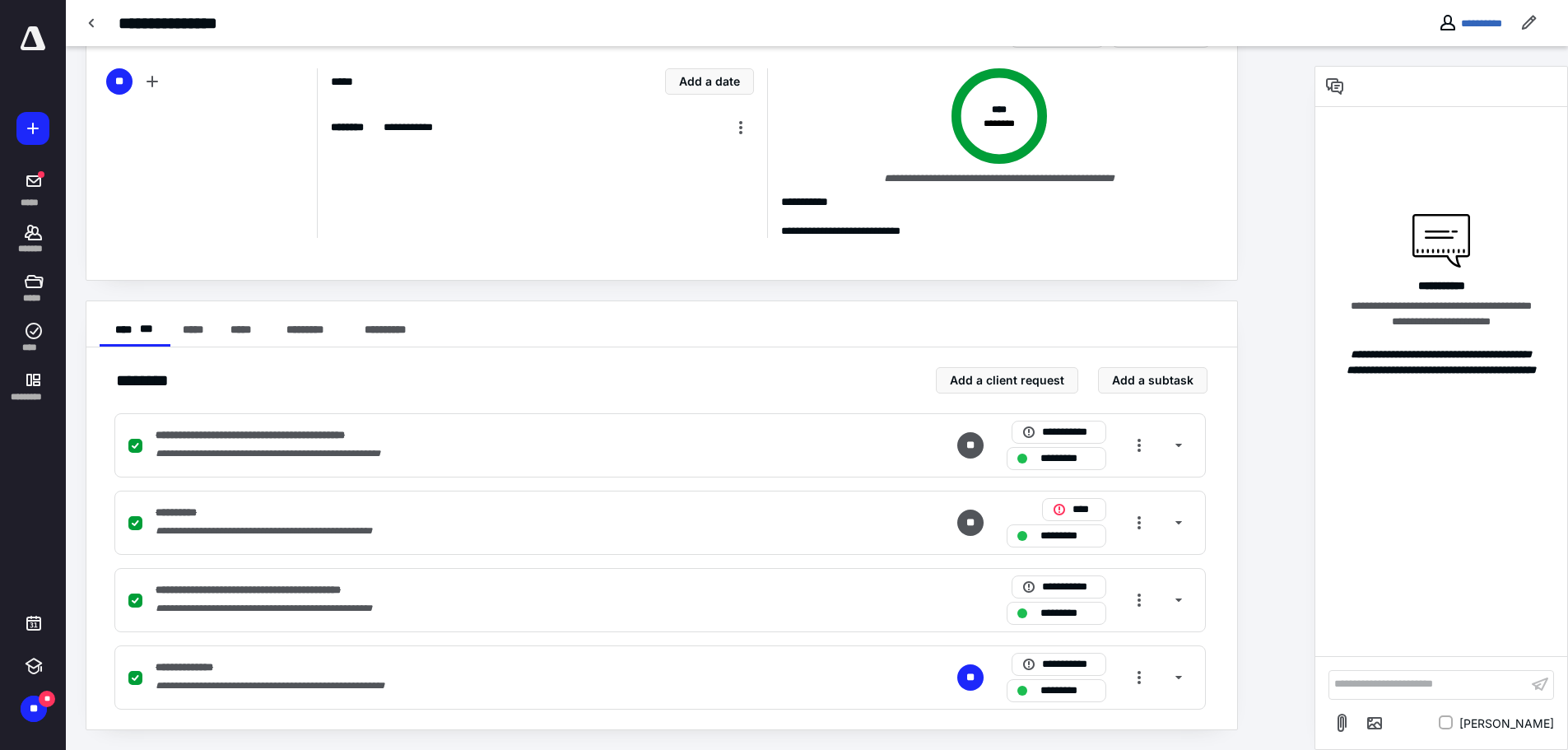 click on "**********" at bounding box center [1470, 23] 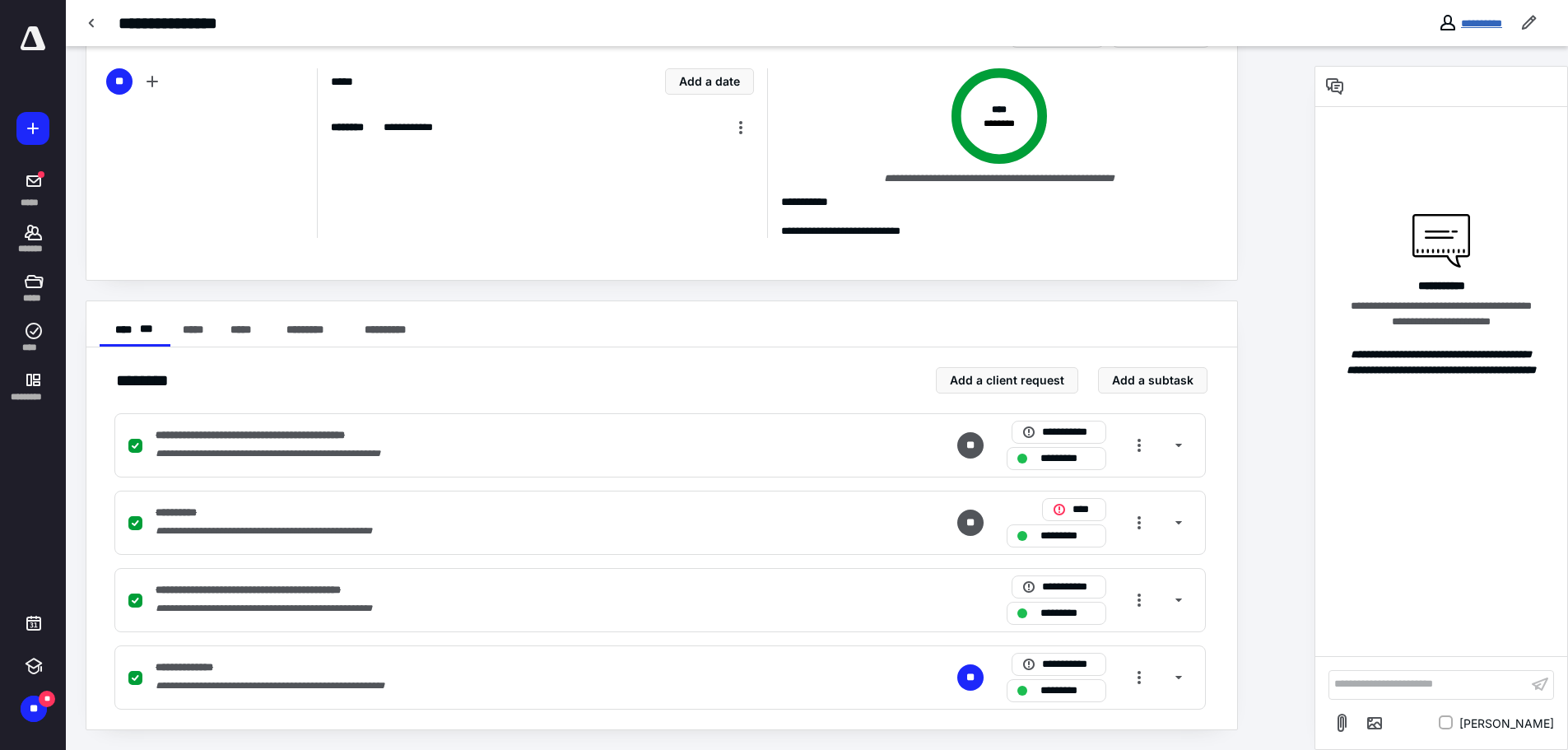 click on "**********" at bounding box center [1482, 23] 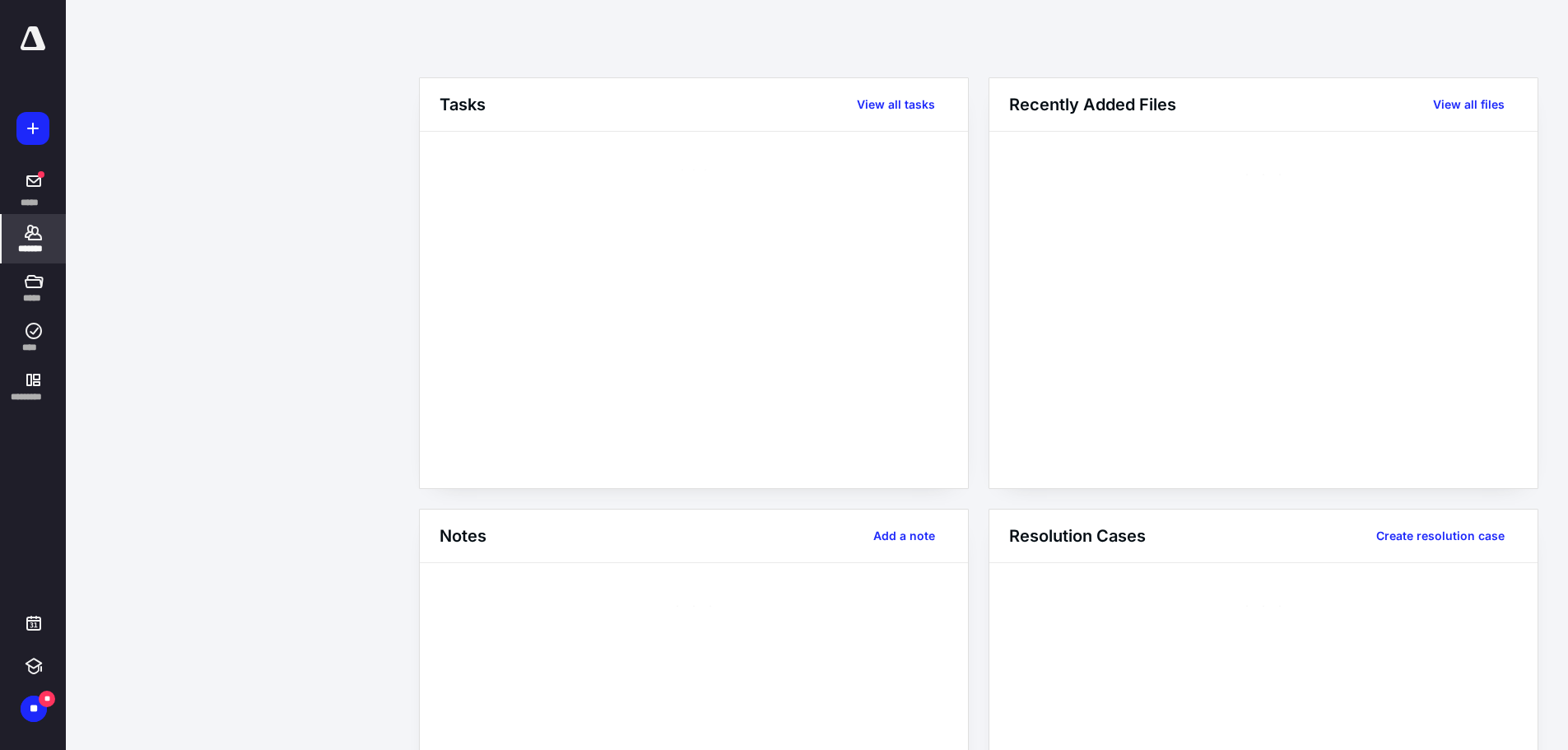 scroll, scrollTop: 0, scrollLeft: 0, axis: both 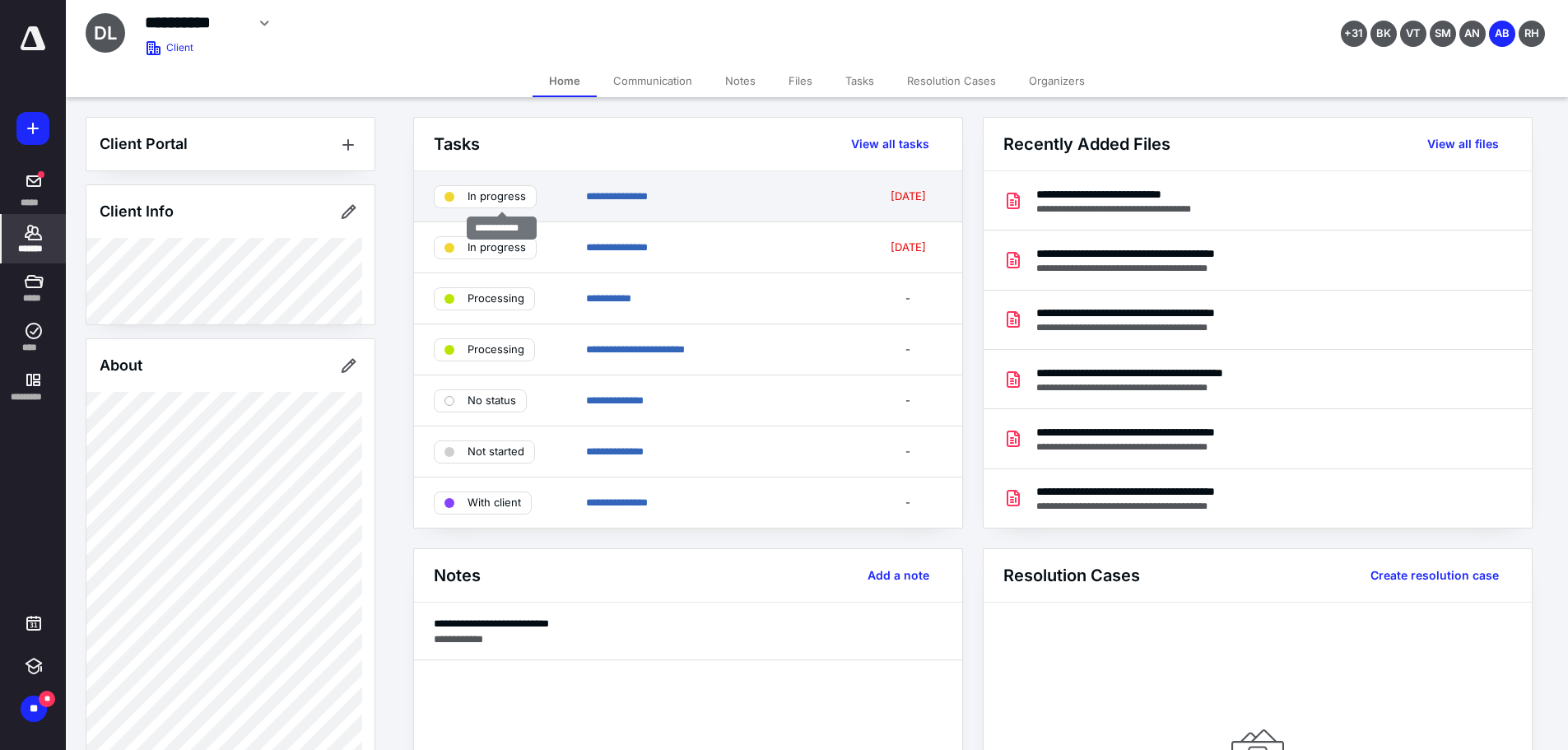 click on "In progress" at bounding box center [496, 197] 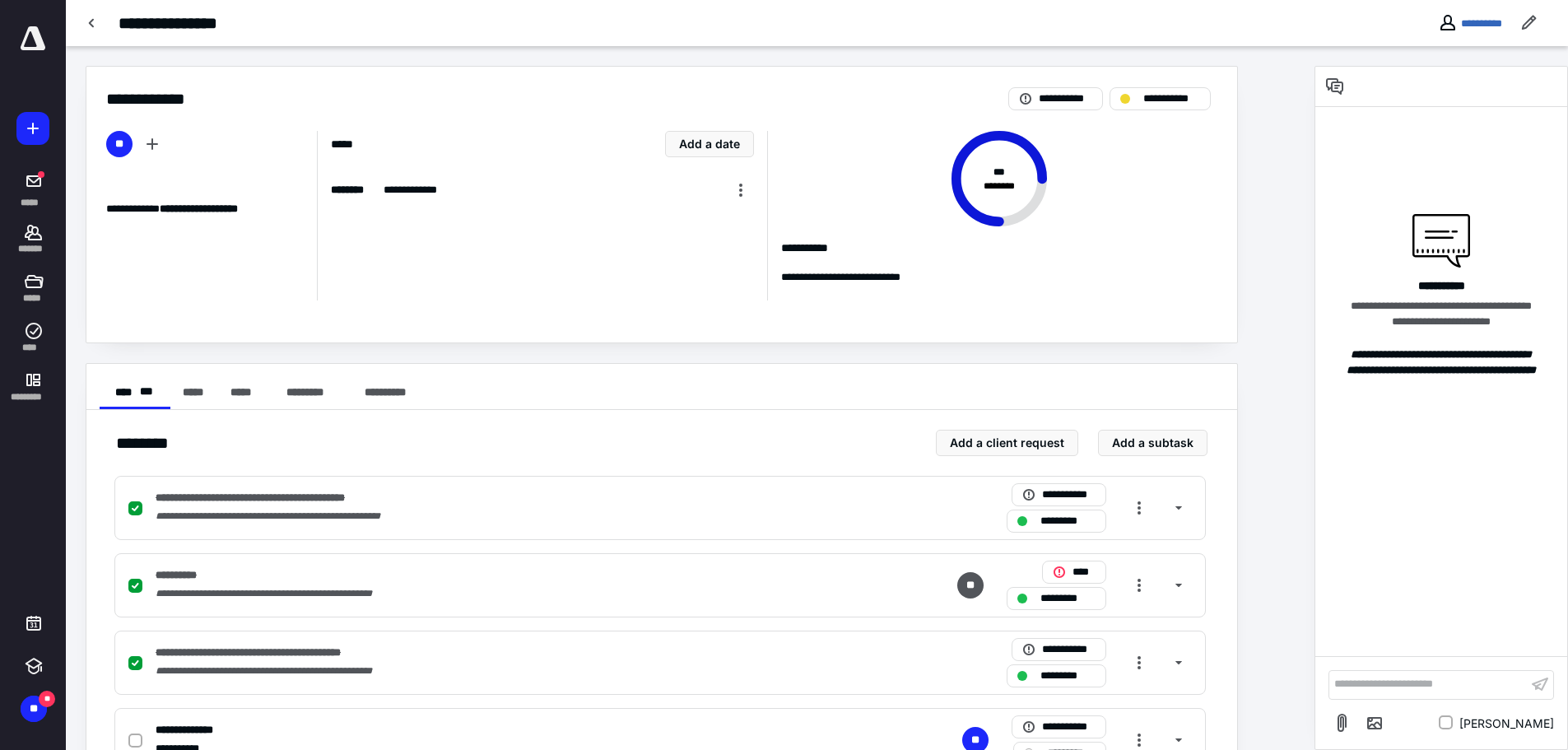 scroll, scrollTop: 63, scrollLeft: 0, axis: vertical 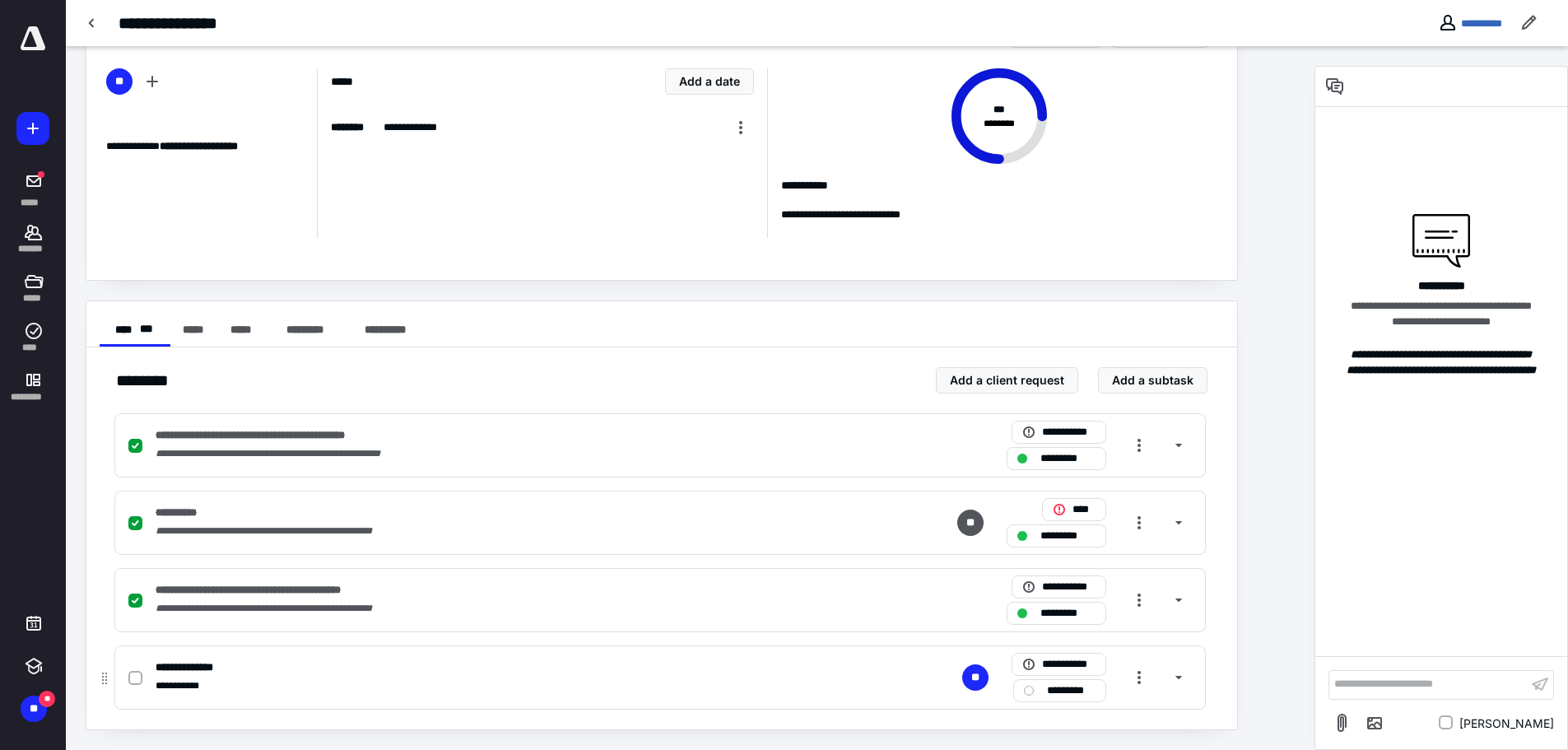 click 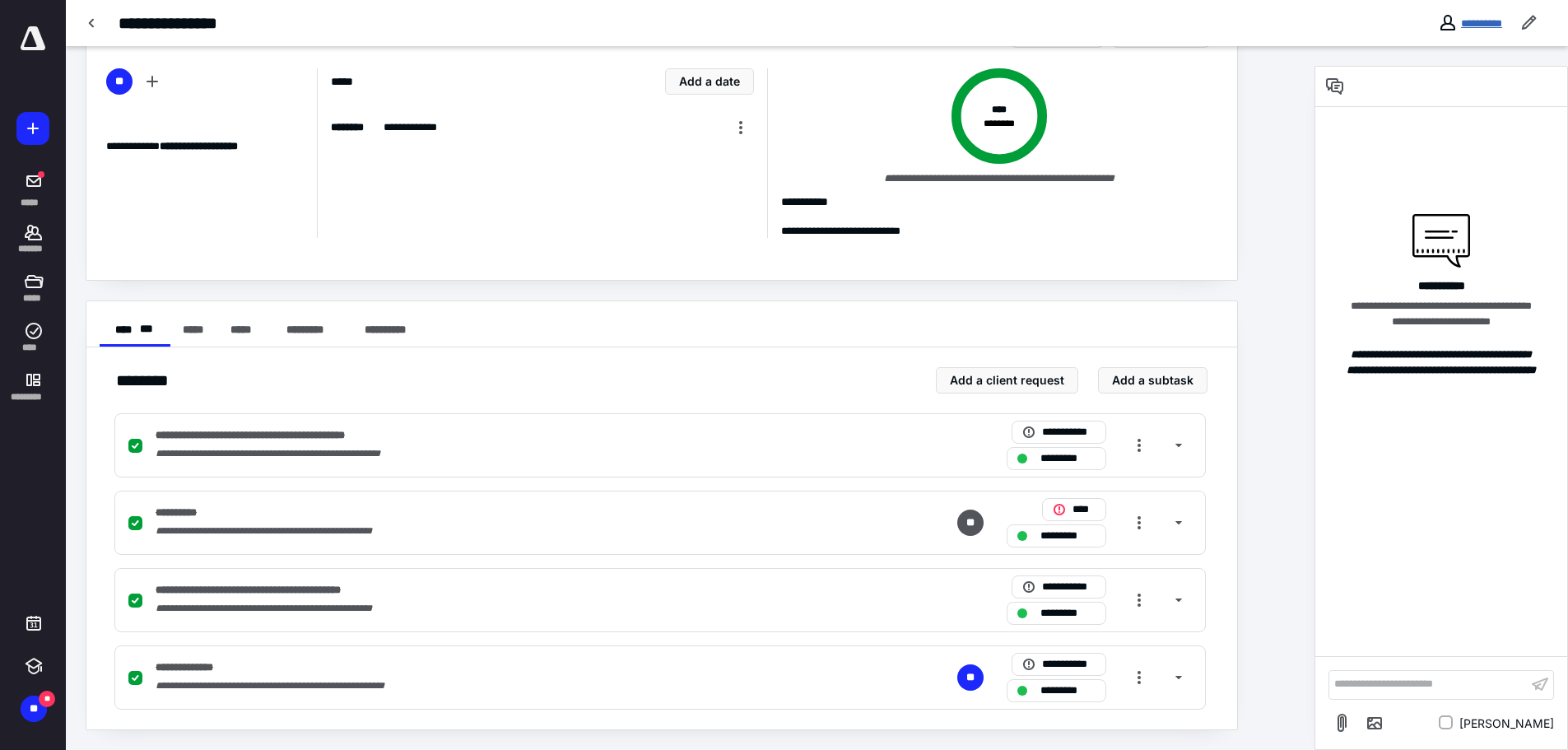 drag, startPoint x: 1458, startPoint y: 20, endPoint x: 1401, endPoint y: 70, distance: 75.82216 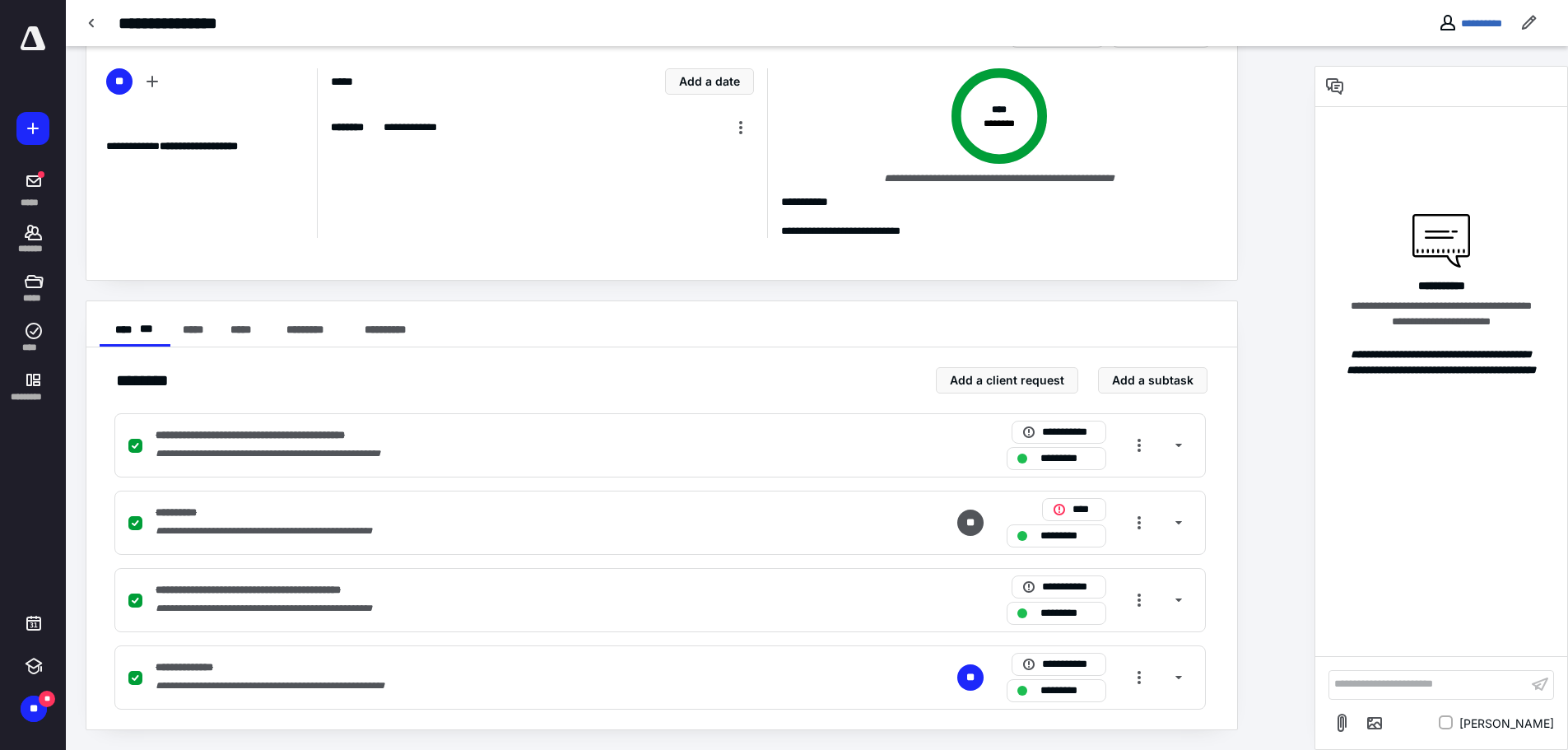 scroll, scrollTop: 0, scrollLeft: 0, axis: both 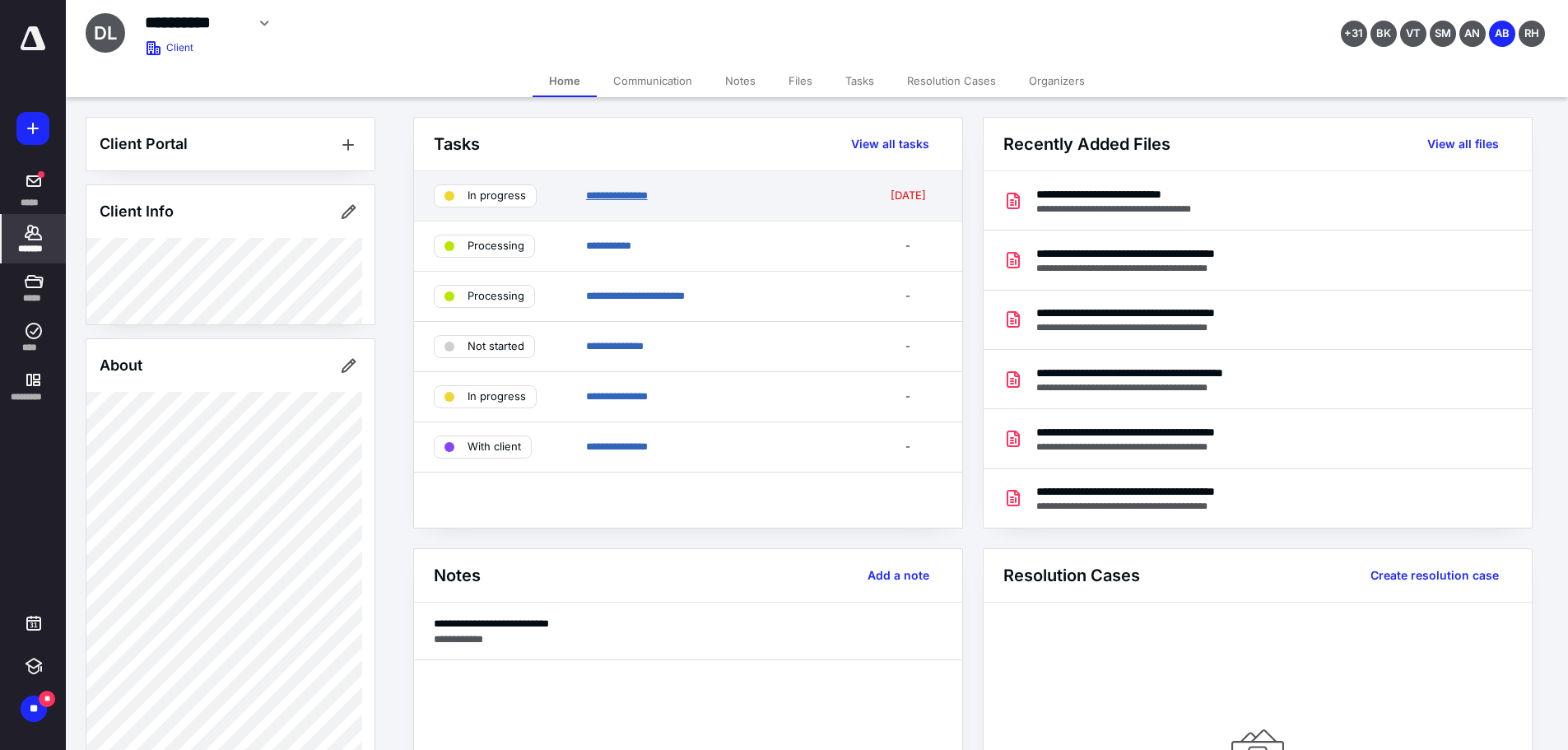 click on "**********" at bounding box center [616, 195] 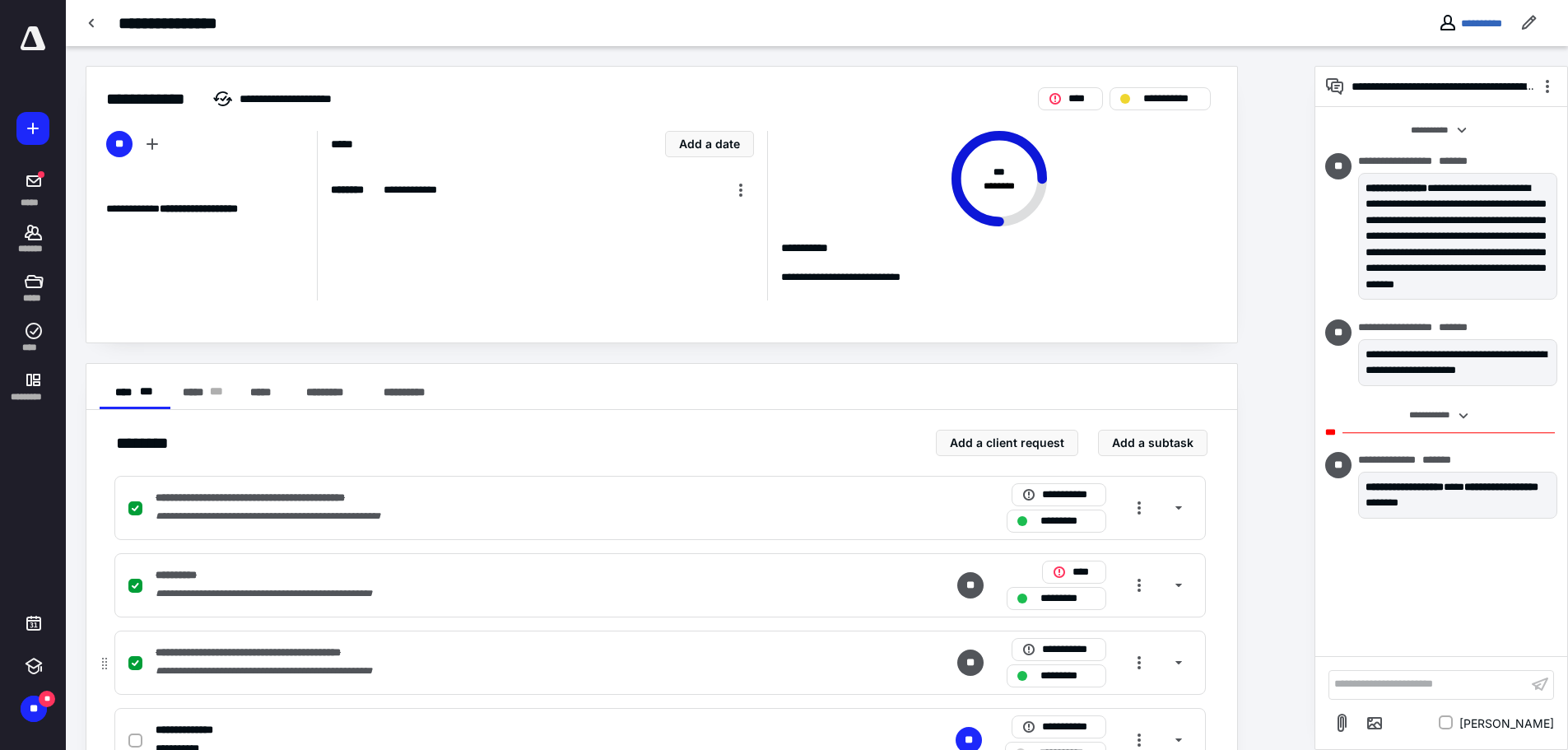scroll, scrollTop: 63, scrollLeft: 0, axis: vertical 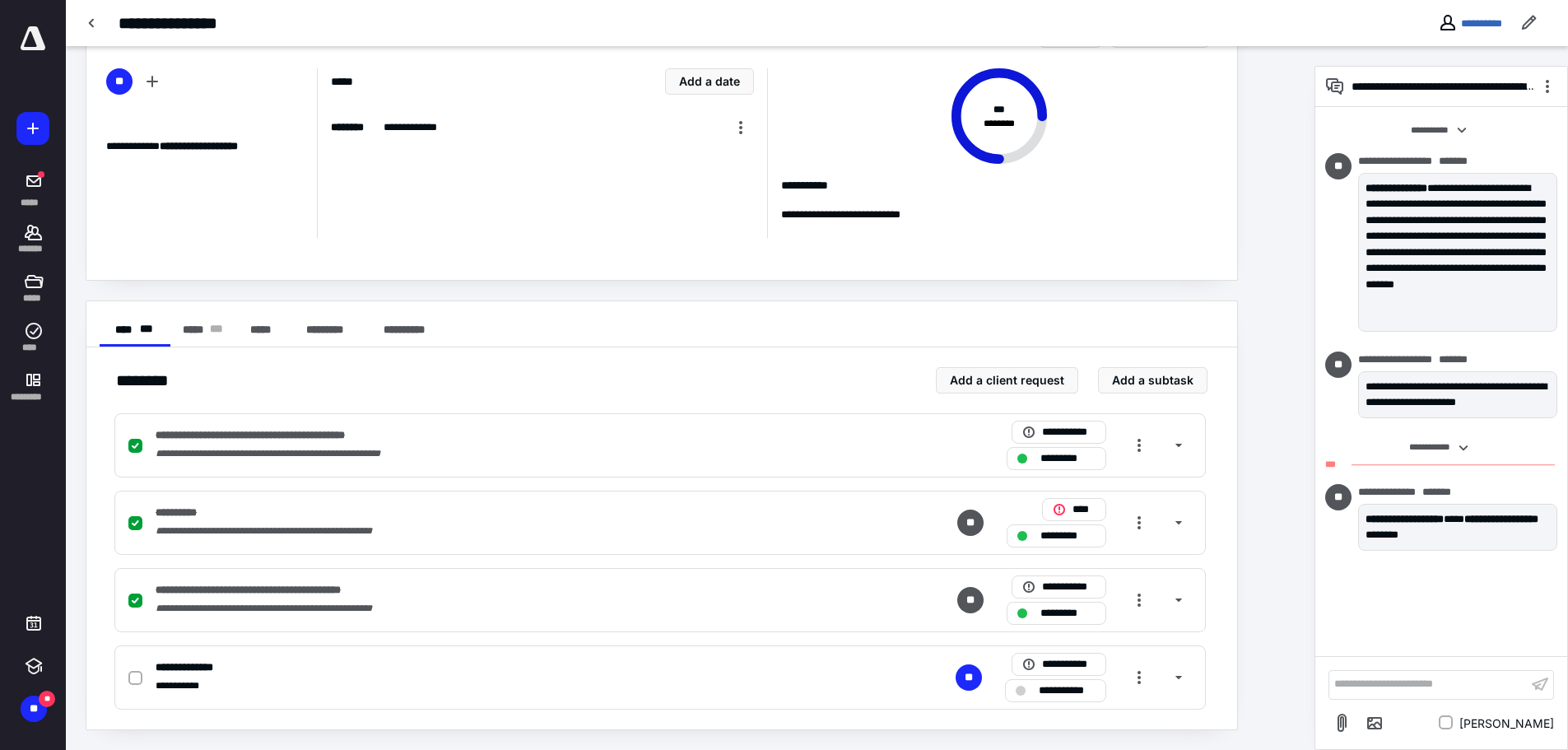 click on "**********" at bounding box center [1428, 684] 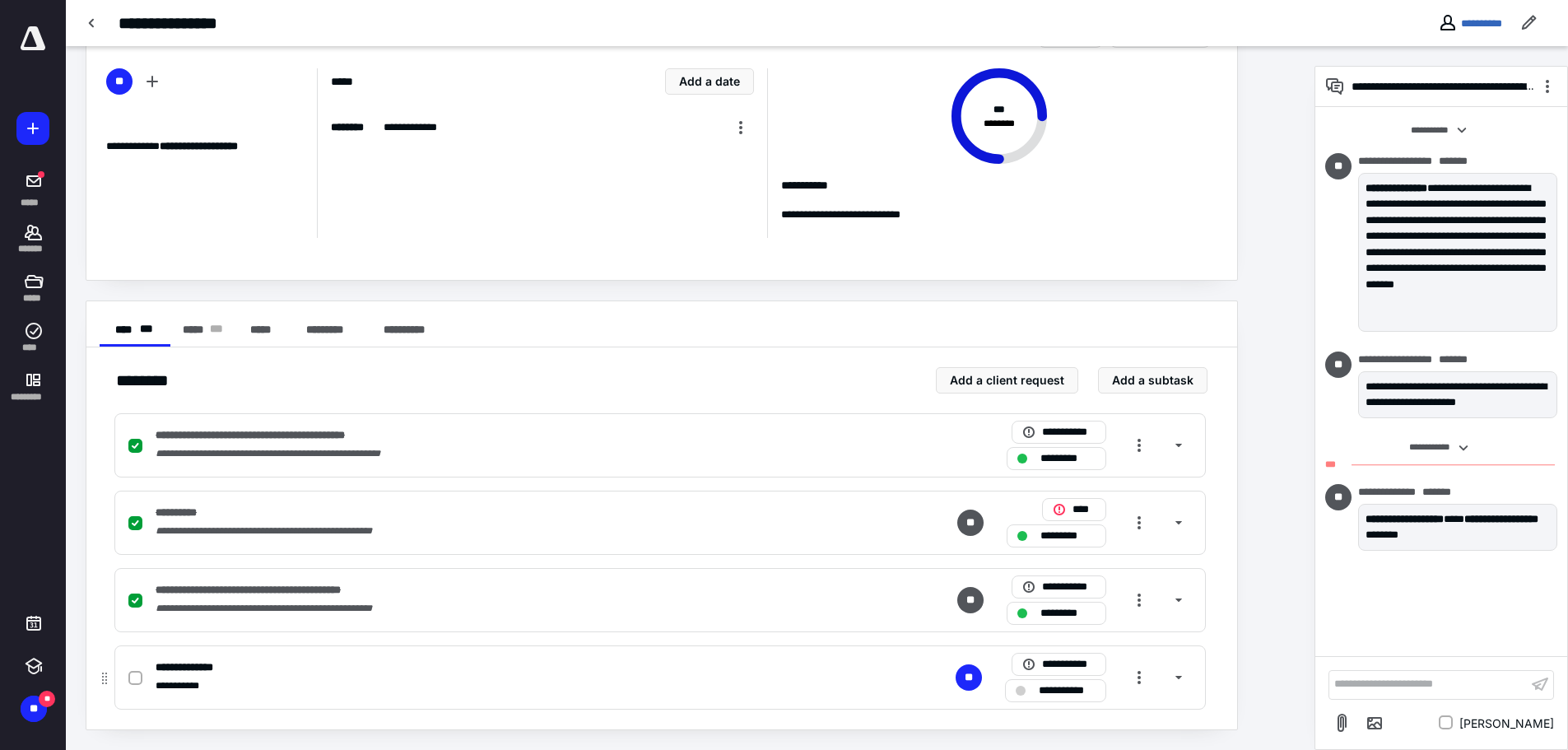 click on "**********" at bounding box center [660, 678] 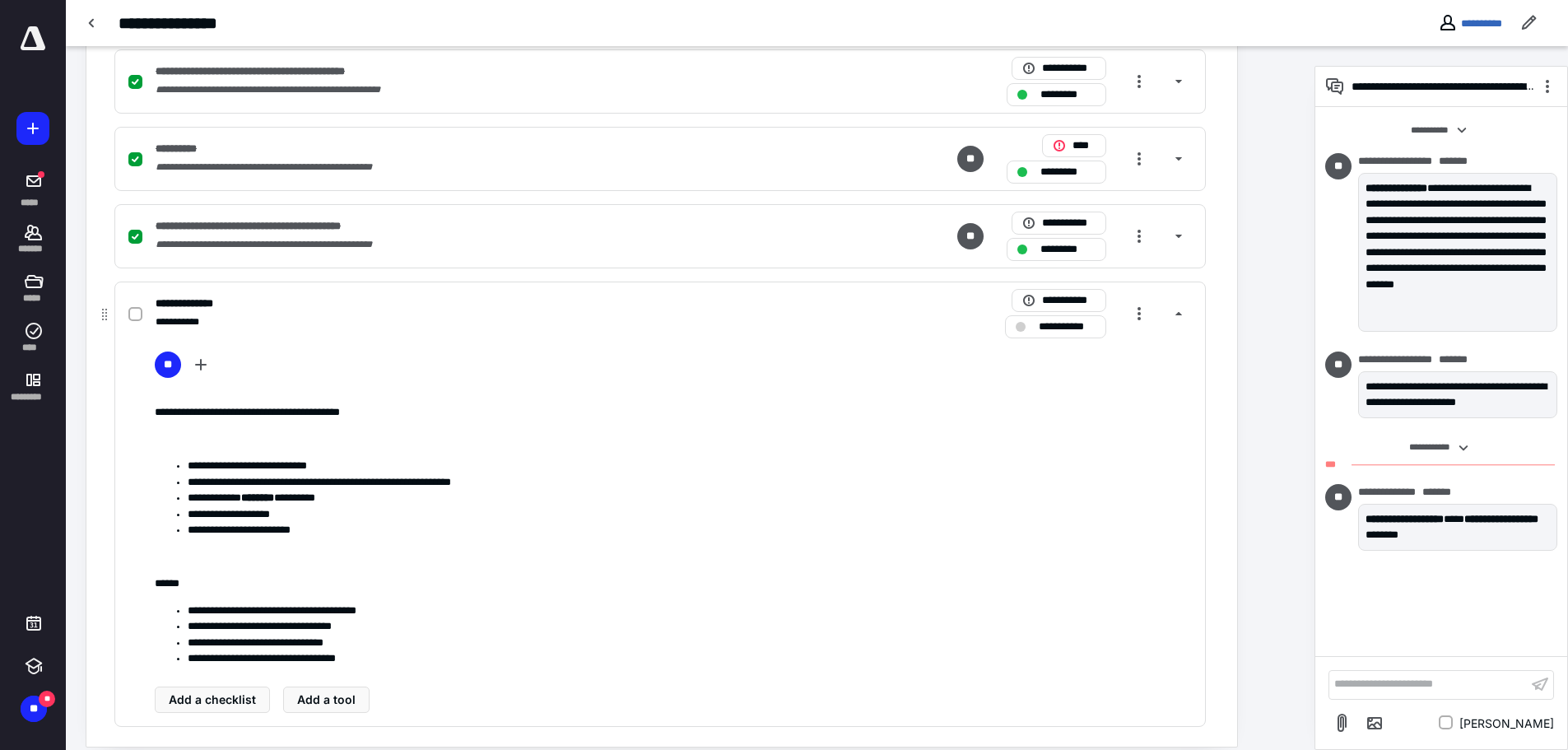 scroll, scrollTop: 444, scrollLeft: 0, axis: vertical 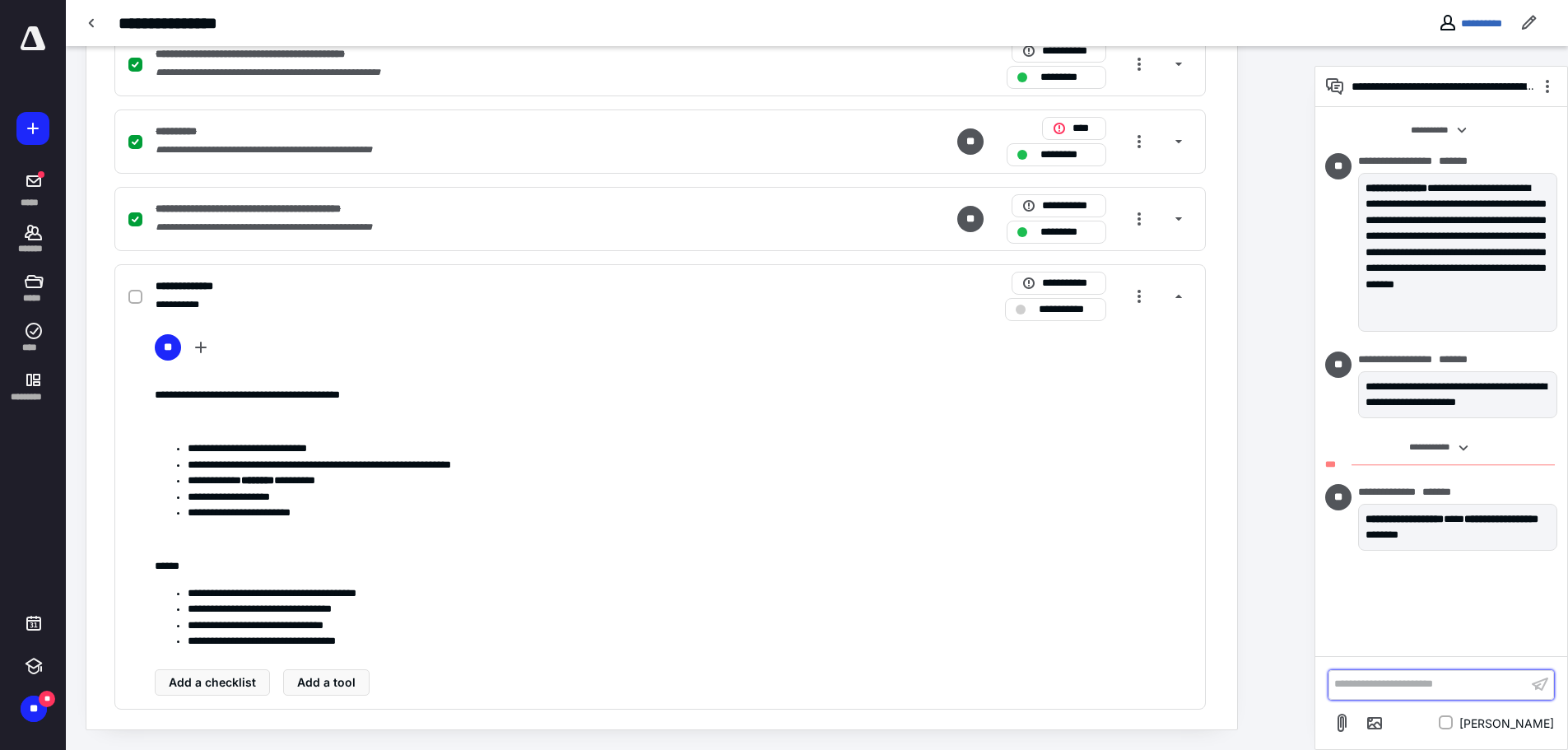 click on "**********" at bounding box center (1428, 684) 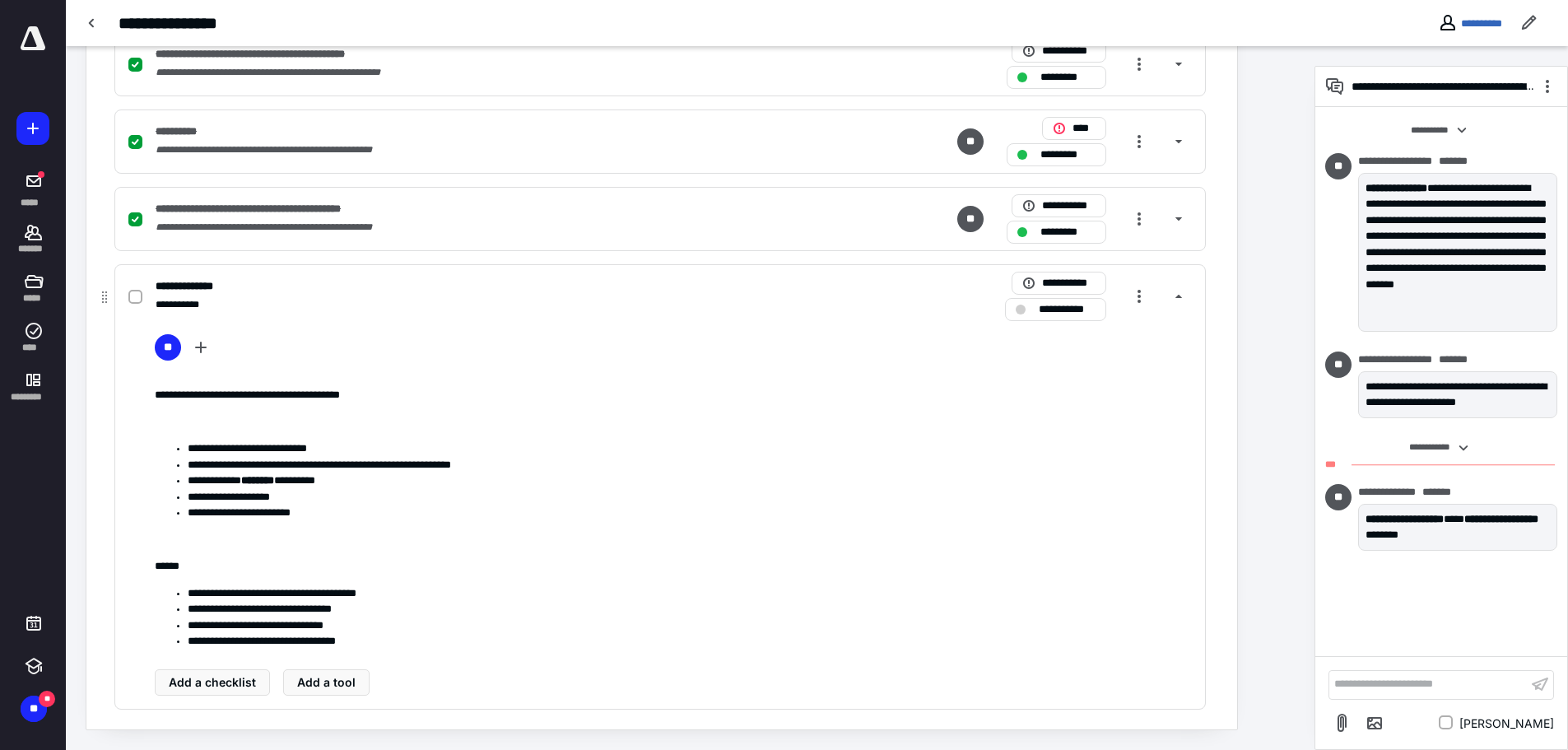 click on "**********" at bounding box center (690, 609) 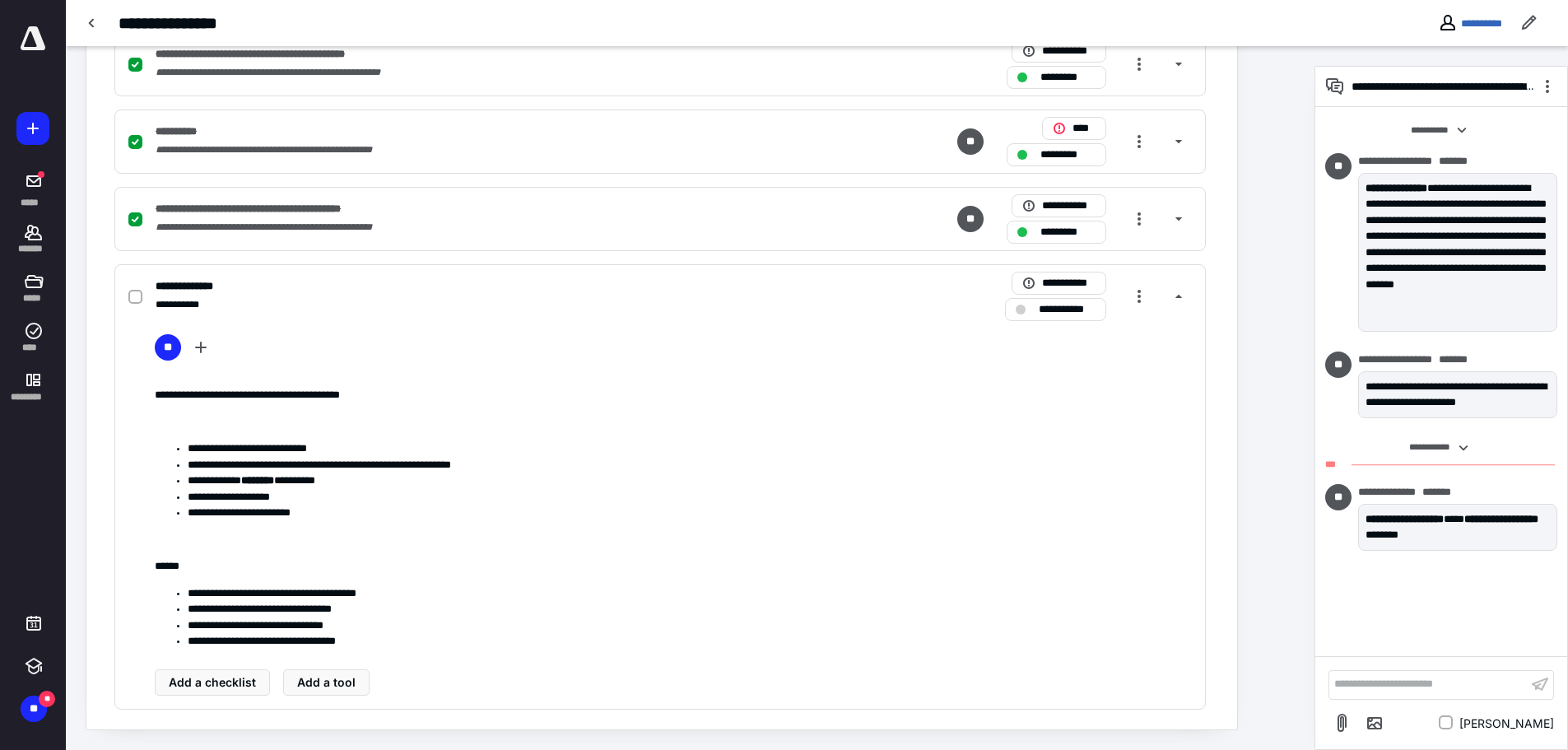 click at bounding box center [33, 39] 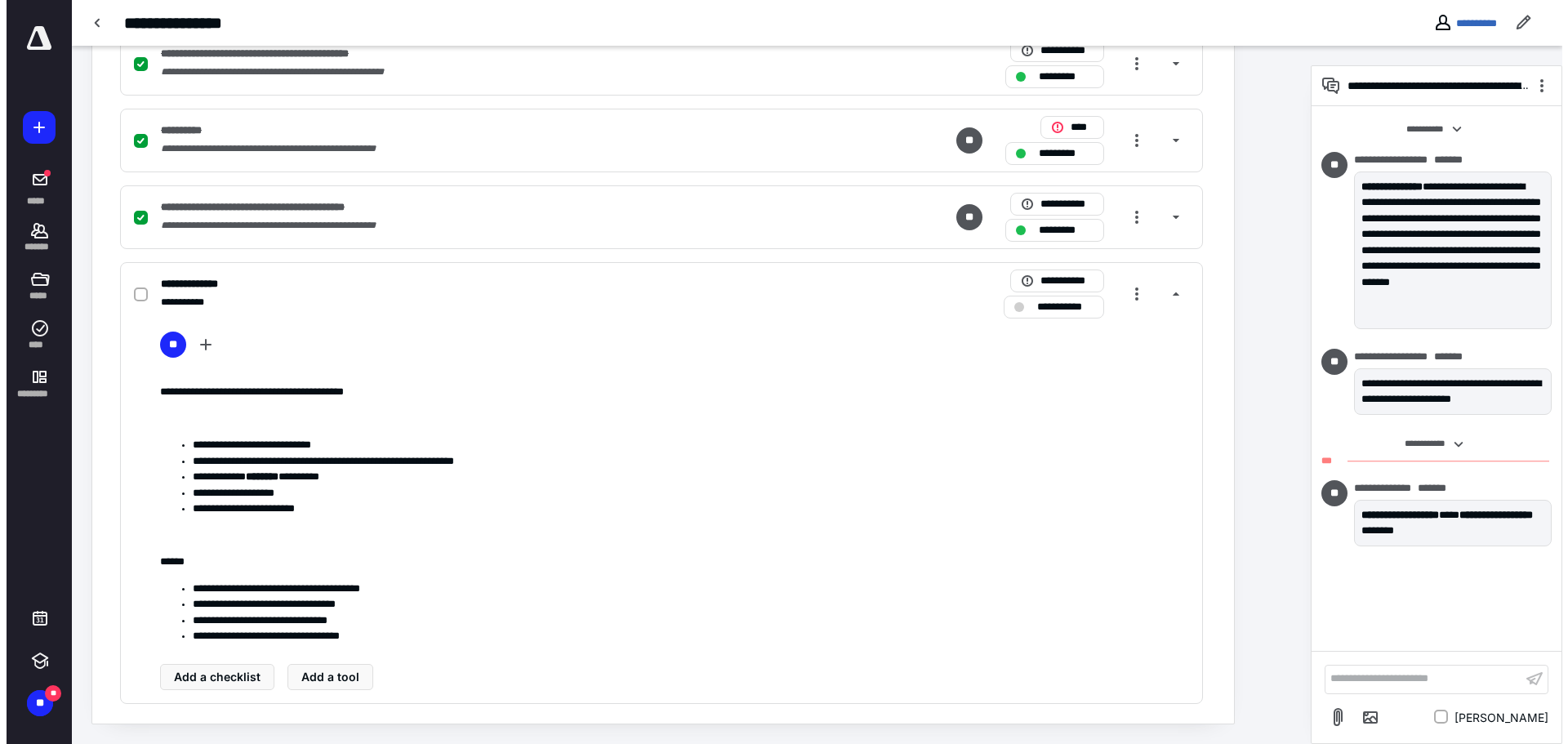 scroll, scrollTop: 0, scrollLeft: 0, axis: both 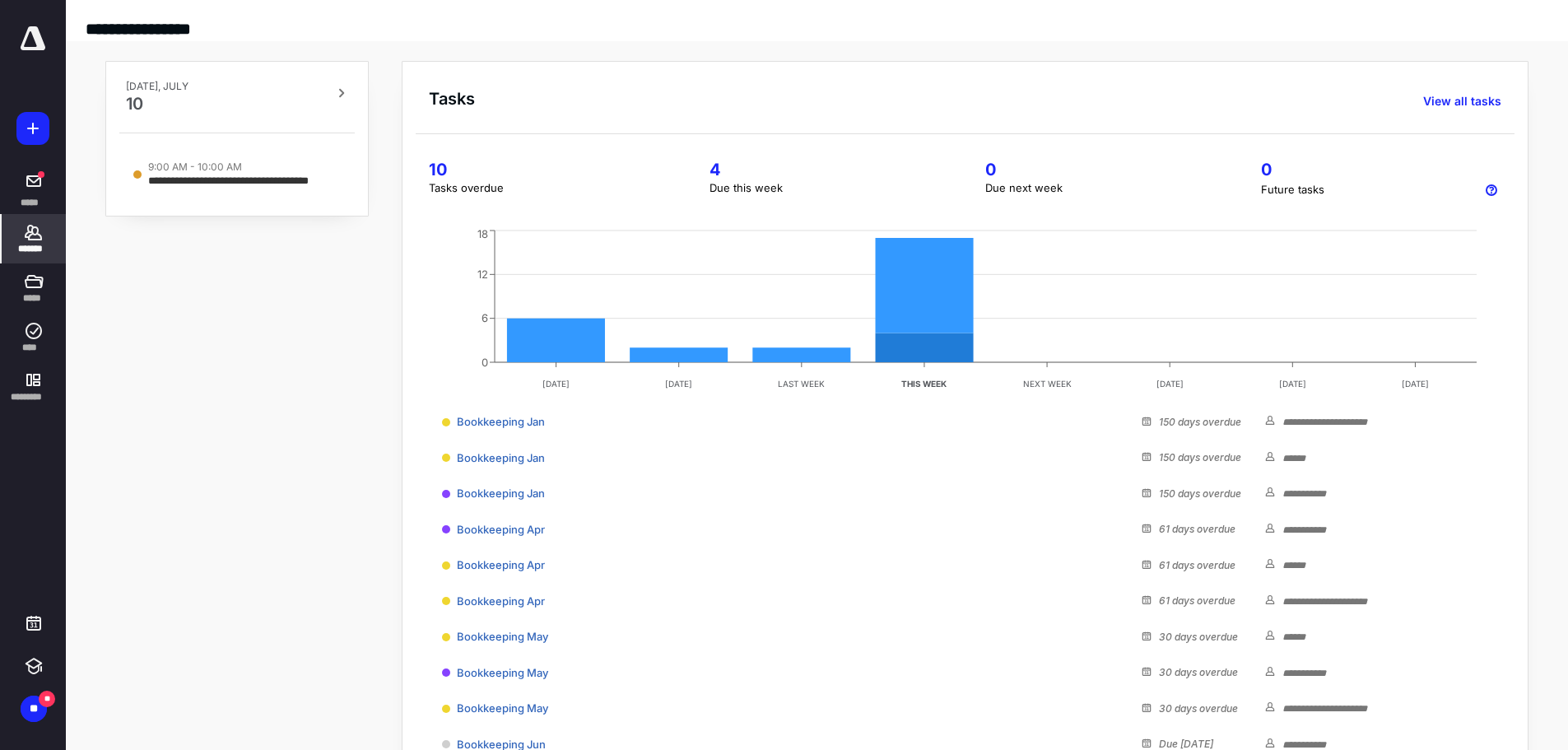 click on "*******" at bounding box center (34, 249) 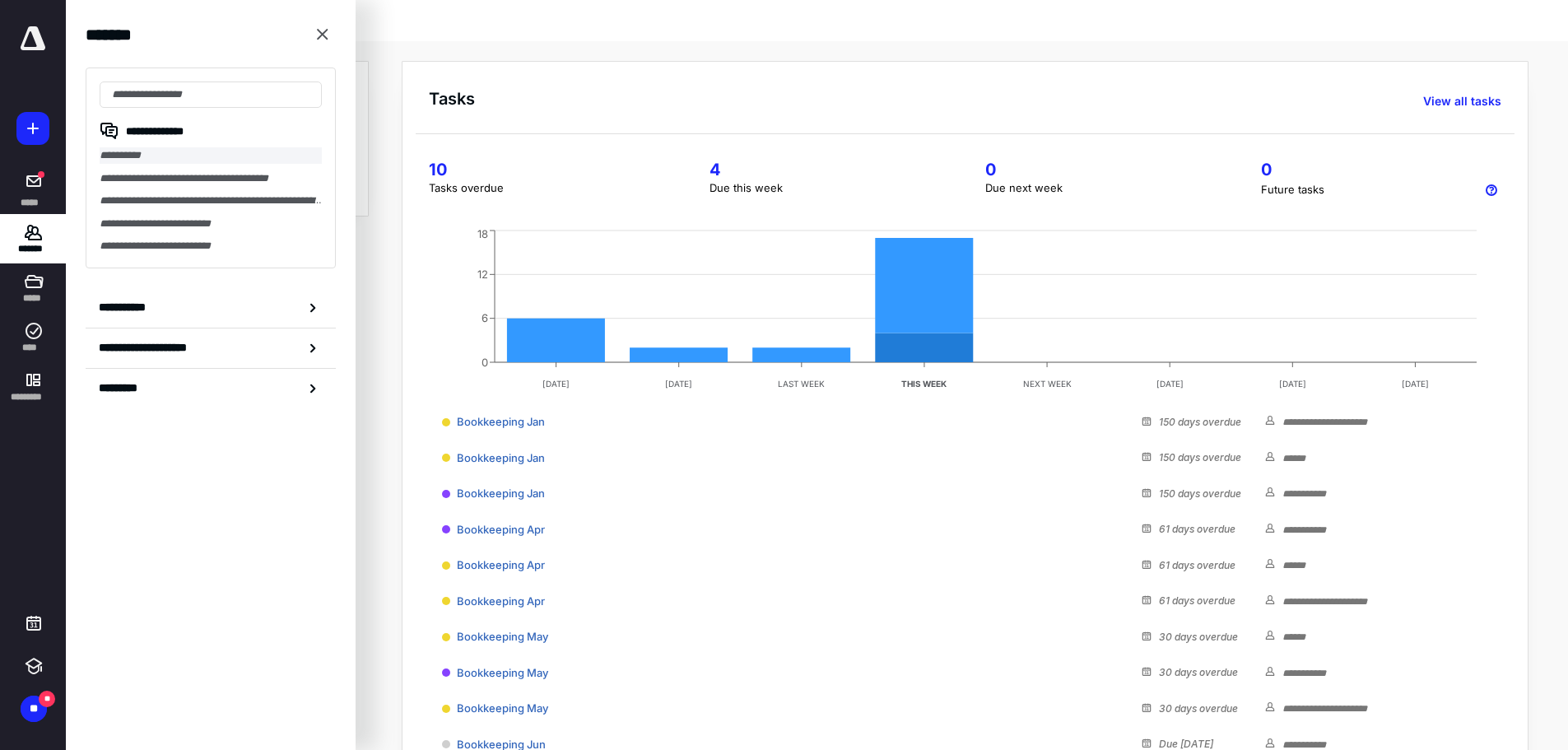 click on "**********" at bounding box center (211, 156) 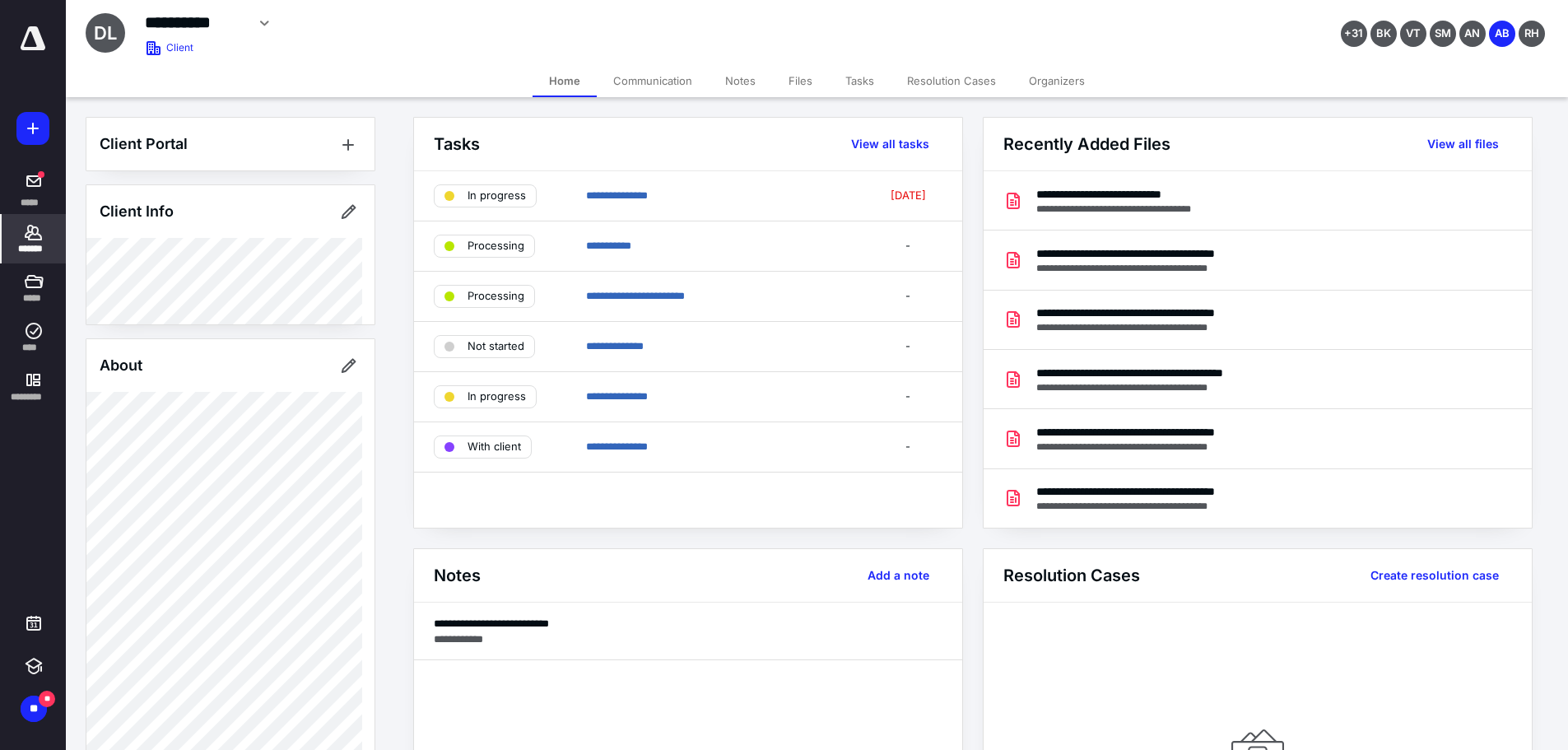 click at bounding box center (33, 39) 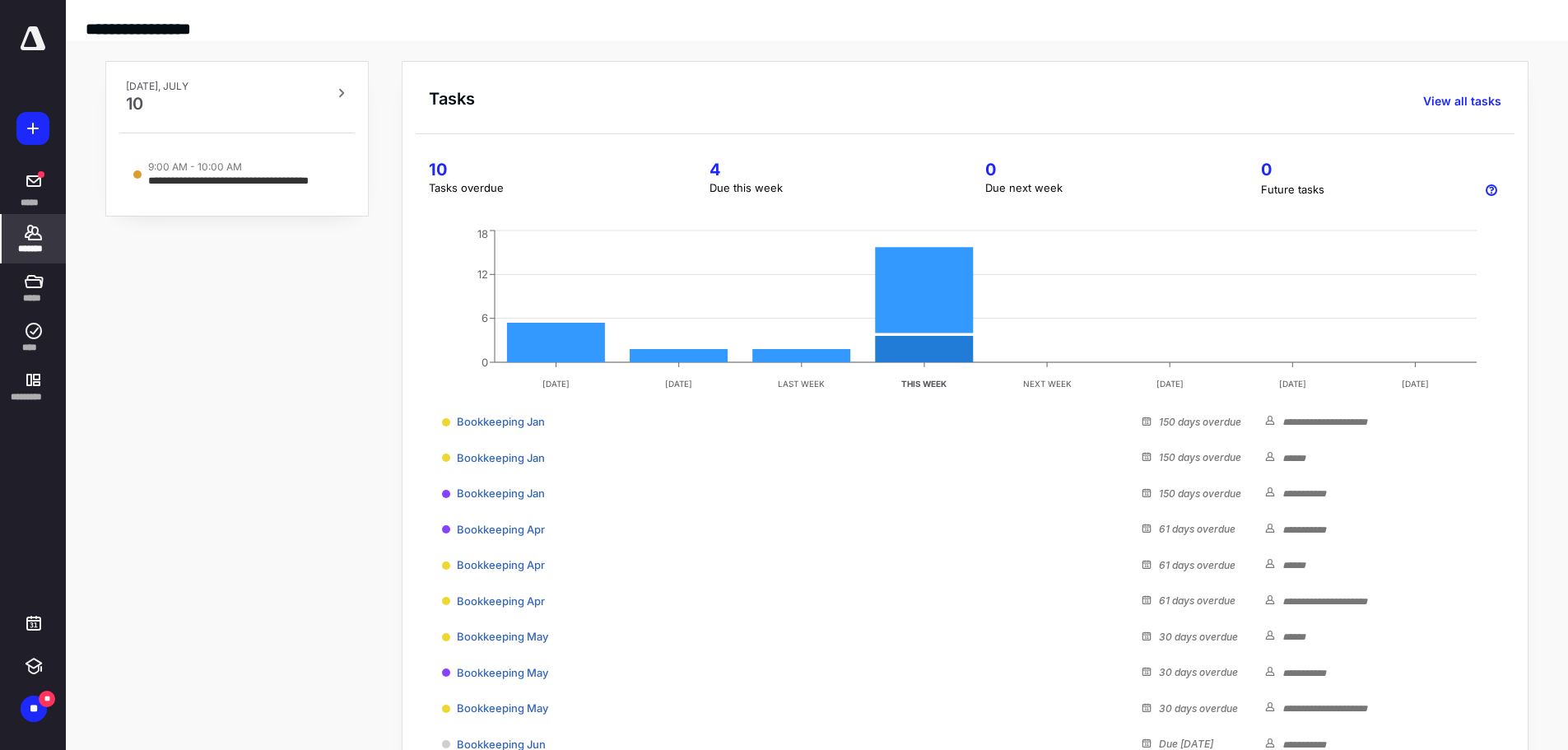 click on "*******" at bounding box center [34, 249] 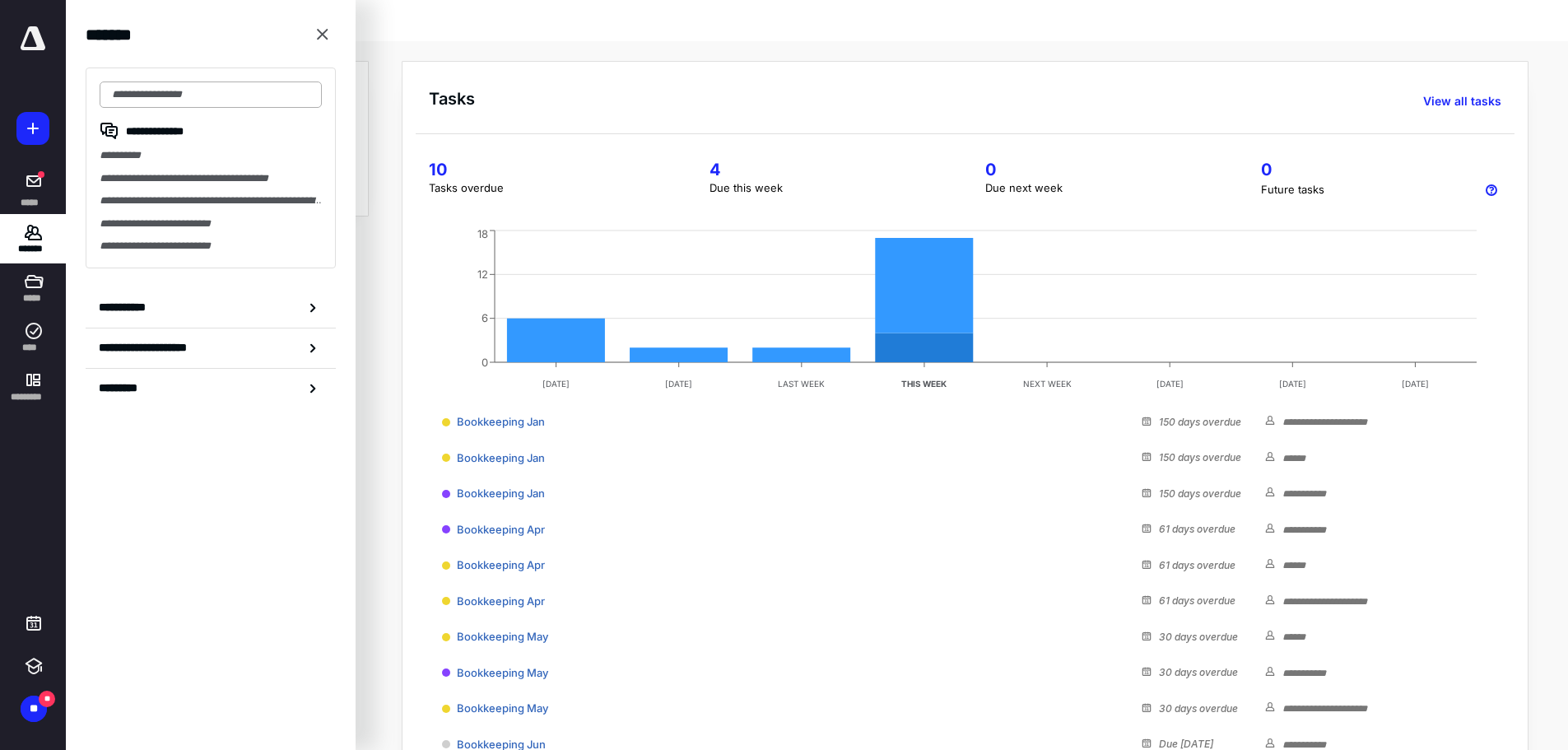 click at bounding box center [211, 95] 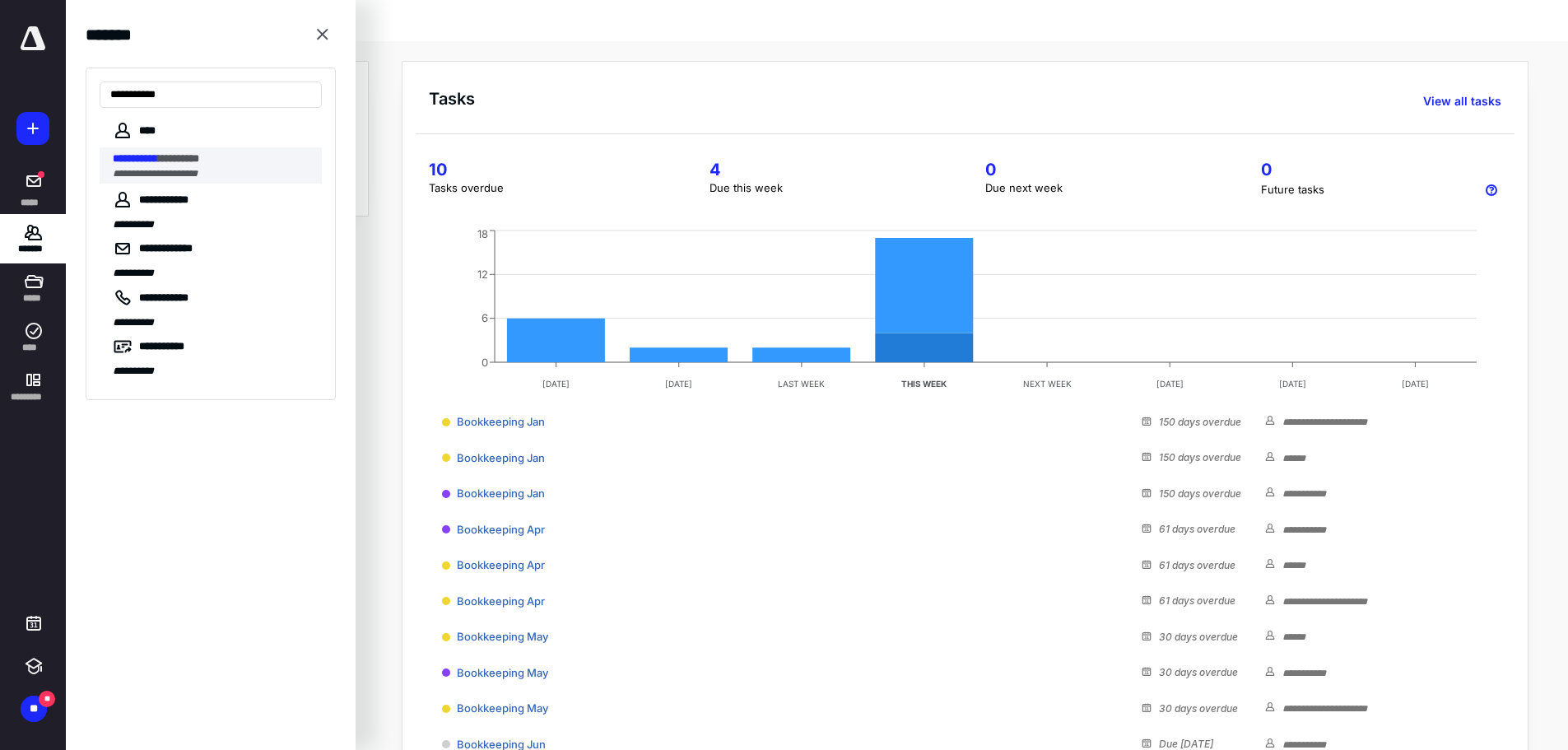 type on "**********" 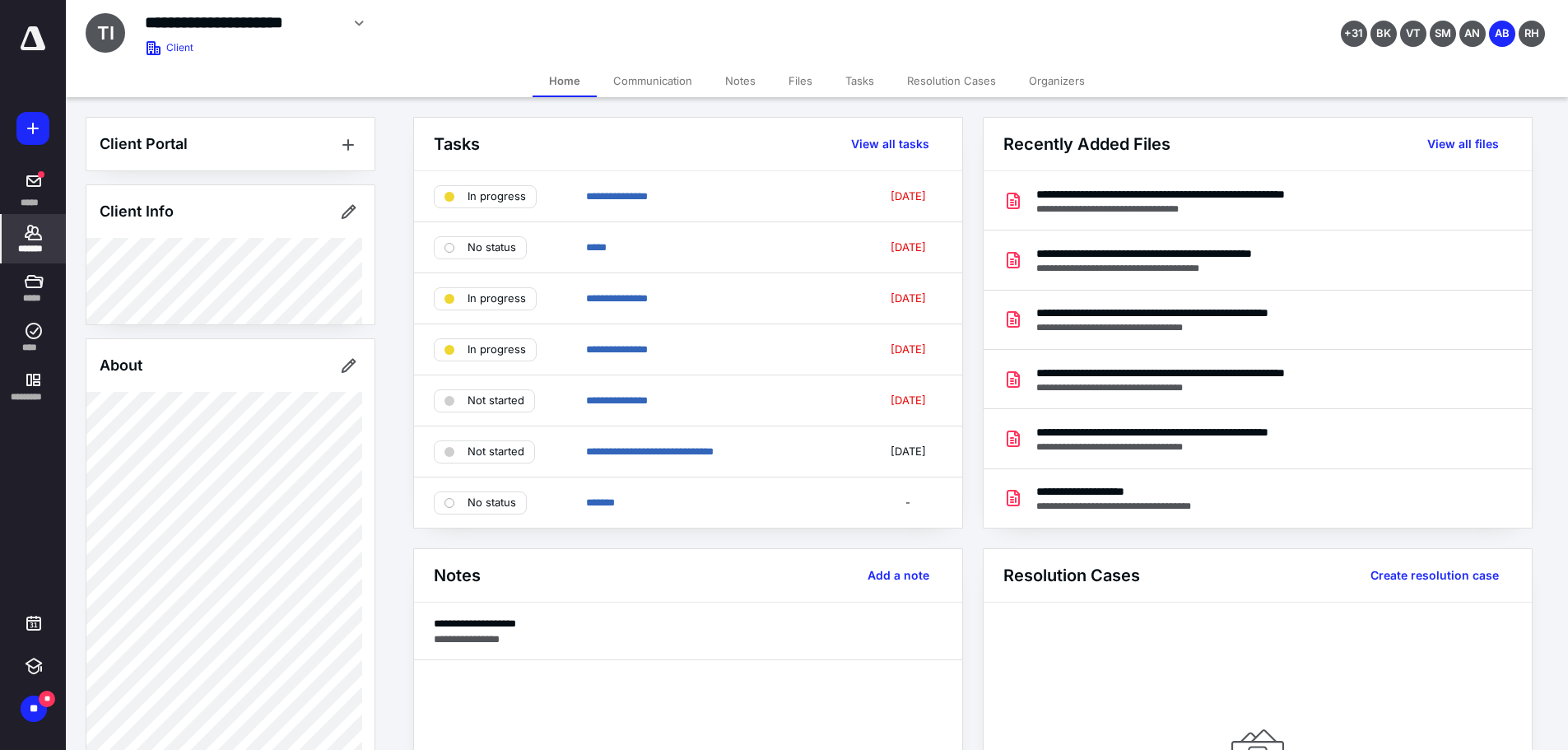 click on "Files" at bounding box center [800, 81] 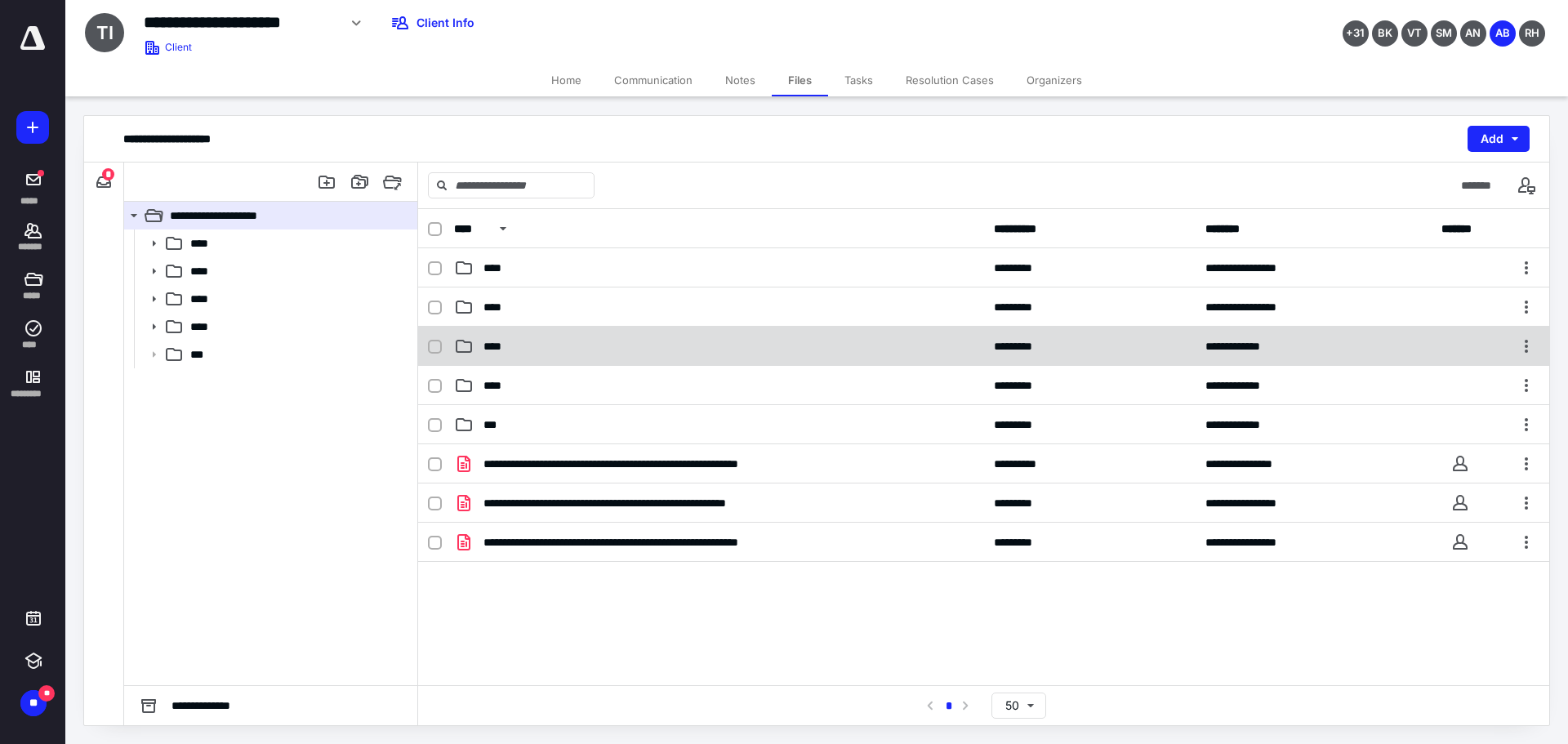 click on "****" at bounding box center (719, 346) 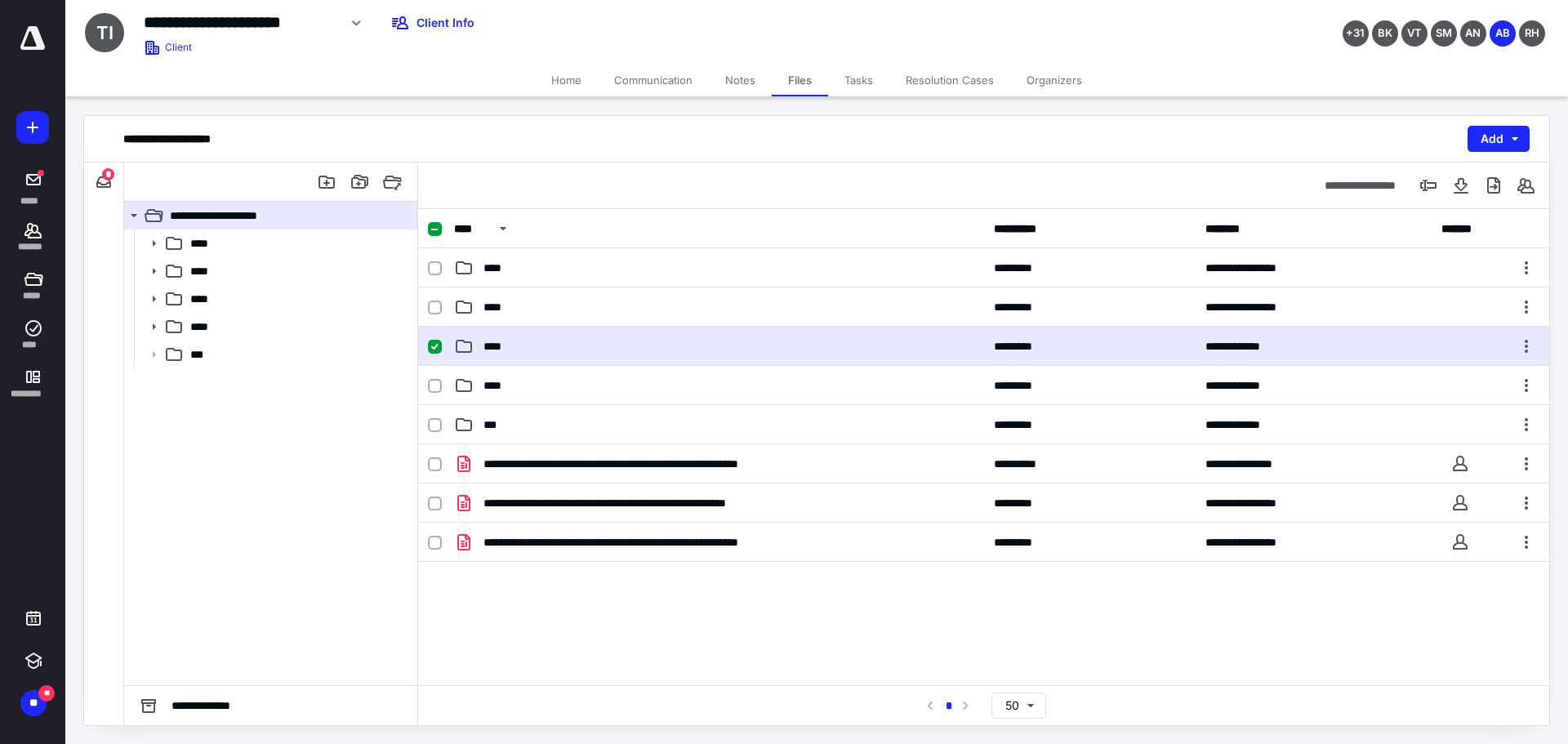 click on "****" at bounding box center [719, 346] 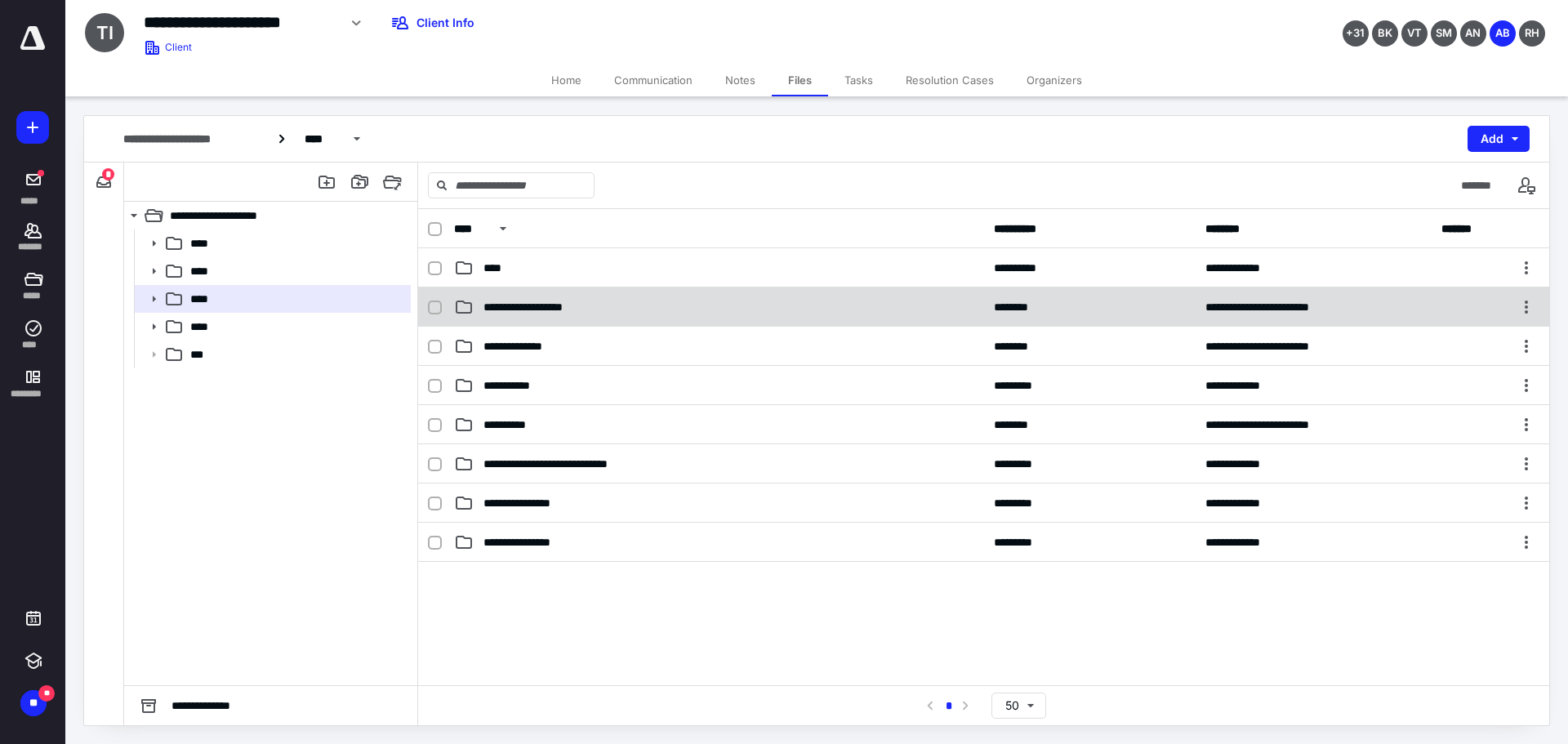 click on "**********" at bounding box center [548, 307] 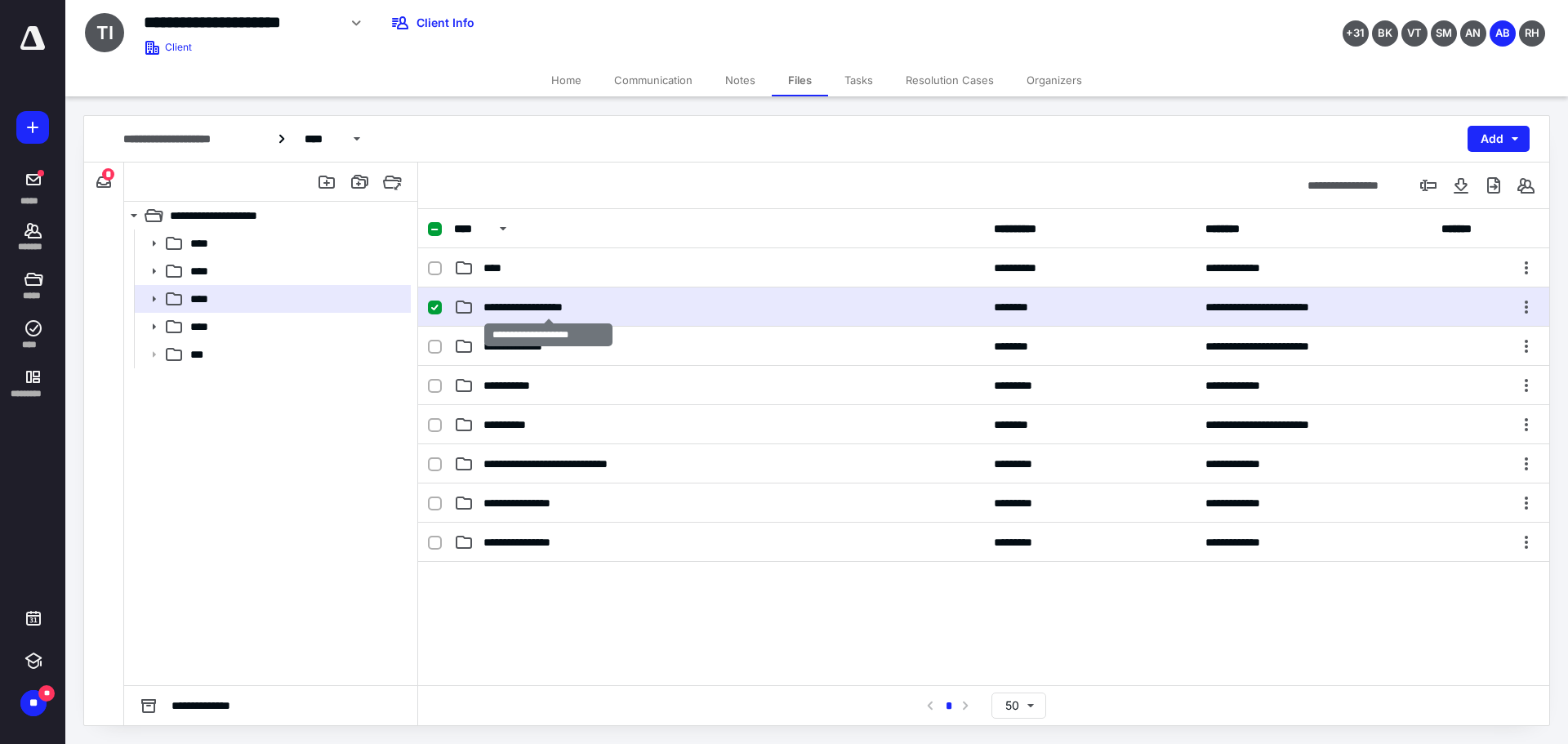 click on "**********" at bounding box center (548, 307) 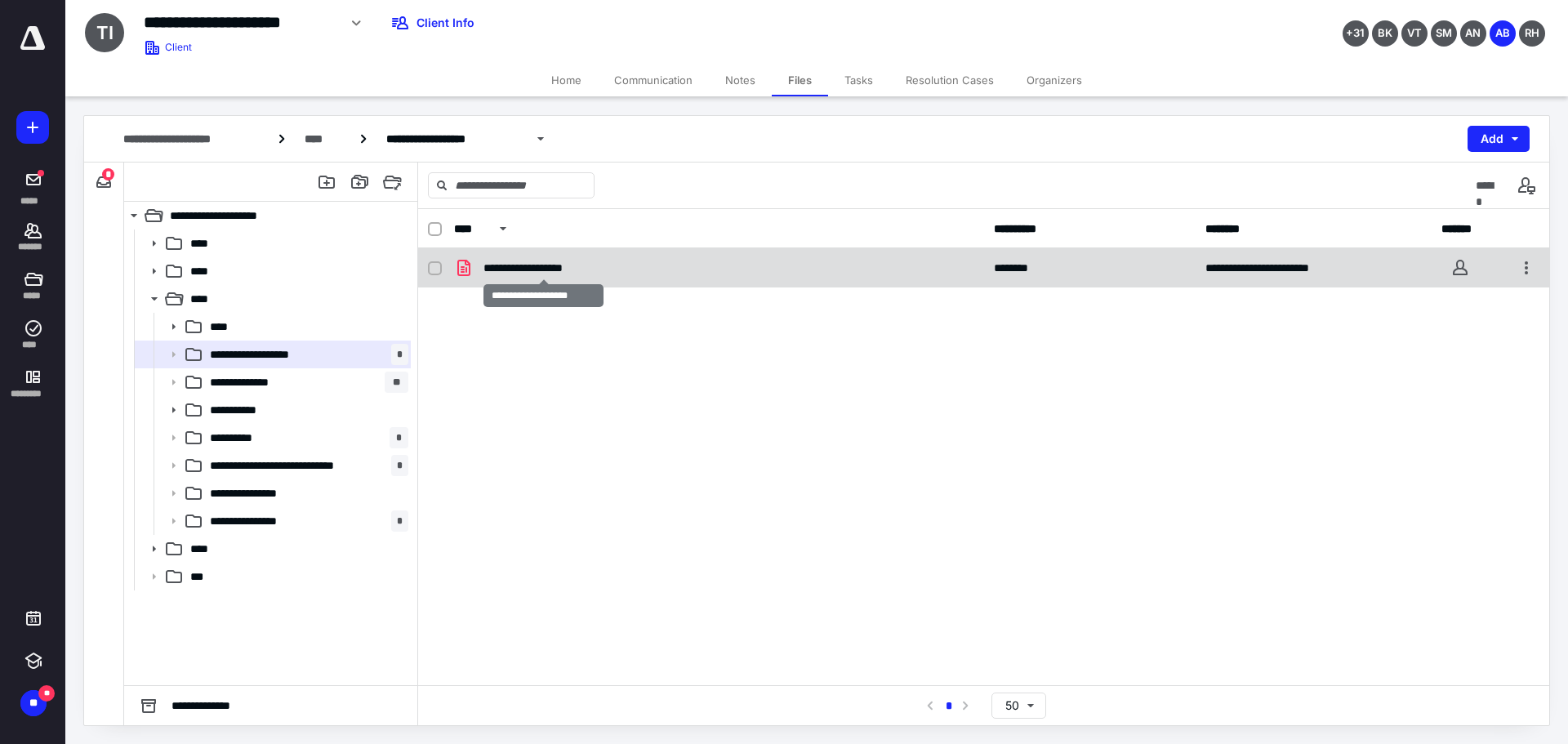 click on "**********" at bounding box center [543, 268] 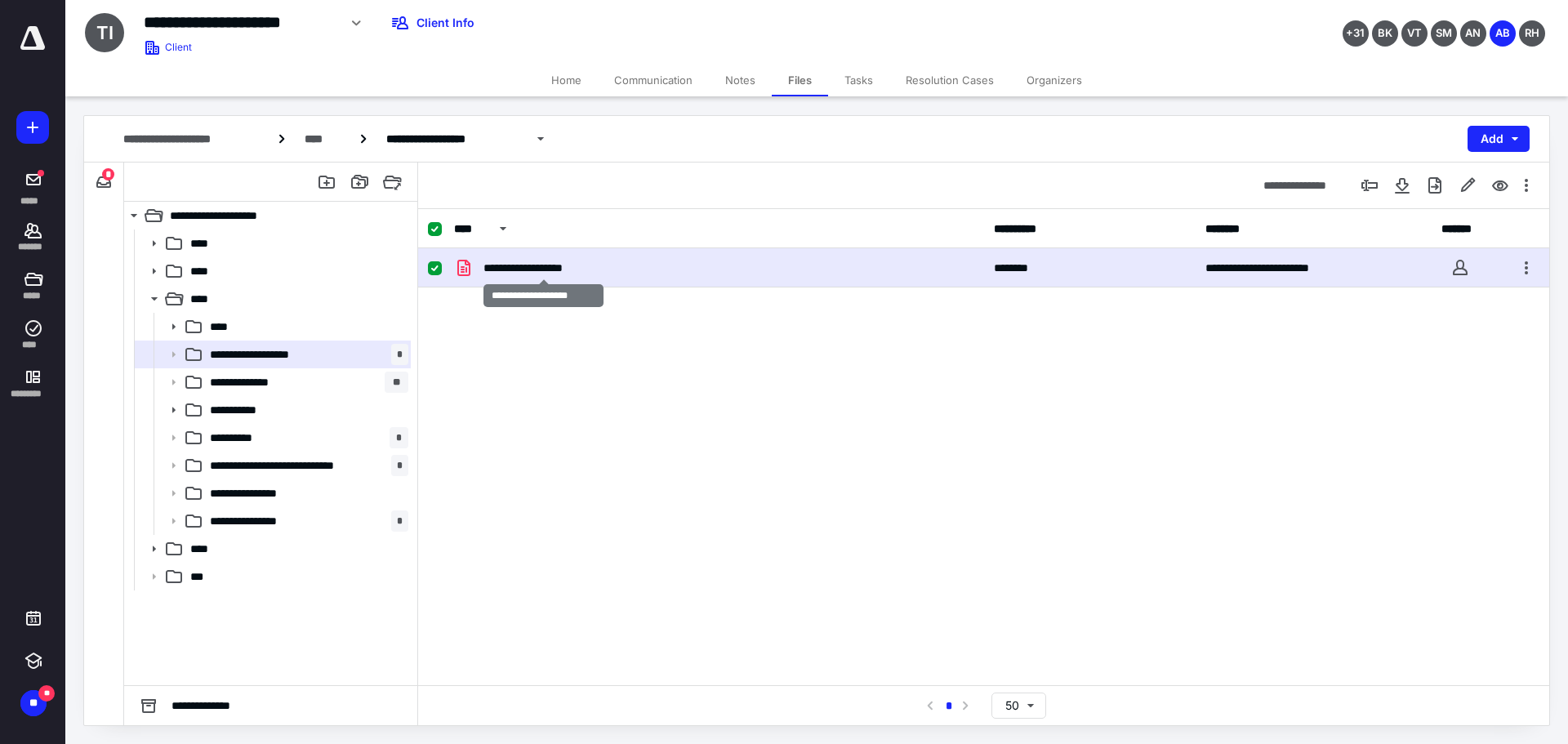 click on "**********" at bounding box center (543, 268) 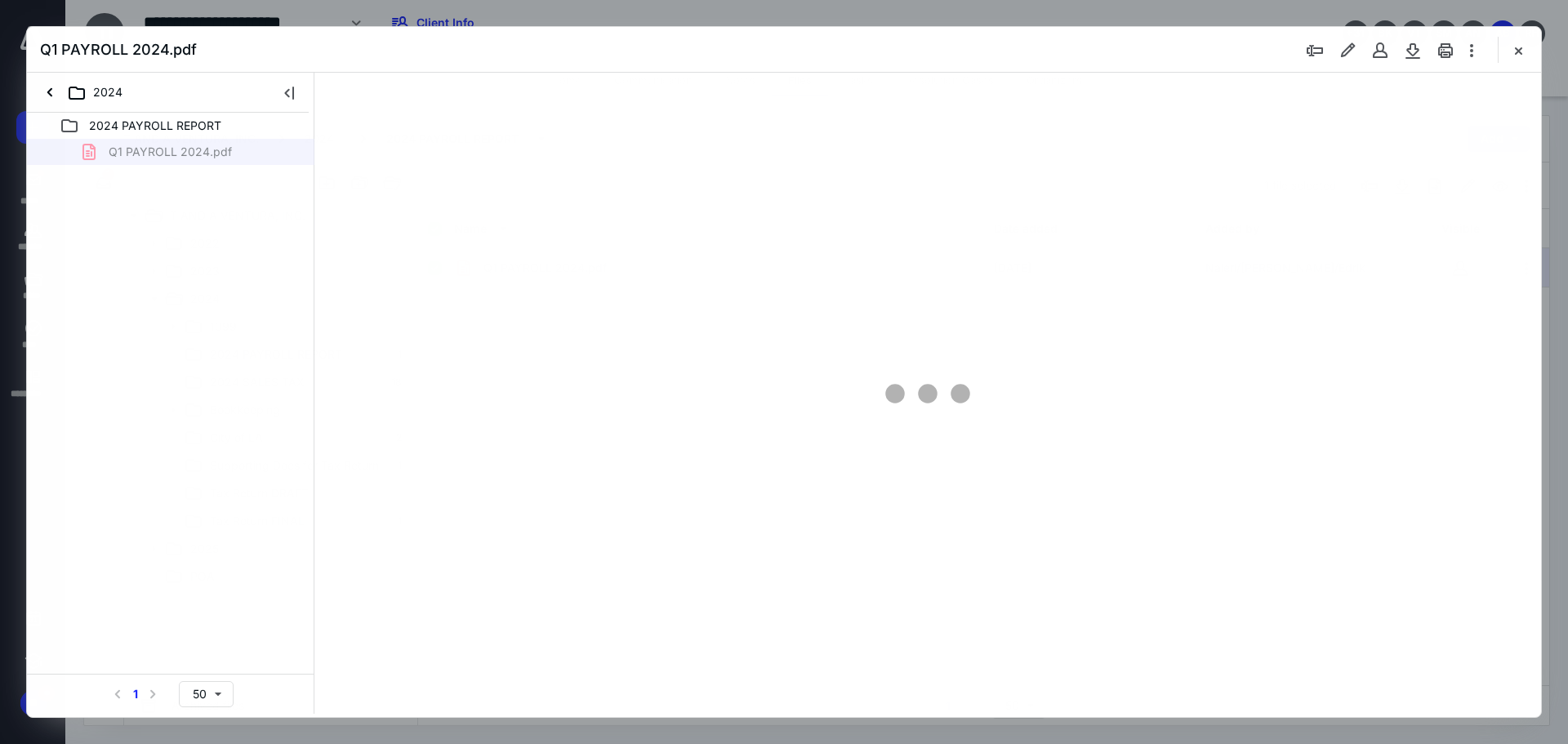 scroll, scrollTop: 0, scrollLeft: 0, axis: both 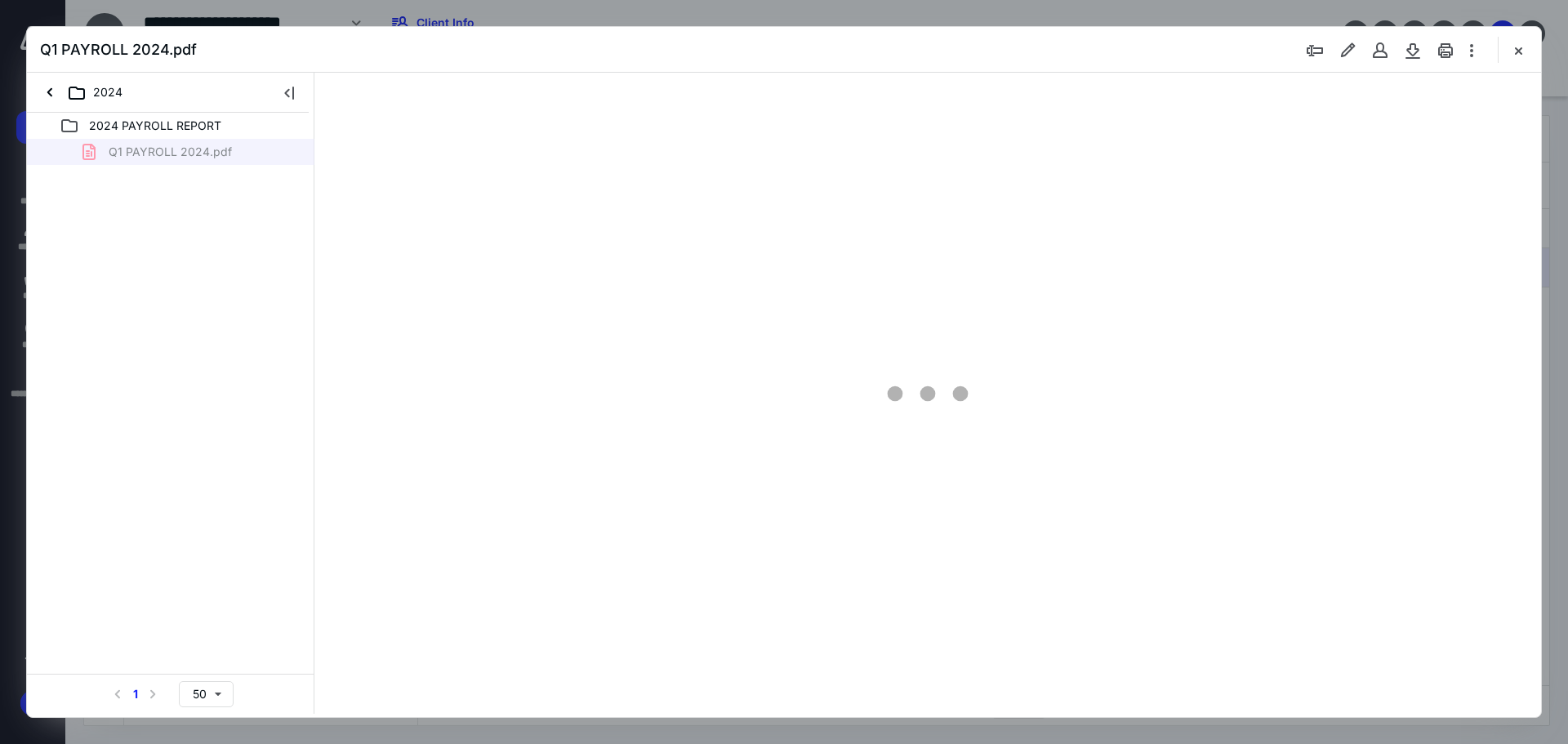 type on "115" 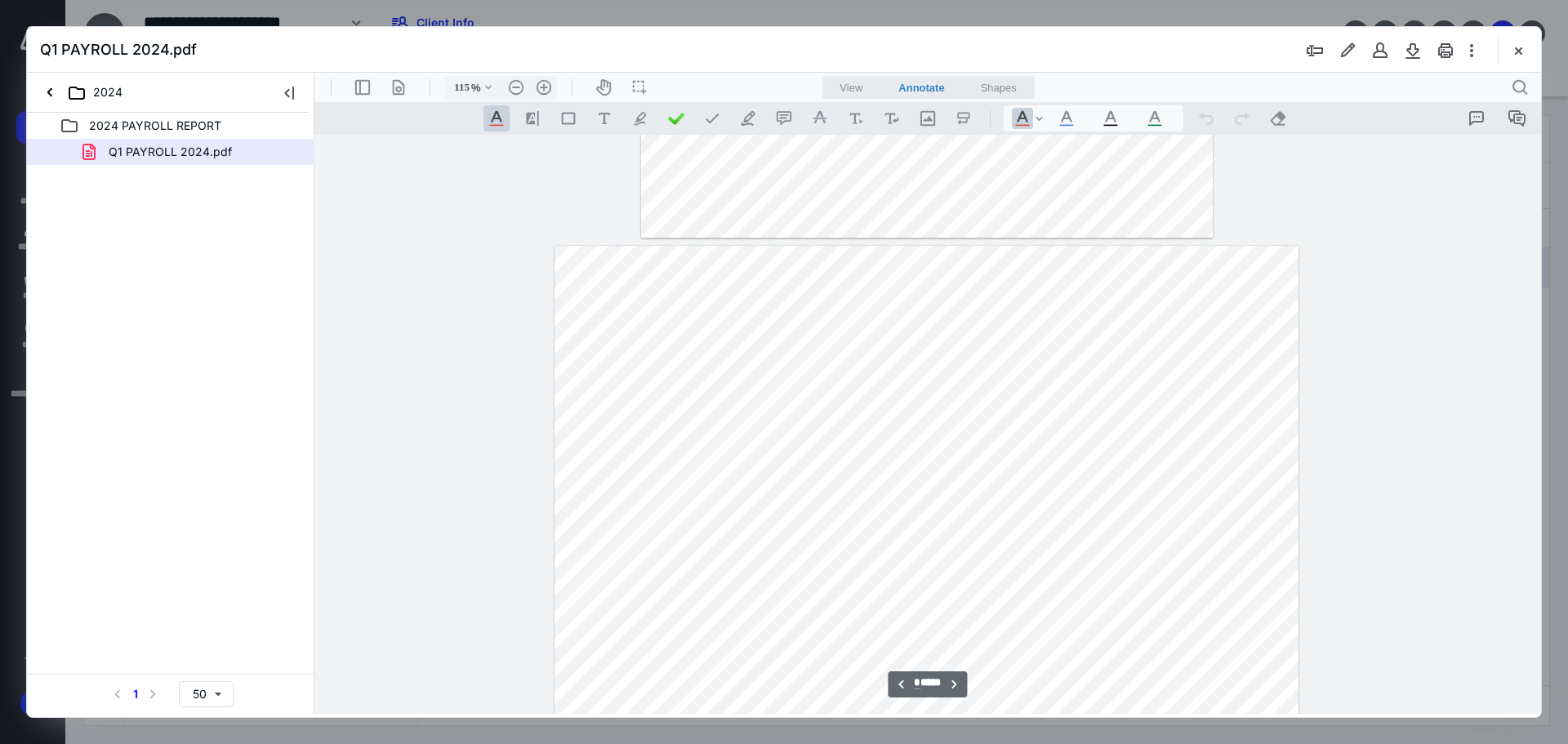 scroll, scrollTop: 1046, scrollLeft: 0, axis: vertical 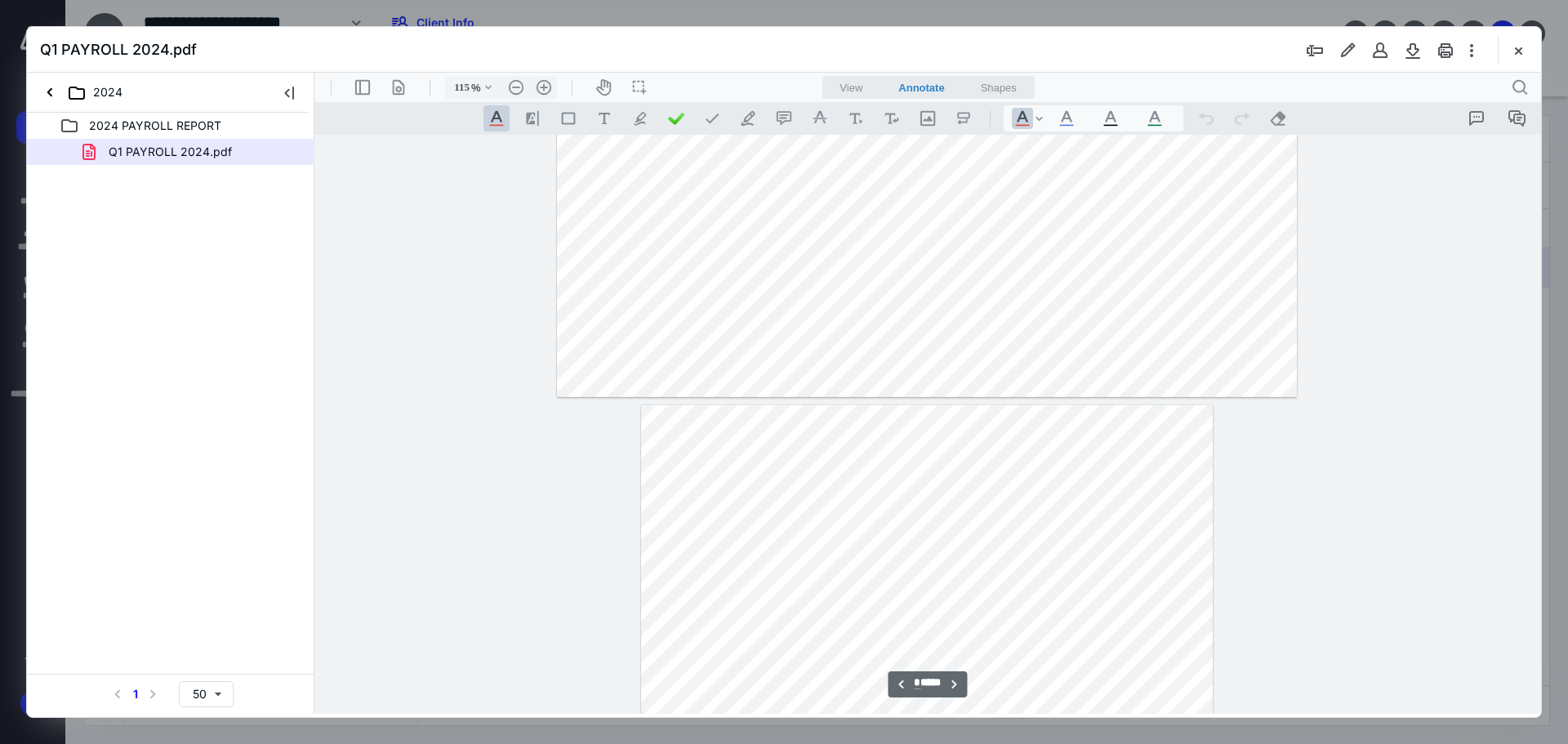 type on "*" 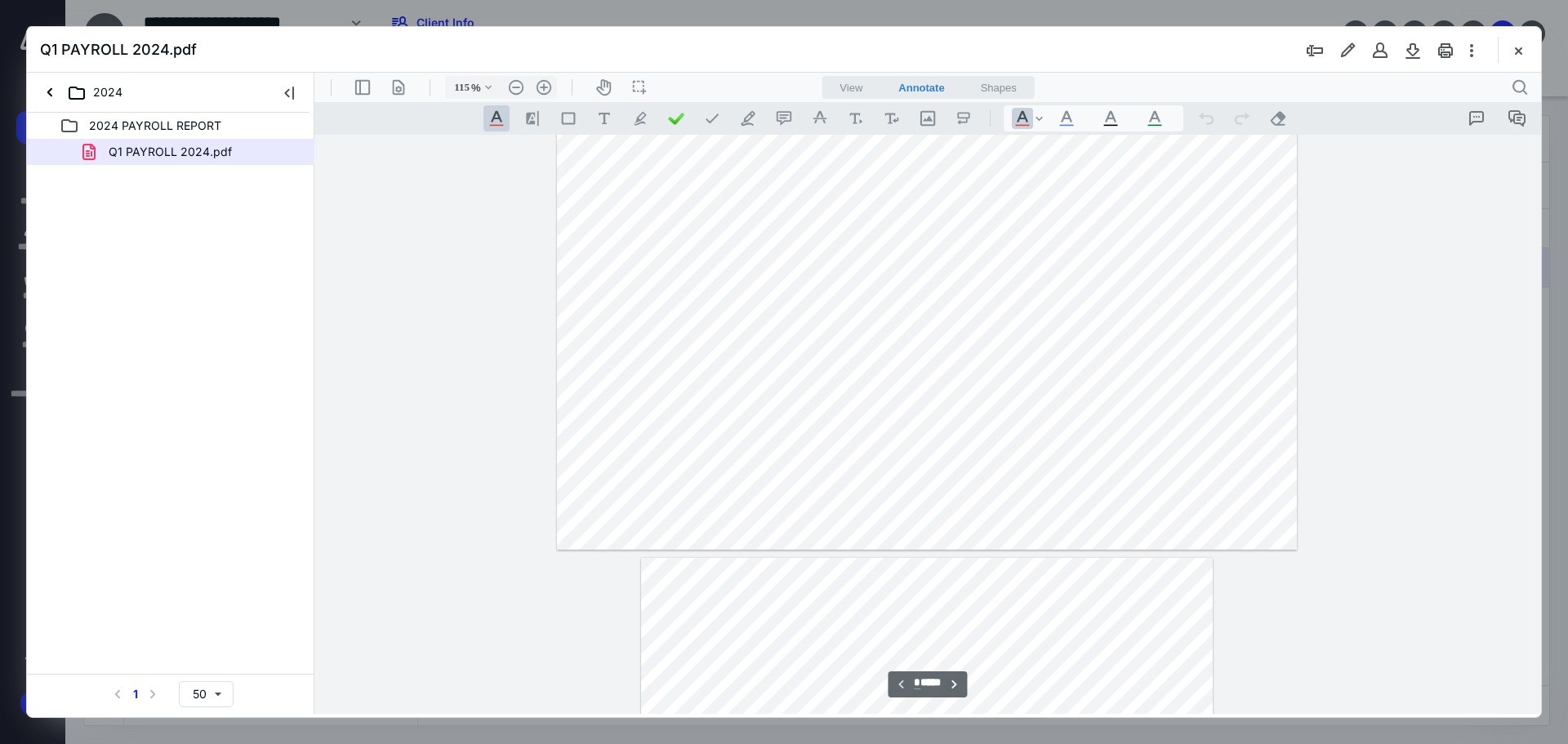 scroll, scrollTop: 148, scrollLeft: 0, axis: vertical 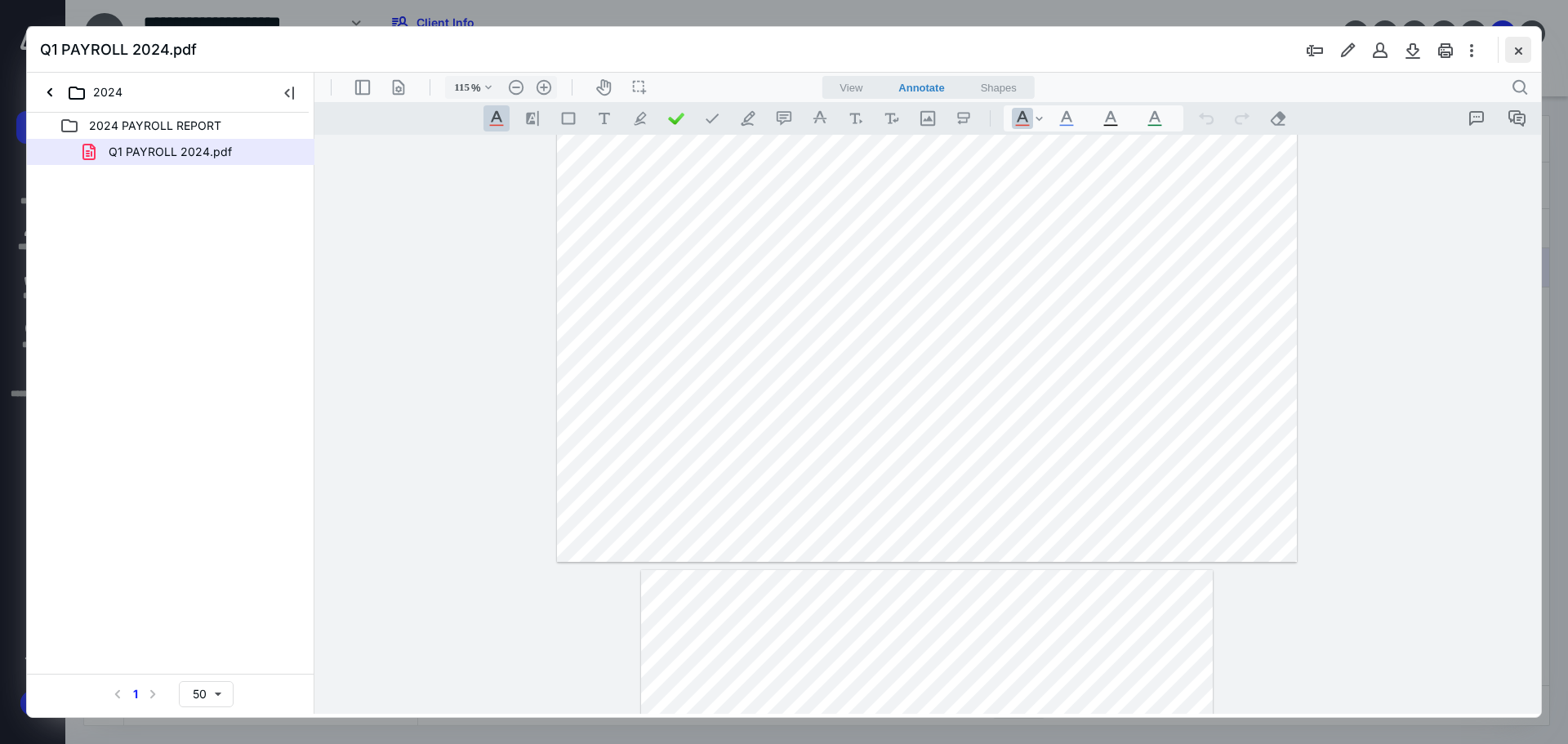 click at bounding box center (1518, 50) 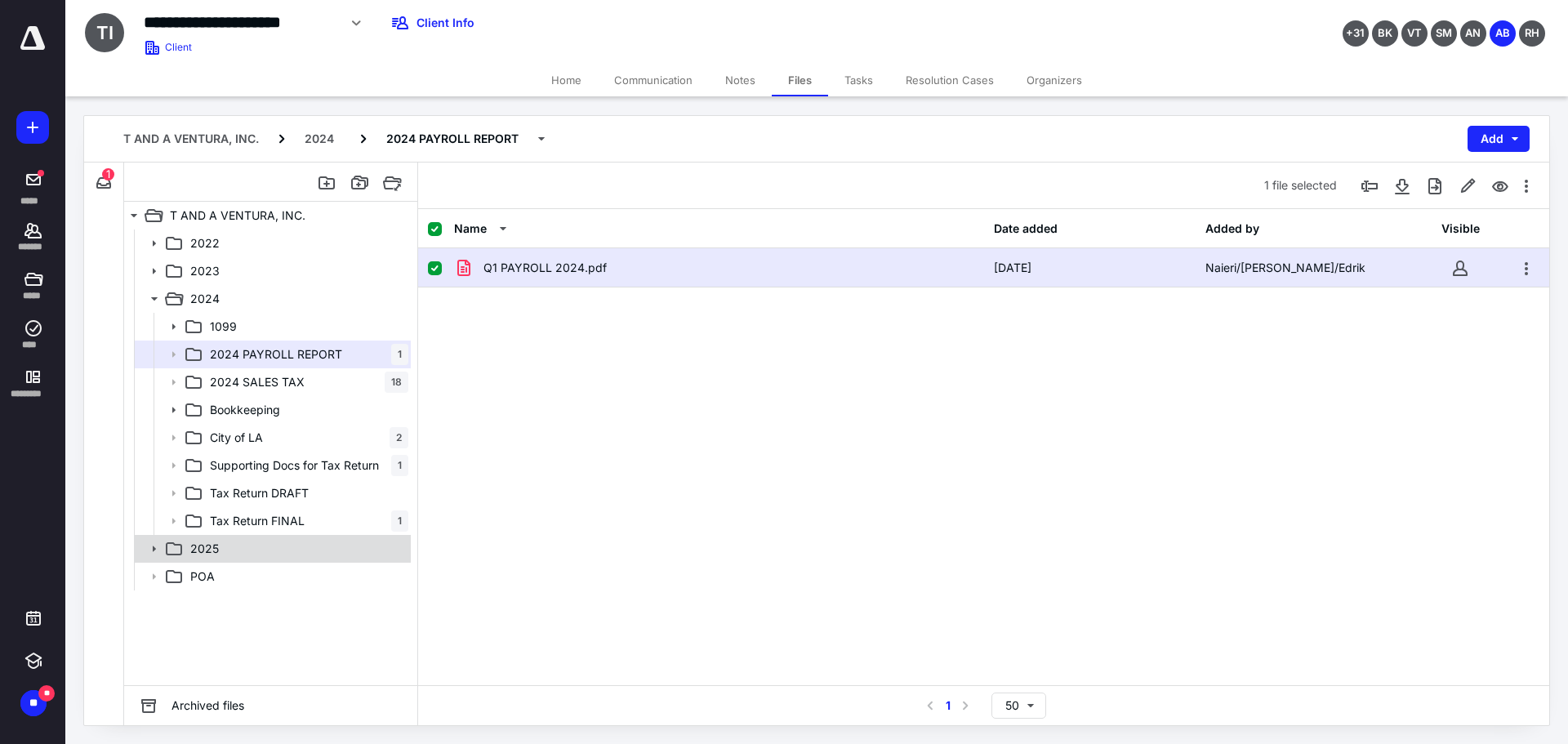 click on "2025" at bounding box center (296, 549) 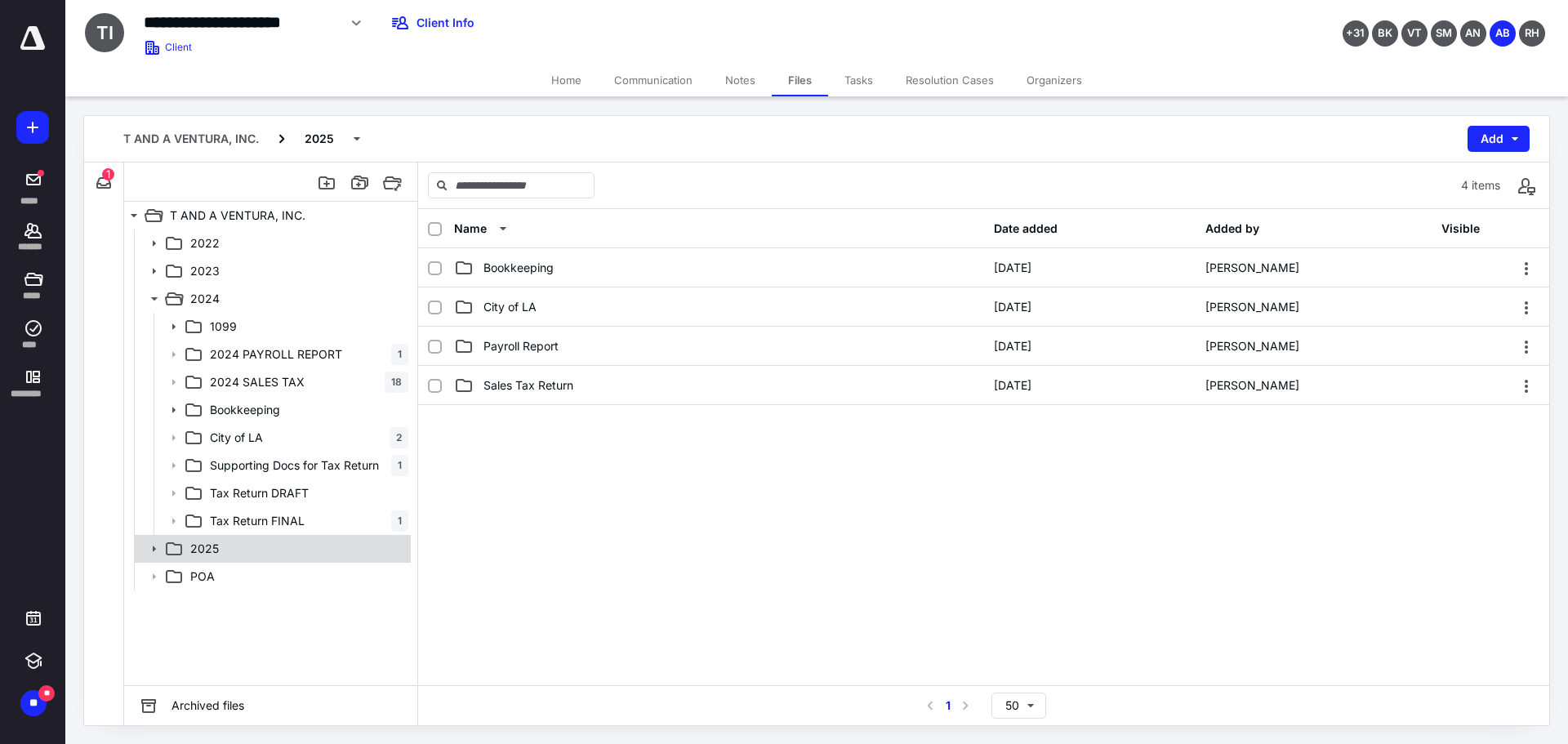 click on "2025" at bounding box center (296, 549) 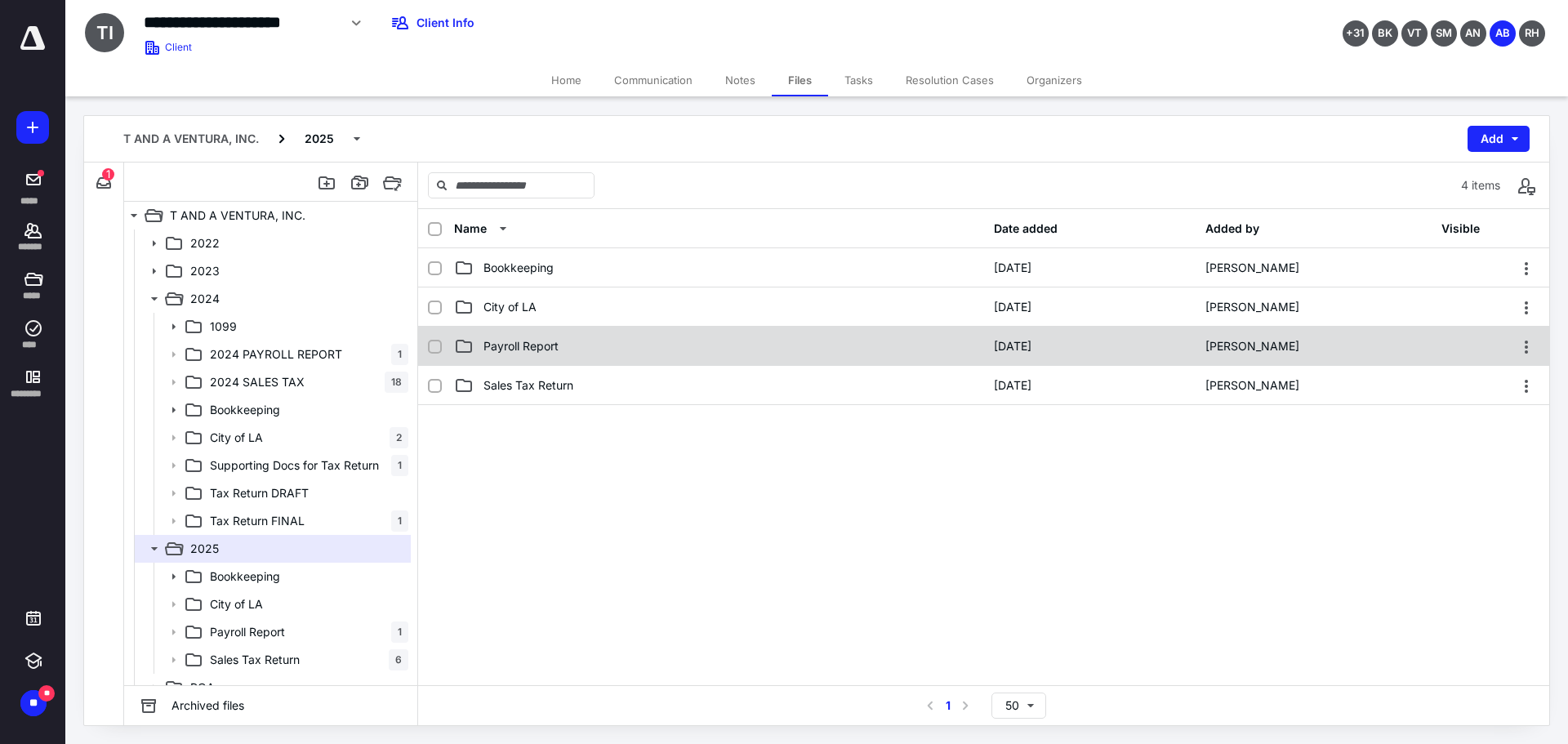 click on "Payroll Report" at bounding box center [521, 346] 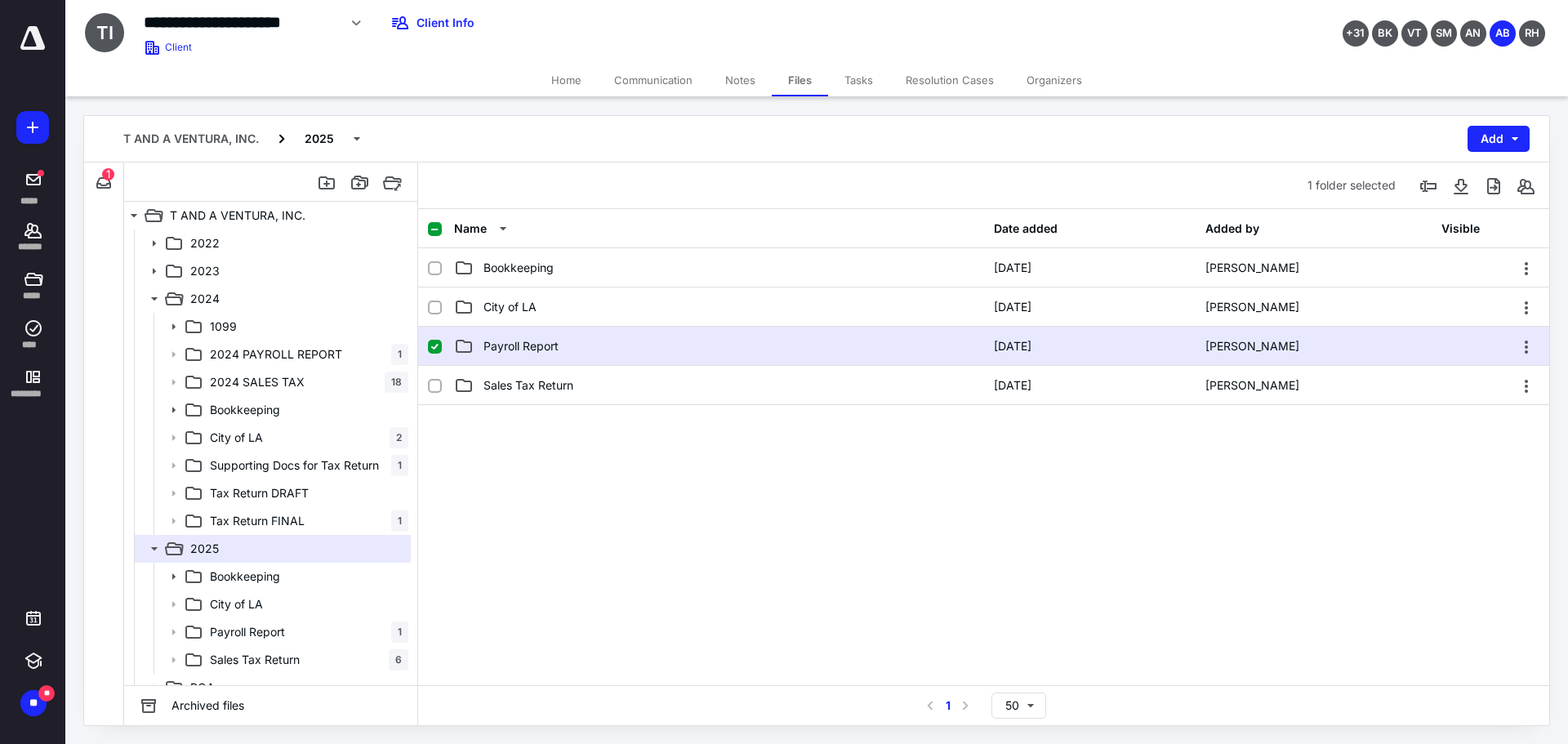click on "Payroll Report" at bounding box center (521, 346) 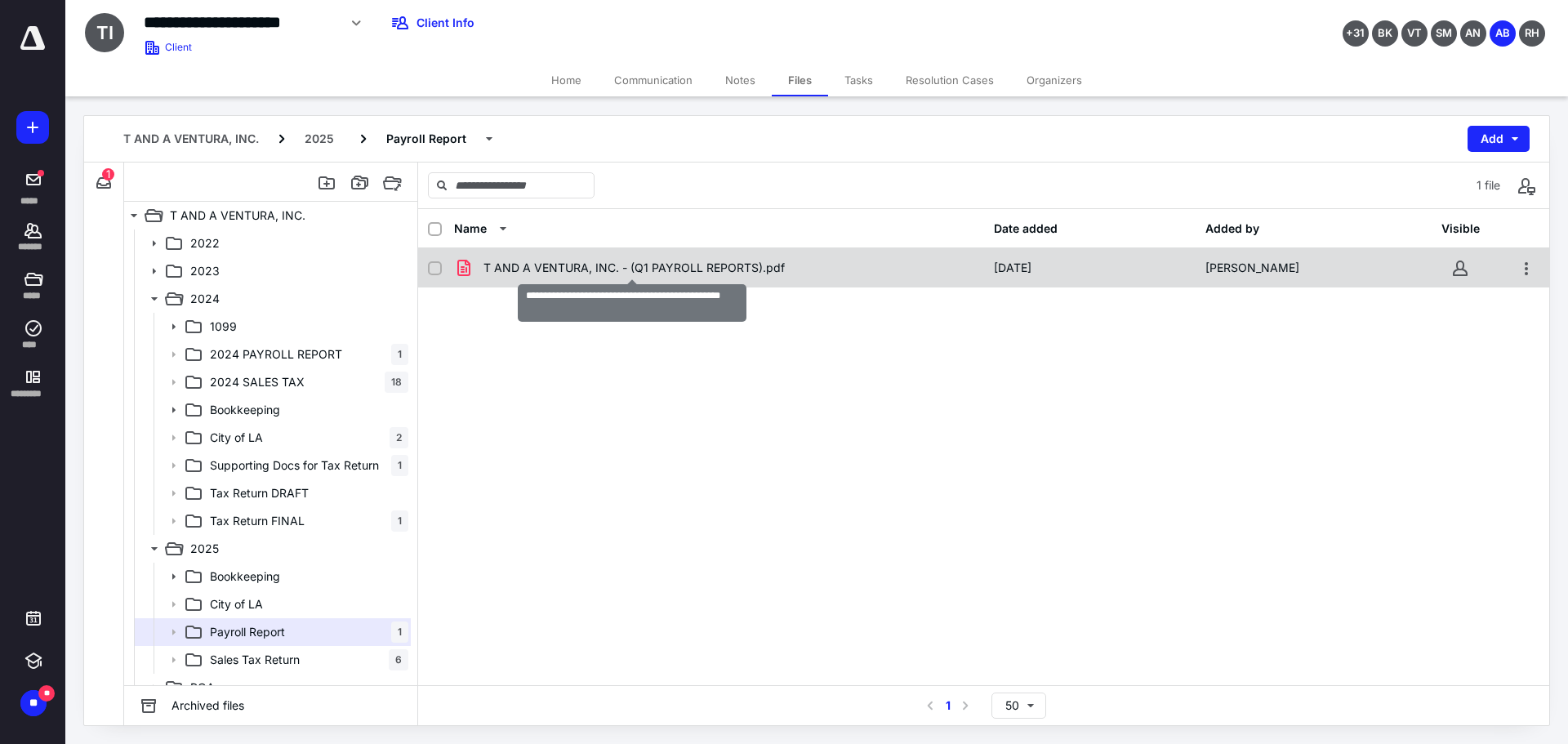 click on "T AND A VENTURA, INC. - (Q1 PAYROLL REPORTS).pdf" at bounding box center (634, 268) 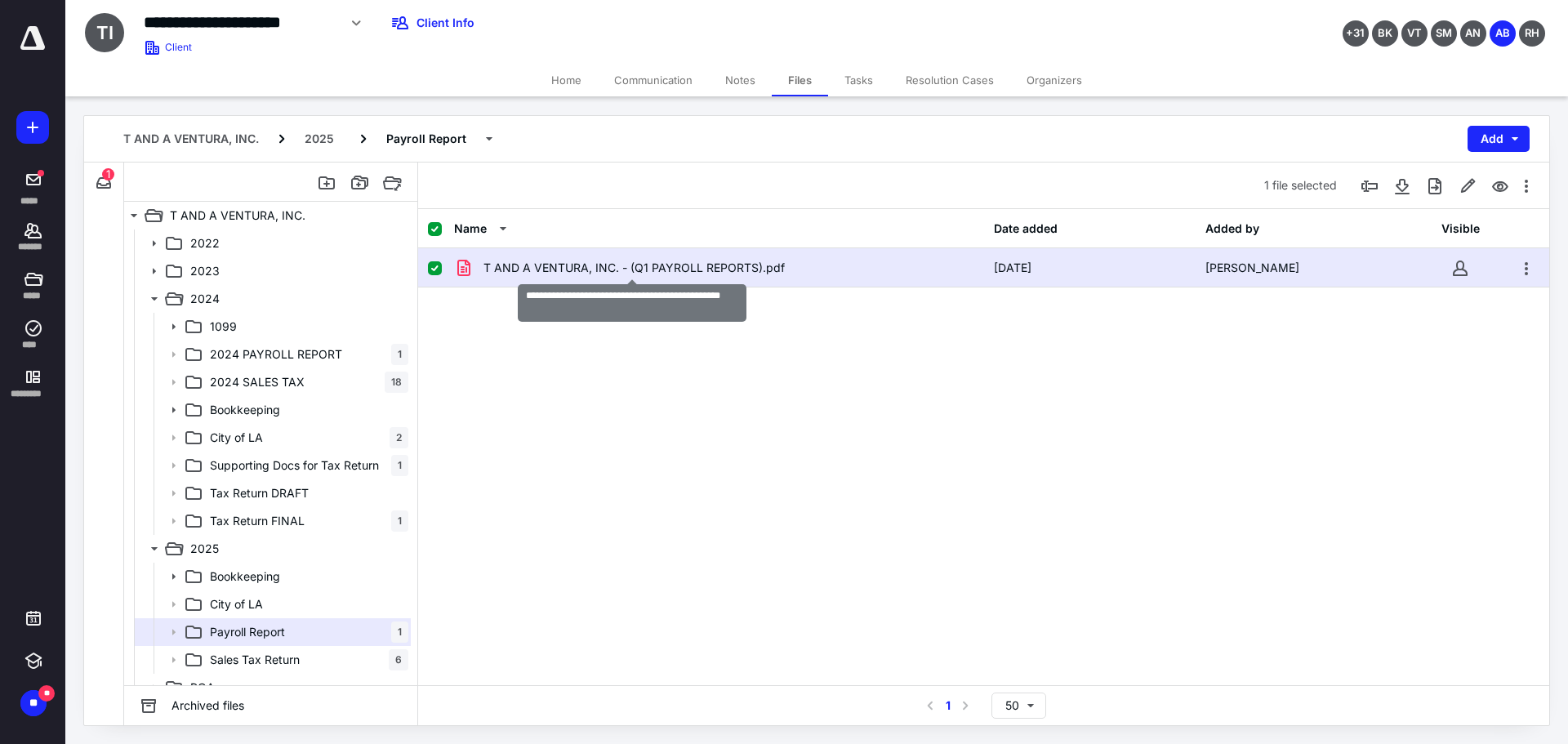 click on "T AND A VENTURA, INC. - (Q1 PAYROLL REPORTS).pdf" at bounding box center [634, 268] 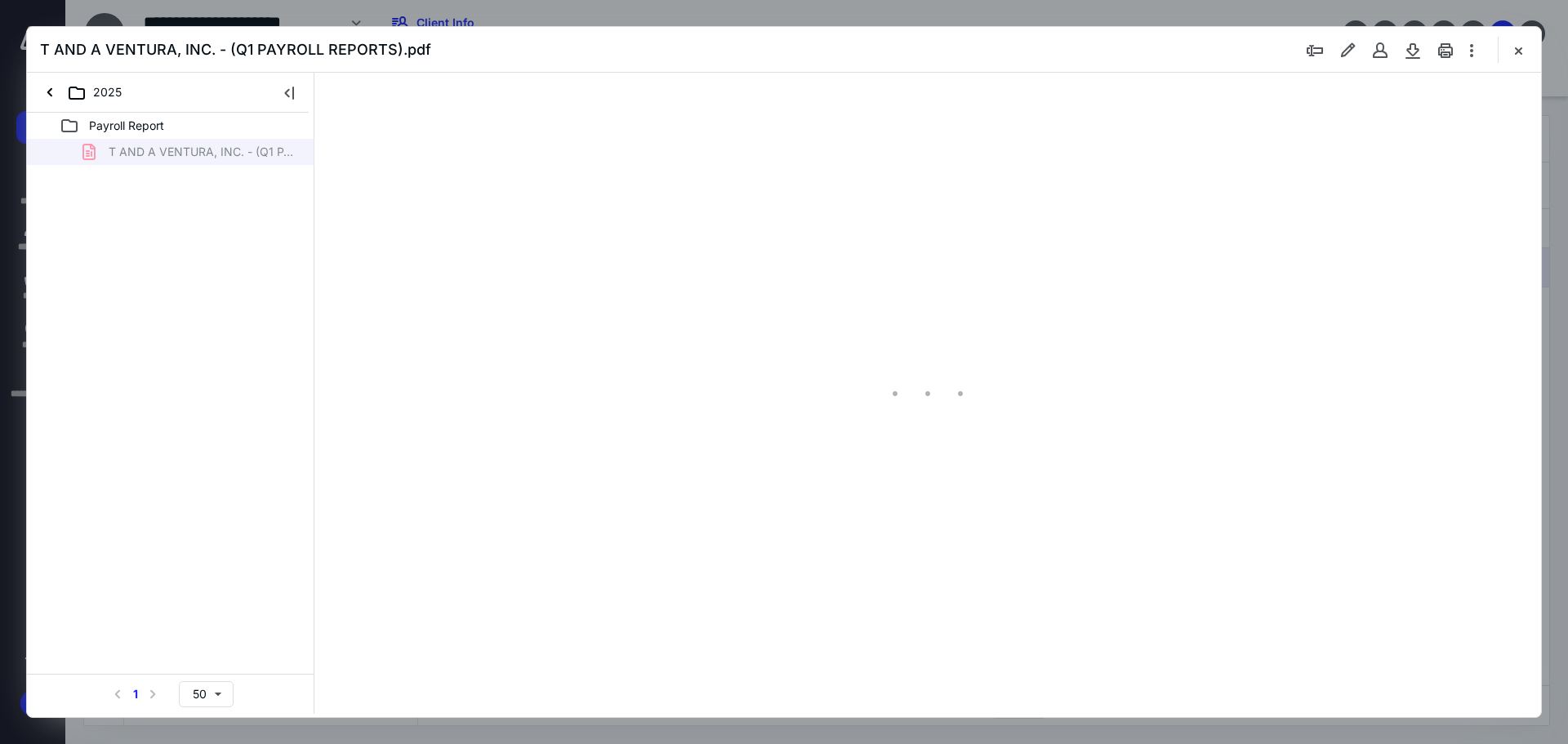 scroll, scrollTop: 0, scrollLeft: 0, axis: both 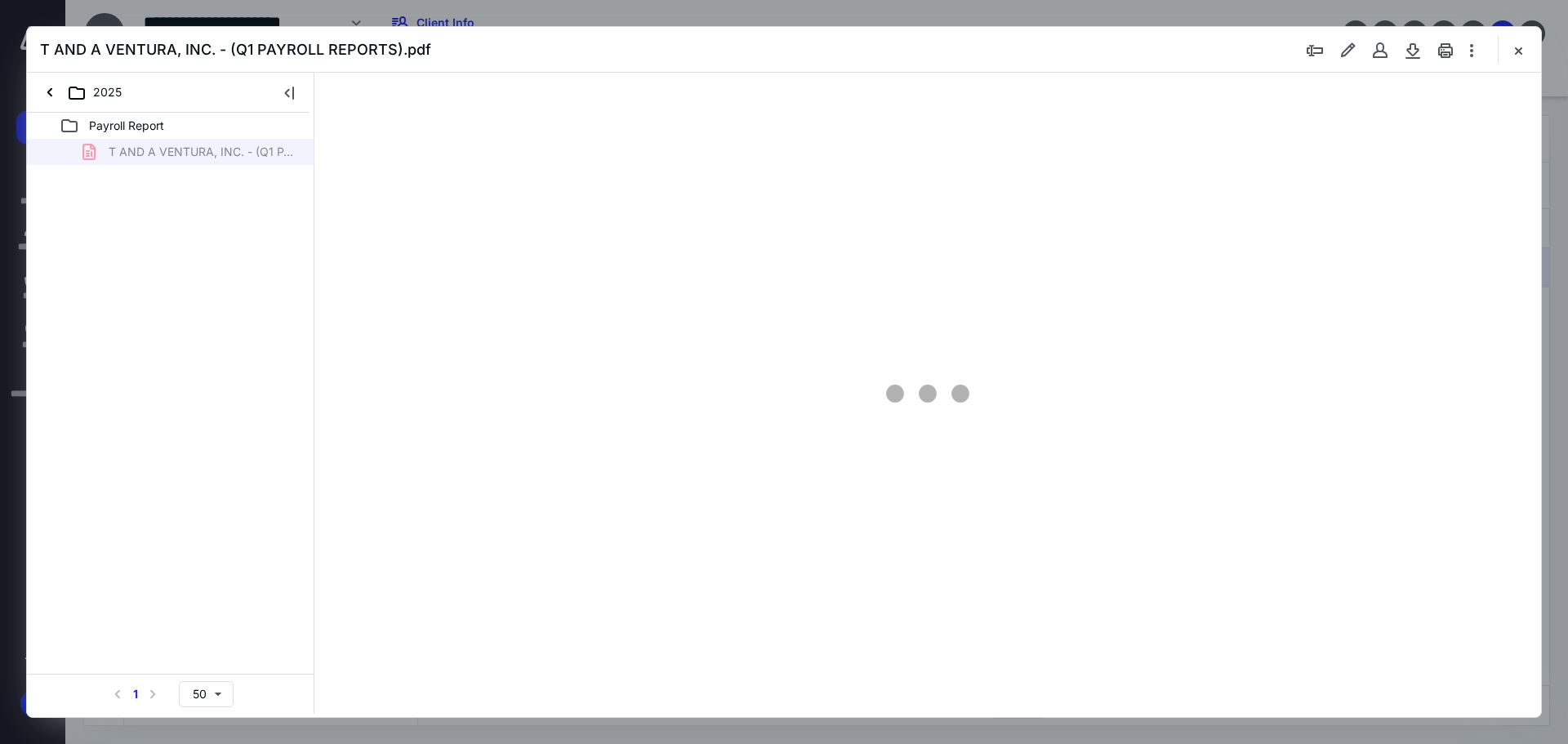 type on "115" 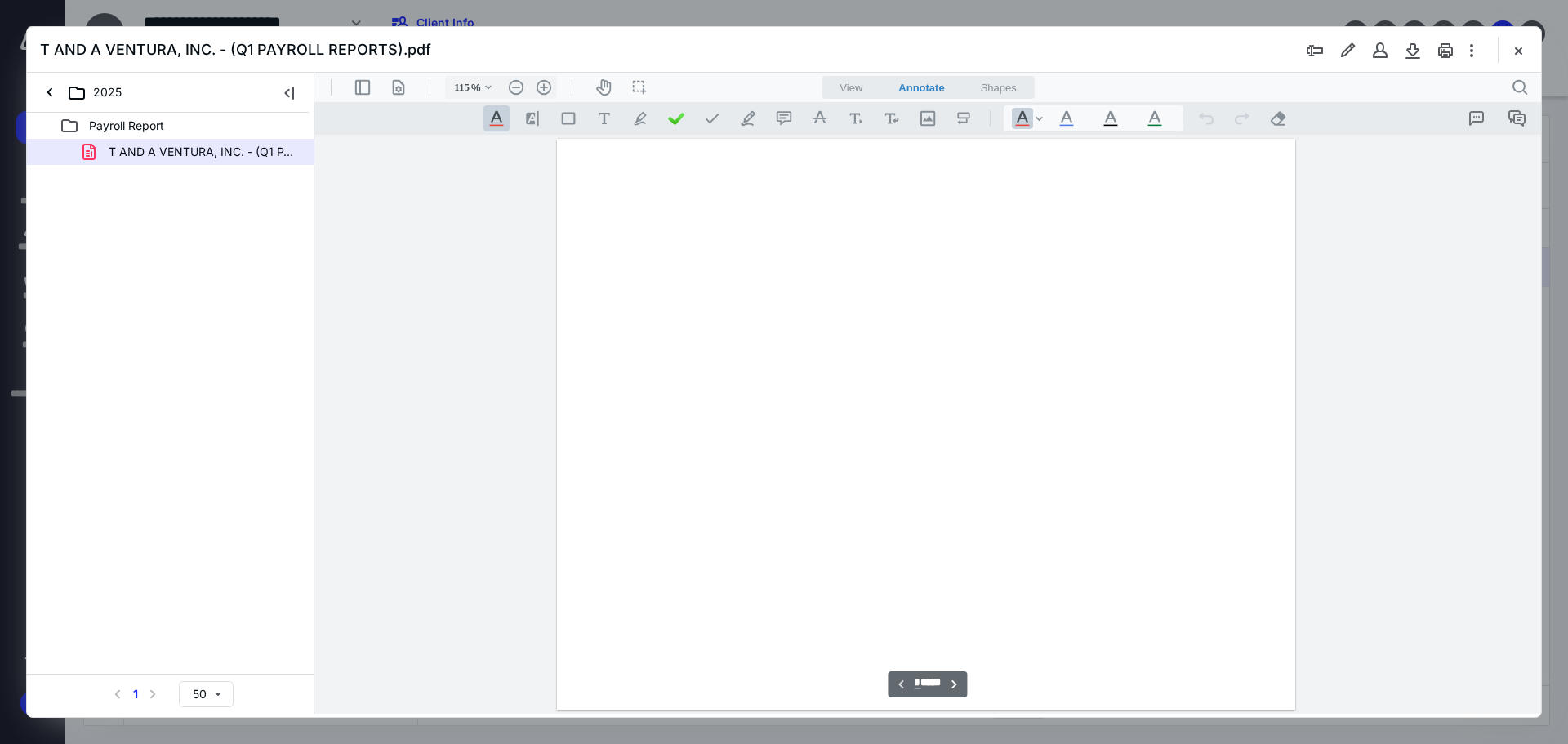 scroll, scrollTop: 66, scrollLeft: 0, axis: vertical 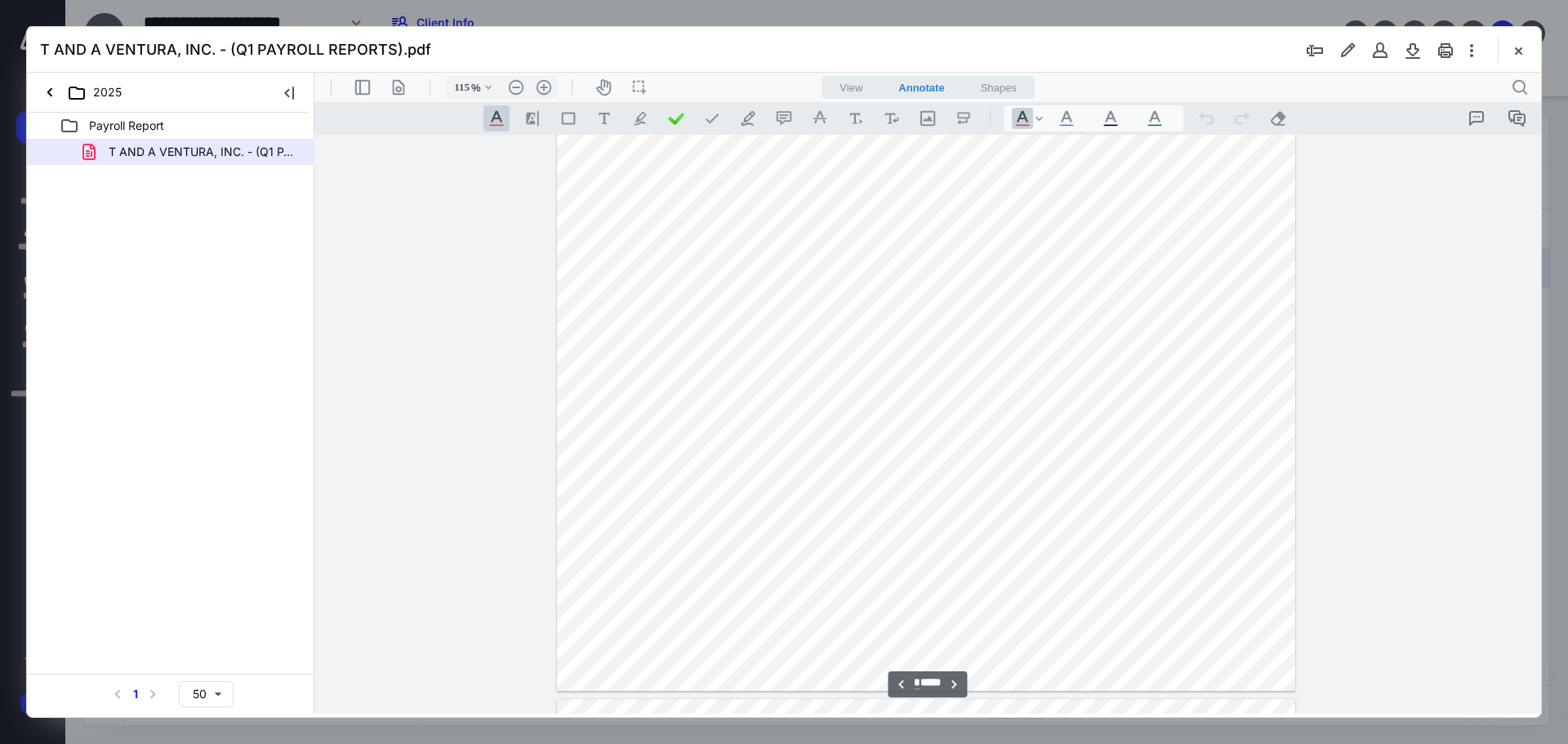 type on "*" 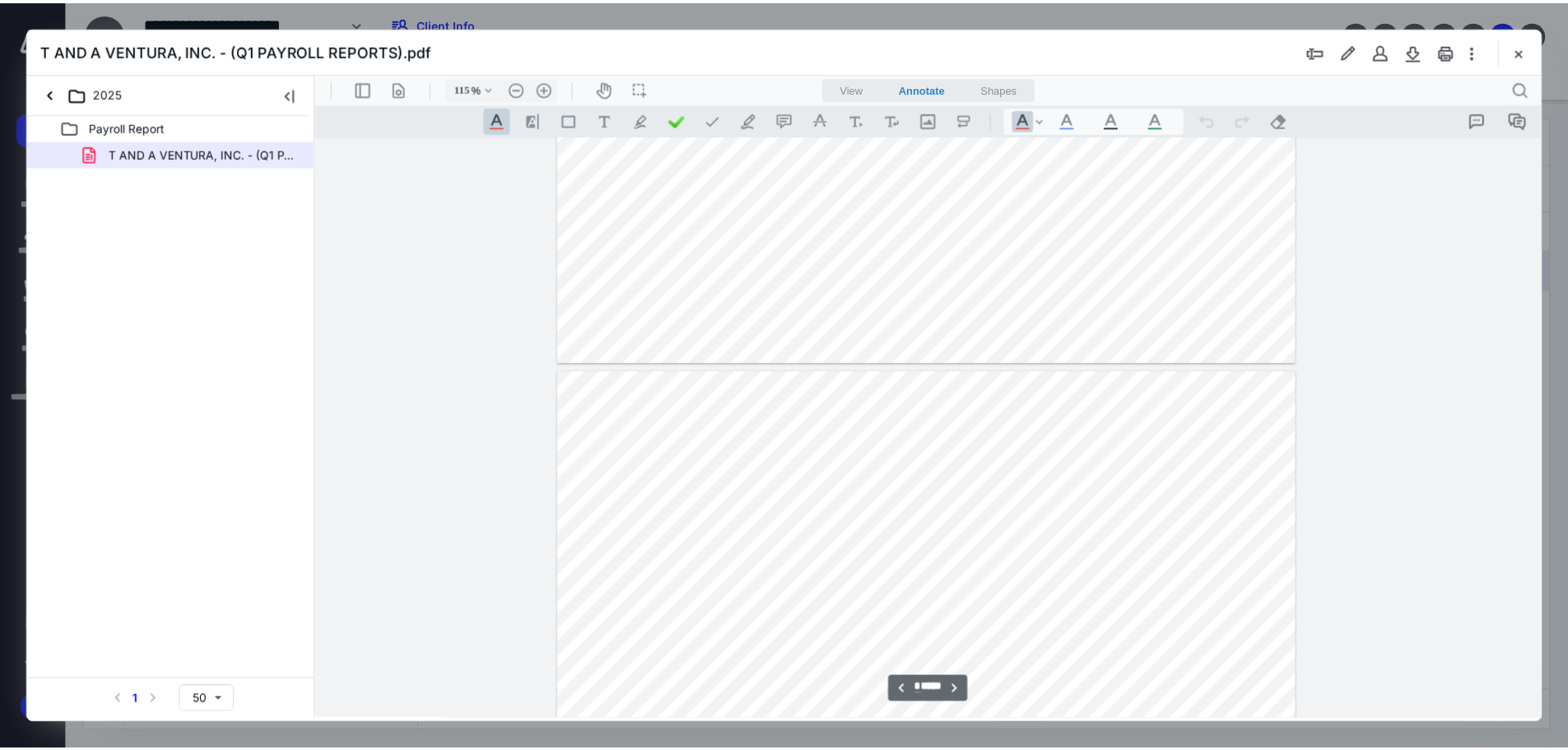 scroll, scrollTop: 2043, scrollLeft: 0, axis: vertical 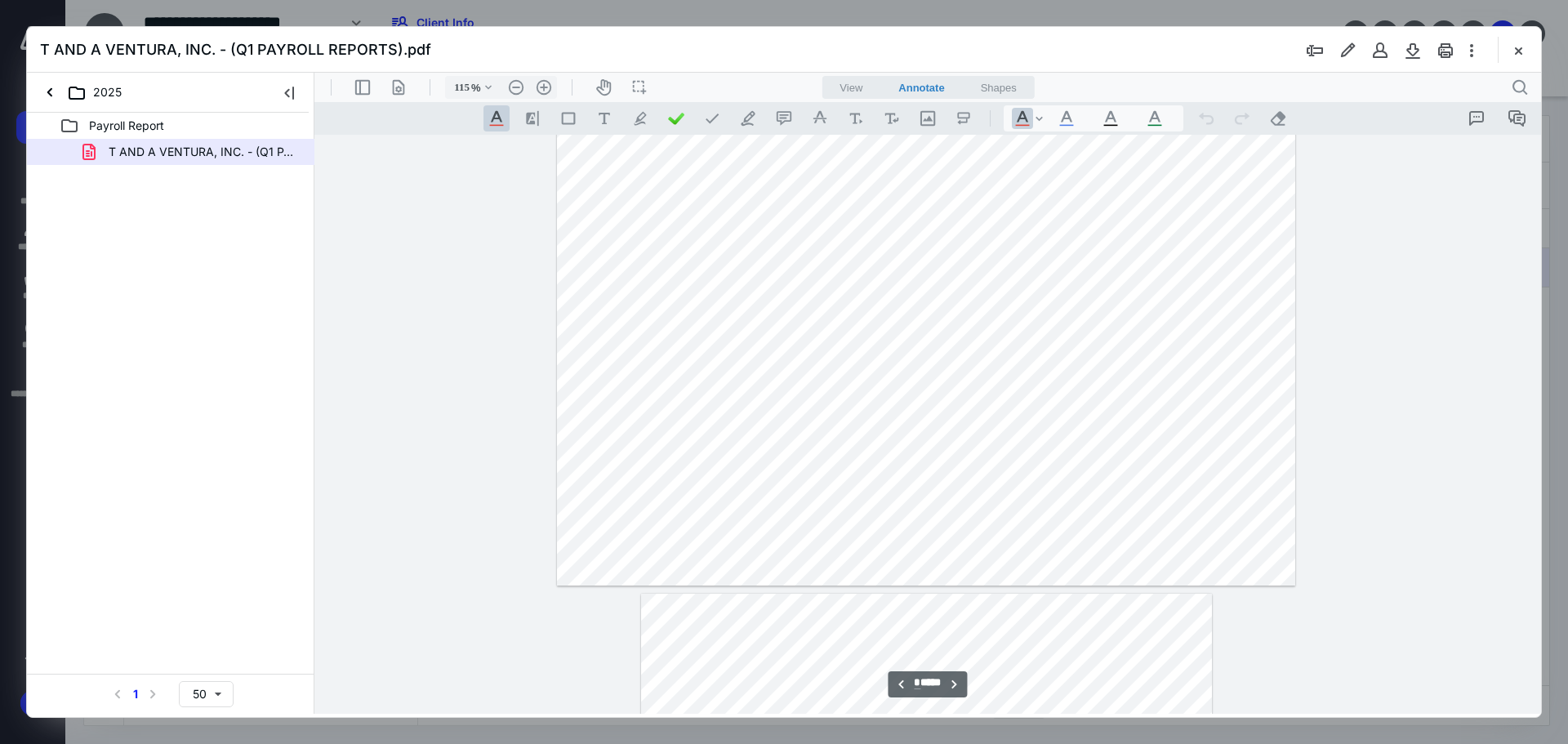 click at bounding box center [1413, 50] 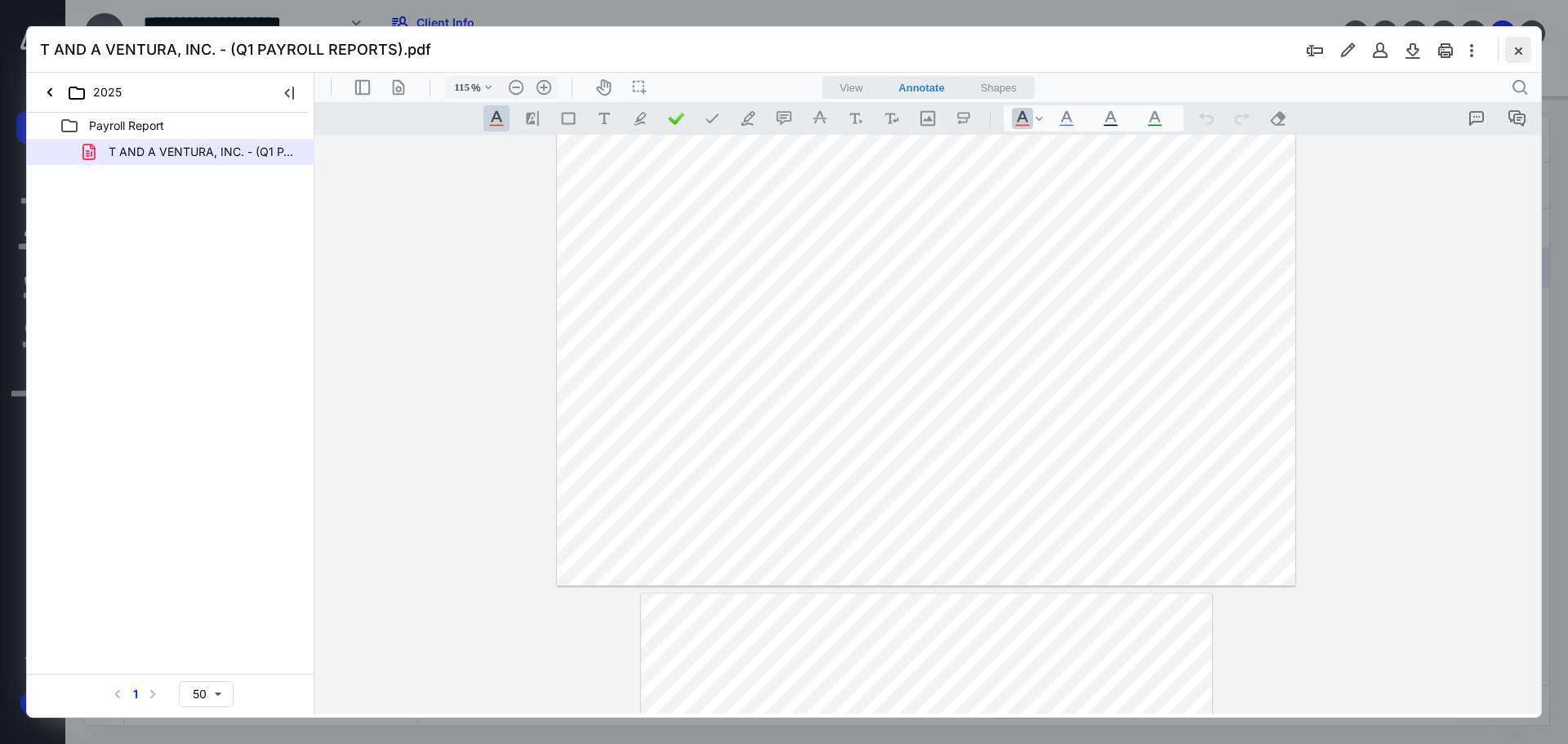 click at bounding box center [1518, 50] 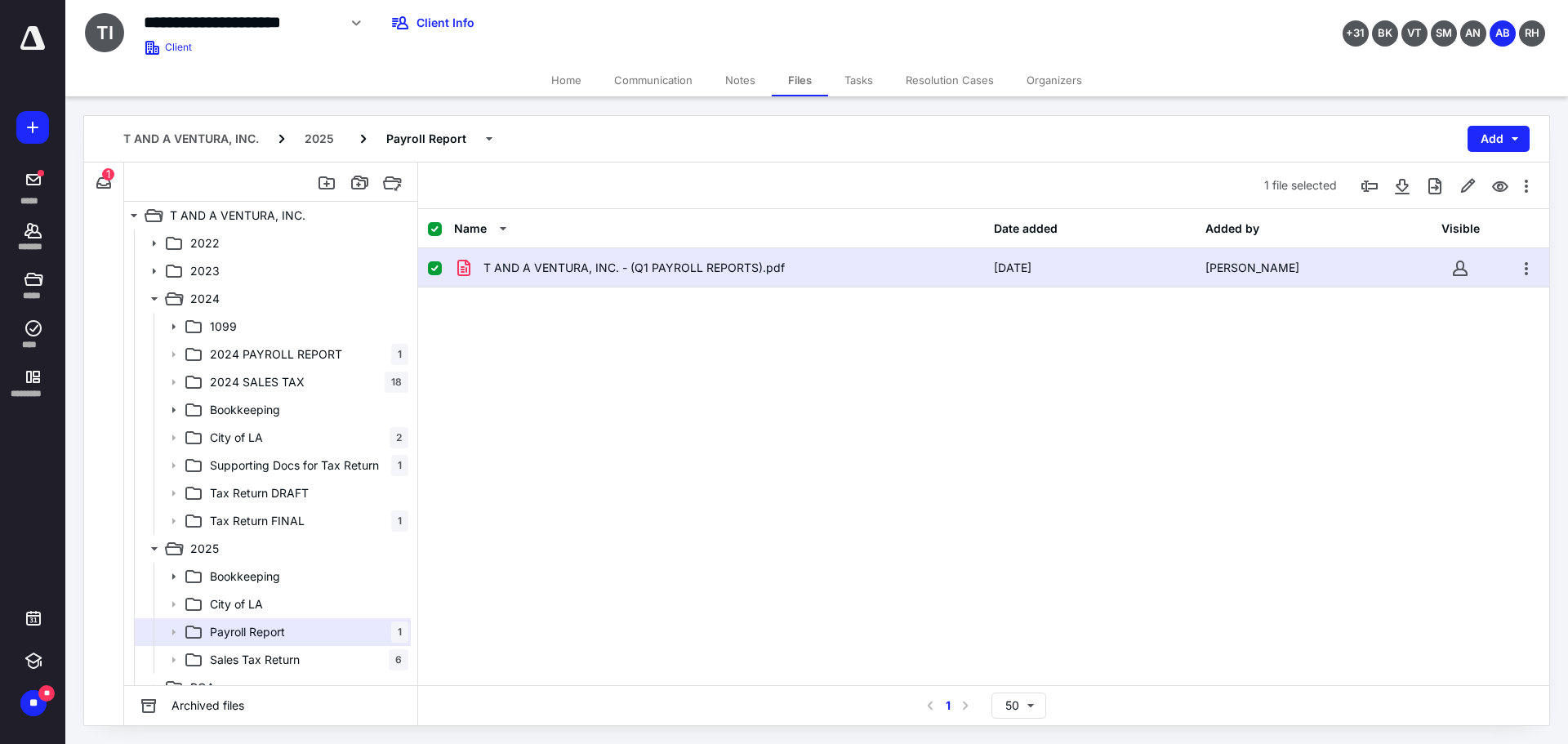 drag, startPoint x: 34, startPoint y: 35, endPoint x: 44, endPoint y: 49, distance: 17.204651 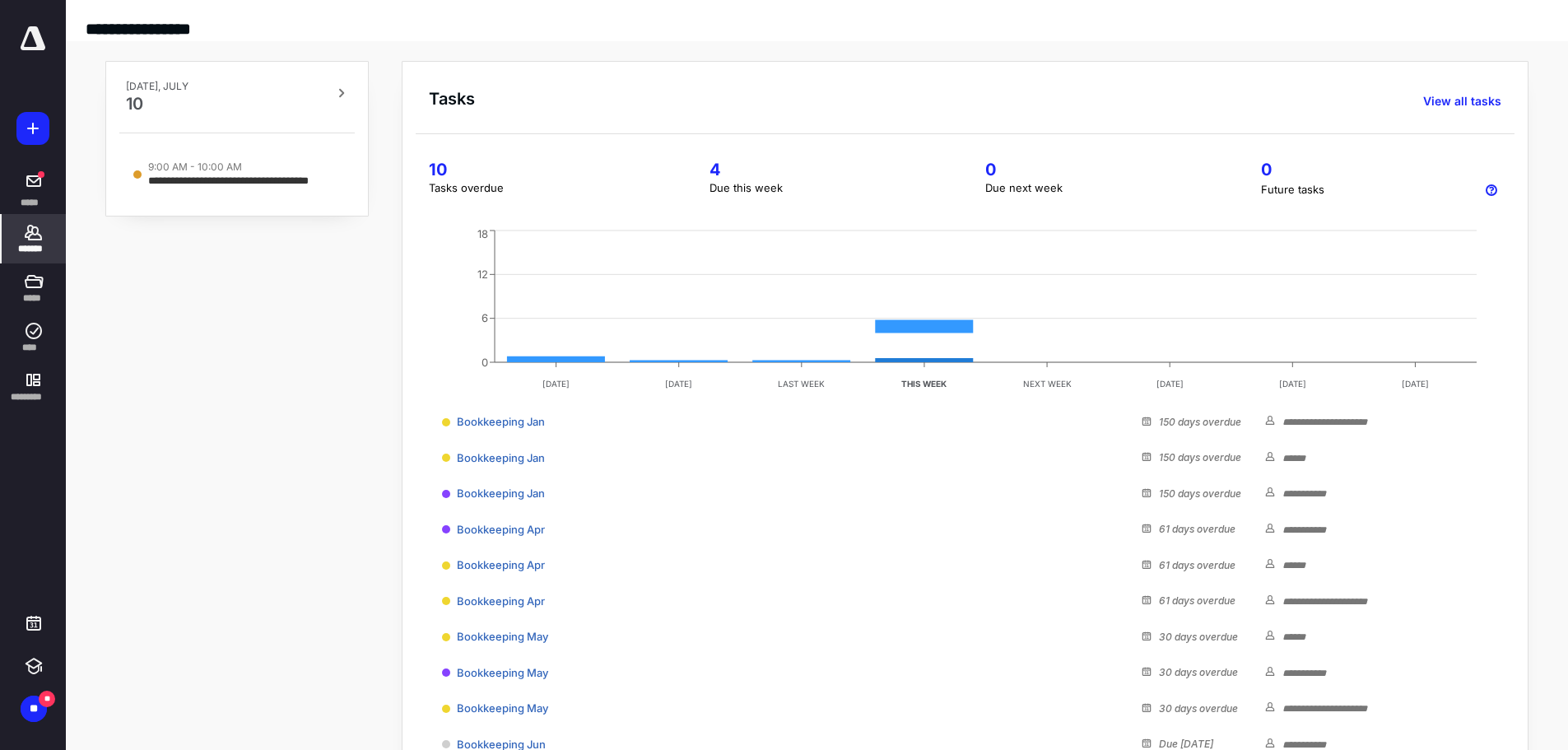 click 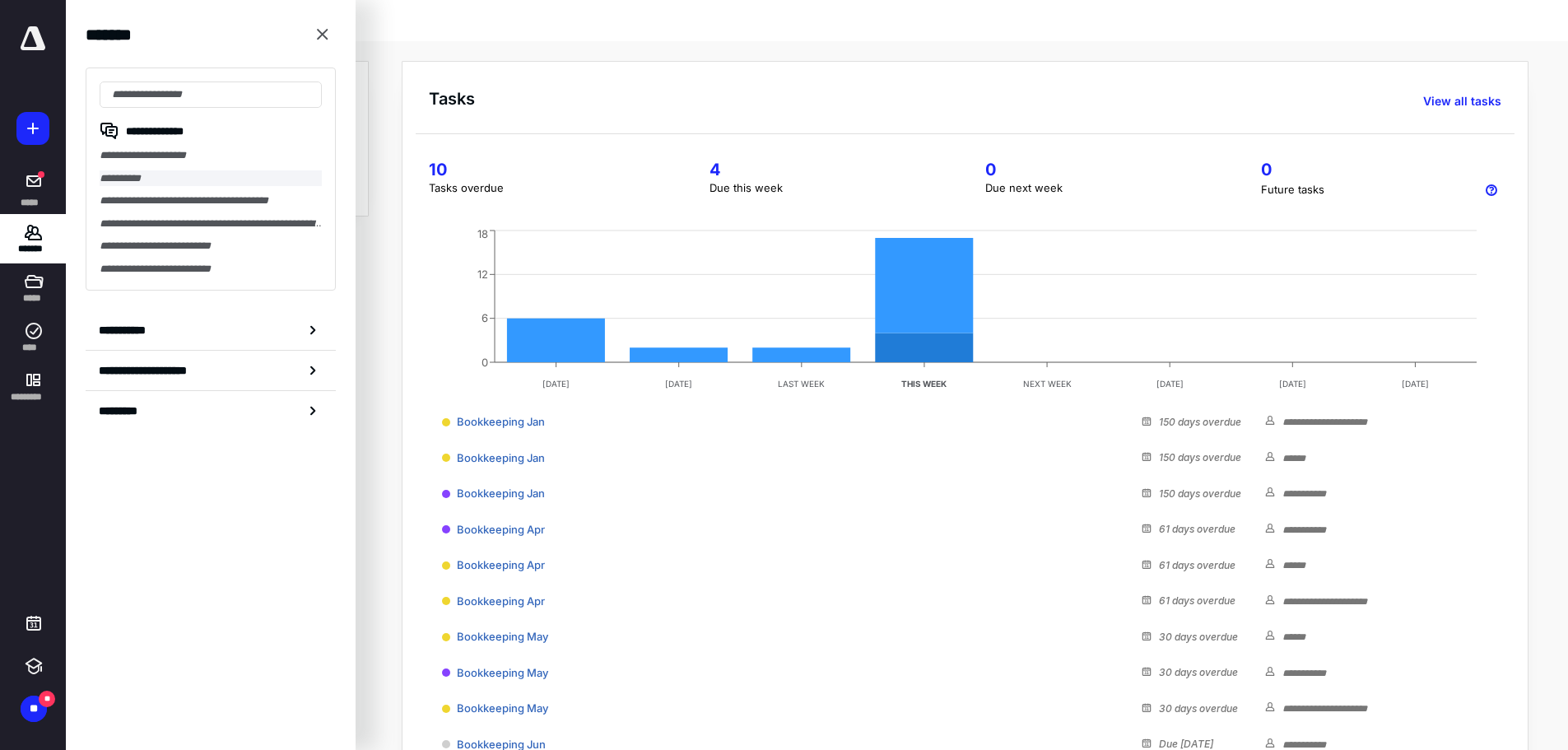 click on "**********" at bounding box center [211, 179] 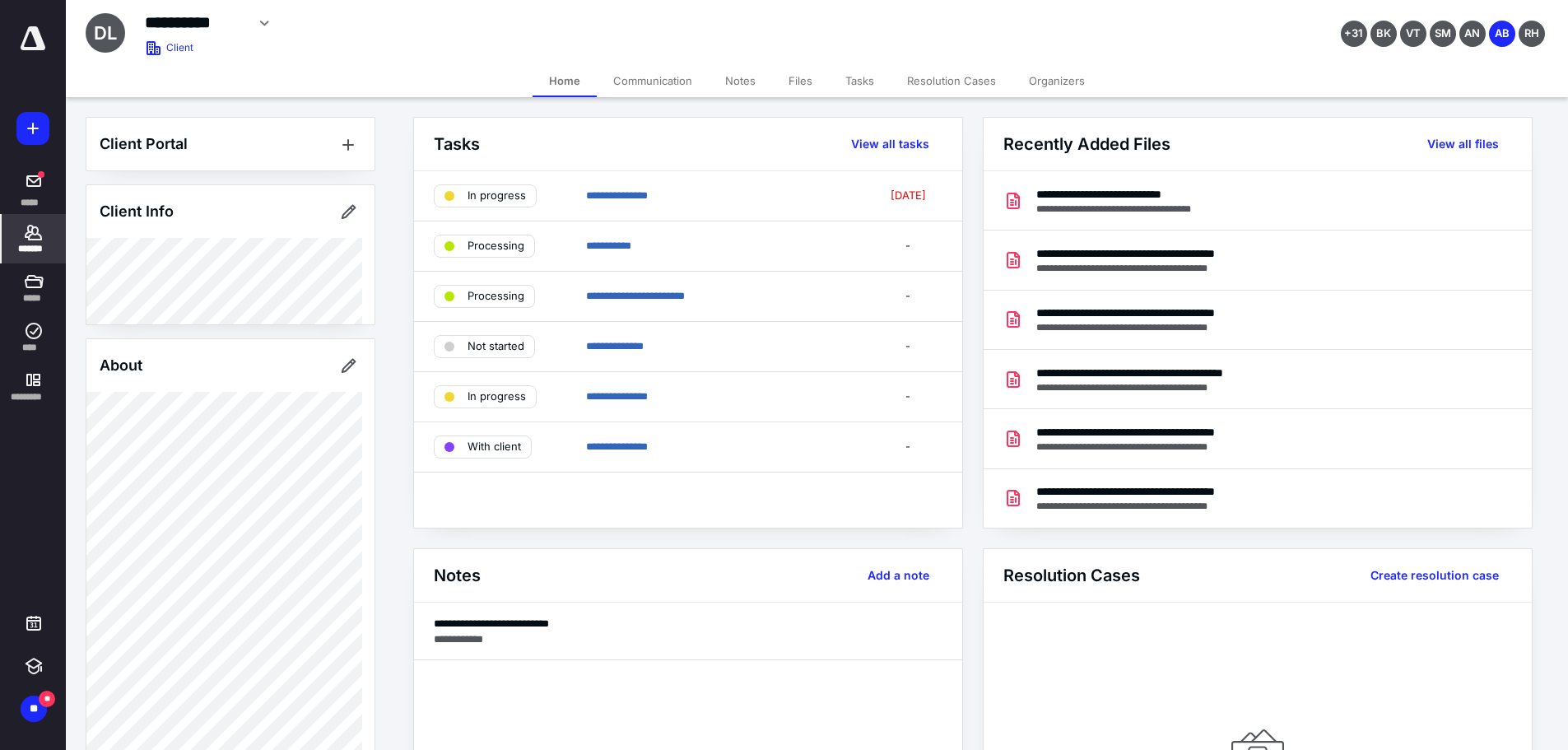 click on "Tasks" at bounding box center [859, 81] 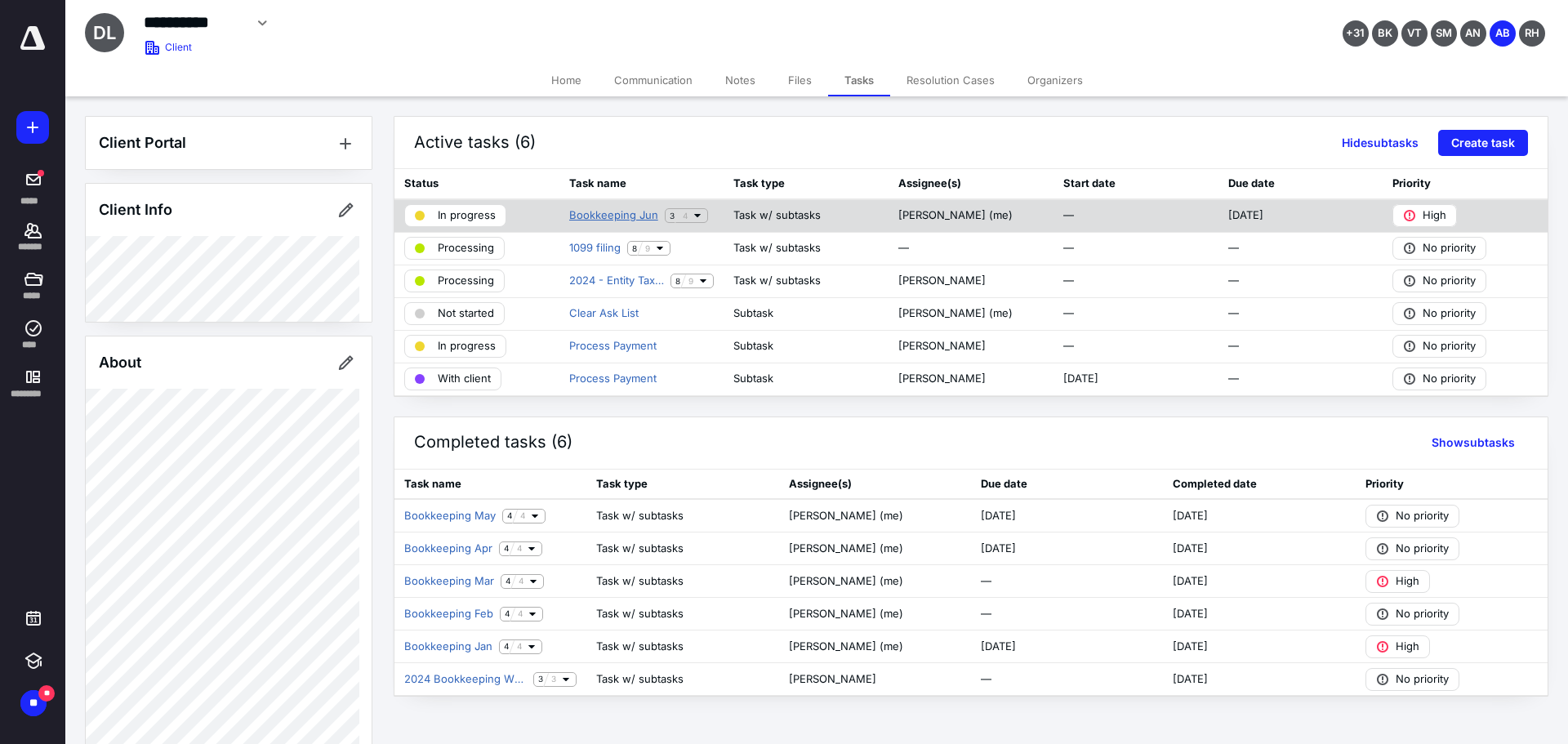 click on "Bookkeeping Jun" at bounding box center (613, 216) 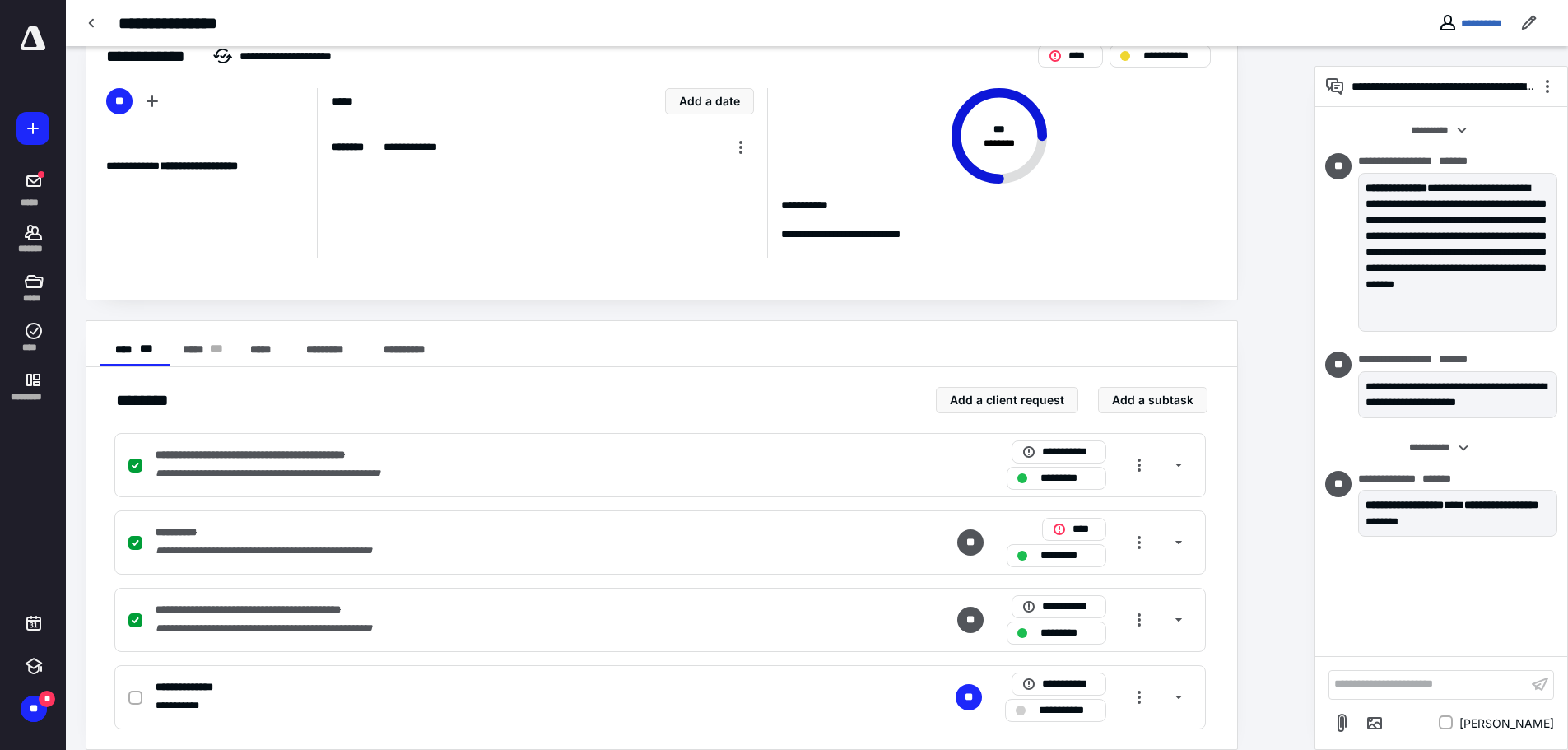 scroll, scrollTop: 63, scrollLeft: 0, axis: vertical 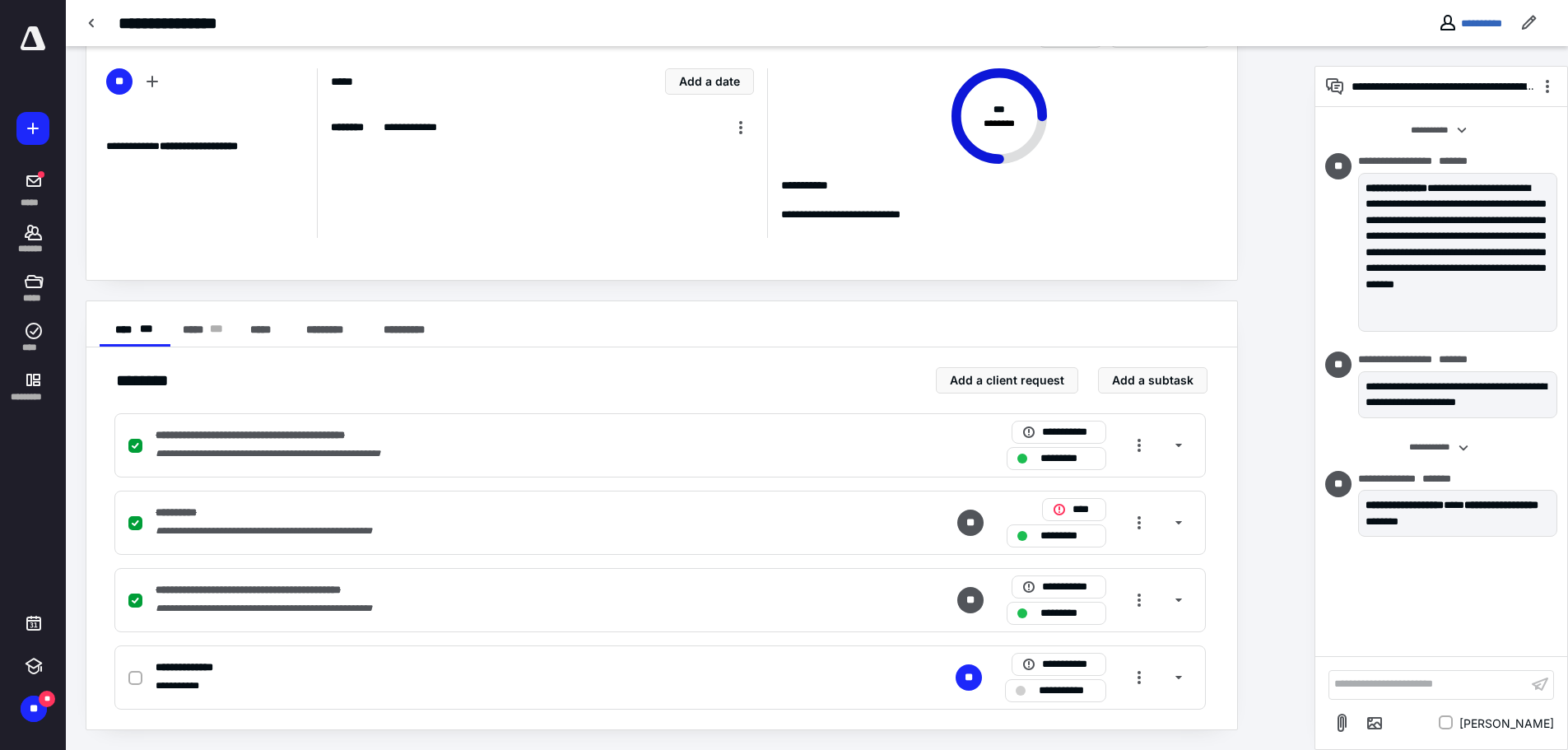 click on "**********" at bounding box center [1428, 684] 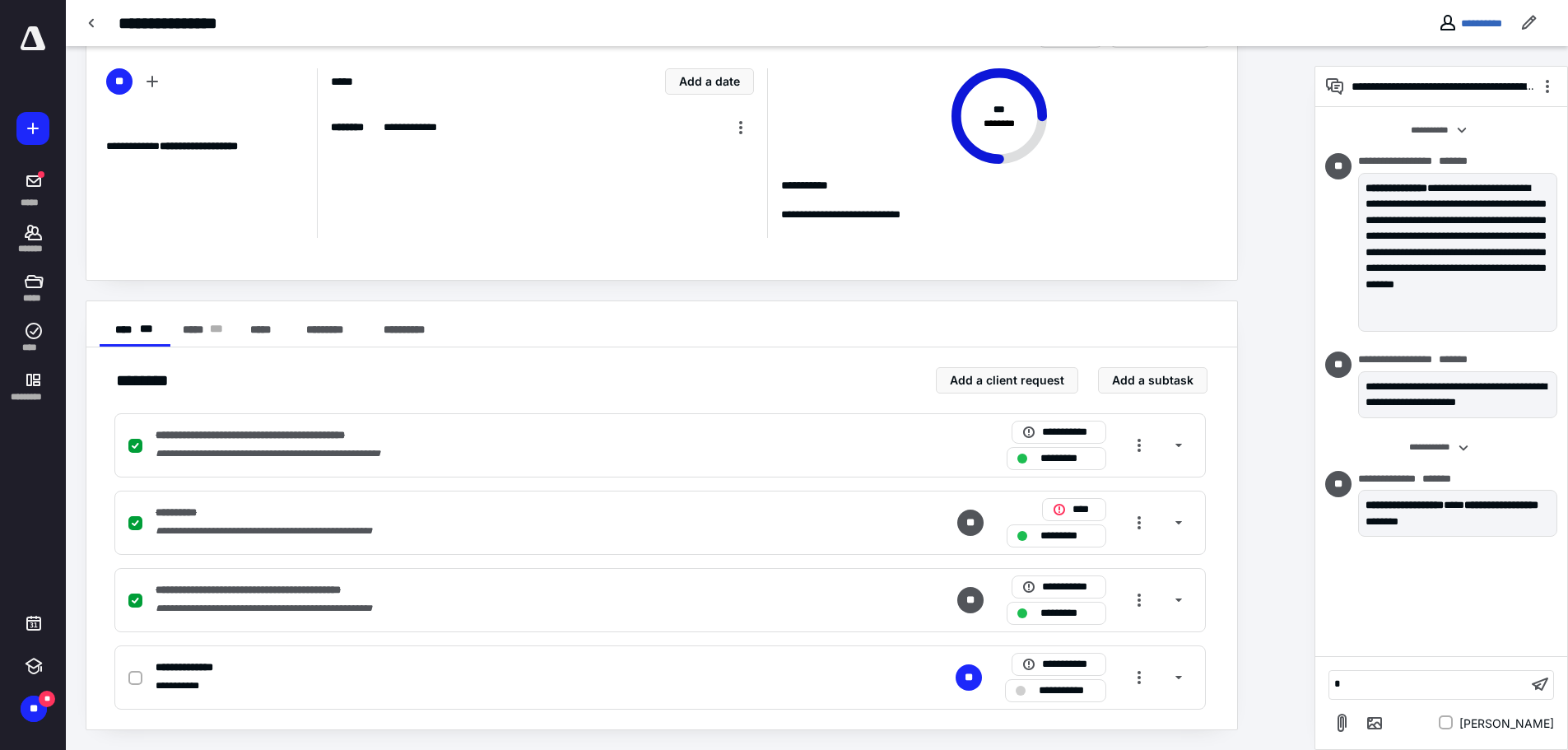 type 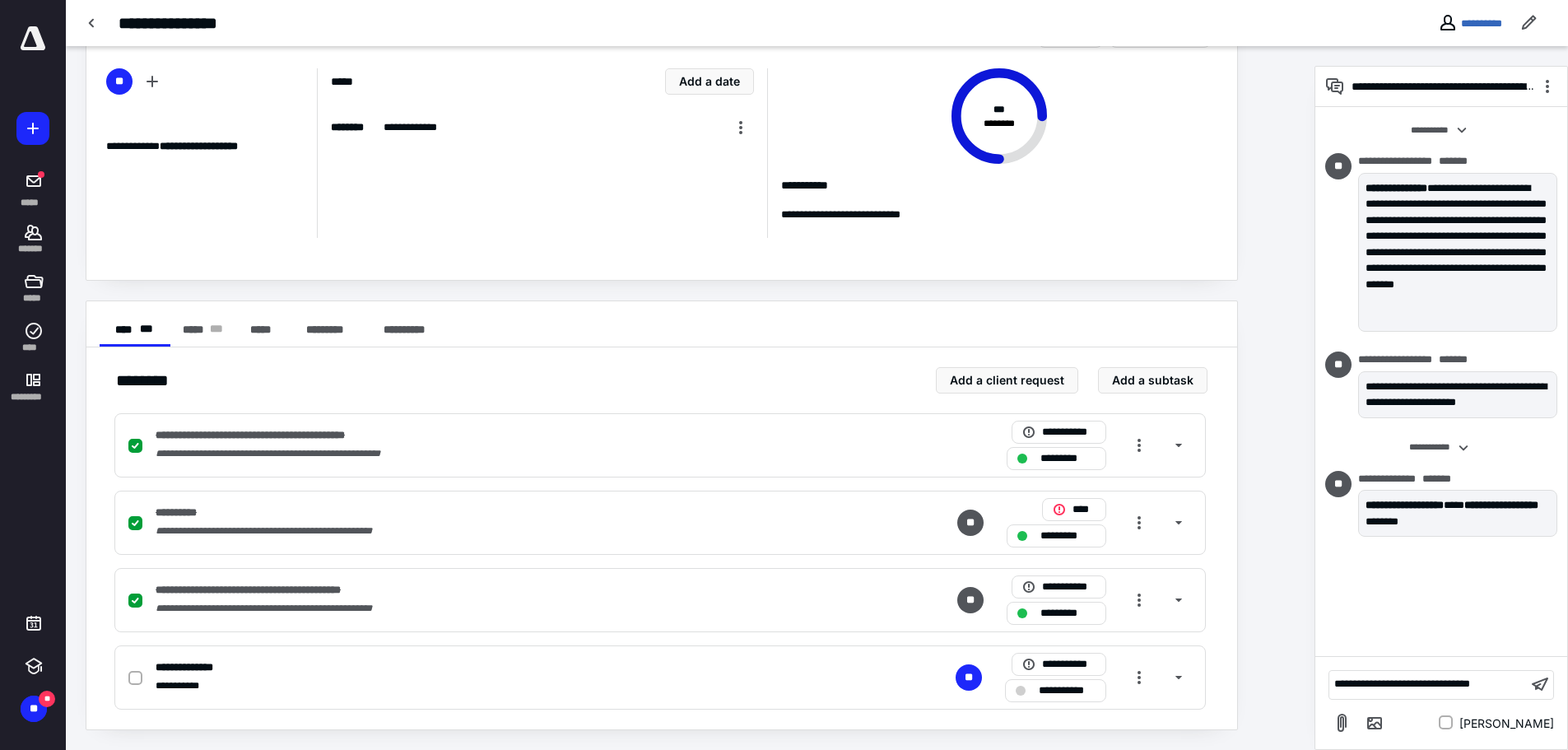 click on "**********" at bounding box center [1402, 683] 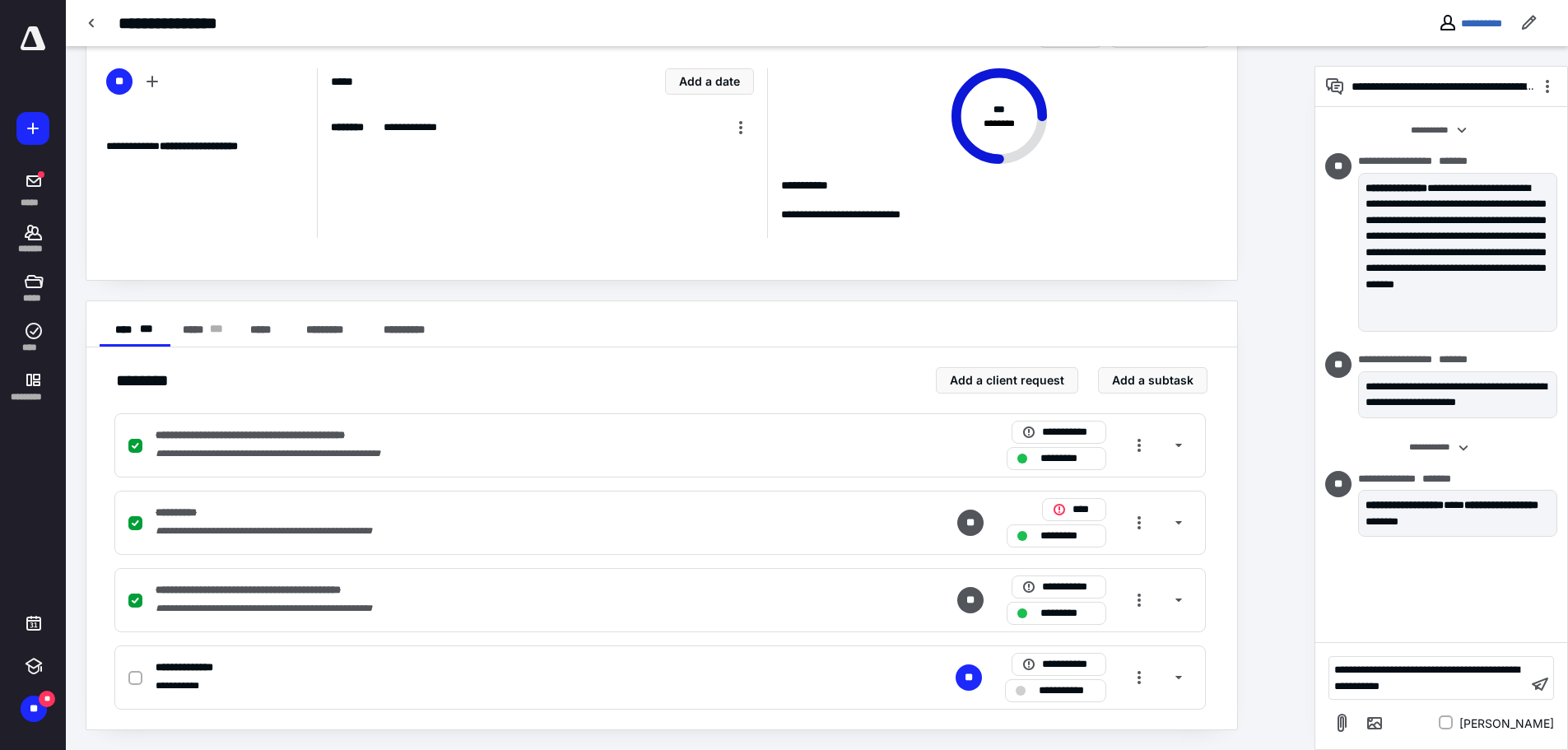 click on "**********" at bounding box center [1426, 678] 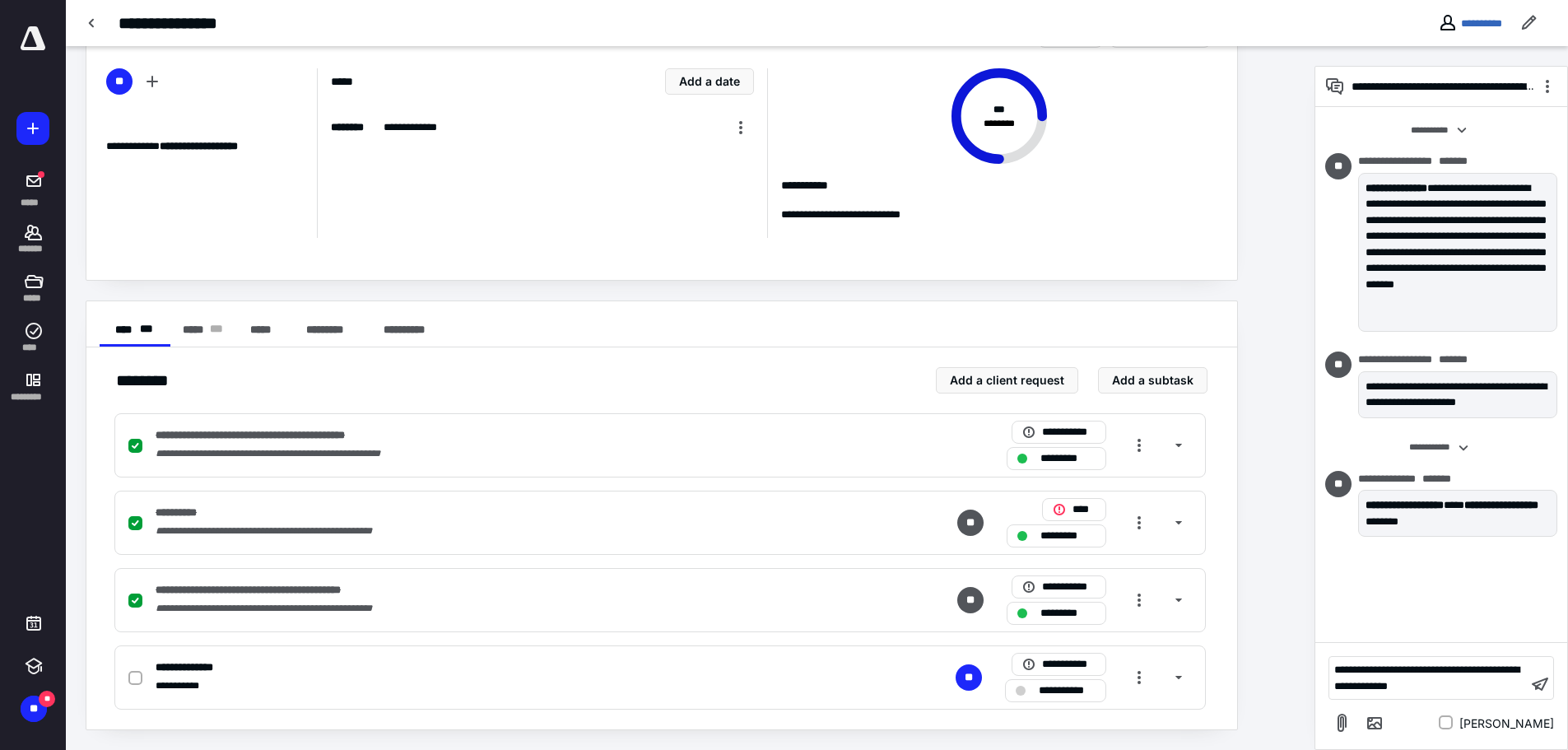 click on "**********" at bounding box center [1426, 678] 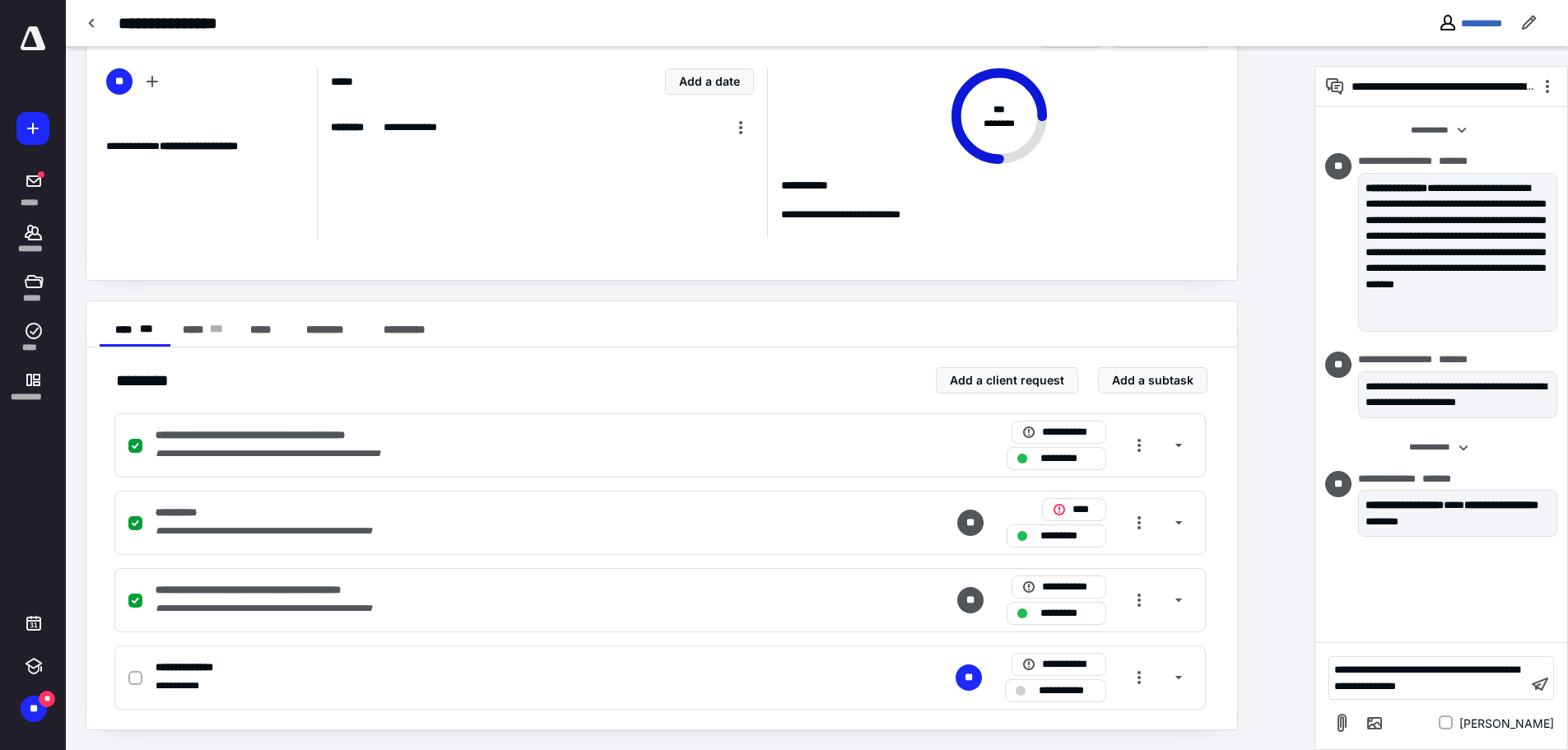 click on "**********" at bounding box center (1428, 678) 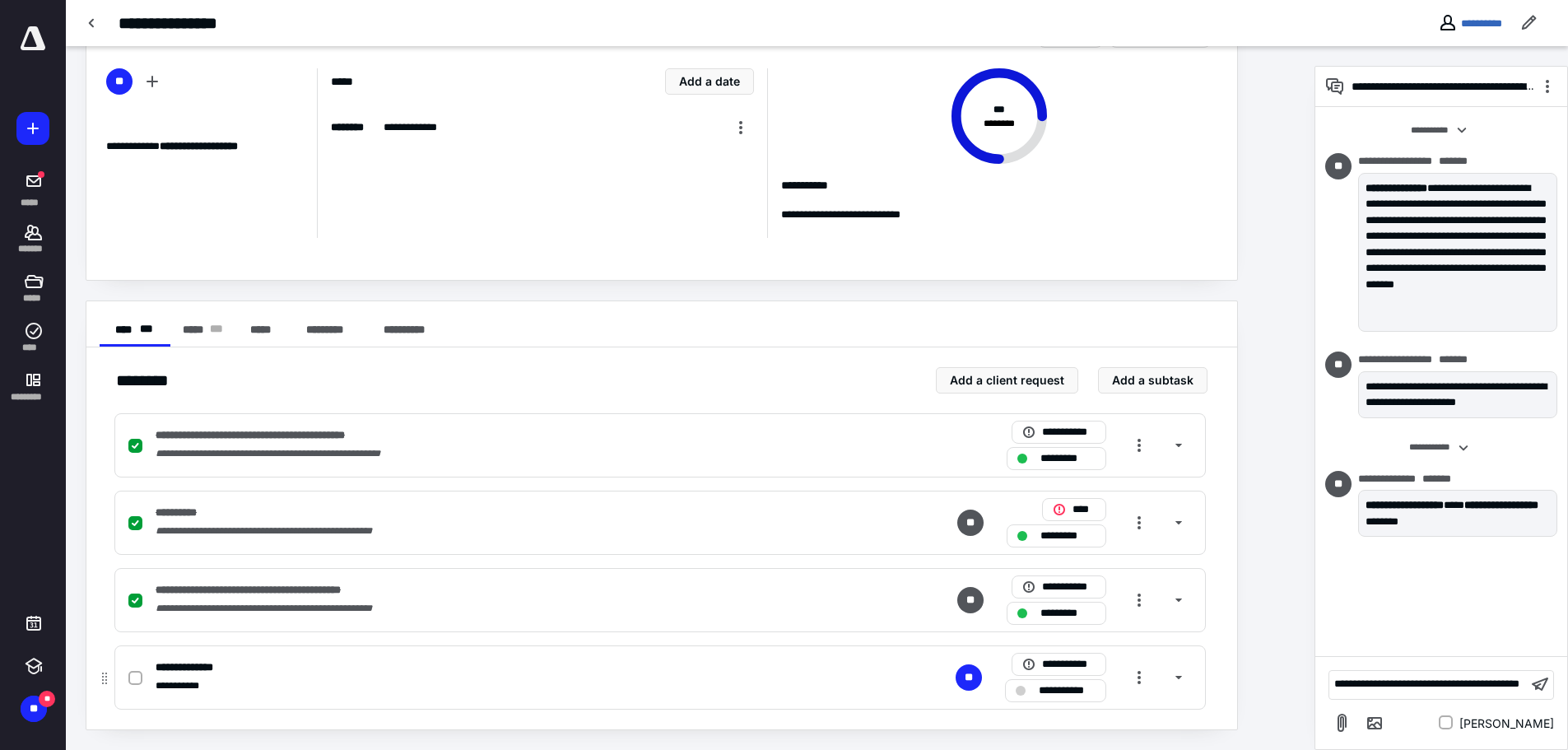 click on "**********" at bounding box center [444, 668] 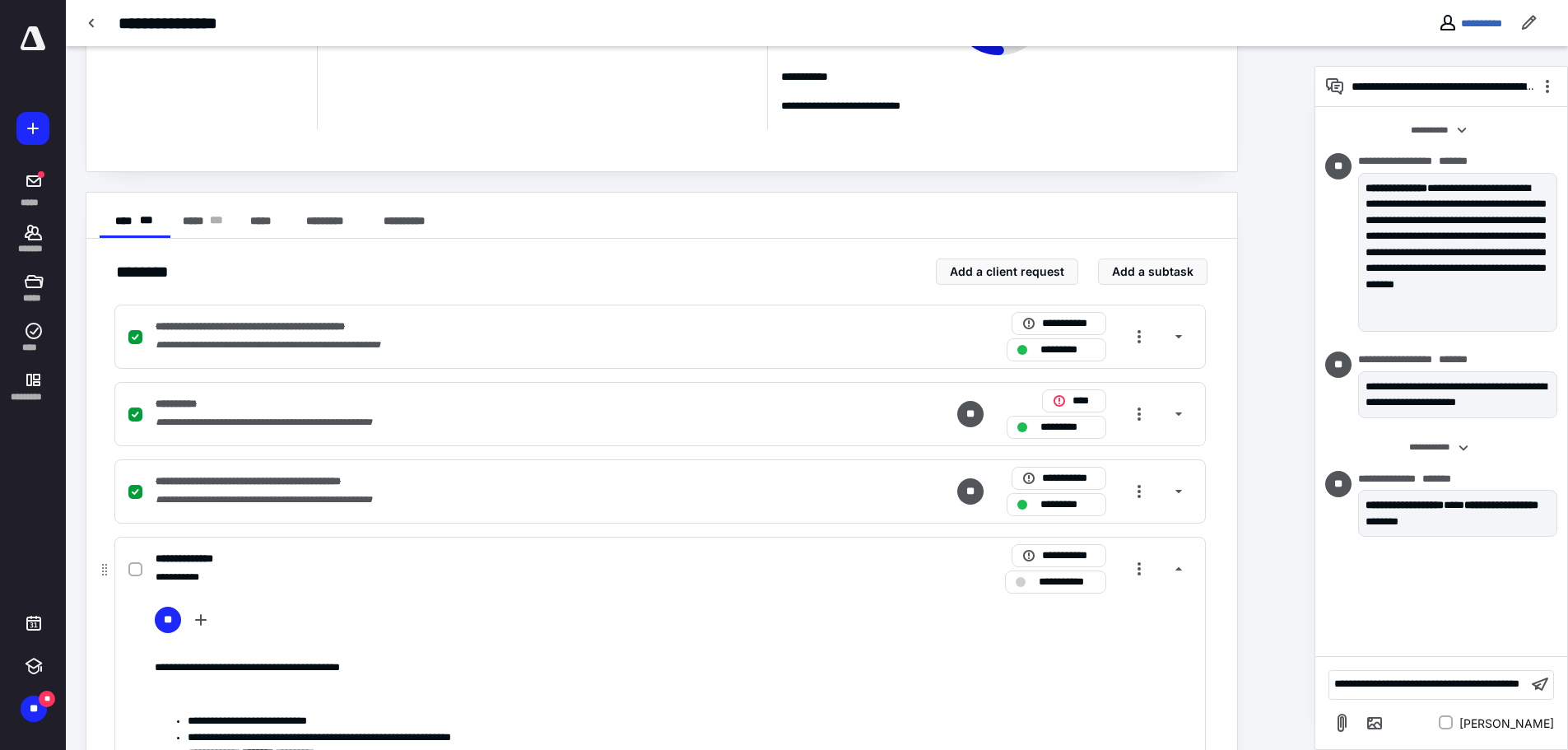 scroll, scrollTop: 310, scrollLeft: 0, axis: vertical 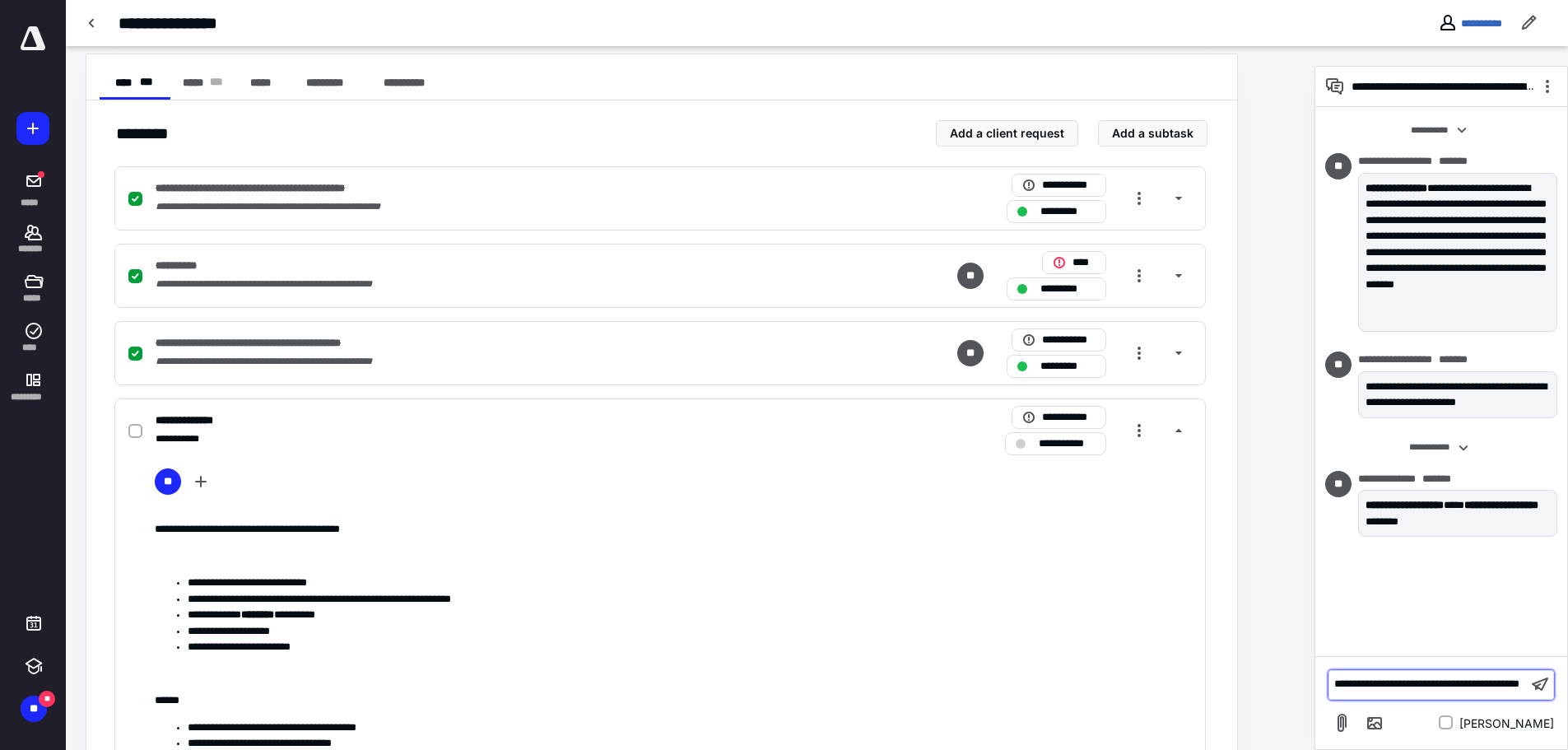 click on "**********" at bounding box center (1426, 683) 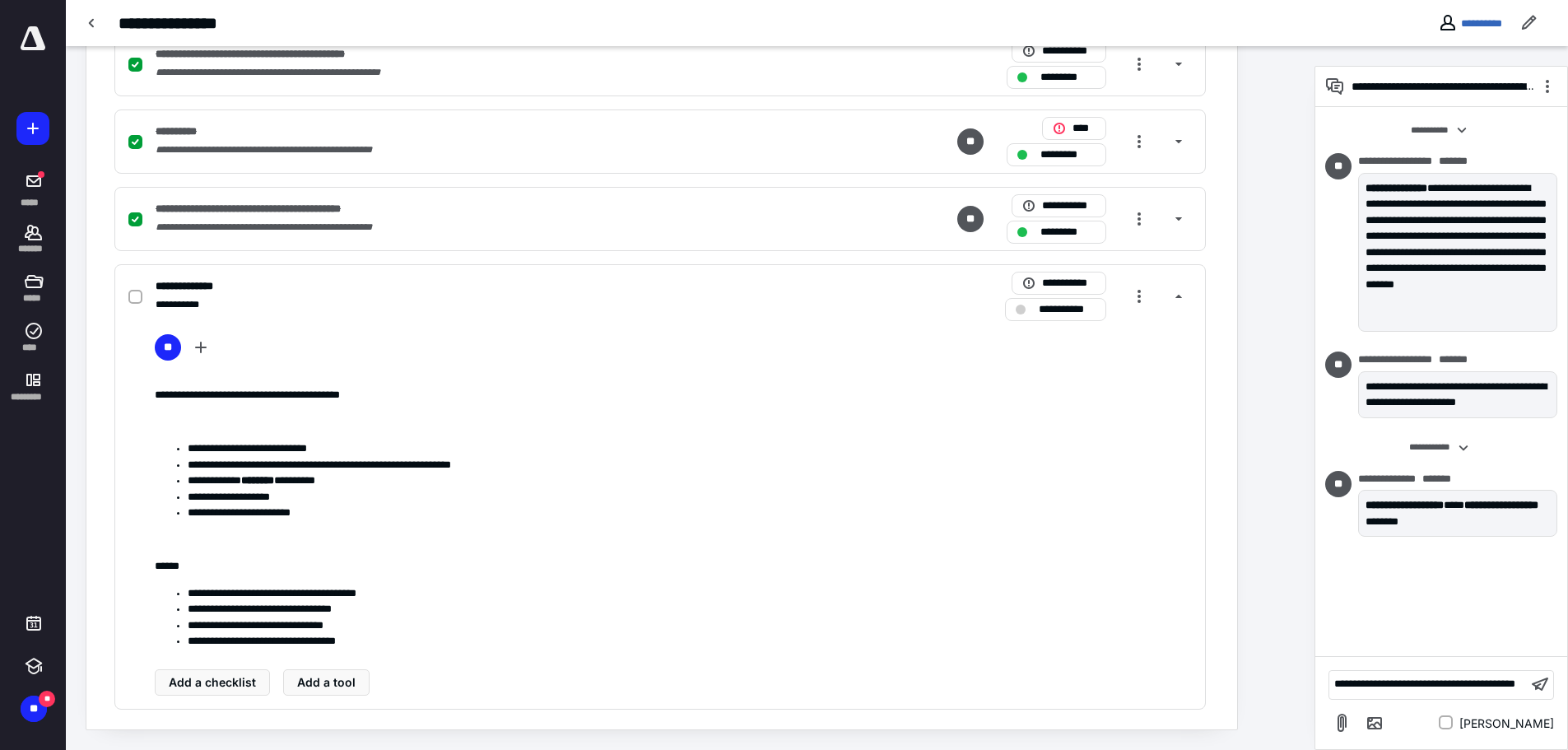 click on "**********" at bounding box center [1428, 684] 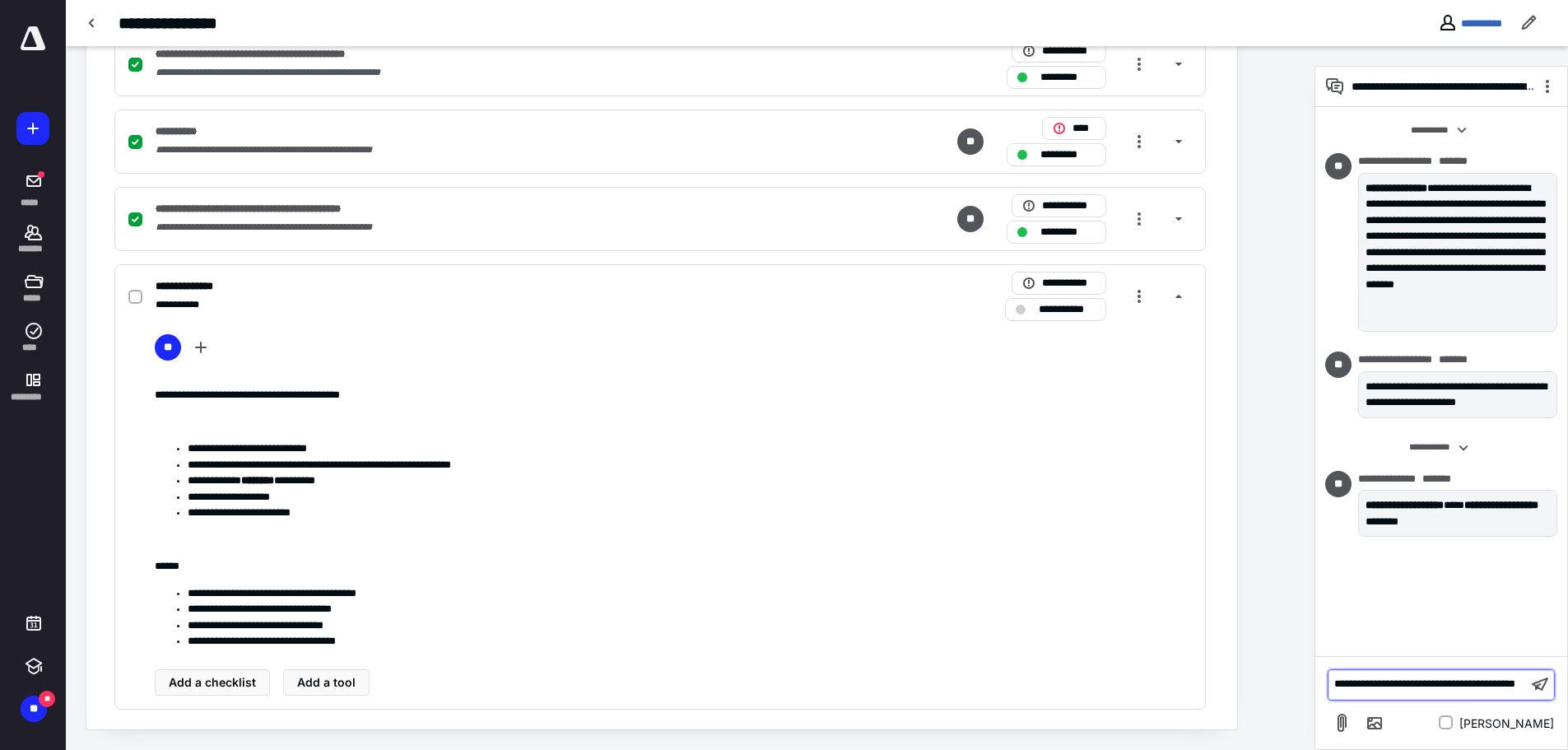 click on "**********" at bounding box center [1425, 683] 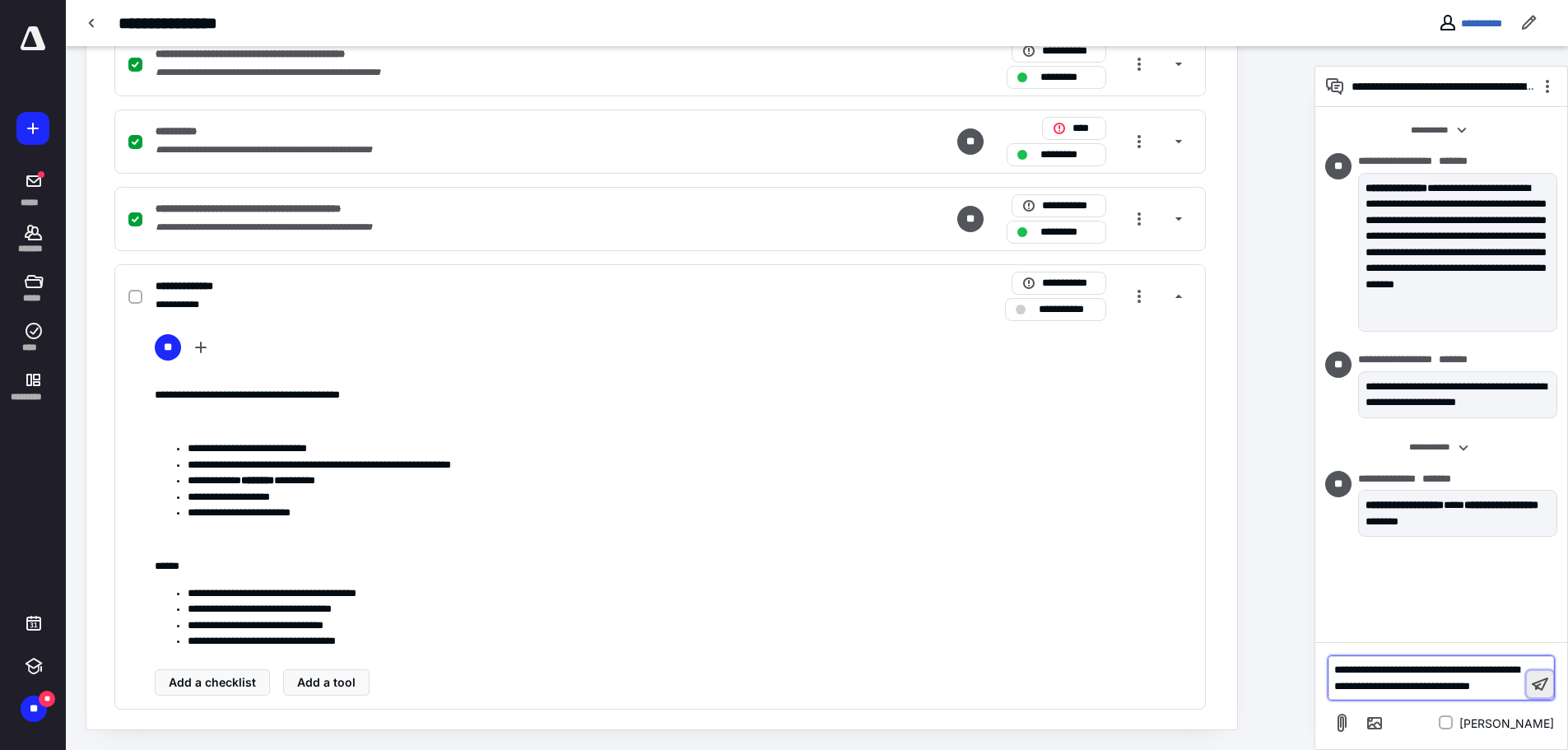click at bounding box center [1540, 684] 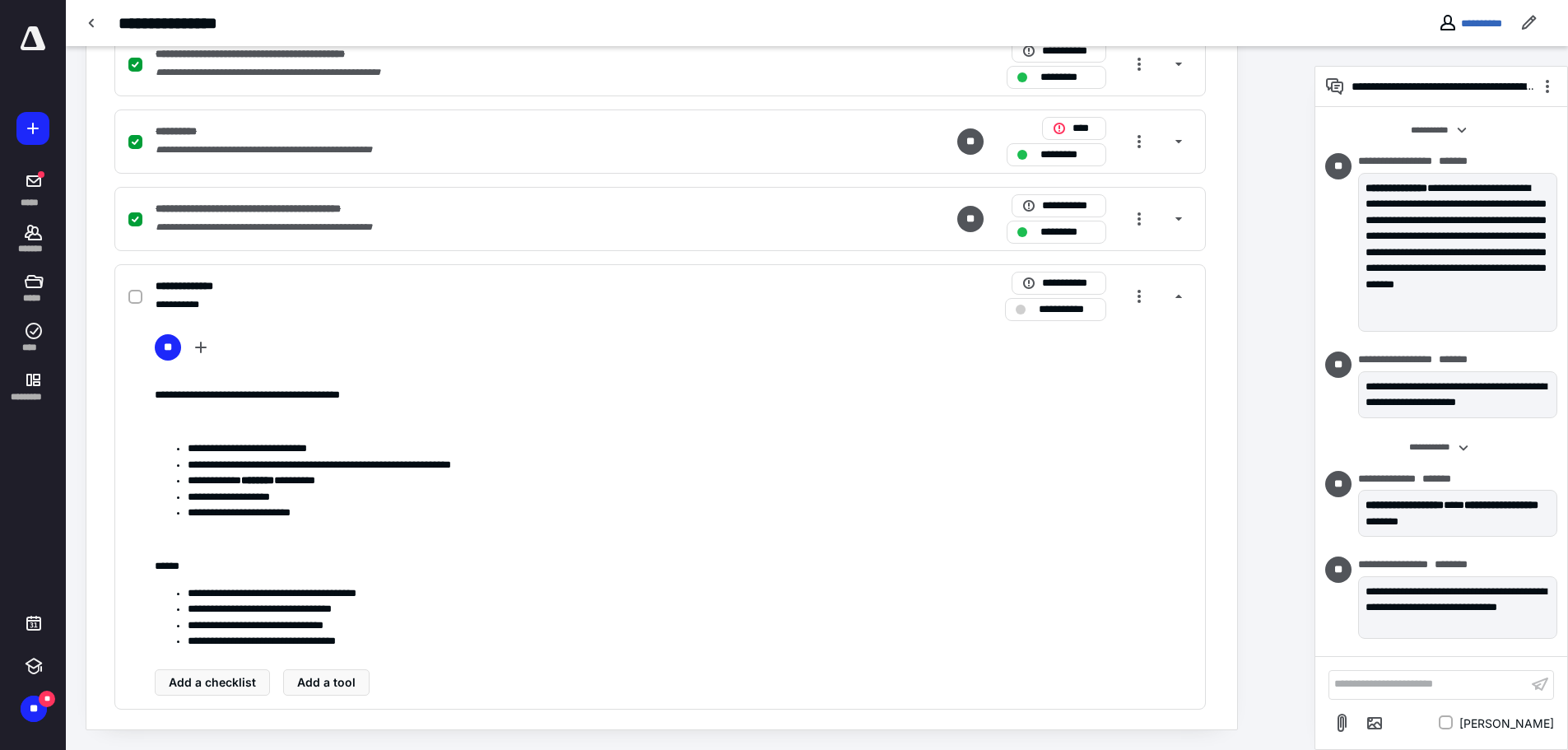 click at bounding box center [33, 39] 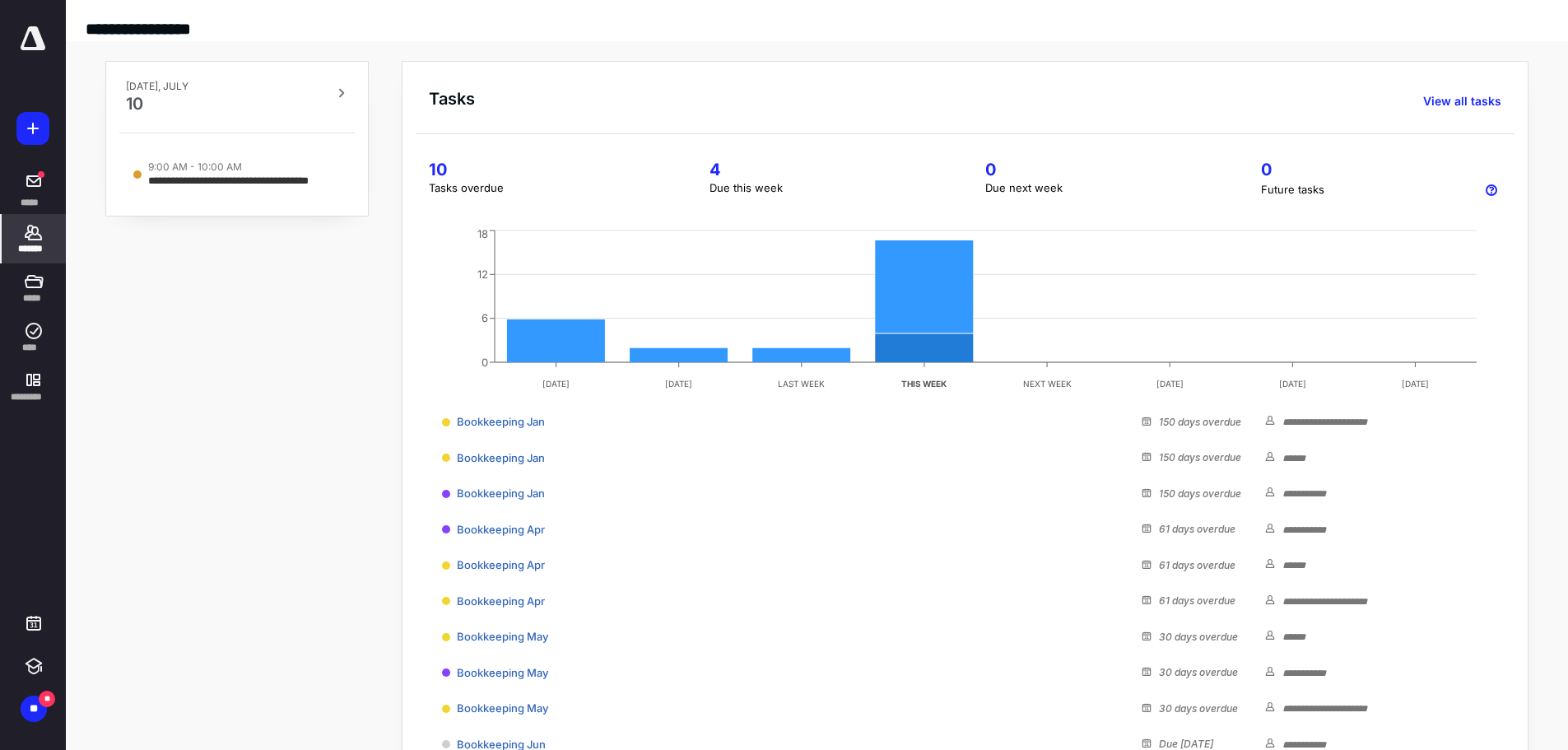 click on "*******" at bounding box center [34, 239] 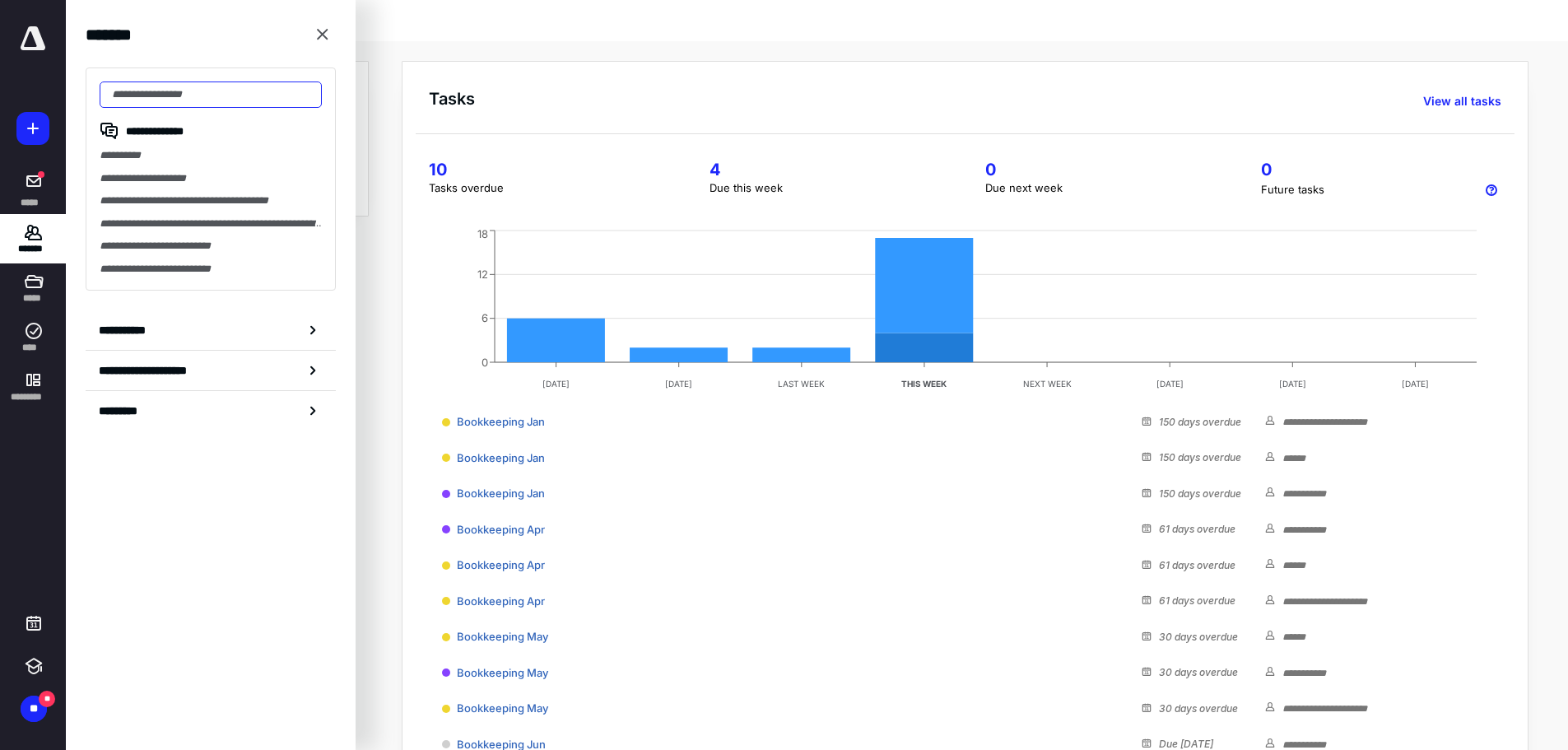 click at bounding box center [211, 95] 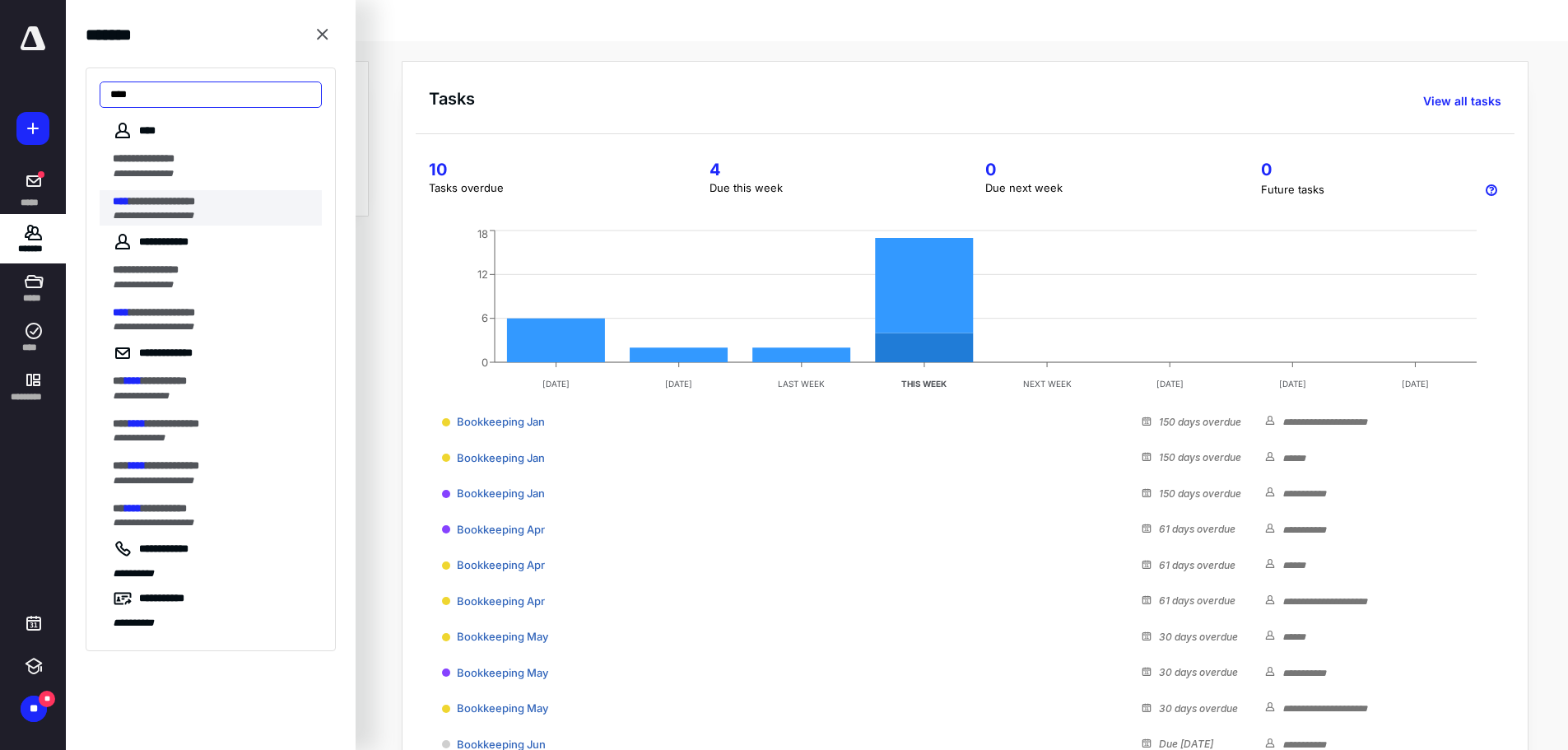 type on "****" 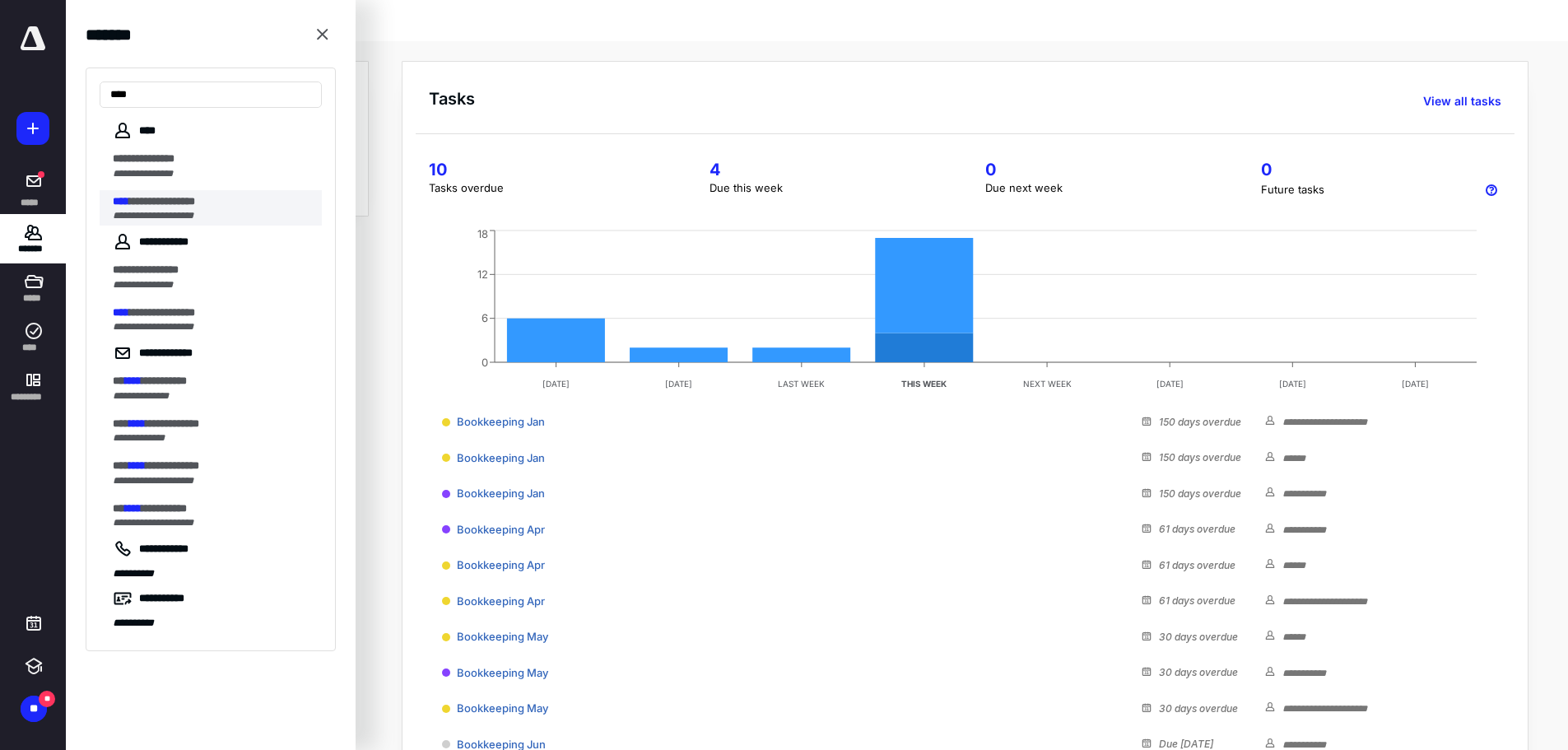 click on "**********" at bounding box center [153, 216] 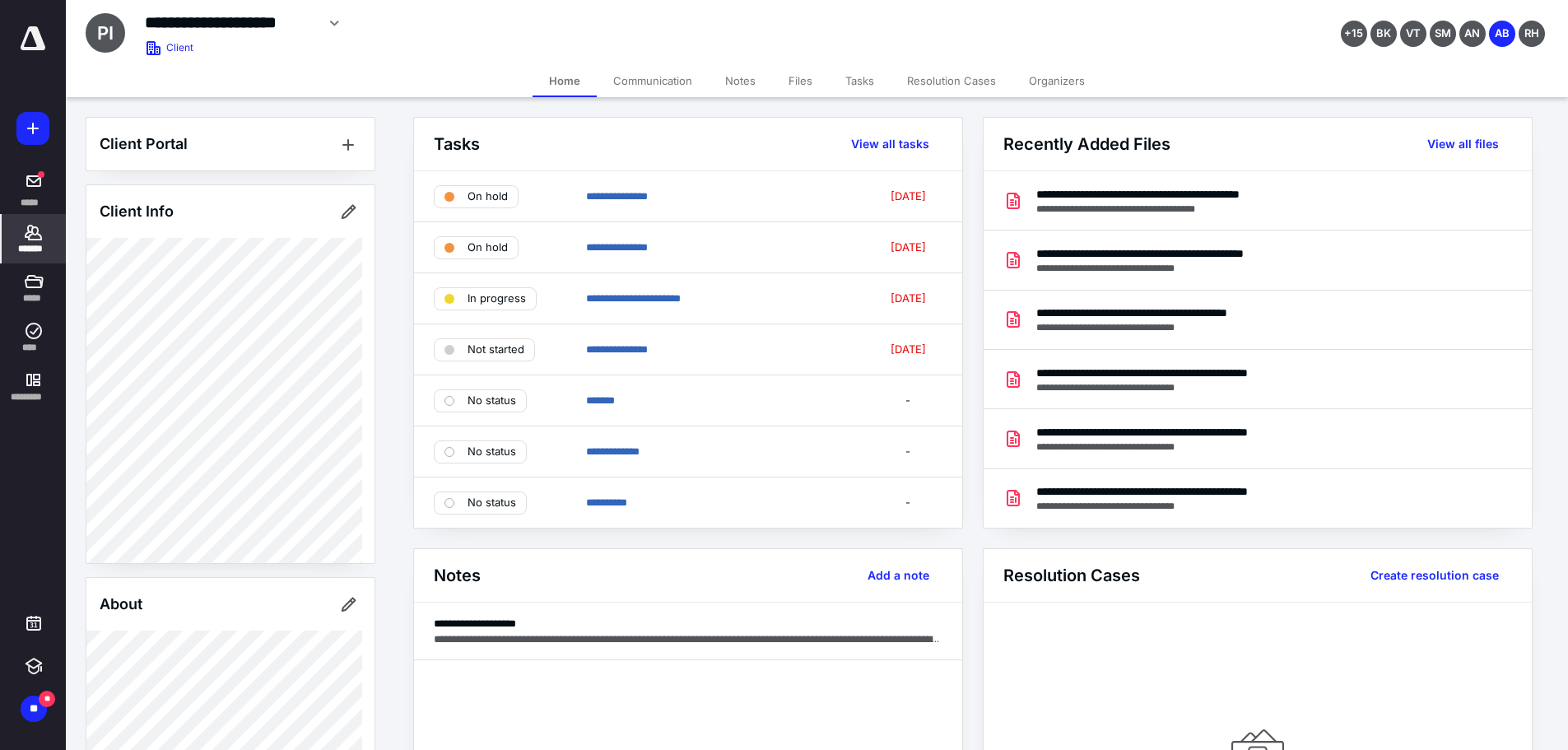 click at bounding box center (33, 39) 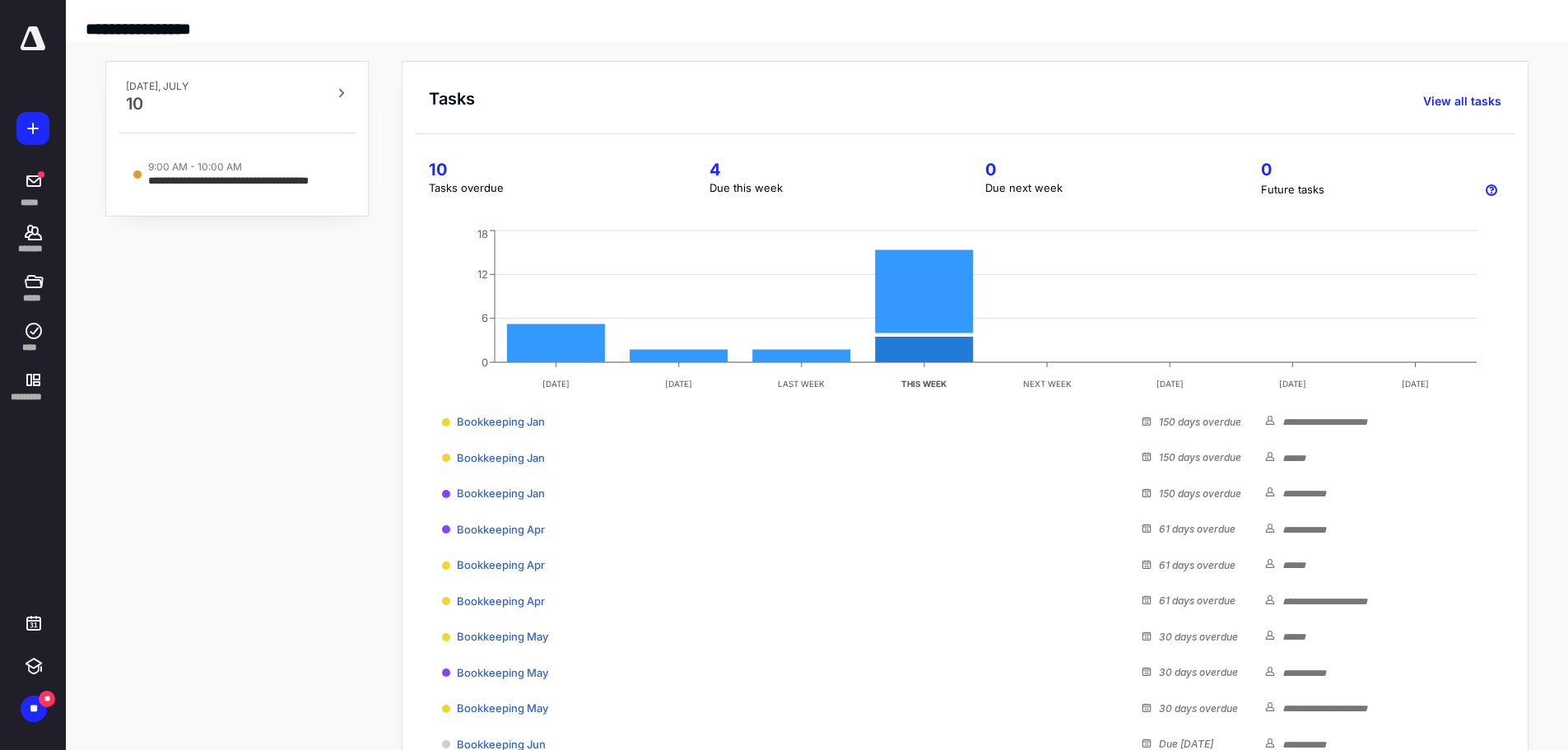 drag, startPoint x: 32, startPoint y: 228, endPoint x: 87, endPoint y: 207, distance: 58.87274 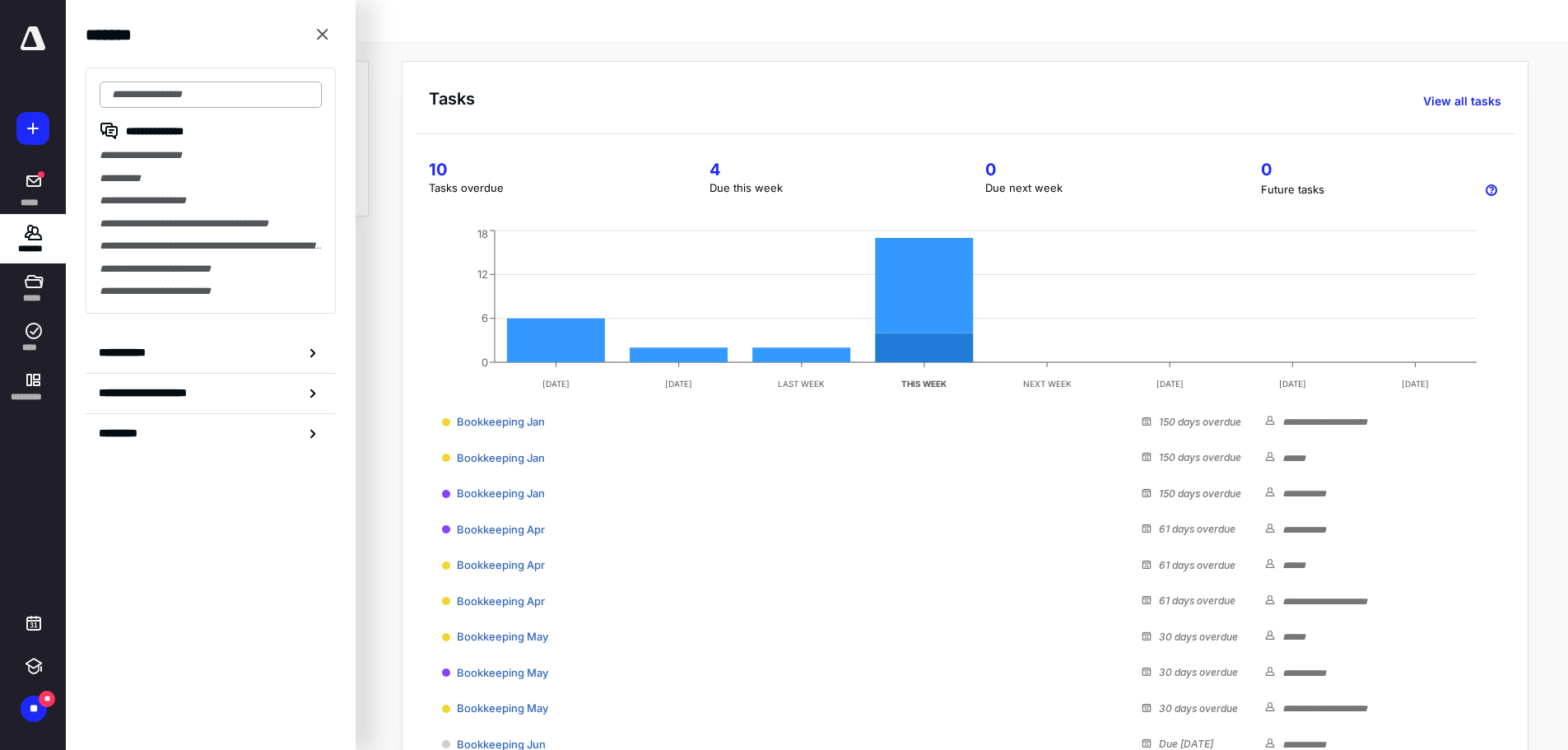 click at bounding box center [211, 95] 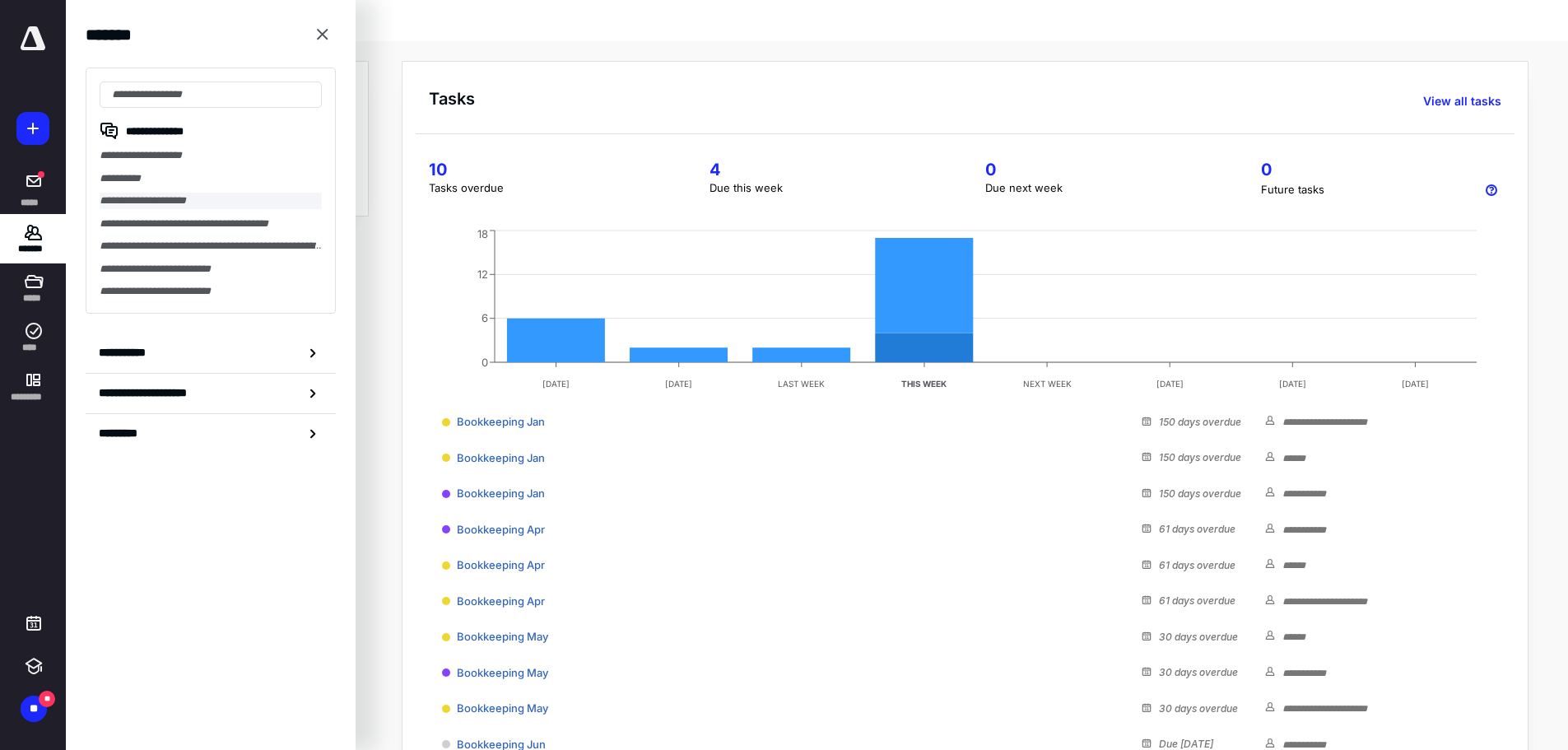 click on "**********" at bounding box center (211, 201) 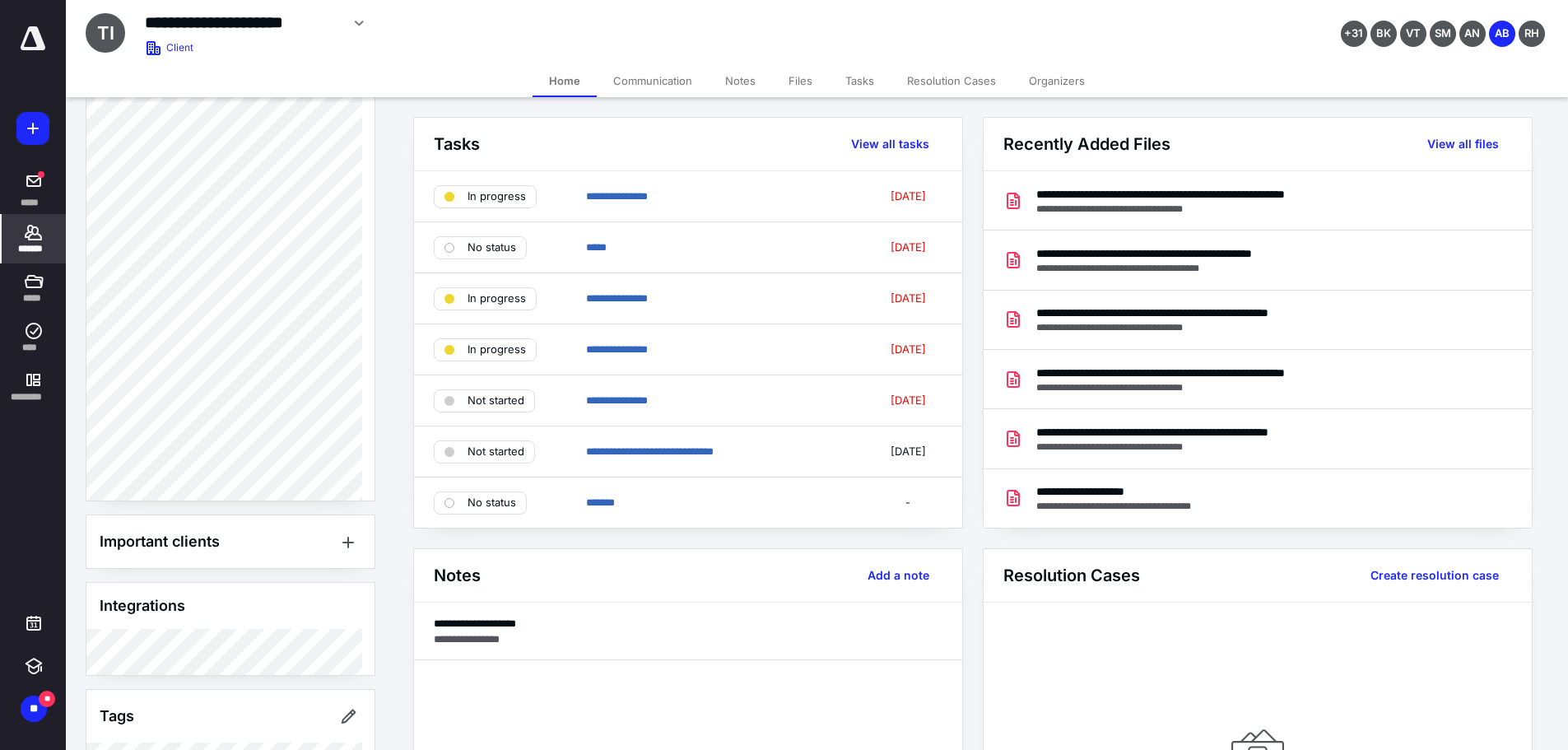 scroll, scrollTop: 336, scrollLeft: 0, axis: vertical 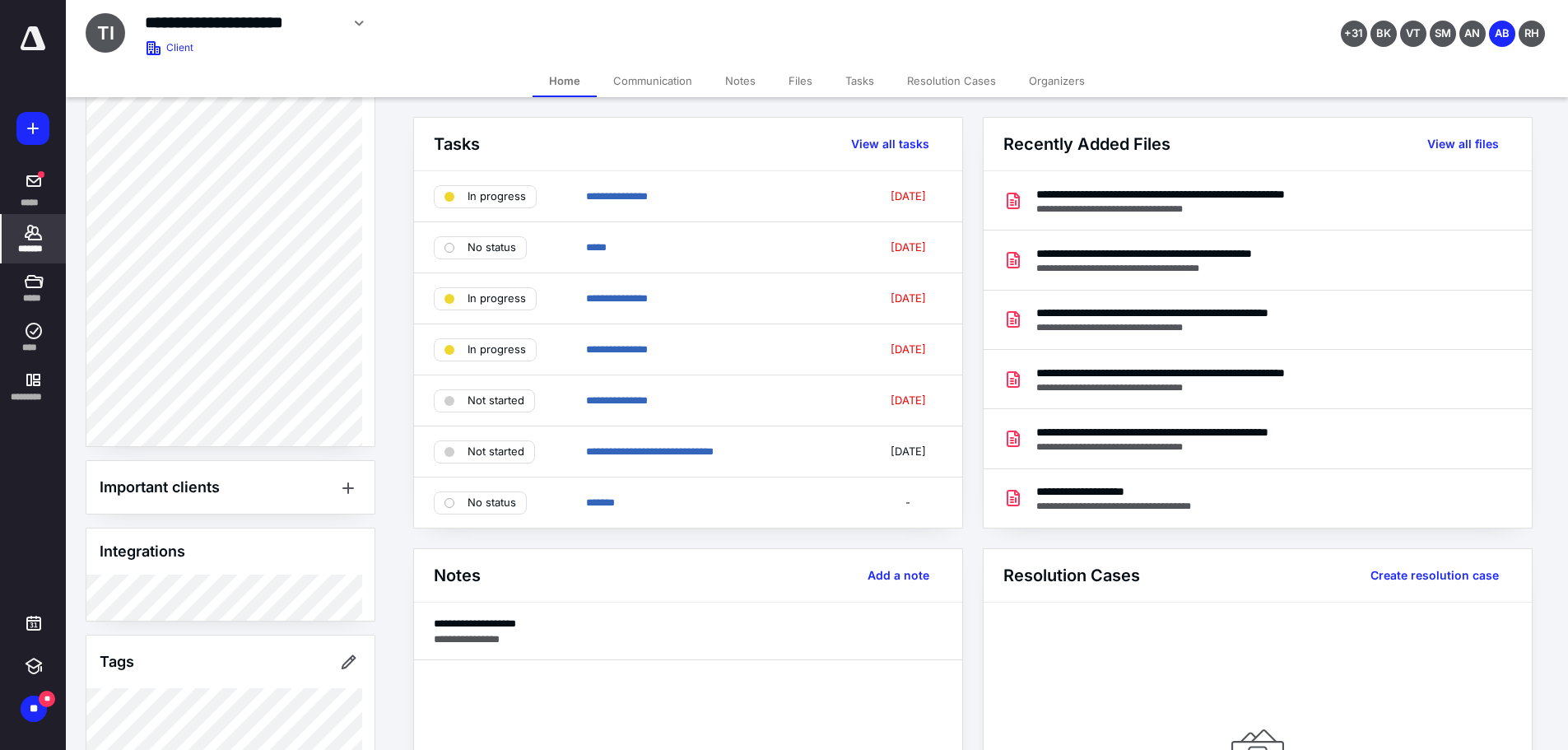 click on "Important clients" at bounding box center [230, 487] 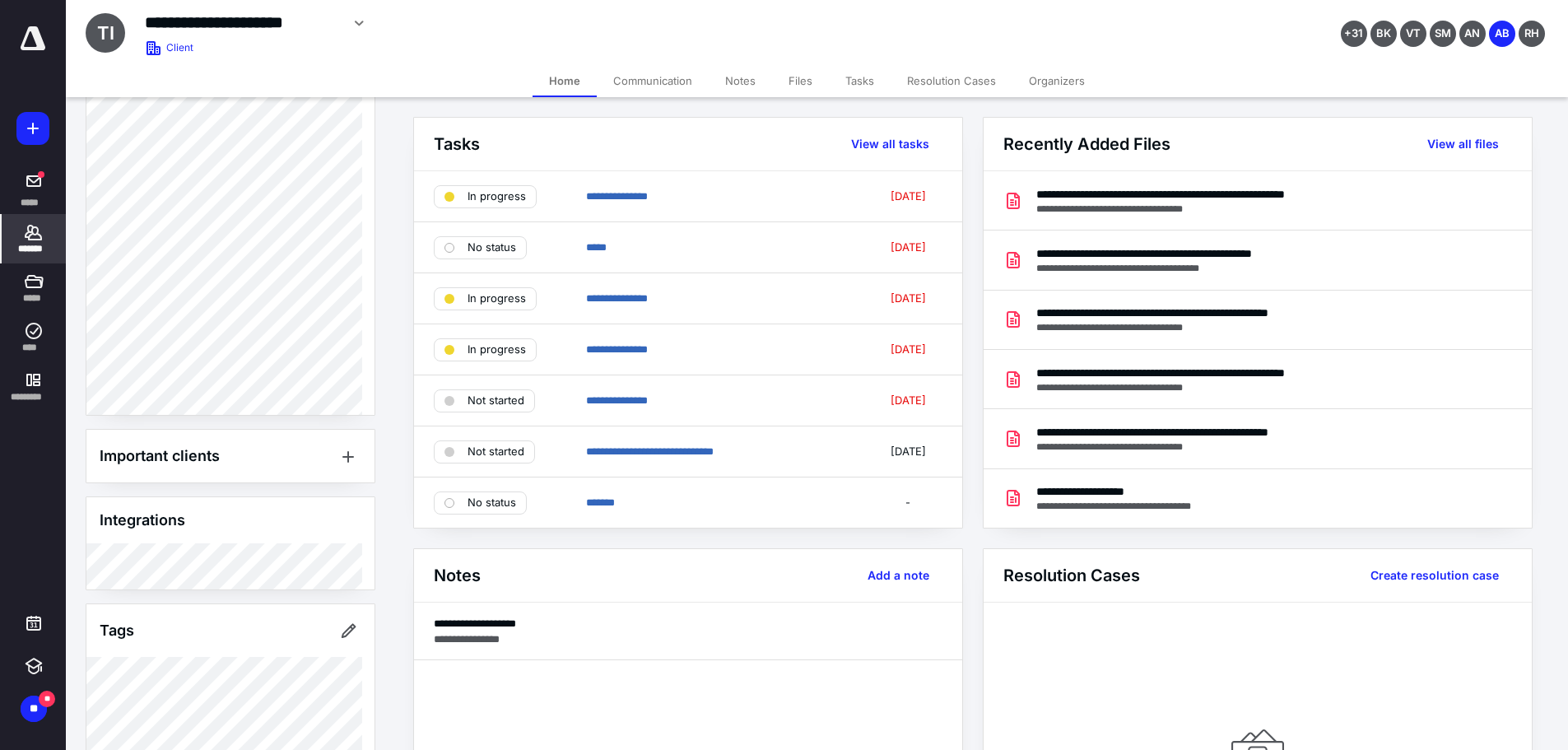 scroll, scrollTop: 463, scrollLeft: 0, axis: vertical 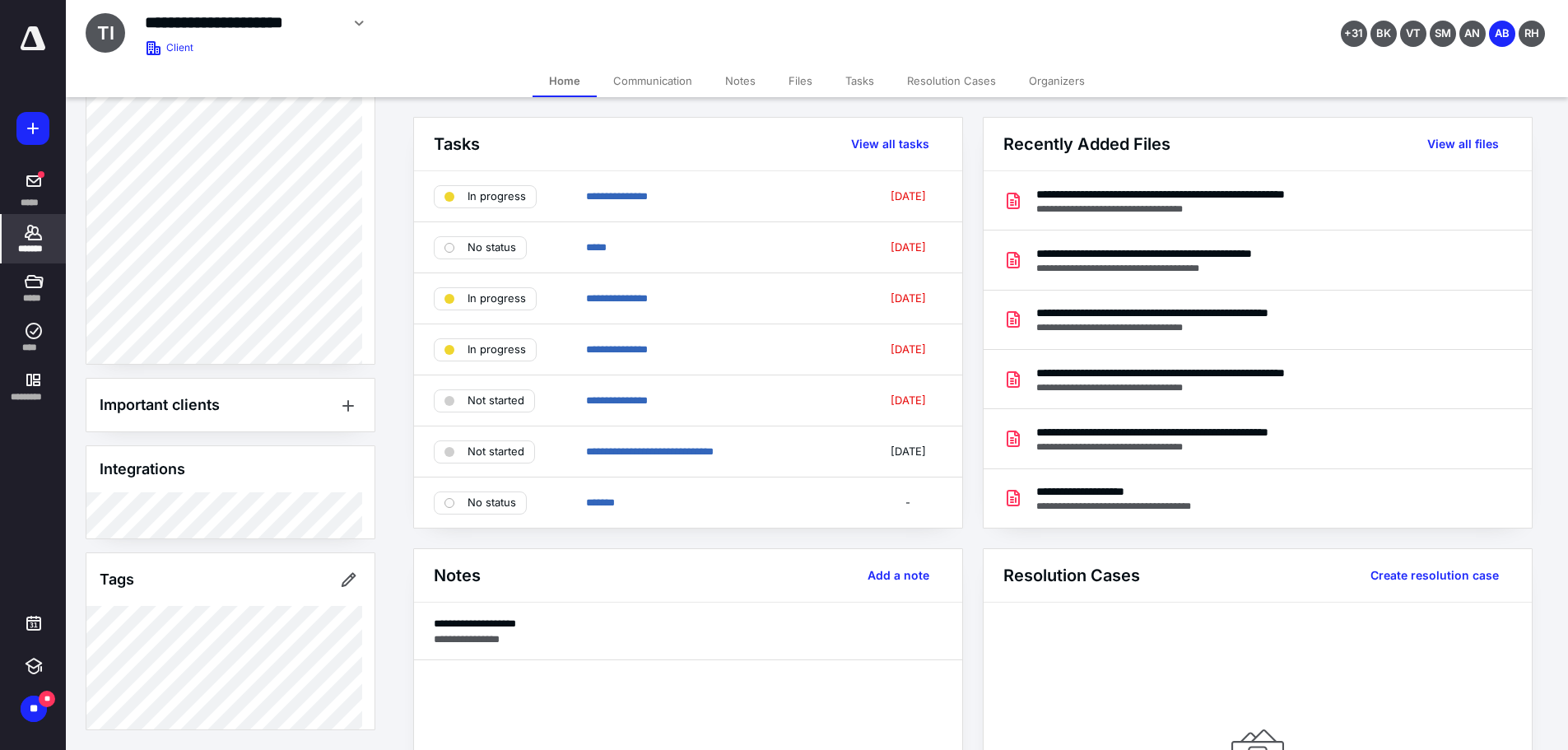 drag, startPoint x: 39, startPoint y: 40, endPoint x: 49, endPoint y: 63, distance: 25.079872 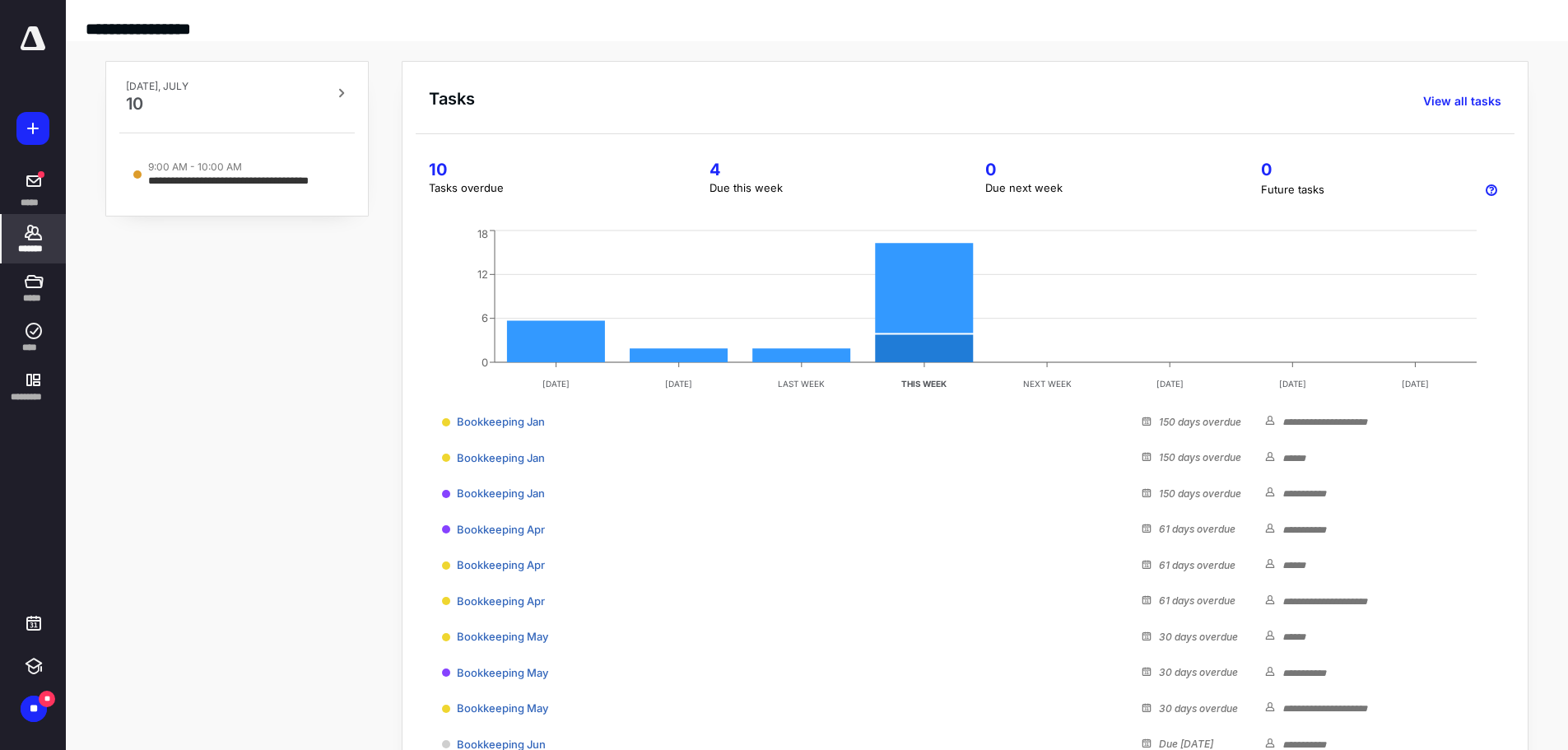 click on "*******" at bounding box center (34, 239) 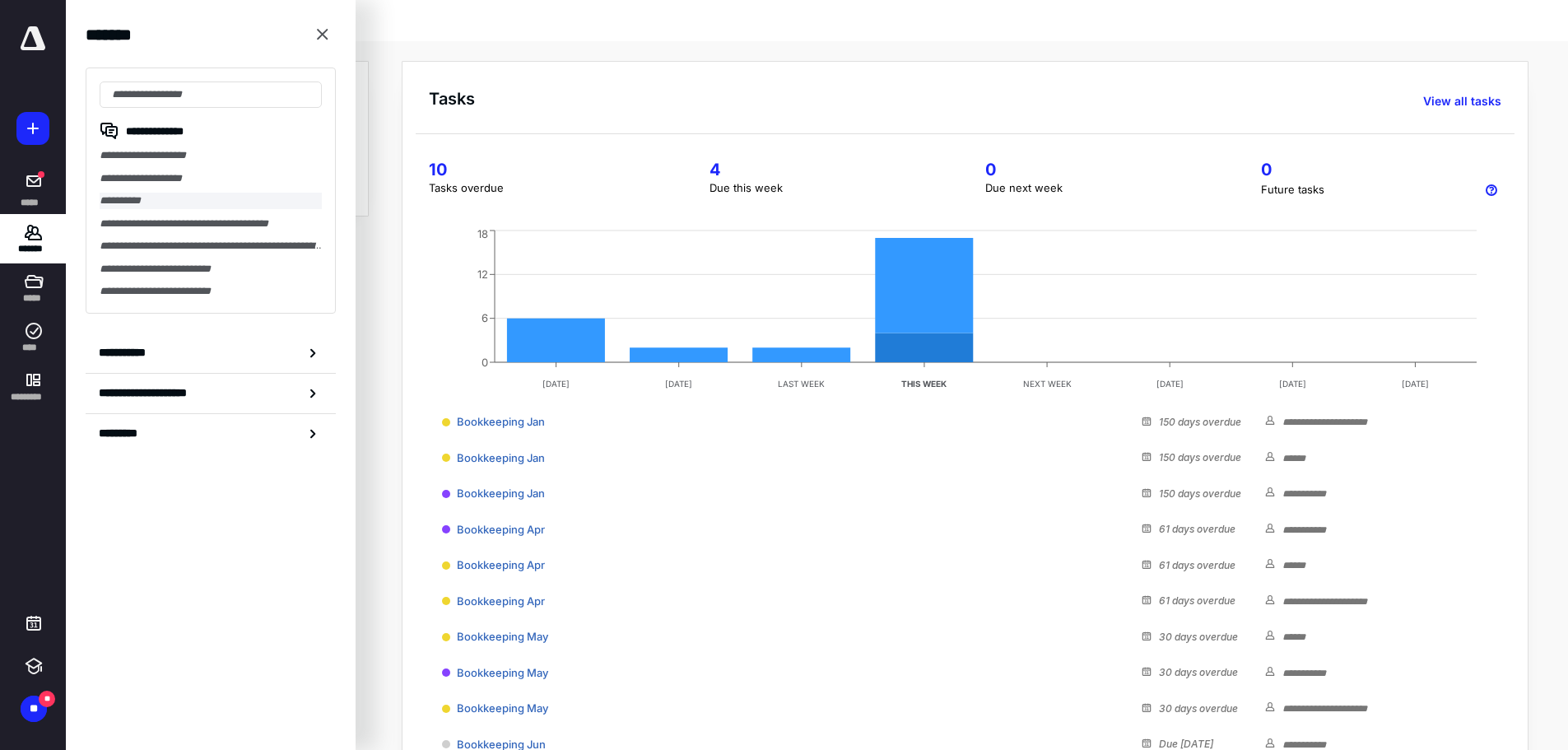 click on "**********" at bounding box center (211, 201) 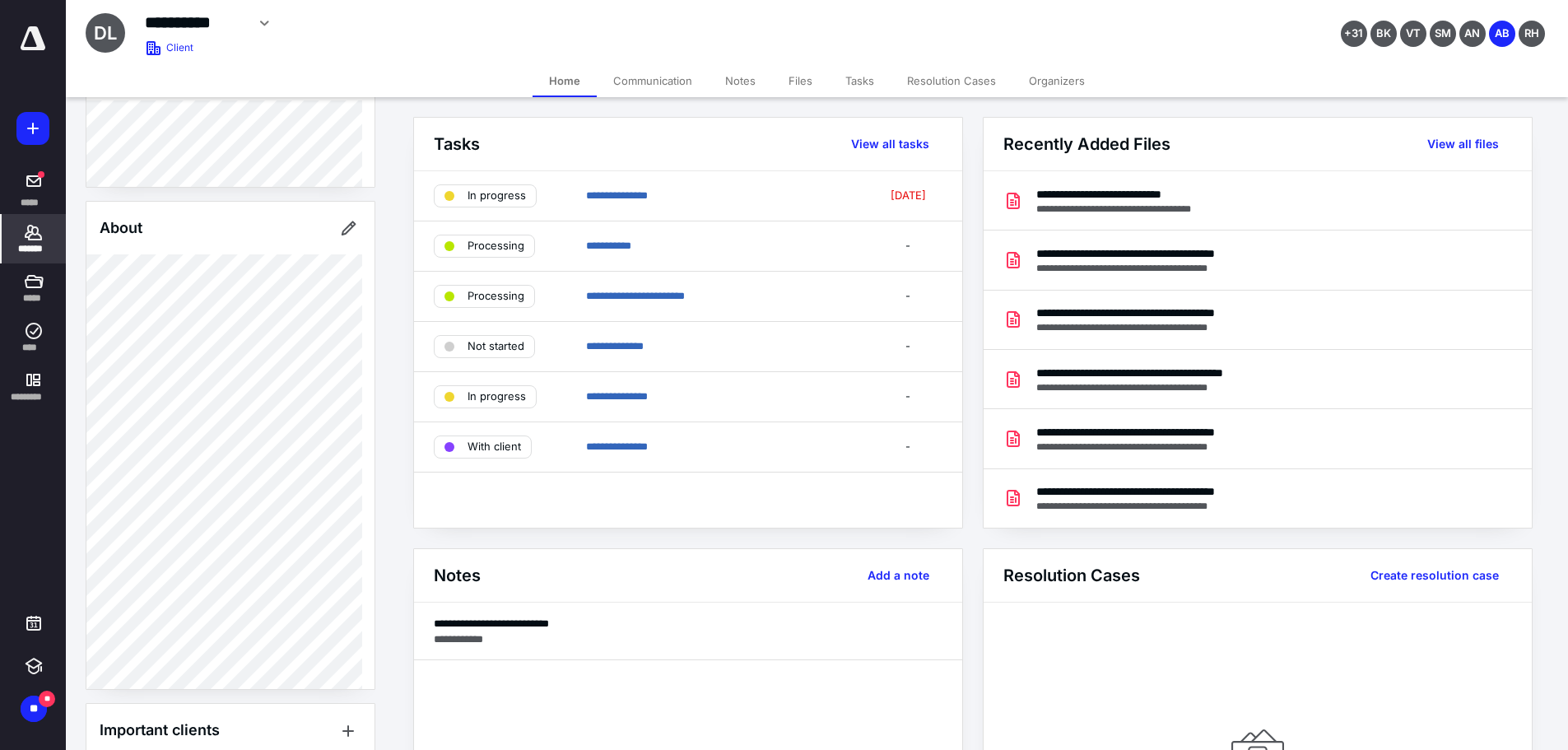 scroll, scrollTop: 0, scrollLeft: 0, axis: both 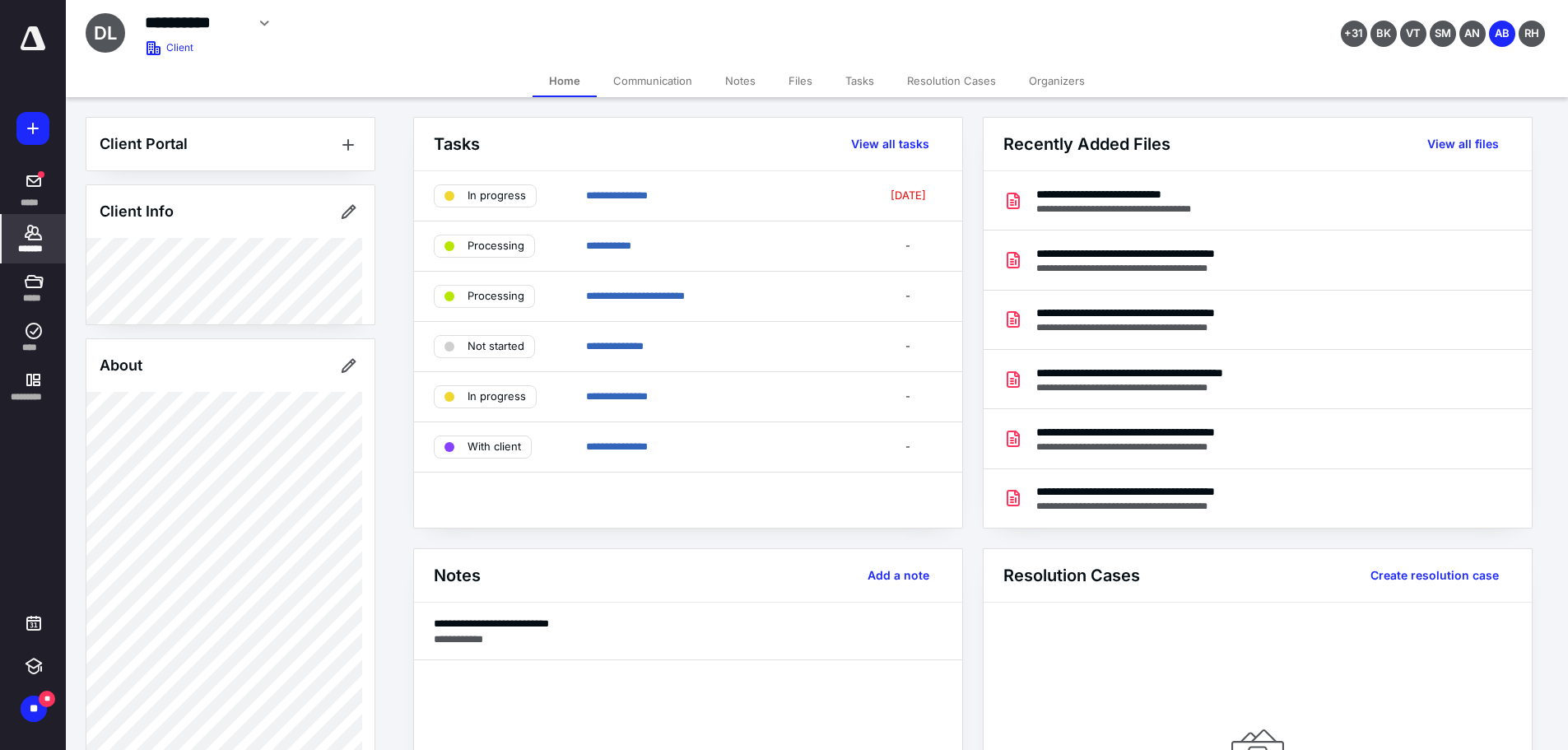 click at bounding box center (33, 48) 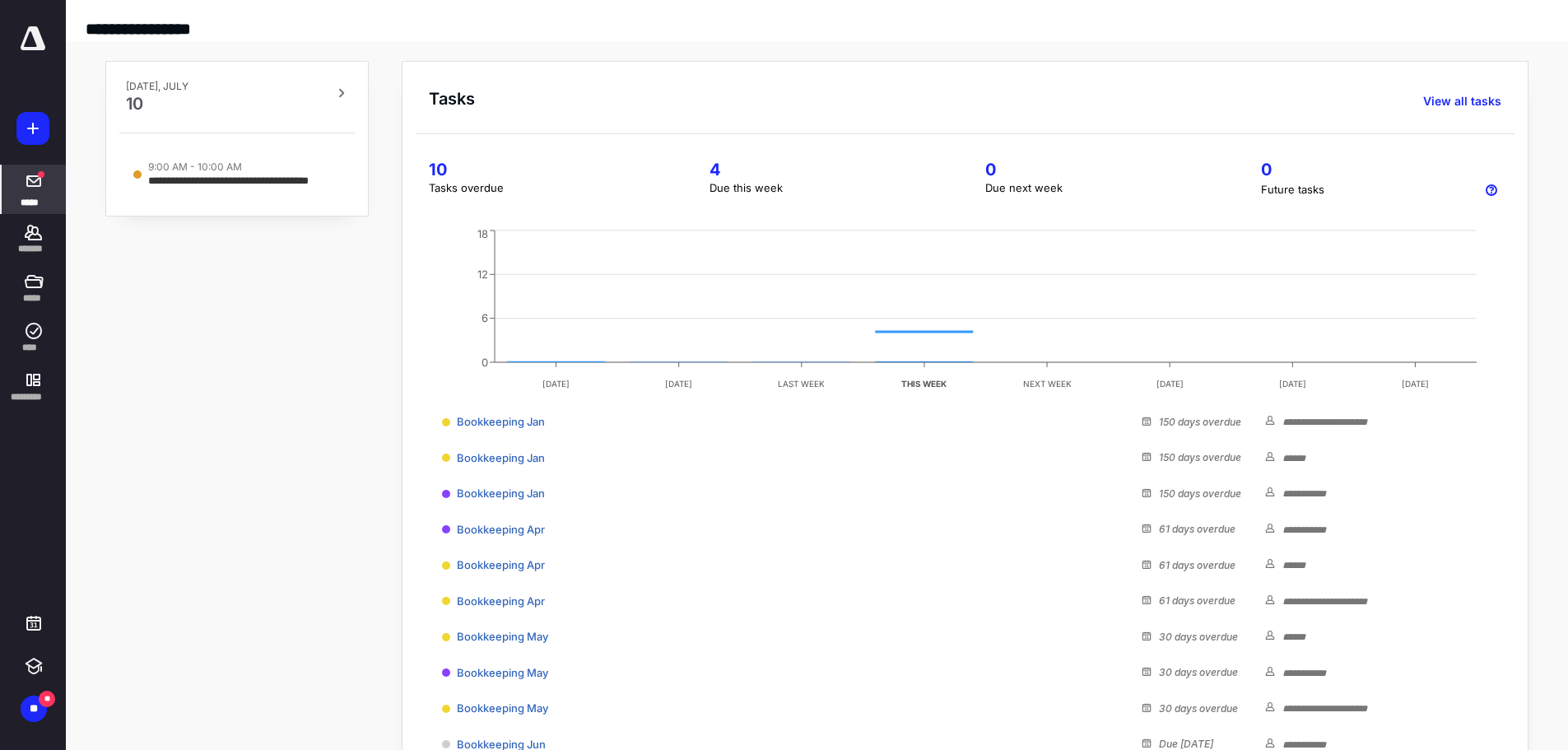 drag, startPoint x: 6, startPoint y: 235, endPoint x: 46, endPoint y: 213, distance: 45.650849 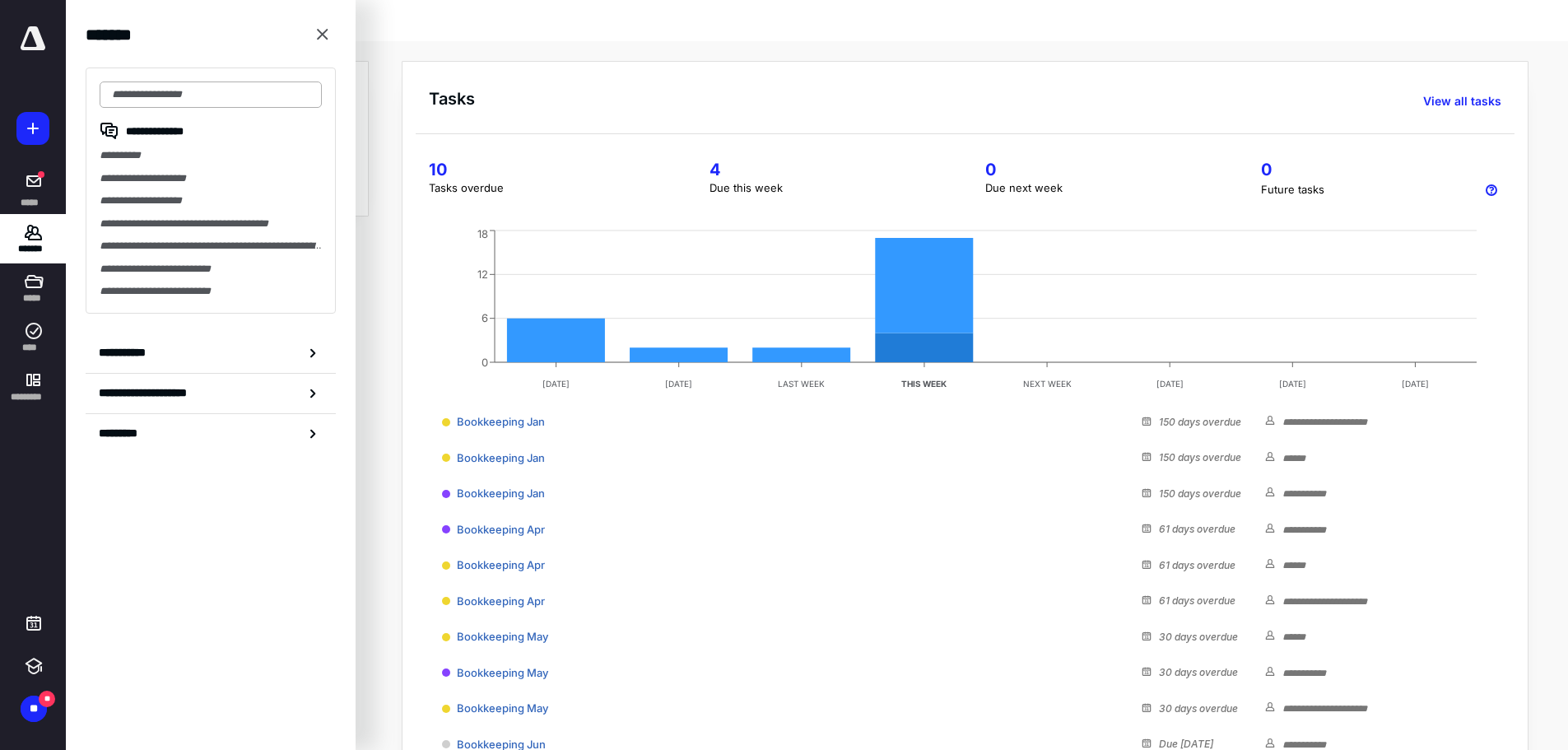 click at bounding box center [211, 95] 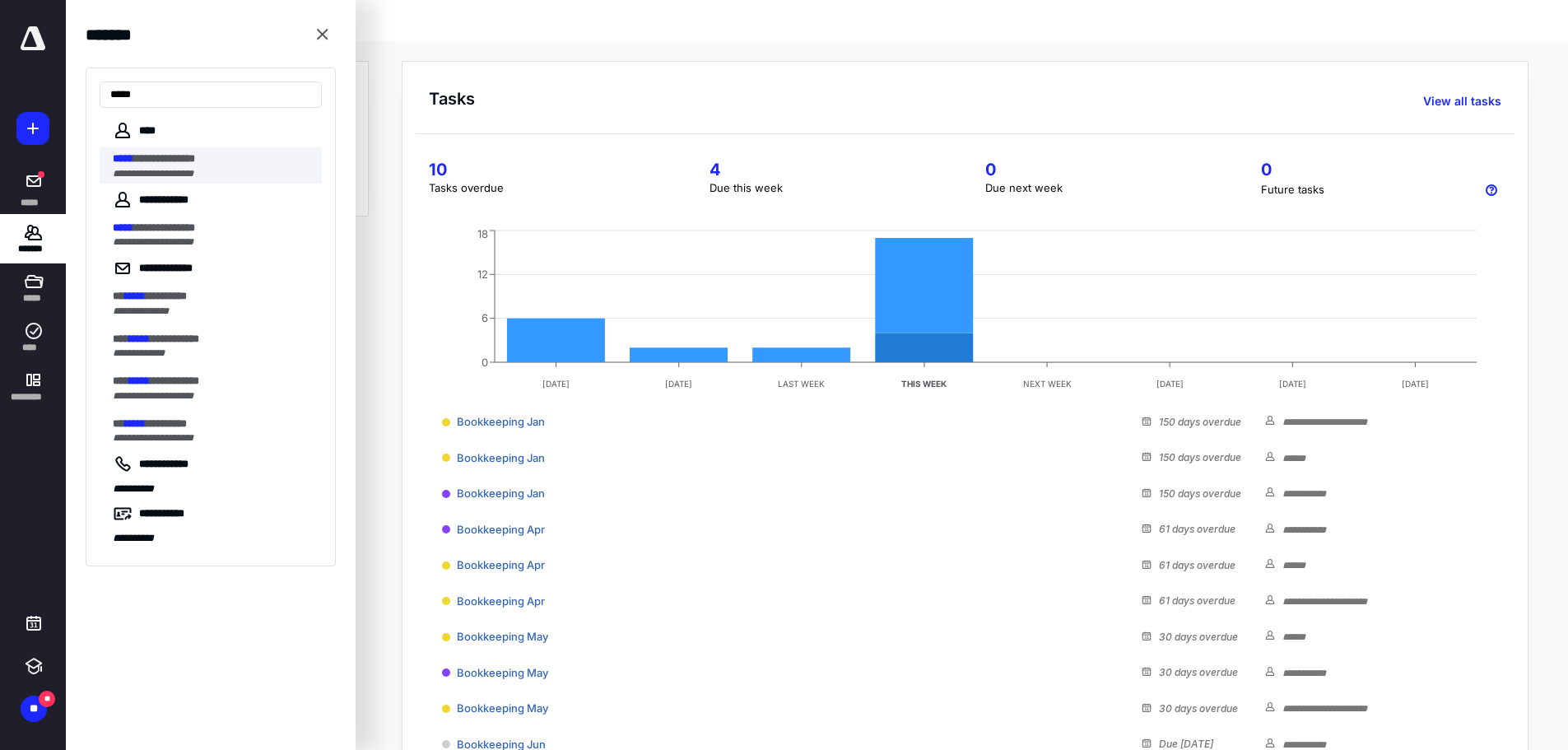 type on "*****" 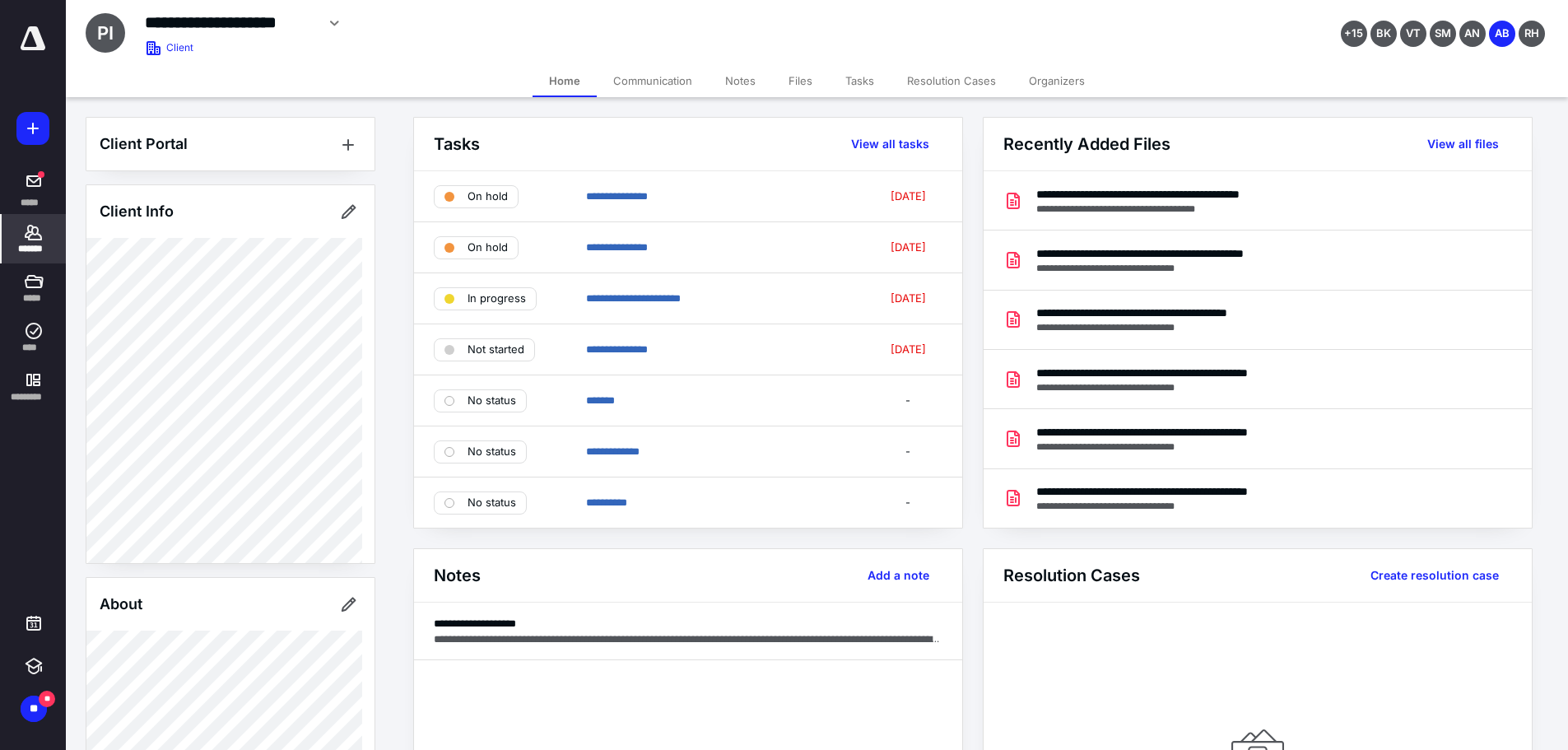 click on "Files" at bounding box center [800, 81] 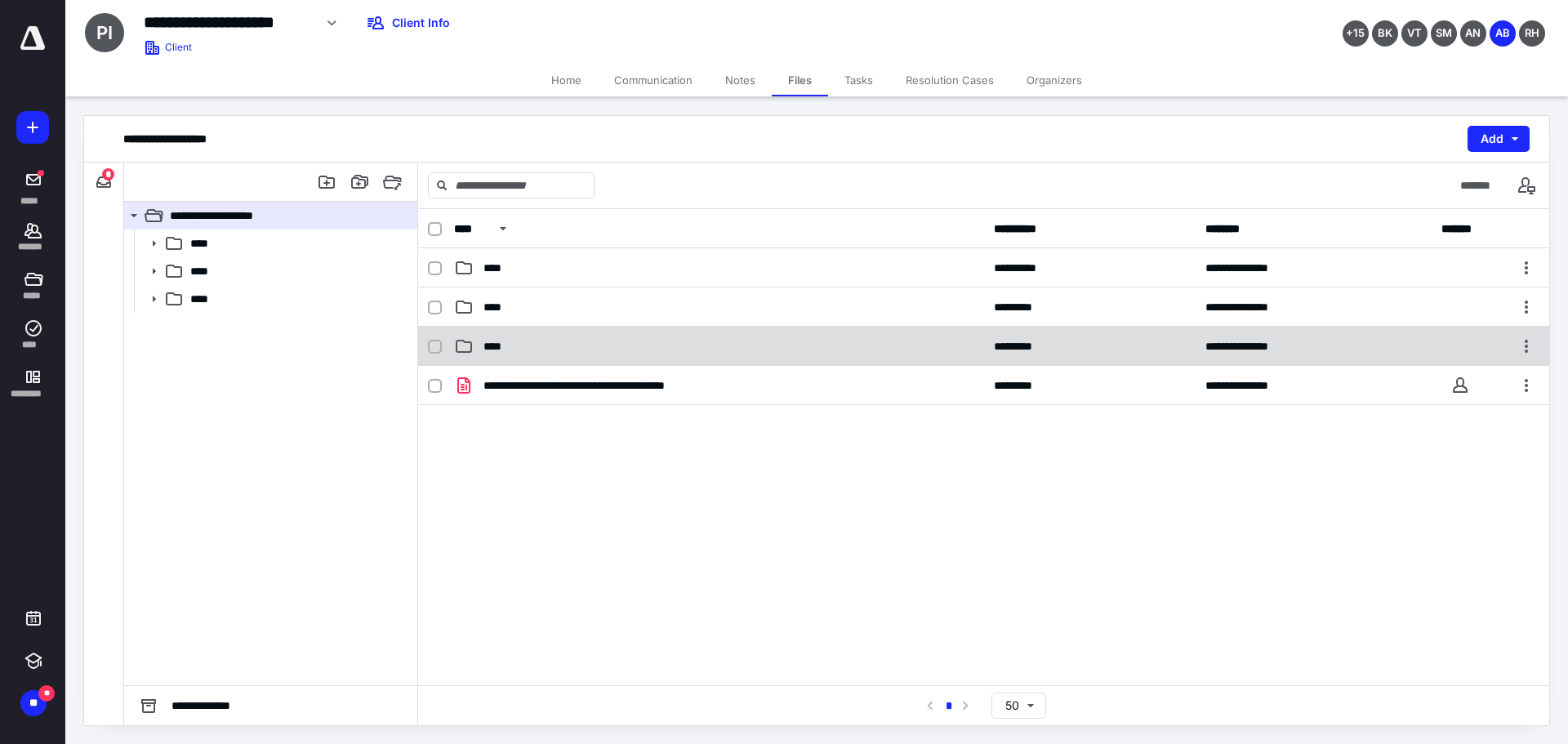 click on "**********" at bounding box center [983, 346] 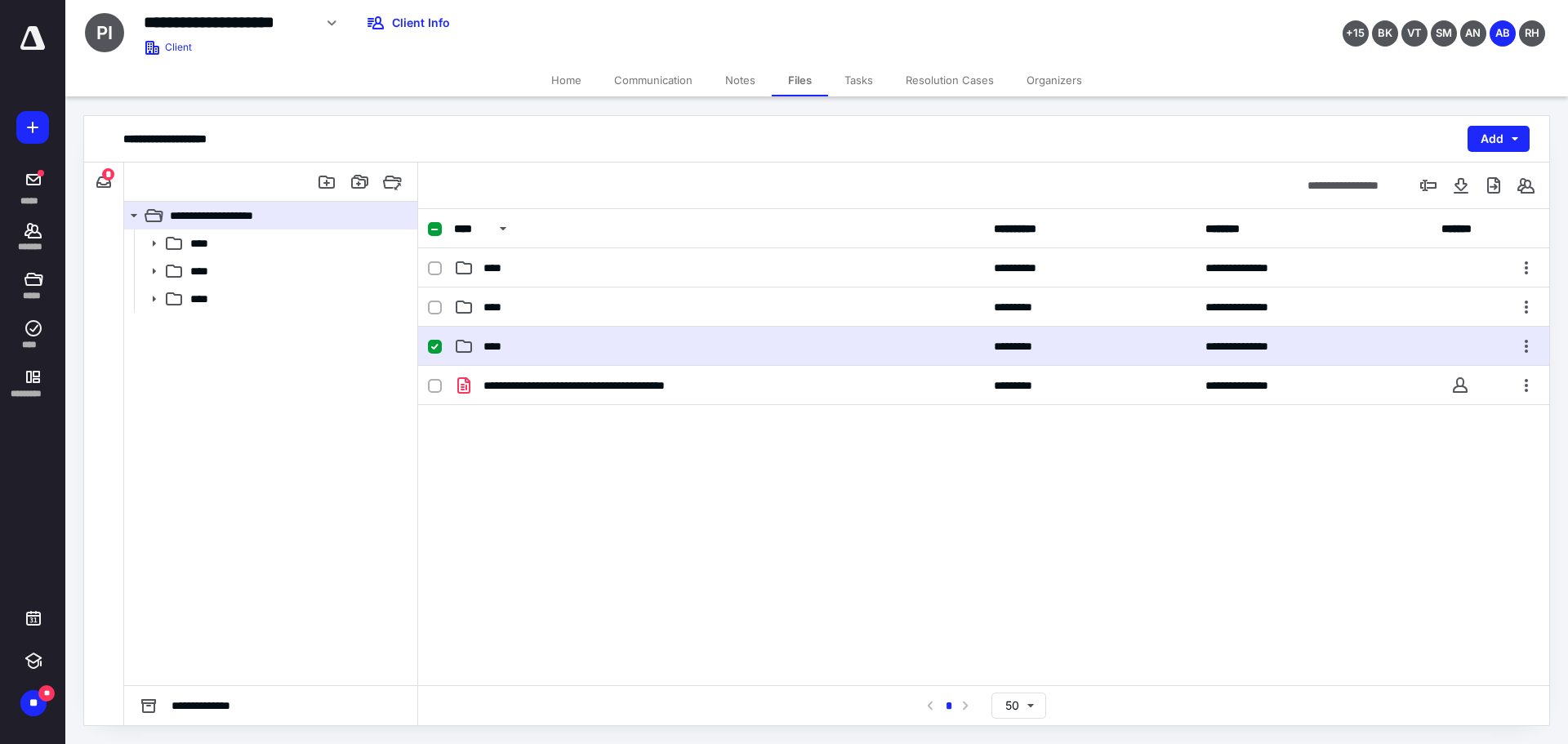 click on "**********" at bounding box center [983, 346] 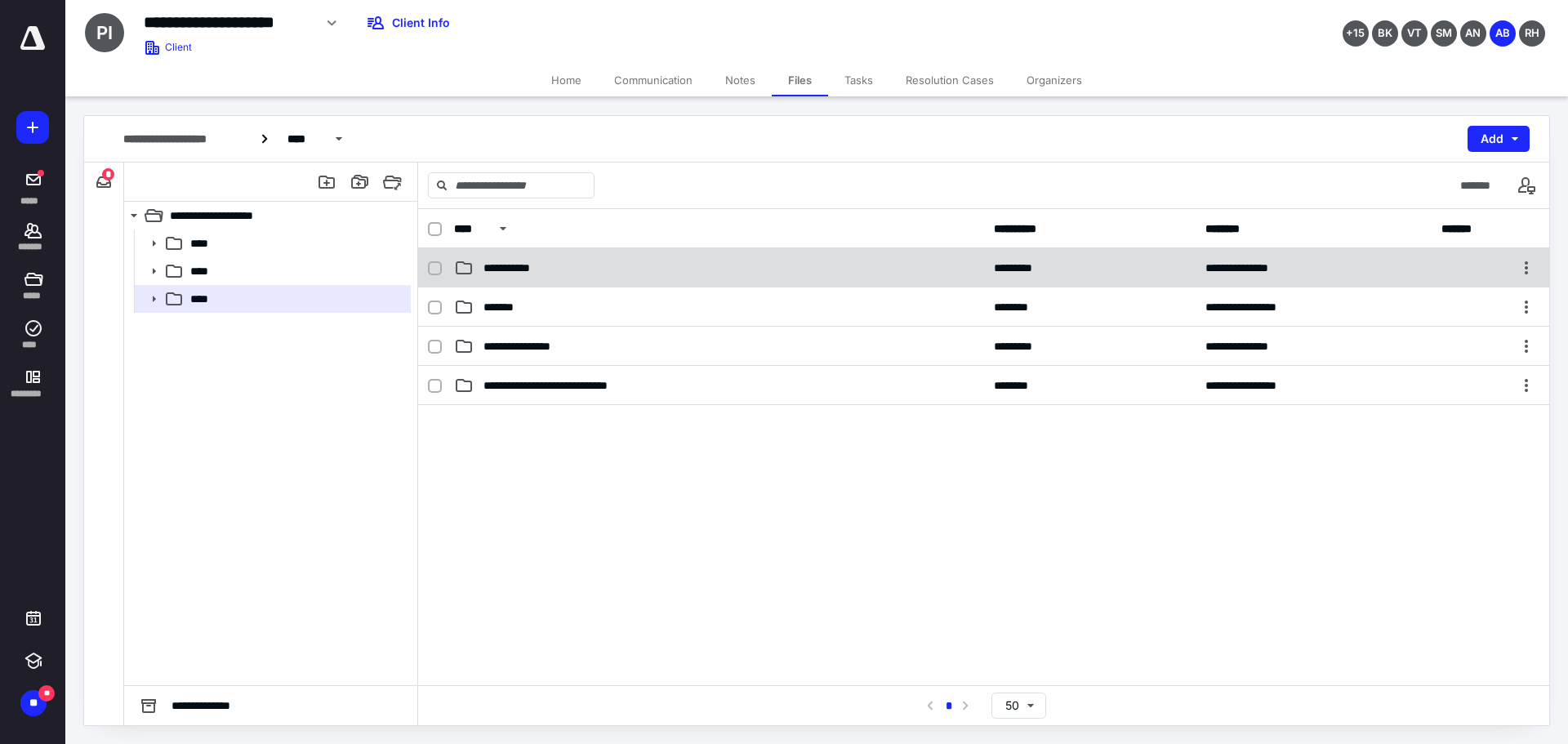 click on "**********" at bounding box center (983, 268) 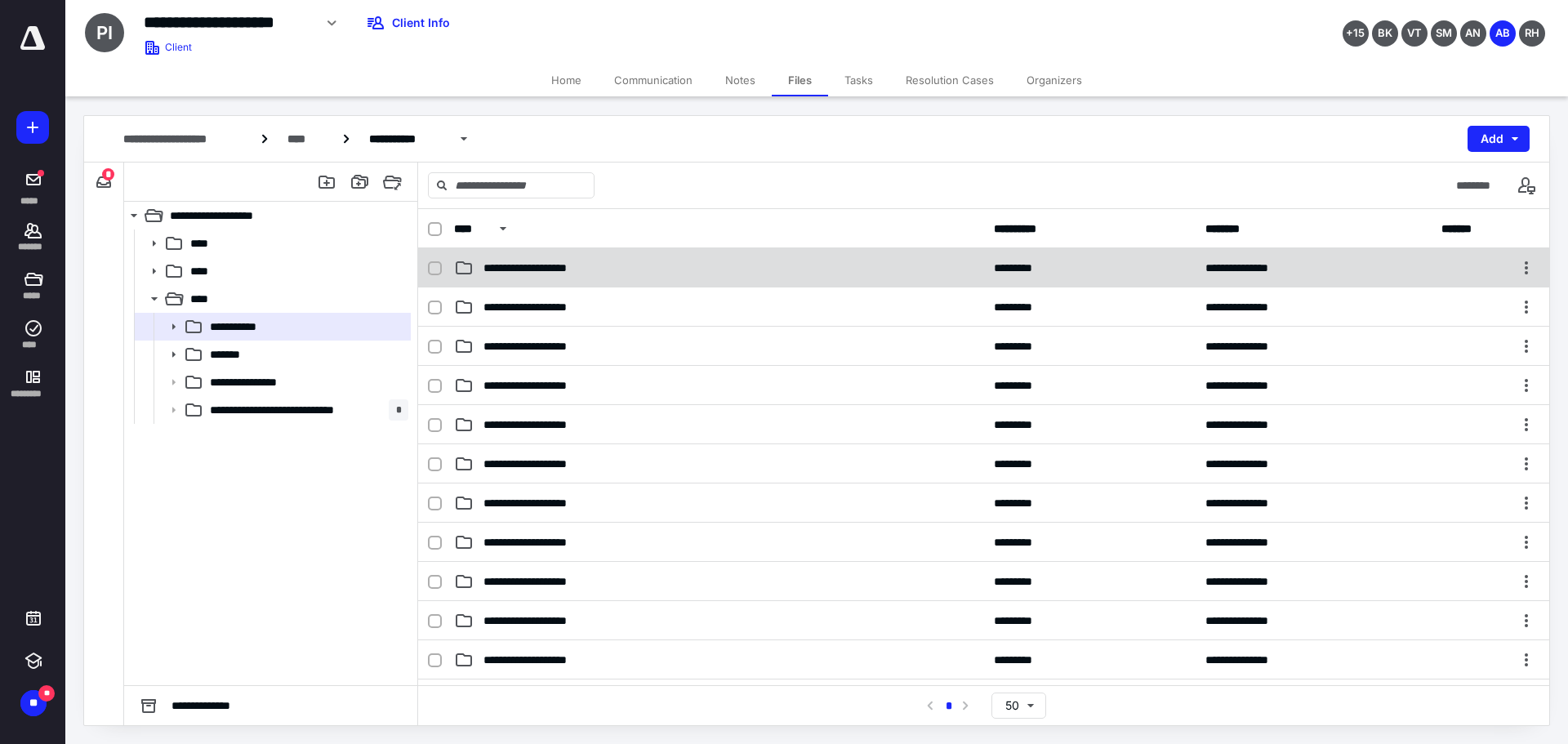 click on "**********" at bounding box center (983, 268) 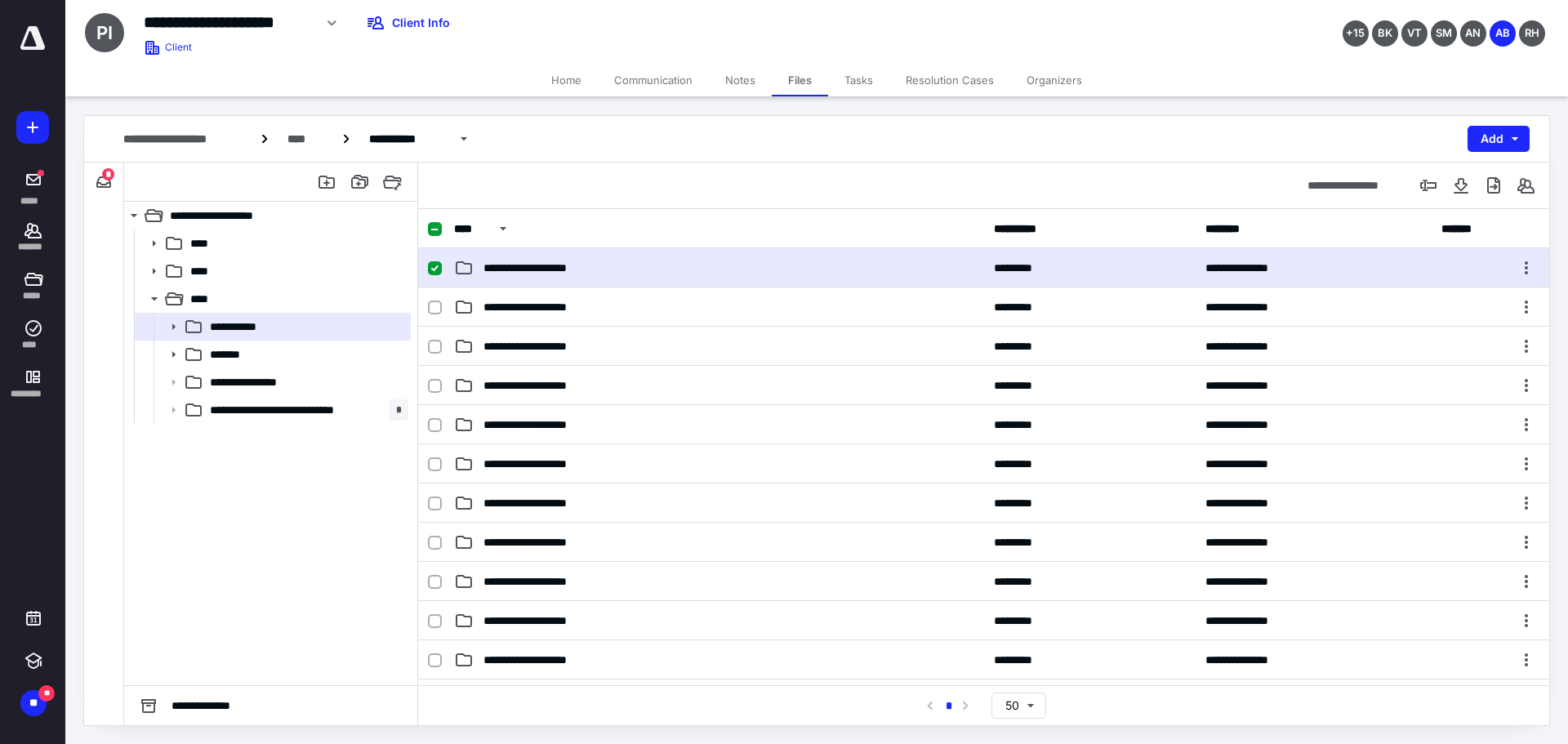 click on "**********" at bounding box center [983, 268] 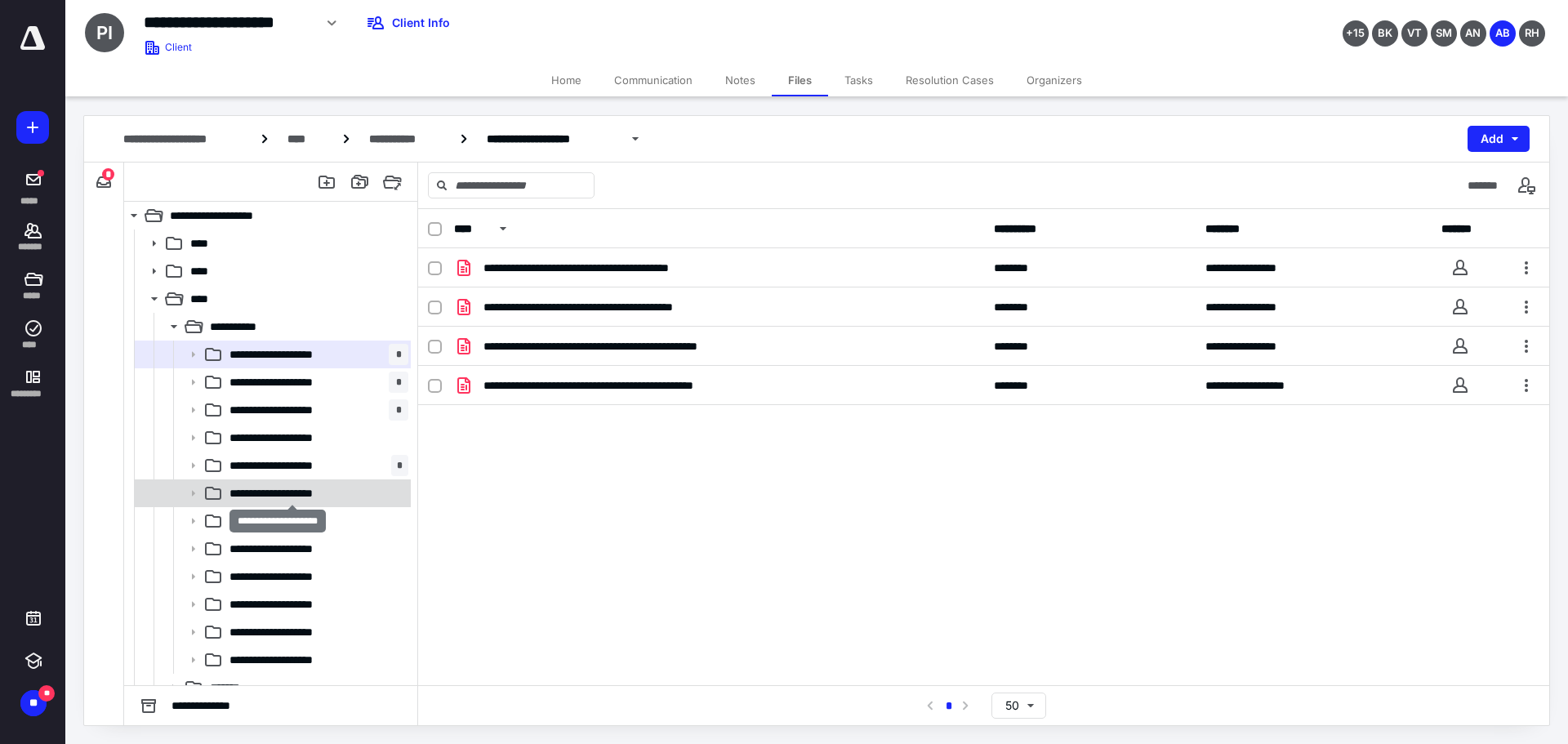 click on "**********" at bounding box center [292, 493] 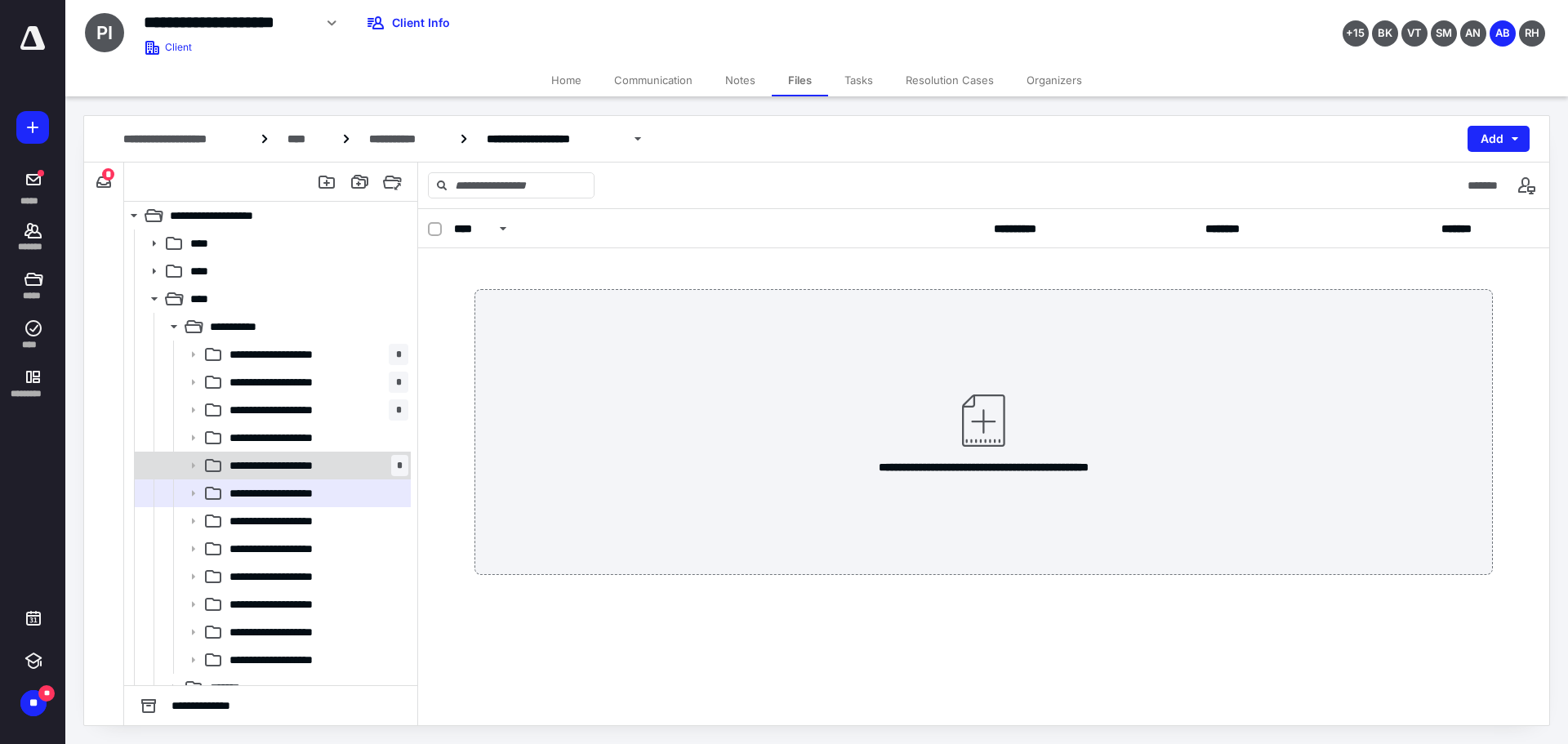 click on "**********" at bounding box center [292, 466] 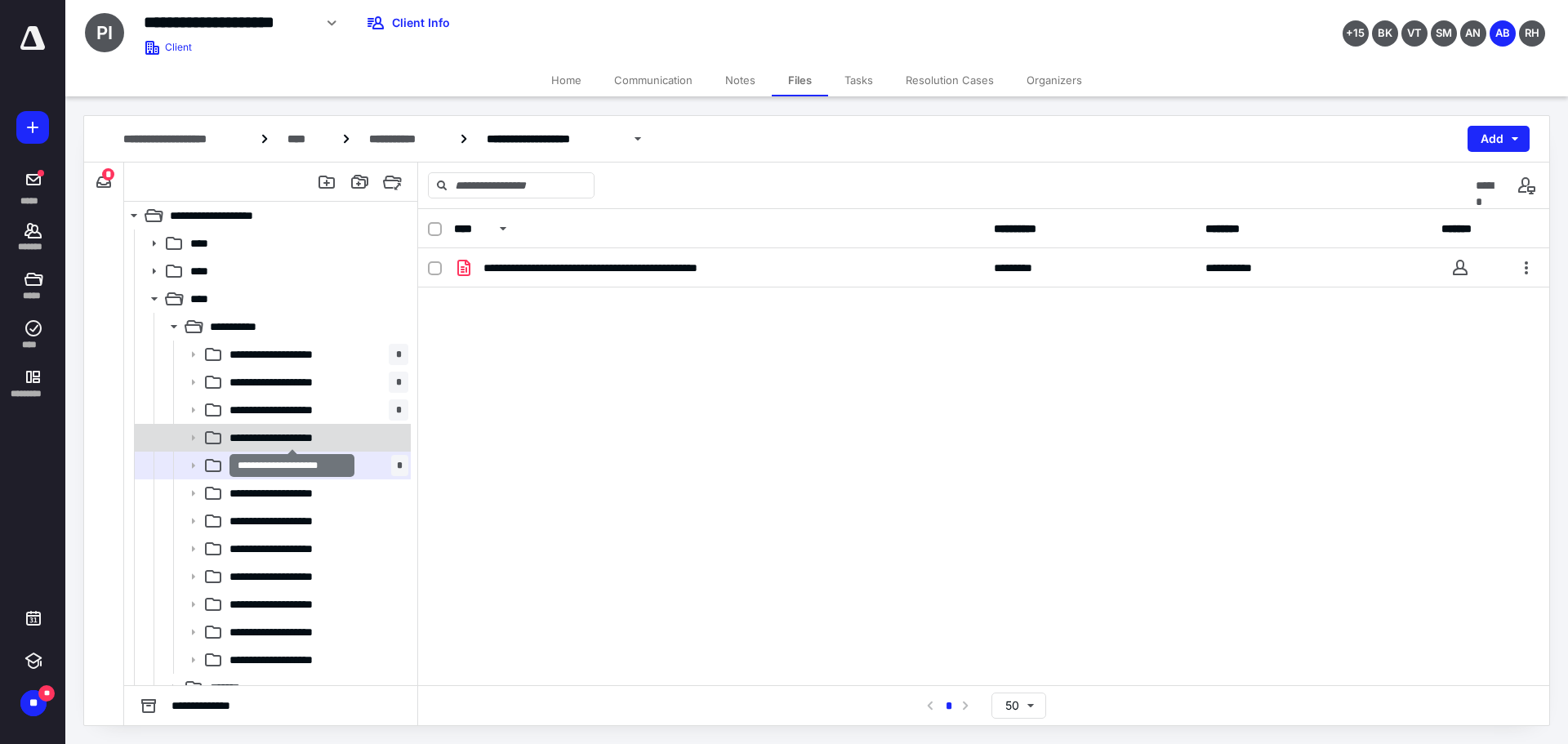 click on "**********" at bounding box center [292, 438] 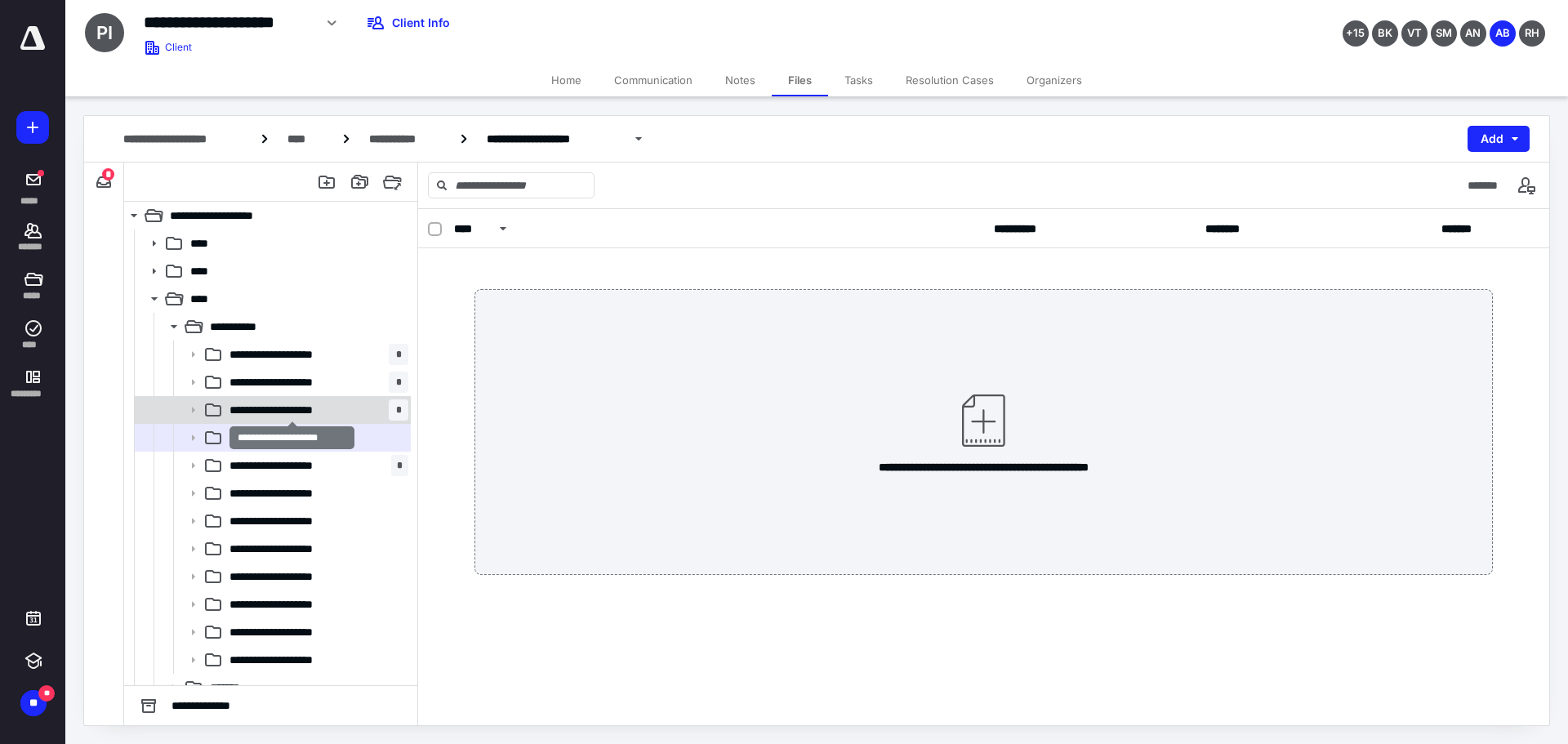 click on "**********" at bounding box center (292, 410) 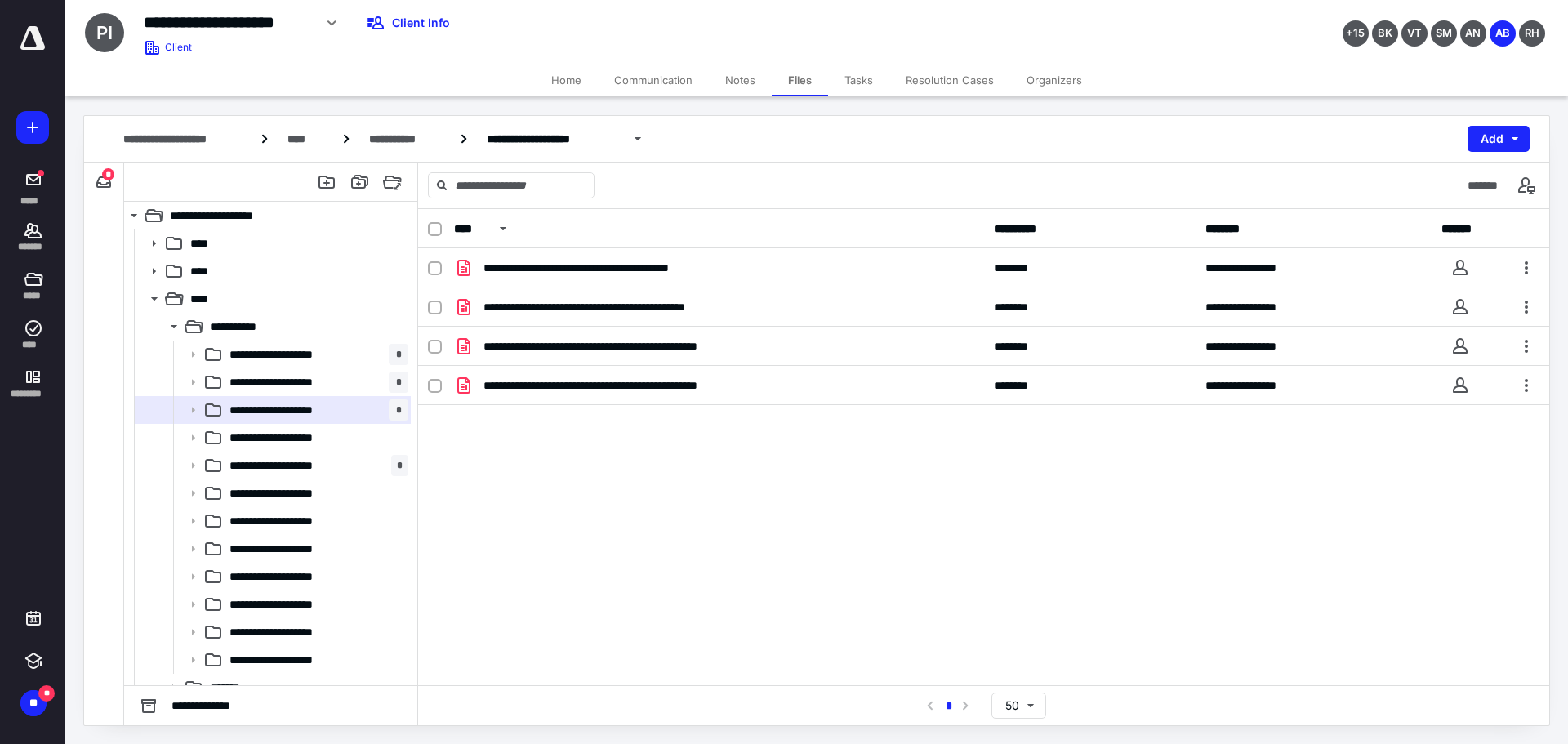 click on "Tasks" at bounding box center [858, 80] 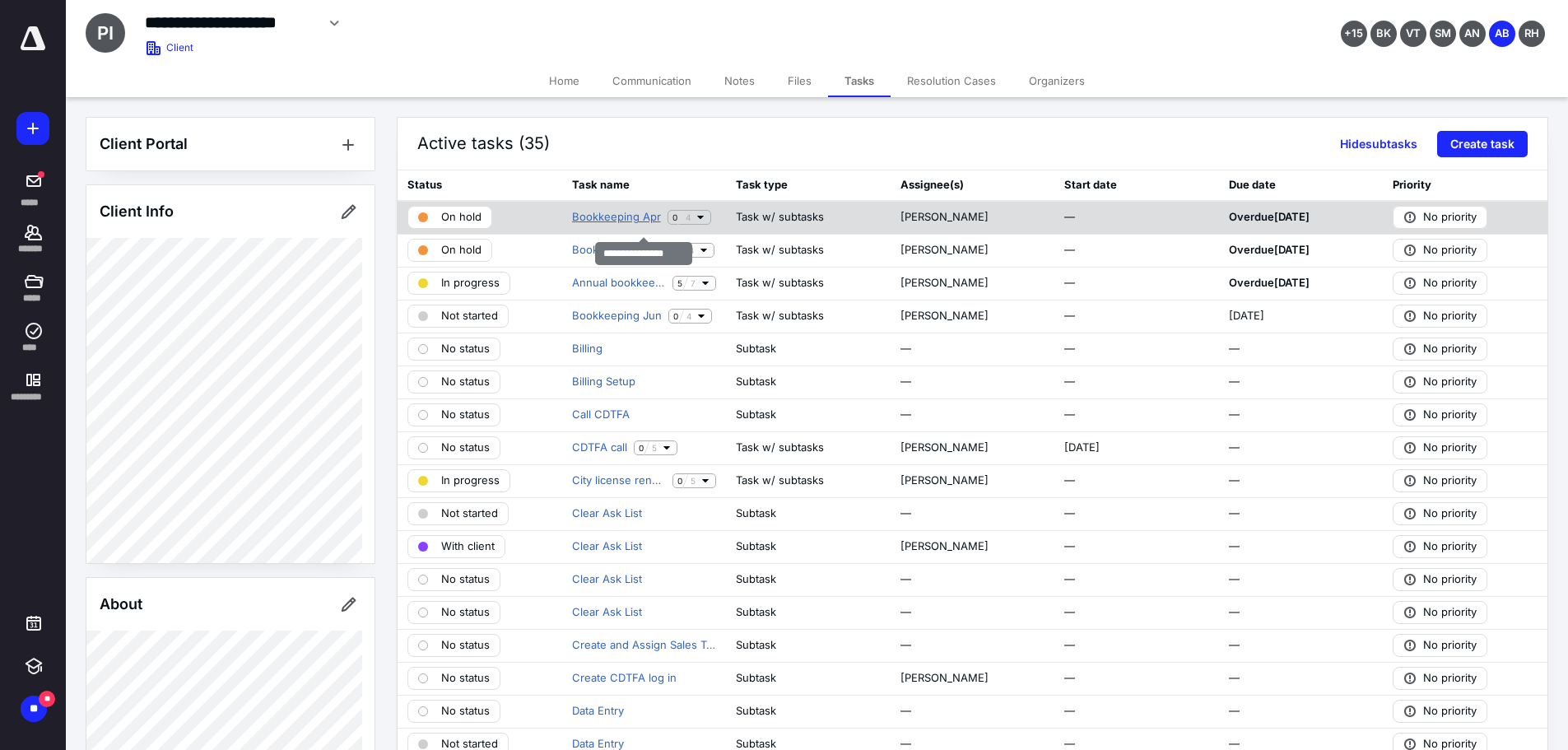 click on "Bookkeeping Apr" at bounding box center (616, 217) 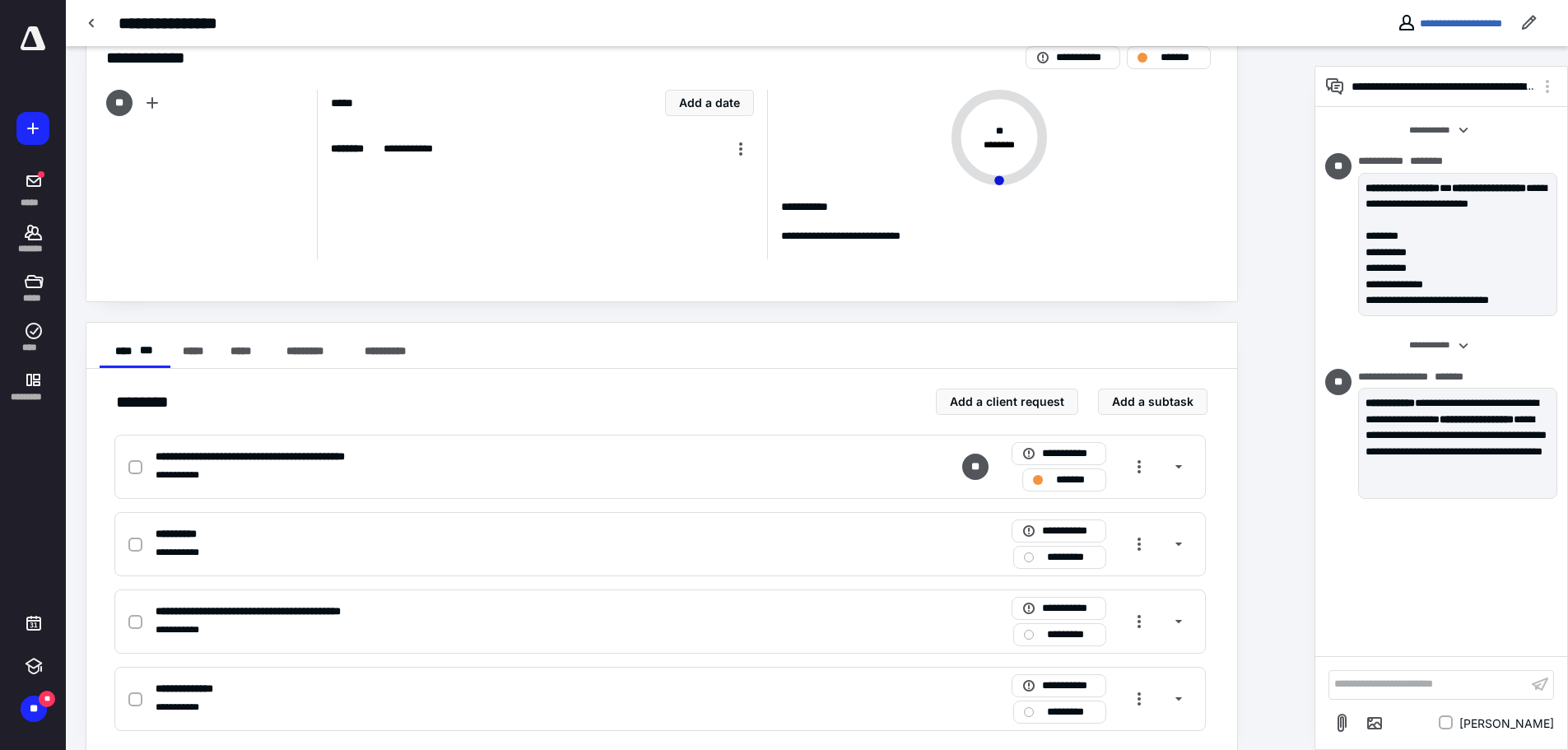 scroll, scrollTop: 63, scrollLeft: 0, axis: vertical 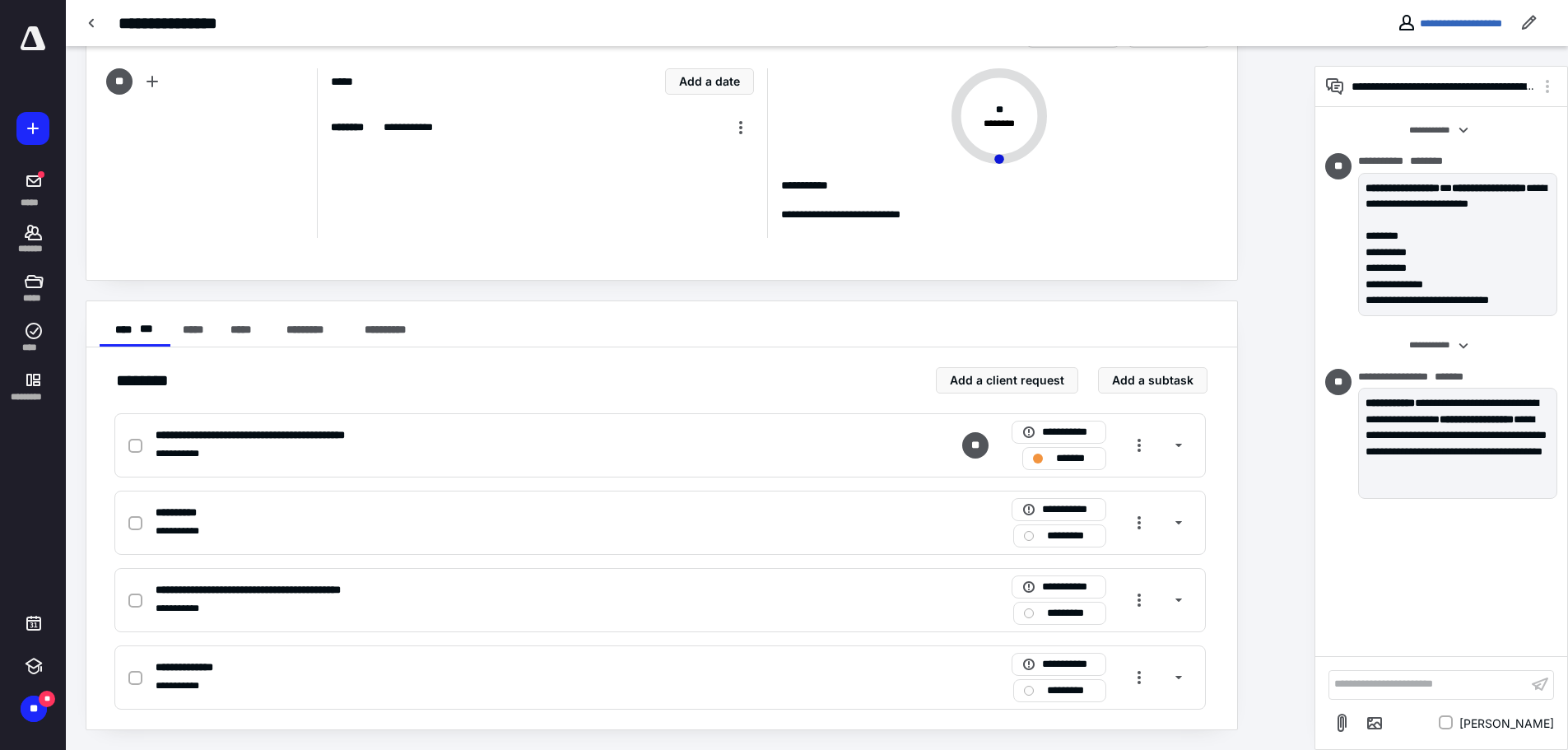 click on "**********" at bounding box center [1428, 684] 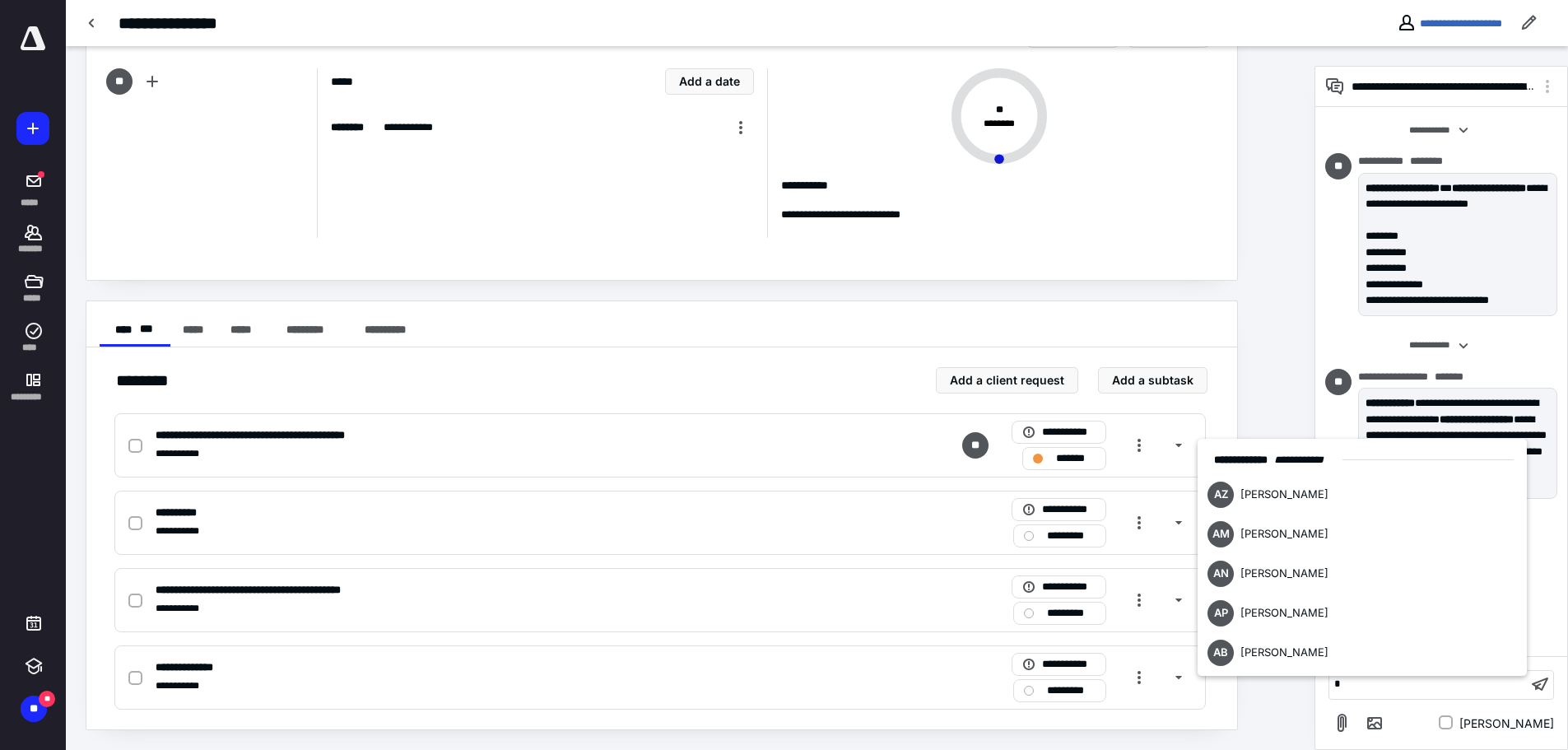type 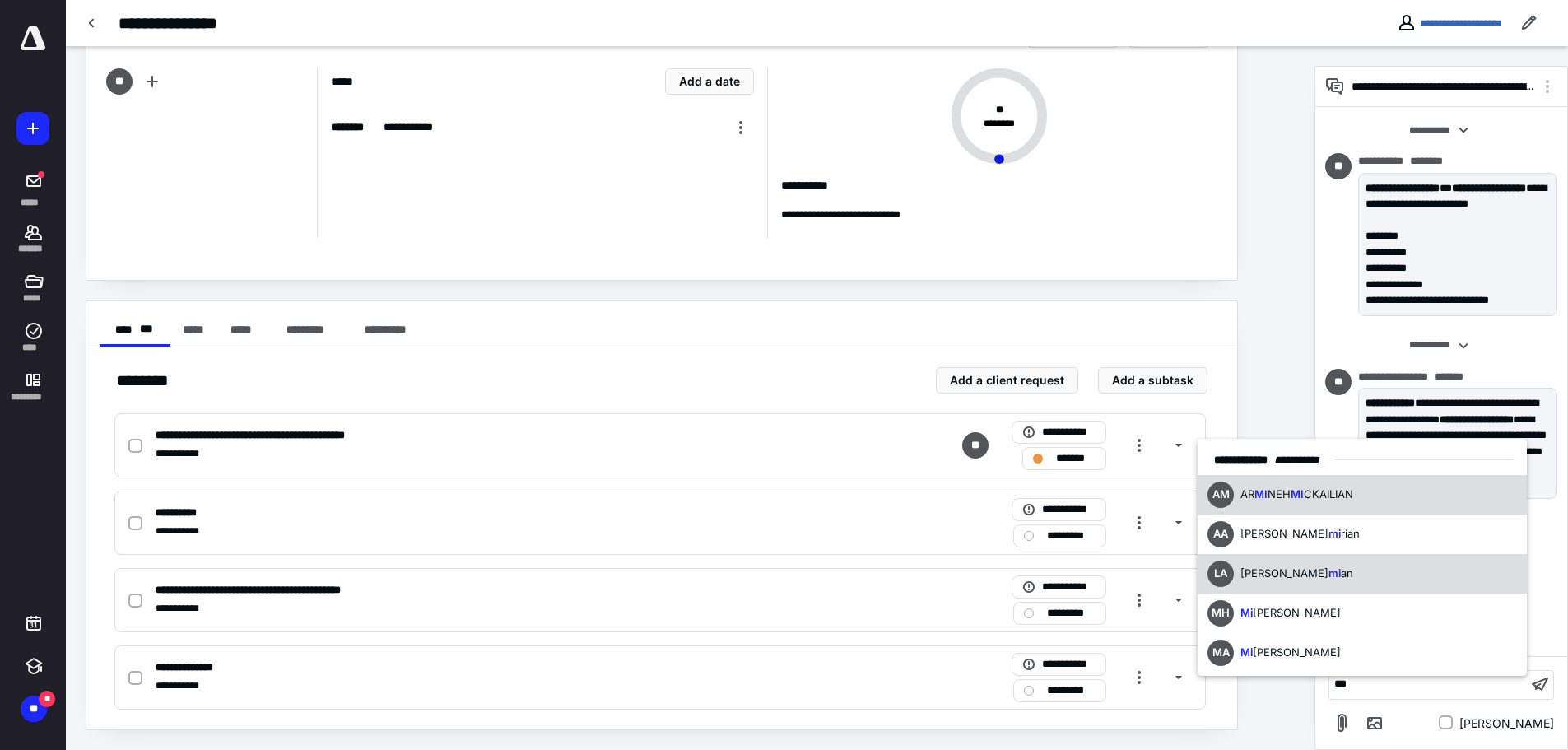 scroll, scrollTop: 3, scrollLeft: 0, axis: vertical 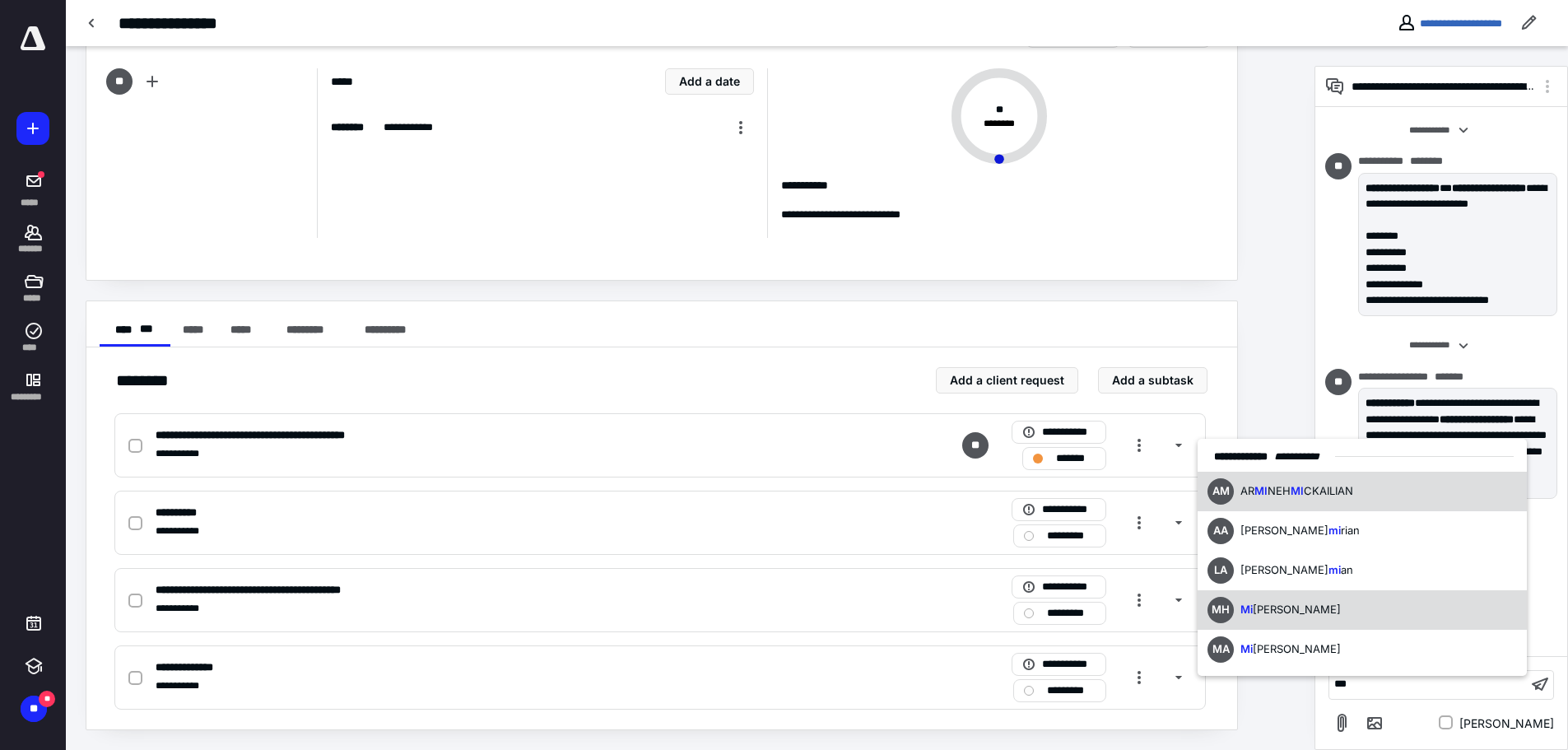 click on "MH Mi chelle Hacoupian" at bounding box center [1362, 610] 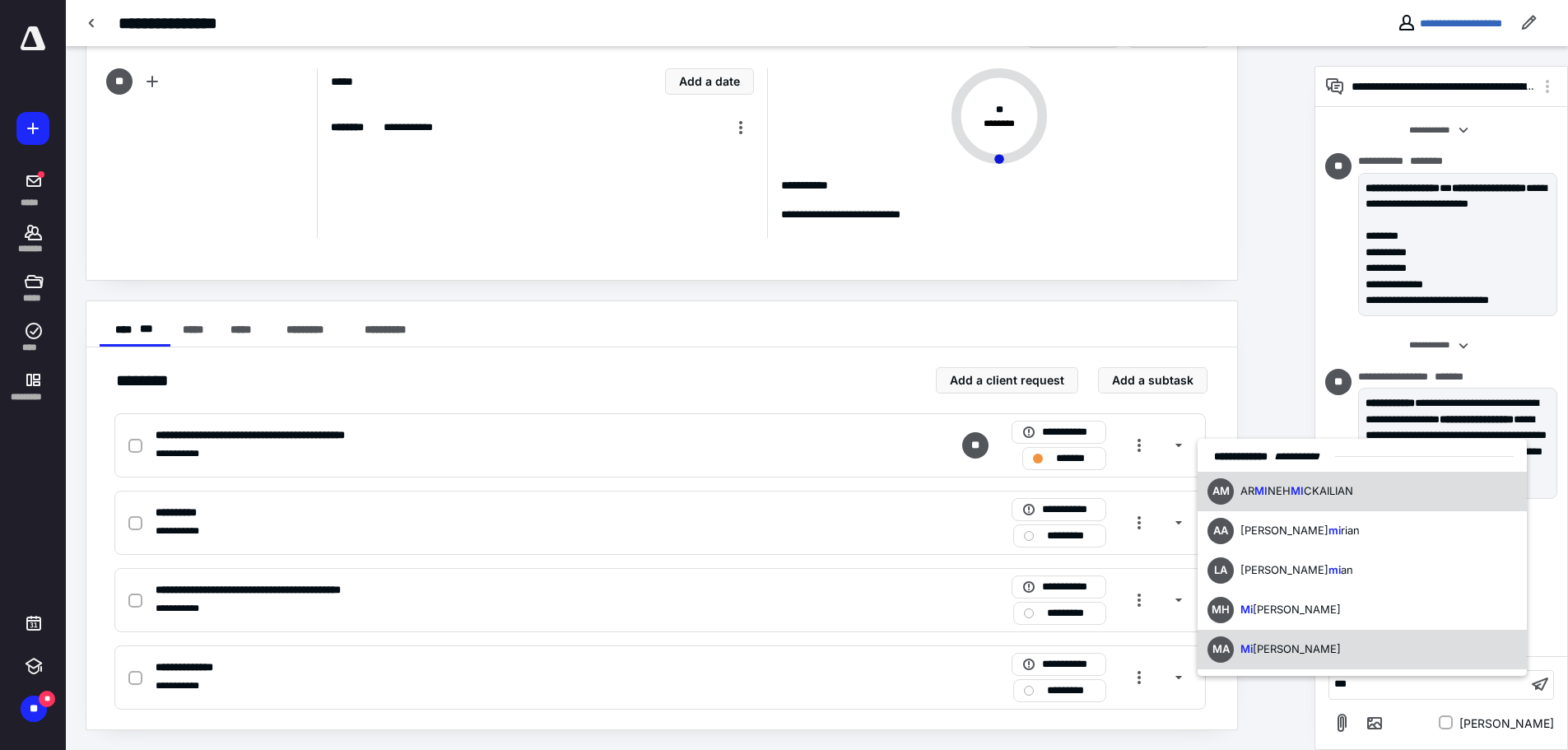 scroll, scrollTop: 0, scrollLeft: 0, axis: both 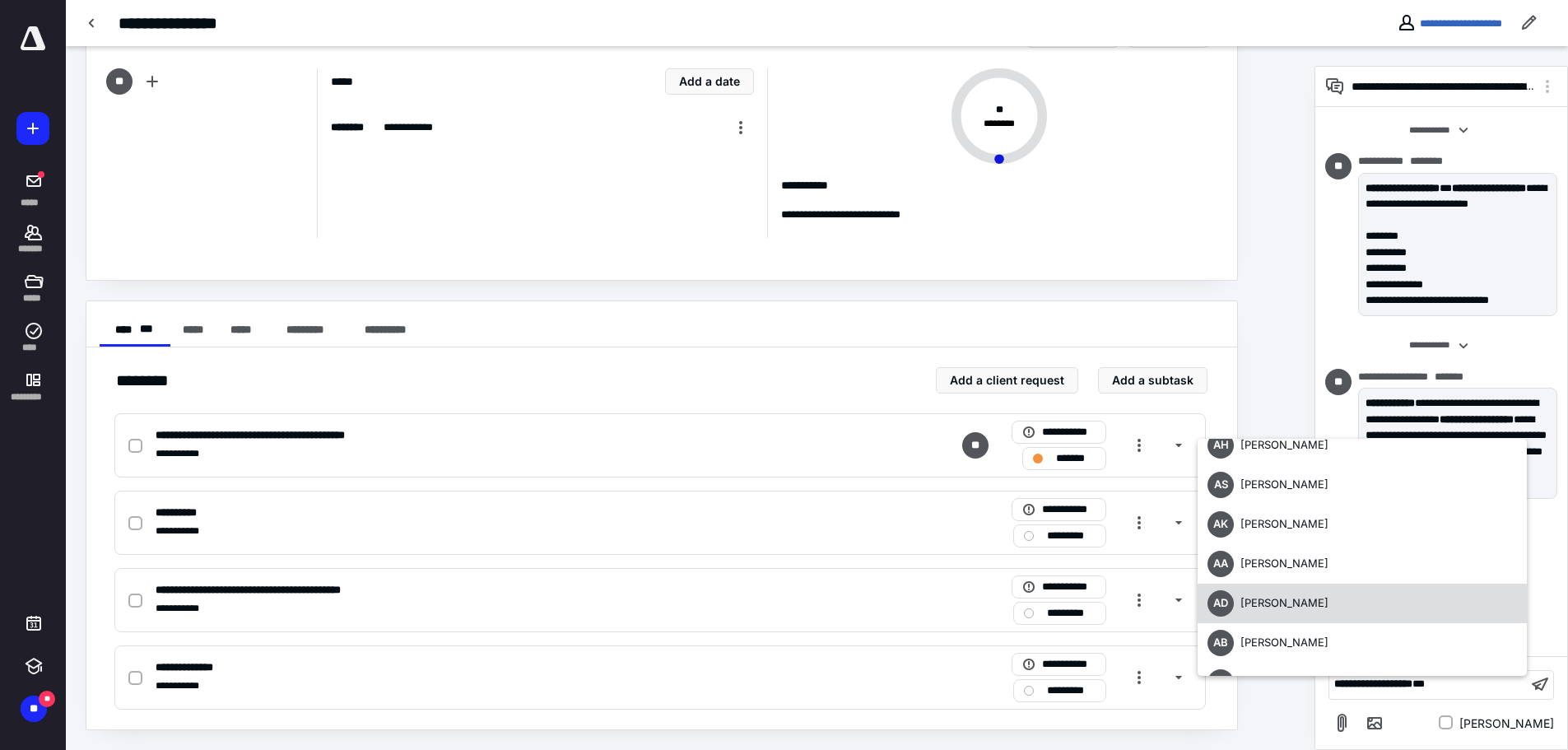 click on "AD Anna Dermardirosian" at bounding box center [1362, 603] 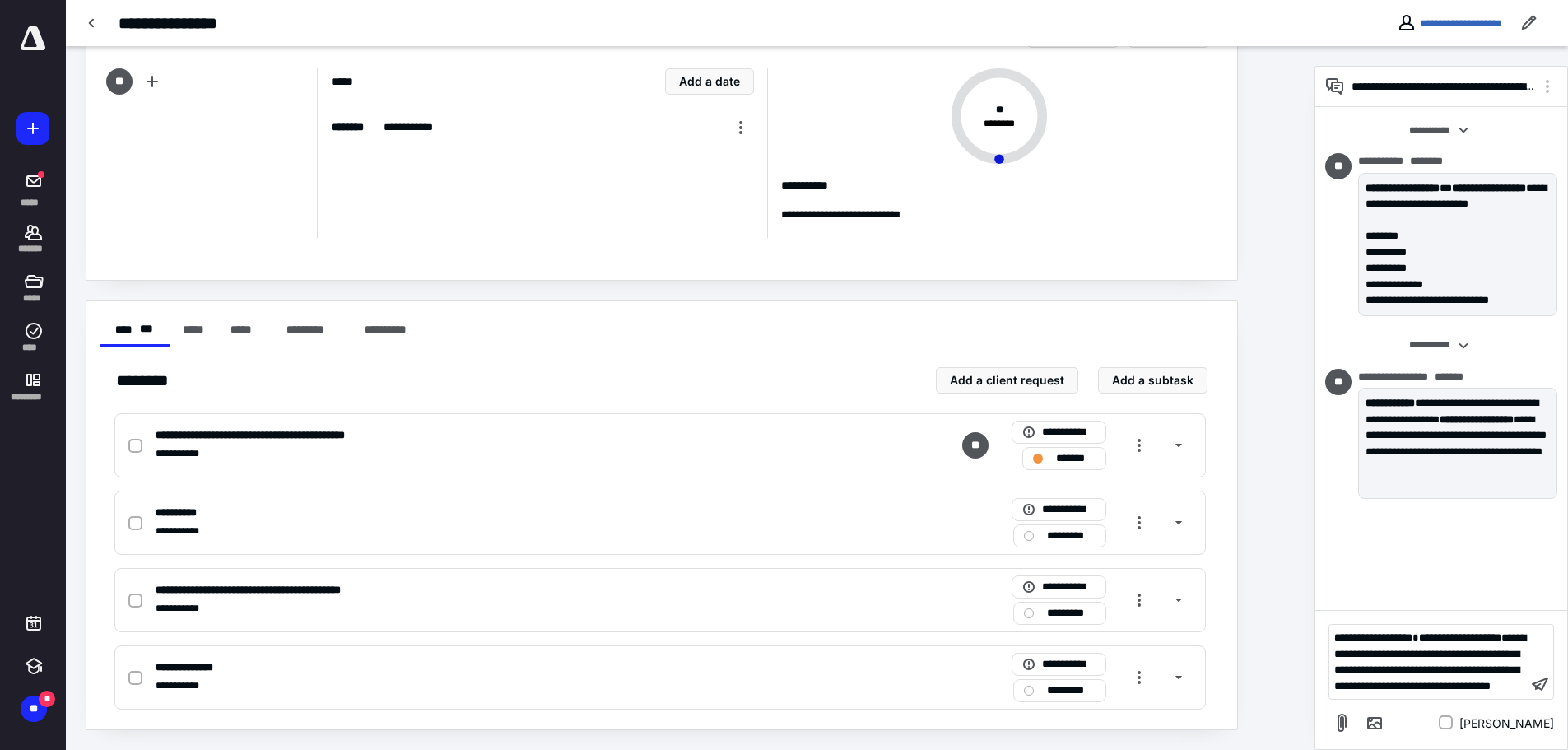 click on "**********" at bounding box center (1373, 637) 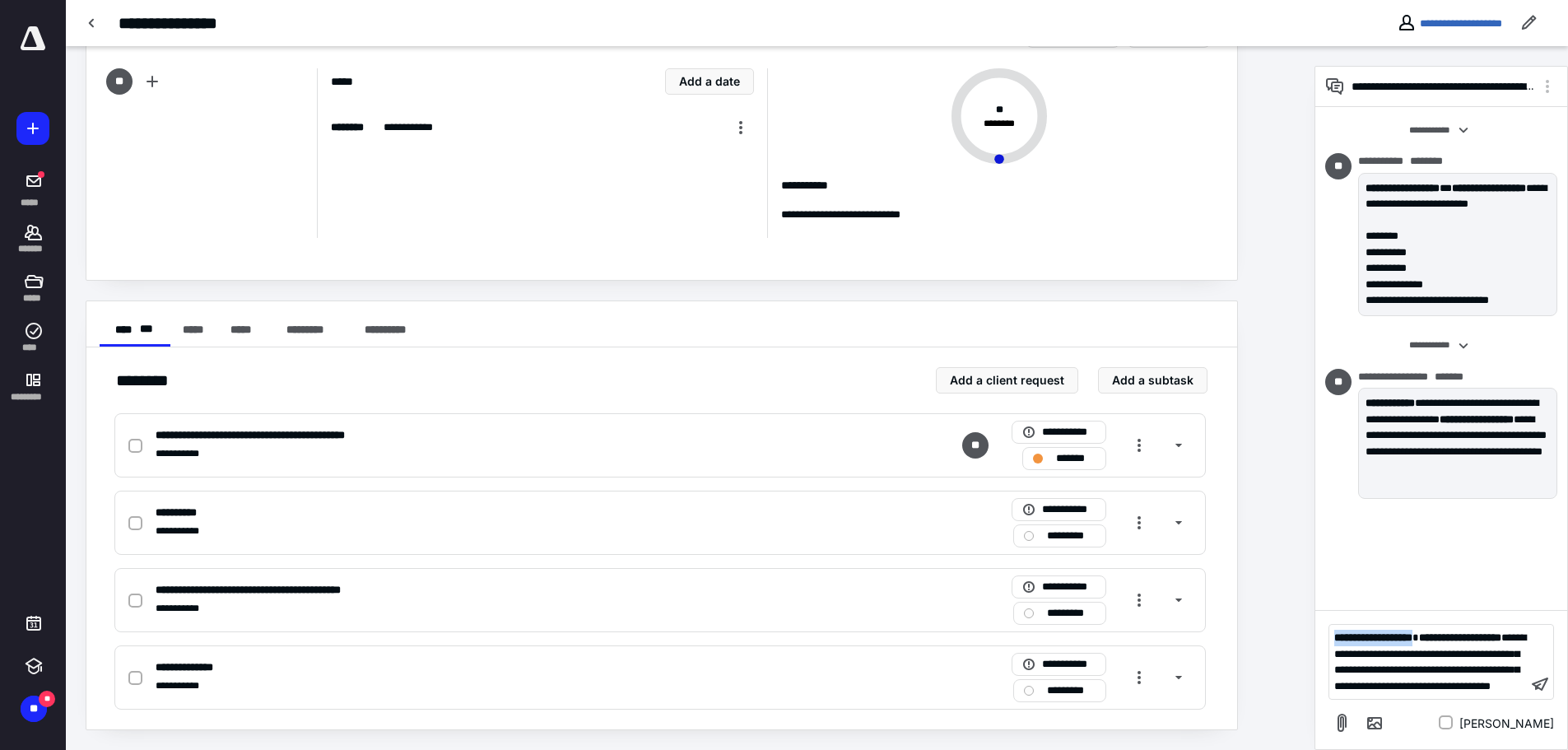 drag, startPoint x: 1447, startPoint y: 607, endPoint x: 1336, endPoint y: 607, distance: 111 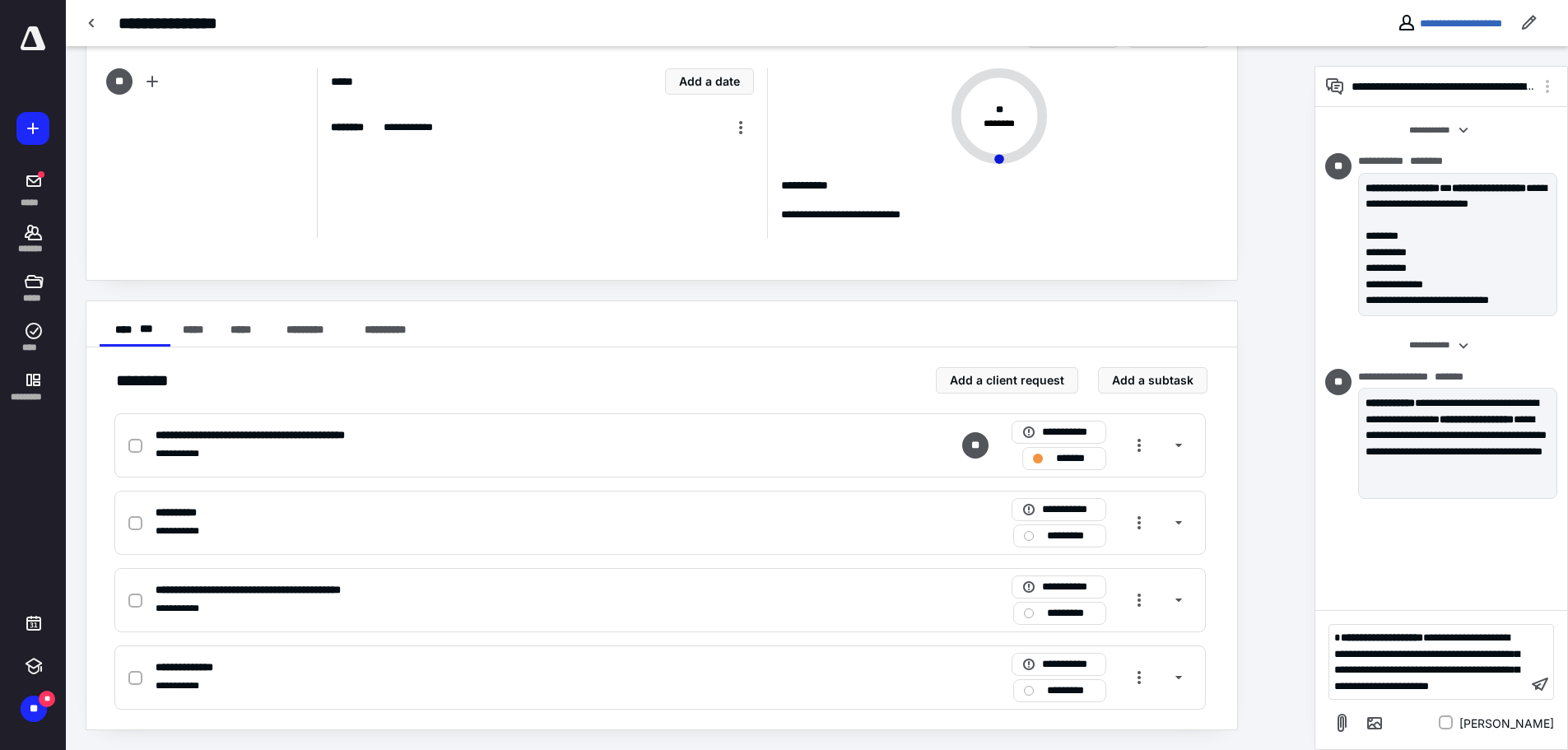 click on "**********" at bounding box center [1426, 662] 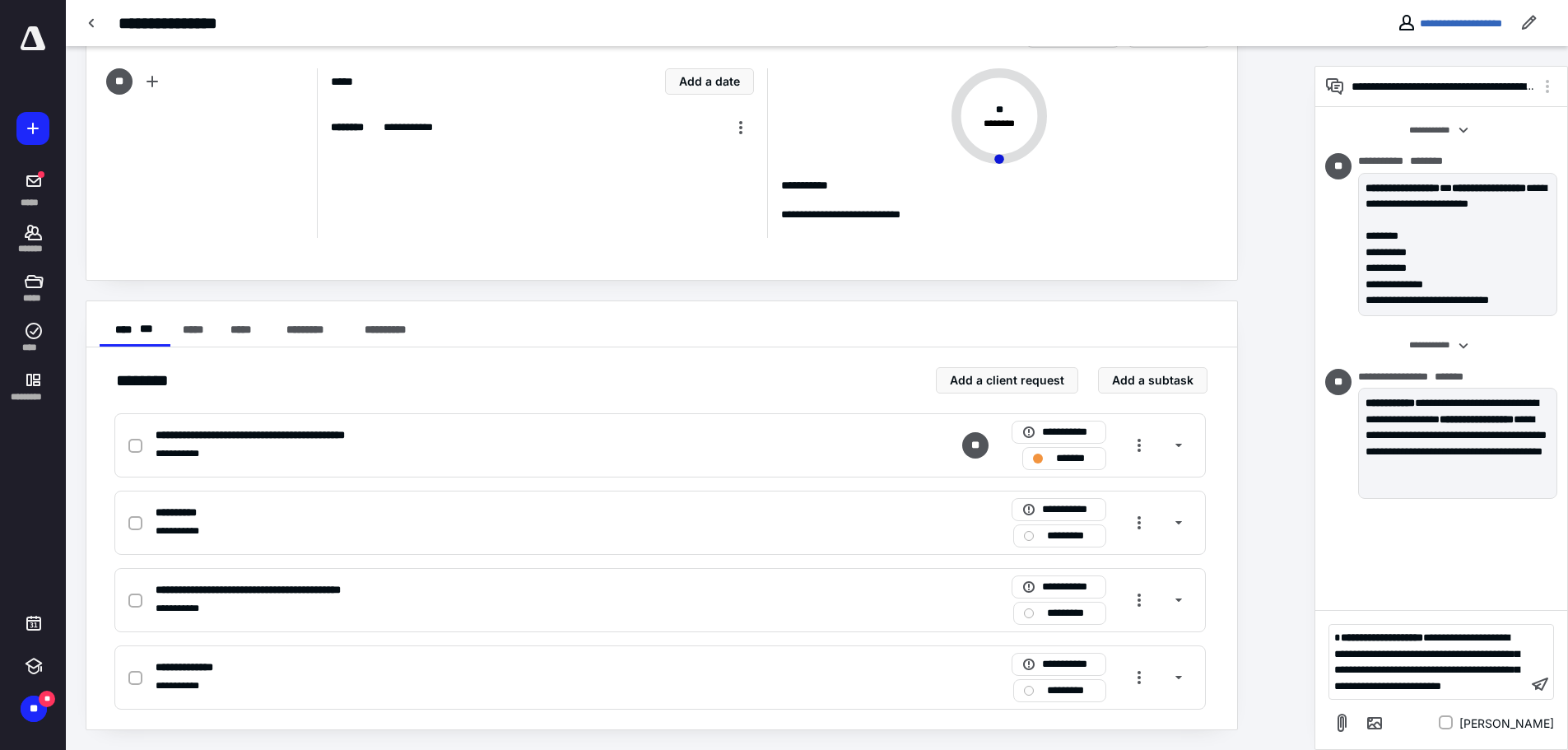 click on "**********" at bounding box center [1426, 662] 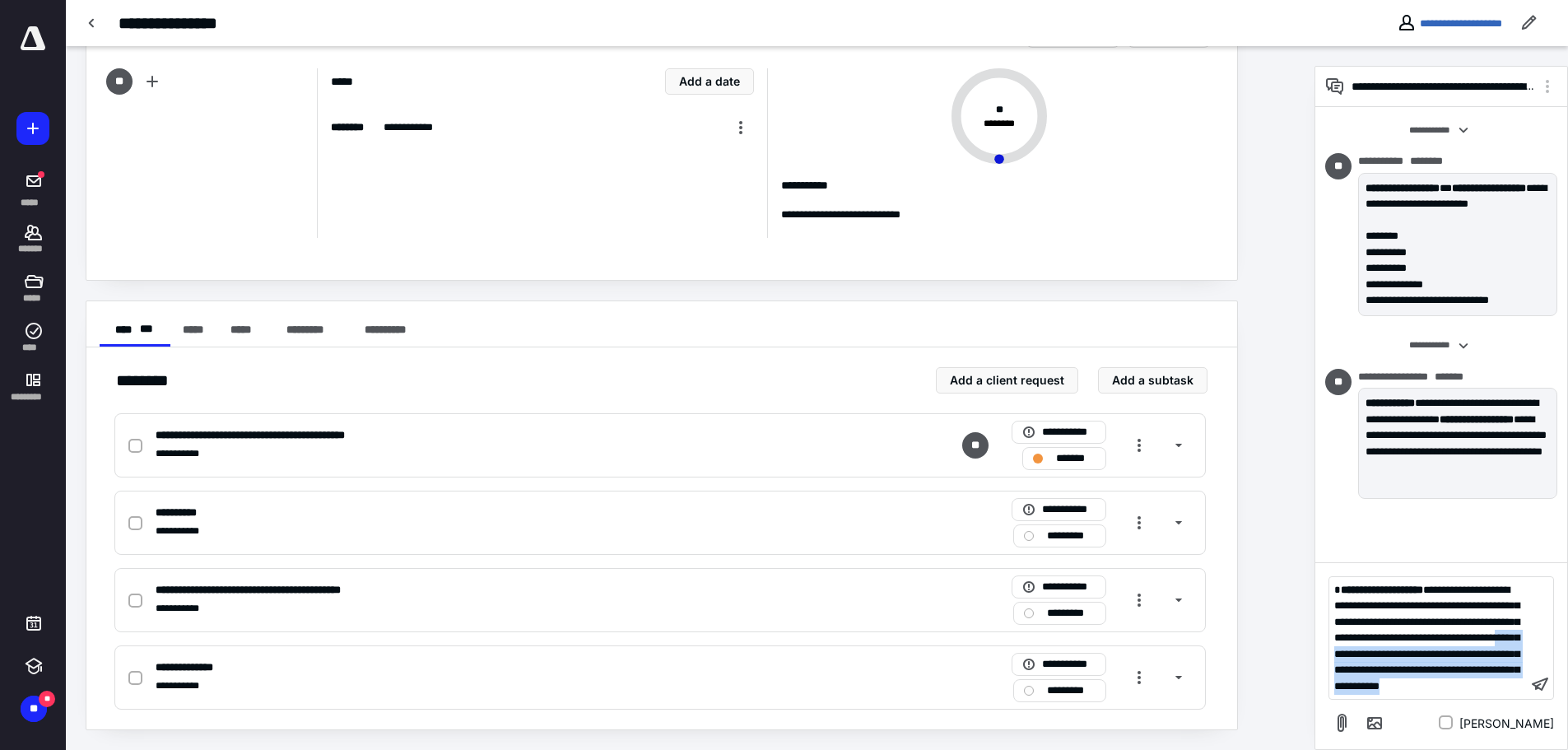 drag, startPoint x: 1392, startPoint y: 638, endPoint x: 1422, endPoint y: 687, distance: 57.45433 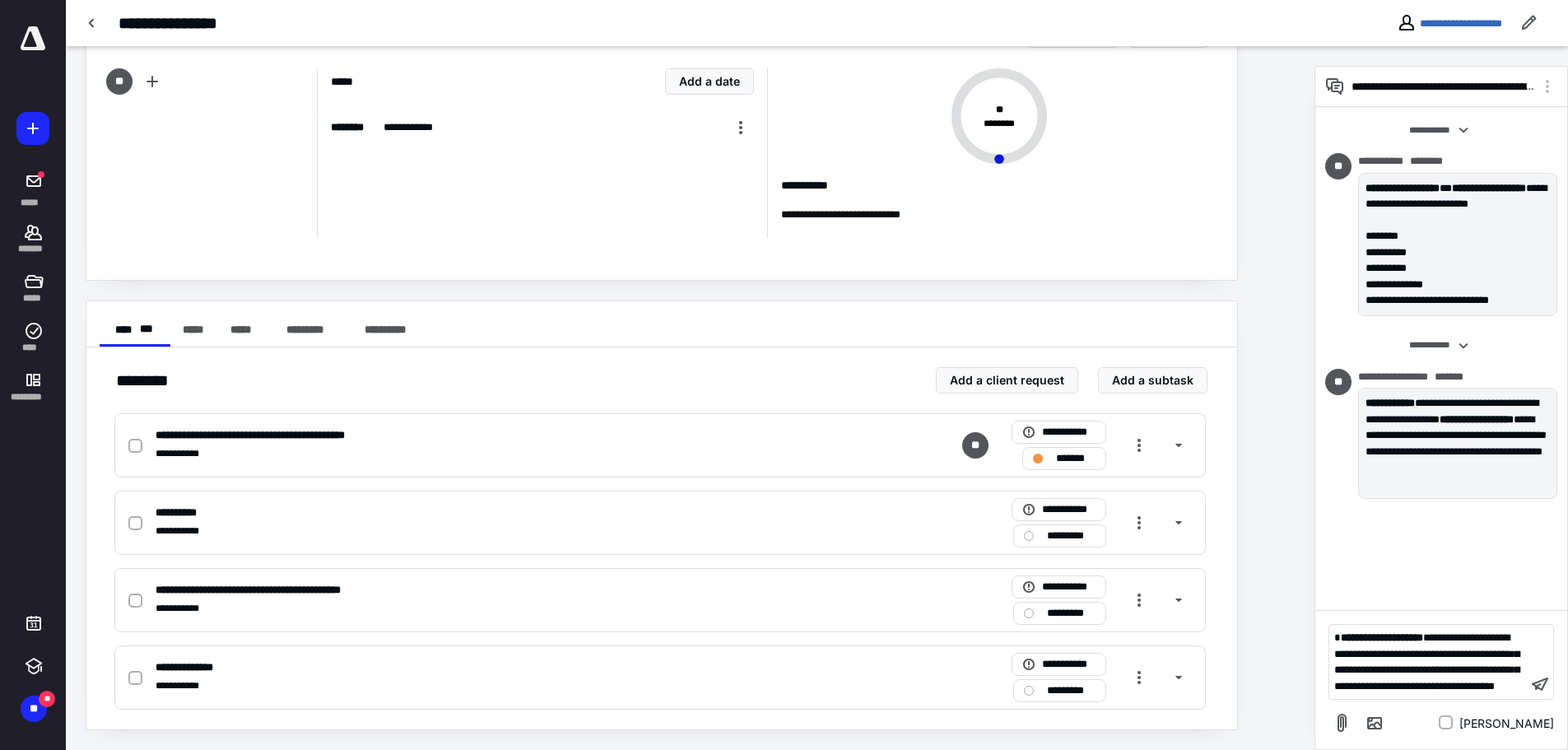 click on "**********" at bounding box center (1426, 662) 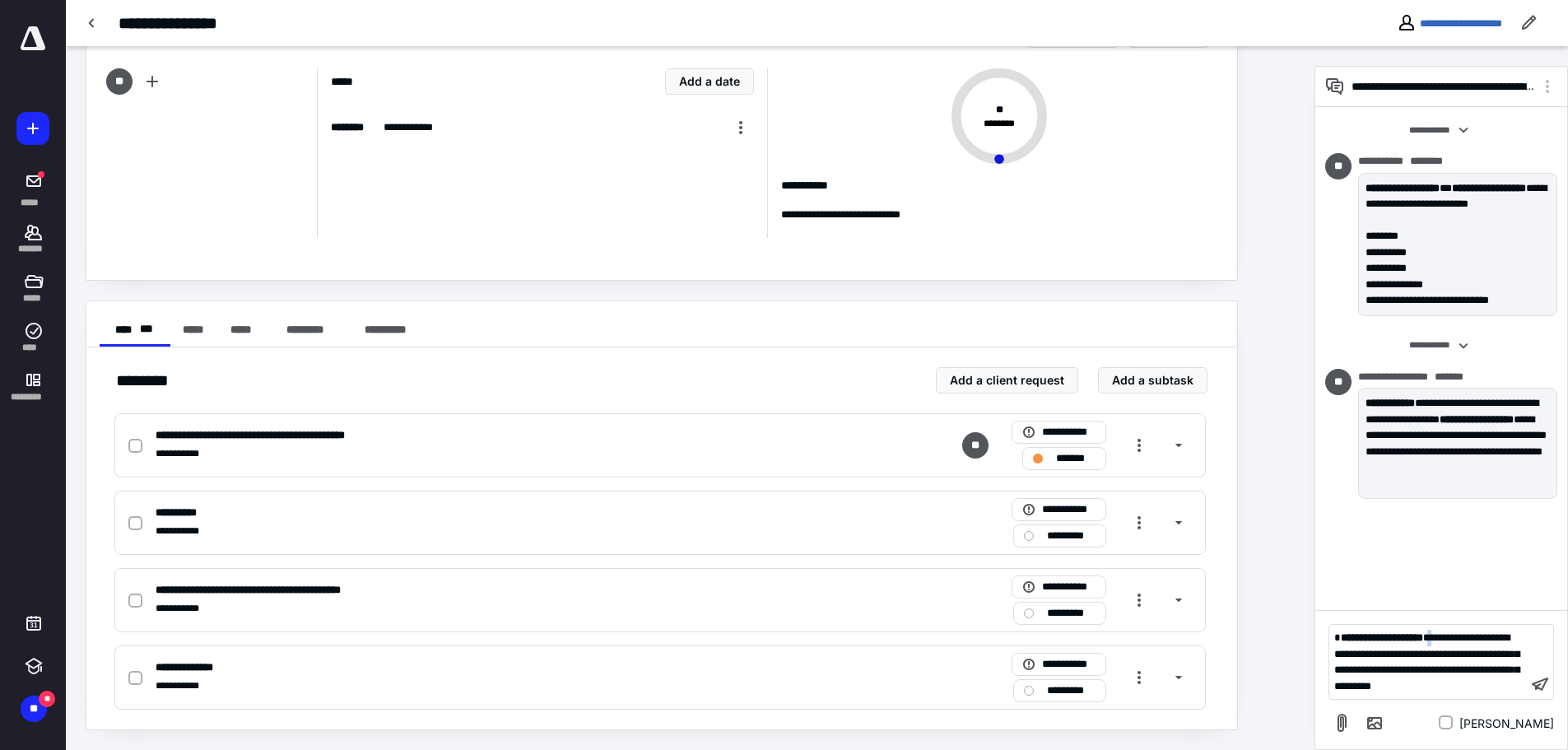 click on "**********" at bounding box center (1426, 662) 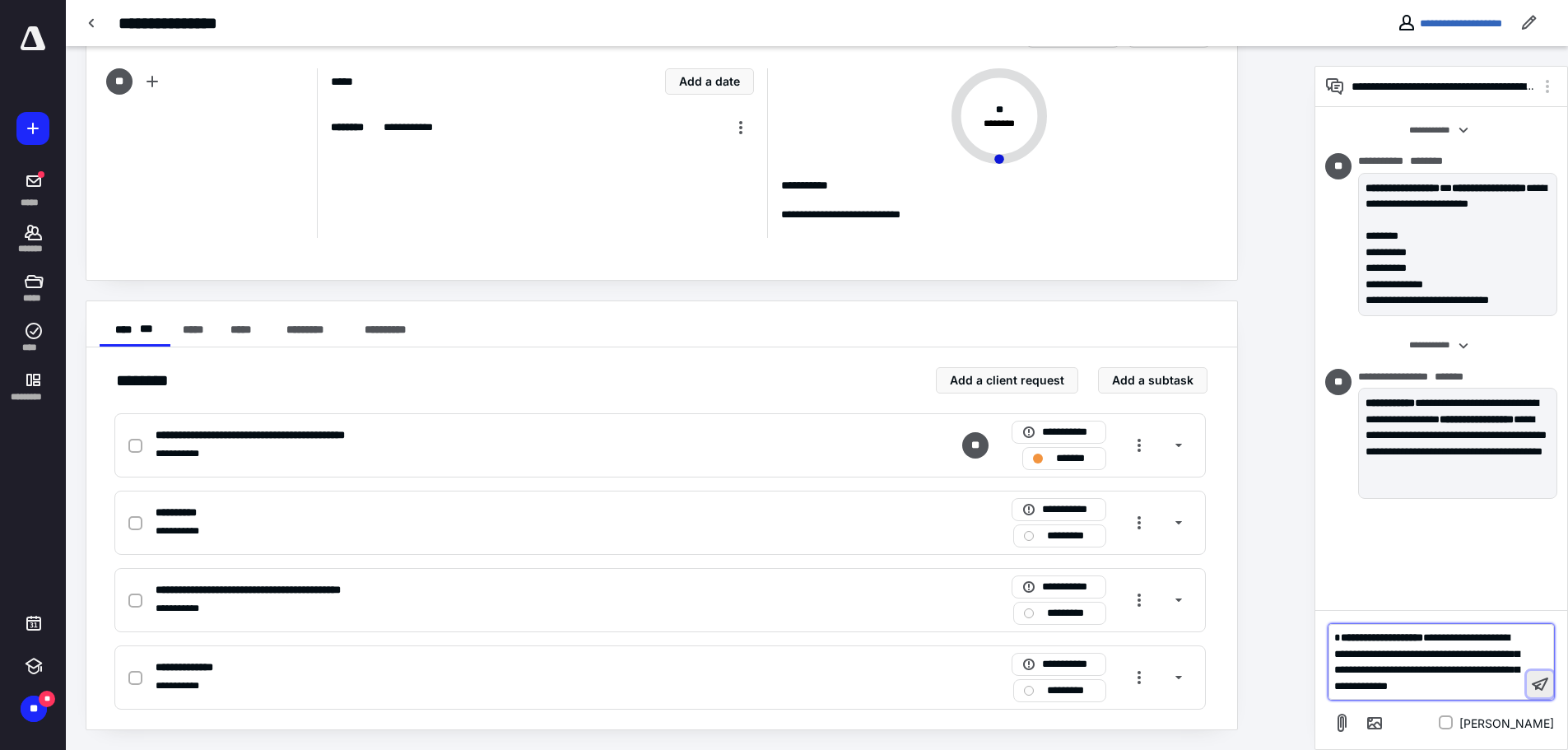 click at bounding box center (1540, 684) 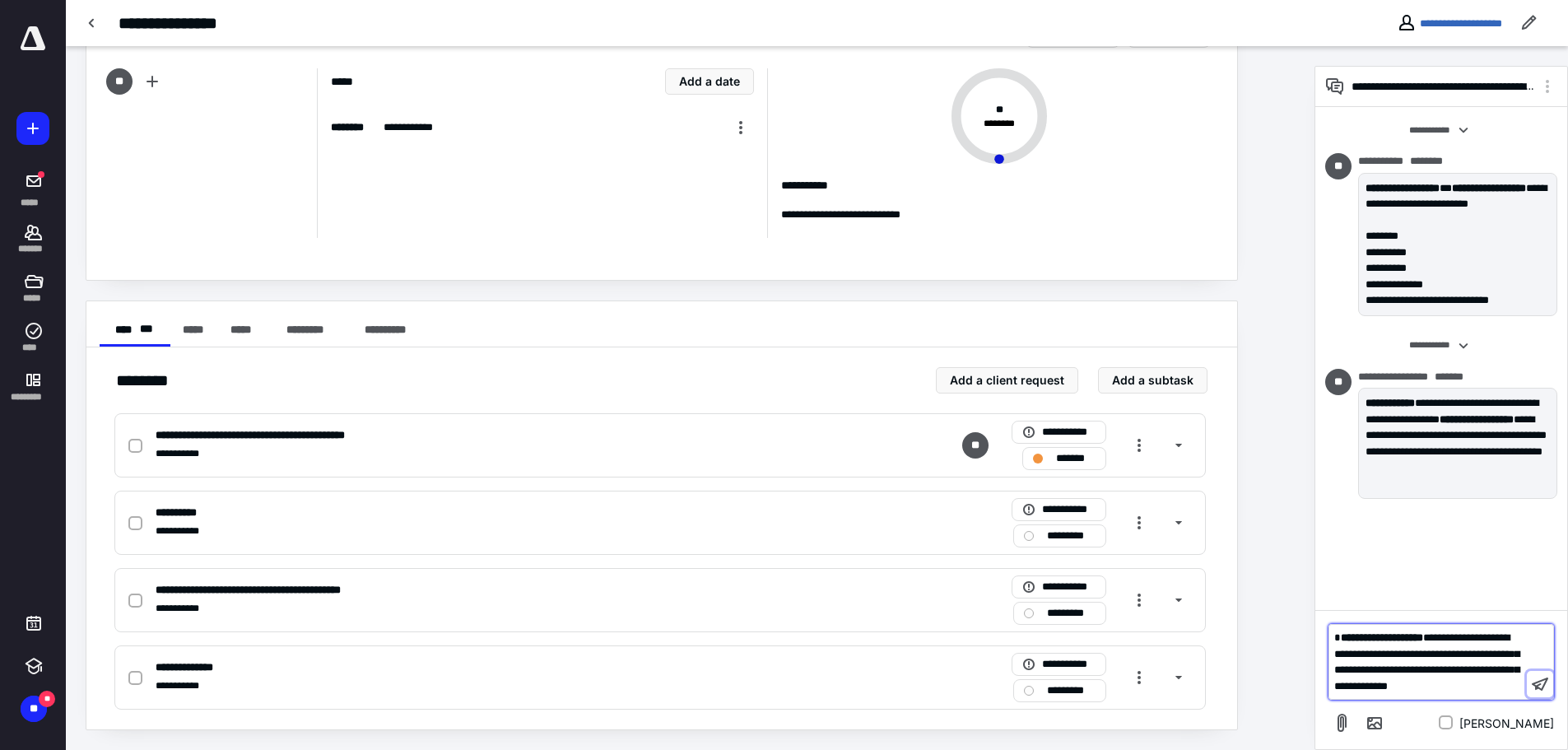 scroll, scrollTop: 26, scrollLeft: 0, axis: vertical 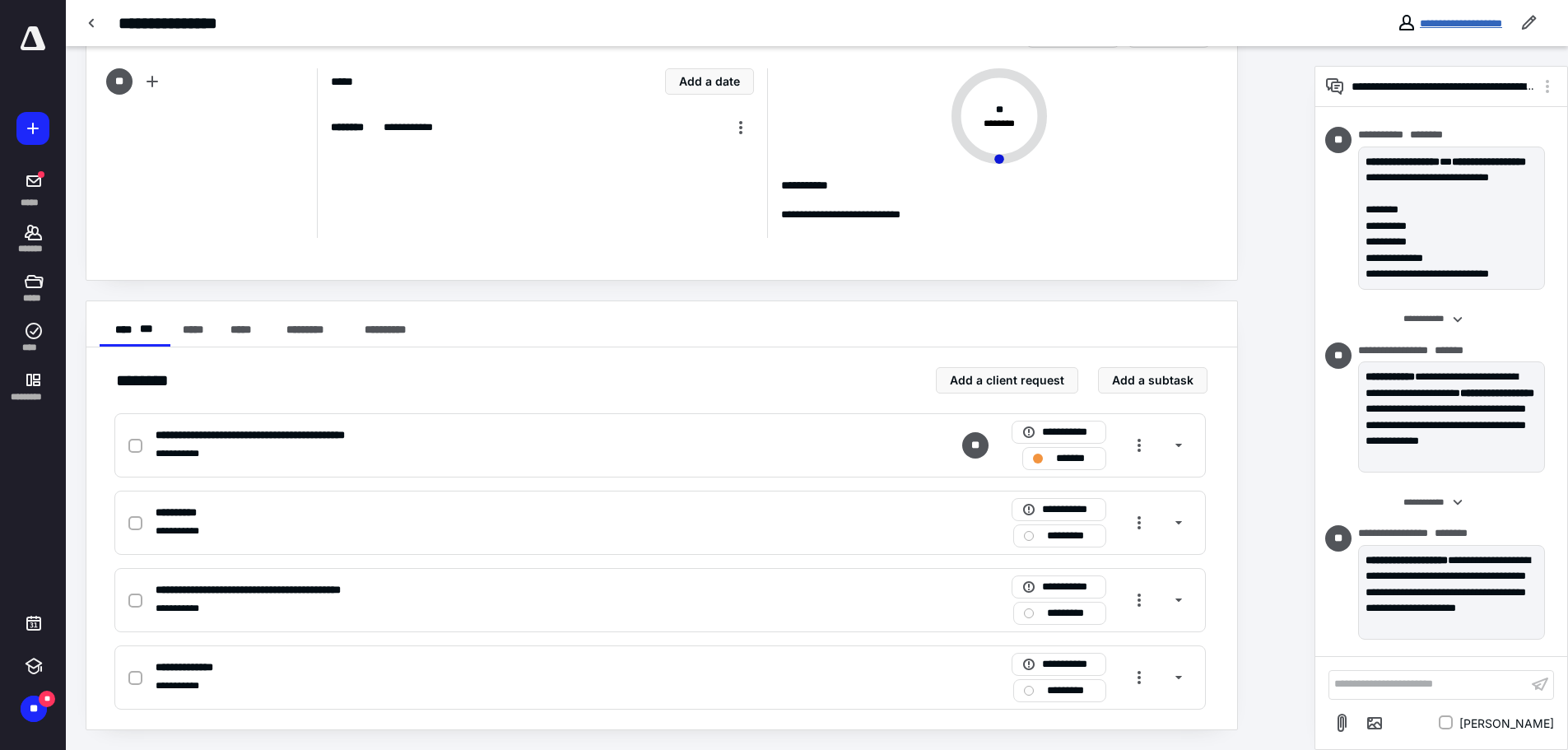 click on "**********" at bounding box center (1461, 23) 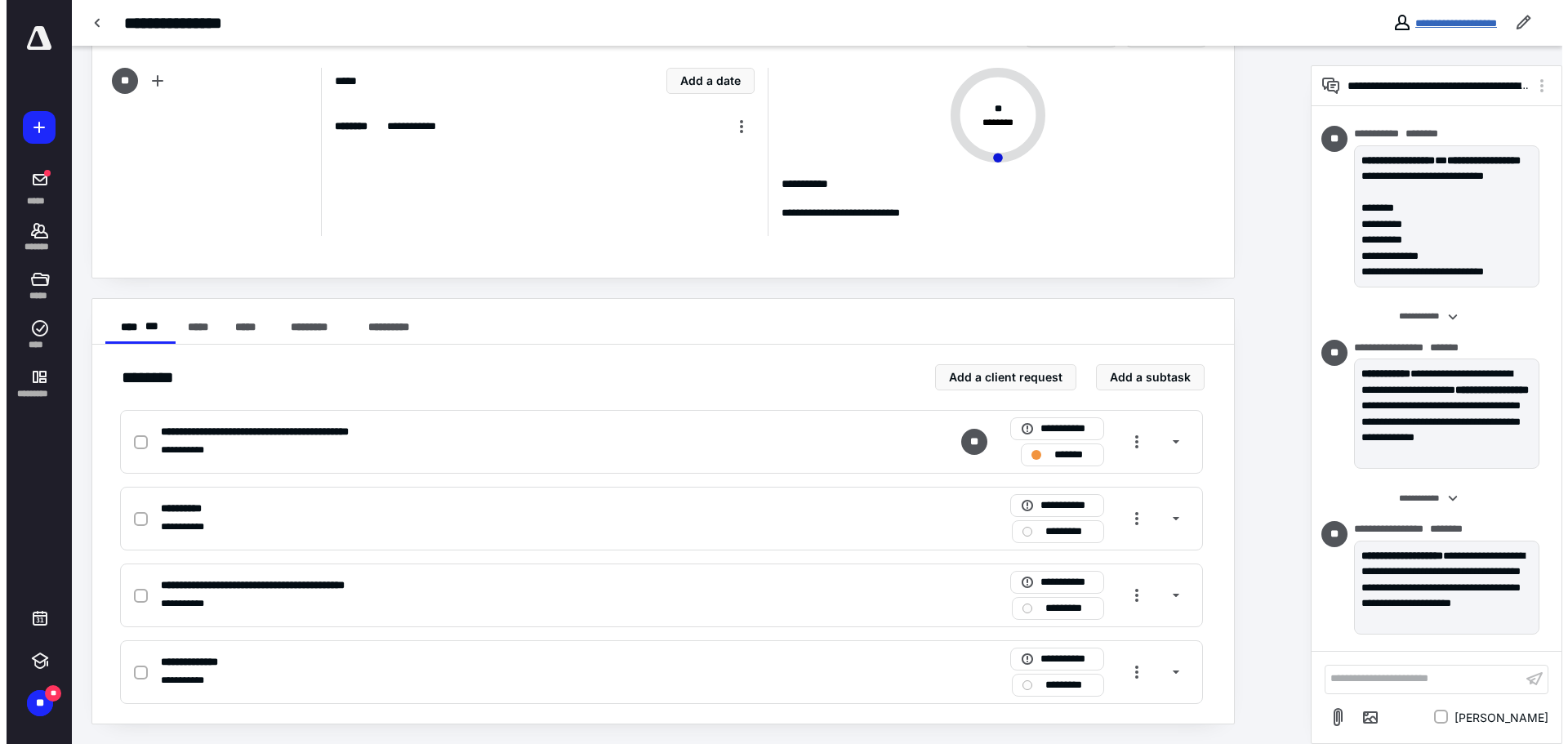 scroll, scrollTop: 0, scrollLeft: 0, axis: both 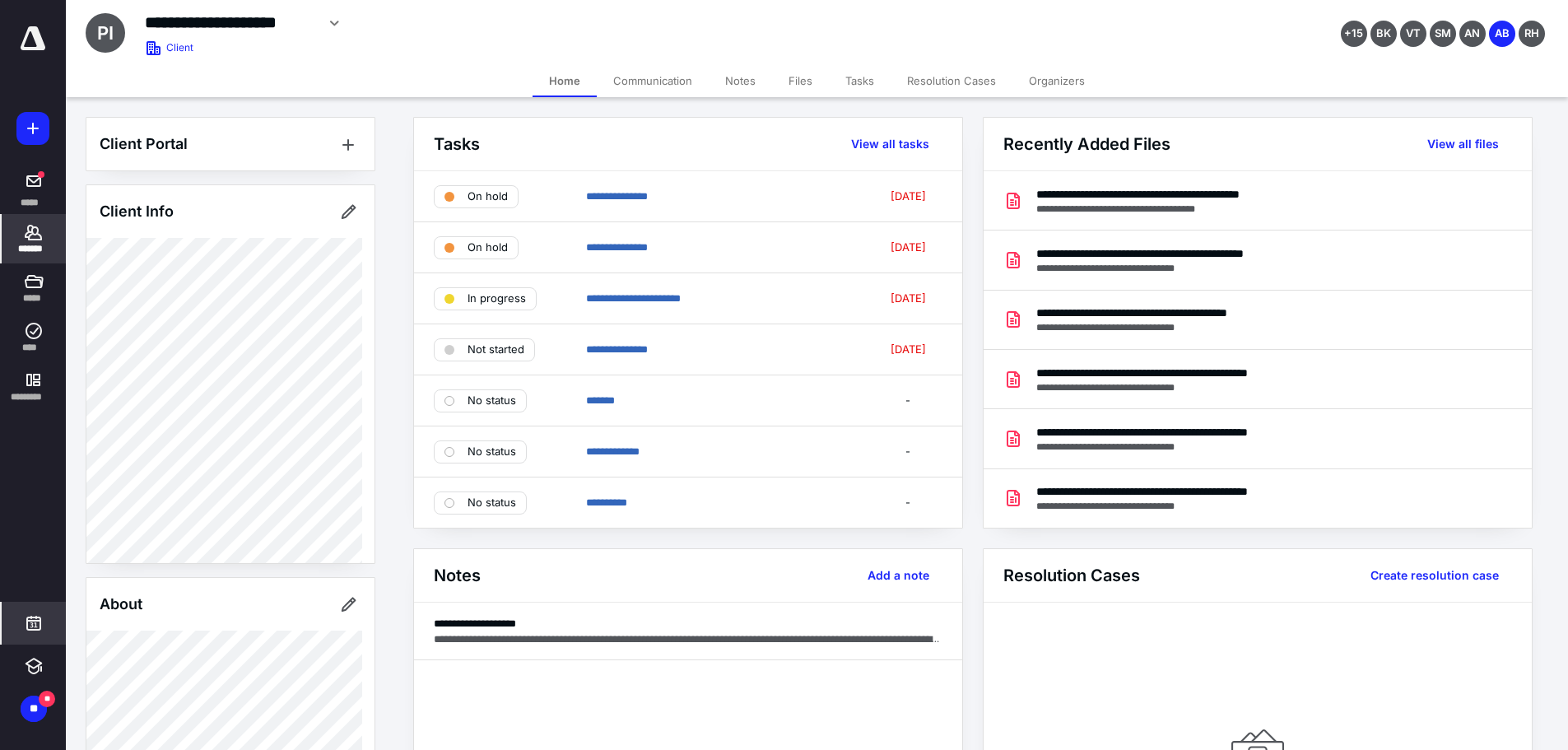 click 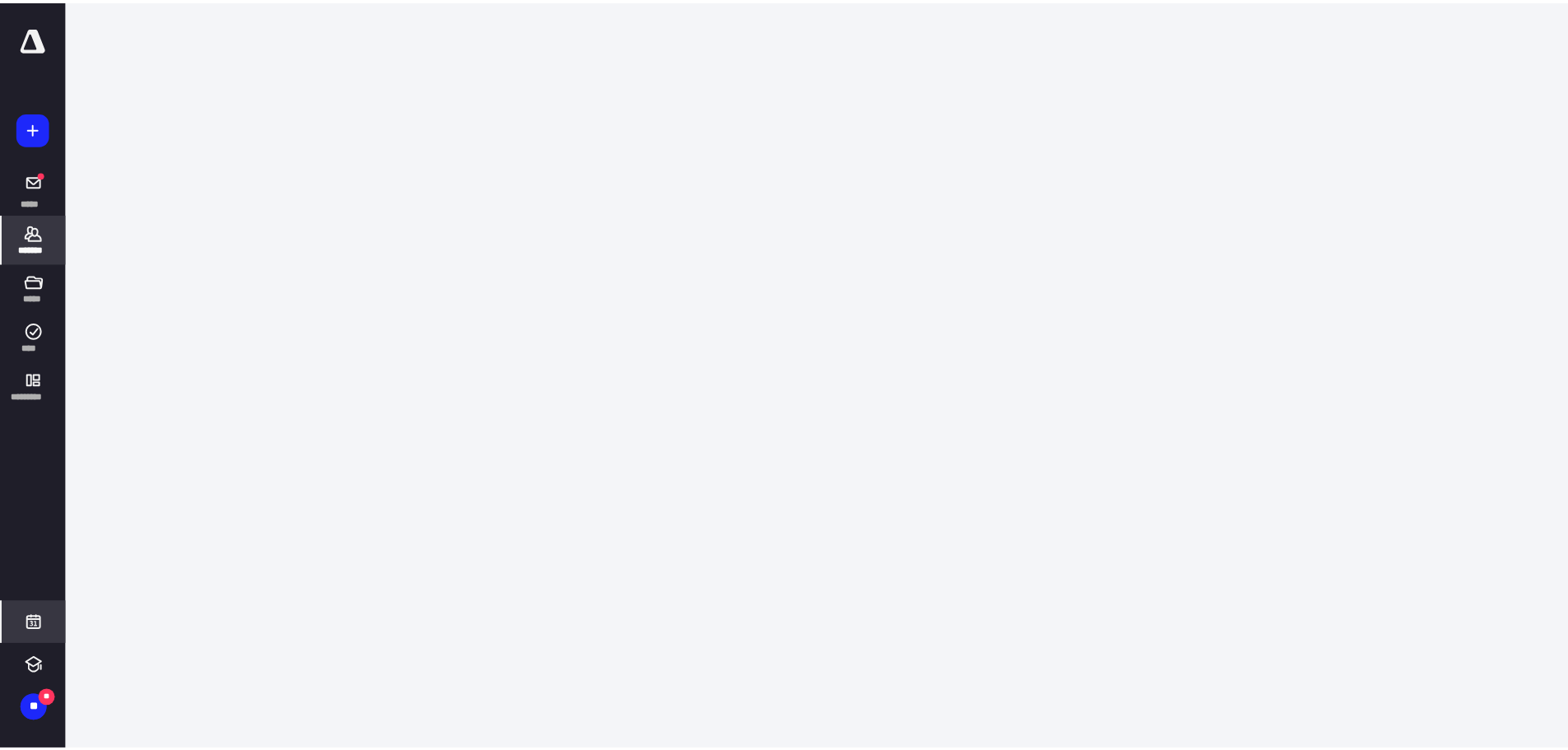 scroll, scrollTop: 317, scrollLeft: 0, axis: vertical 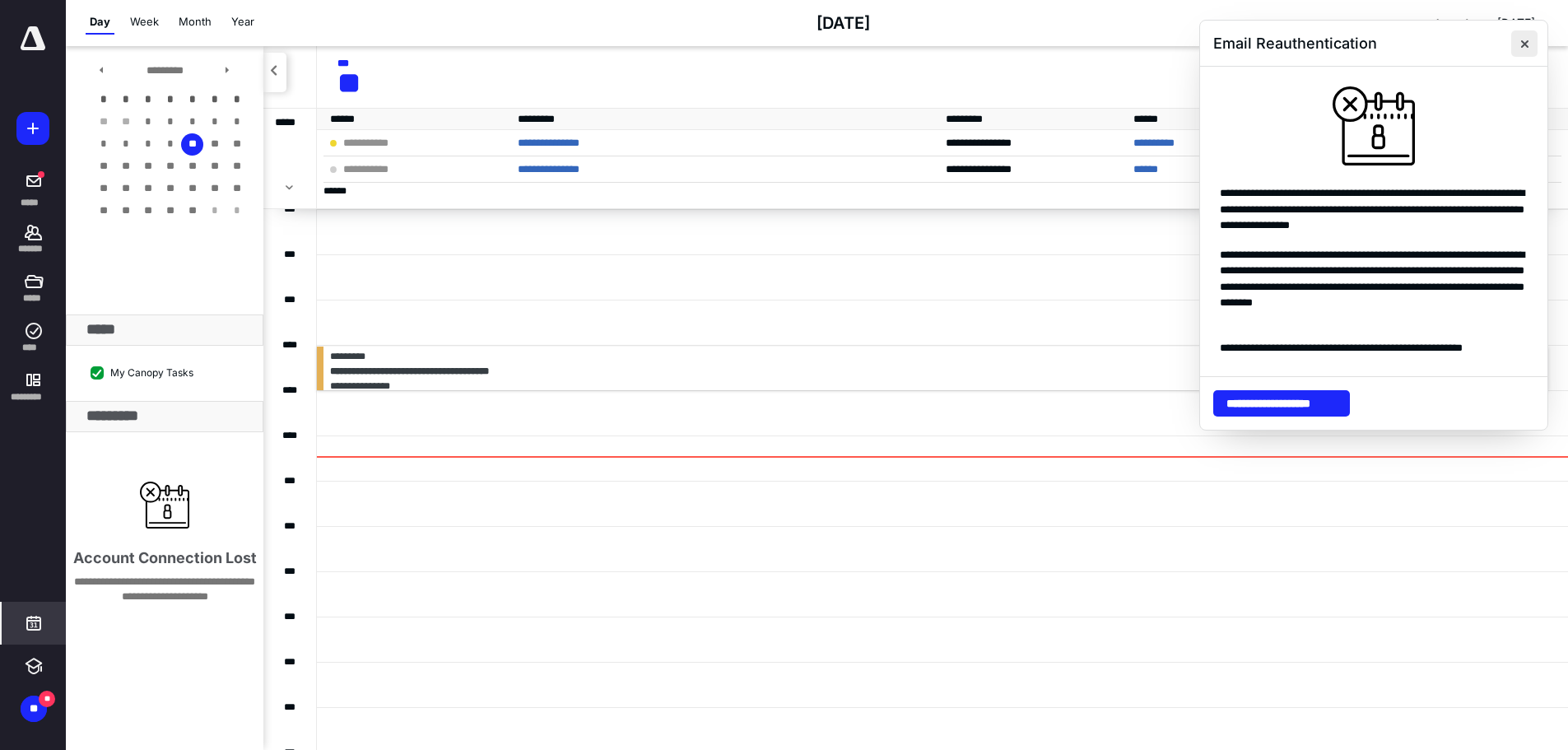 click at bounding box center [1524, 44] 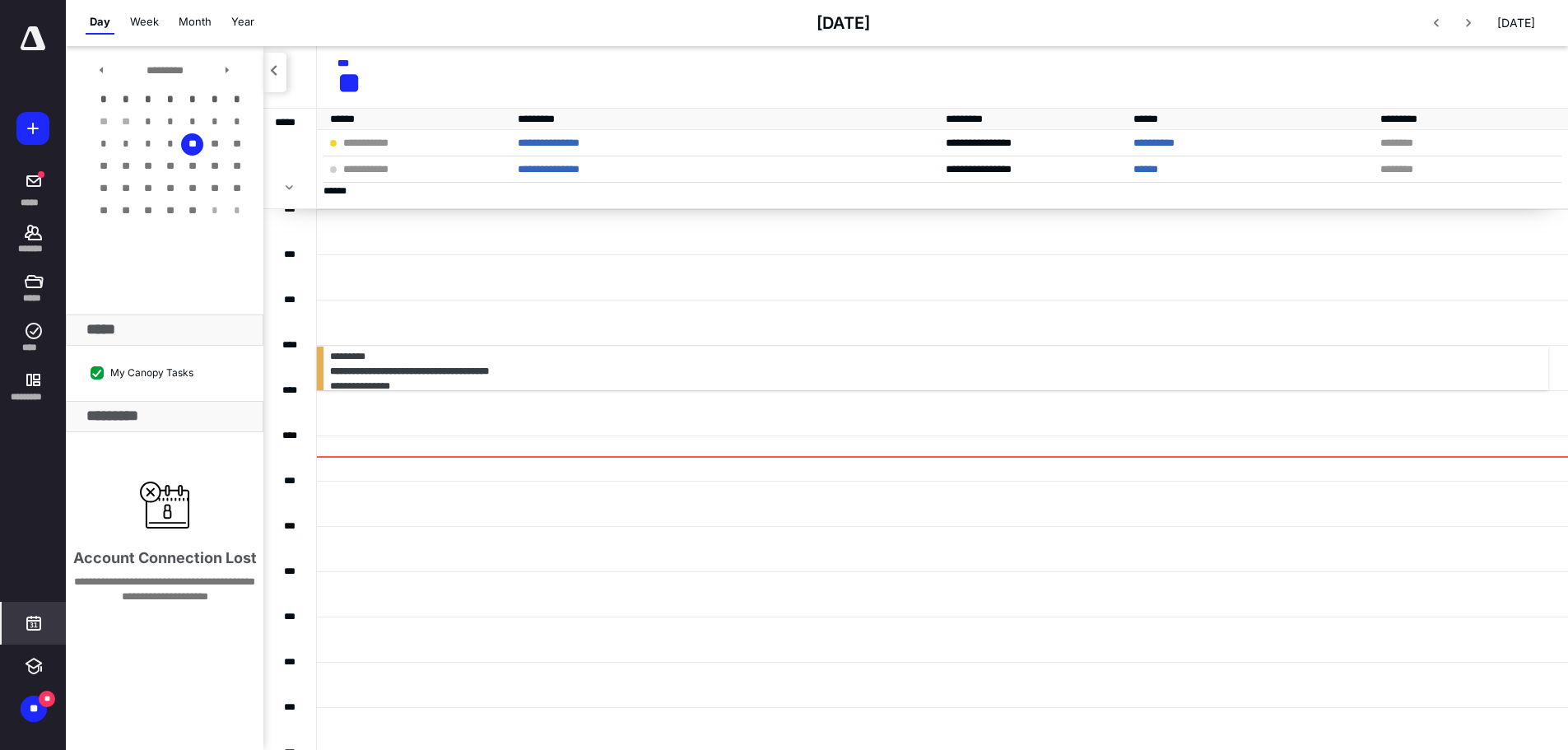 drag, startPoint x: 34, startPoint y: 40, endPoint x: 51, endPoint y: 70, distance: 34.481879 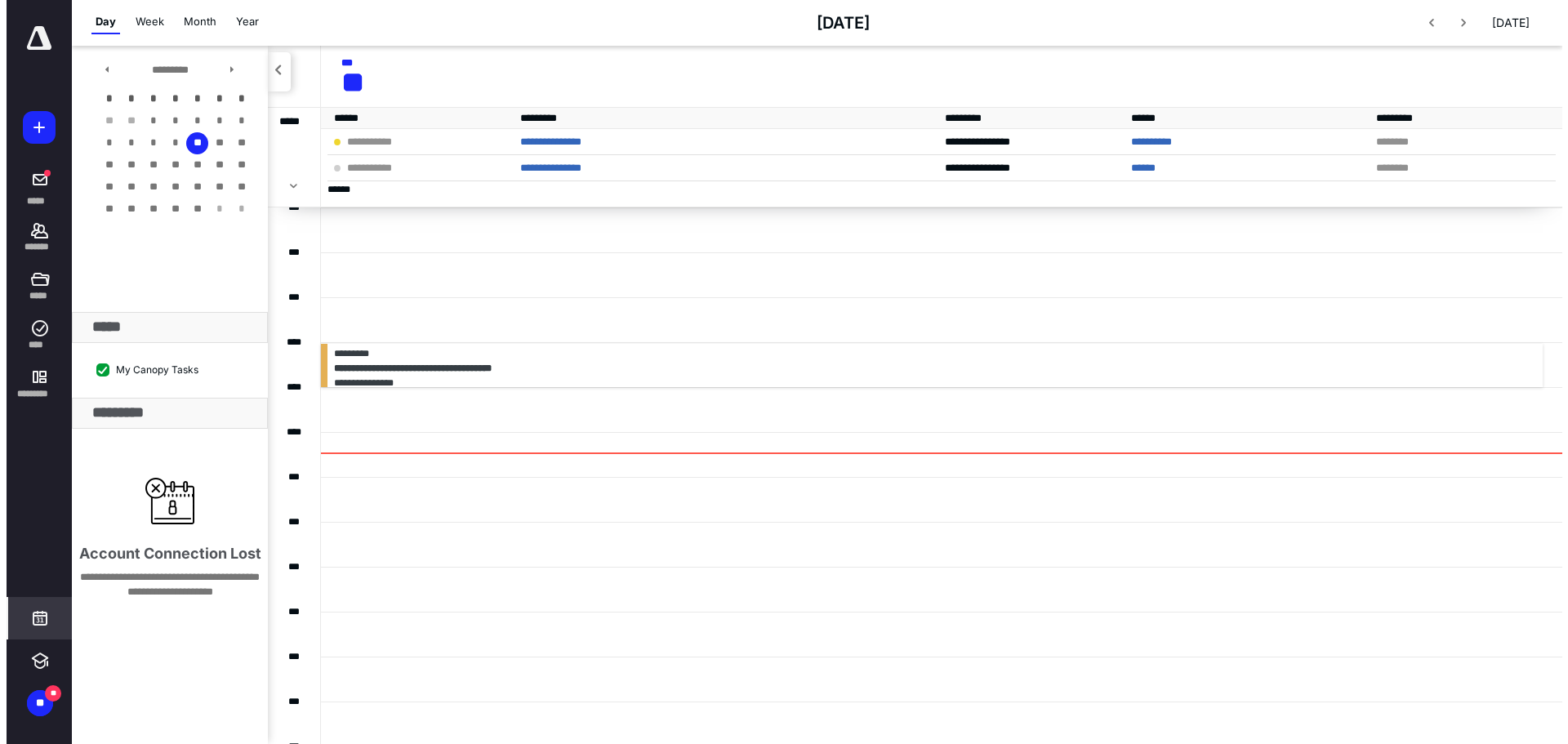scroll, scrollTop: 0, scrollLeft: 0, axis: both 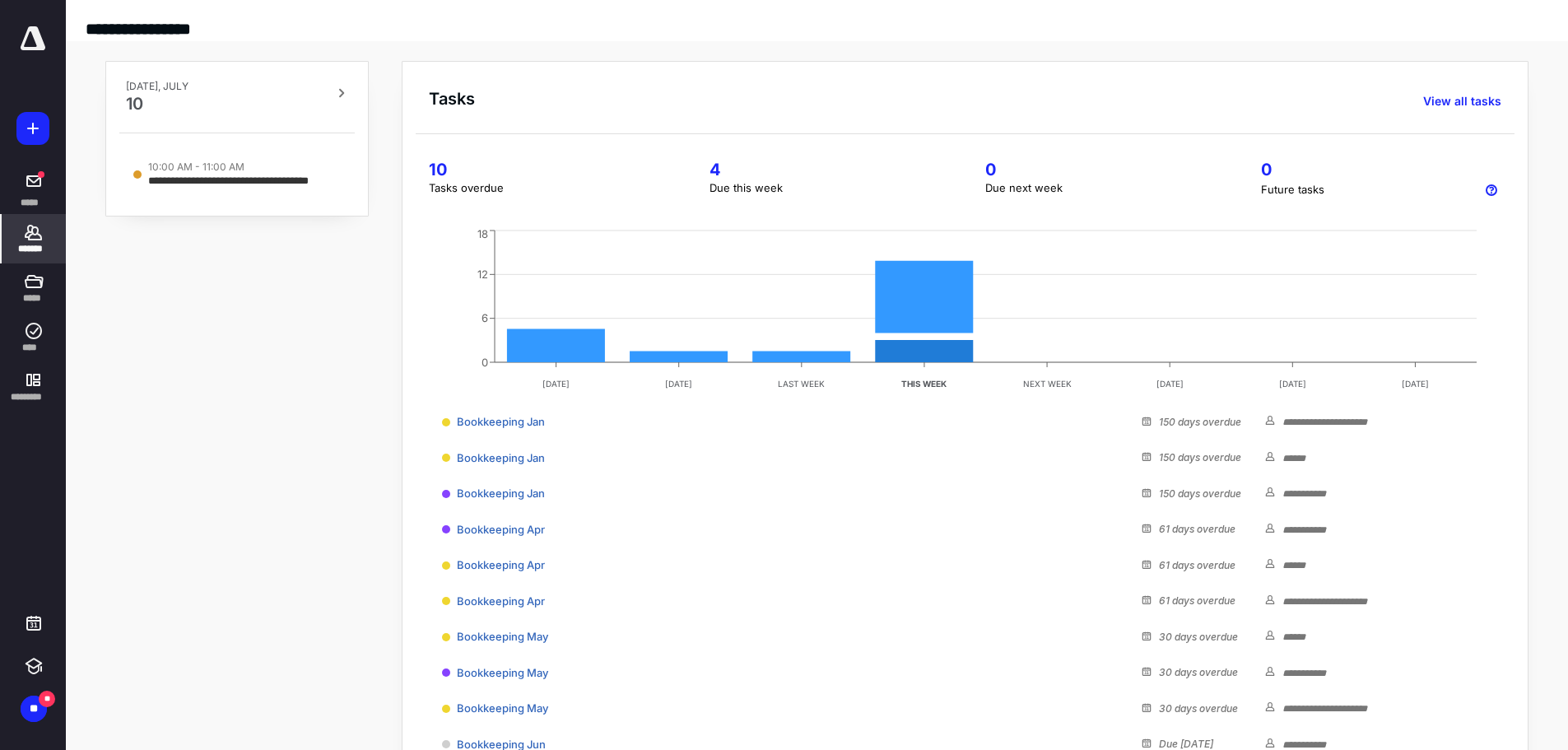 click on "*******" at bounding box center [34, 249] 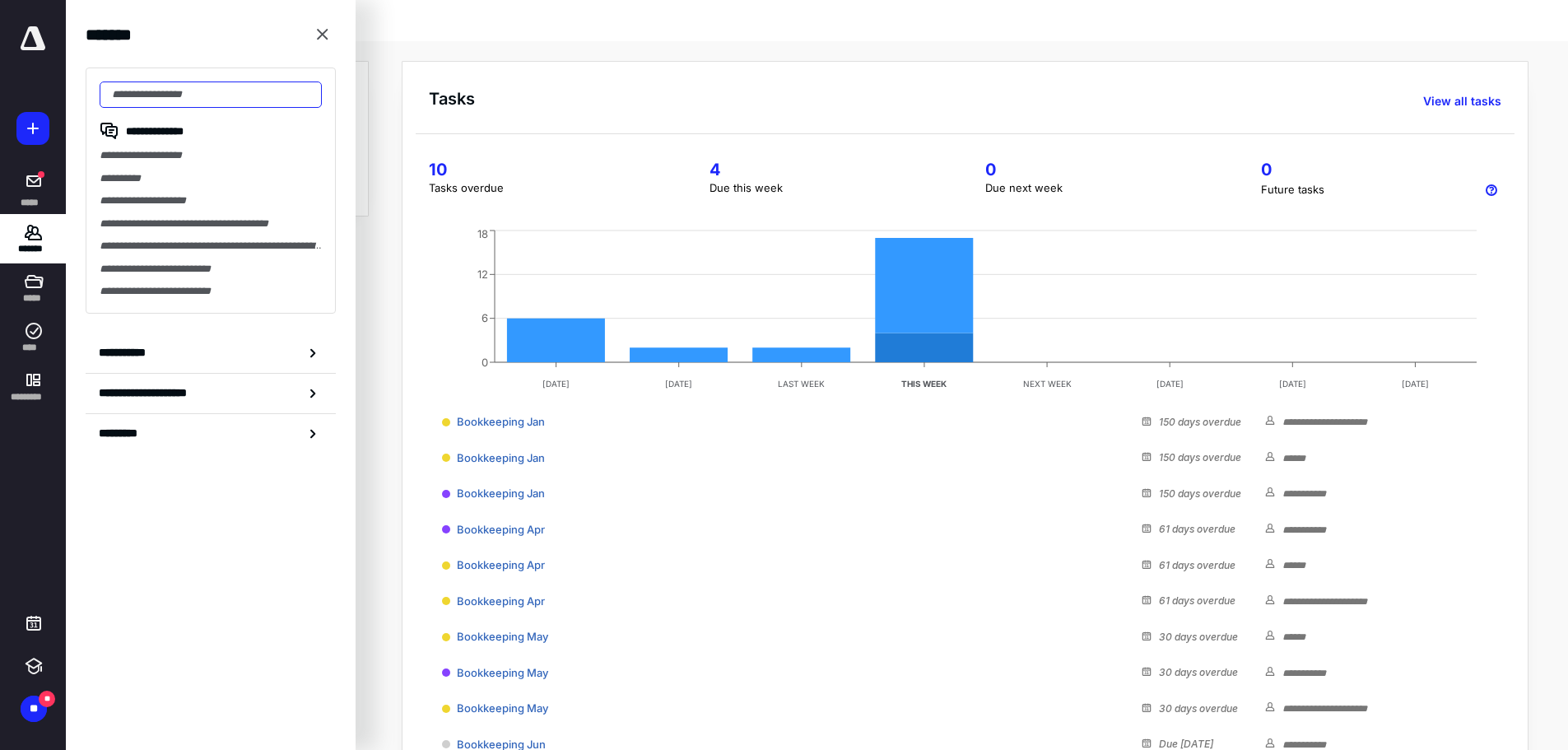 click at bounding box center [211, 95] 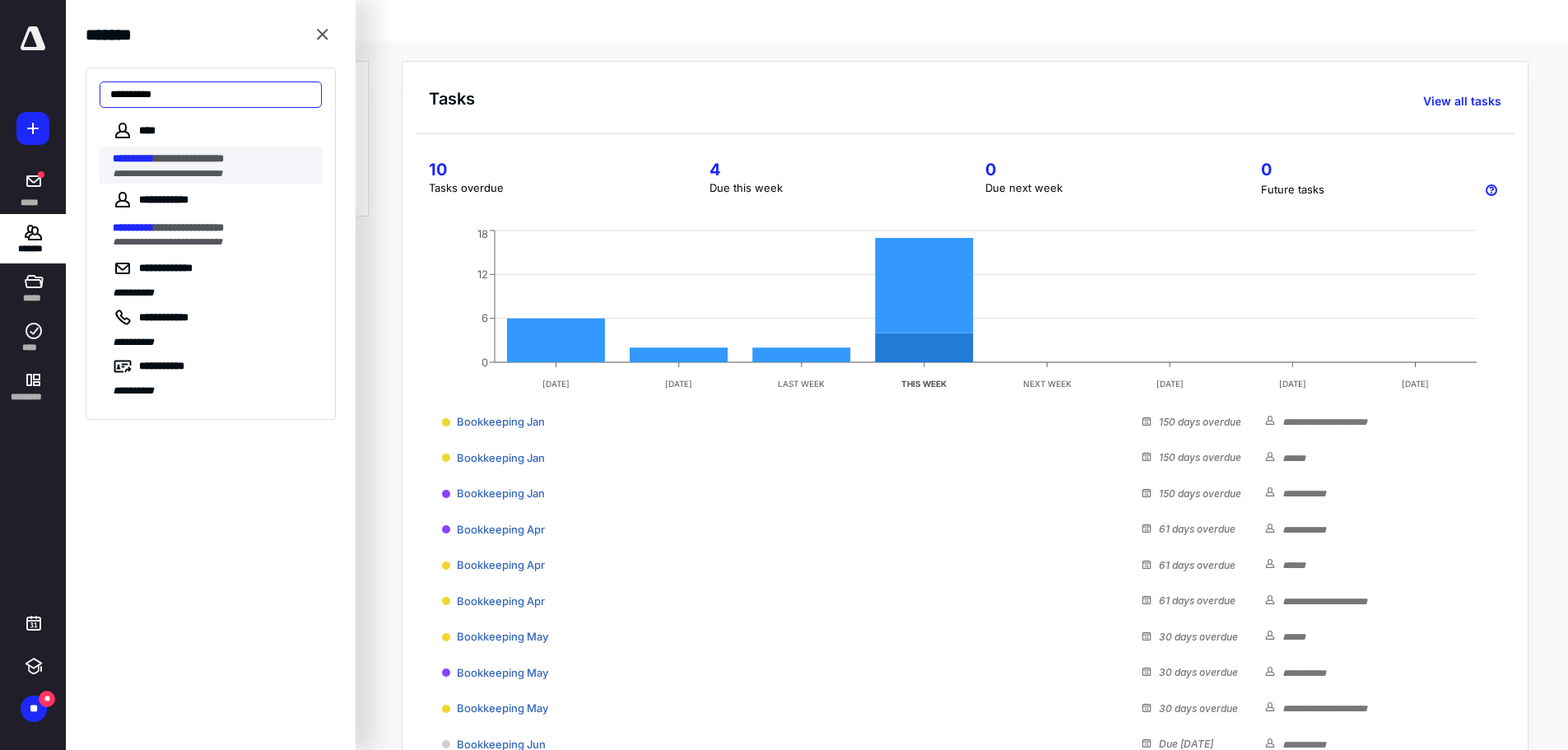 type on "**********" 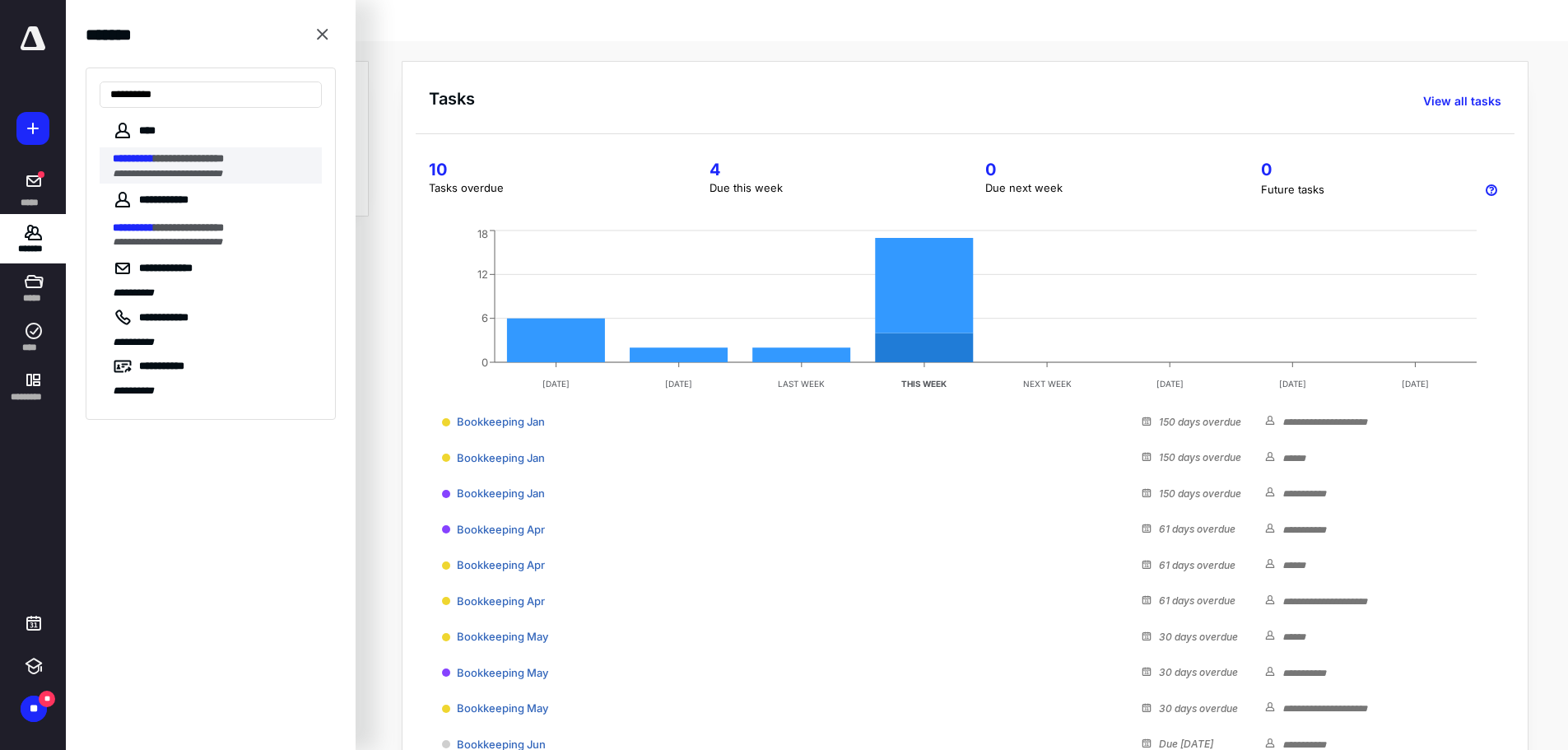click on "**********" at bounding box center (167, 174) 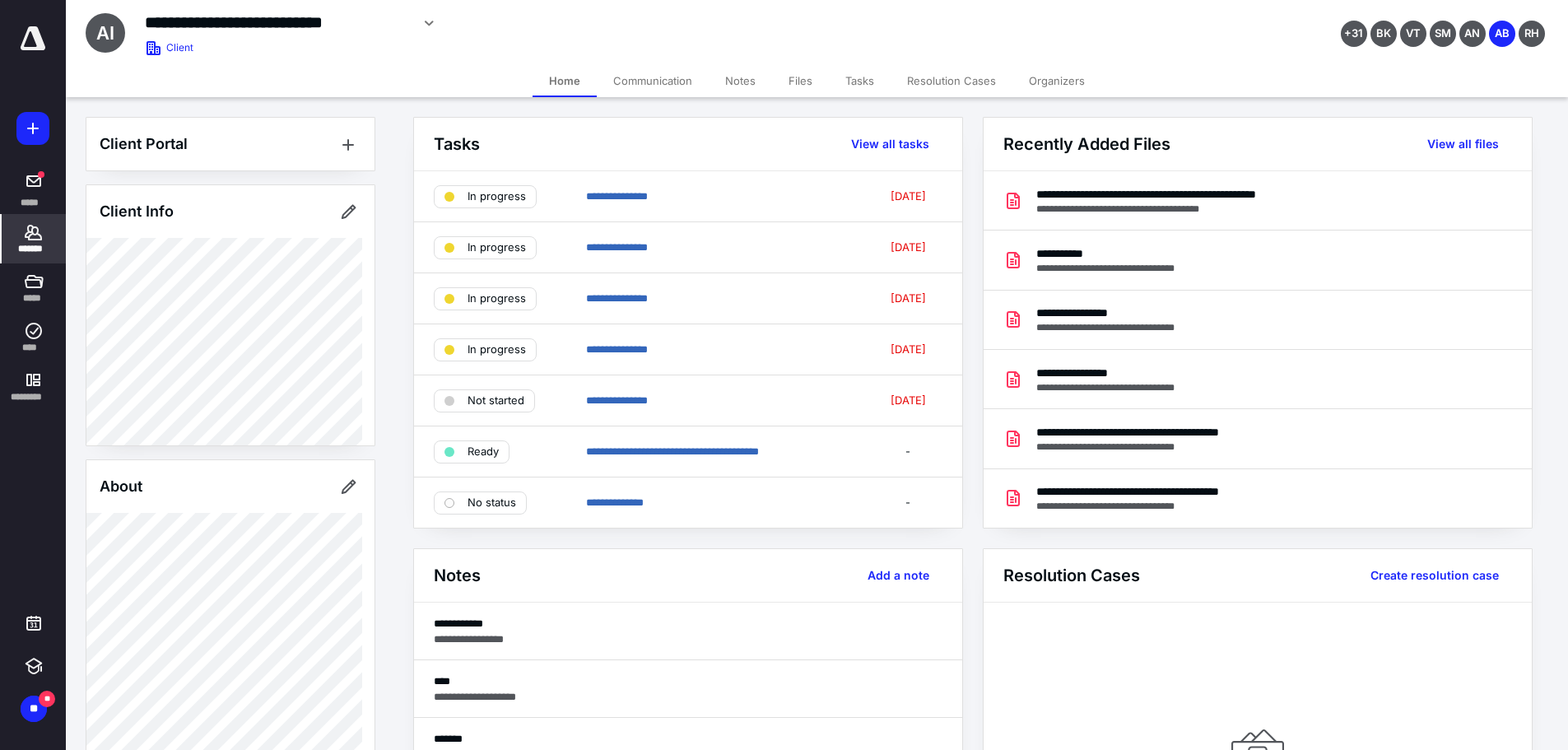 click on "Files" at bounding box center [800, 81] 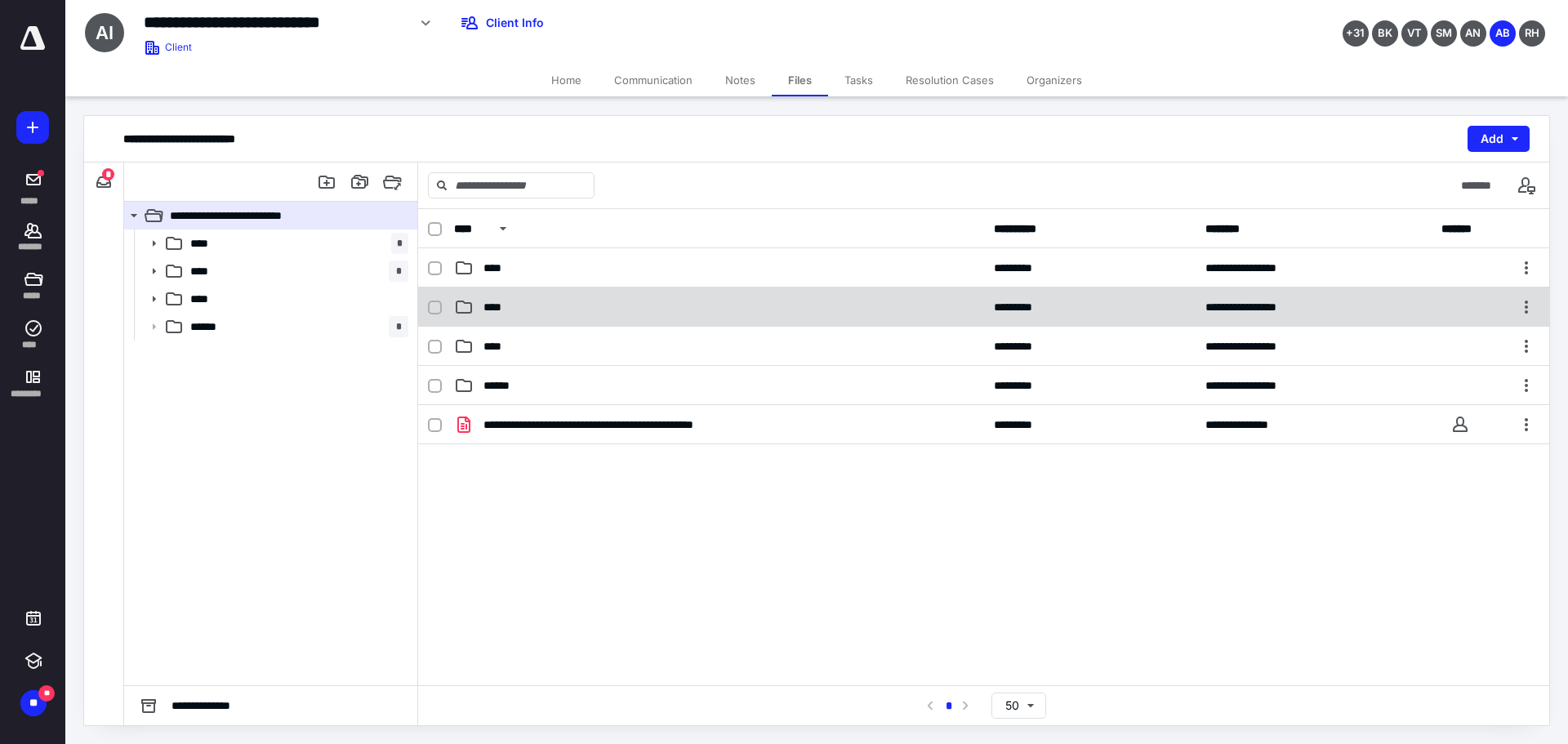 click on "****" at bounding box center (719, 307) 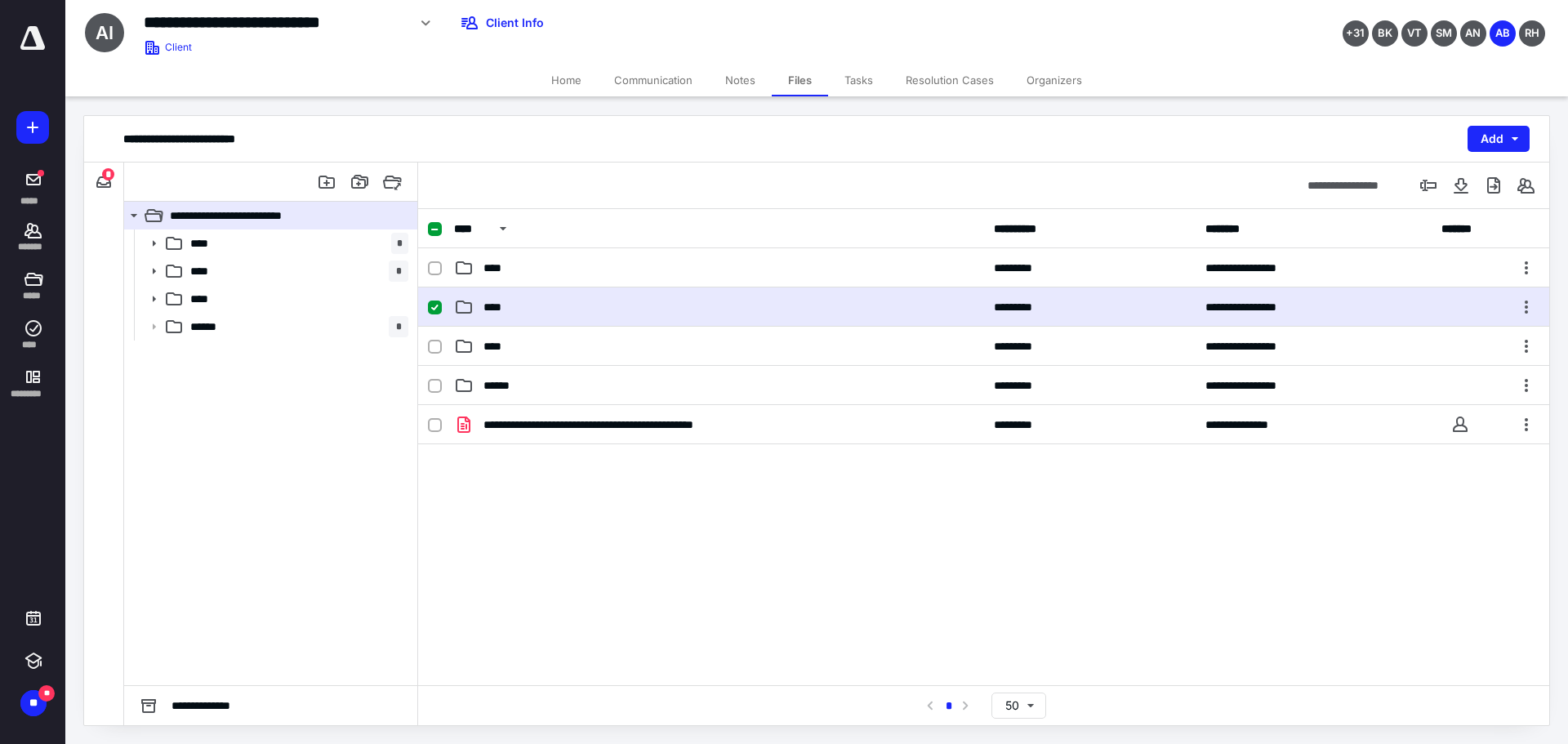 click on "****" at bounding box center [719, 307] 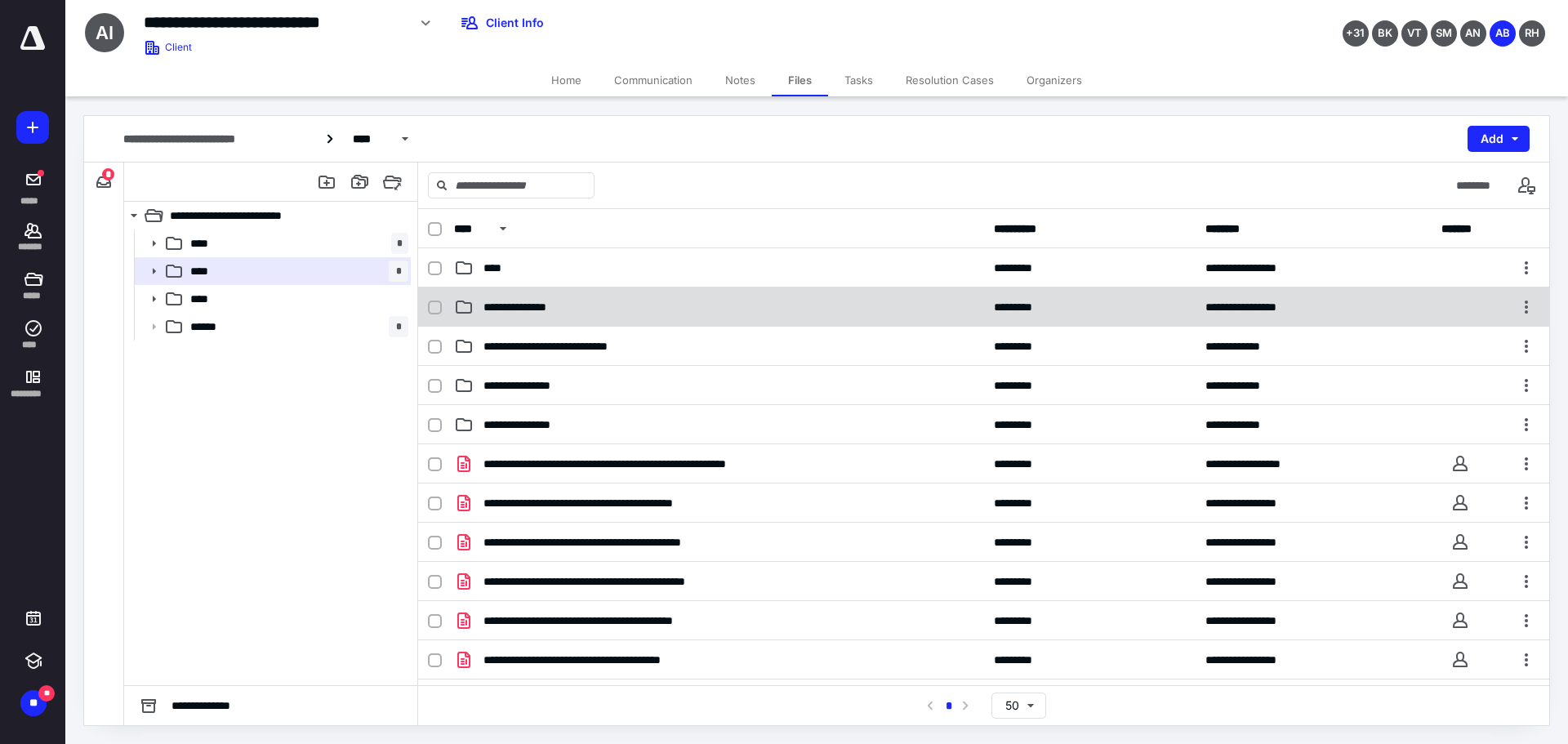 click on "**********" at bounding box center (719, 307) 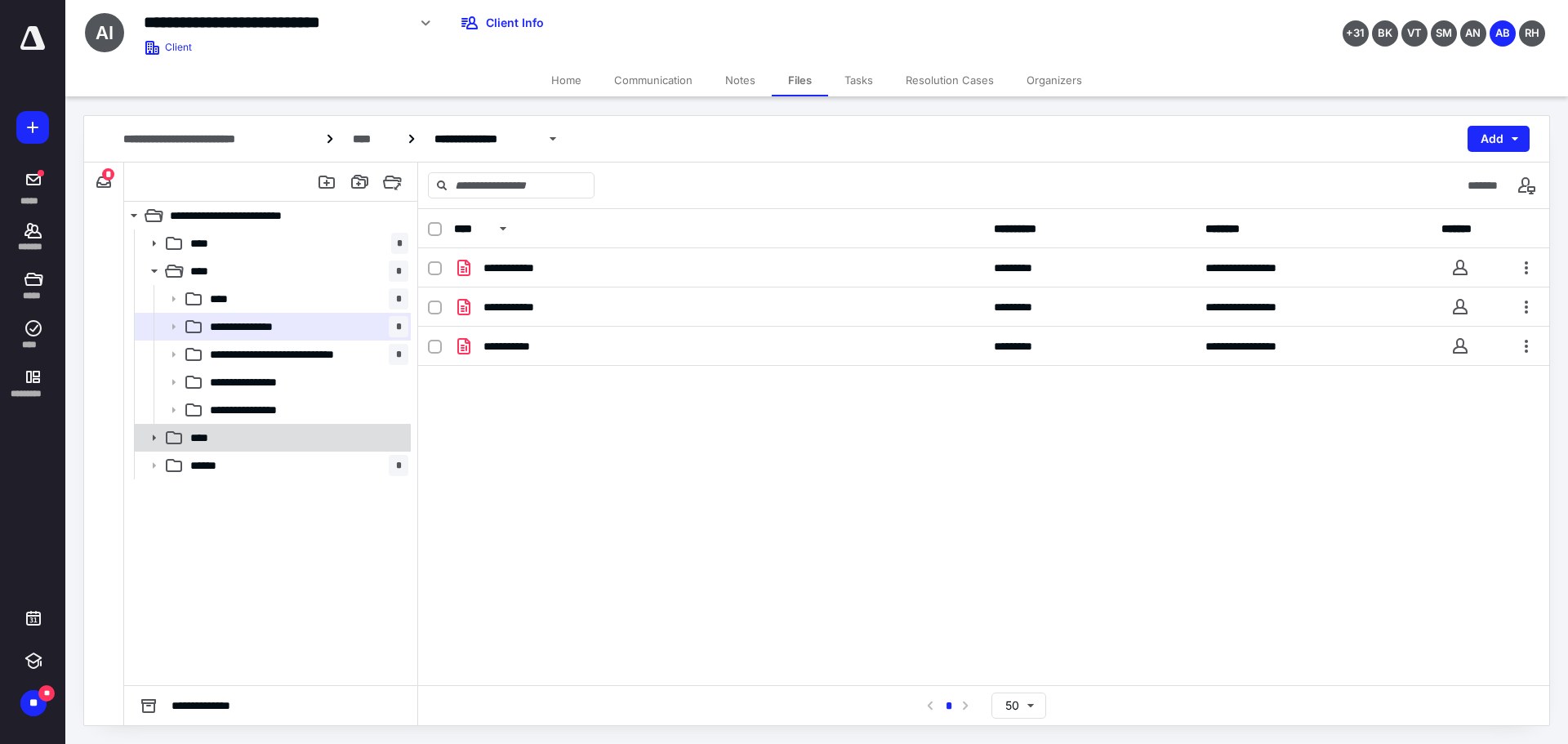 click on "****" at bounding box center (296, 438) 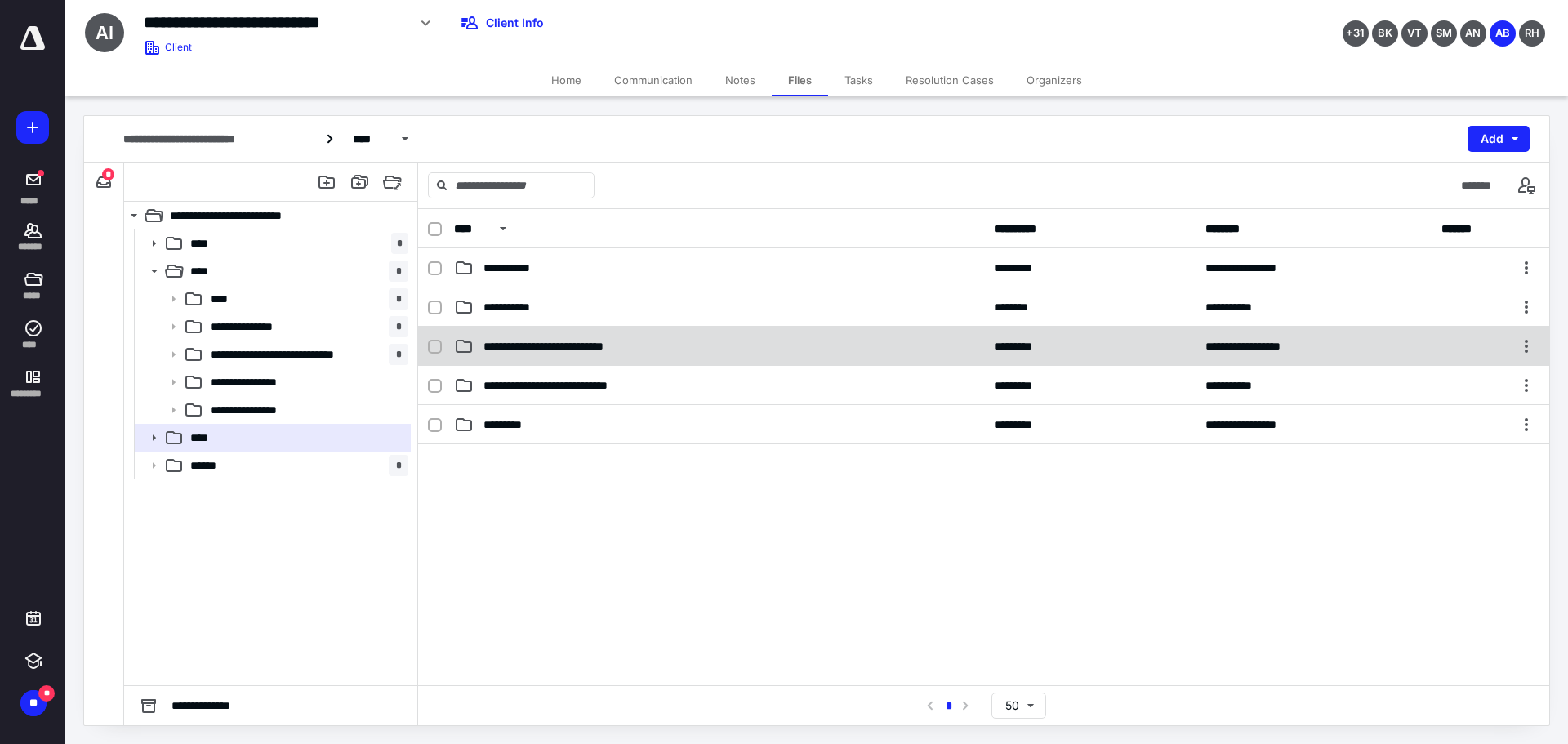 click on "**********" at bounding box center (719, 346) 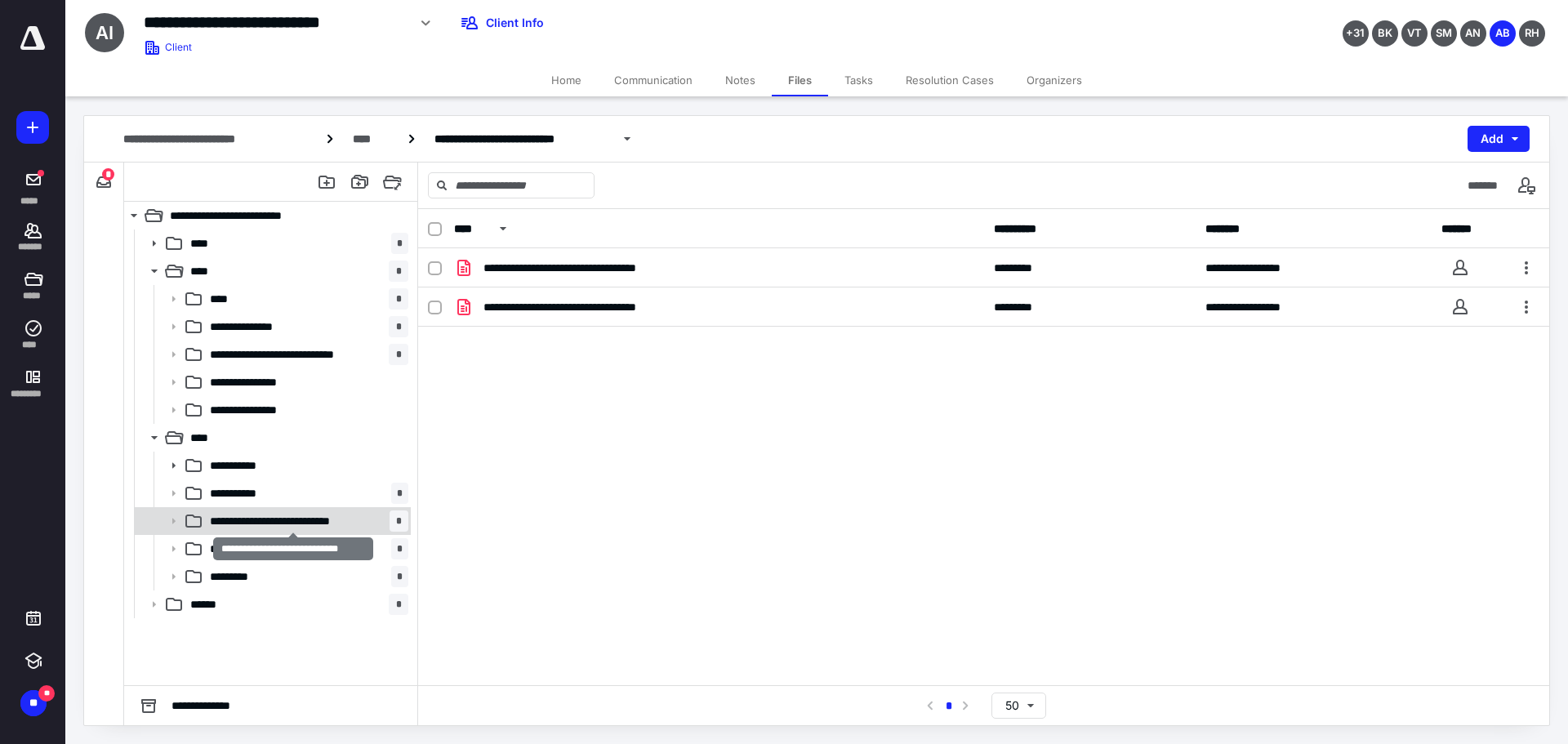 click on "**********" at bounding box center [293, 521] 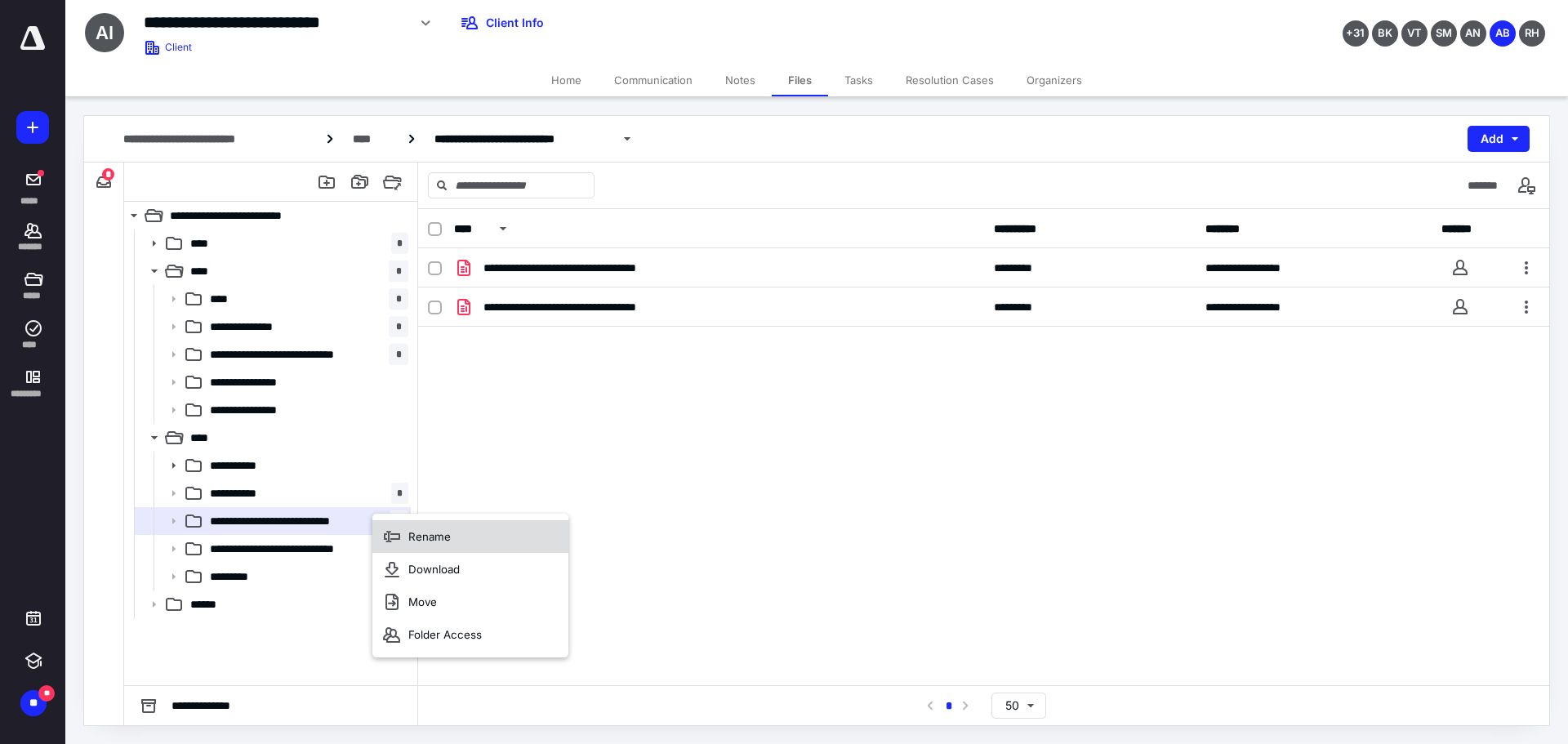 click on "Rename" at bounding box center [430, 537] 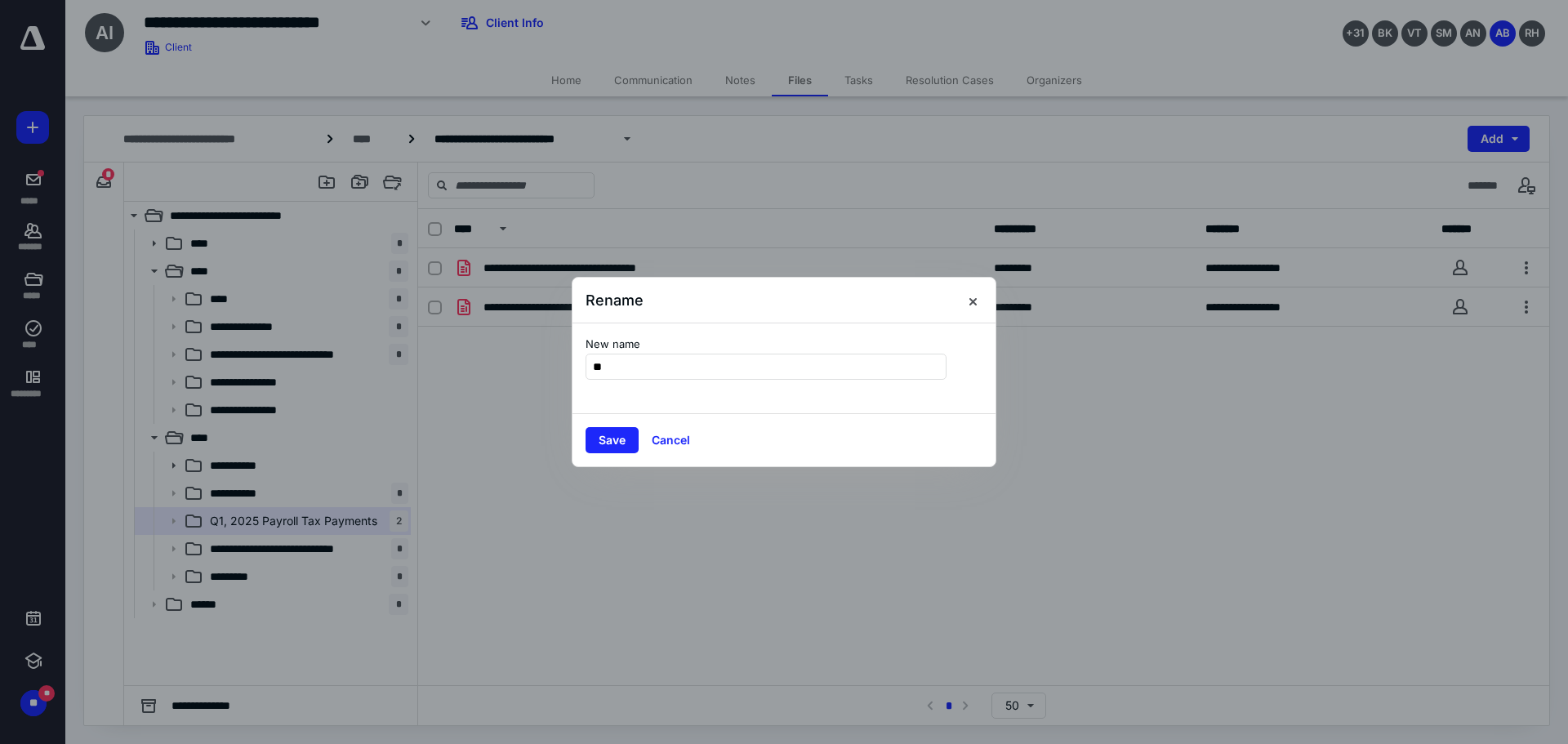 type on "*" 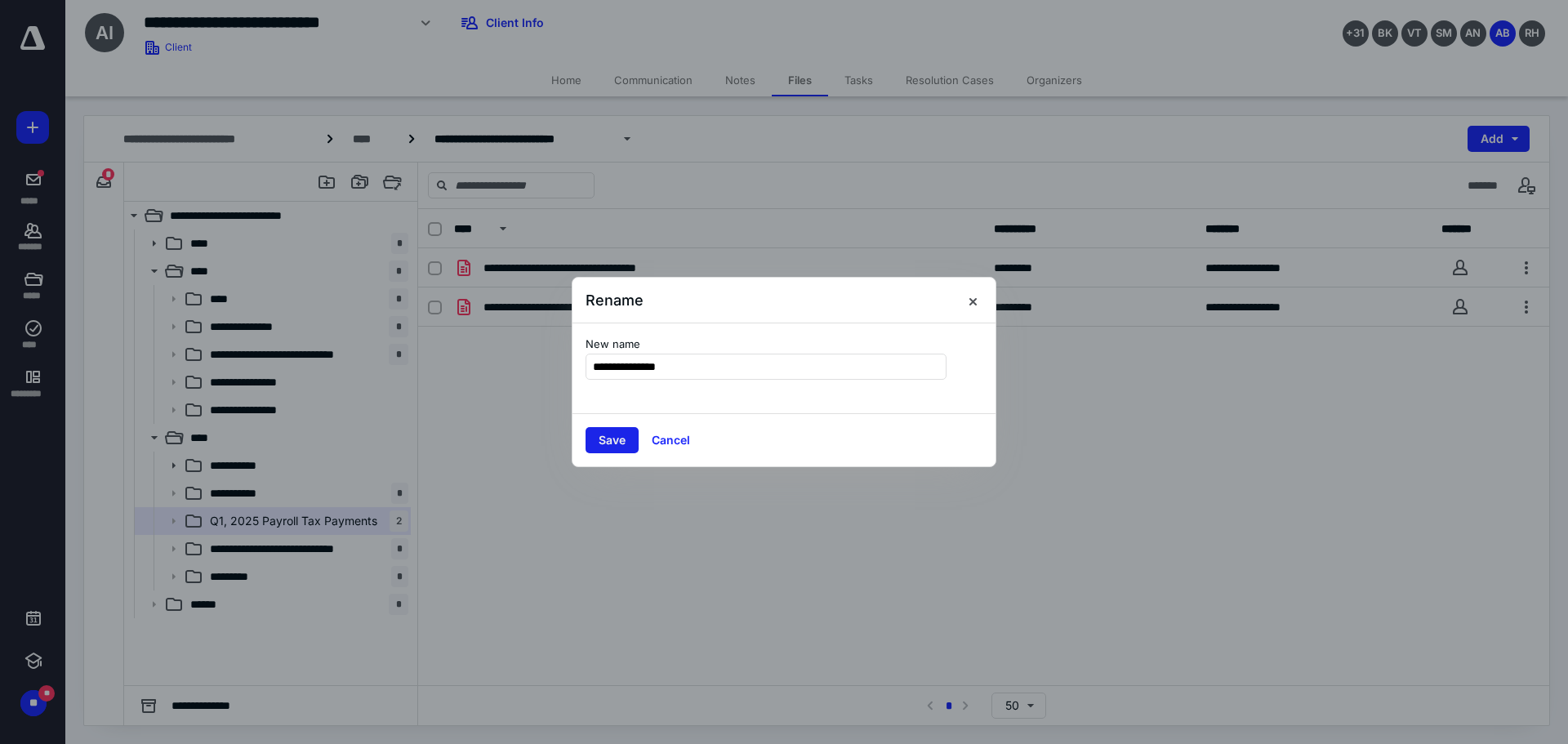 type on "**********" 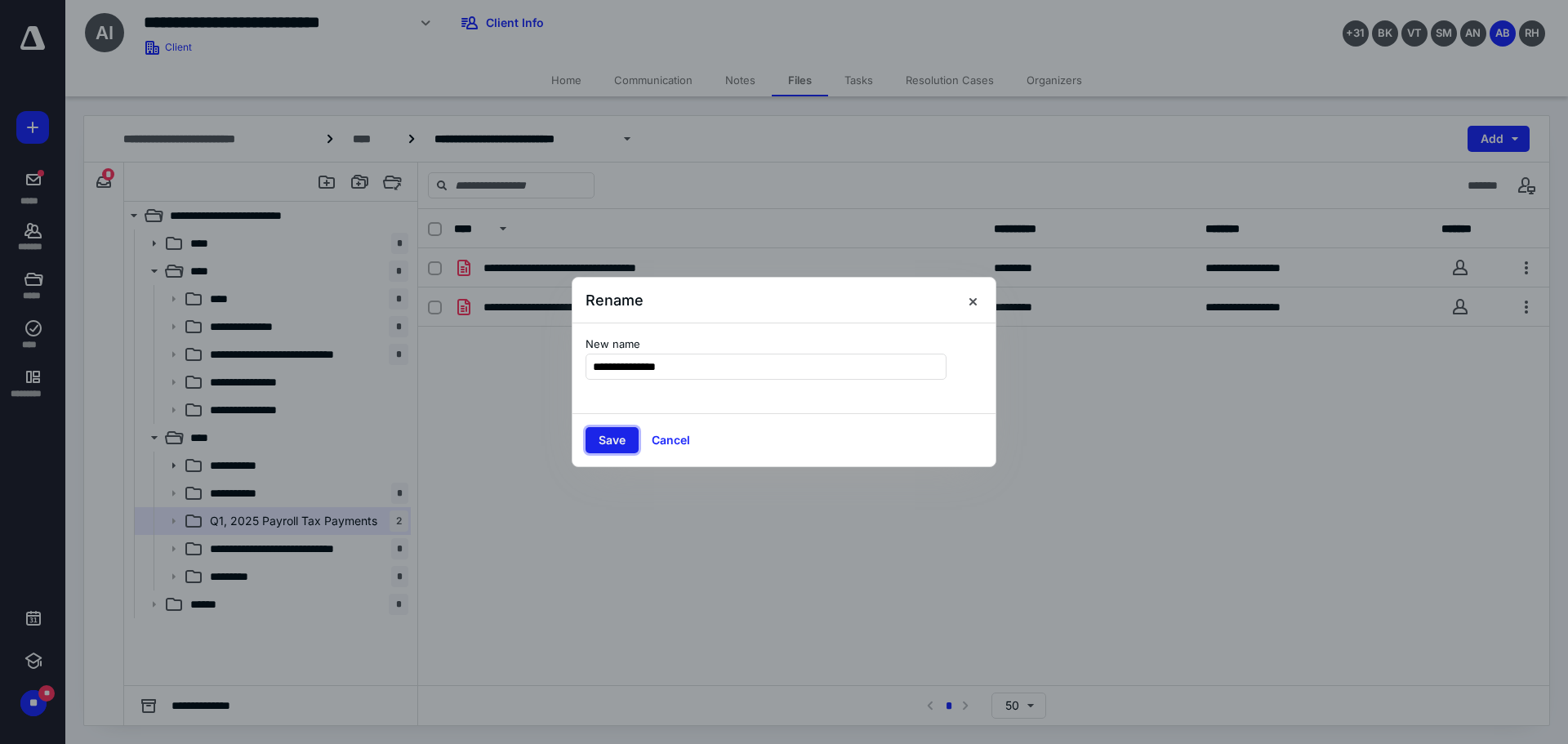 click on "Save" at bounding box center [612, 440] 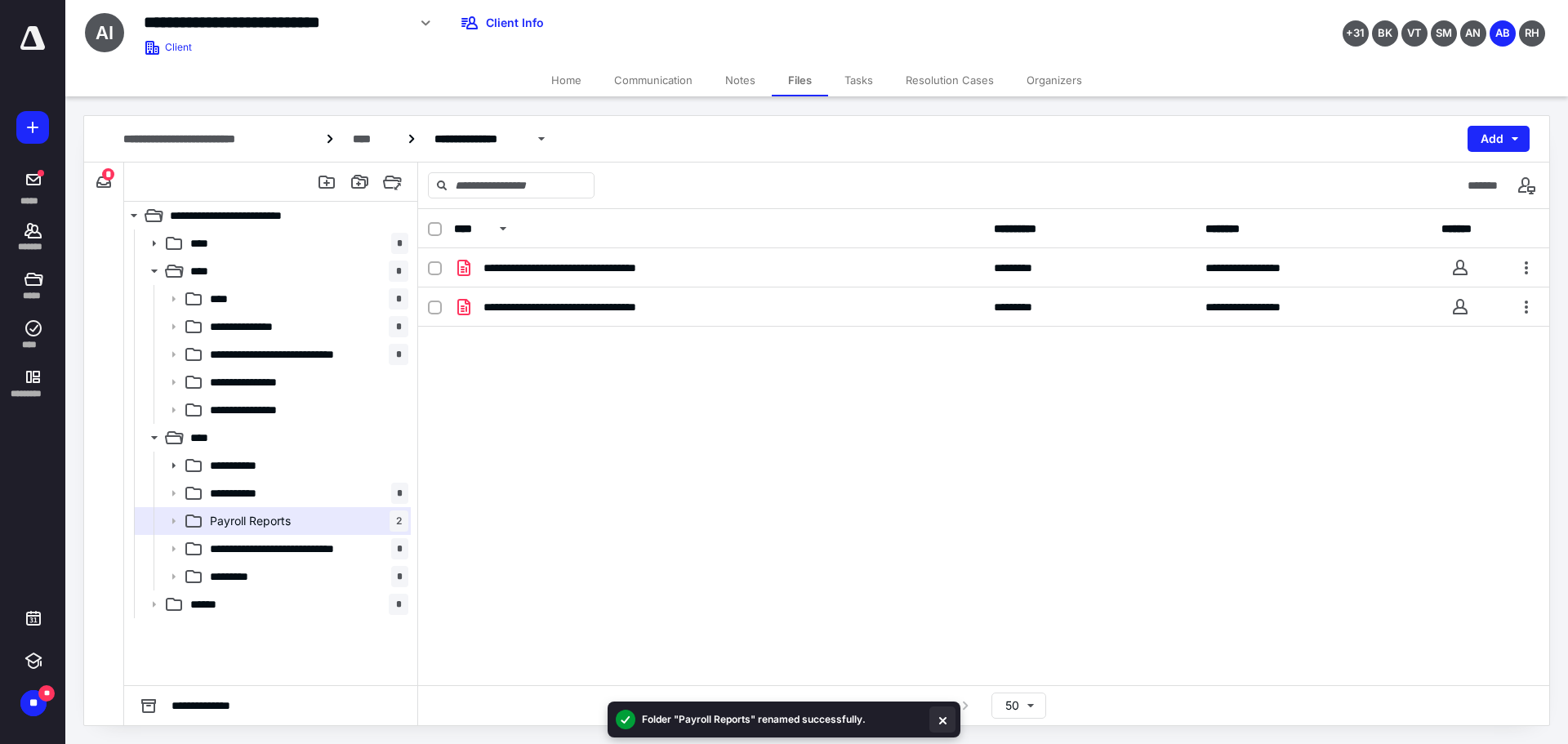 click at bounding box center [942, 719] 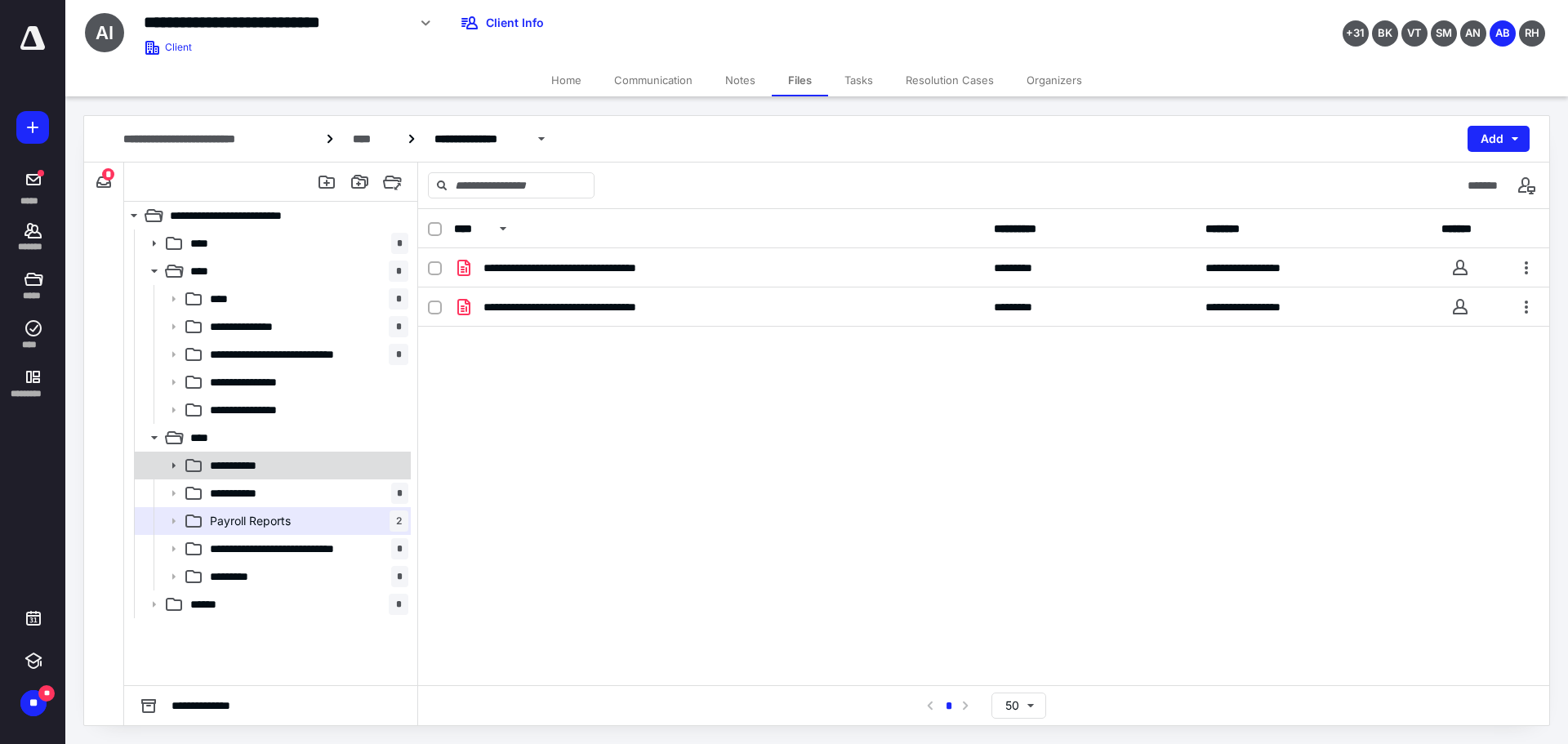click on "**********" at bounding box center (305, 466) 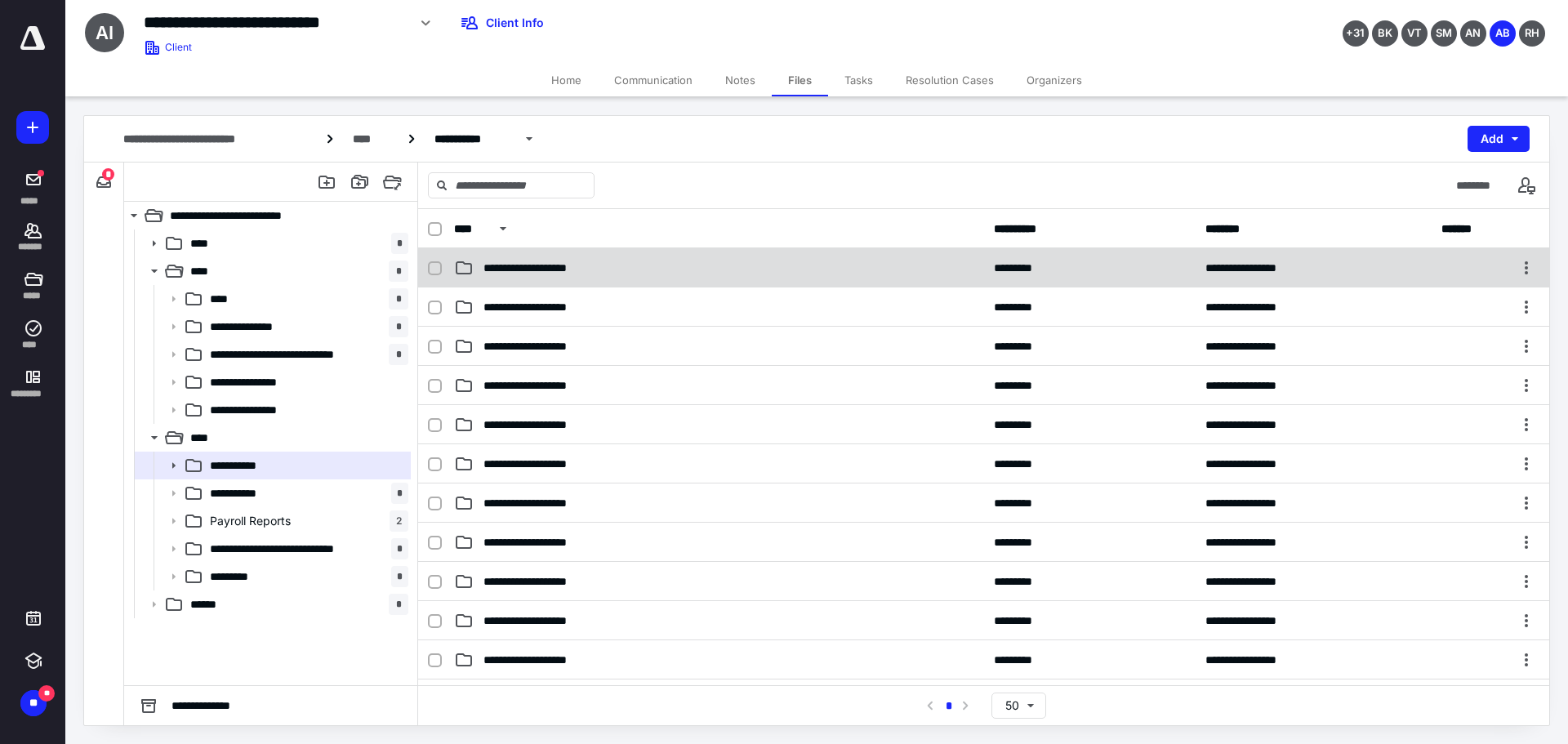 click on "**********" at bounding box center [719, 268] 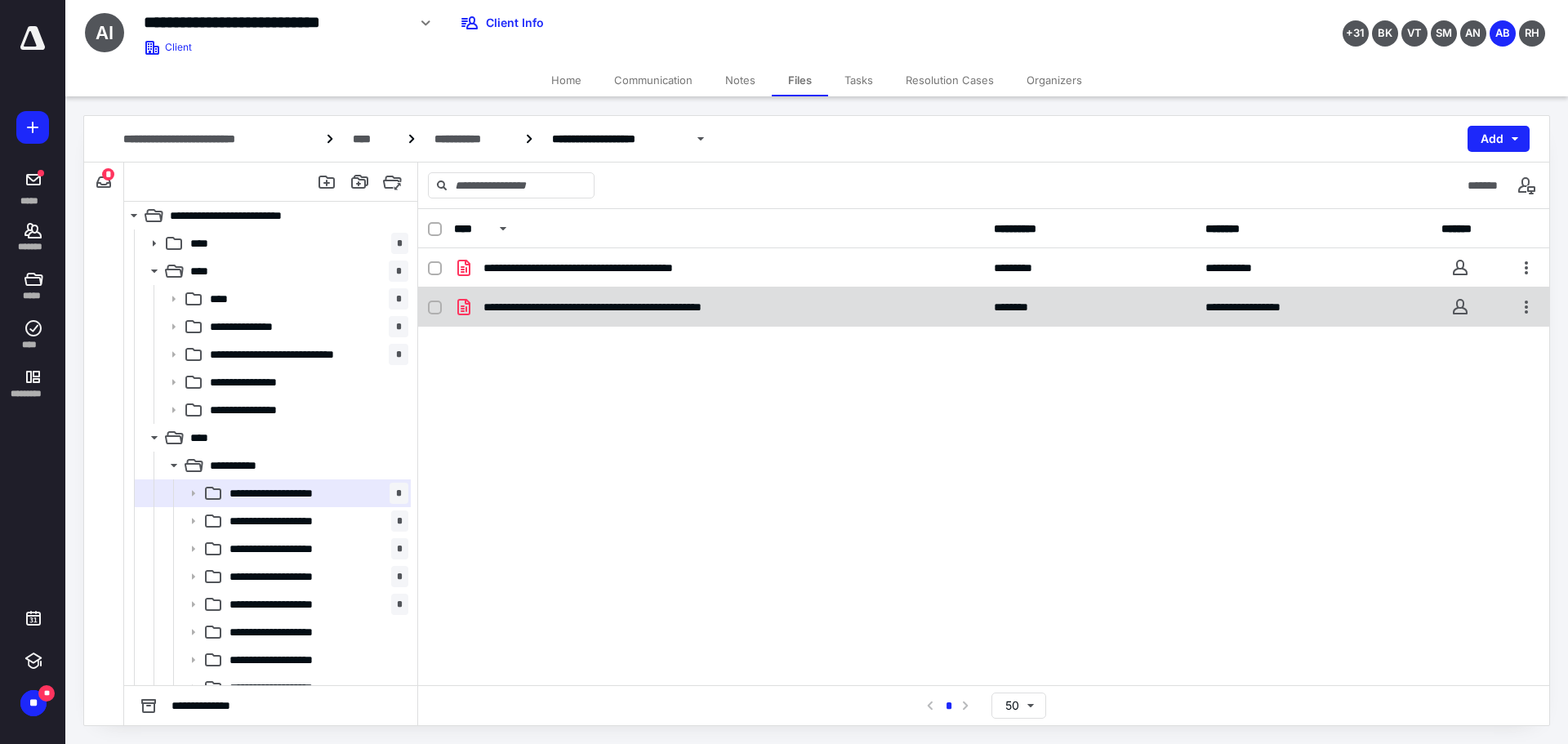 click on "**********" at bounding box center [983, 307] 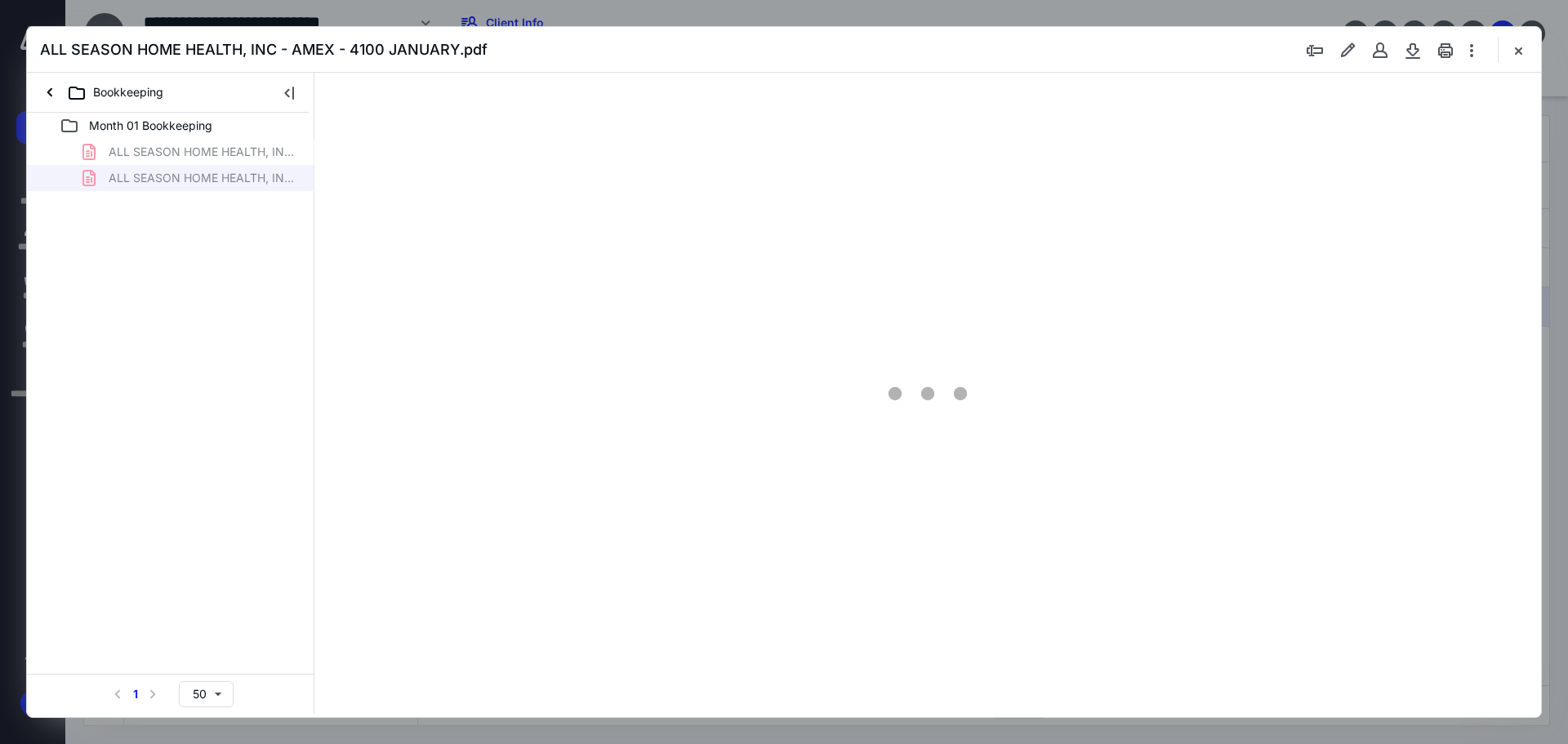 scroll, scrollTop: 0, scrollLeft: 0, axis: both 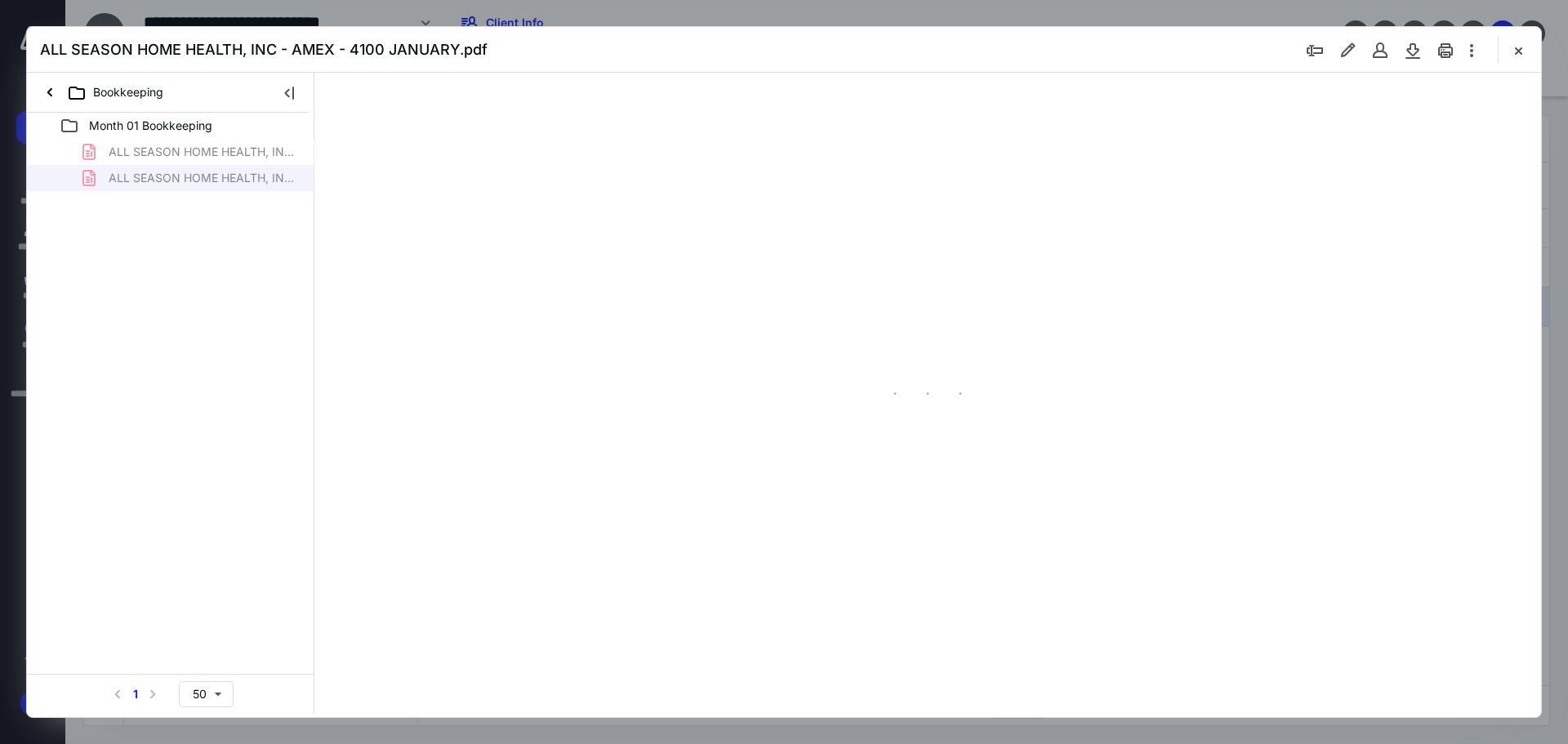 type on "89" 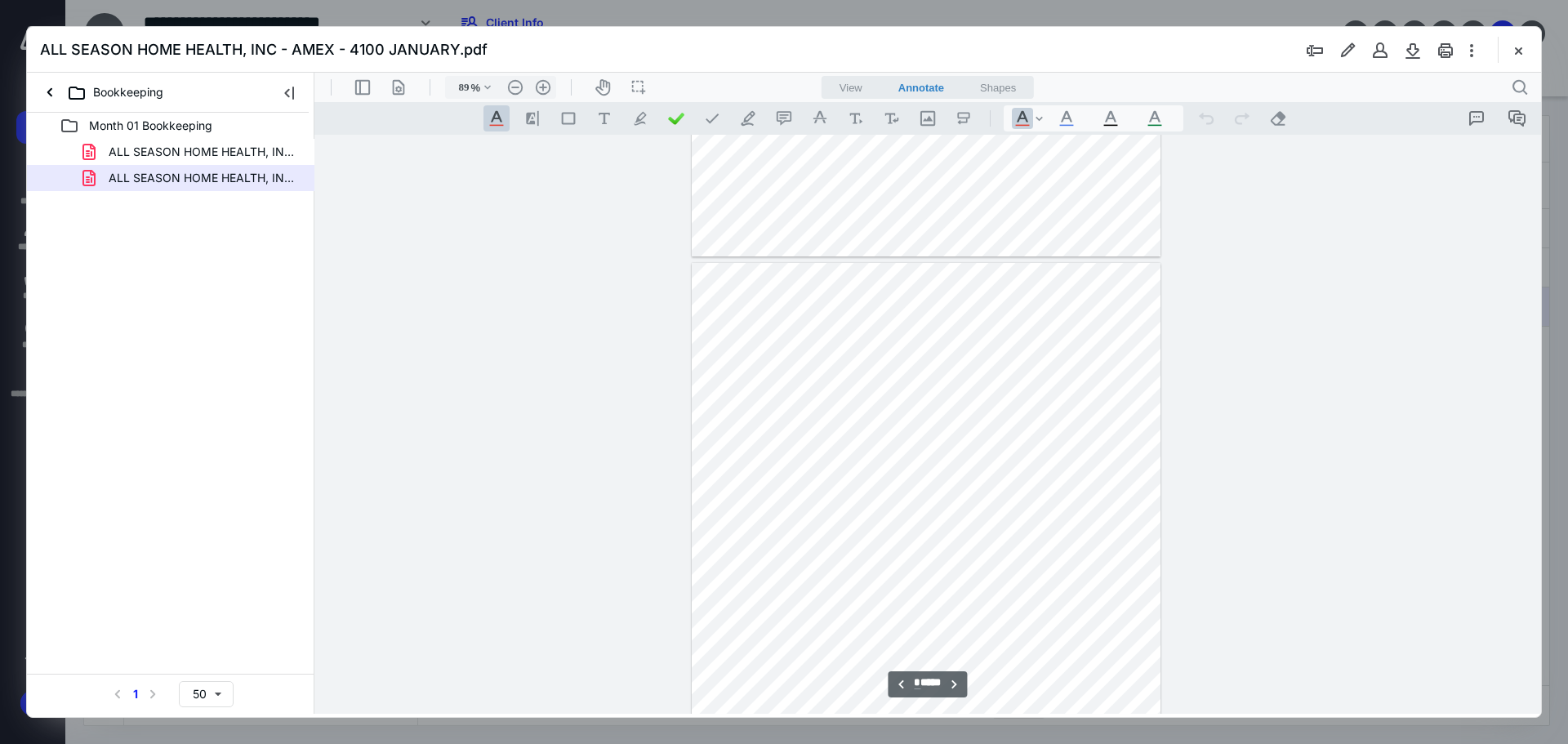scroll, scrollTop: 3348, scrollLeft: 0, axis: vertical 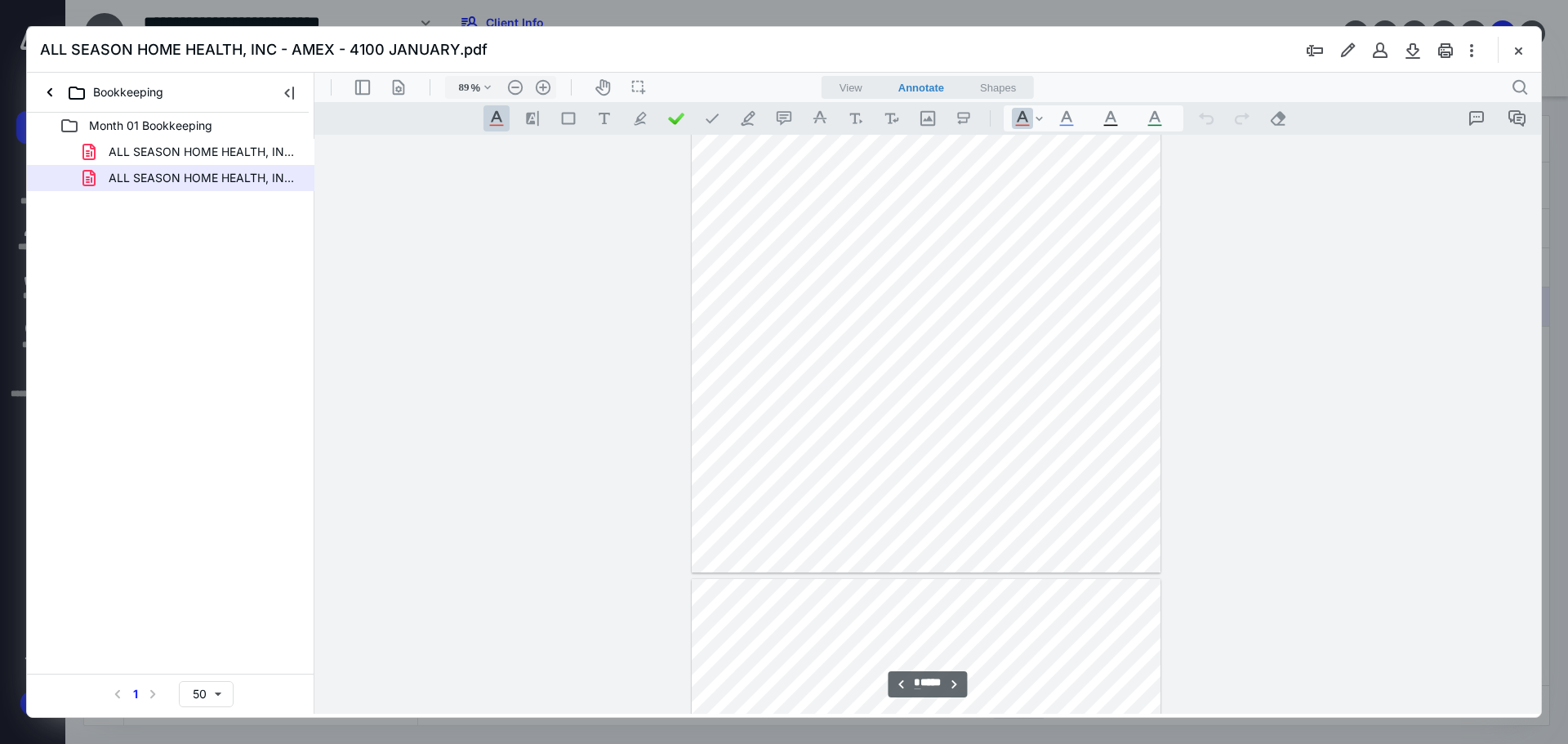 type on "*" 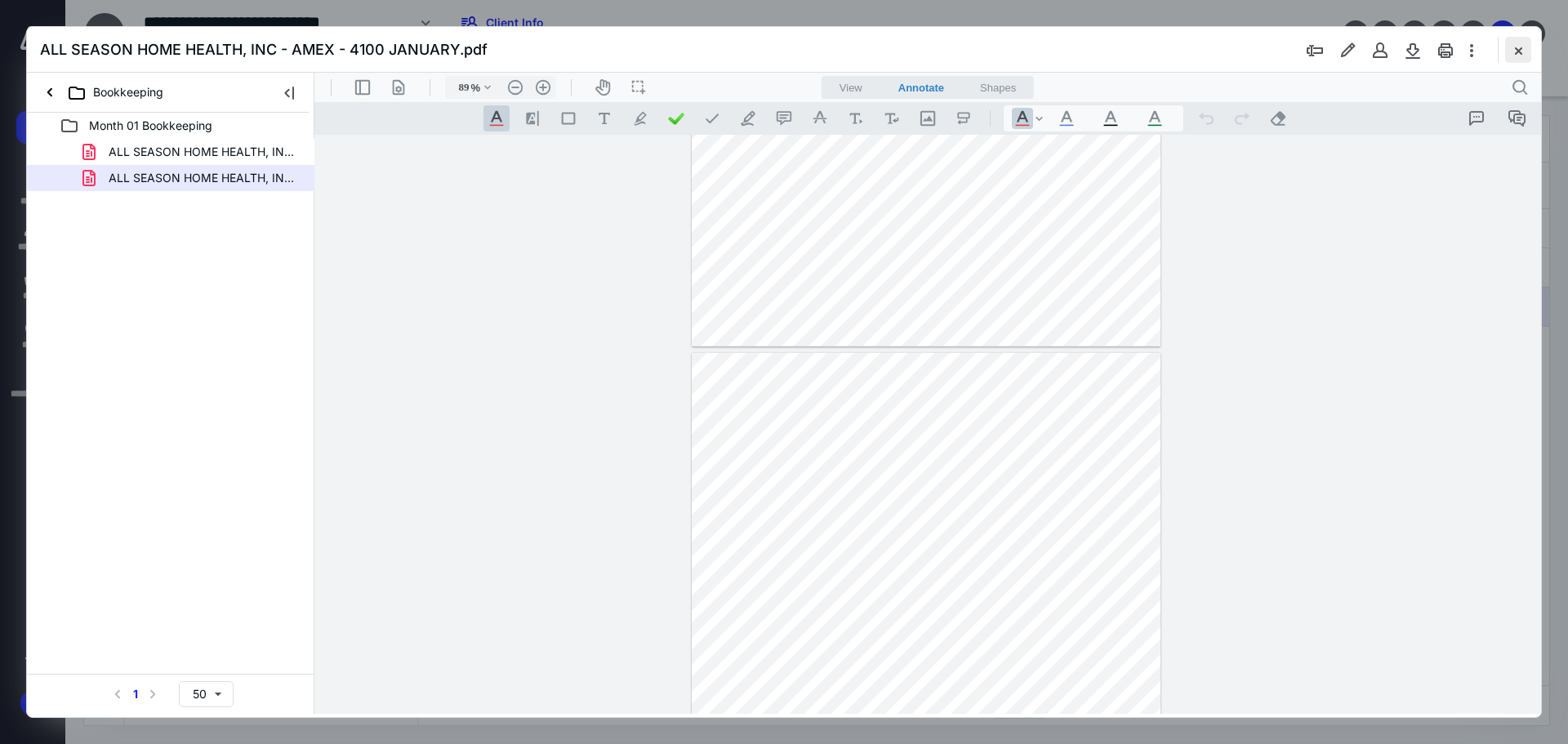 click at bounding box center (1518, 50) 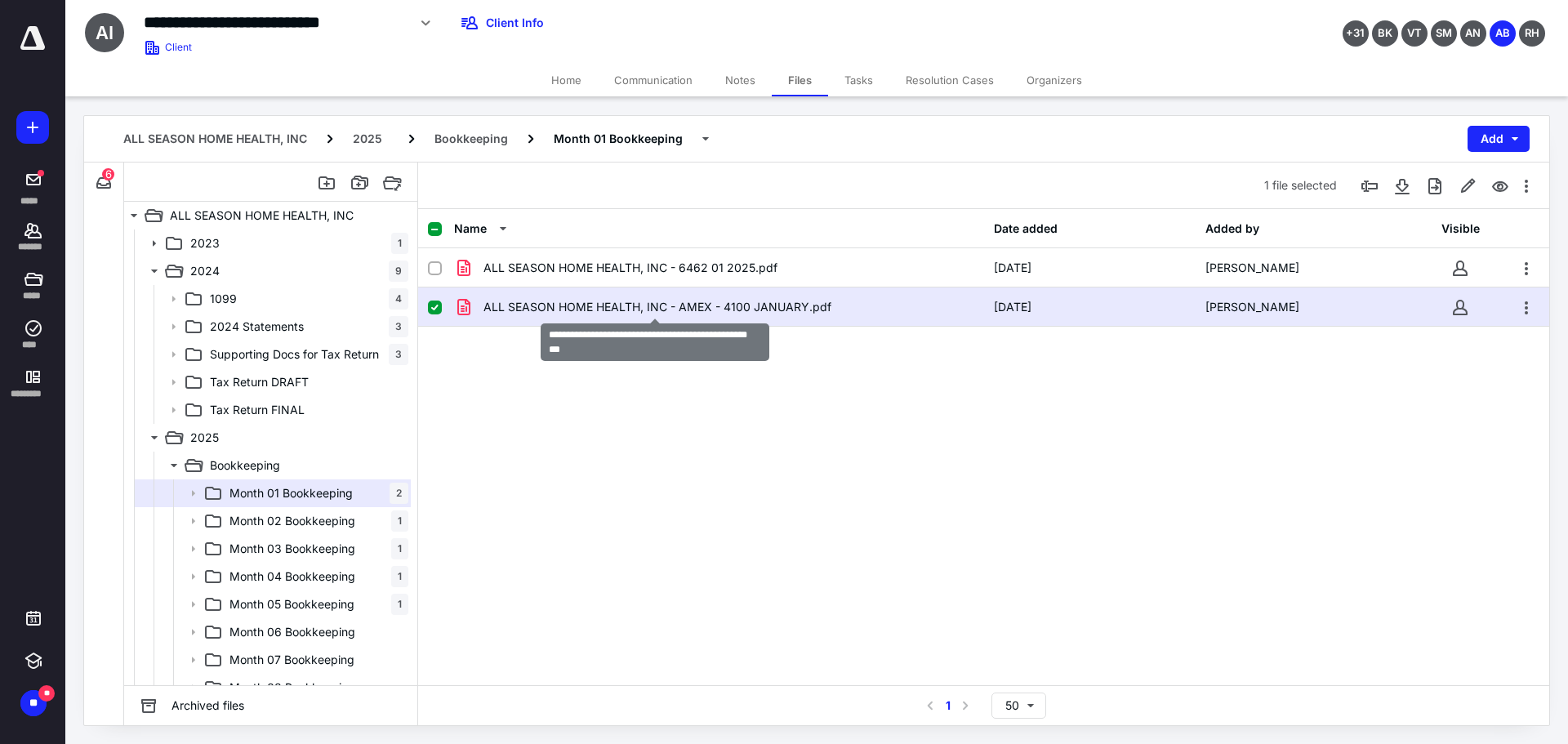 click on "ALL SEASON HOME HEALTH, INC - AMEX - 4100 JANUARY.pdf" at bounding box center [657, 307] 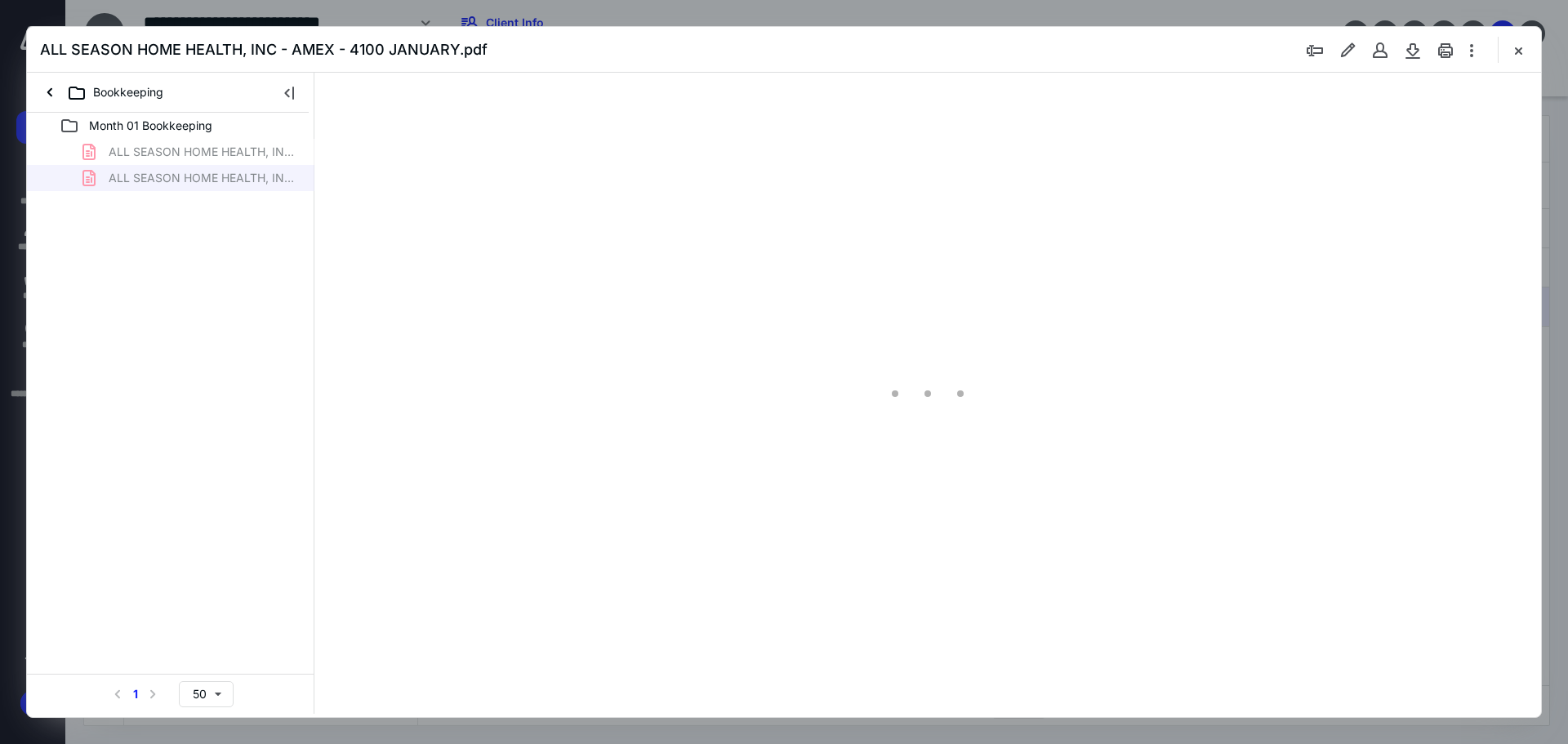 scroll, scrollTop: 0, scrollLeft: 0, axis: both 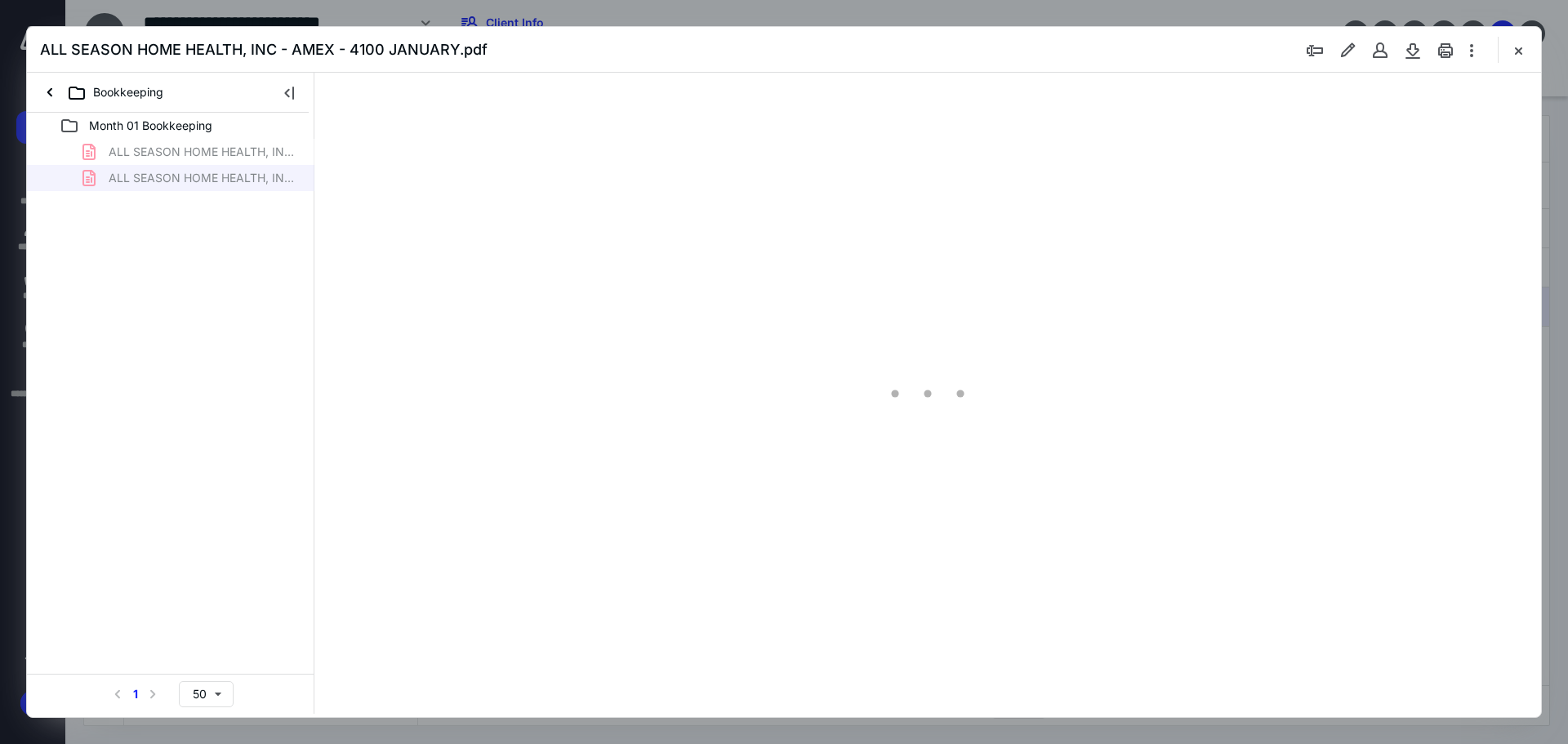 type on "89" 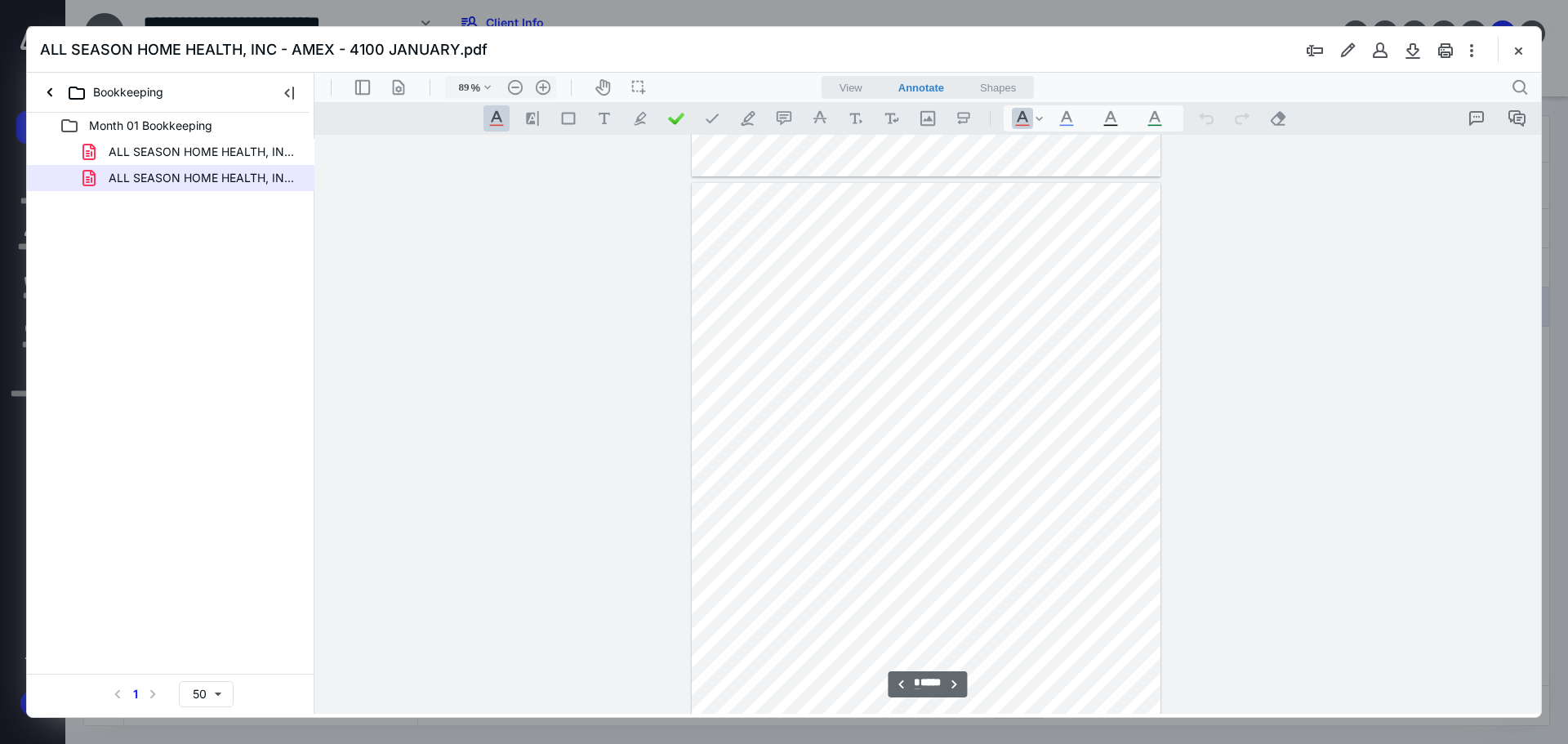 scroll, scrollTop: 2270, scrollLeft: 0, axis: vertical 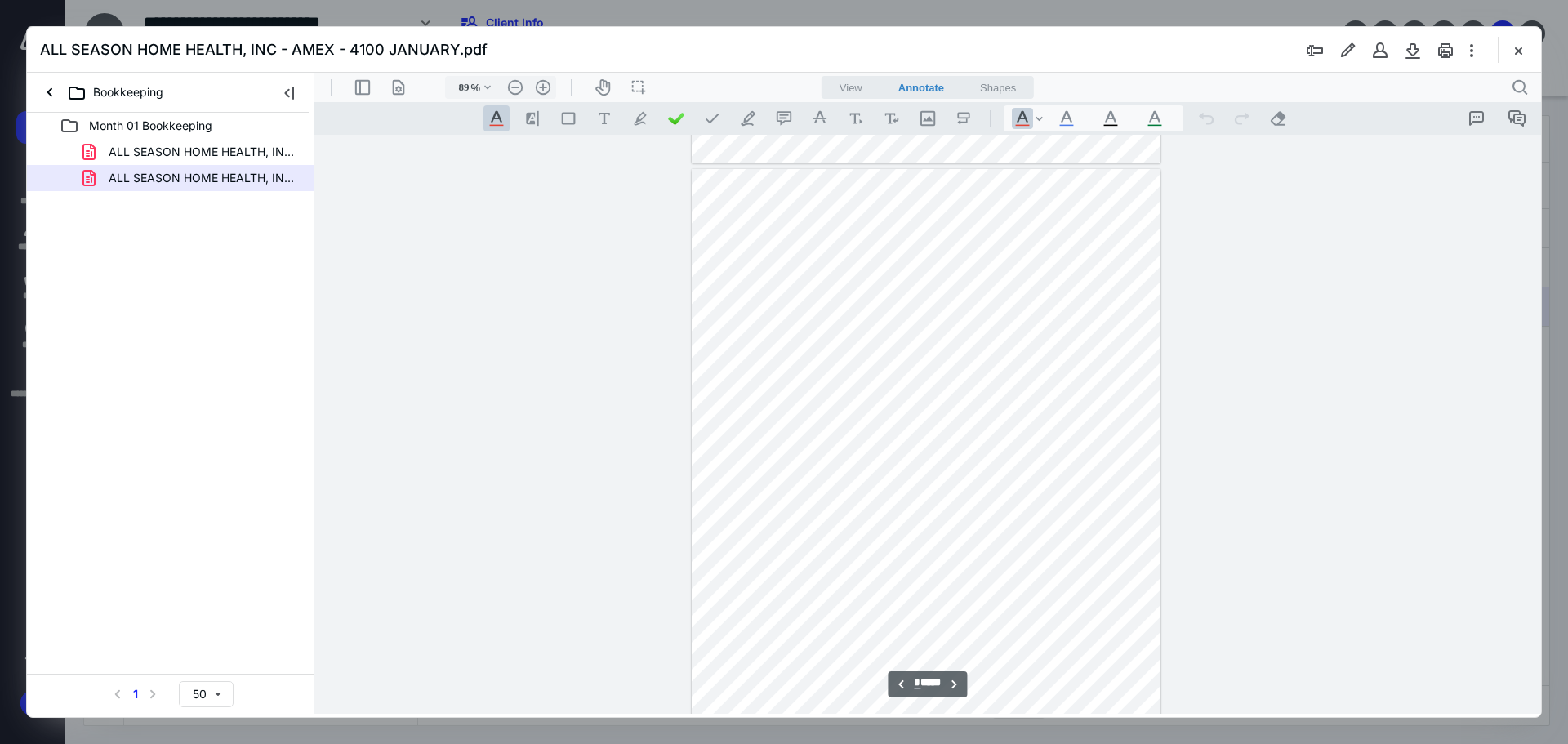 type on "*" 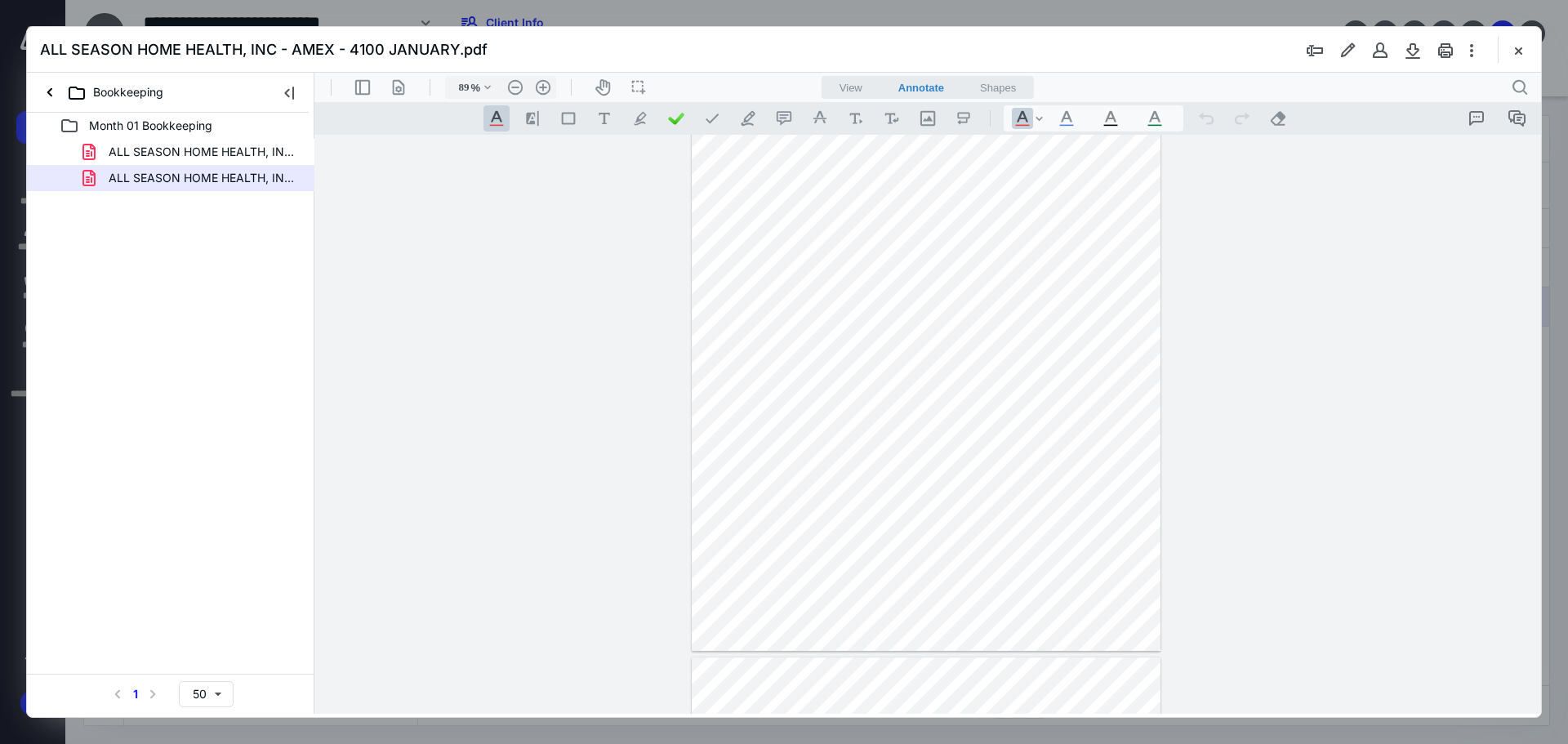 click at bounding box center [1518, 50] 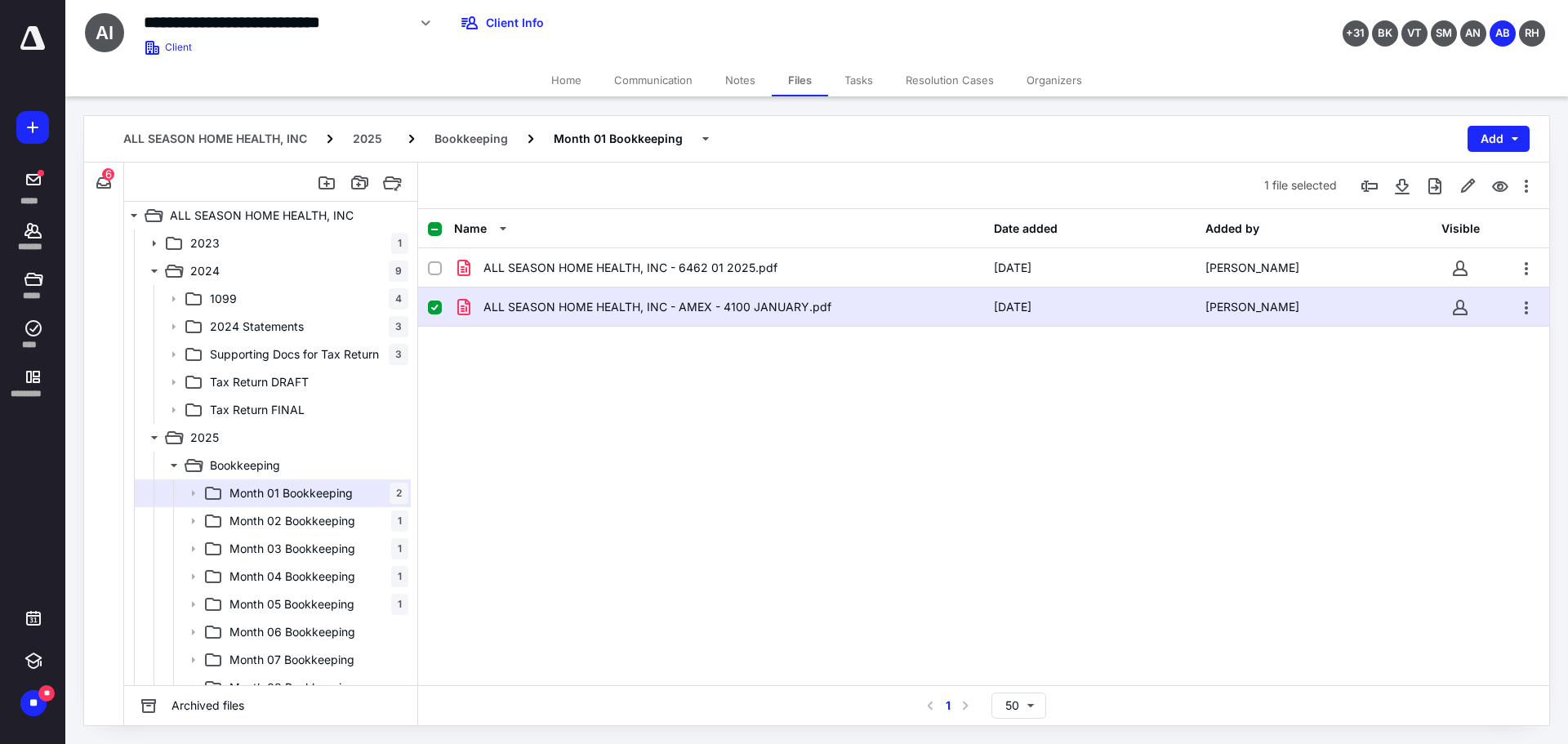 click at bounding box center [33, 38] 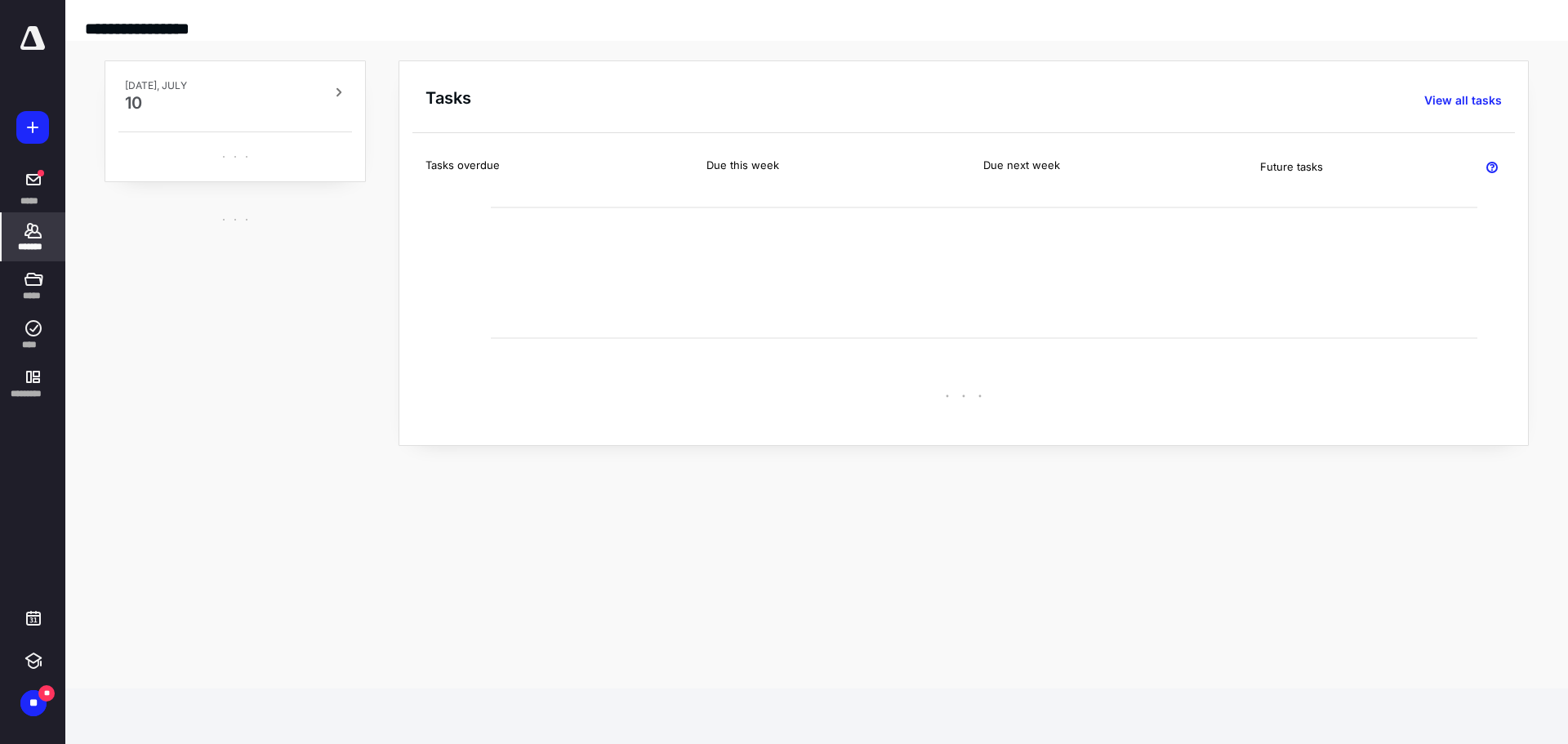 click on "*******" at bounding box center (33, 247) 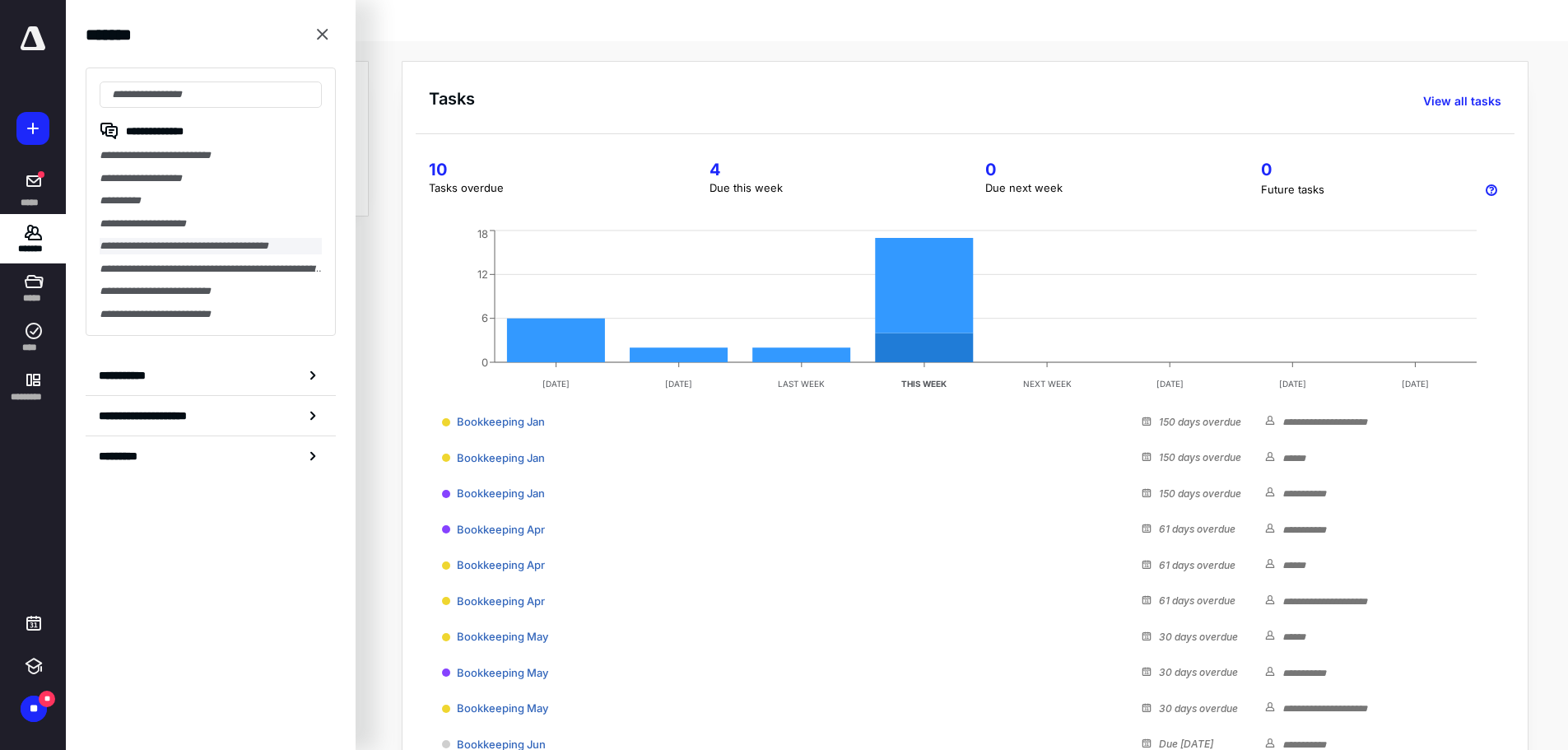 click on "**********" at bounding box center (211, 246) 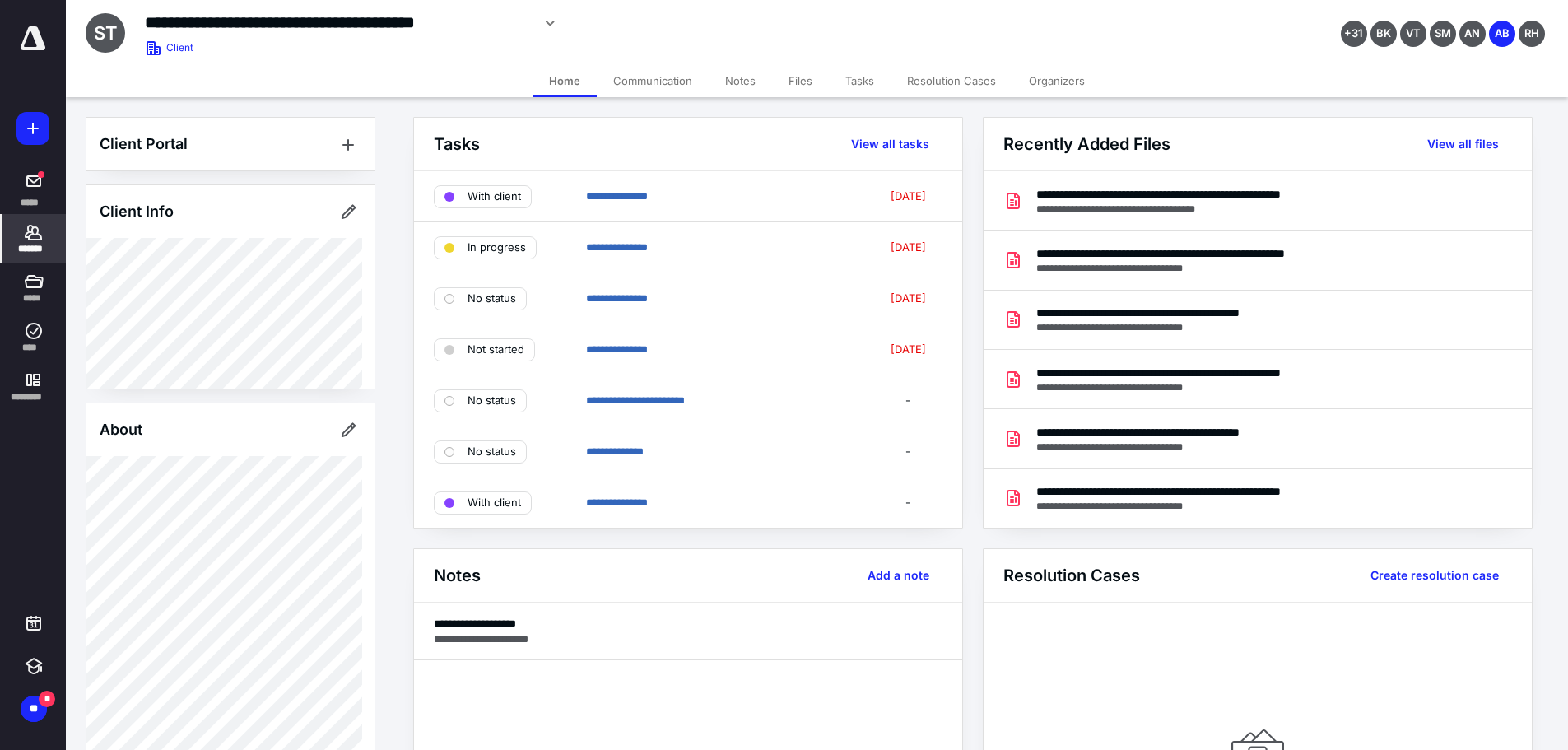 click on "Notes" at bounding box center (740, 81) 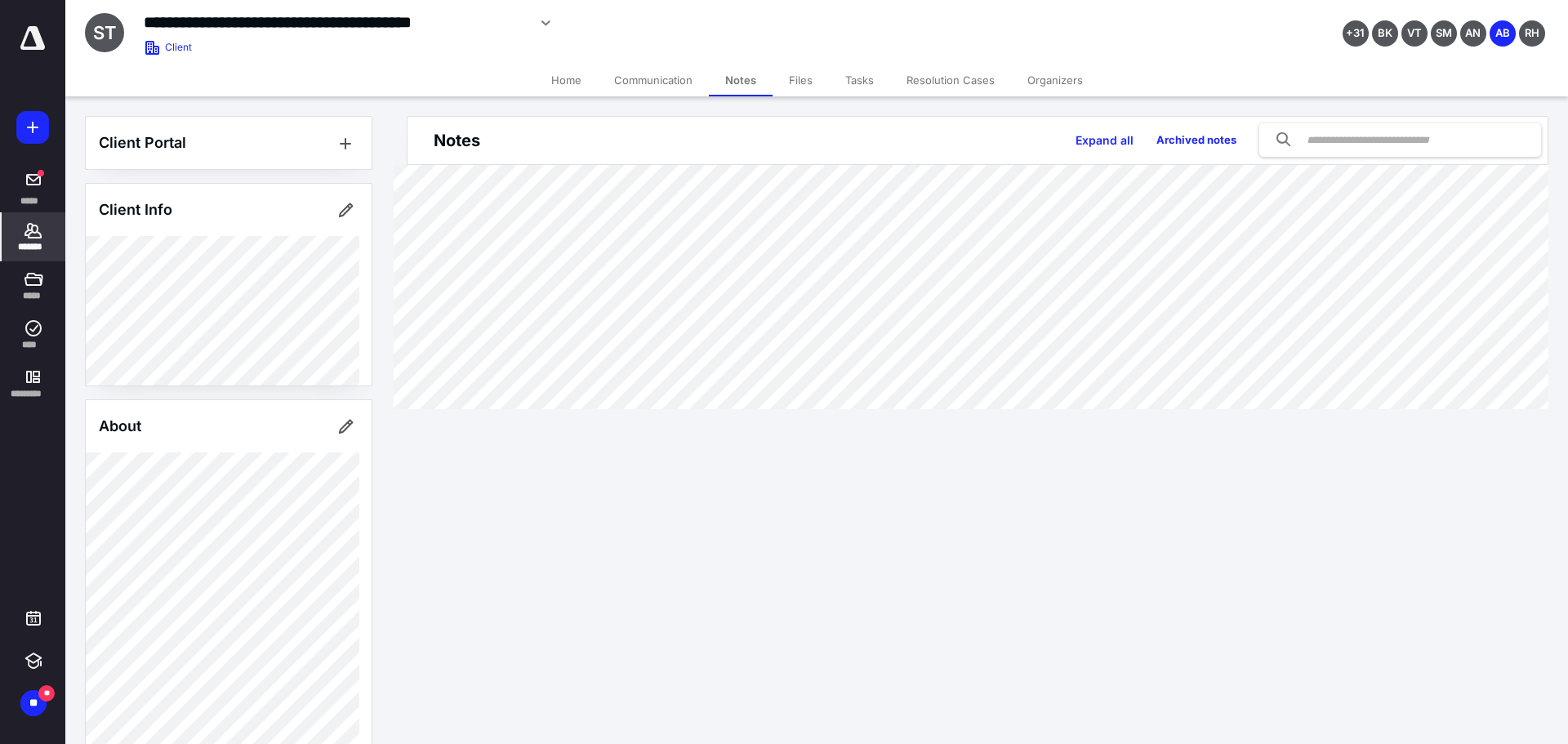 click on "Files" at bounding box center [800, 80] 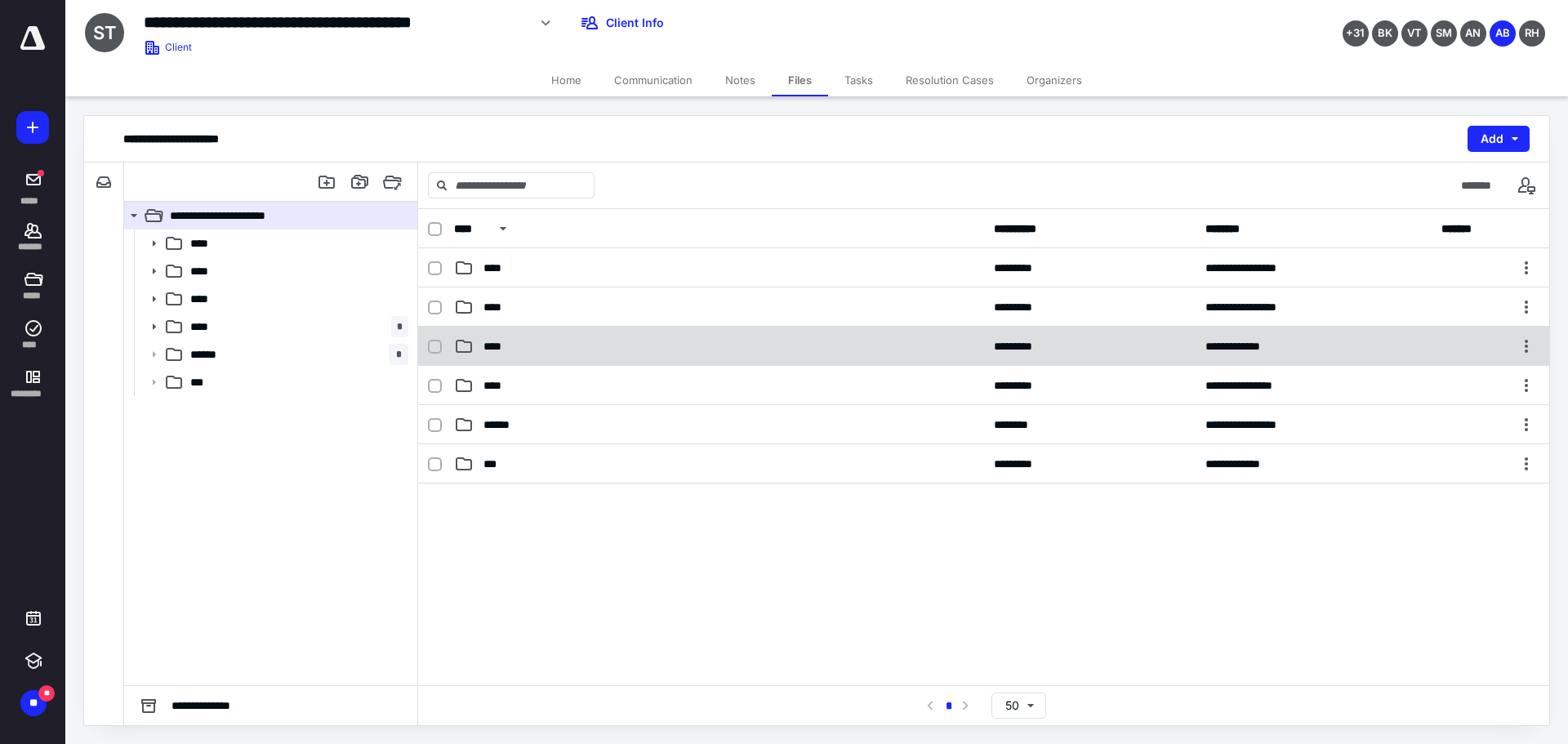 click on "****" at bounding box center (719, 346) 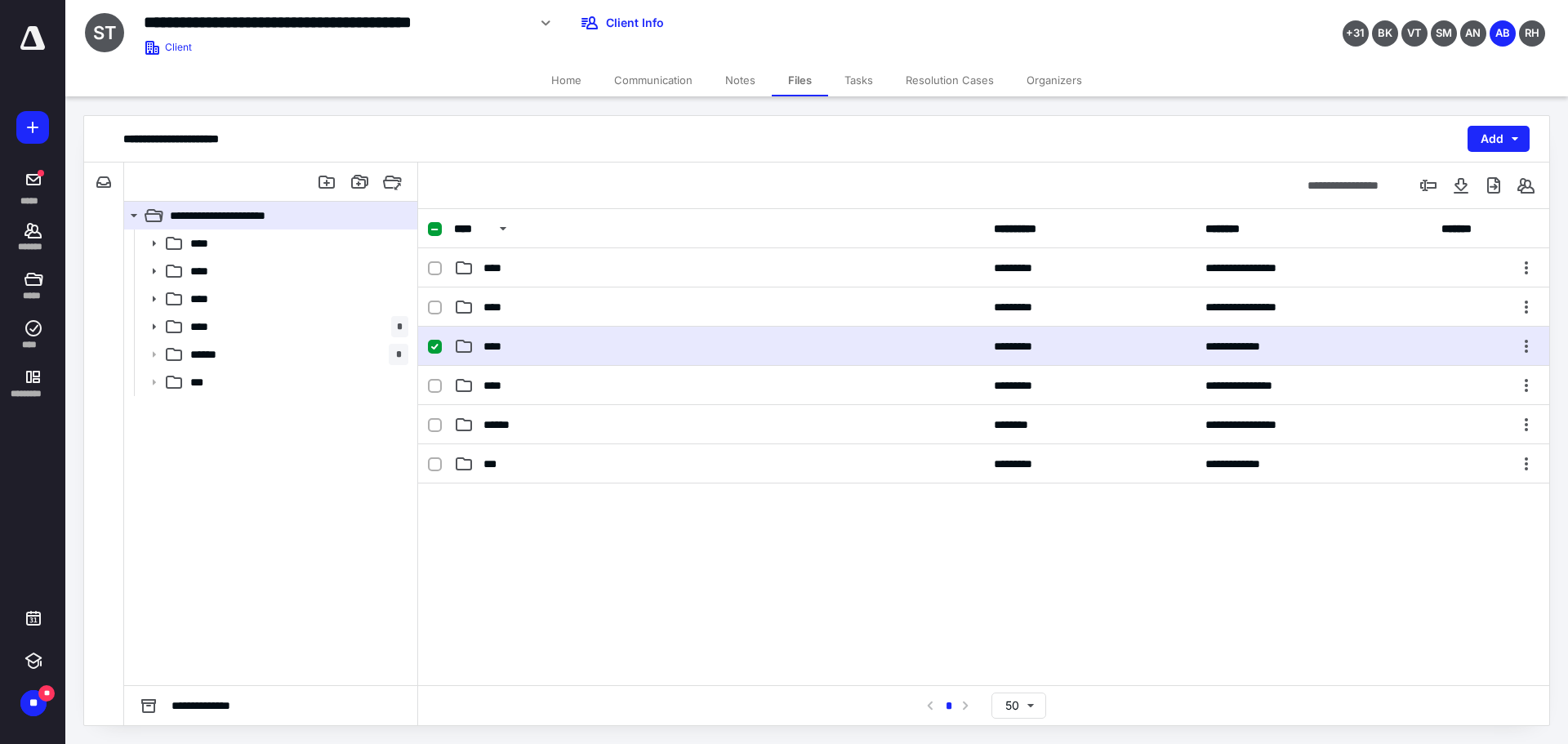 click on "****" at bounding box center (719, 346) 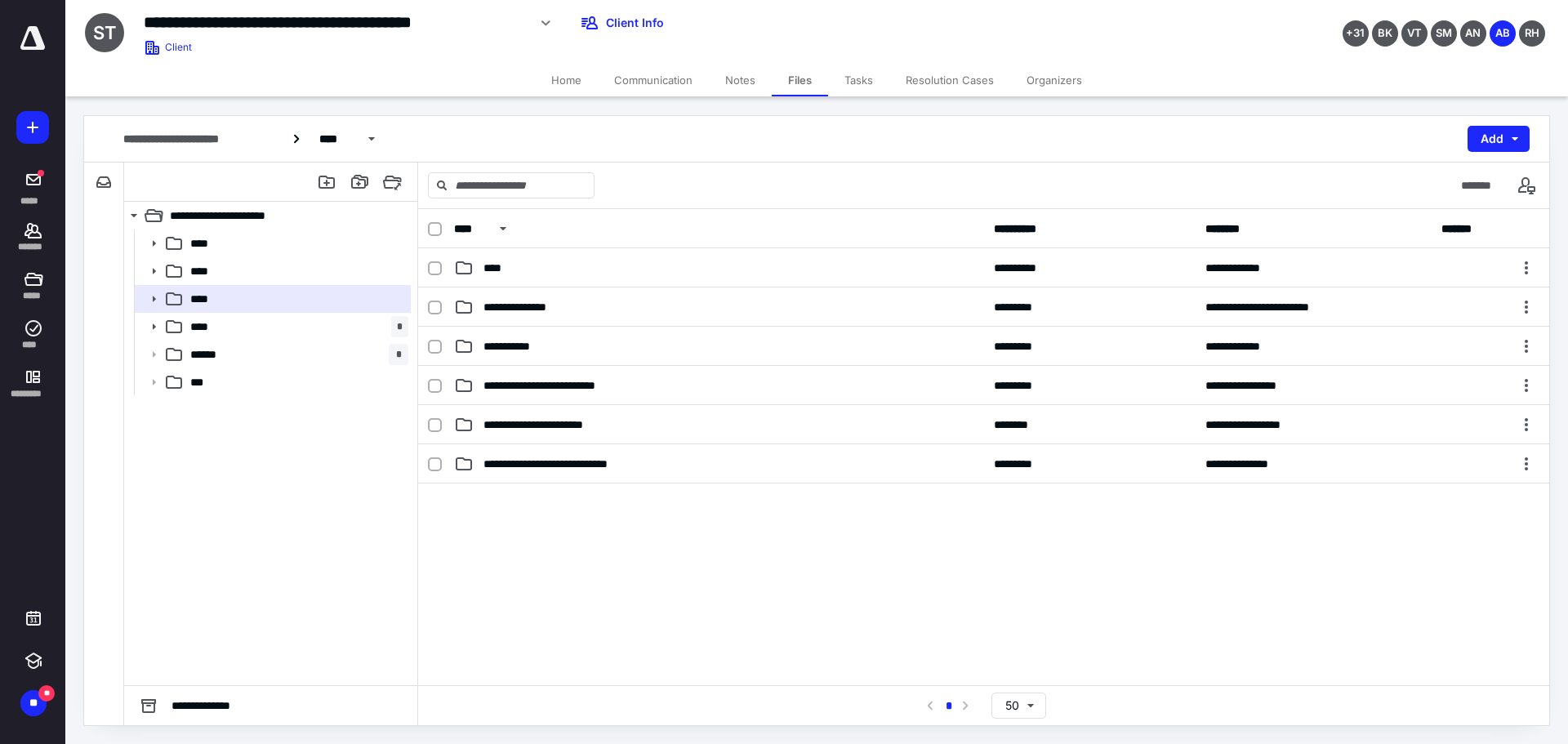 click on "**********" at bounding box center [719, 346] 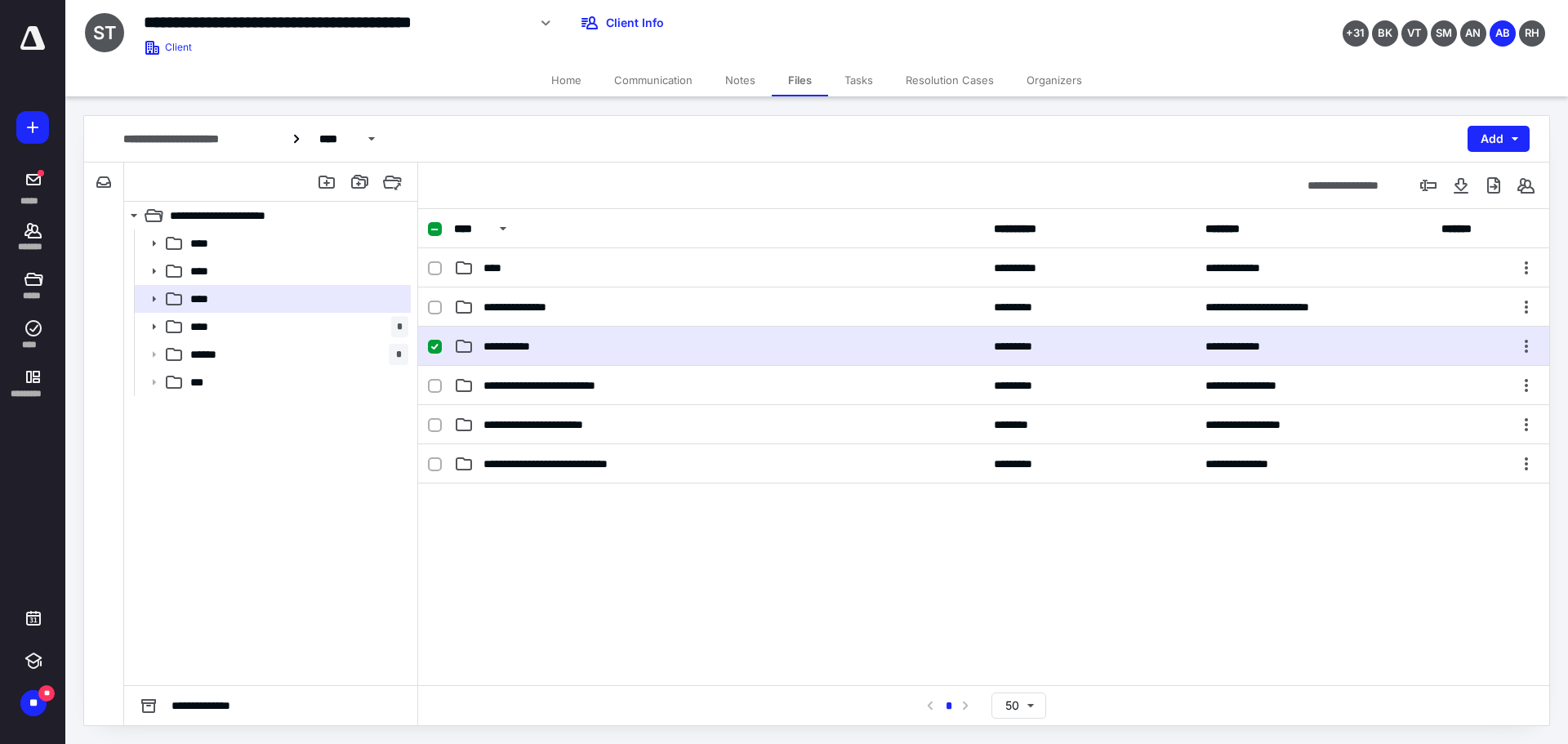 click on "**********" at bounding box center (719, 346) 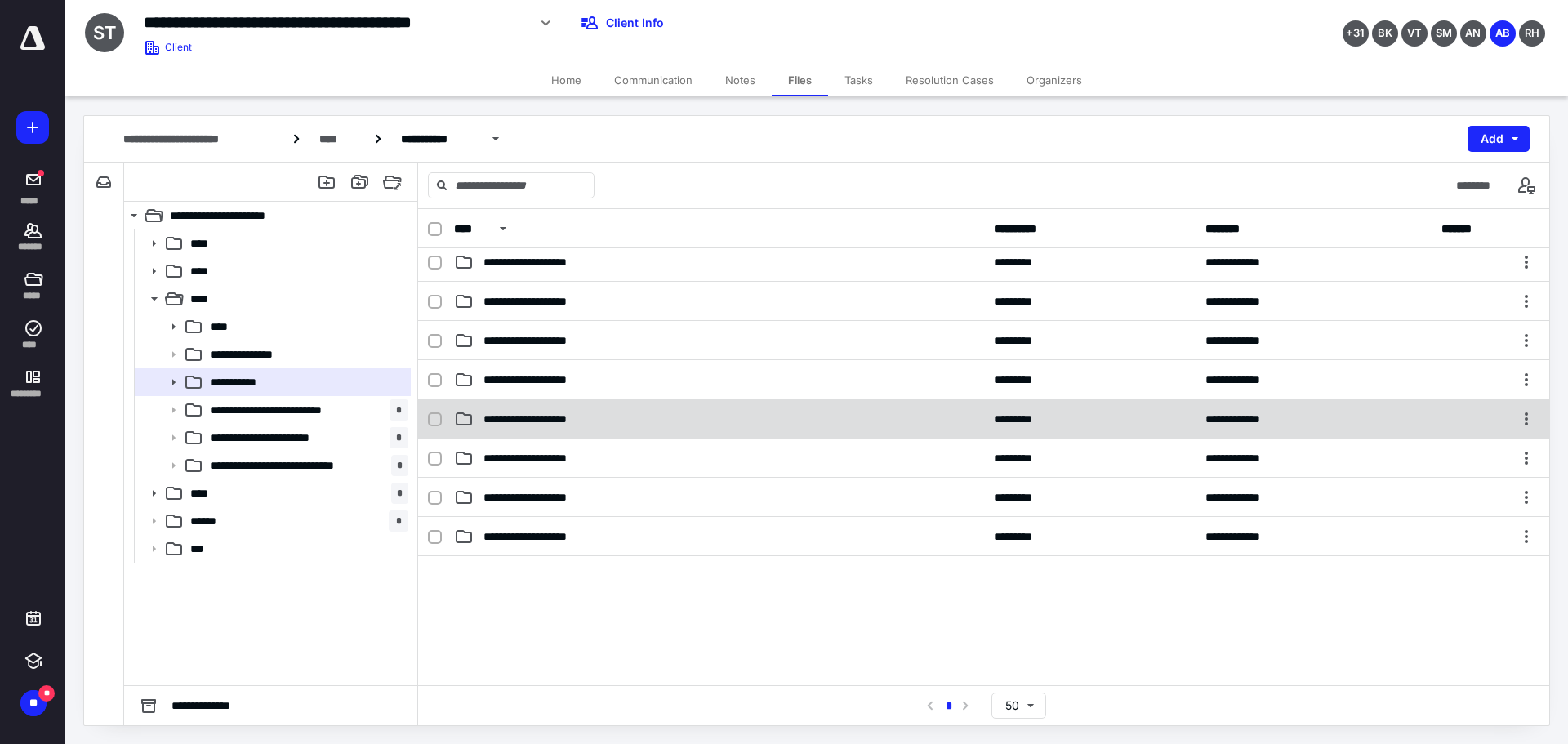 scroll, scrollTop: 163, scrollLeft: 0, axis: vertical 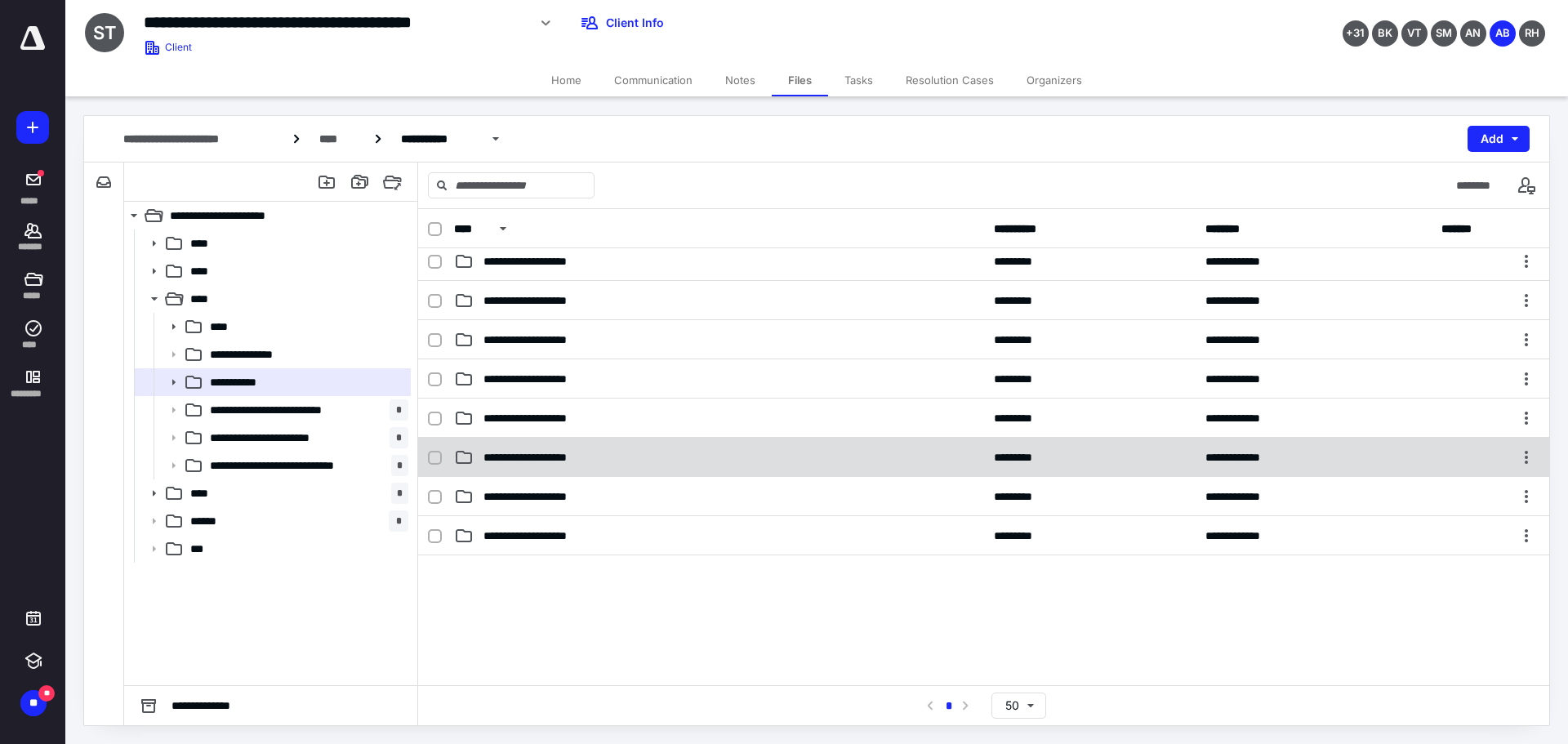click on "**********" at bounding box center [719, 457] 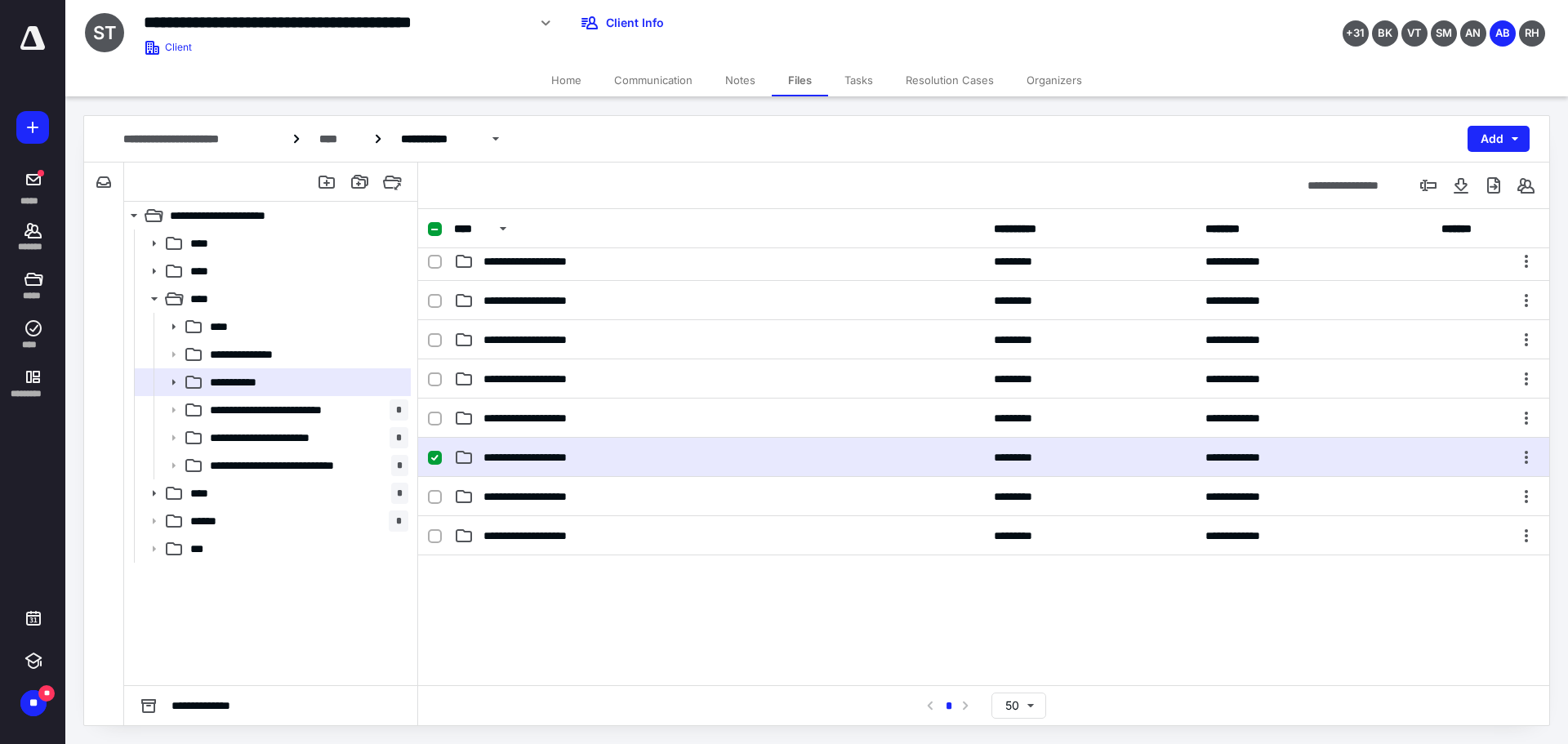 click on "**********" at bounding box center [719, 457] 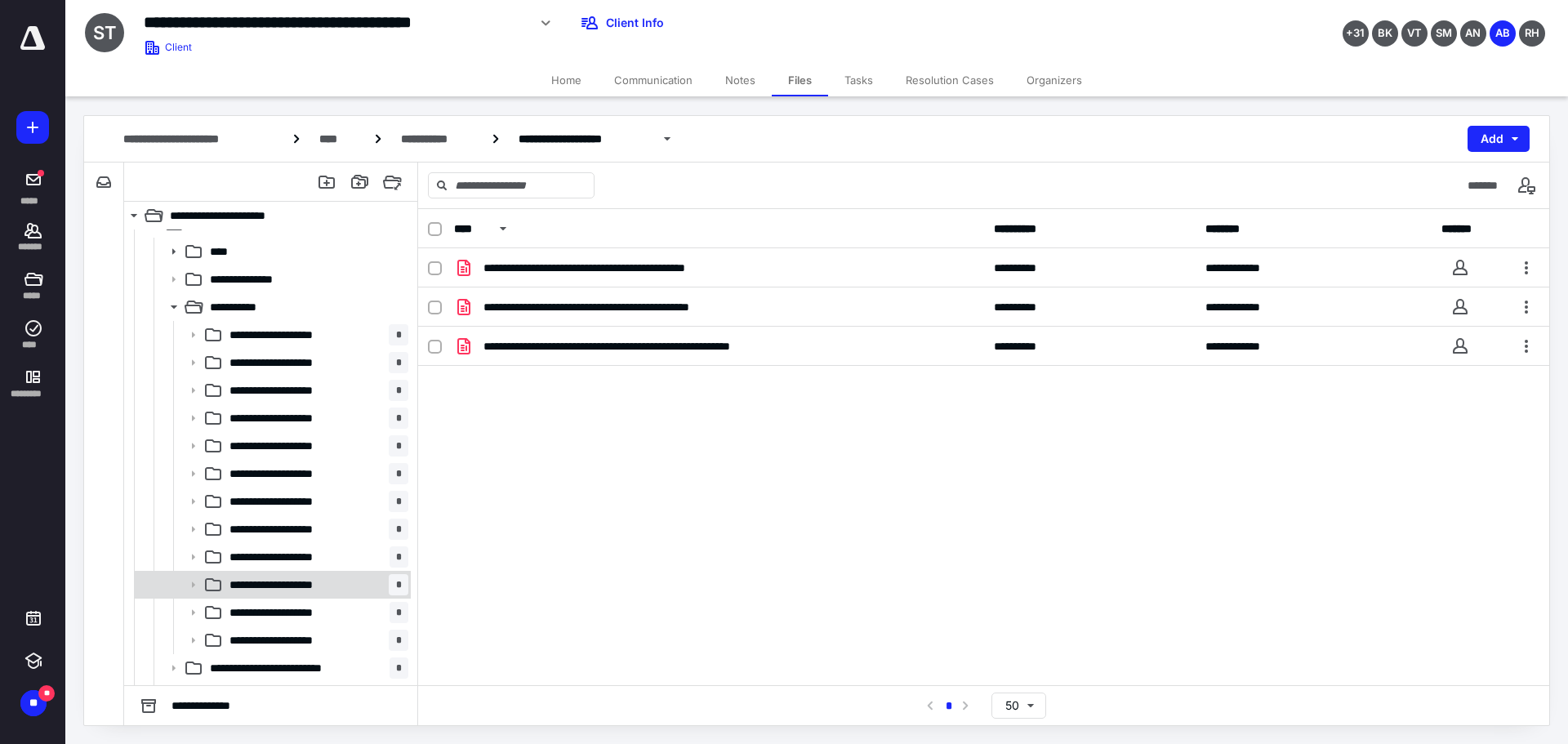 scroll, scrollTop: 82, scrollLeft: 0, axis: vertical 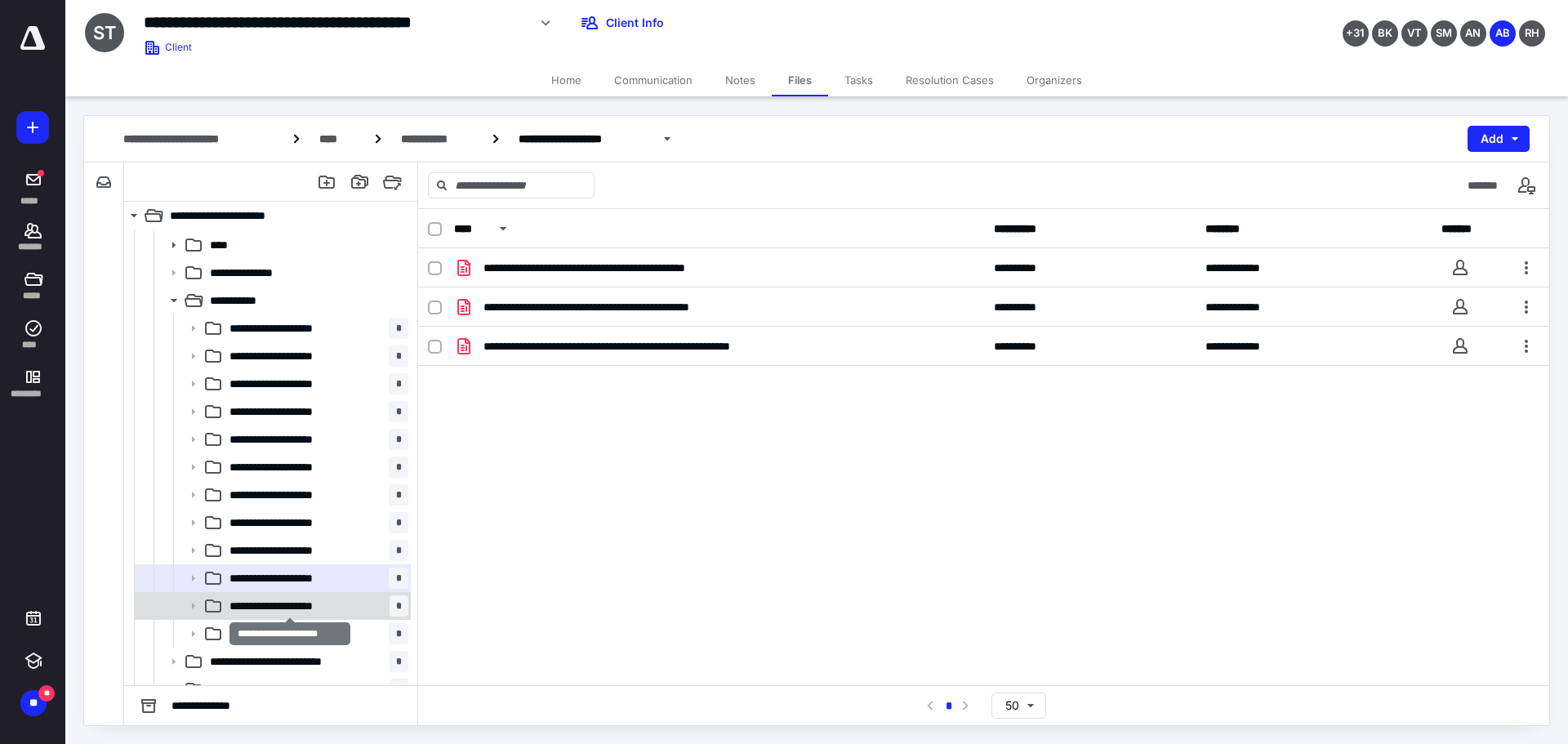 click on "**********" at bounding box center (290, 606) 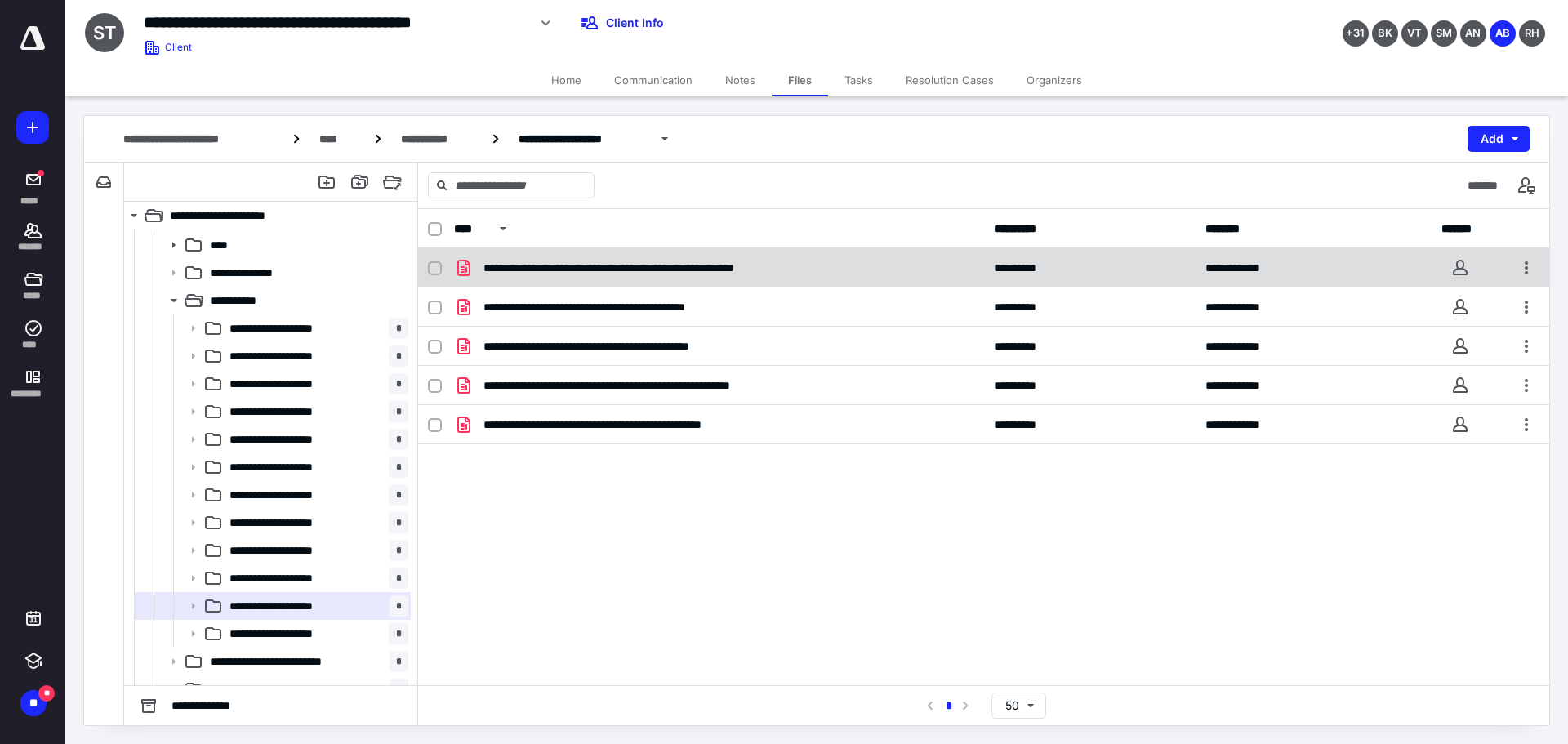 click on "**********" at bounding box center (672, 268) 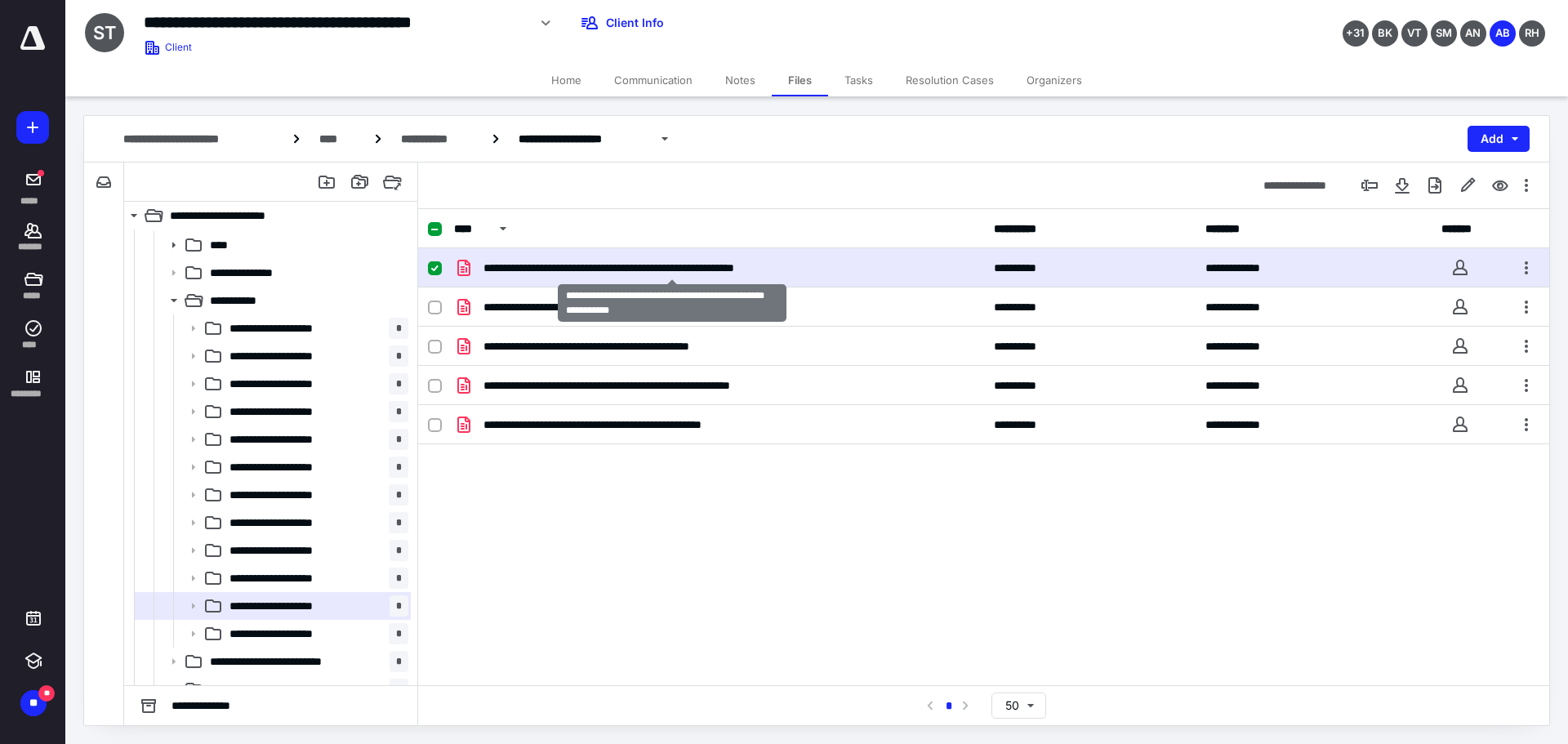 click on "**********" at bounding box center [672, 268] 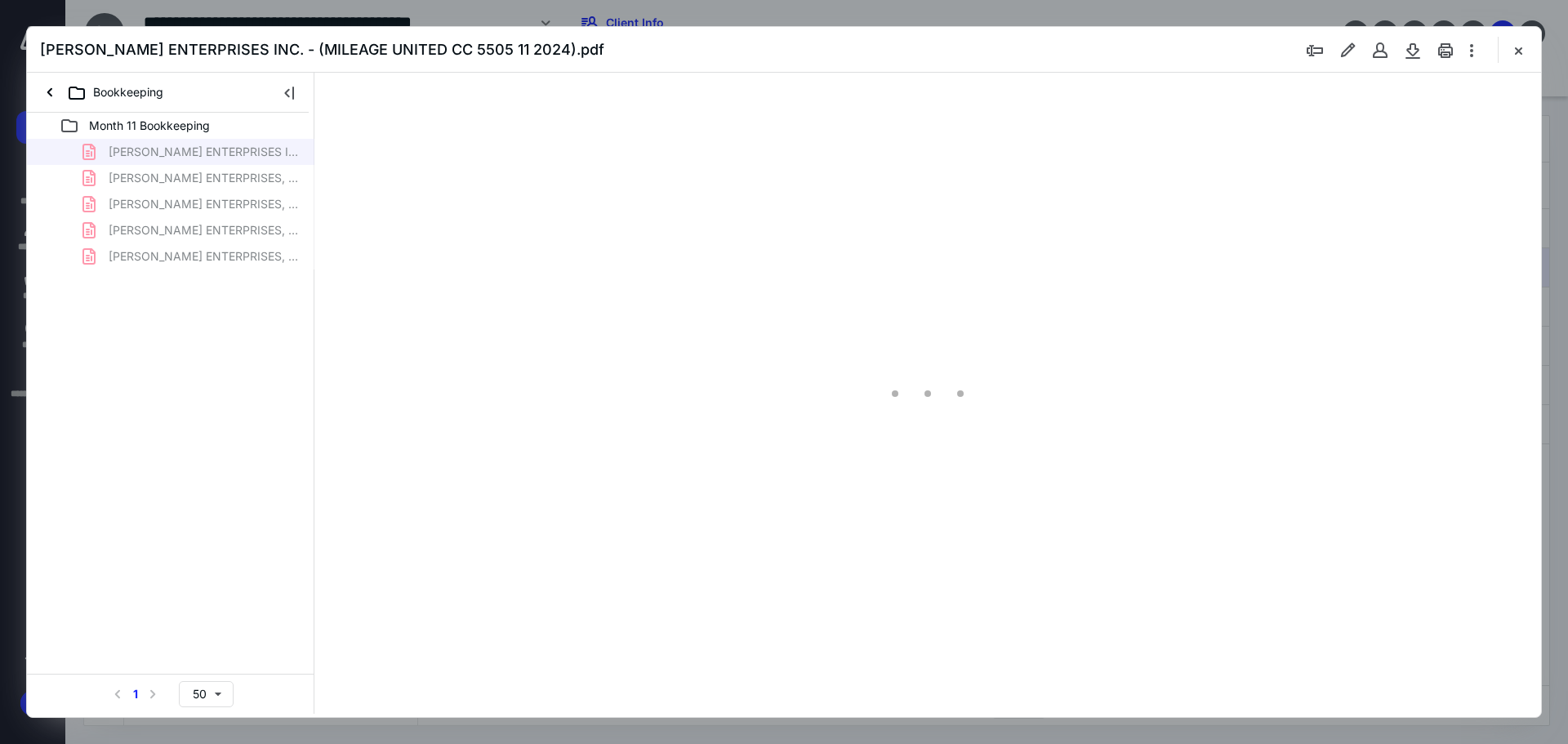 scroll, scrollTop: 82, scrollLeft: 0, axis: vertical 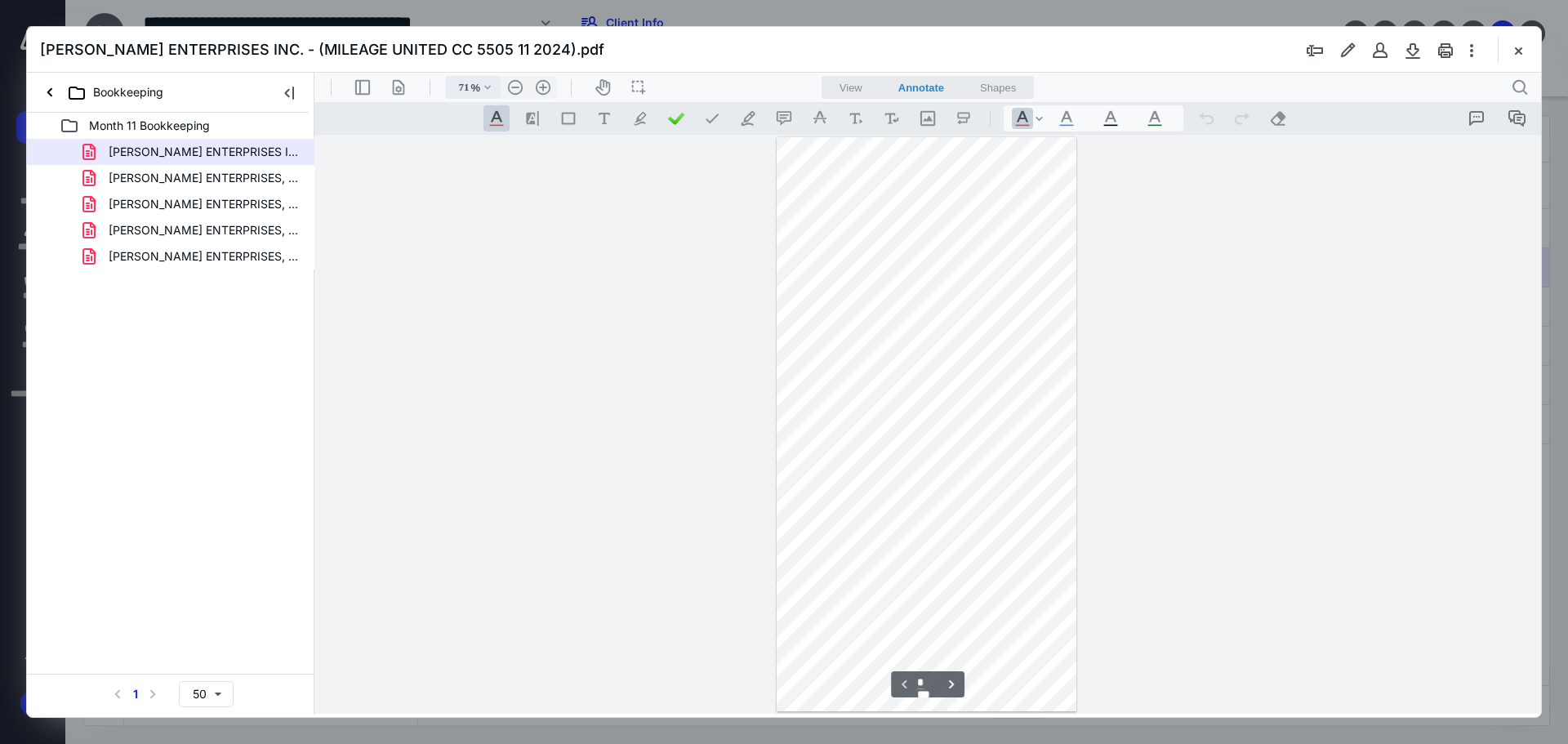 click on ".cls-1{fill:#abb0c4;} icon - chevron - down" at bounding box center (488, 87) 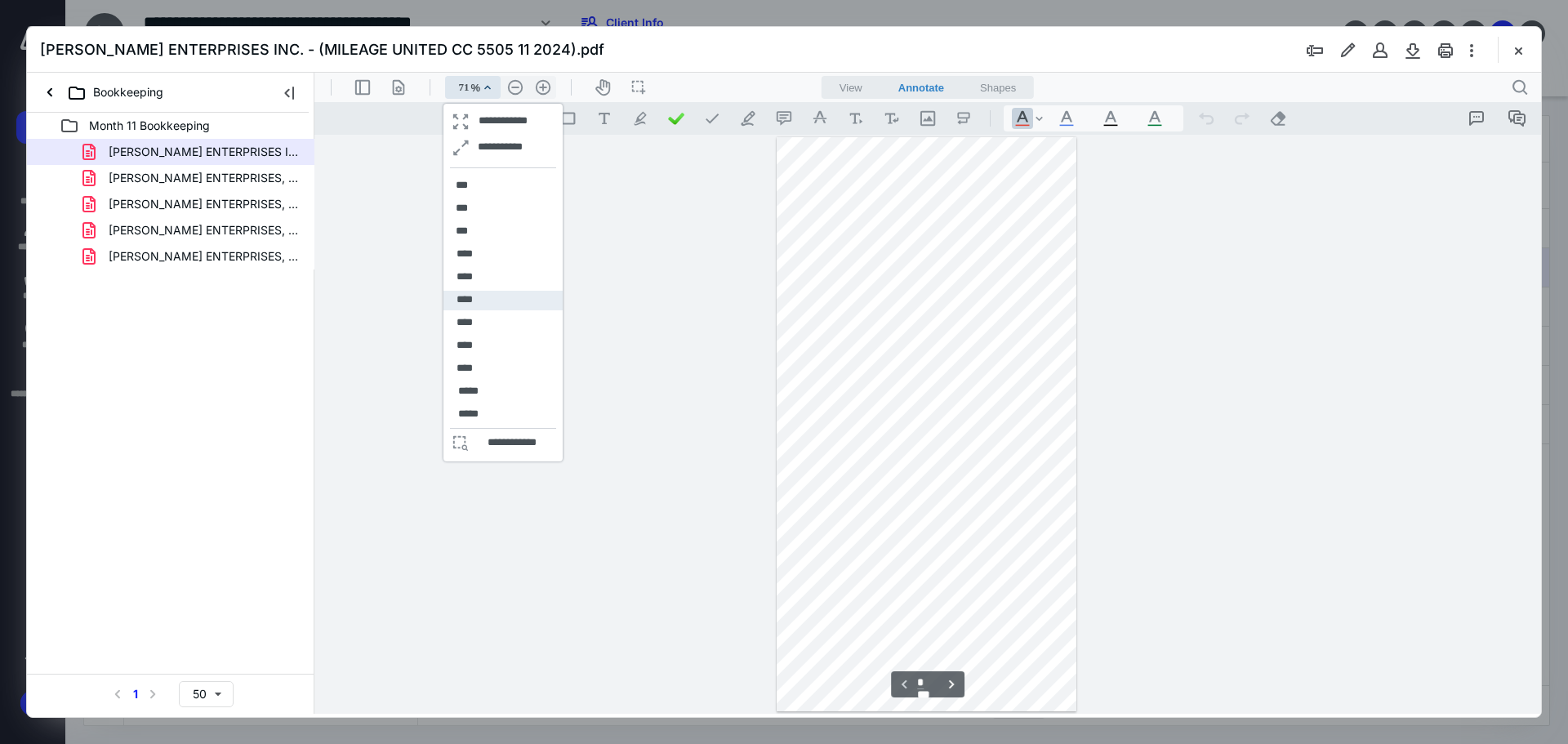 drag, startPoint x: 458, startPoint y: 298, endPoint x: 1072, endPoint y: 379, distance: 619.31979 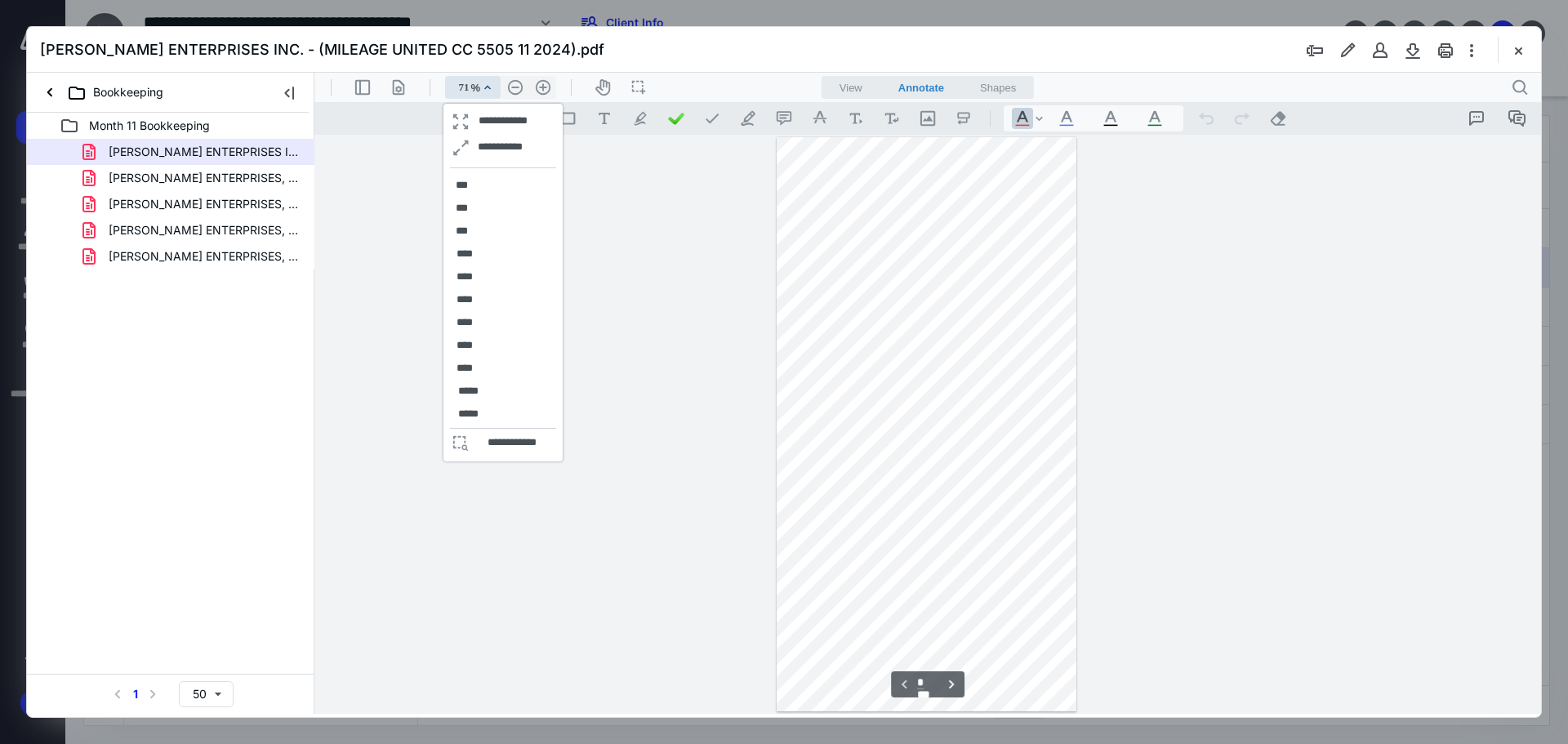 click on "****" at bounding box center (465, 301) 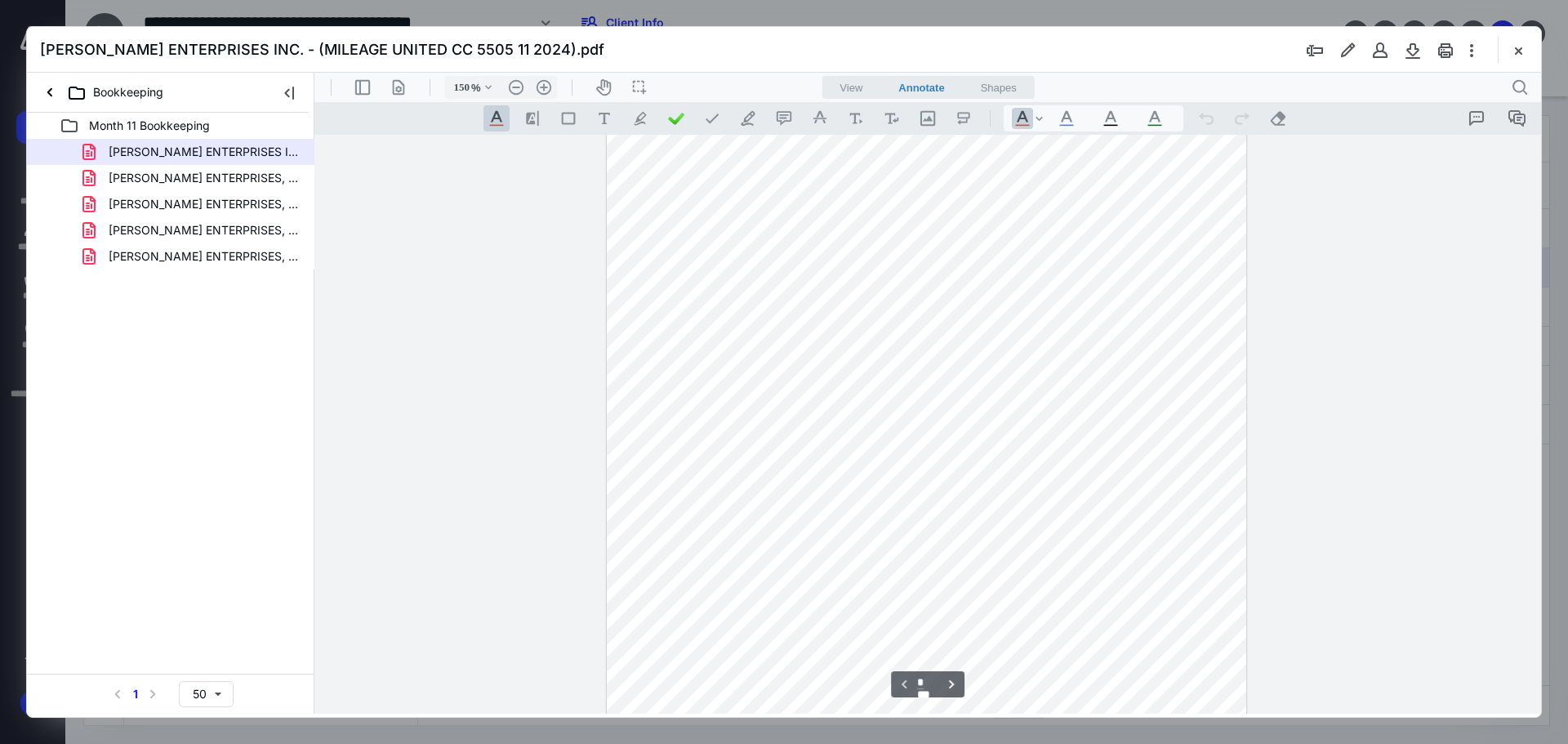 scroll, scrollTop: 163, scrollLeft: 0, axis: vertical 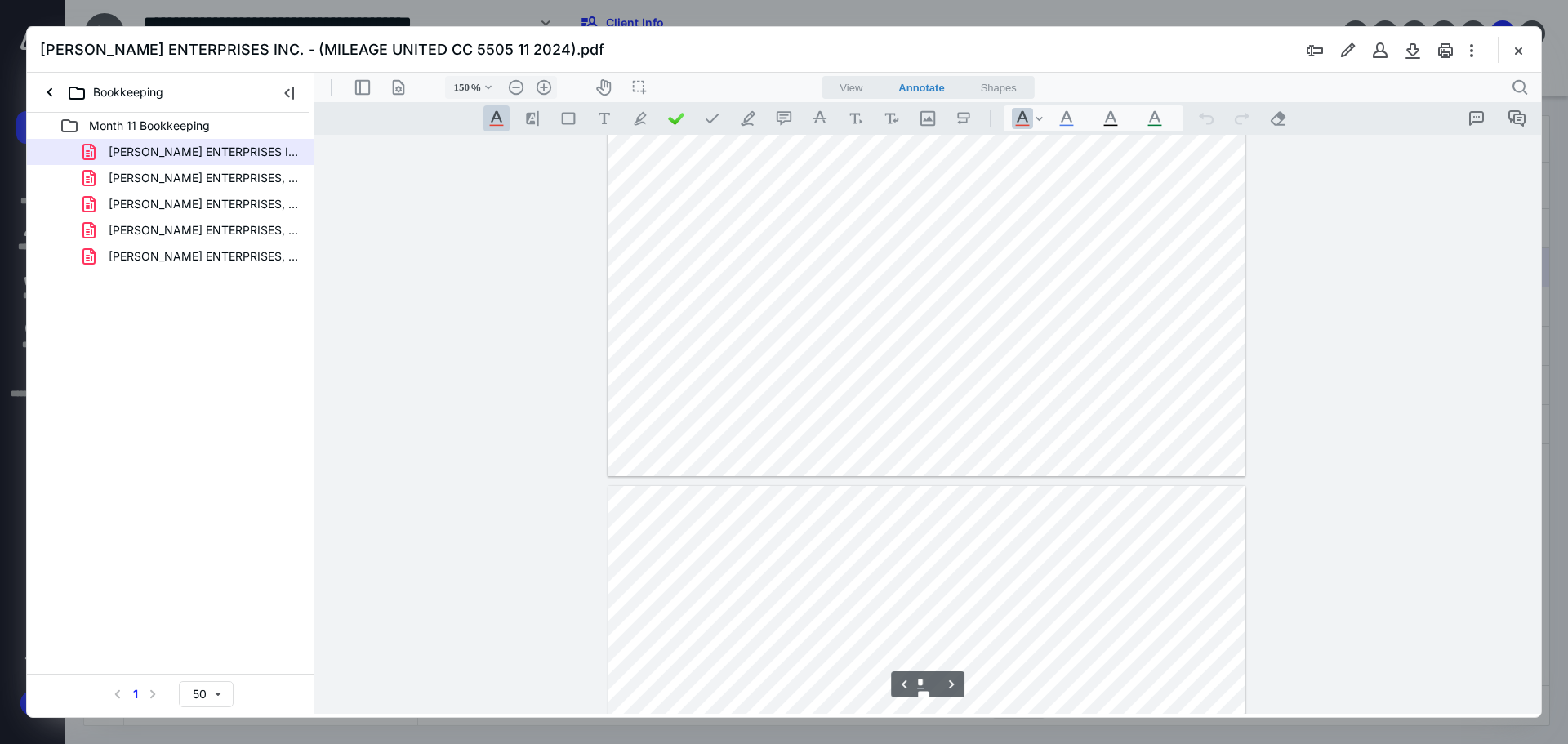 type on "*" 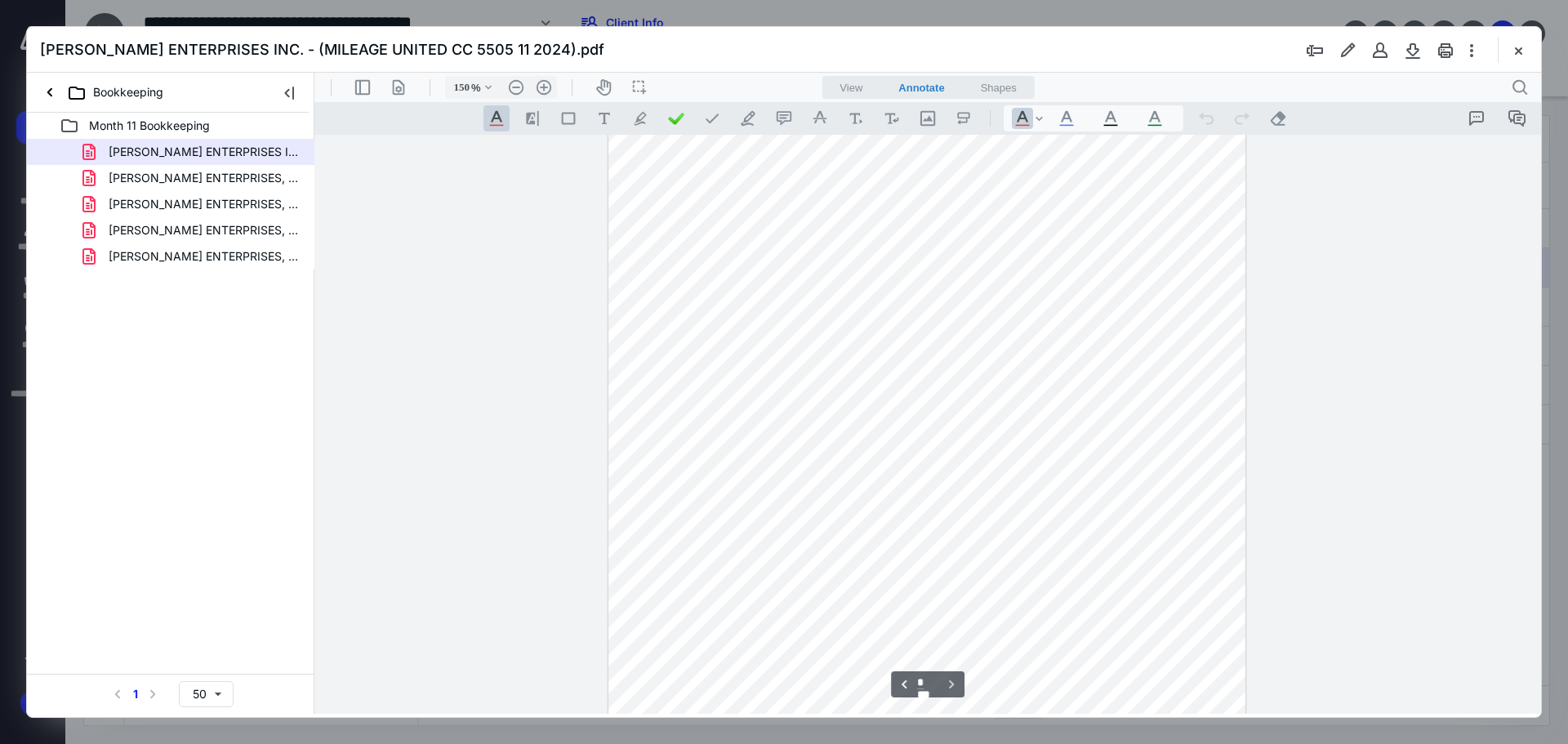 scroll, scrollTop: 2532, scrollLeft: 0, axis: vertical 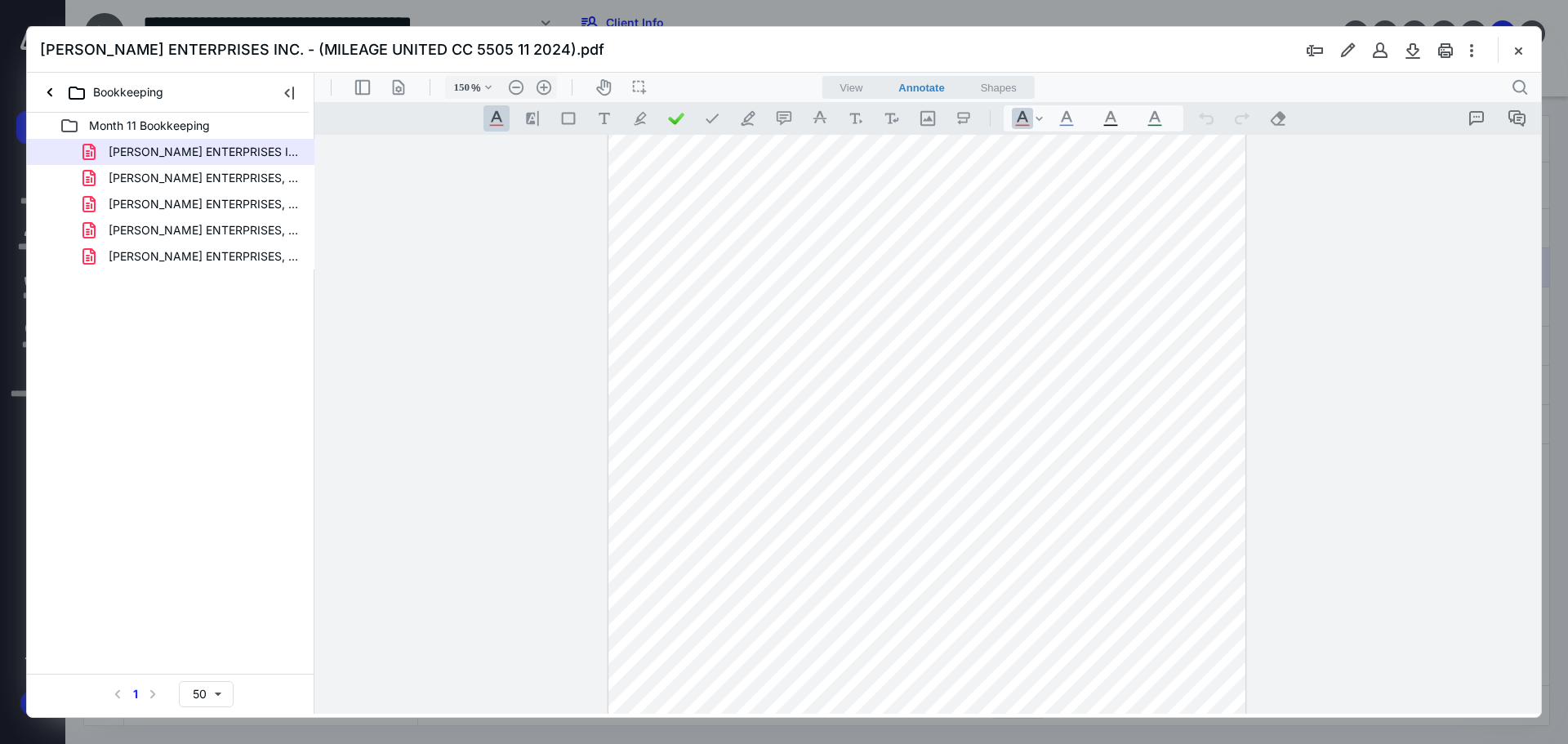 drag, startPoint x: 1513, startPoint y: 52, endPoint x: 1449, endPoint y: 54, distance: 64.031242 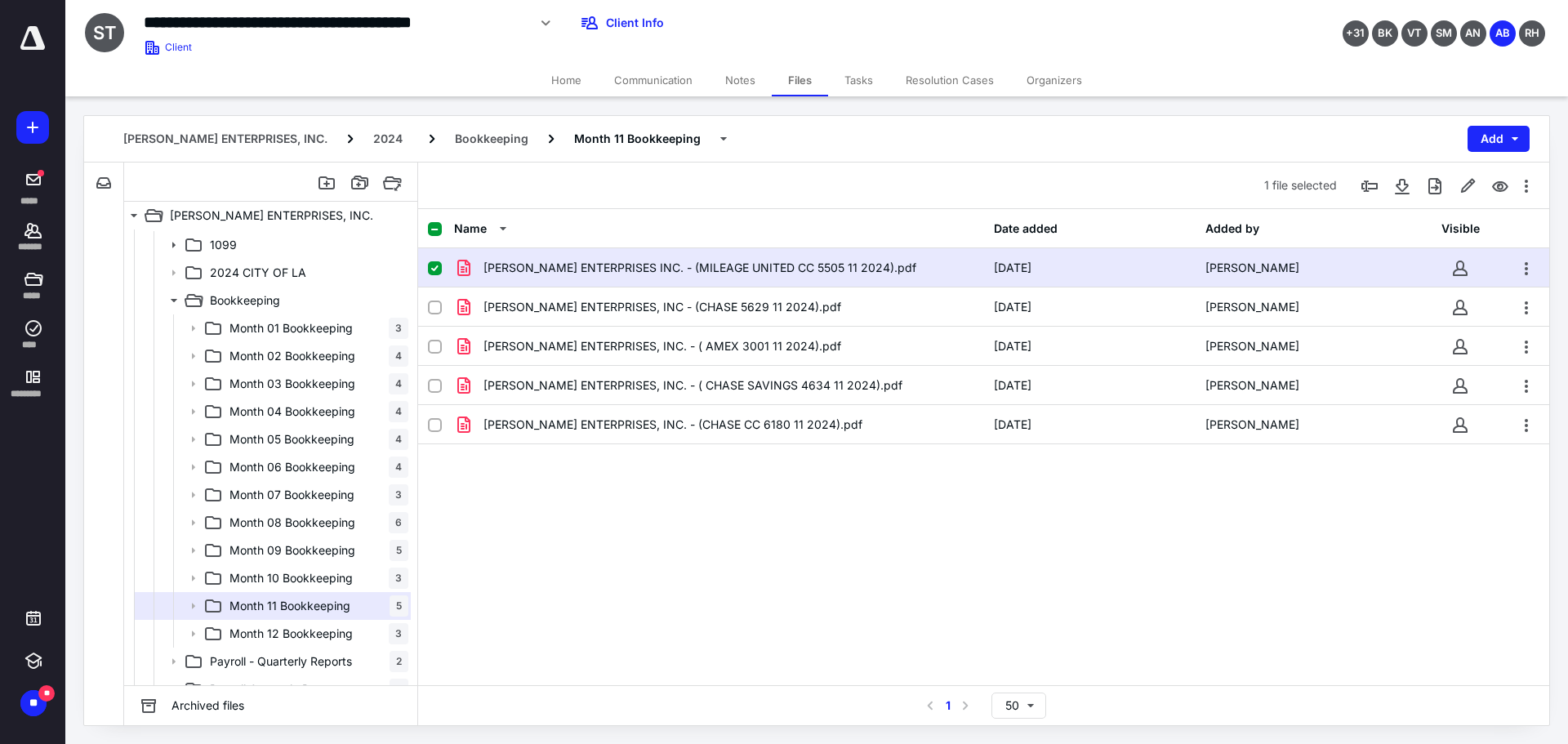 click on "Notes" at bounding box center (740, 80) 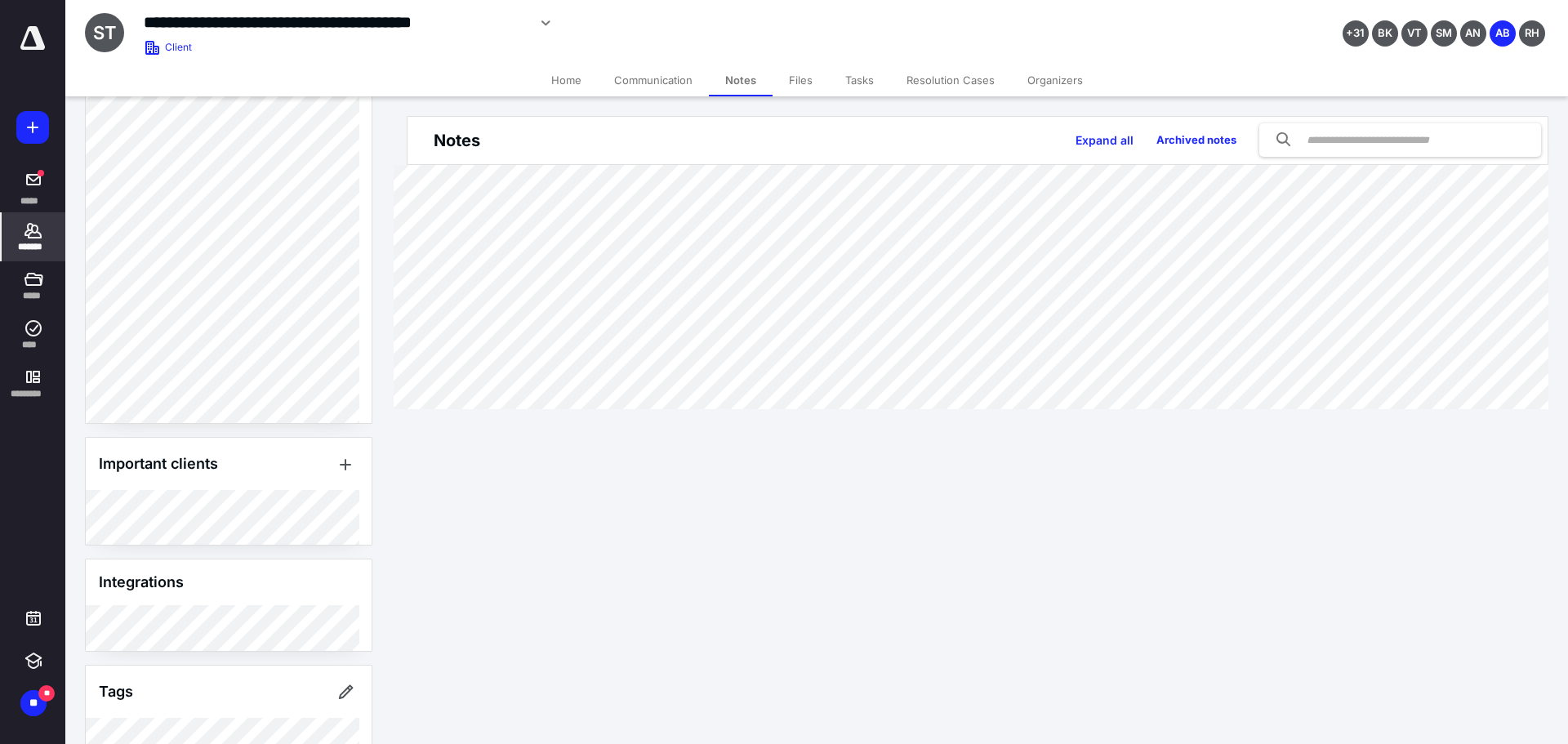 scroll, scrollTop: 607, scrollLeft: 0, axis: vertical 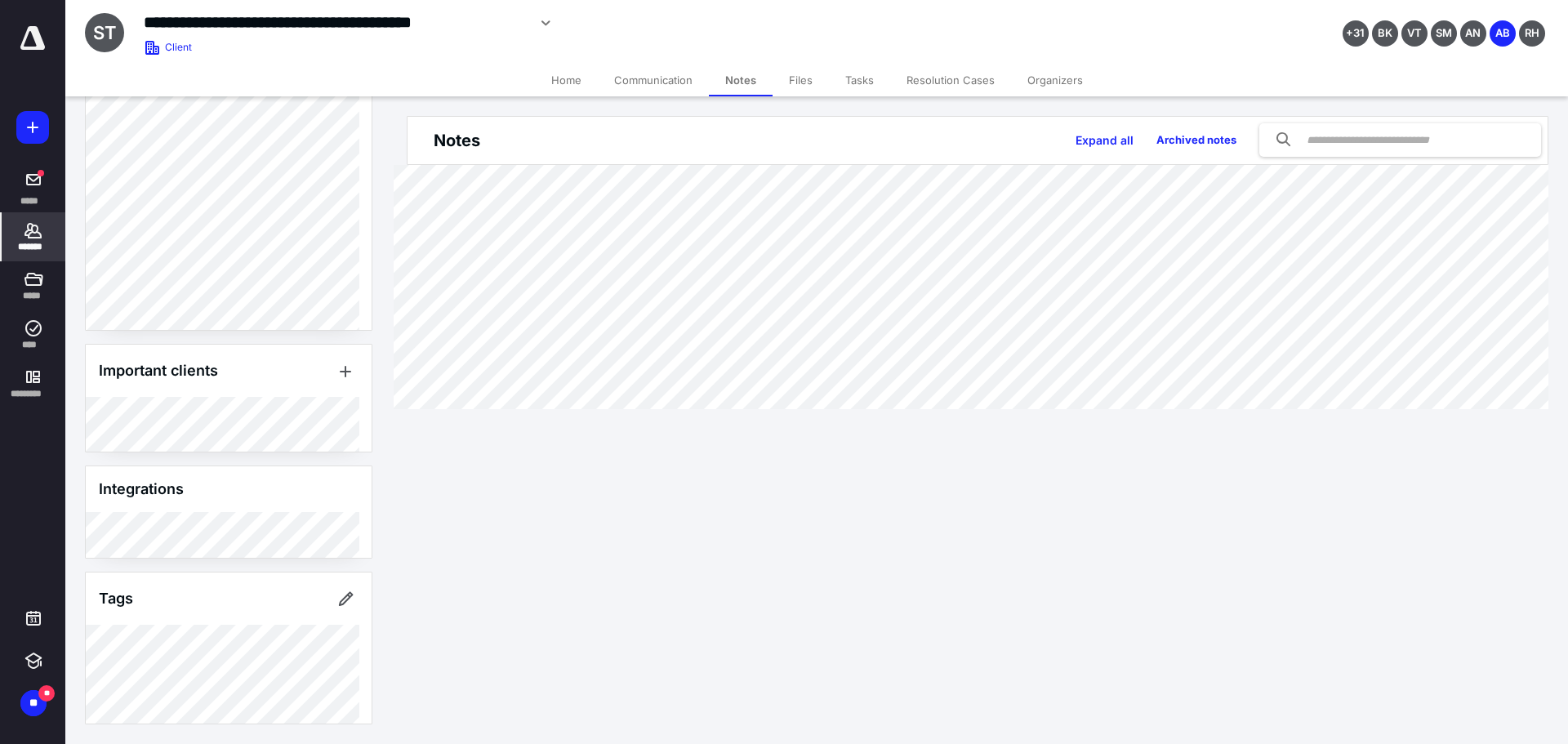 drag, startPoint x: 37, startPoint y: 36, endPoint x: 38, endPoint y: 81, distance: 45.01111 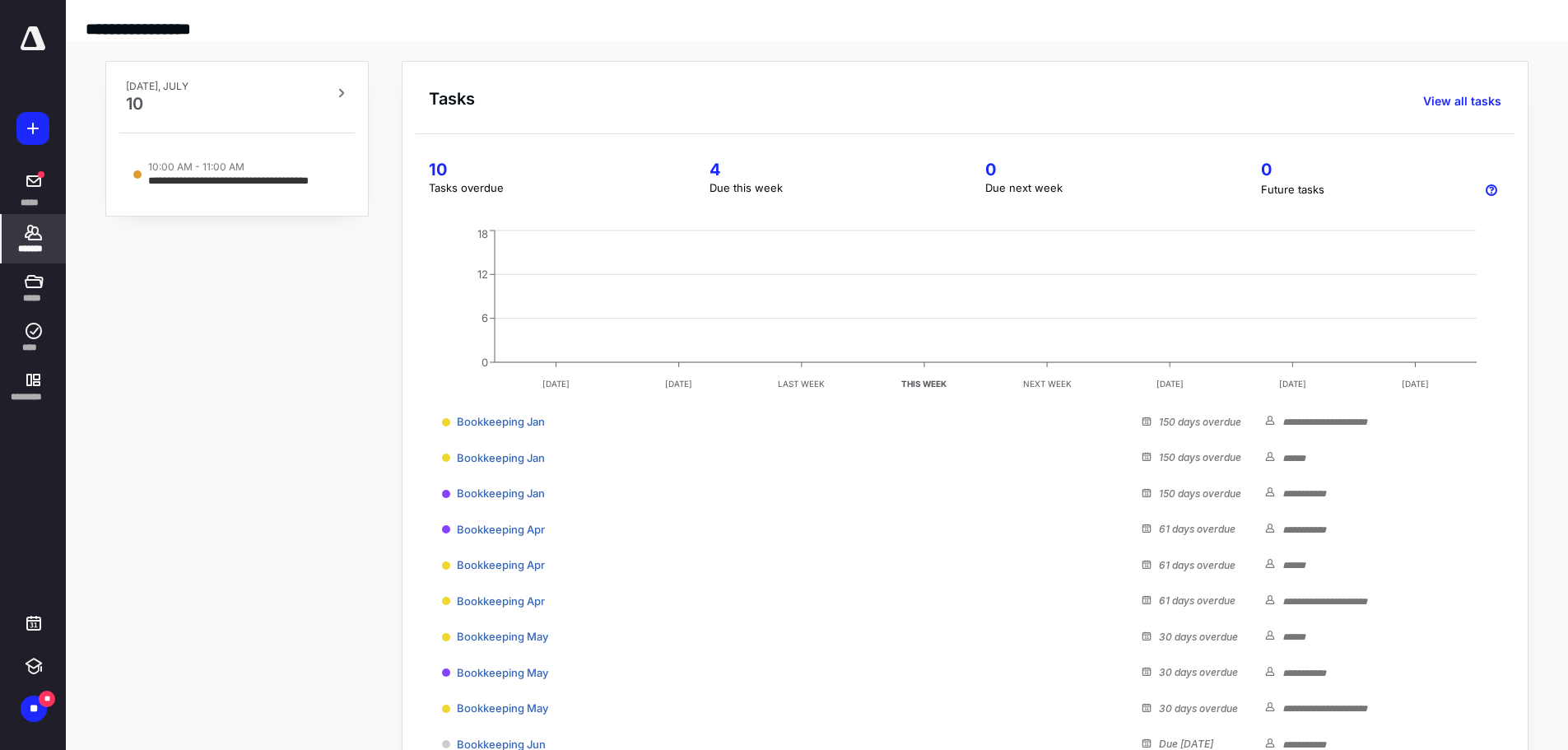click 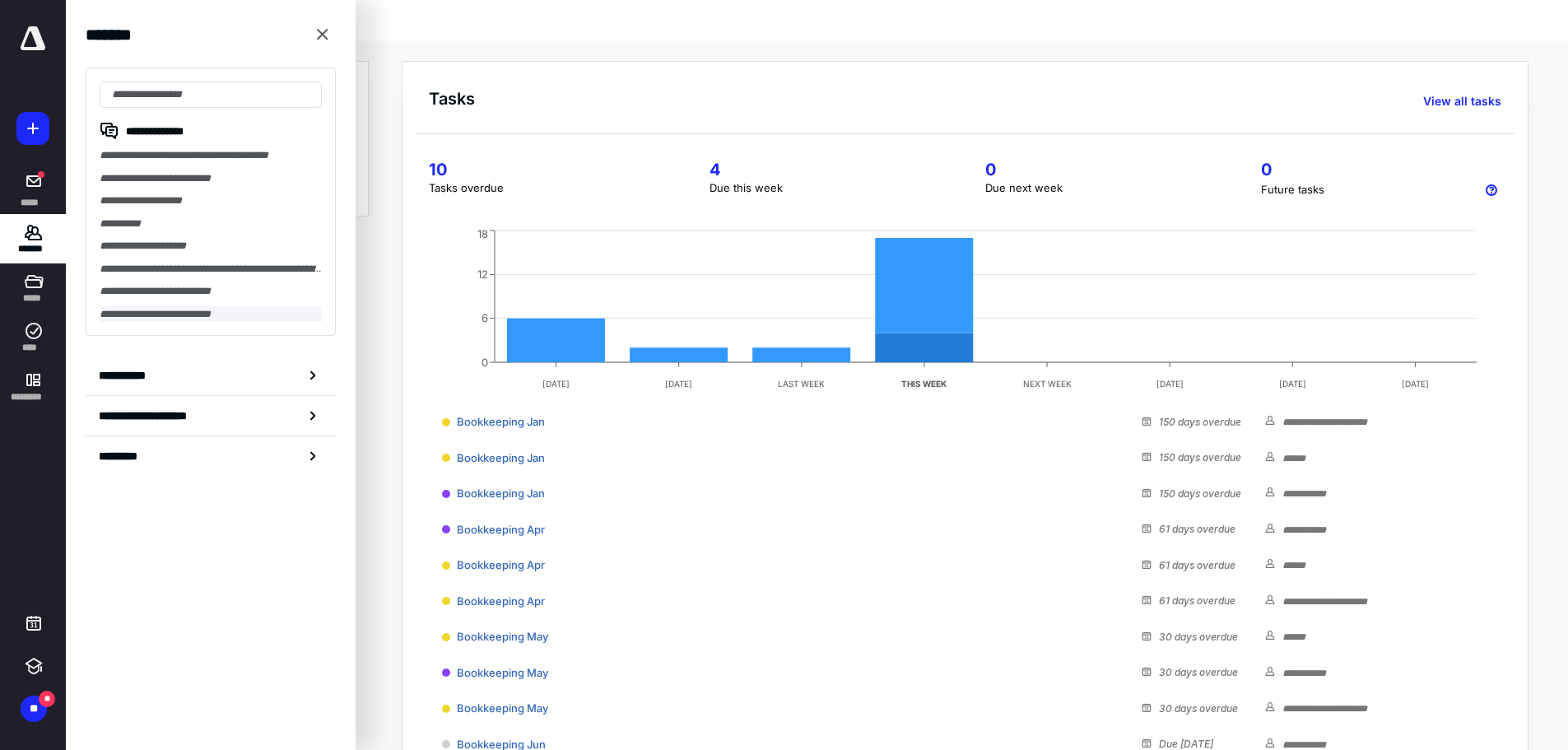 click on "**********" at bounding box center [211, 314] 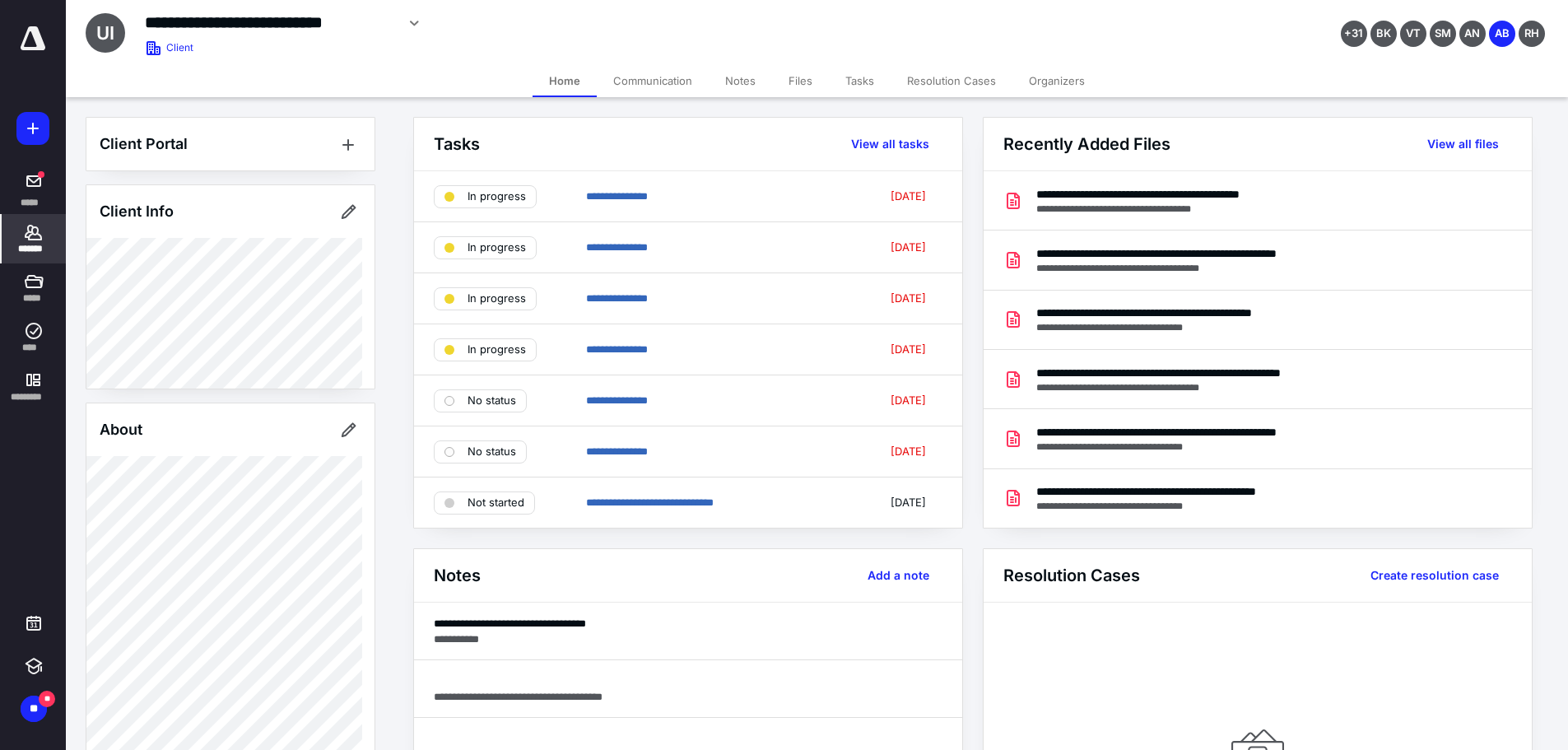 click on "Notes" at bounding box center [740, 81] 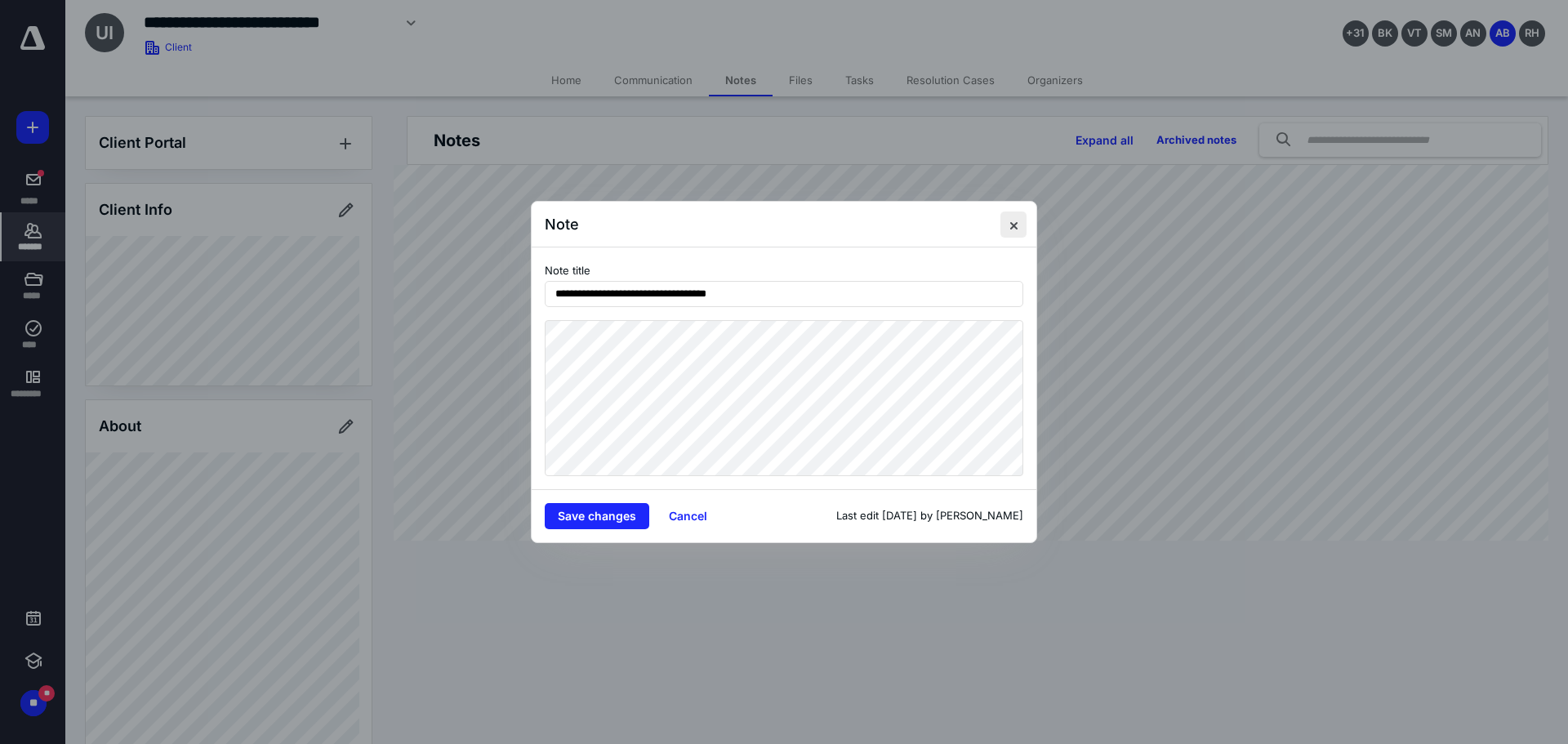 click at bounding box center (1013, 225) 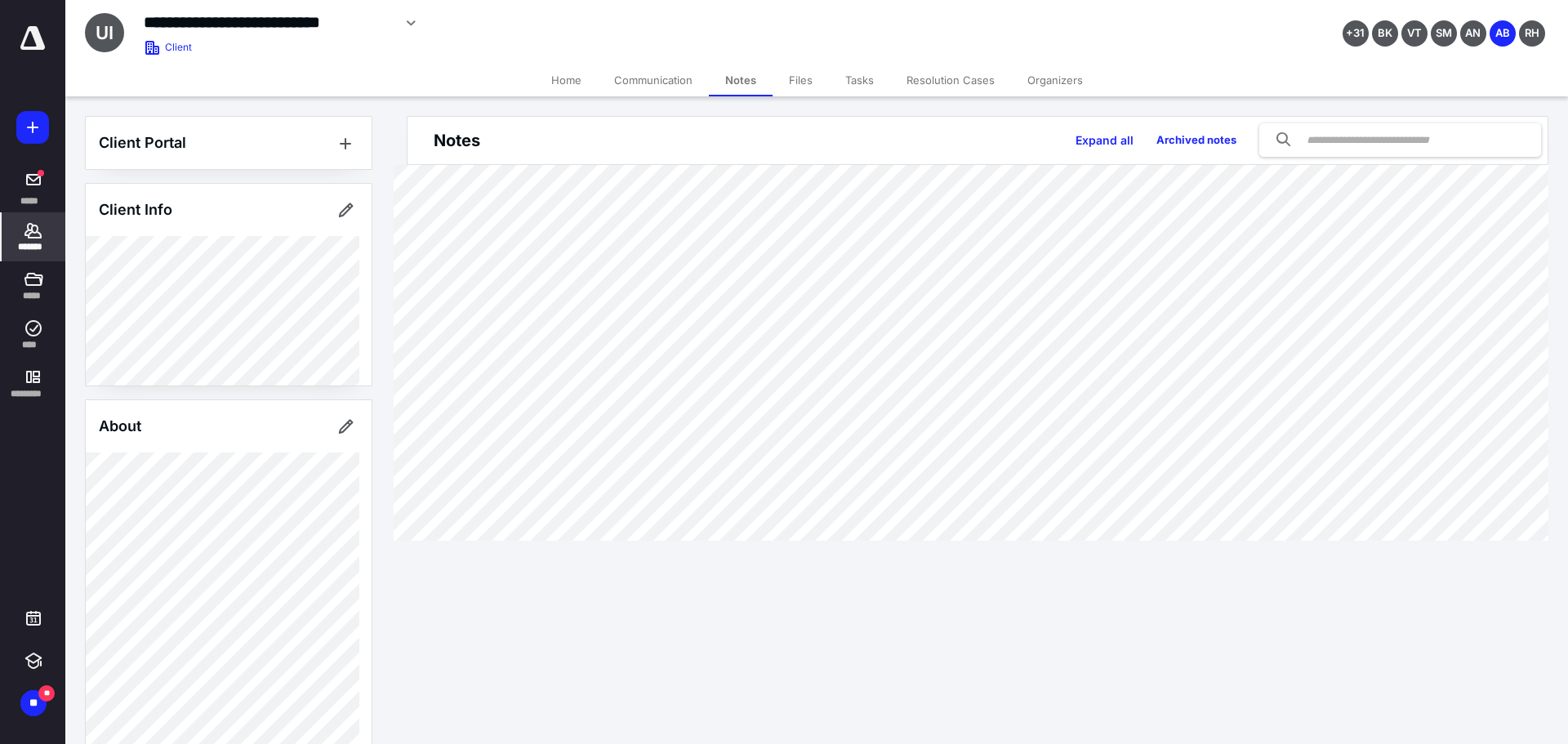 click on "Files" at bounding box center (800, 80) 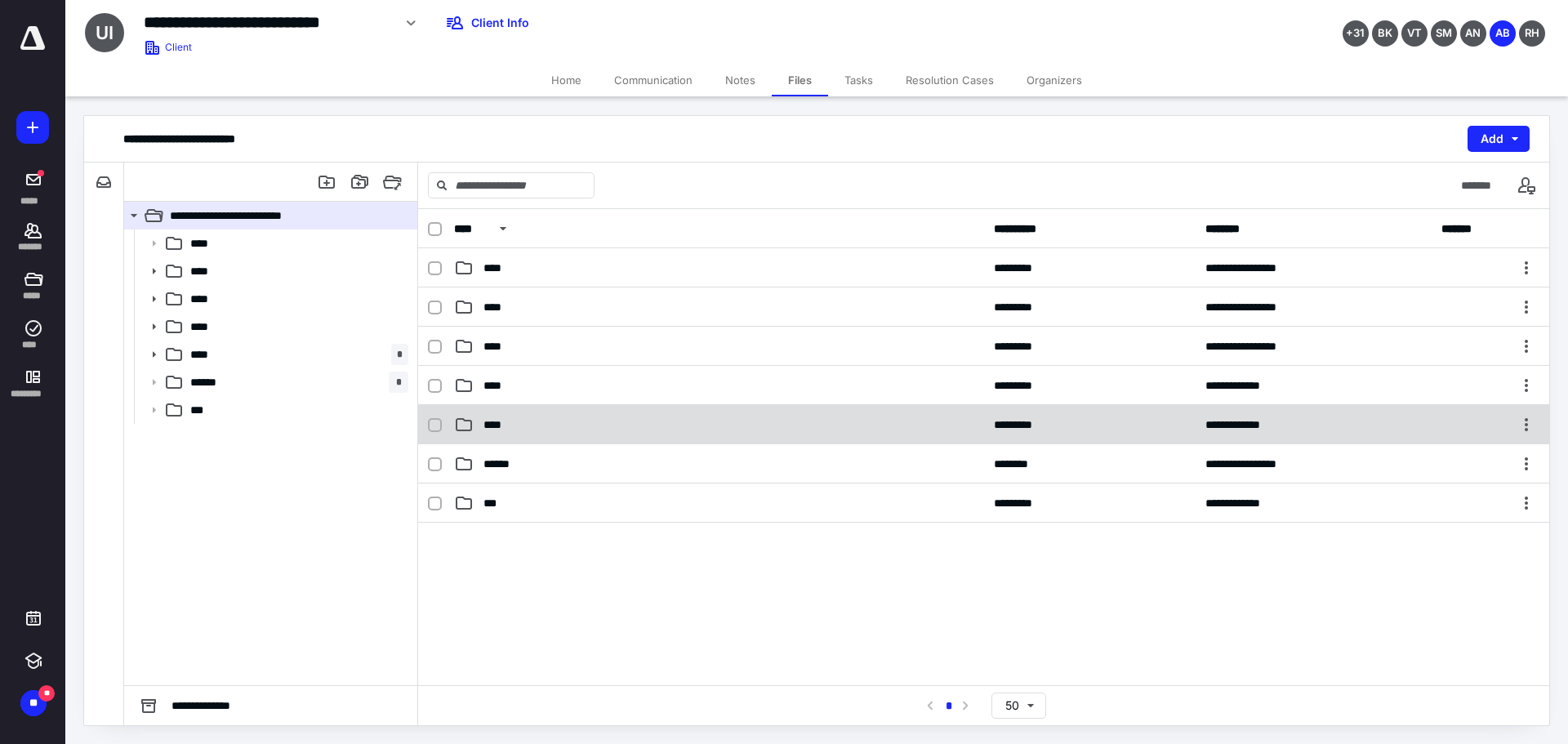 click on "****" at bounding box center (719, 425) 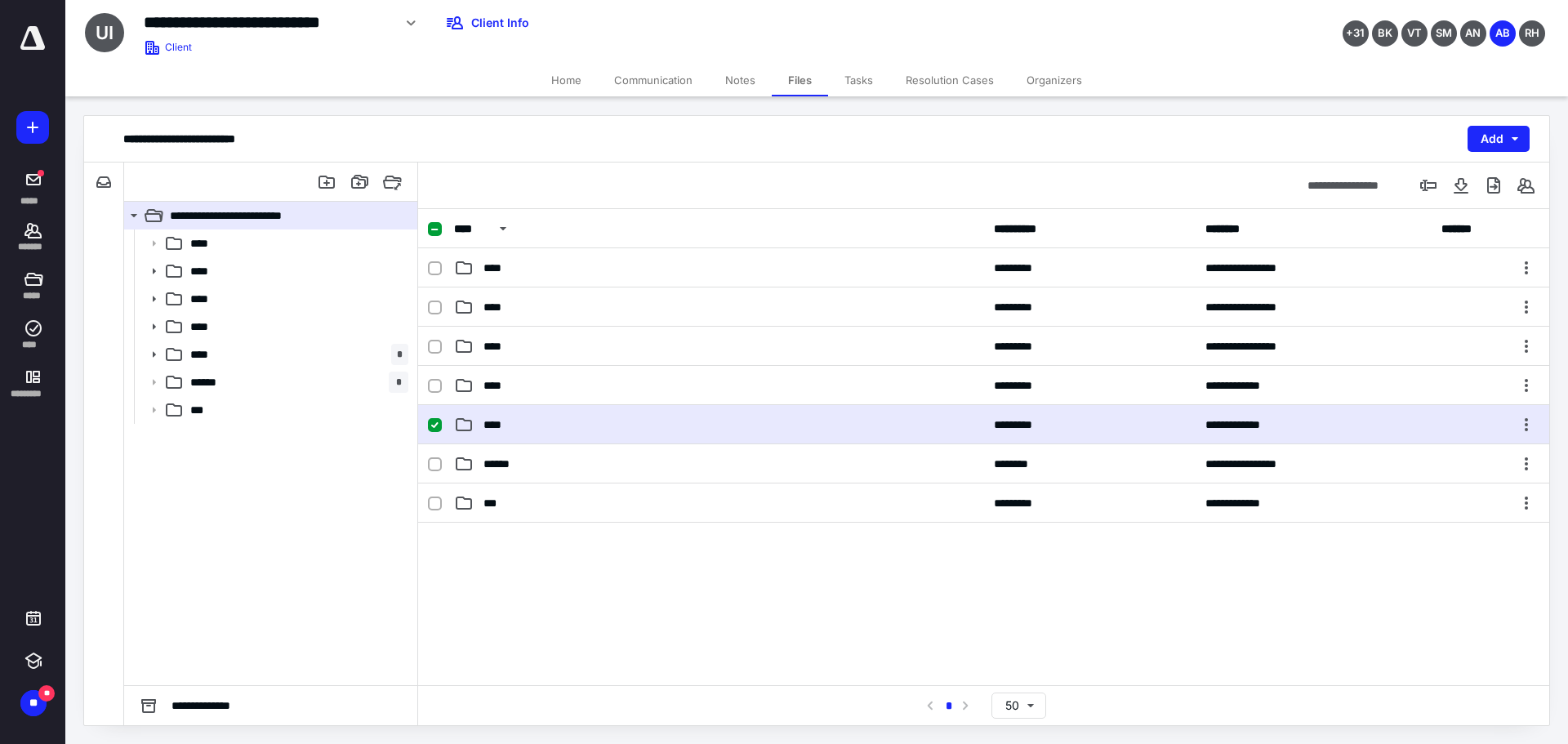 click on "****" at bounding box center [719, 425] 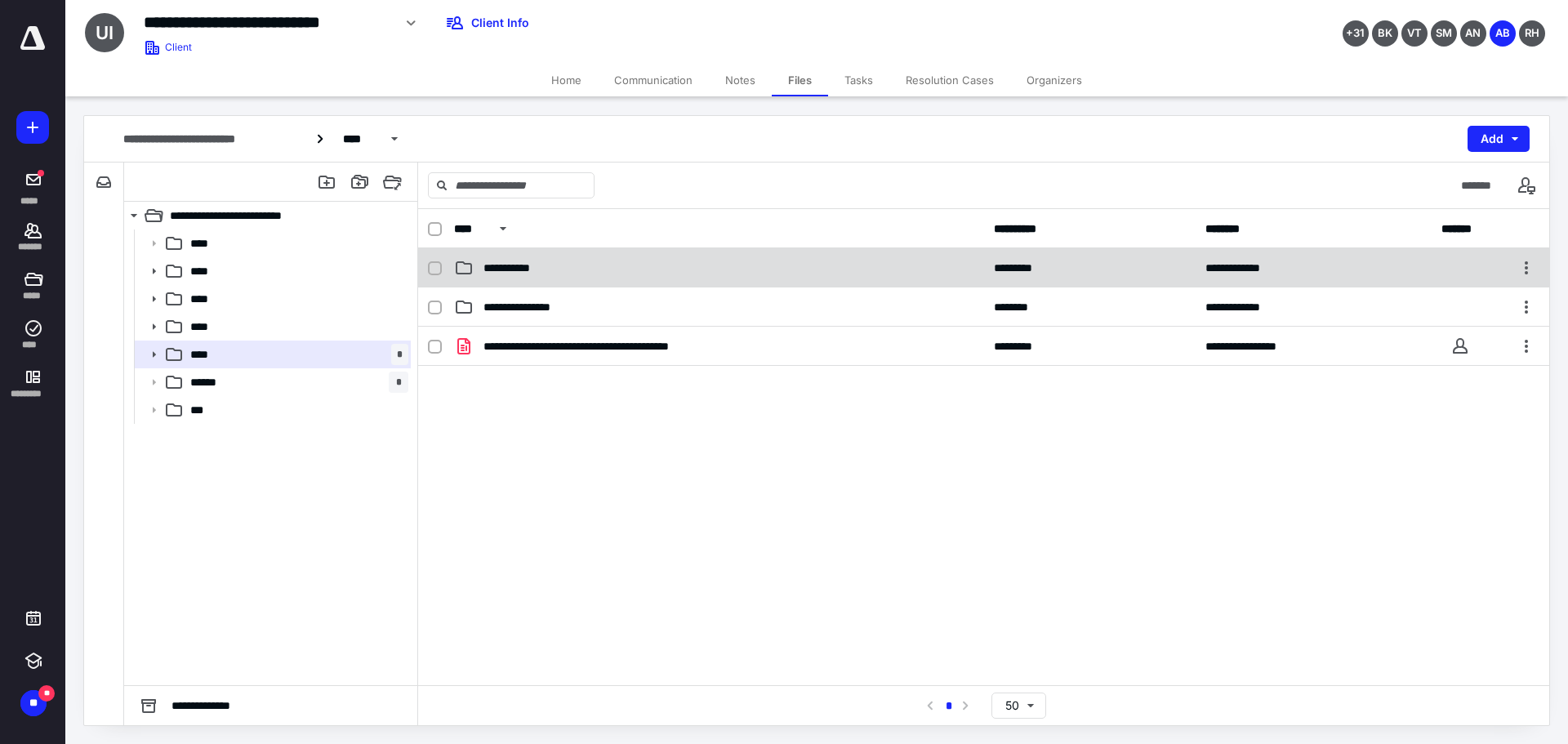 click on "**********" at bounding box center (719, 268) 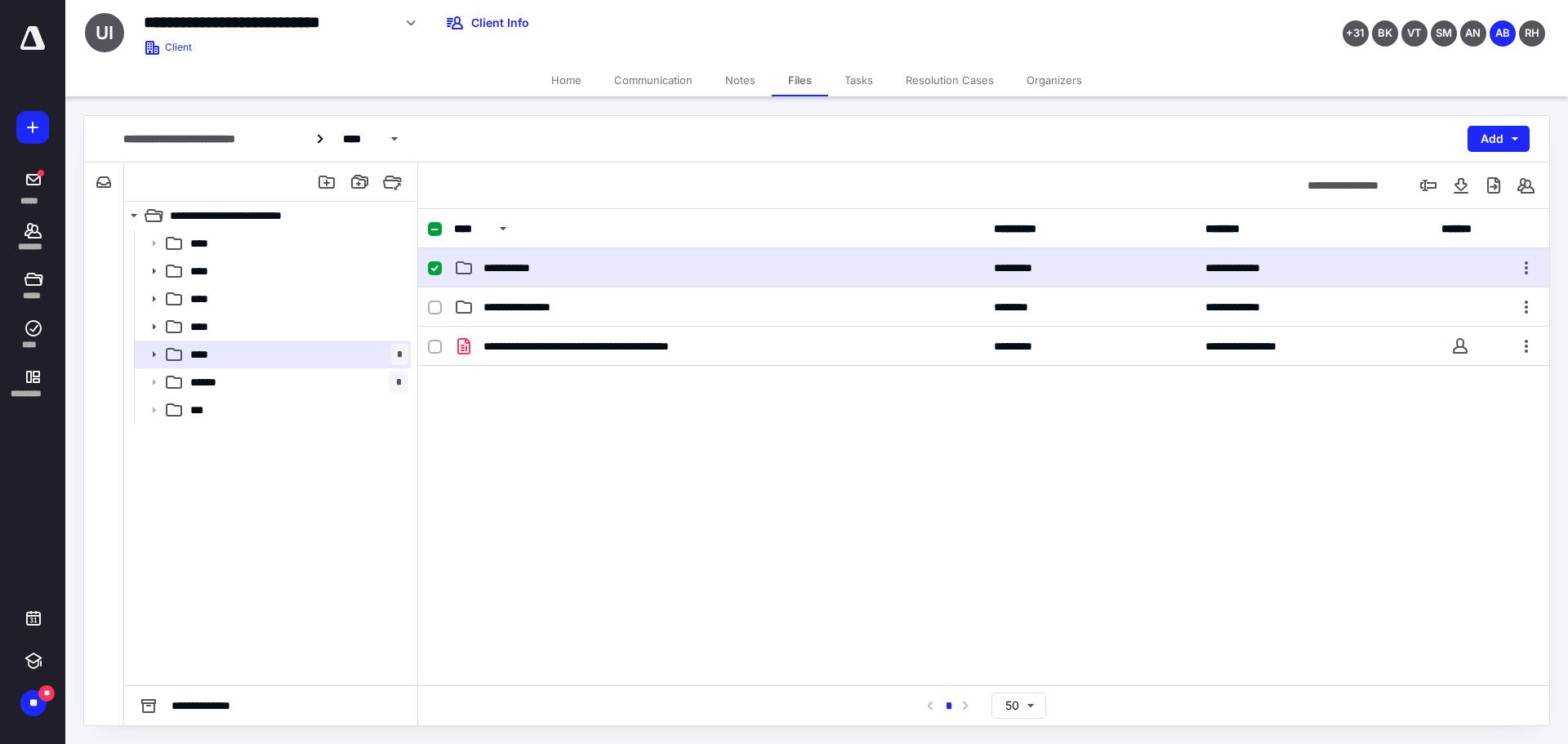 click on "**********" at bounding box center [719, 268] 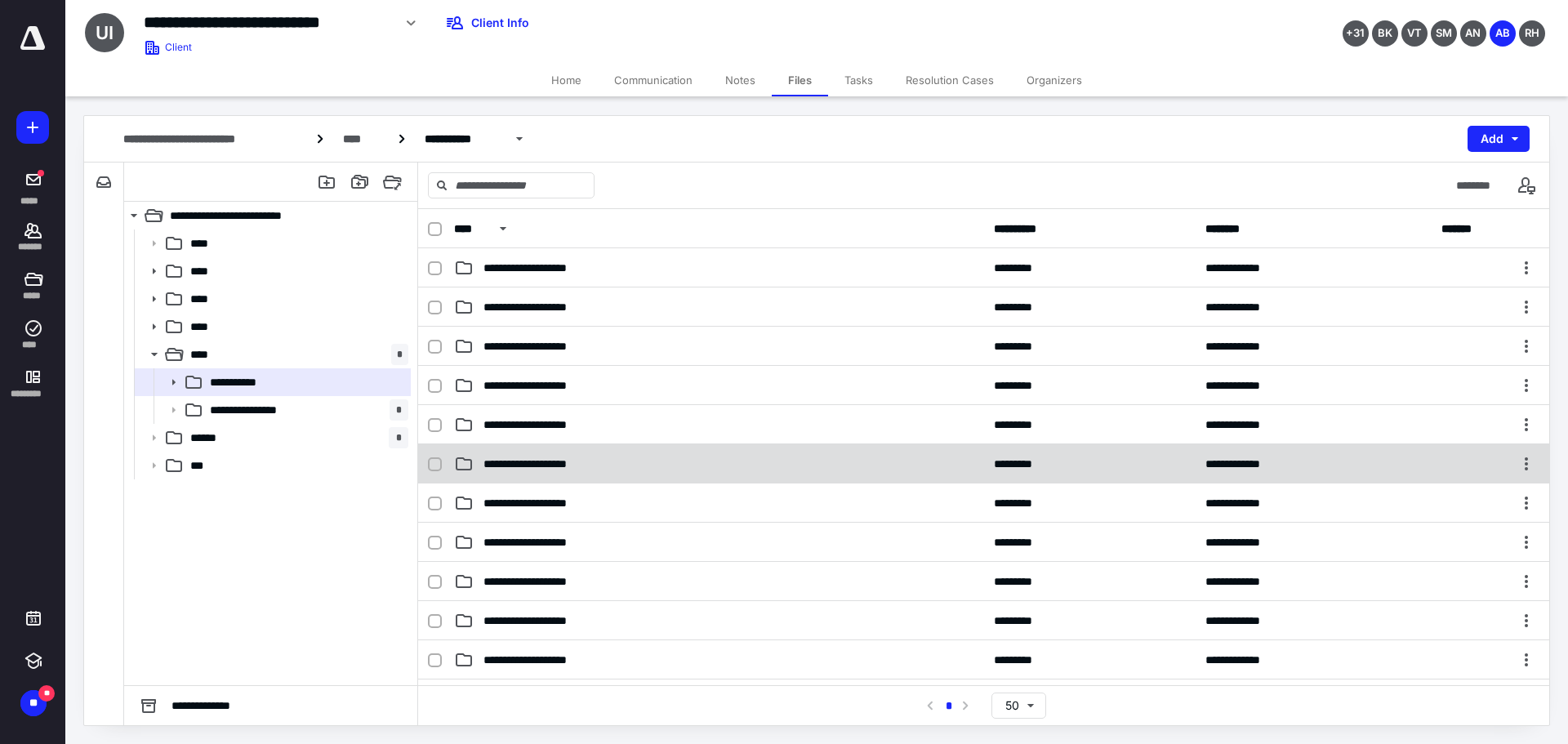 scroll, scrollTop: 82, scrollLeft: 0, axis: vertical 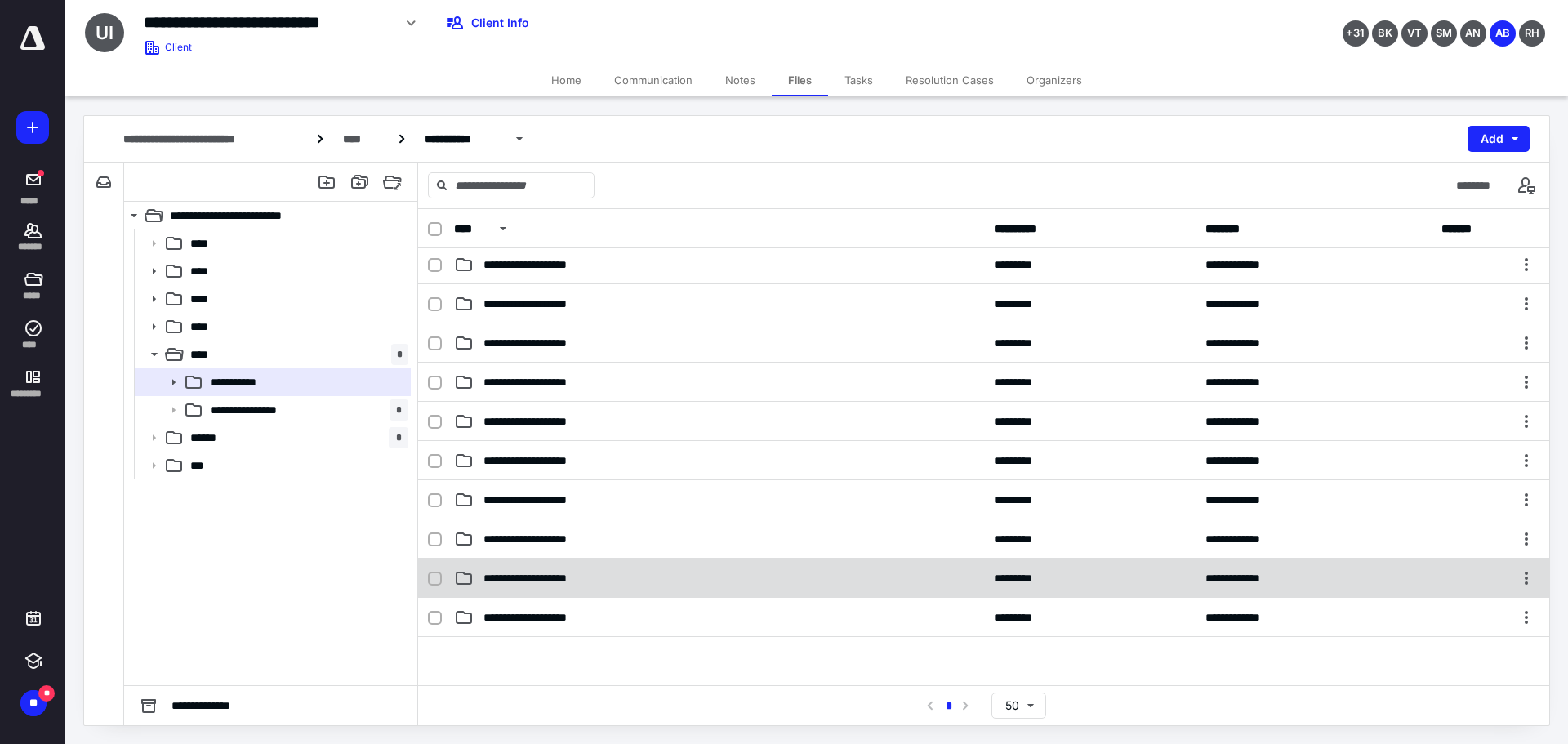 click on "**********" at bounding box center (719, 578) 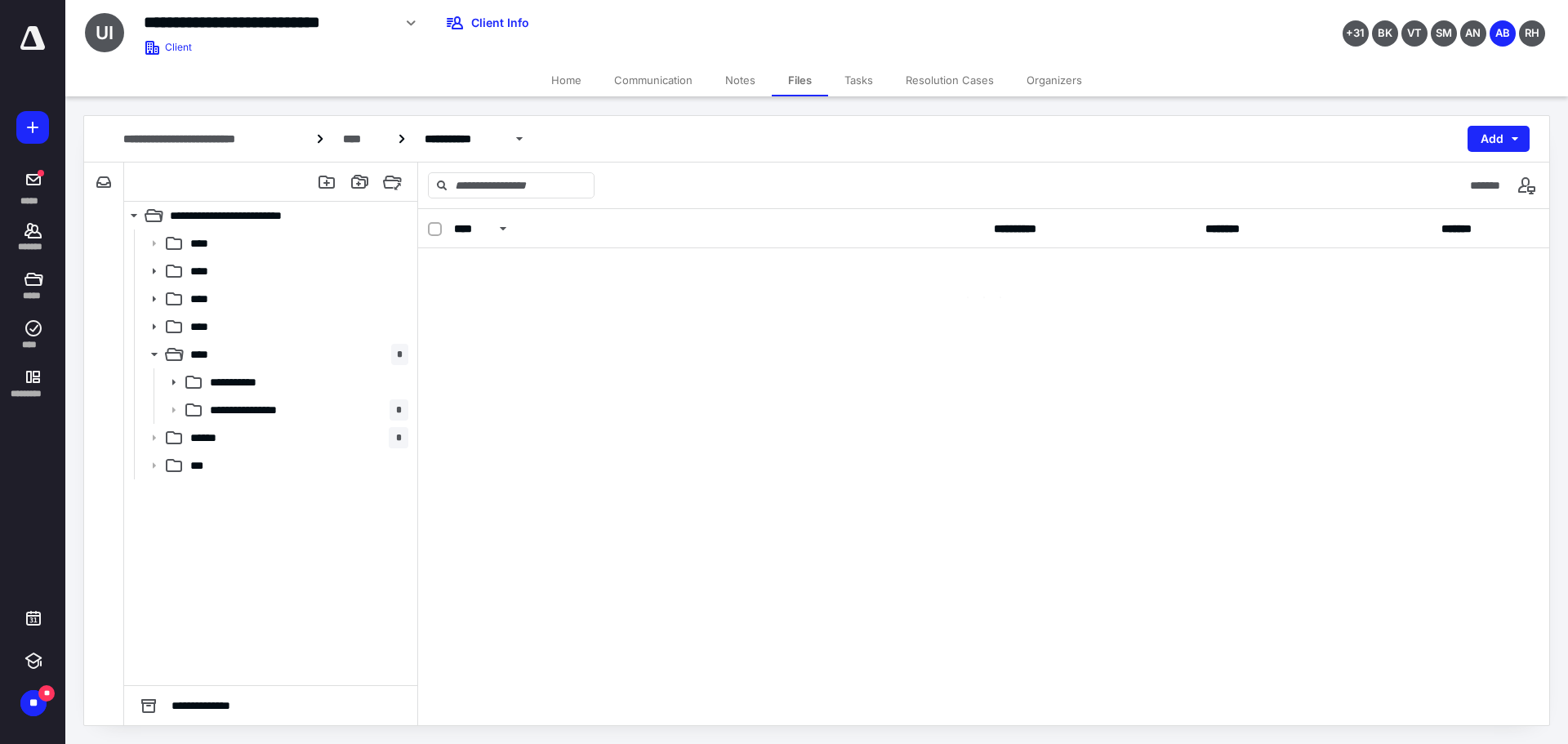 scroll, scrollTop: 0, scrollLeft: 0, axis: both 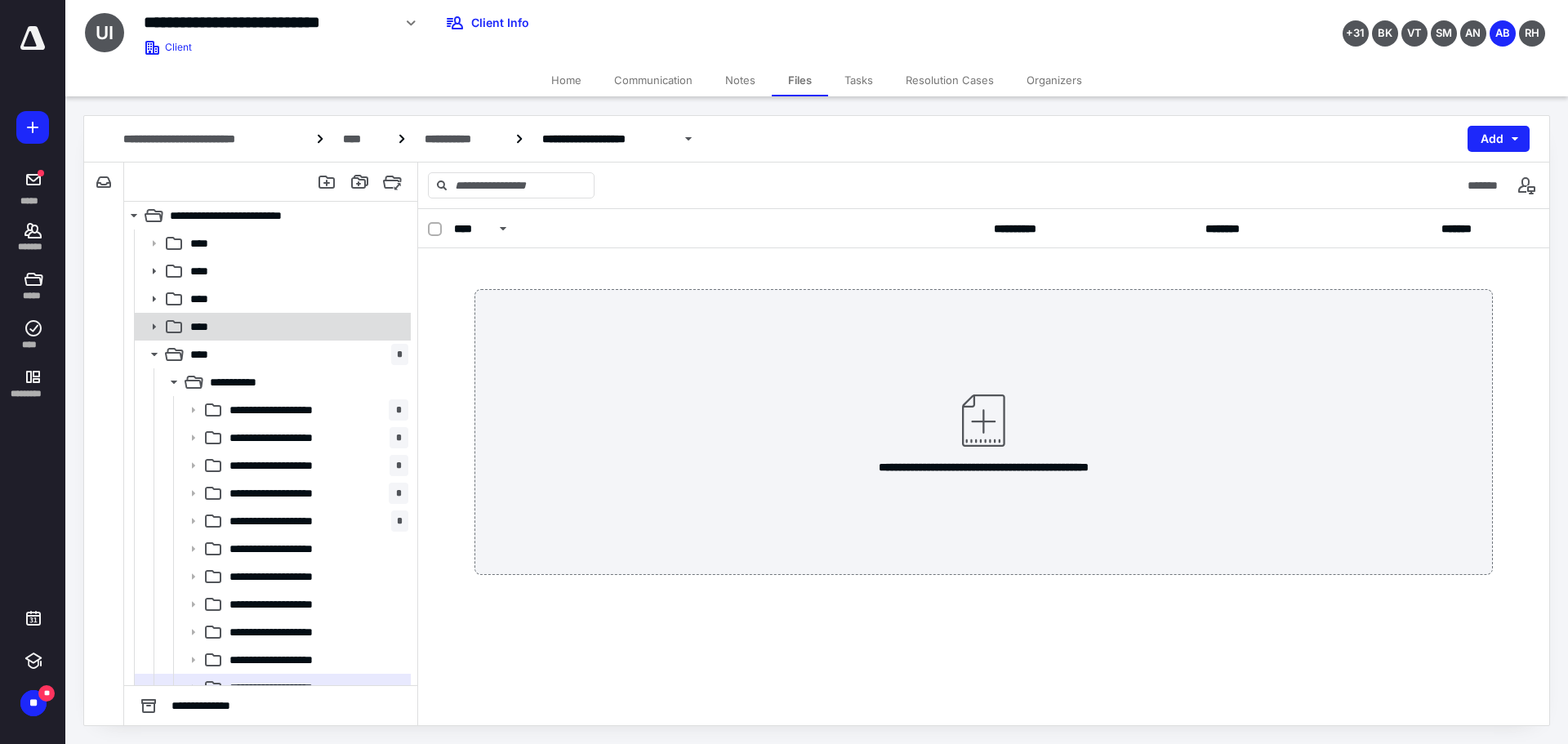 click on "****" at bounding box center [271, 327] 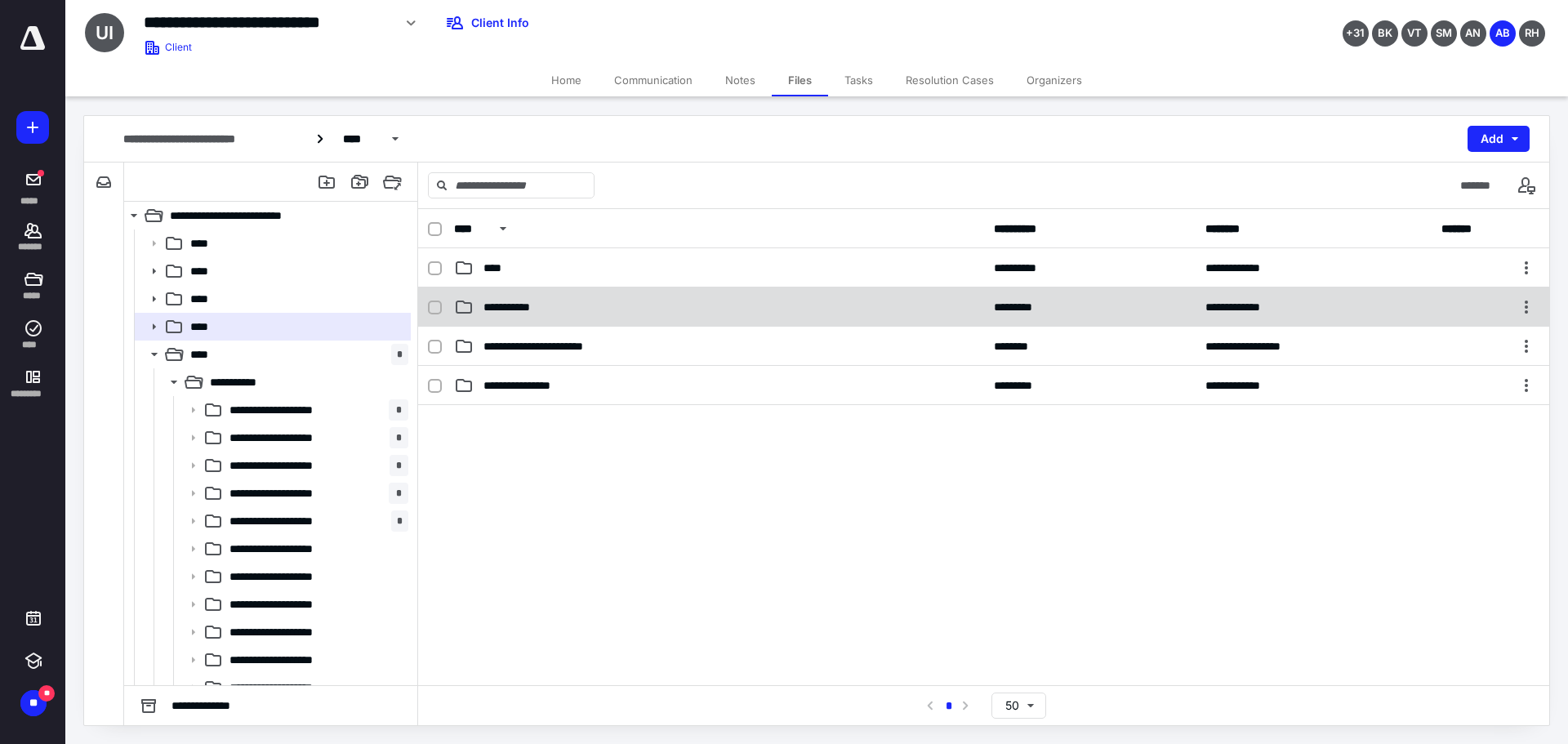 click on "**********" at bounding box center (719, 307) 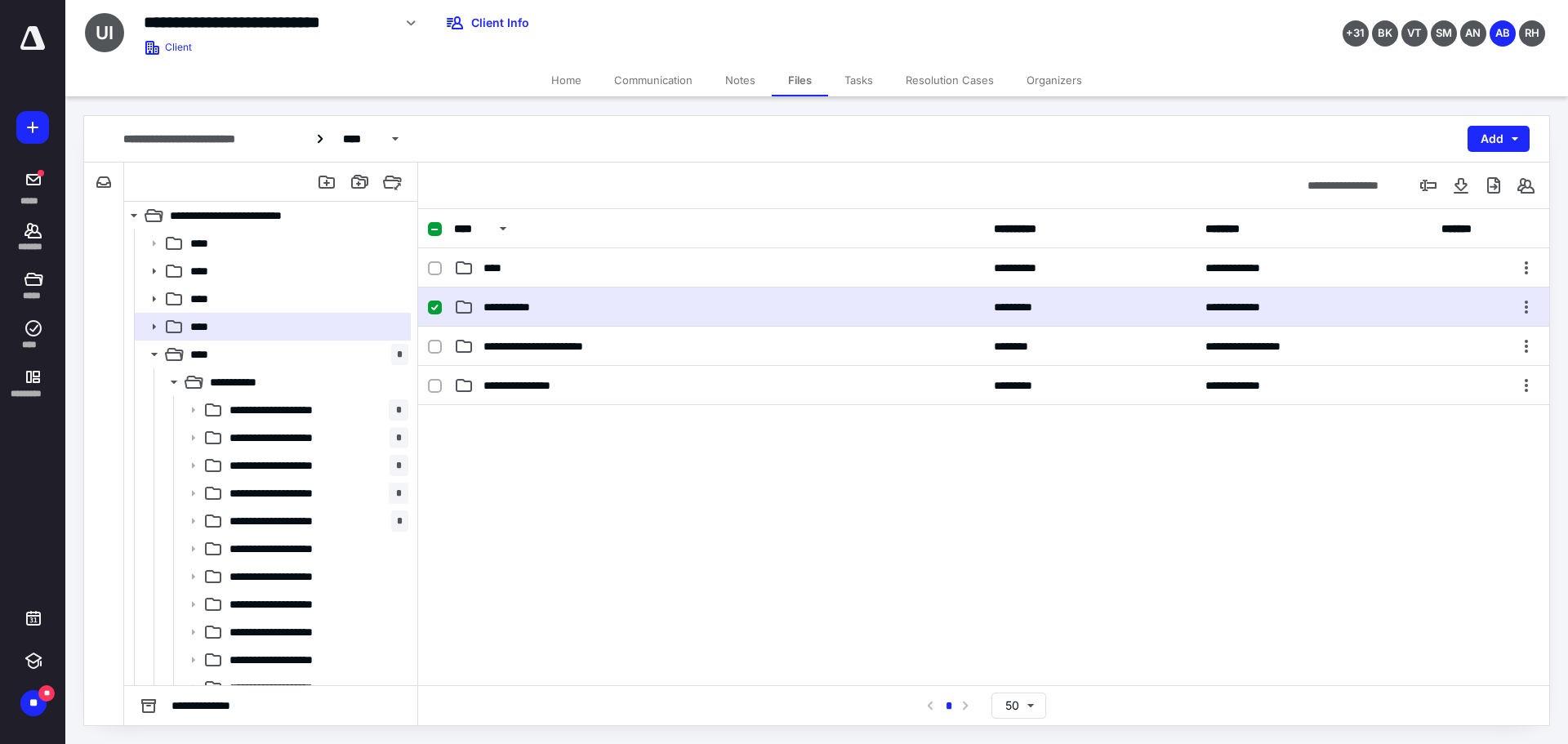 click on "**********" at bounding box center (719, 307) 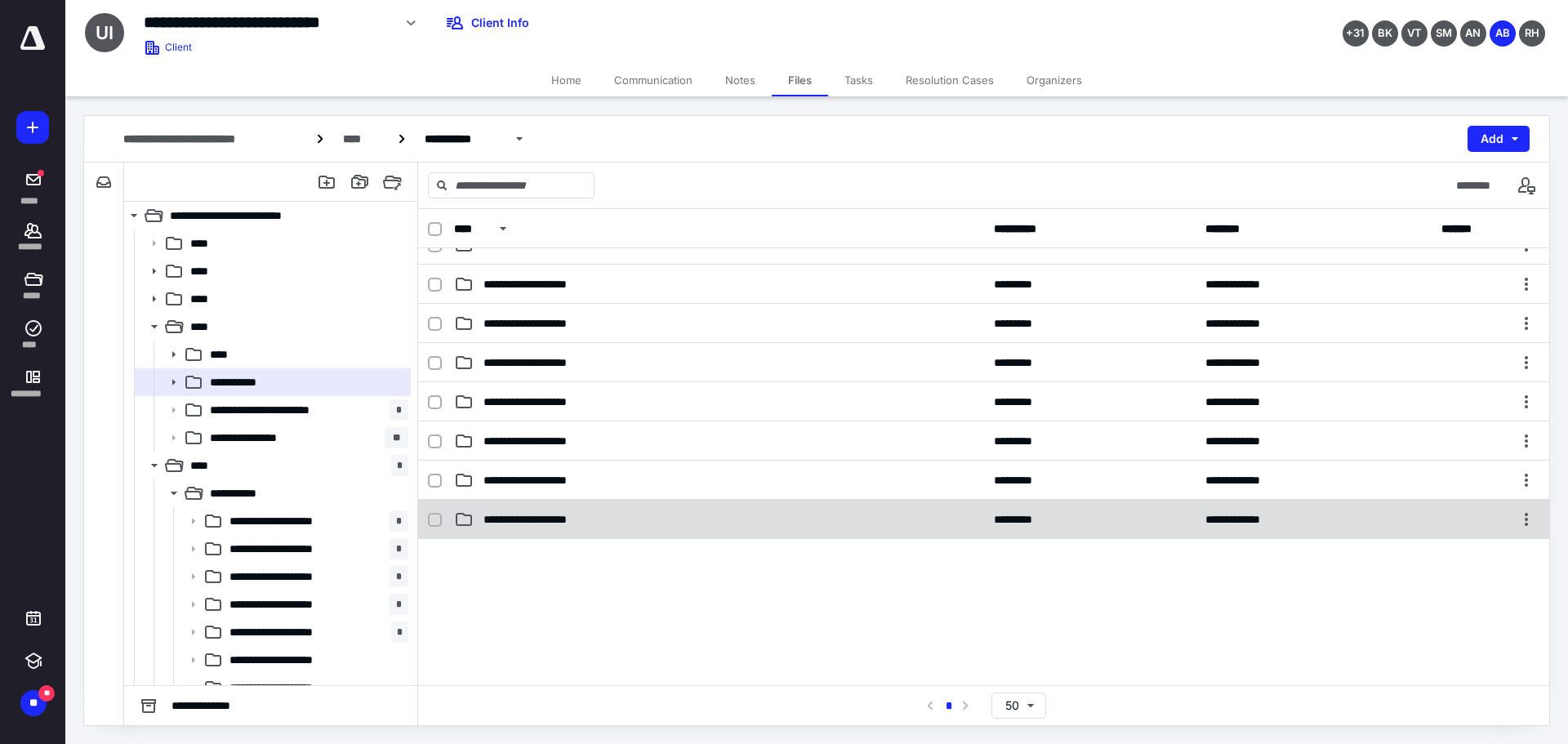 scroll, scrollTop: 245, scrollLeft: 0, axis: vertical 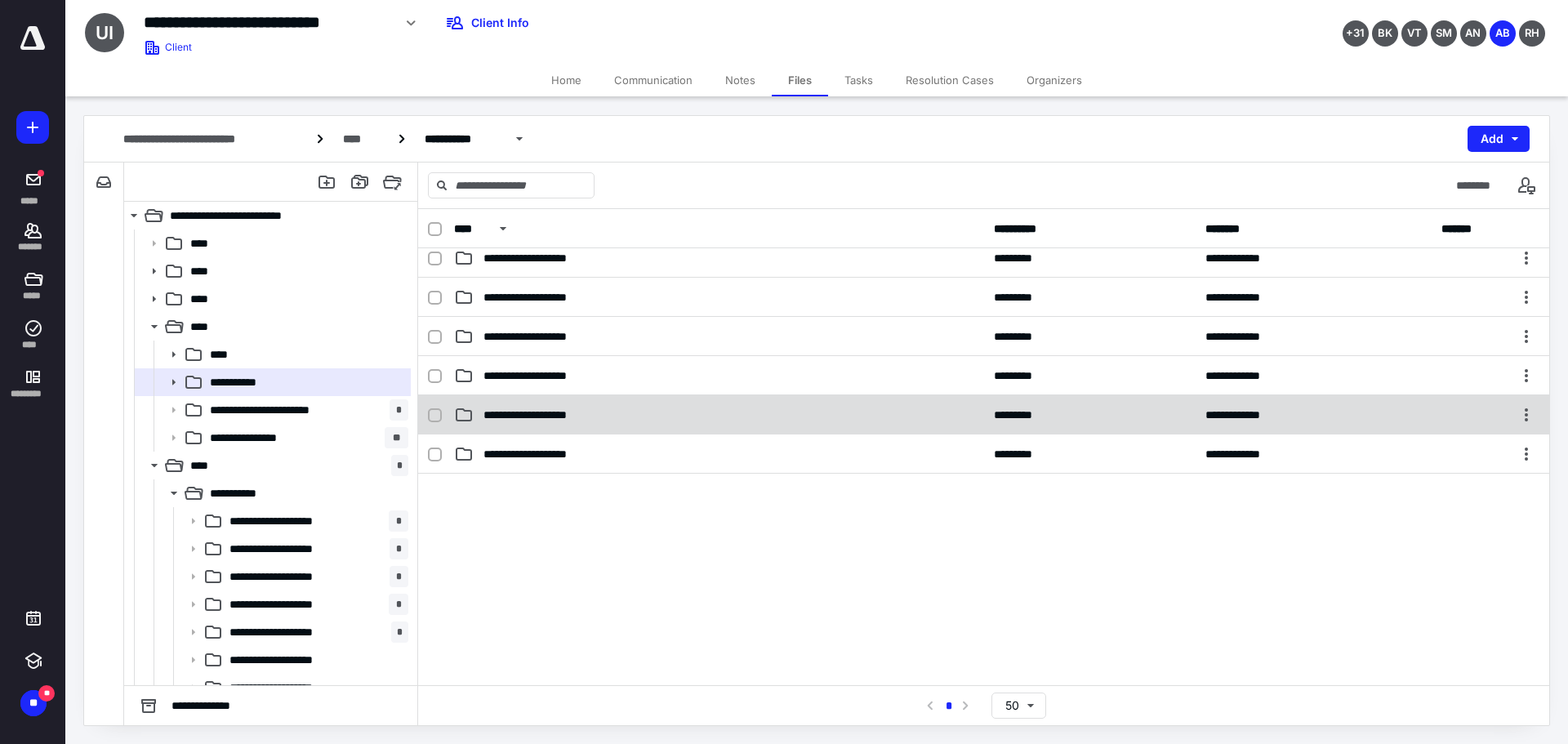 click on "**********" at bounding box center [719, 415] 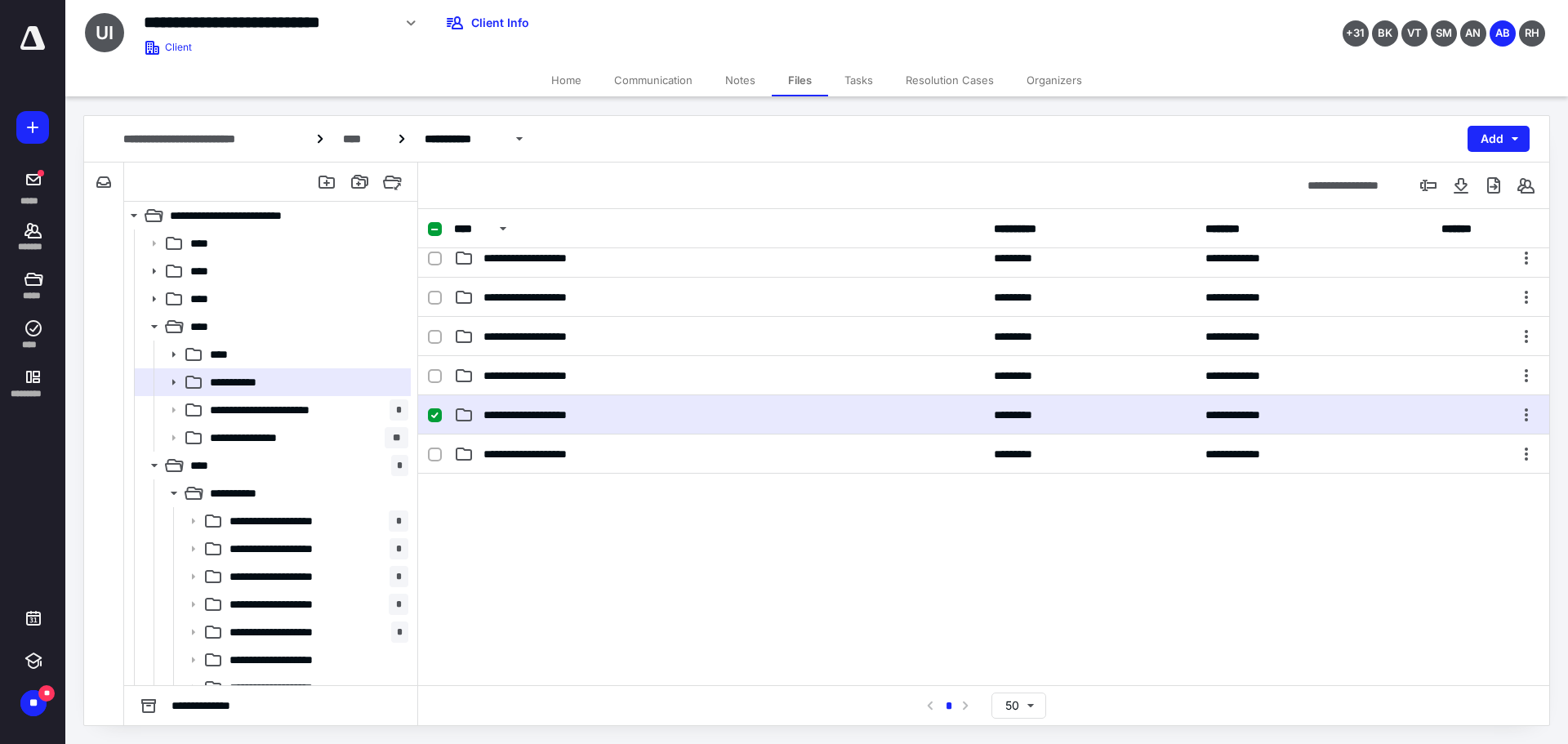 click on "**********" at bounding box center [719, 415] 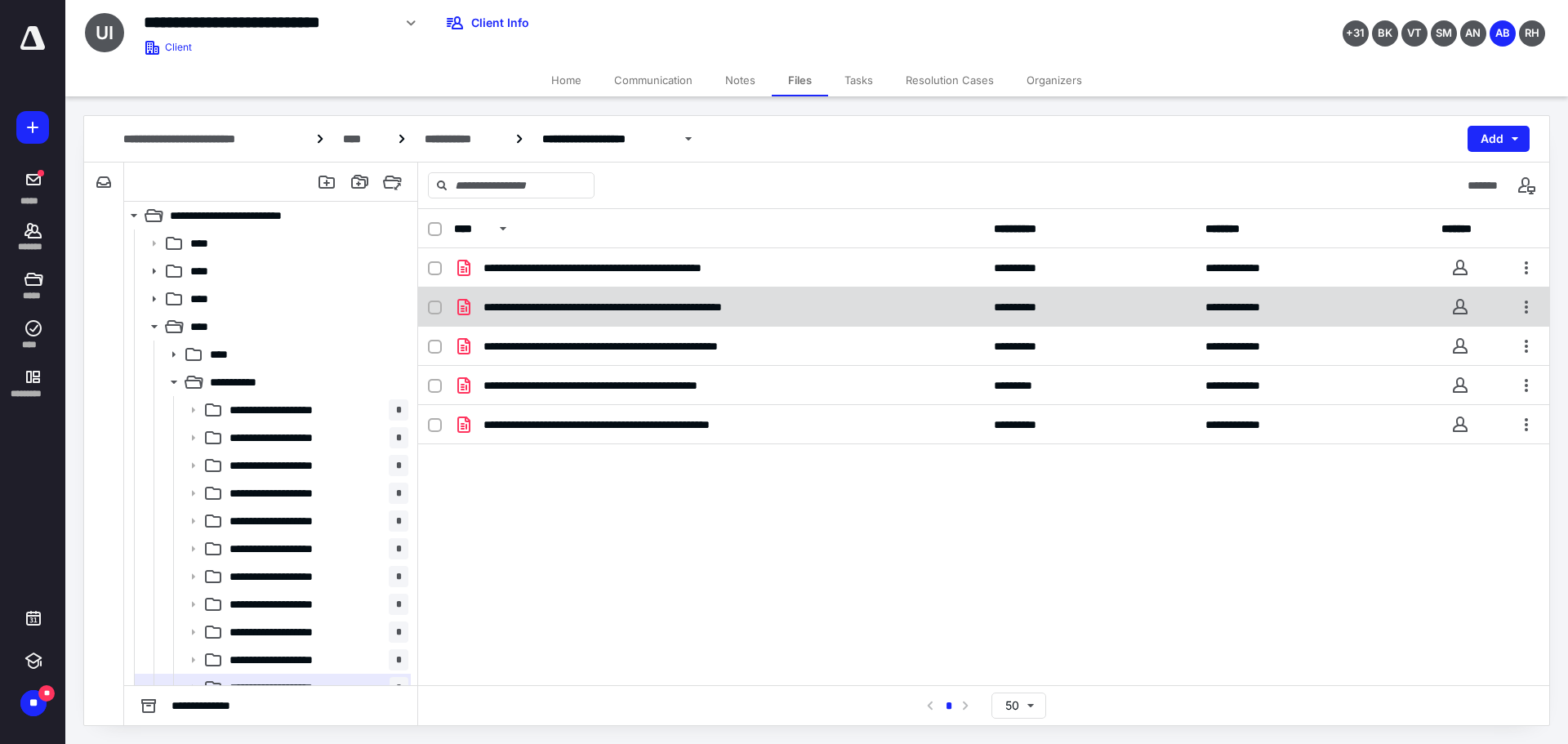 click on "**********" at bounding box center [661, 307] 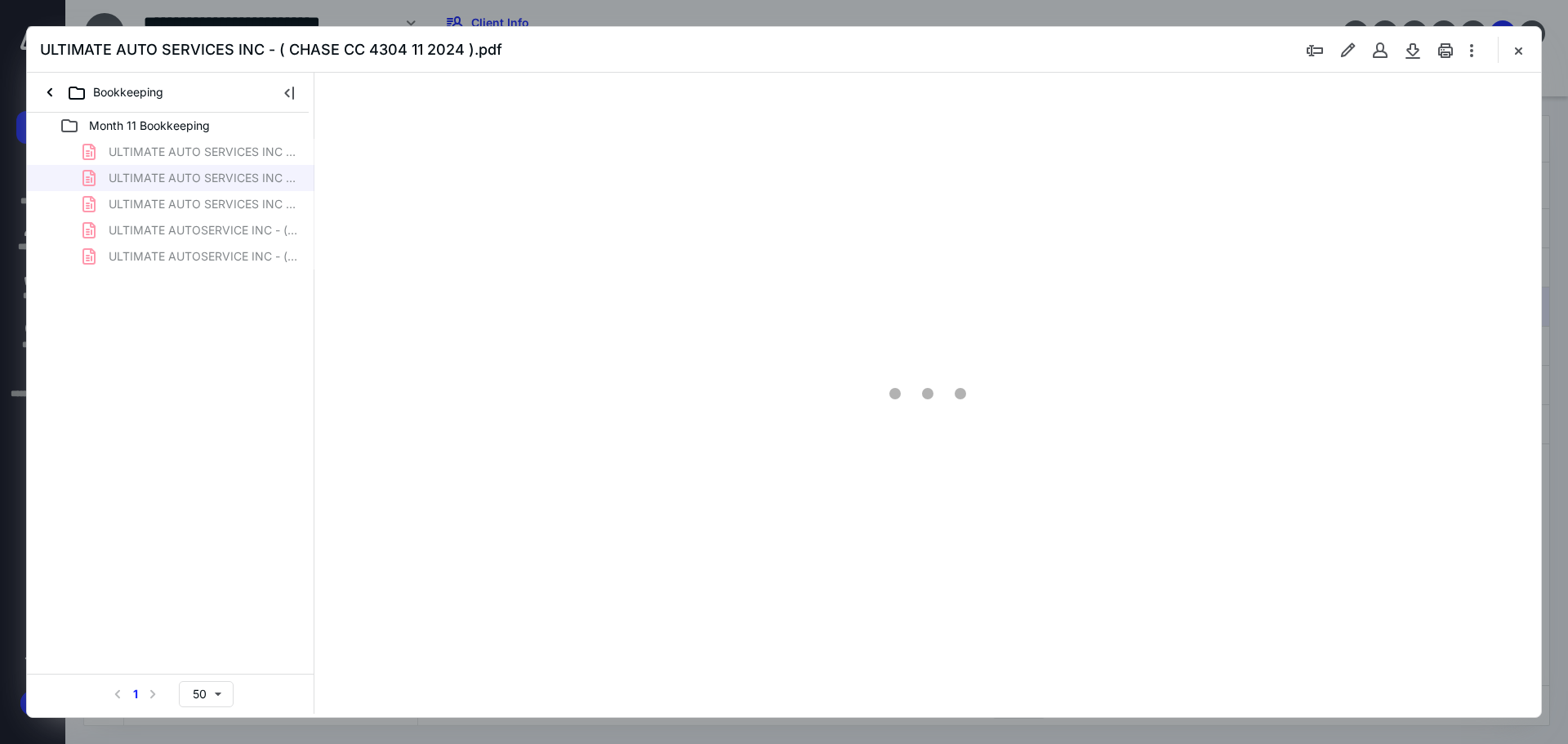 scroll, scrollTop: 0, scrollLeft: 0, axis: both 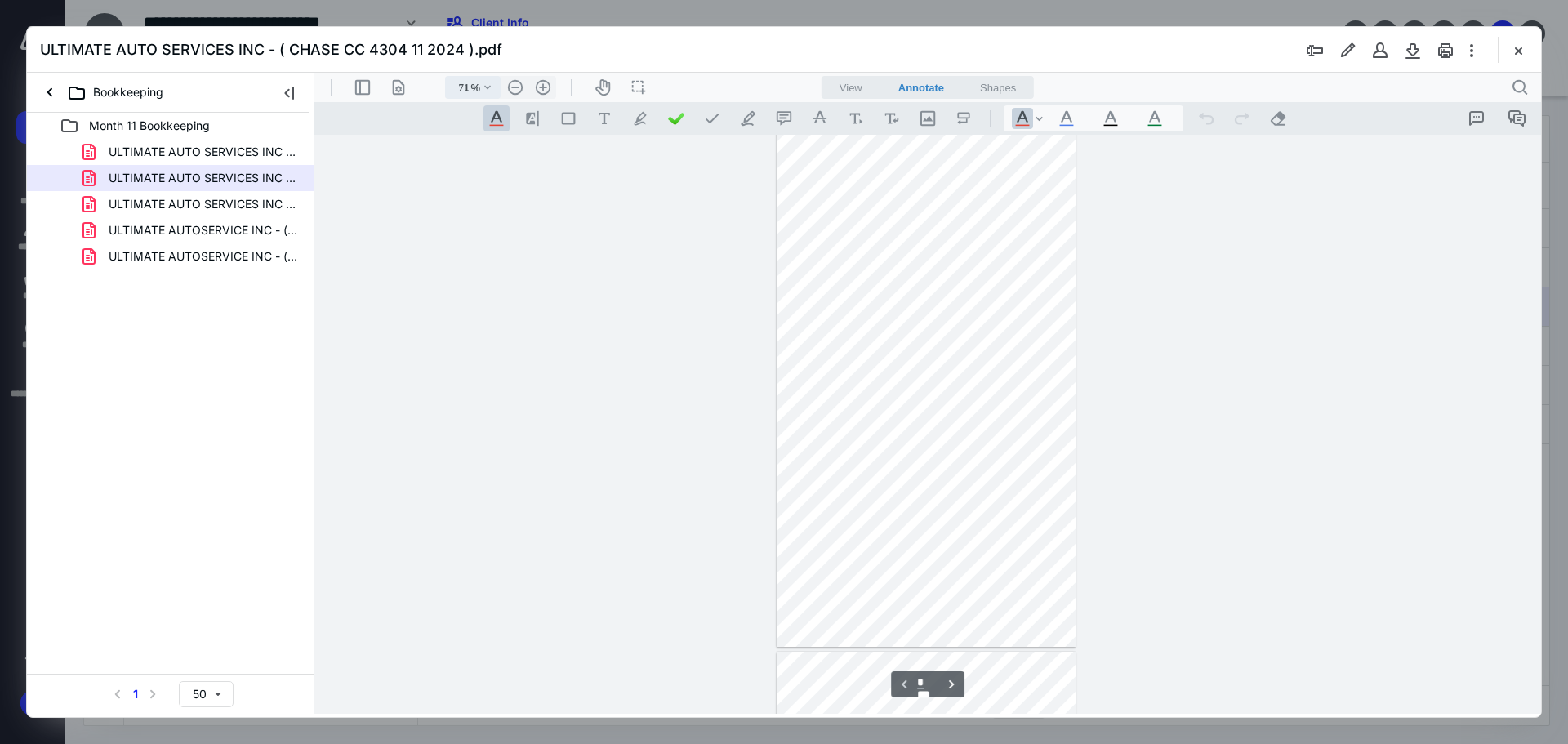 click on ".cls-1{fill:#abb0c4;} icon - chevron - down" at bounding box center (488, 87) 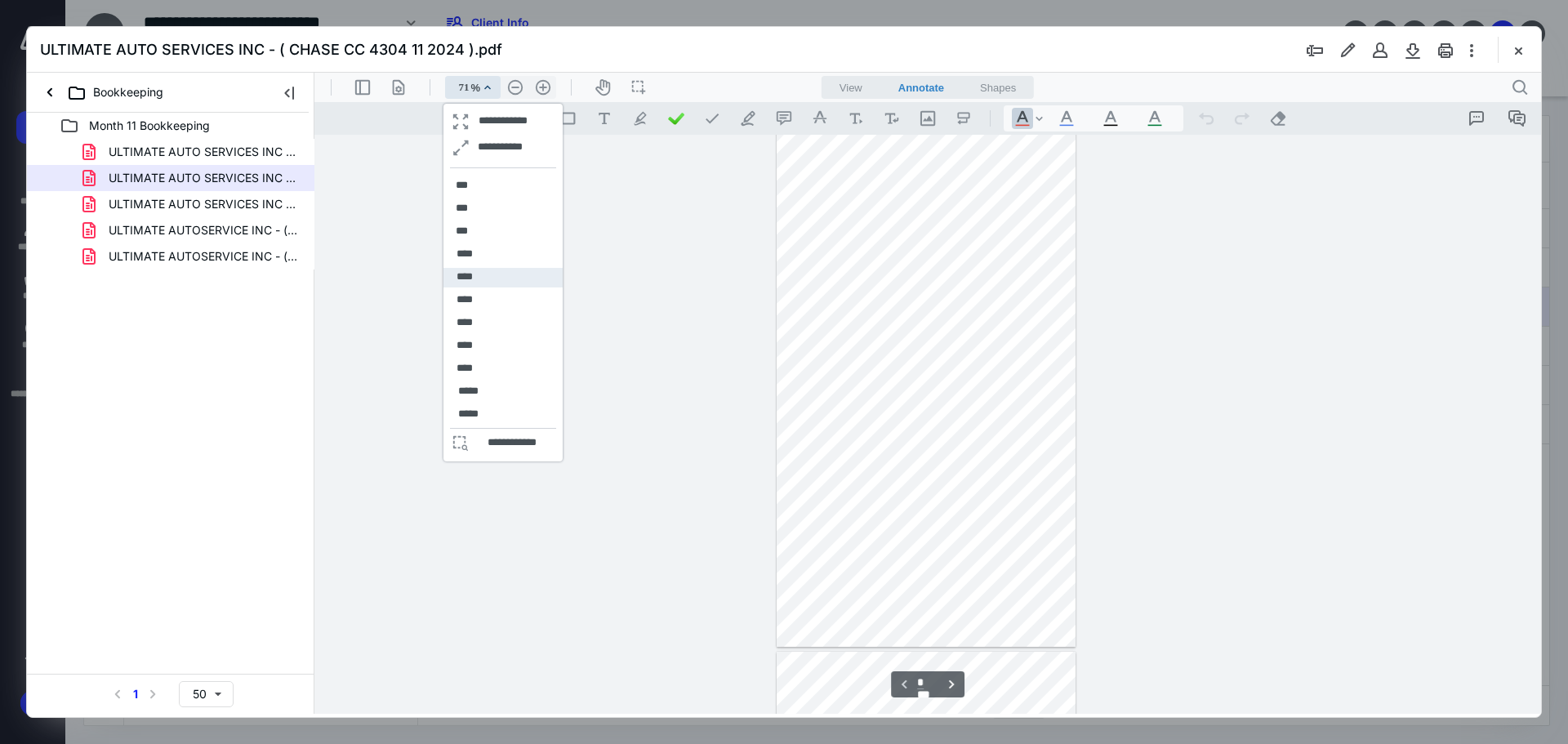 click on "****" at bounding box center [503, 278] 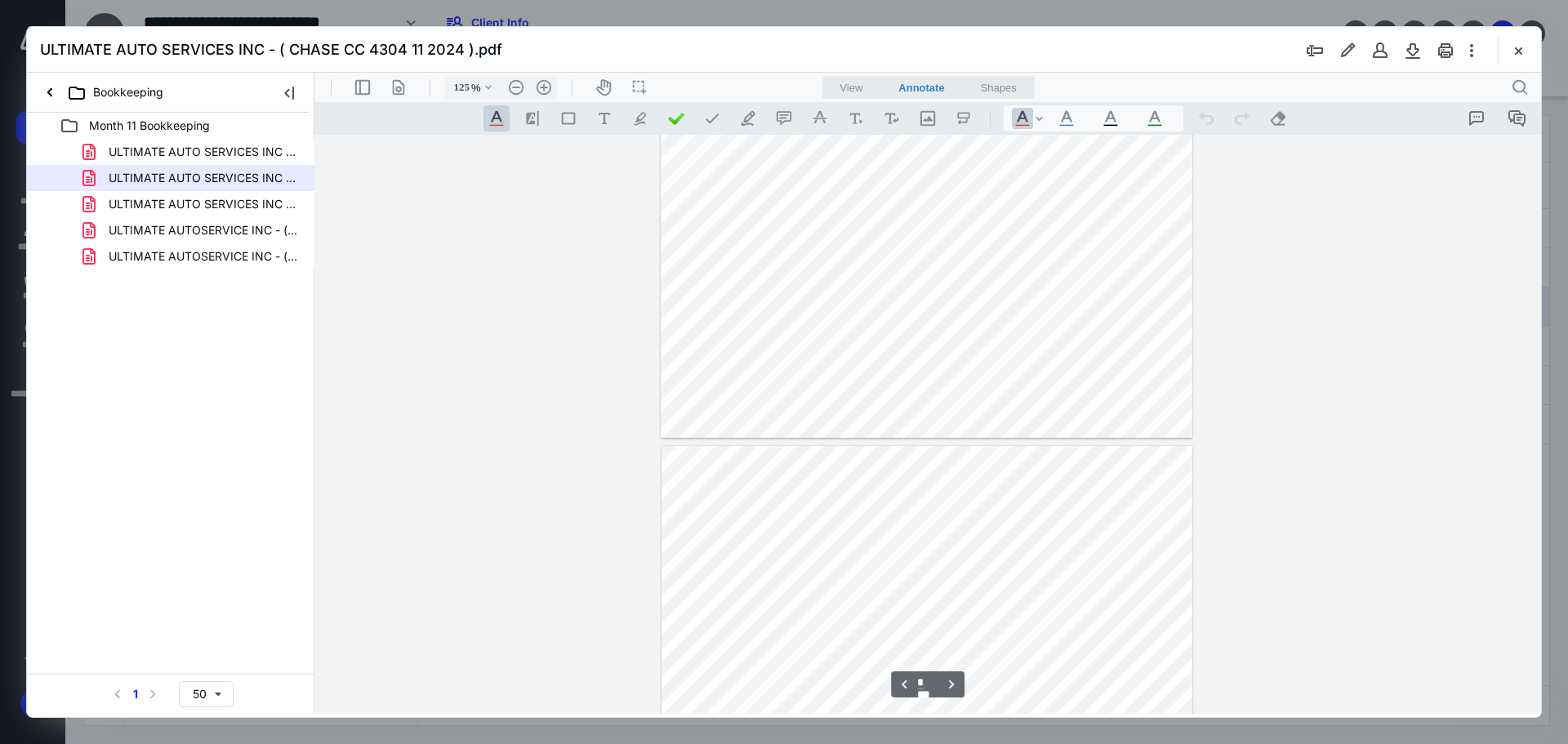 scroll, scrollTop: 1907, scrollLeft: 0, axis: vertical 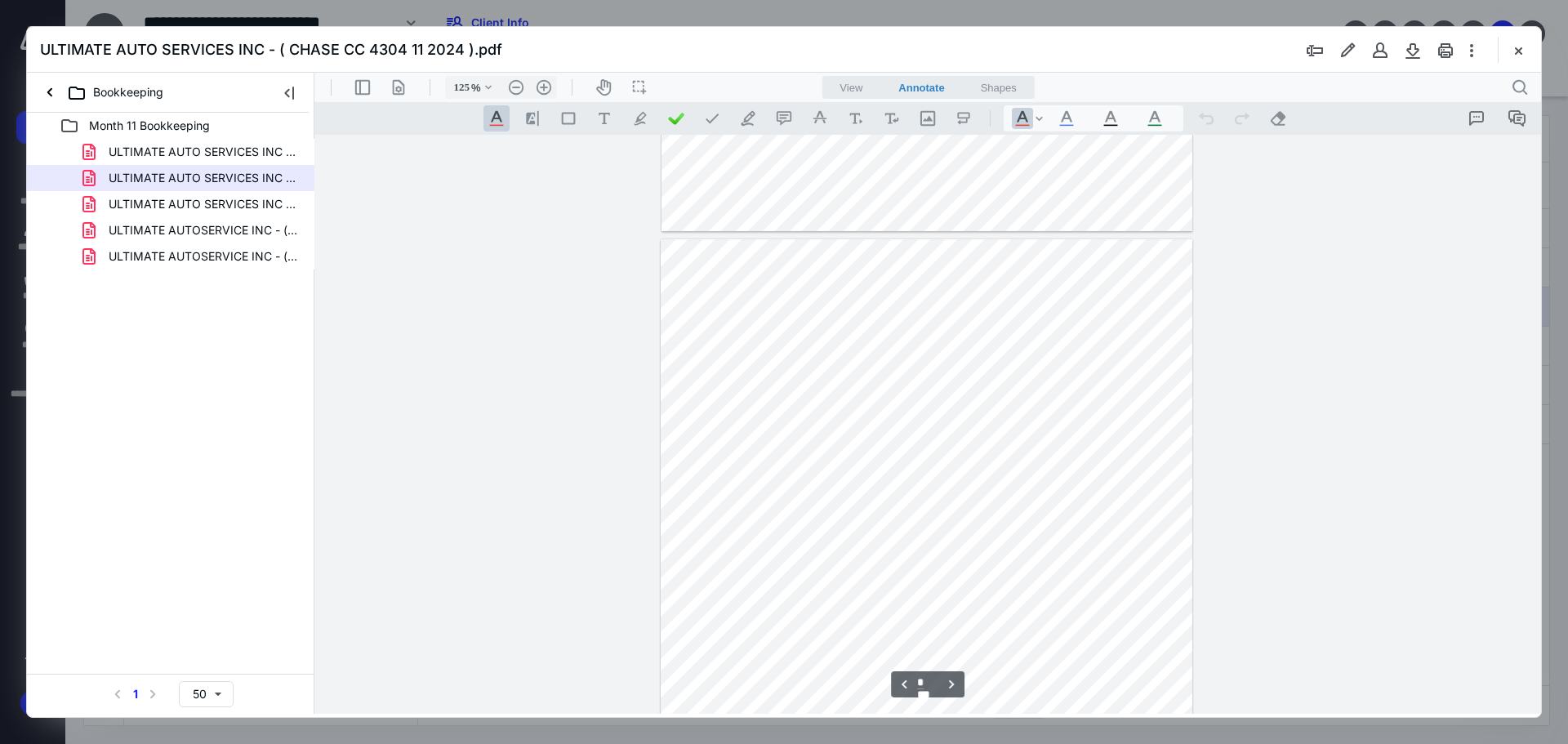 type on "*" 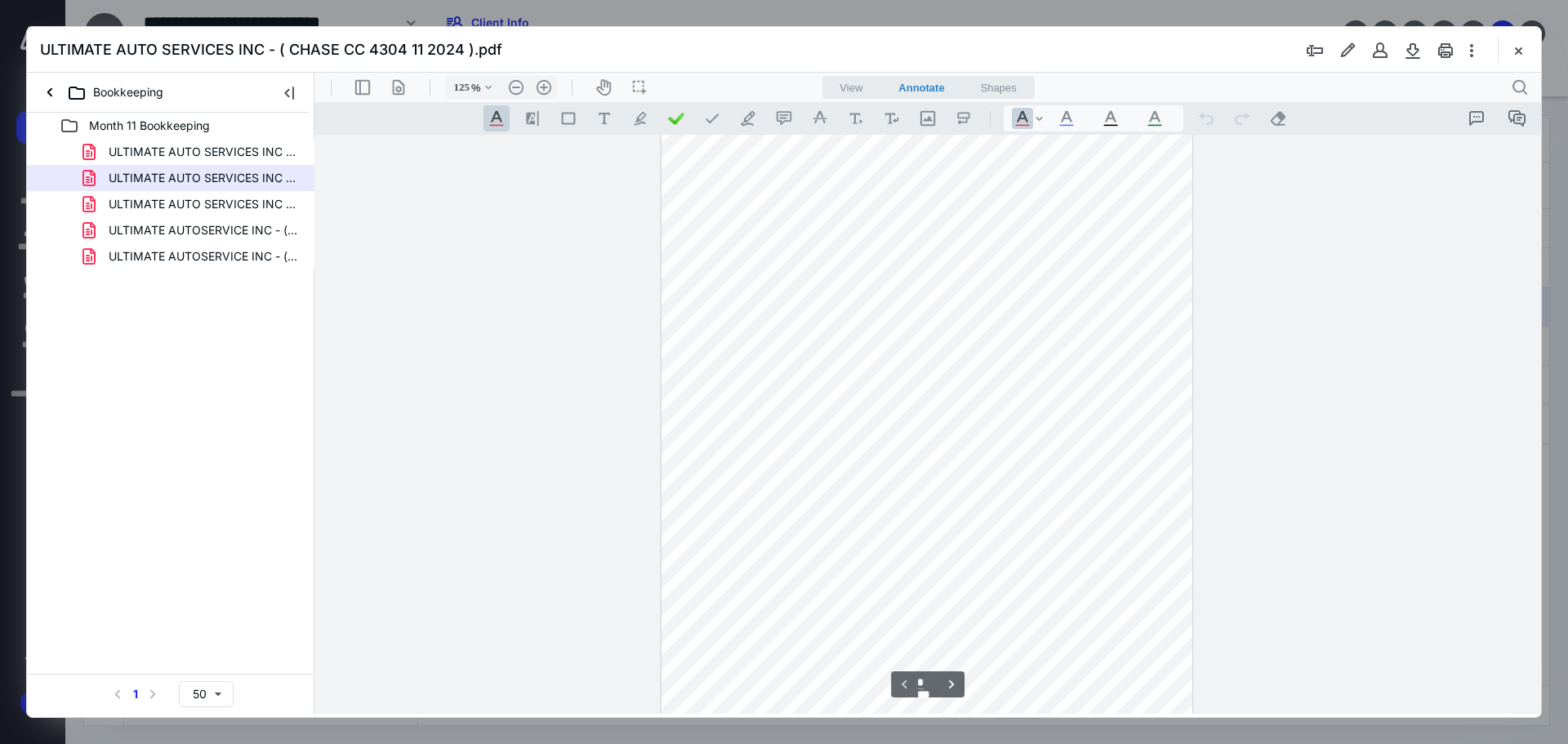 scroll, scrollTop: 29, scrollLeft: 0, axis: vertical 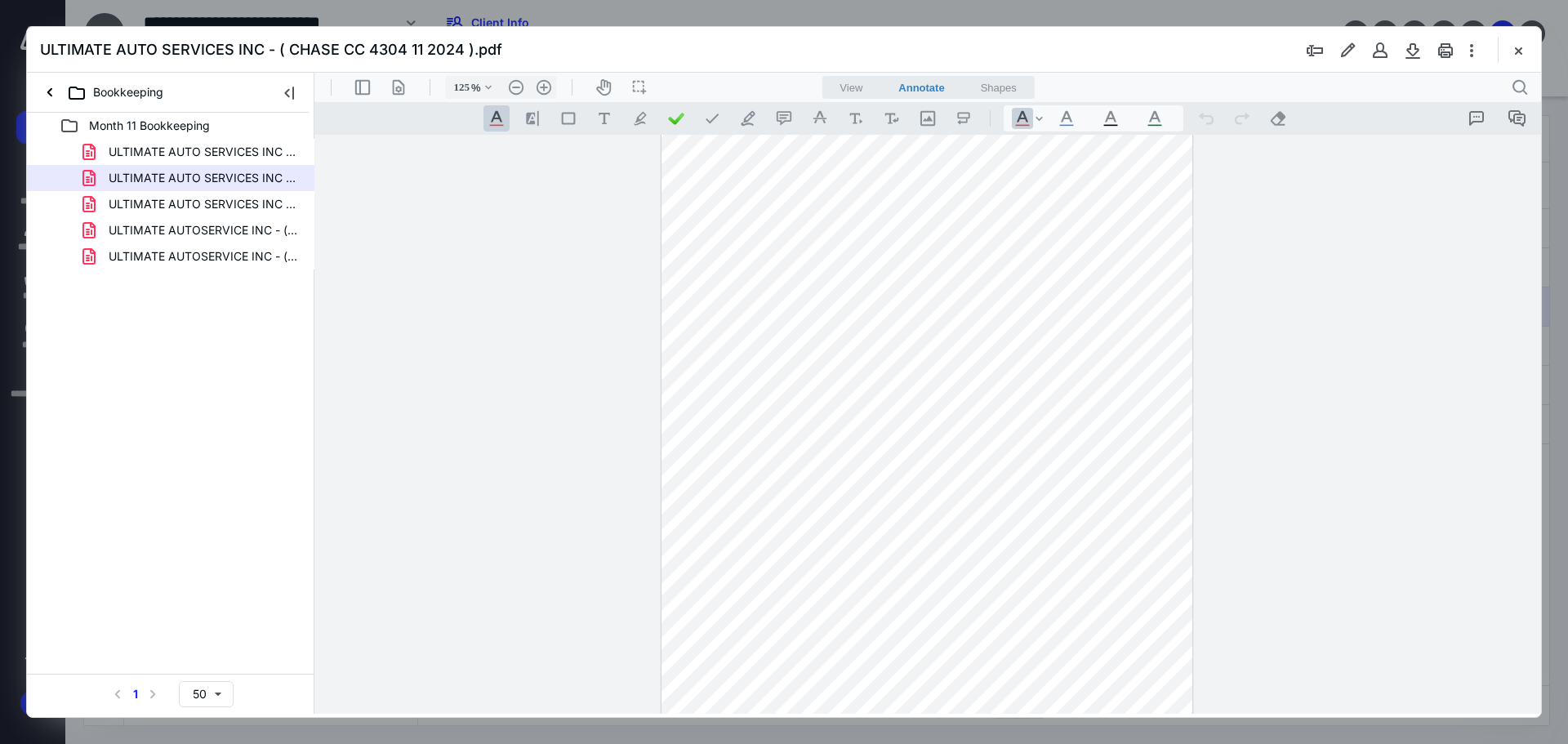 drag, startPoint x: 1508, startPoint y: 51, endPoint x: 1462, endPoint y: 49, distance: 46.043458 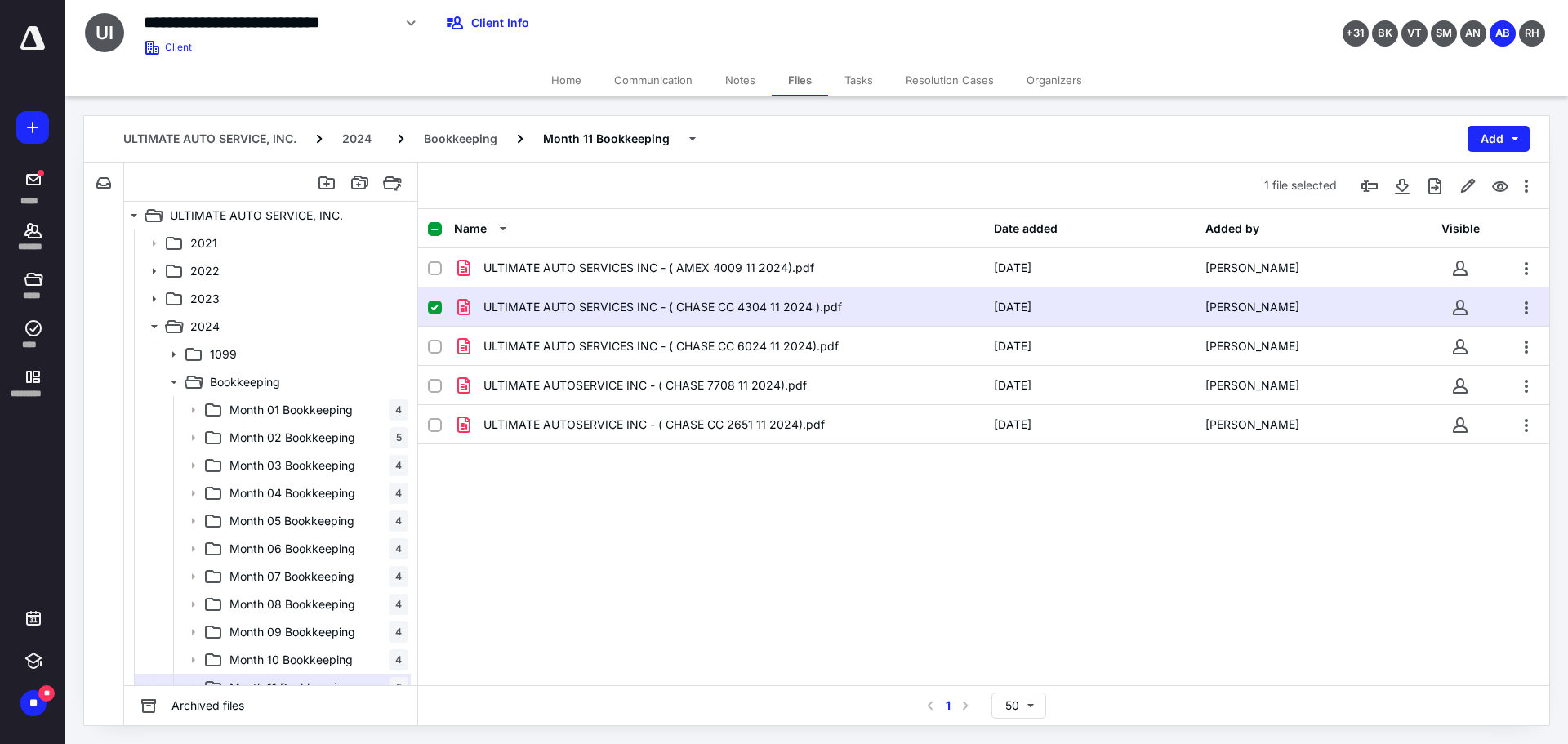 click on "Notes" at bounding box center (740, 80) 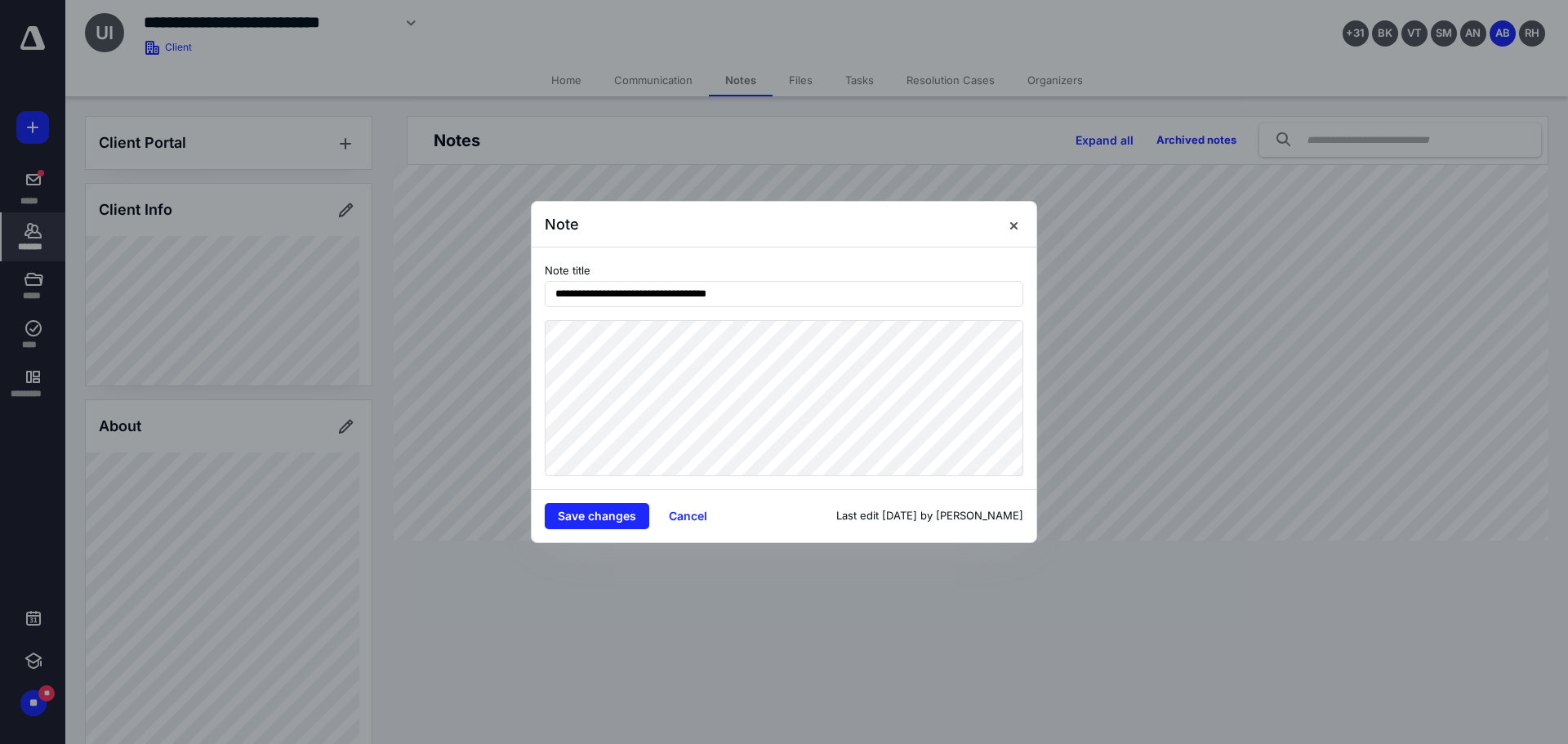drag, startPoint x: 1012, startPoint y: 227, endPoint x: 1232, endPoint y: 124, distance: 242.91768 